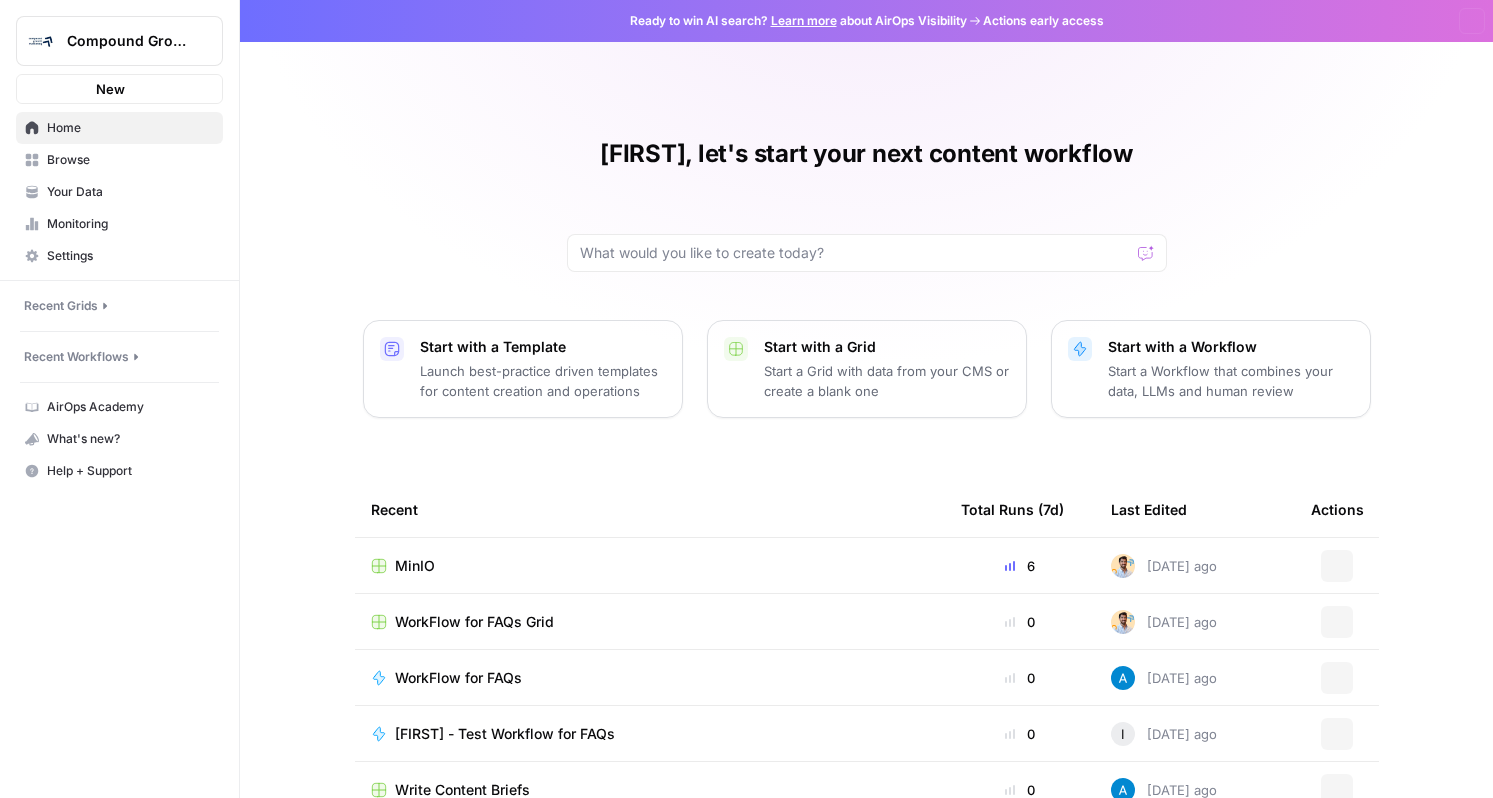 scroll, scrollTop: 0, scrollLeft: 0, axis: both 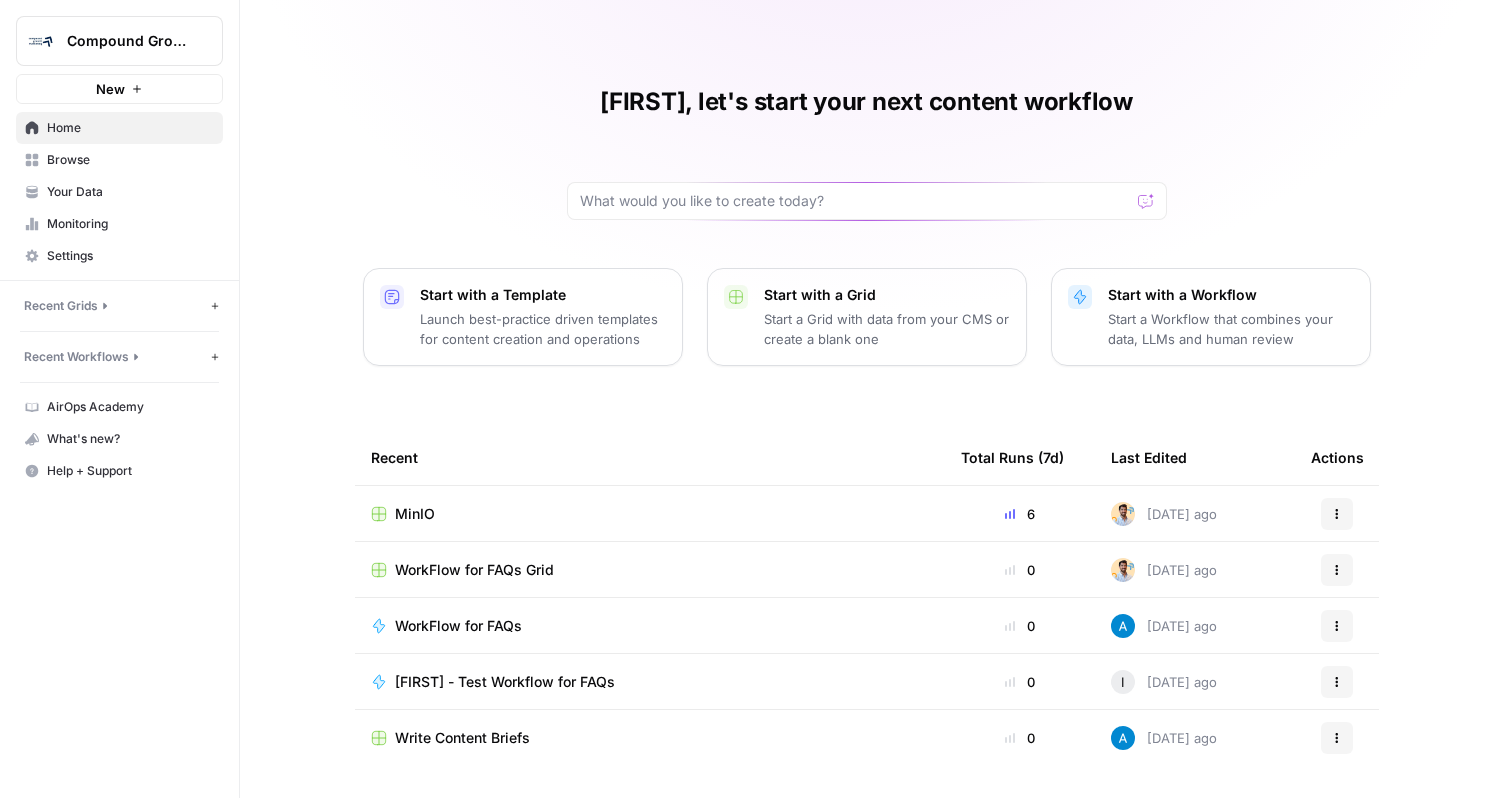 click on "Your Data" at bounding box center (130, 192) 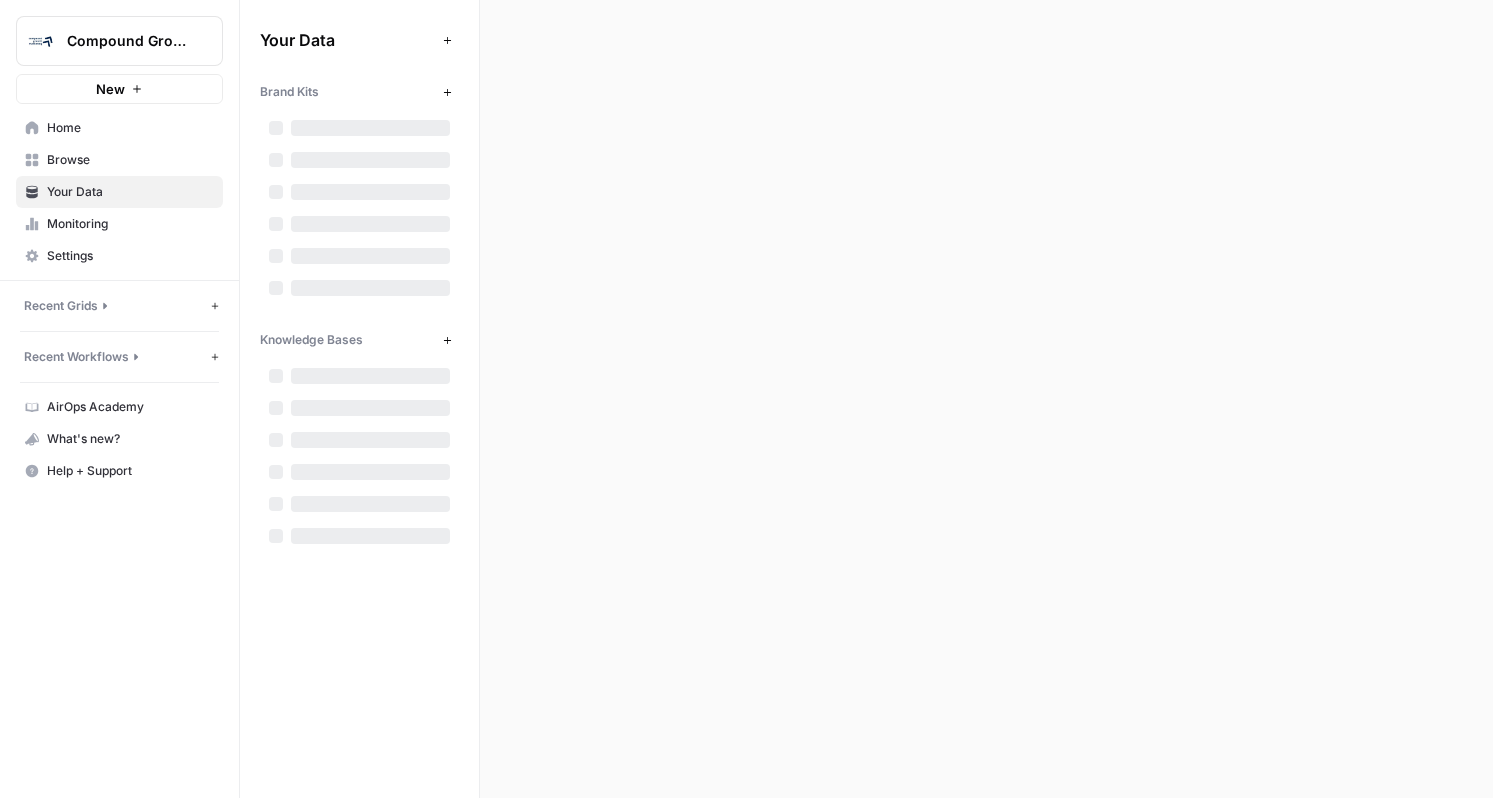 scroll, scrollTop: 0, scrollLeft: 0, axis: both 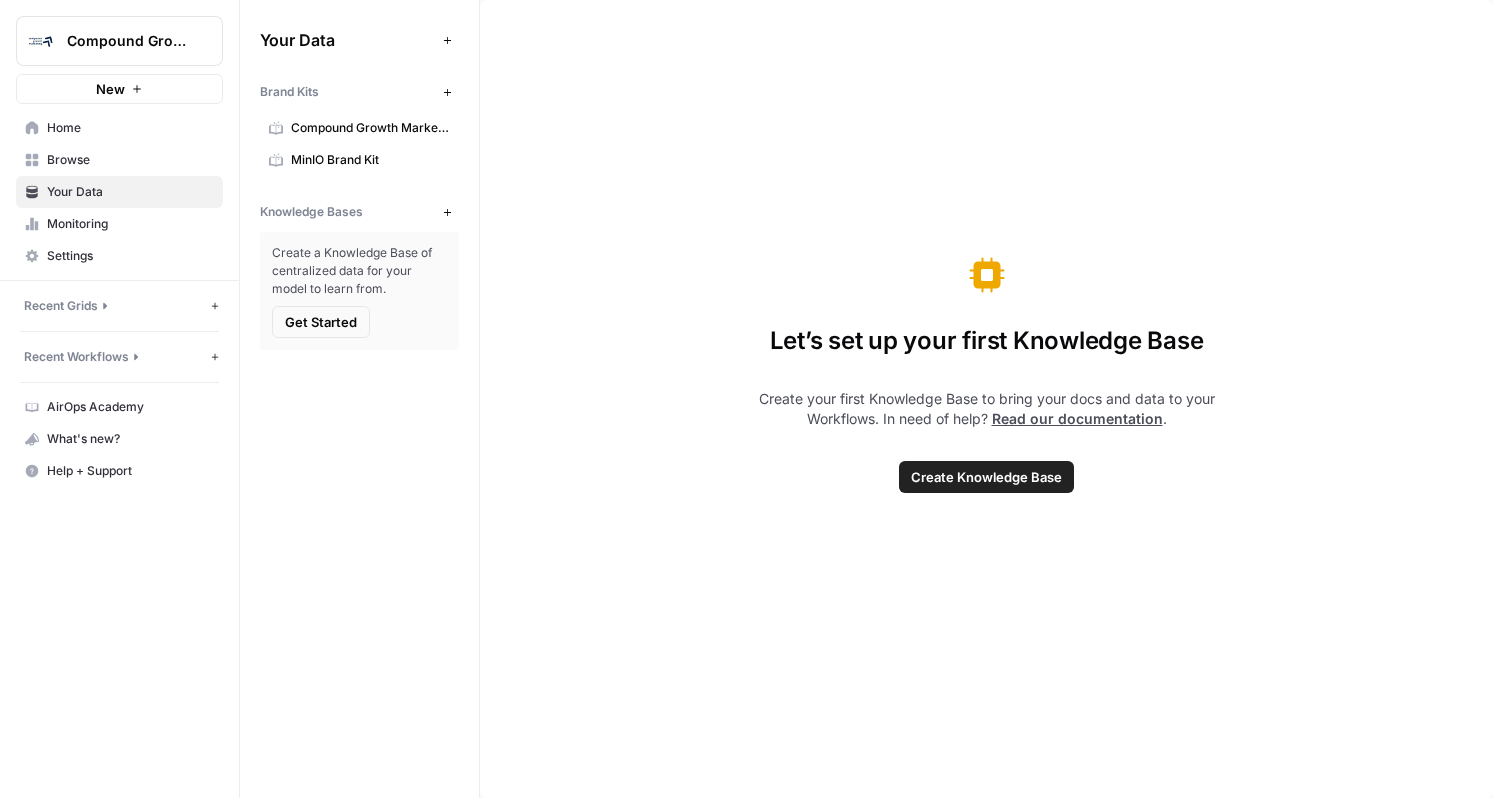 click on "Add Data" at bounding box center [447, 40] 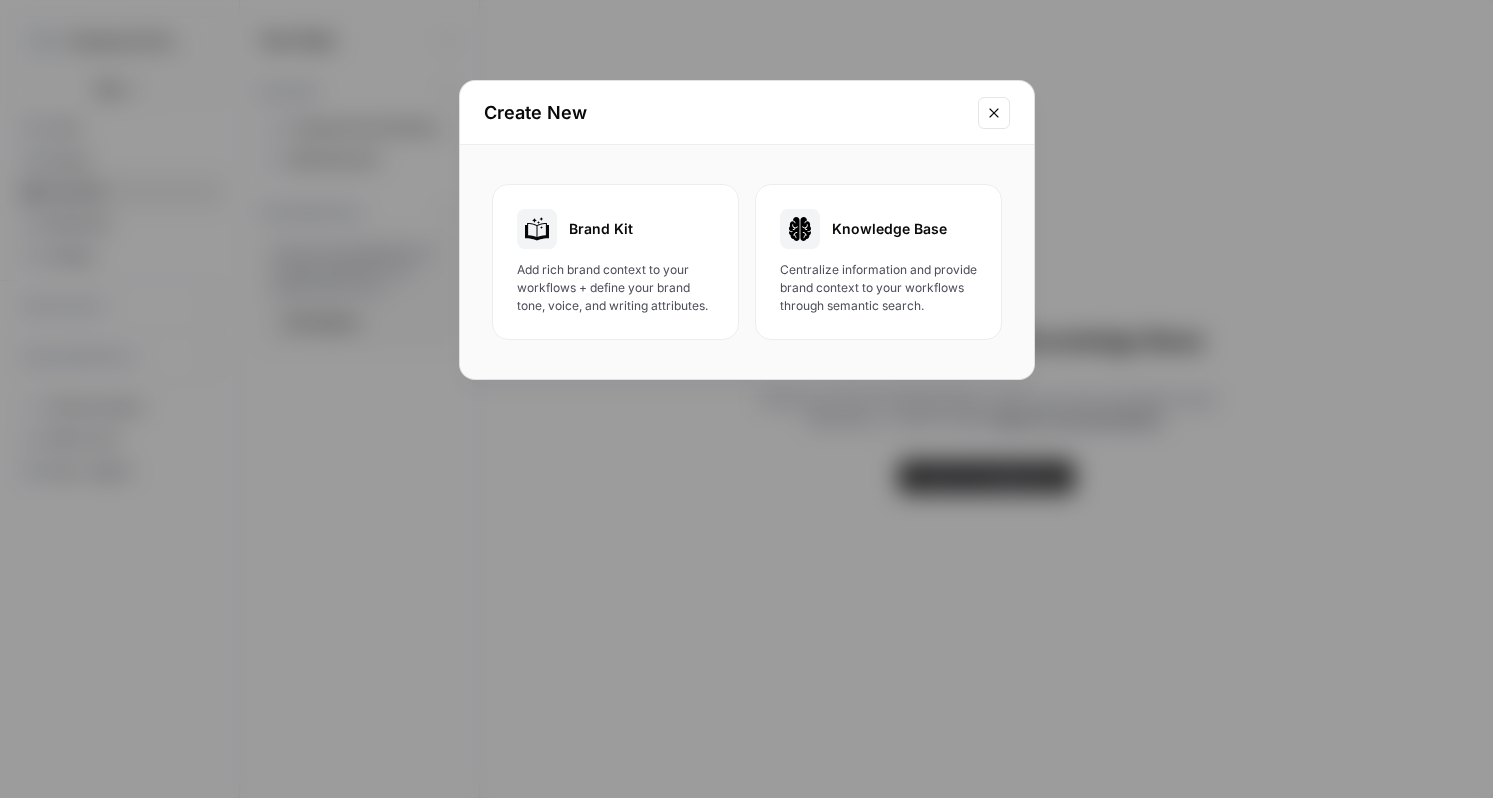 click on "Brand Kit" at bounding box center [615, 229] 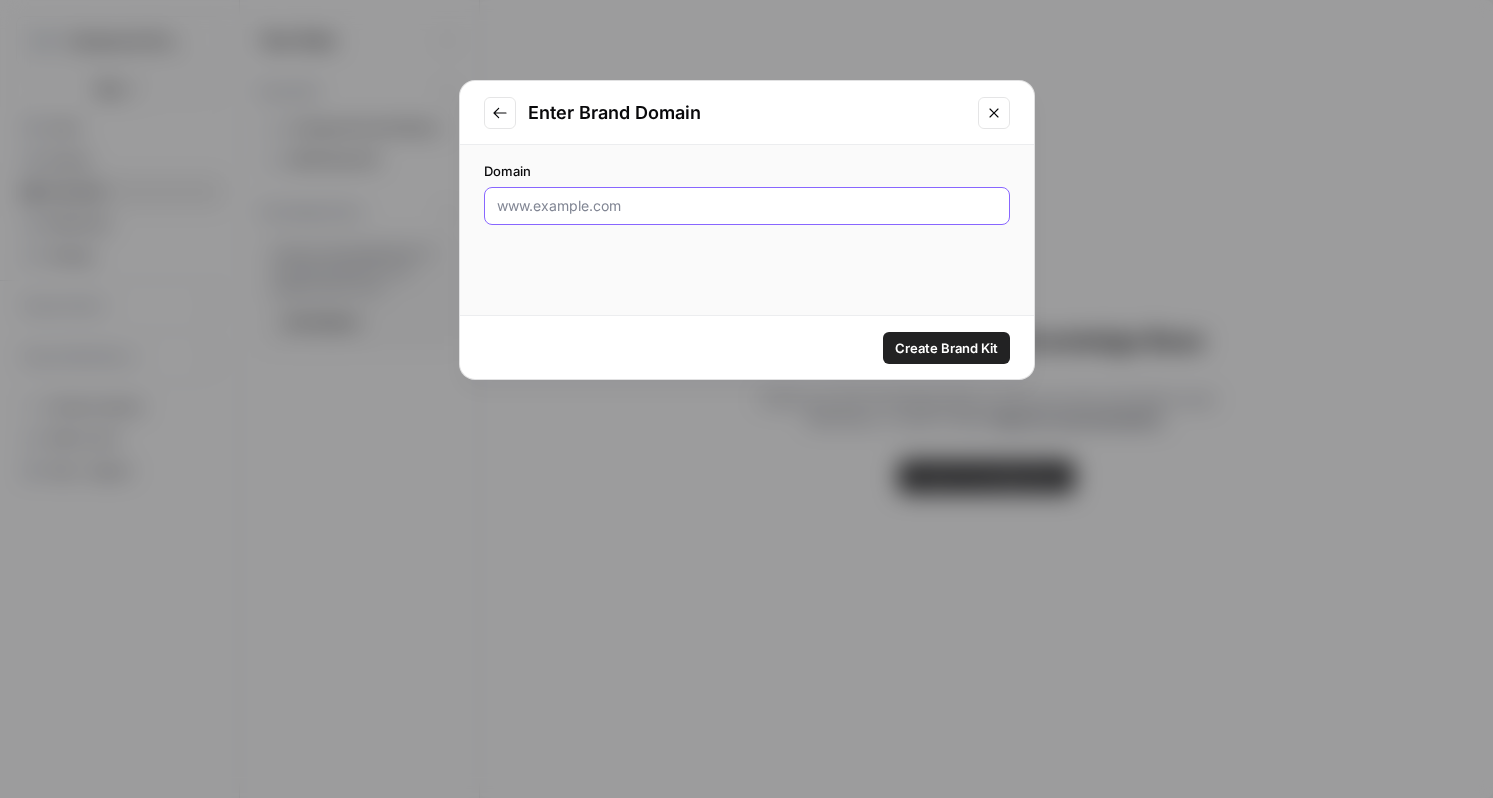 click on "Domain" at bounding box center [747, 206] 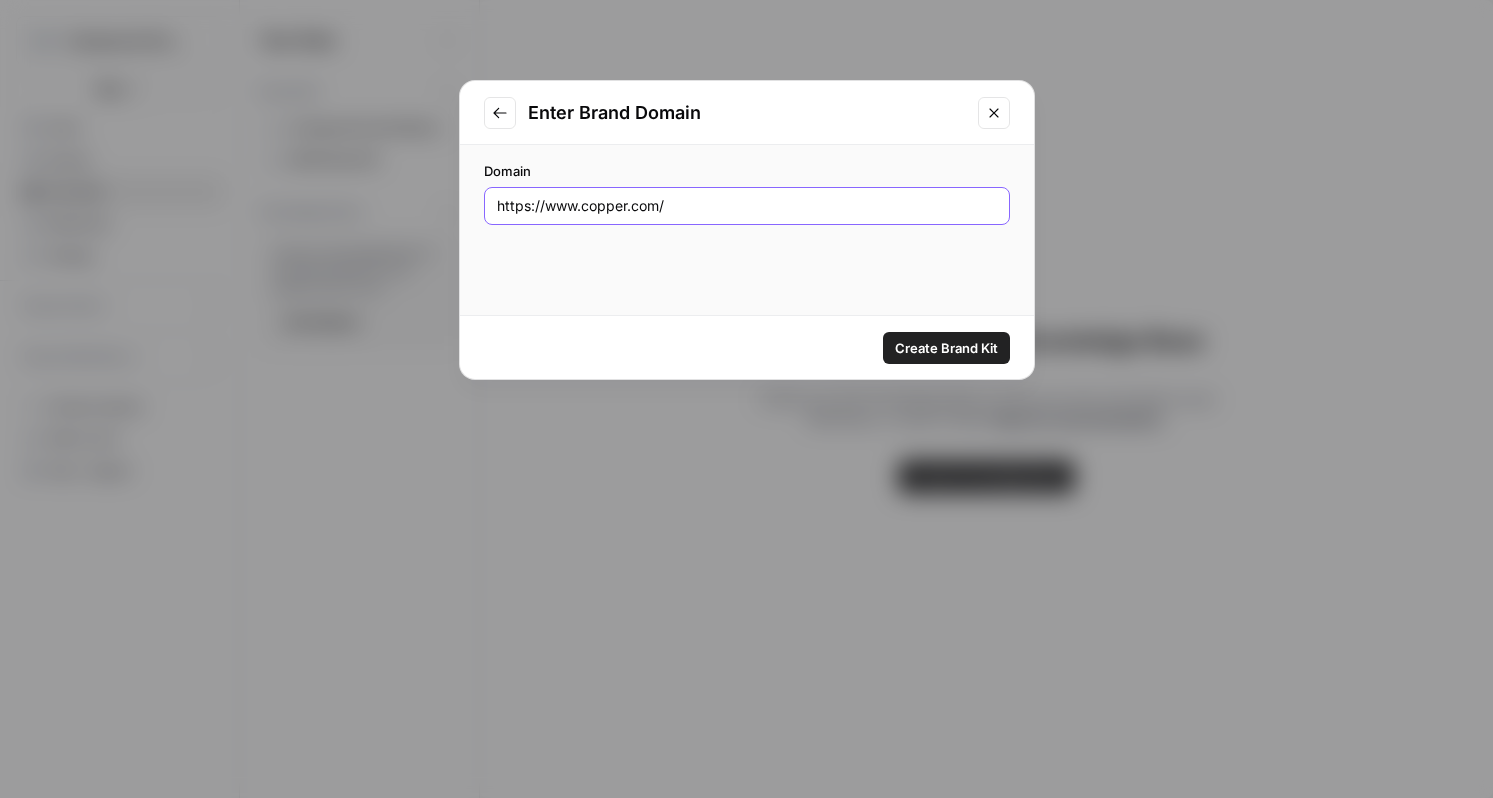 type on "https://www.copper.com/" 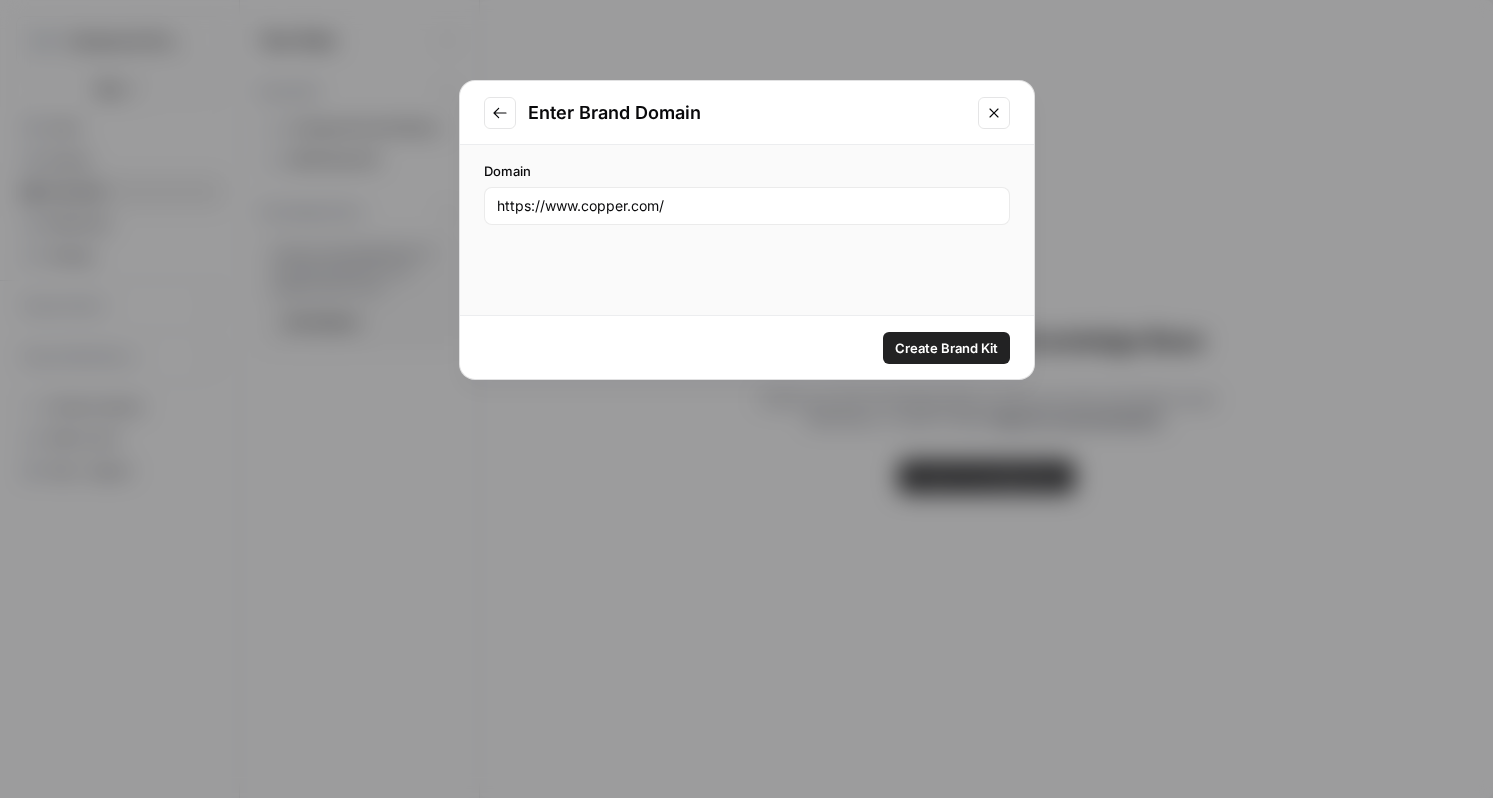 click on "Create Brand Kit" at bounding box center (946, 348) 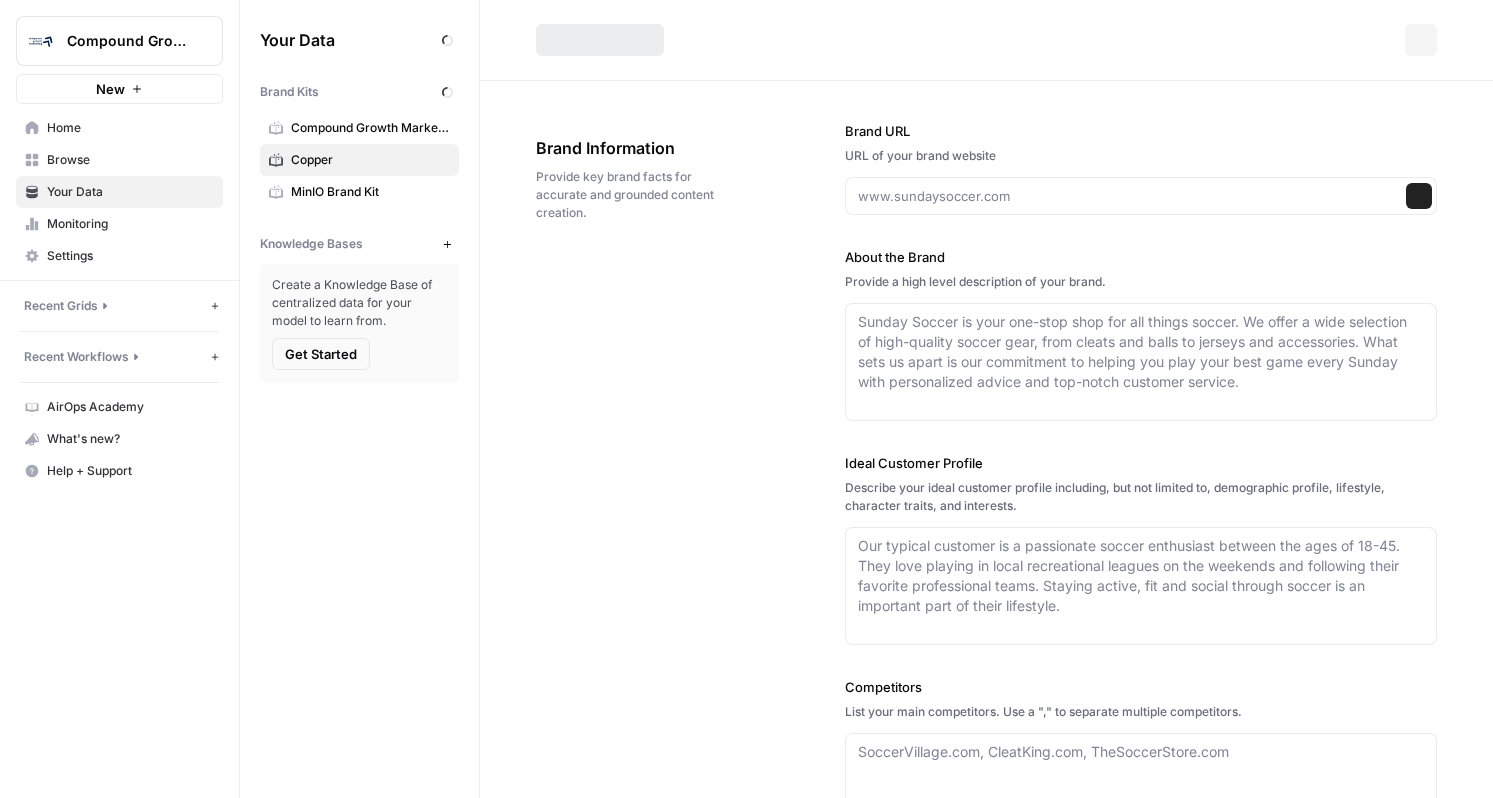 type on "https://www.copper.com/" 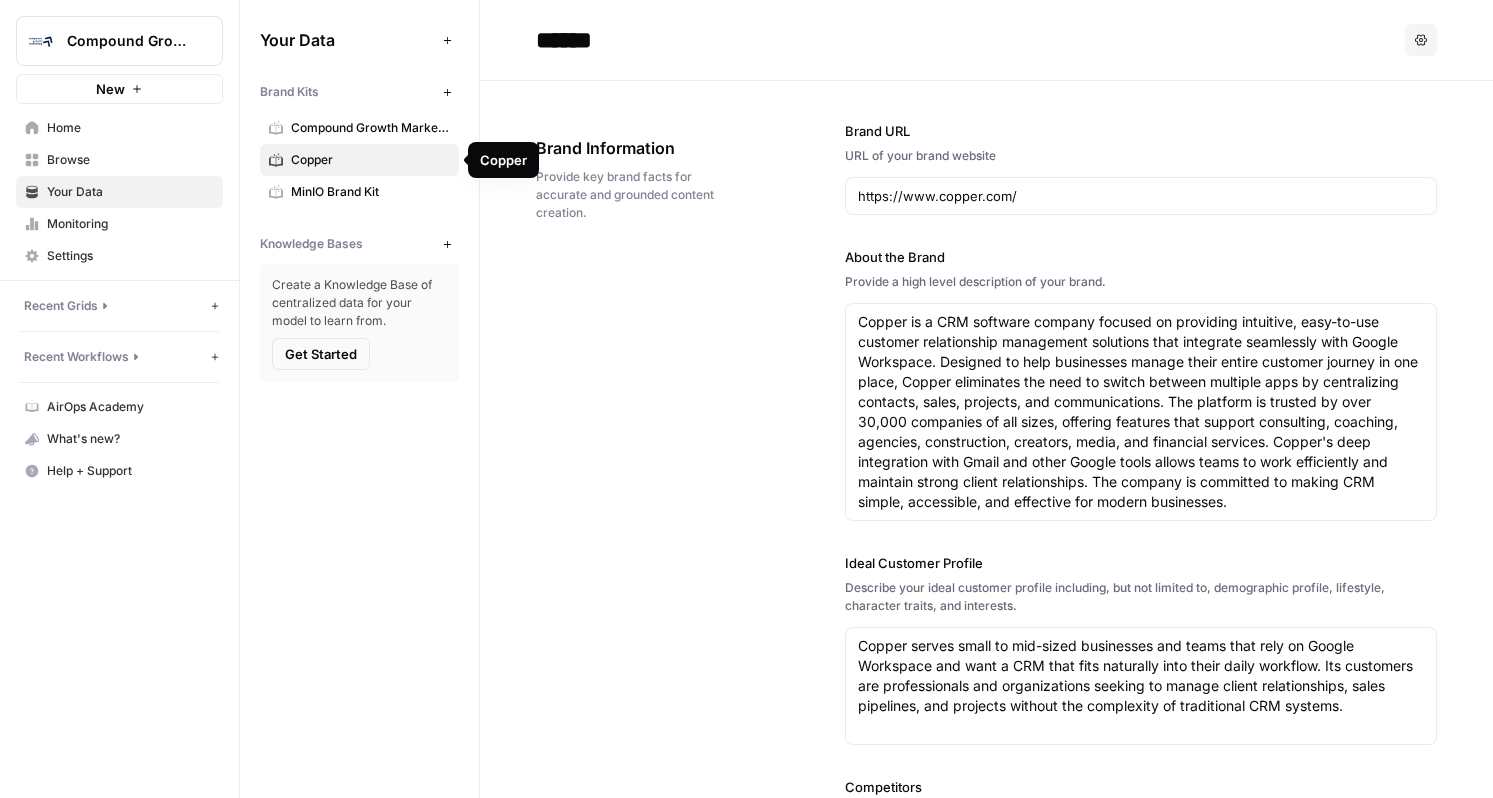 click on "******" at bounding box center [688, 40] 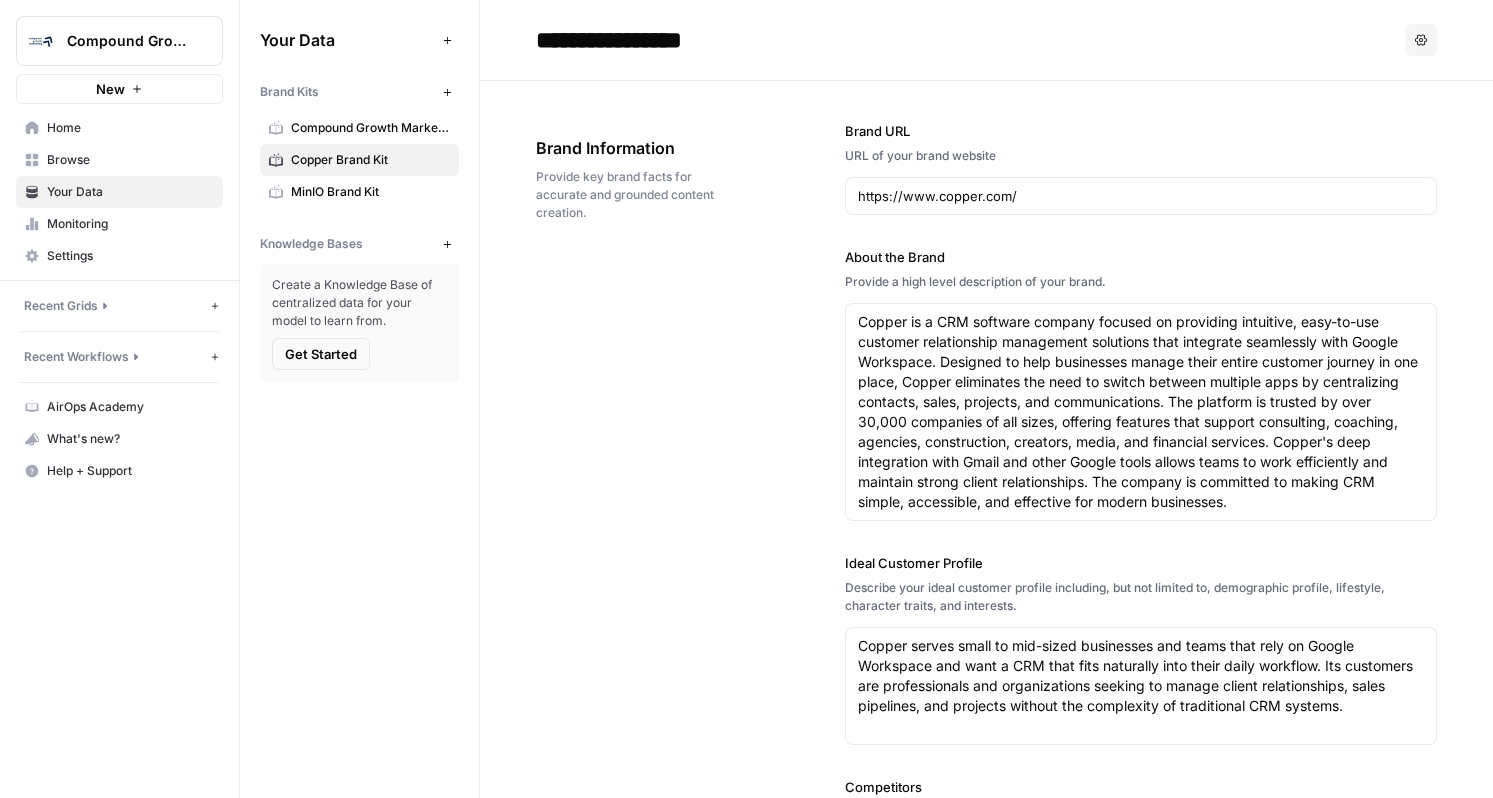type on "**********" 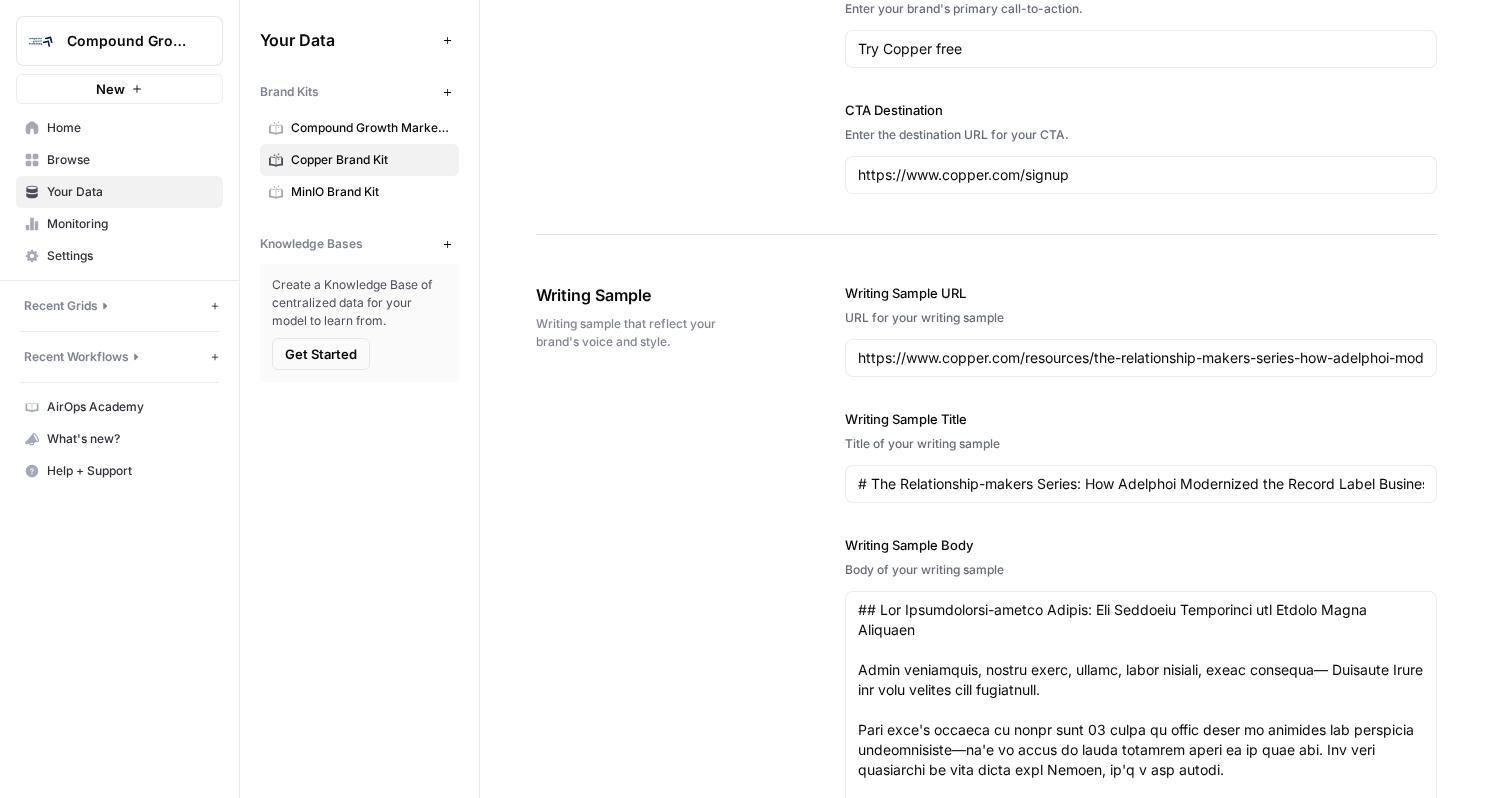 scroll, scrollTop: 2005, scrollLeft: 0, axis: vertical 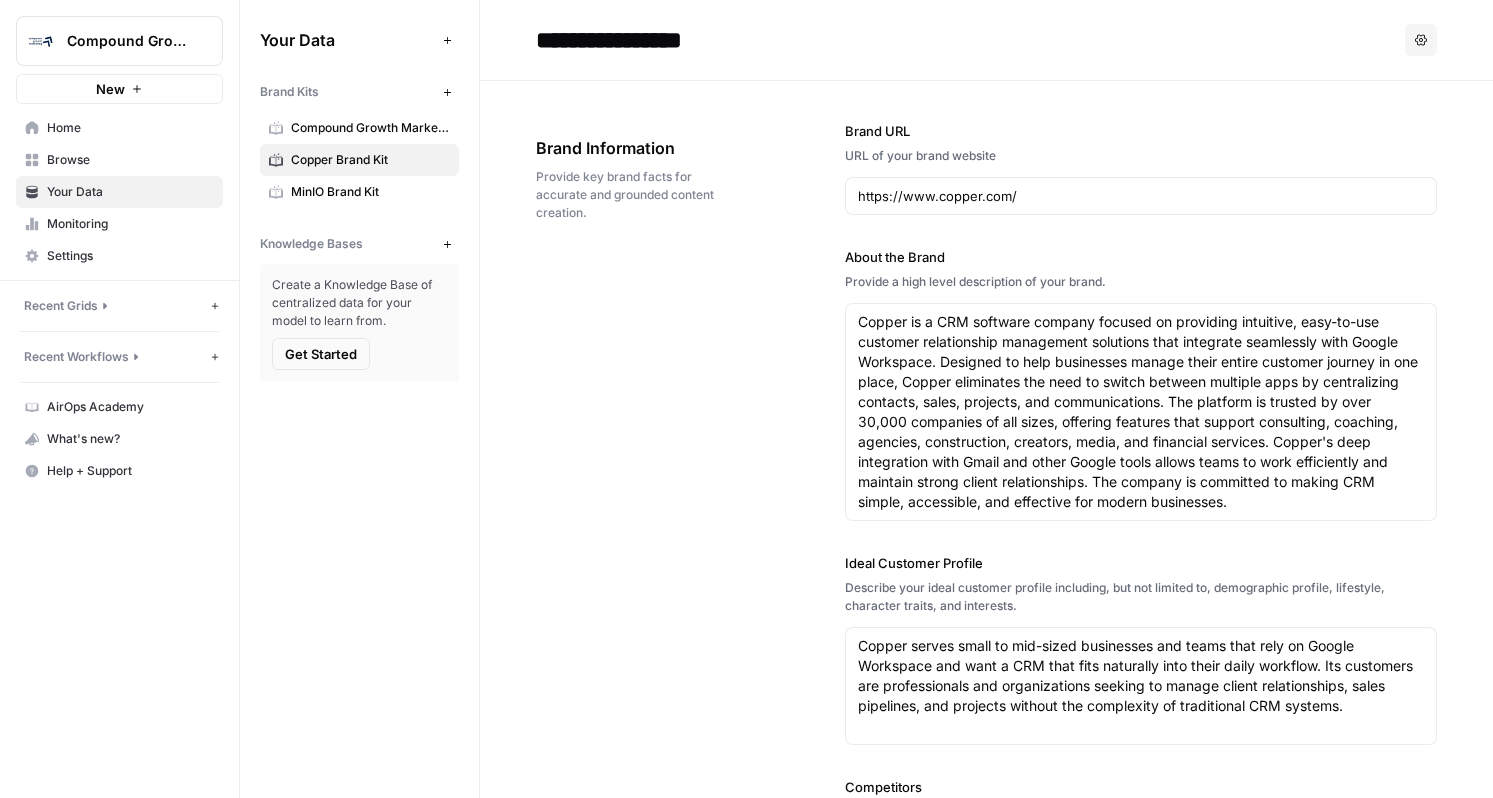 click on "Monitoring" at bounding box center (130, 224) 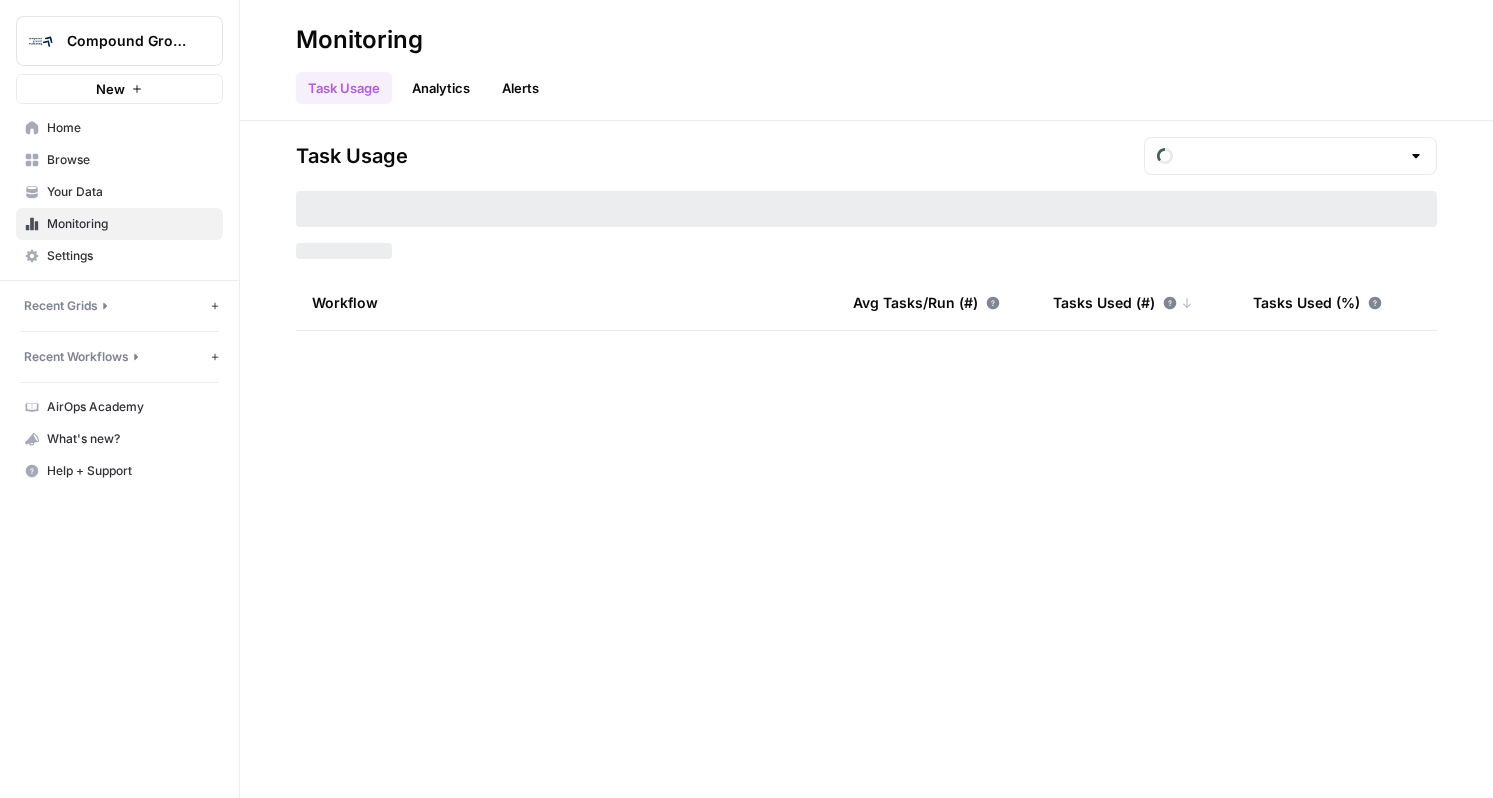 type on "July Tasks" 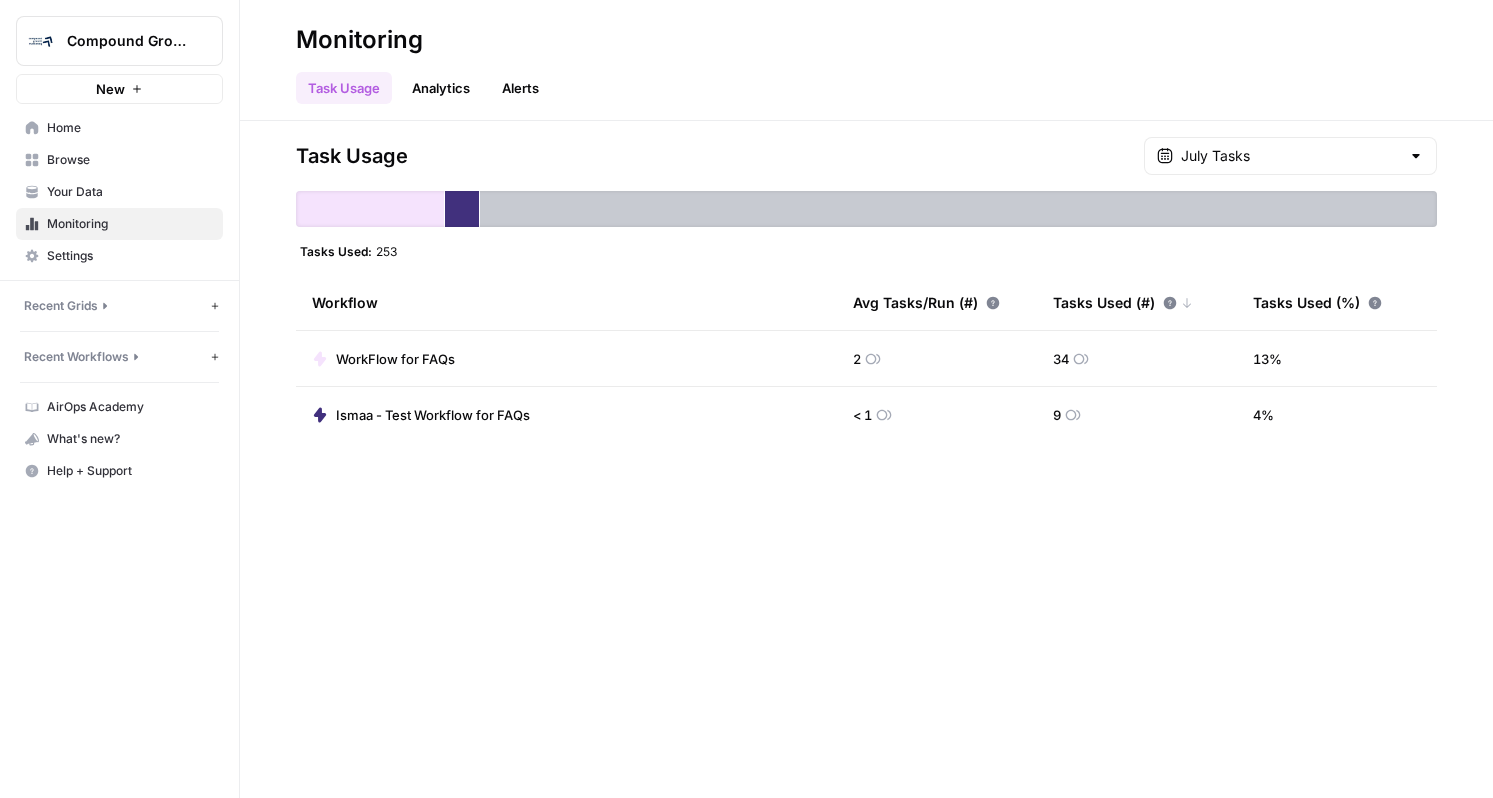 click on "Your Data" at bounding box center [130, 192] 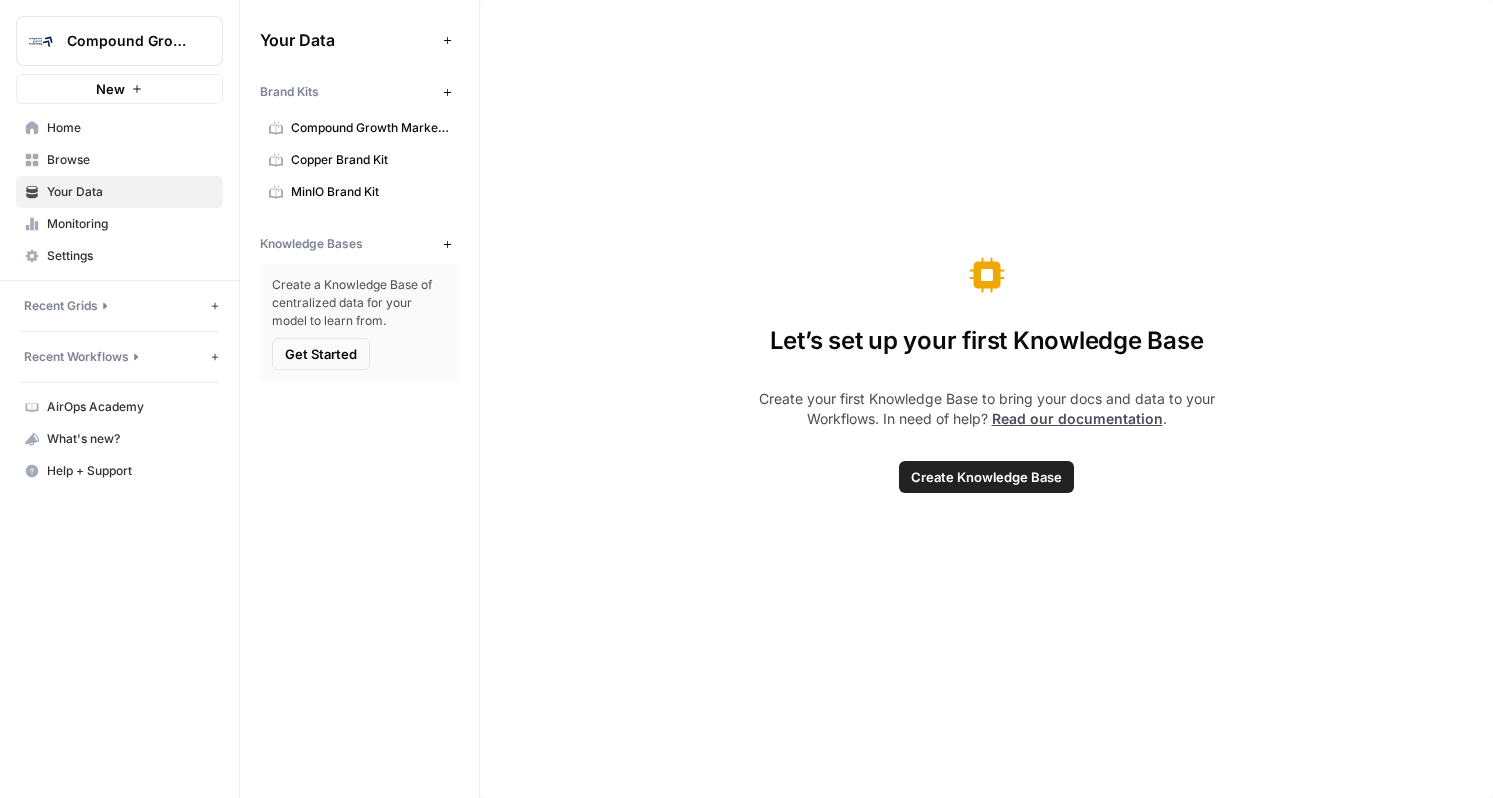 click on "Browse" at bounding box center (130, 160) 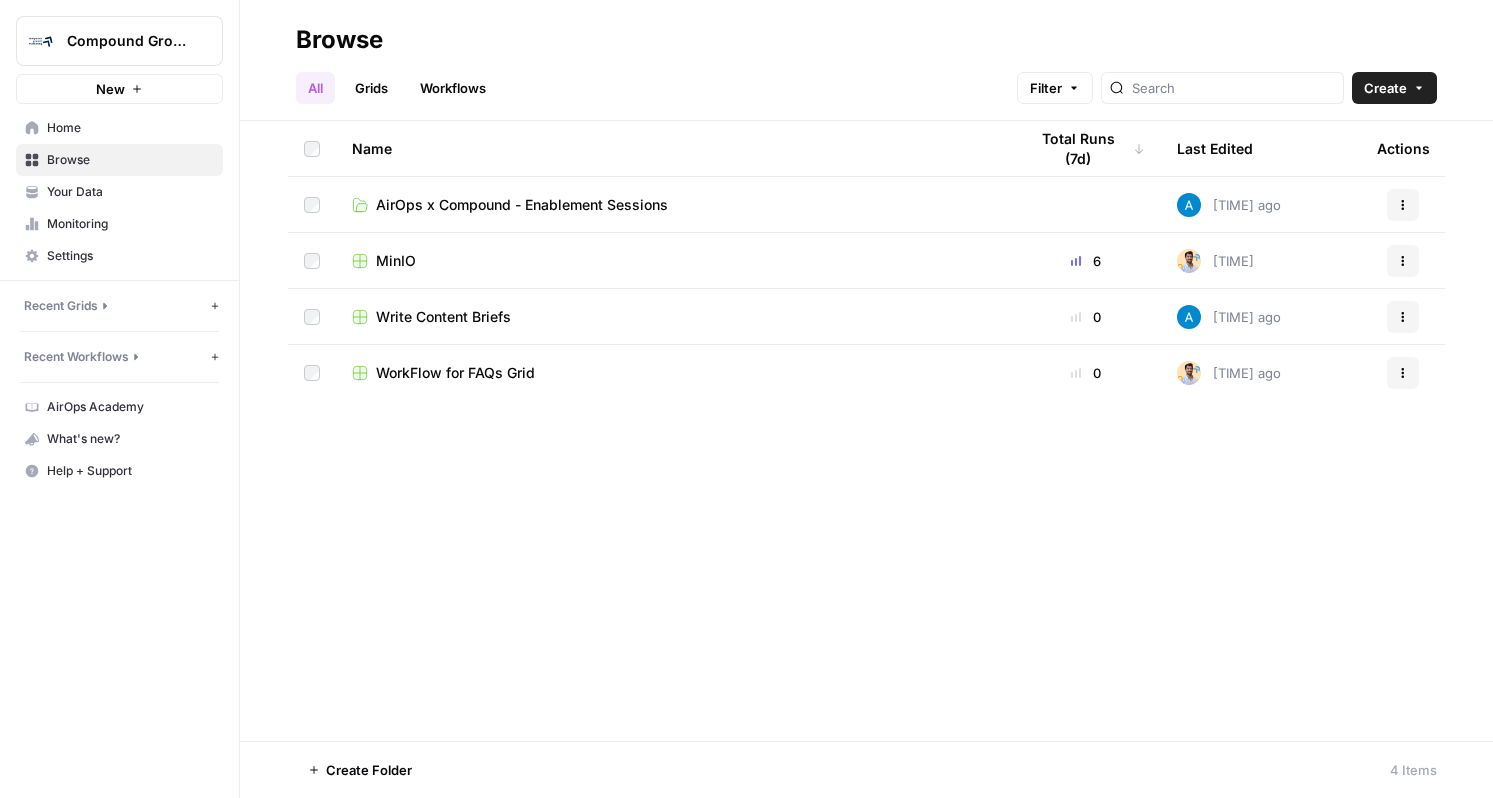 click on "All Grids Workflows Filter Create" at bounding box center (866, 80) 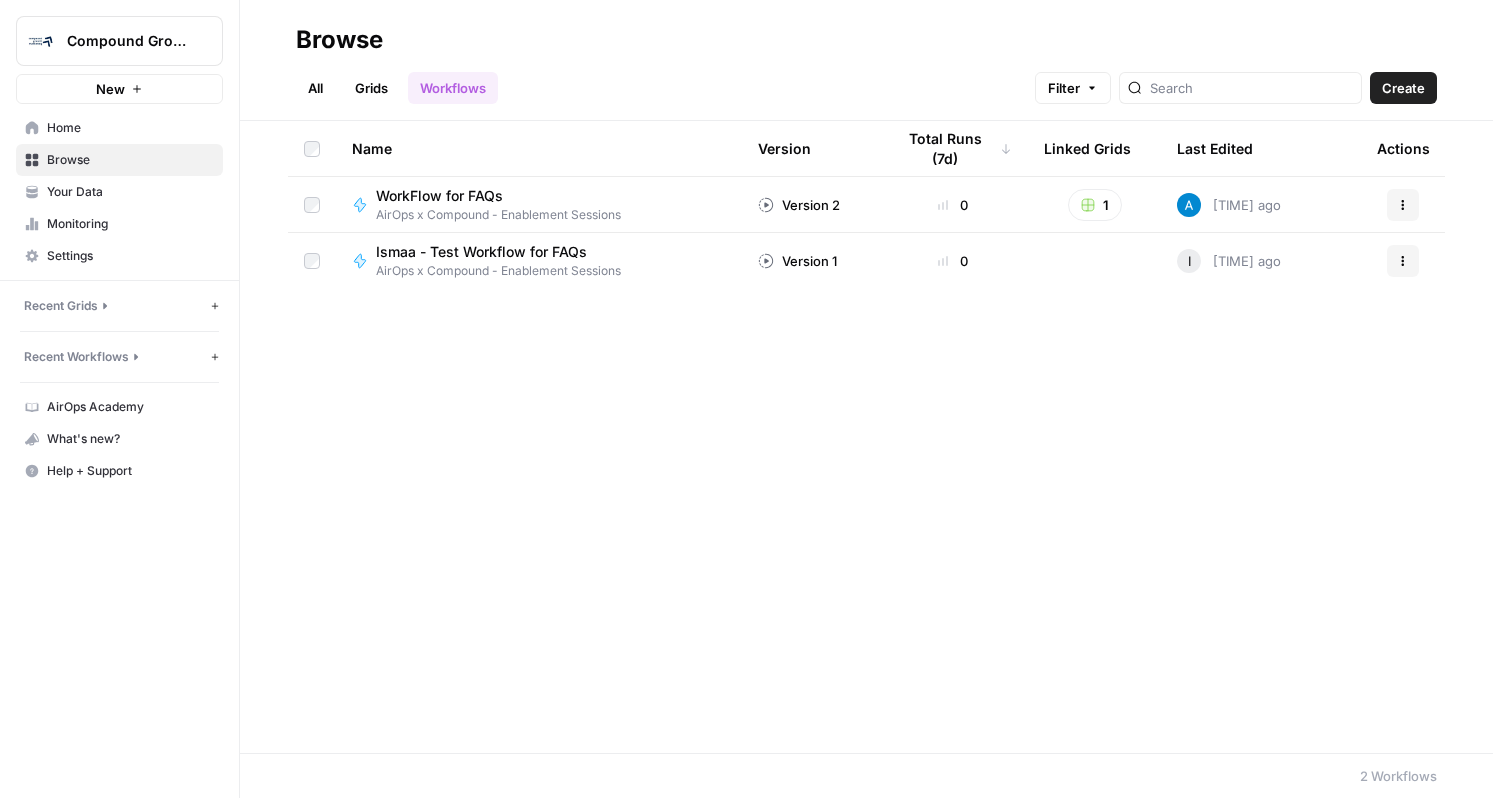 click on "Recent Grids" at bounding box center [61, 306] 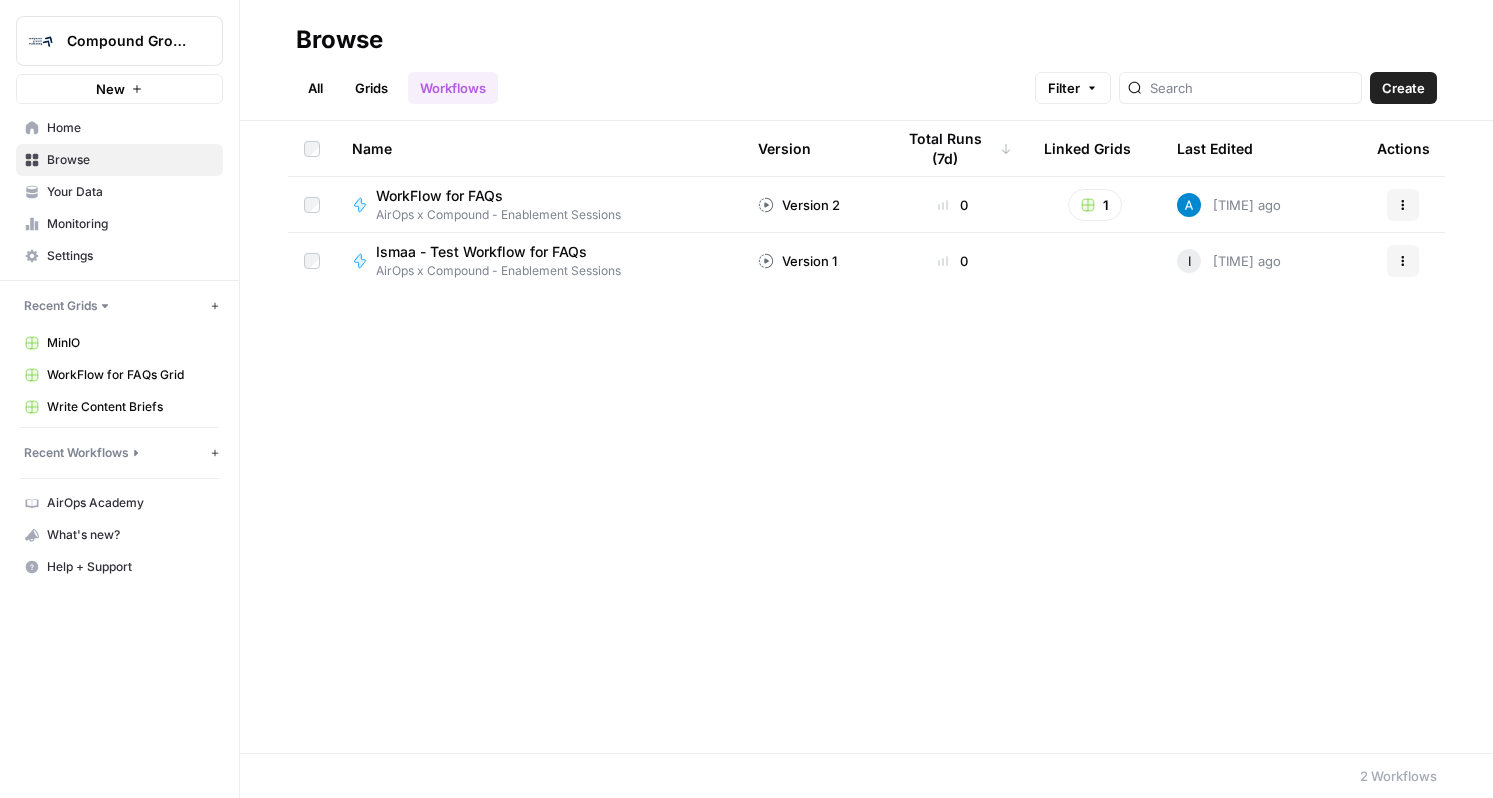 click on "Home" at bounding box center [130, 128] 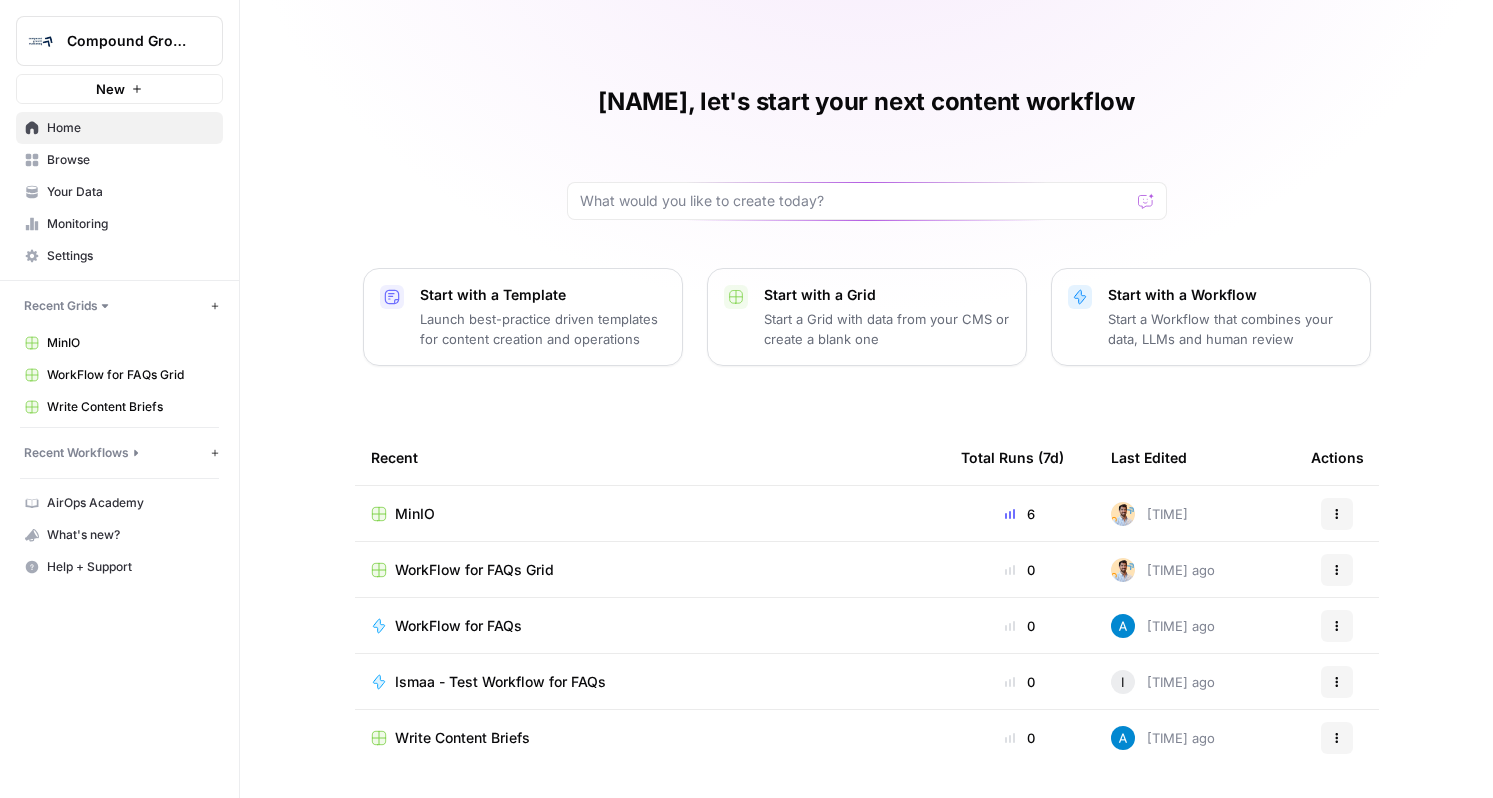 scroll, scrollTop: 48, scrollLeft: 0, axis: vertical 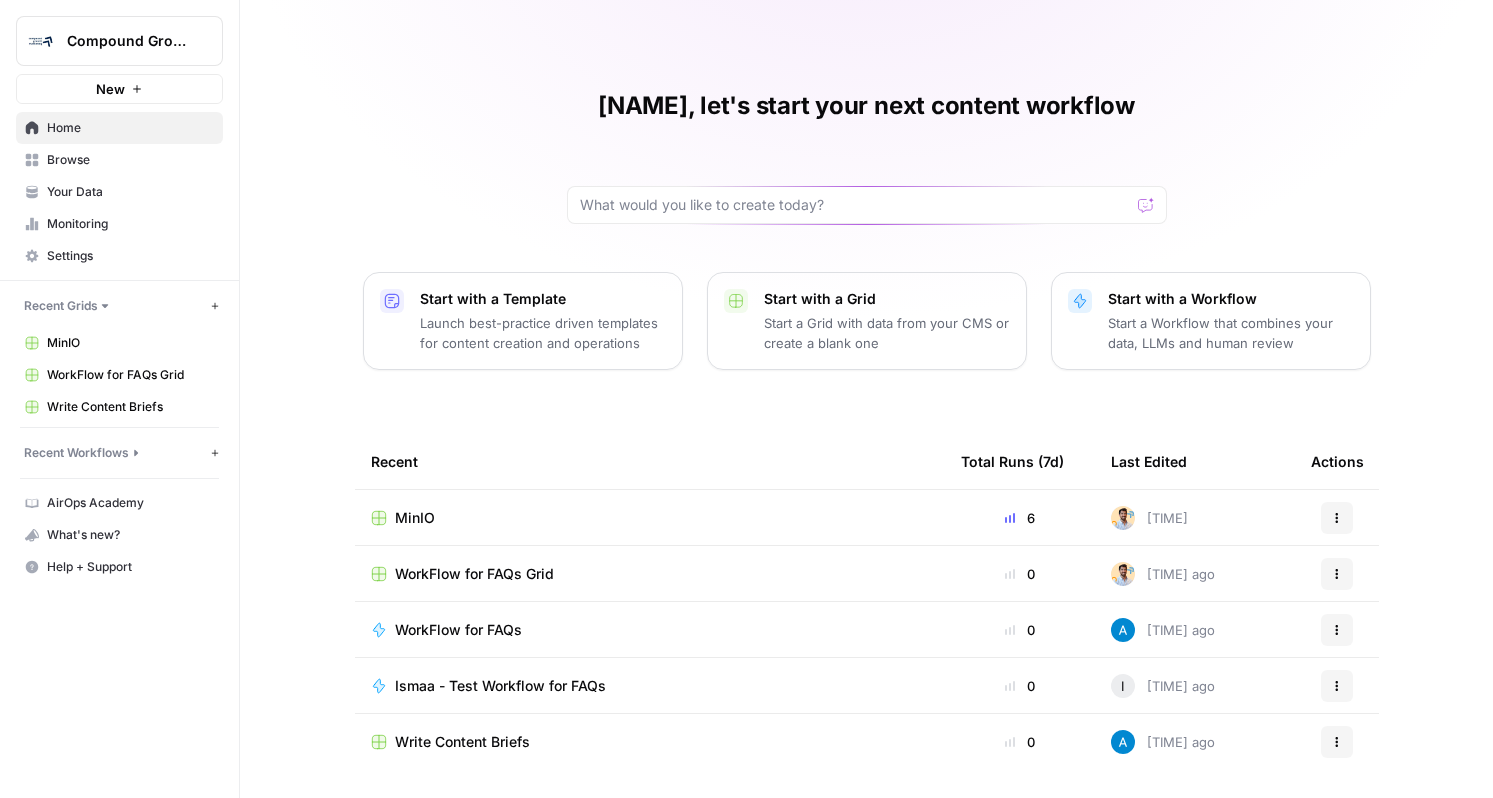 click on "Recent Workflows" at bounding box center [115, 453] 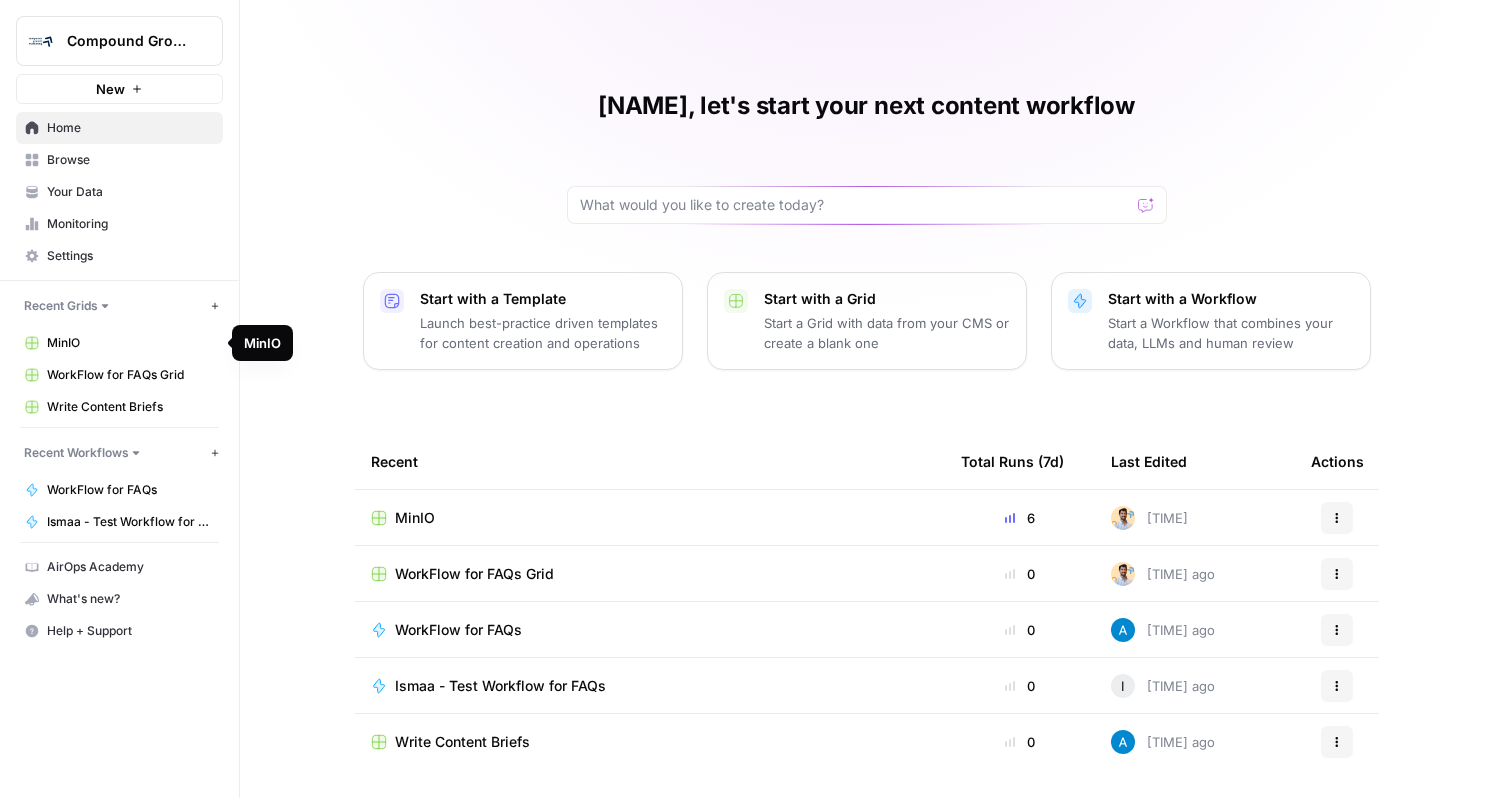 click on "MinIO" at bounding box center [119, 343] 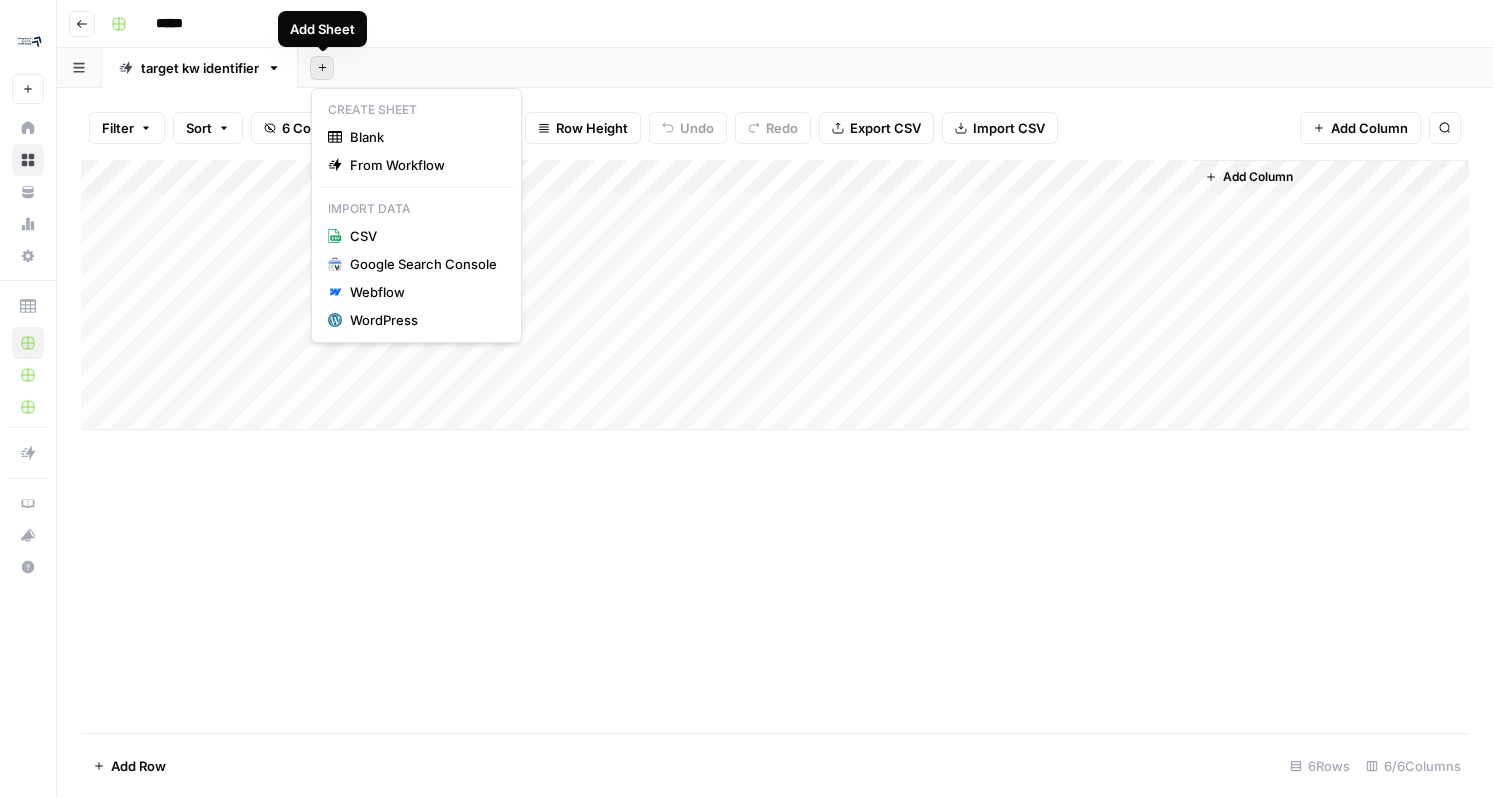 click on "Add Sheet" at bounding box center (322, 68) 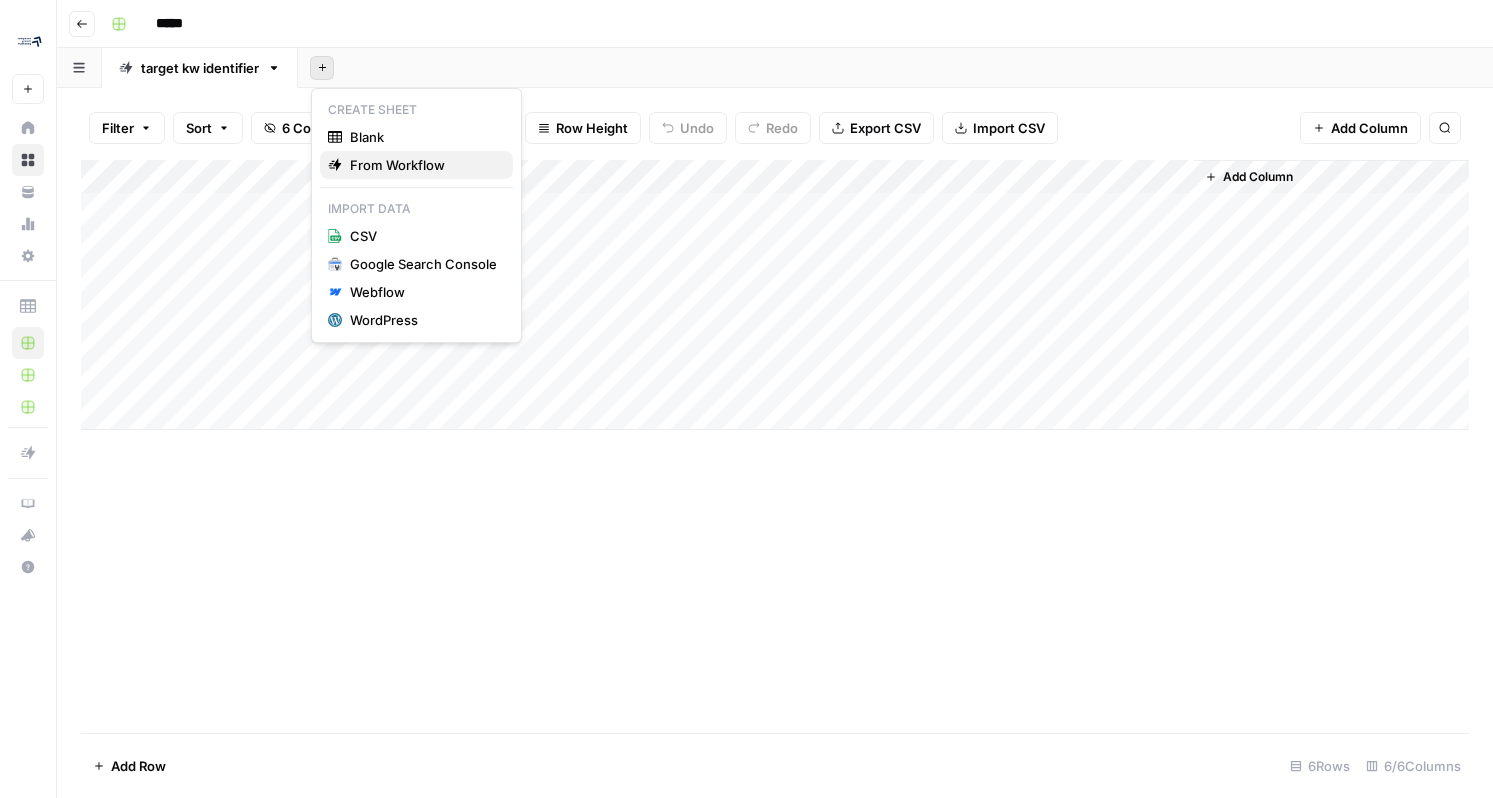 click on "From Workflow" at bounding box center (423, 165) 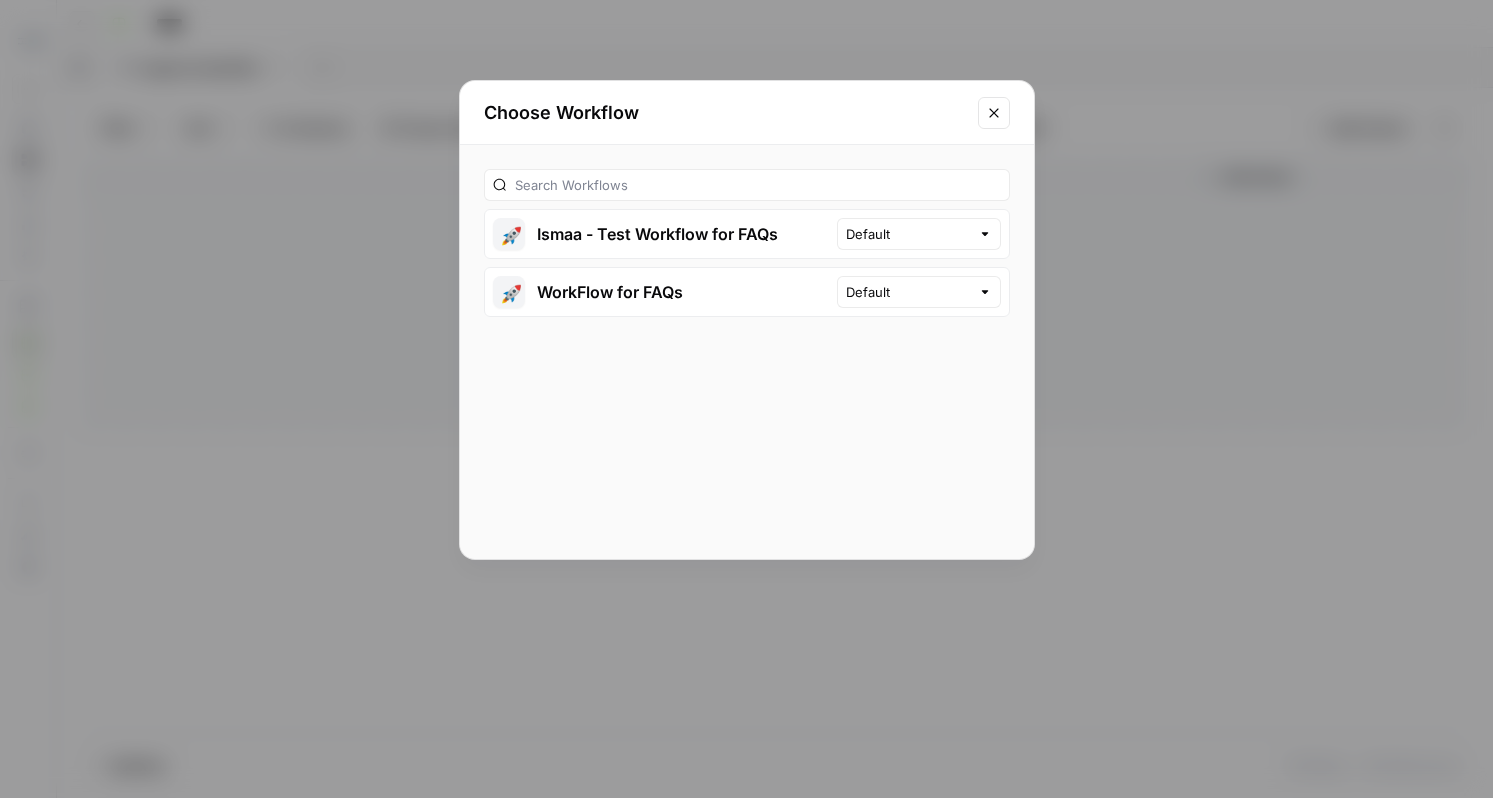 click 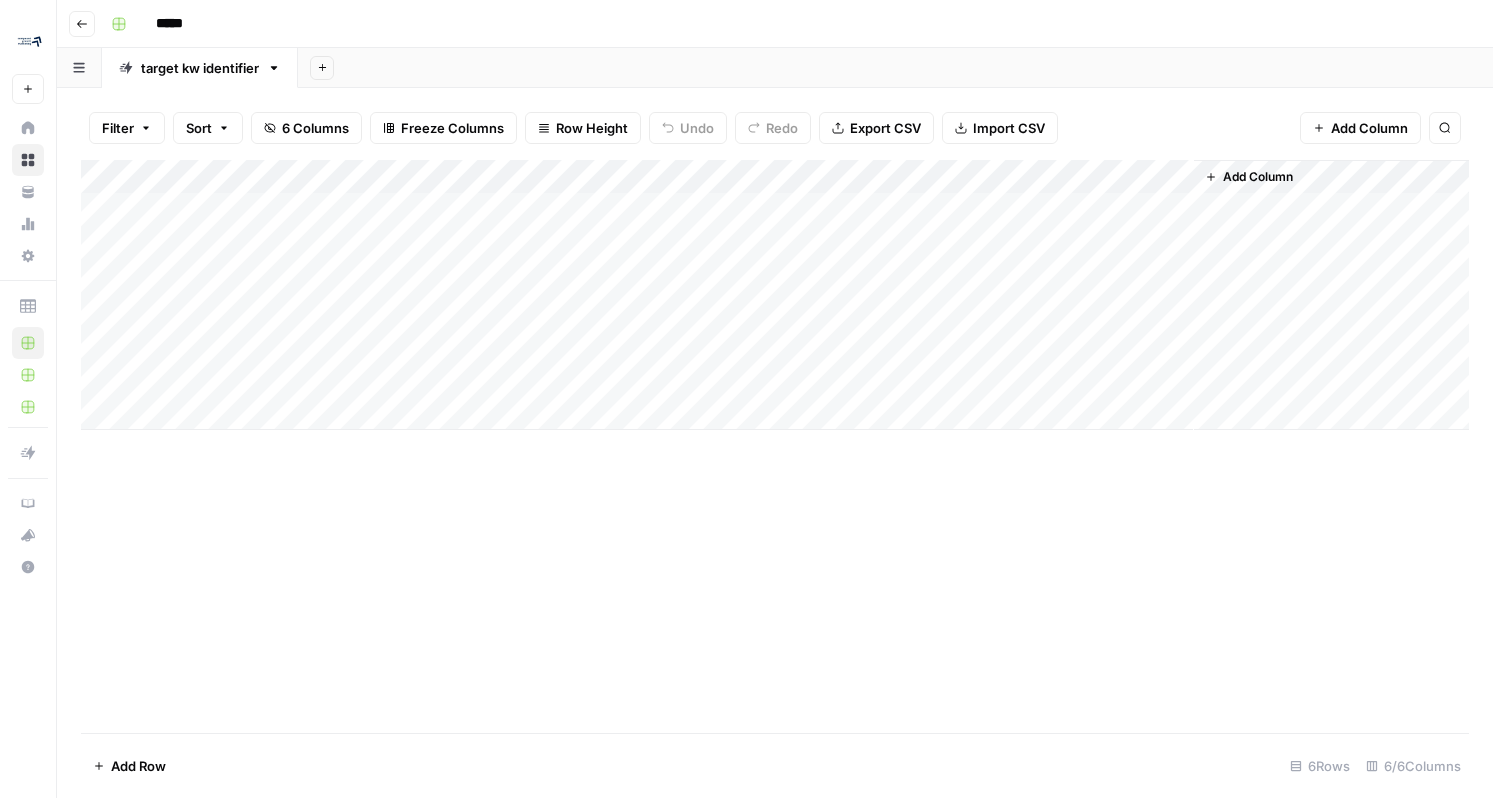 click 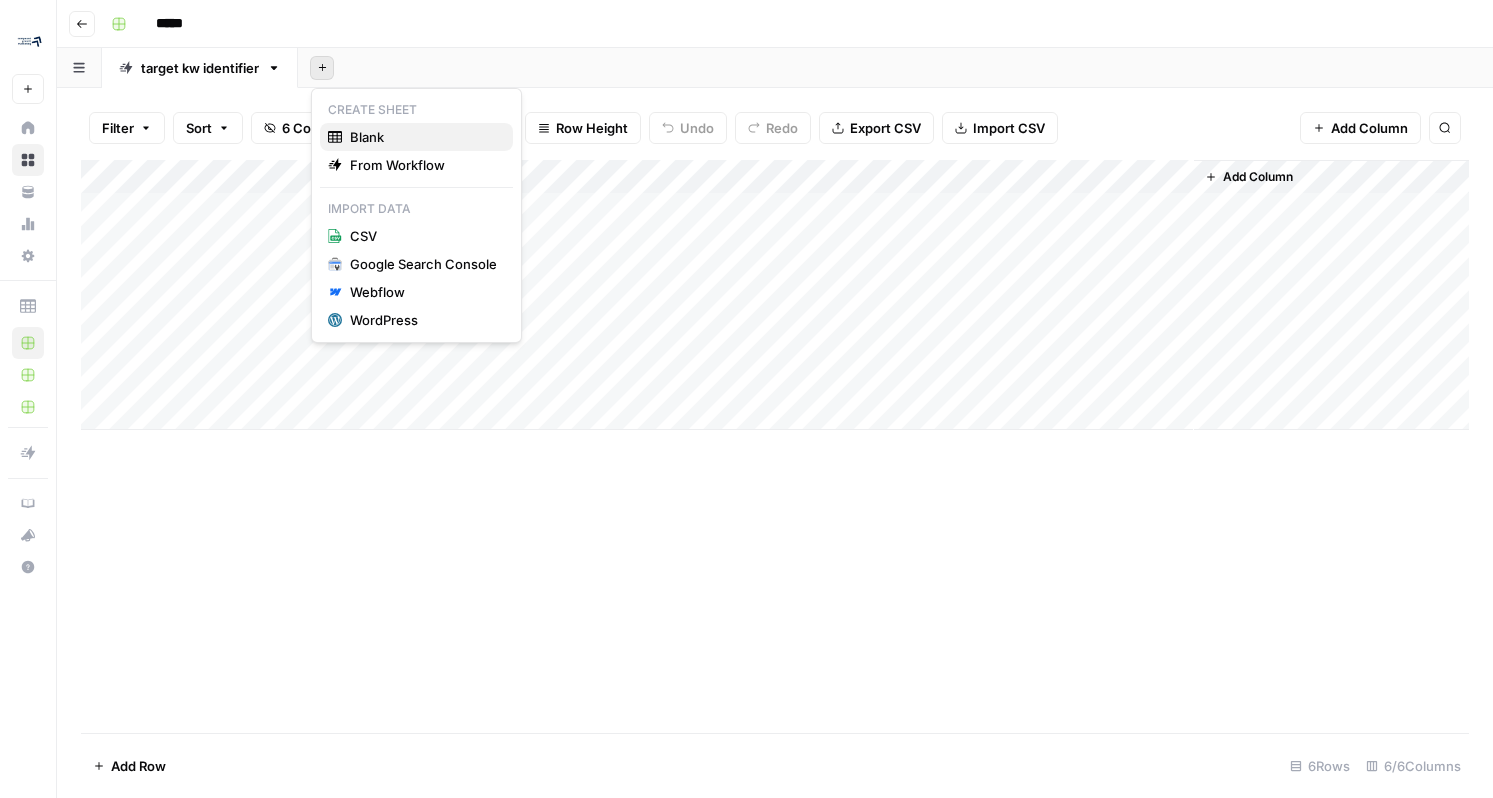 click on "Blank" at bounding box center (416, 137) 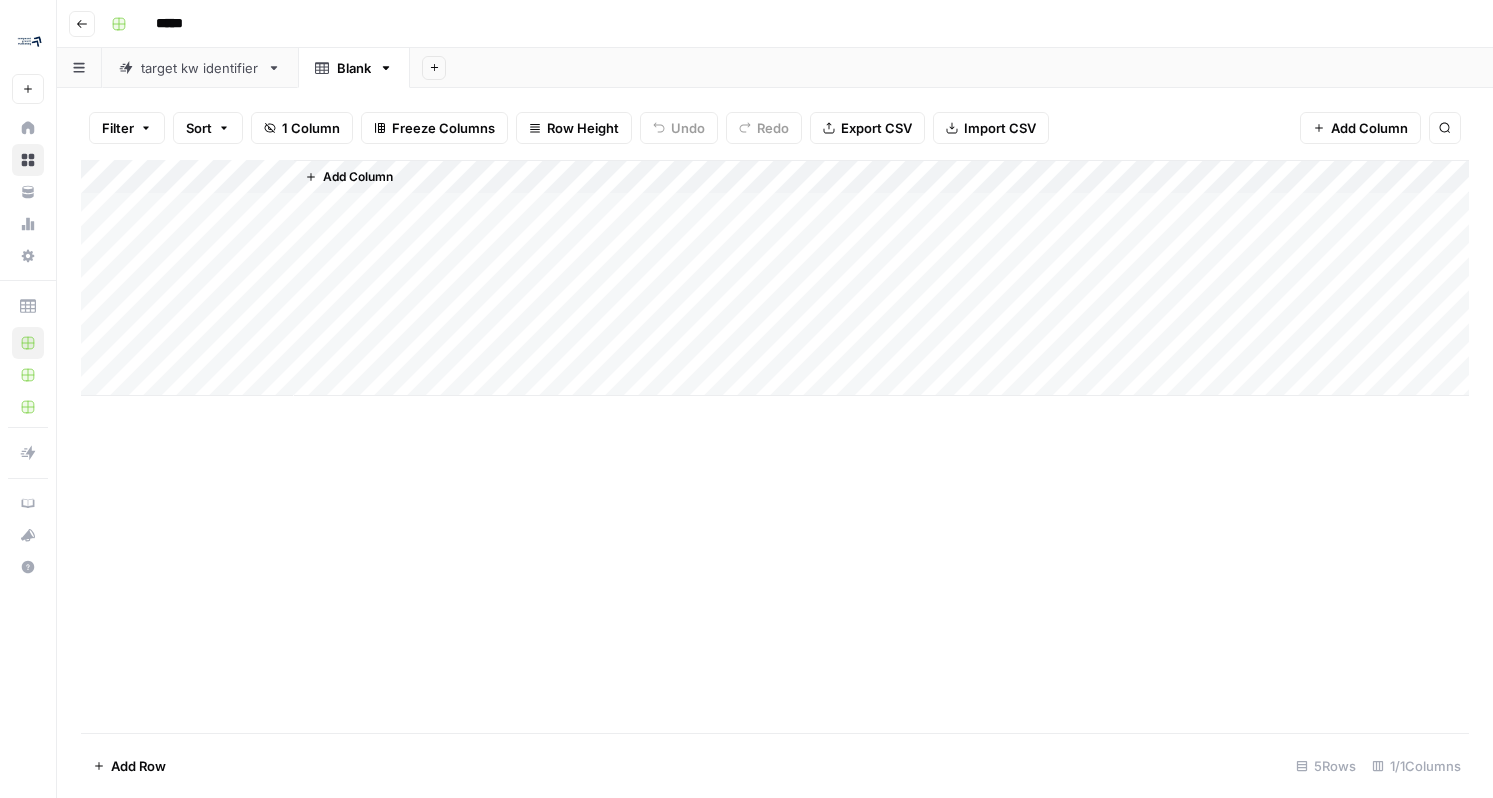 click on "Add Column" at bounding box center [358, 177] 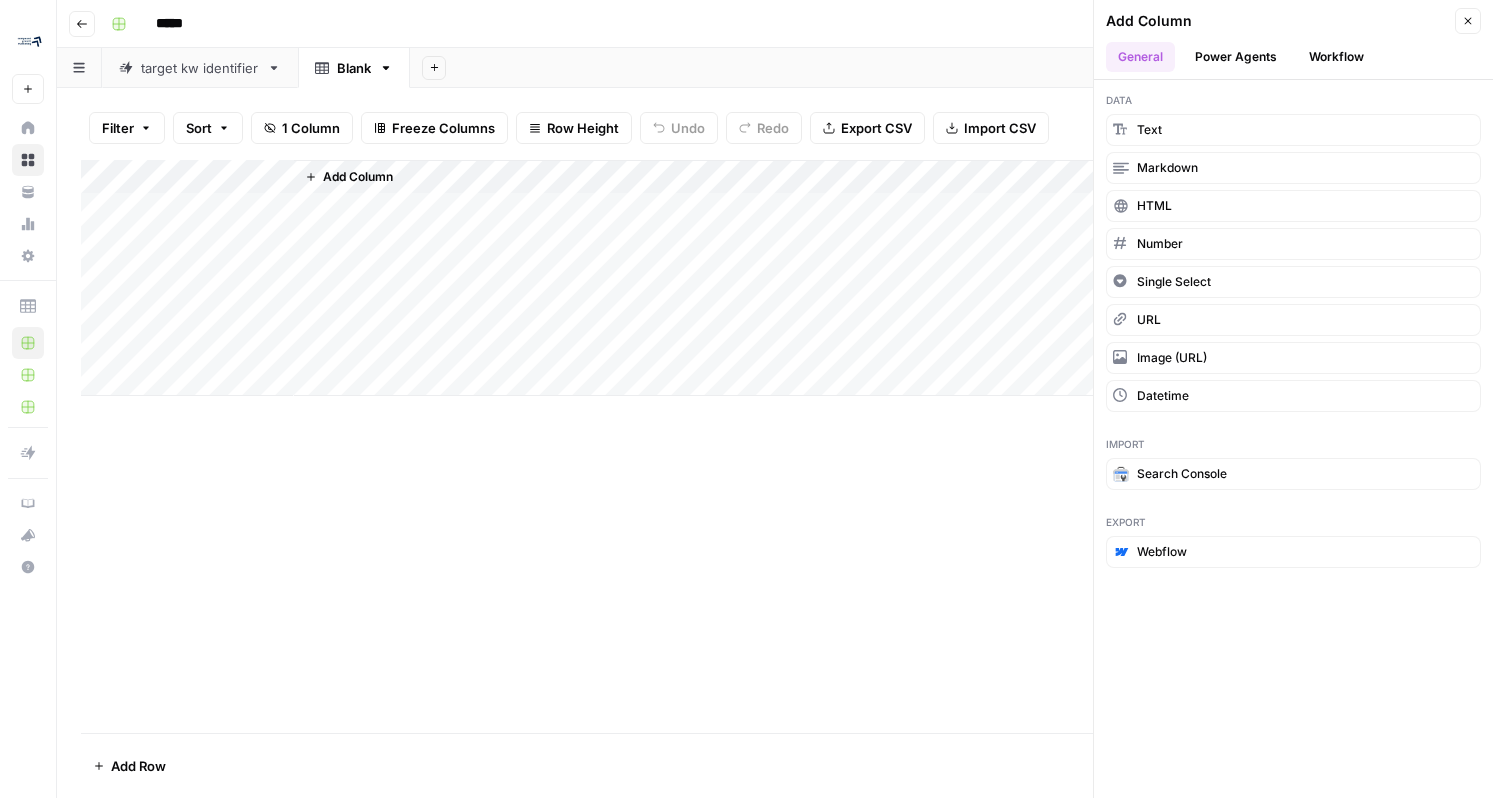 click on "Add Column Close General Power Agents Workflow" at bounding box center [1293, 40] 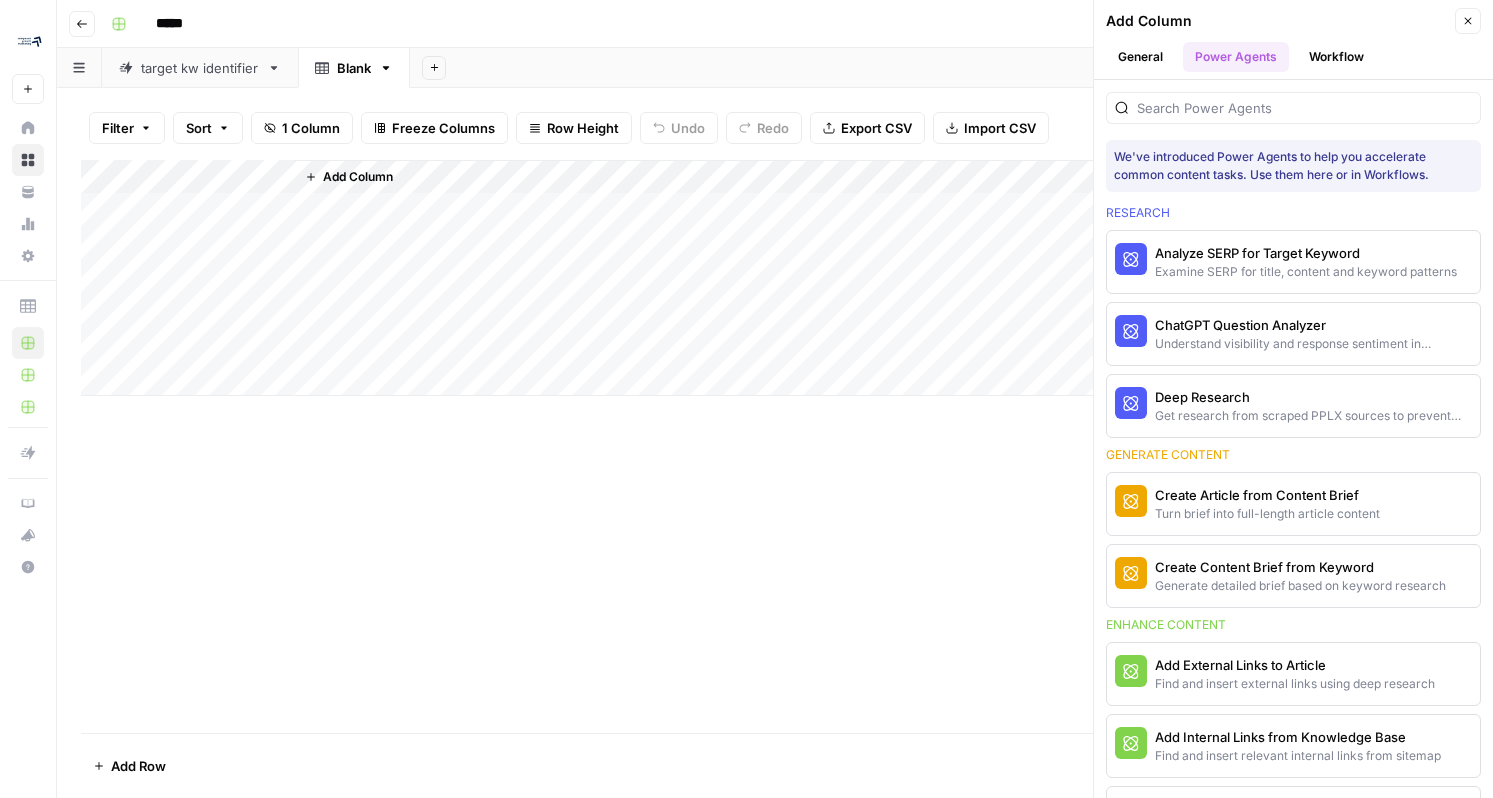 click on "Workflow" at bounding box center [1336, 57] 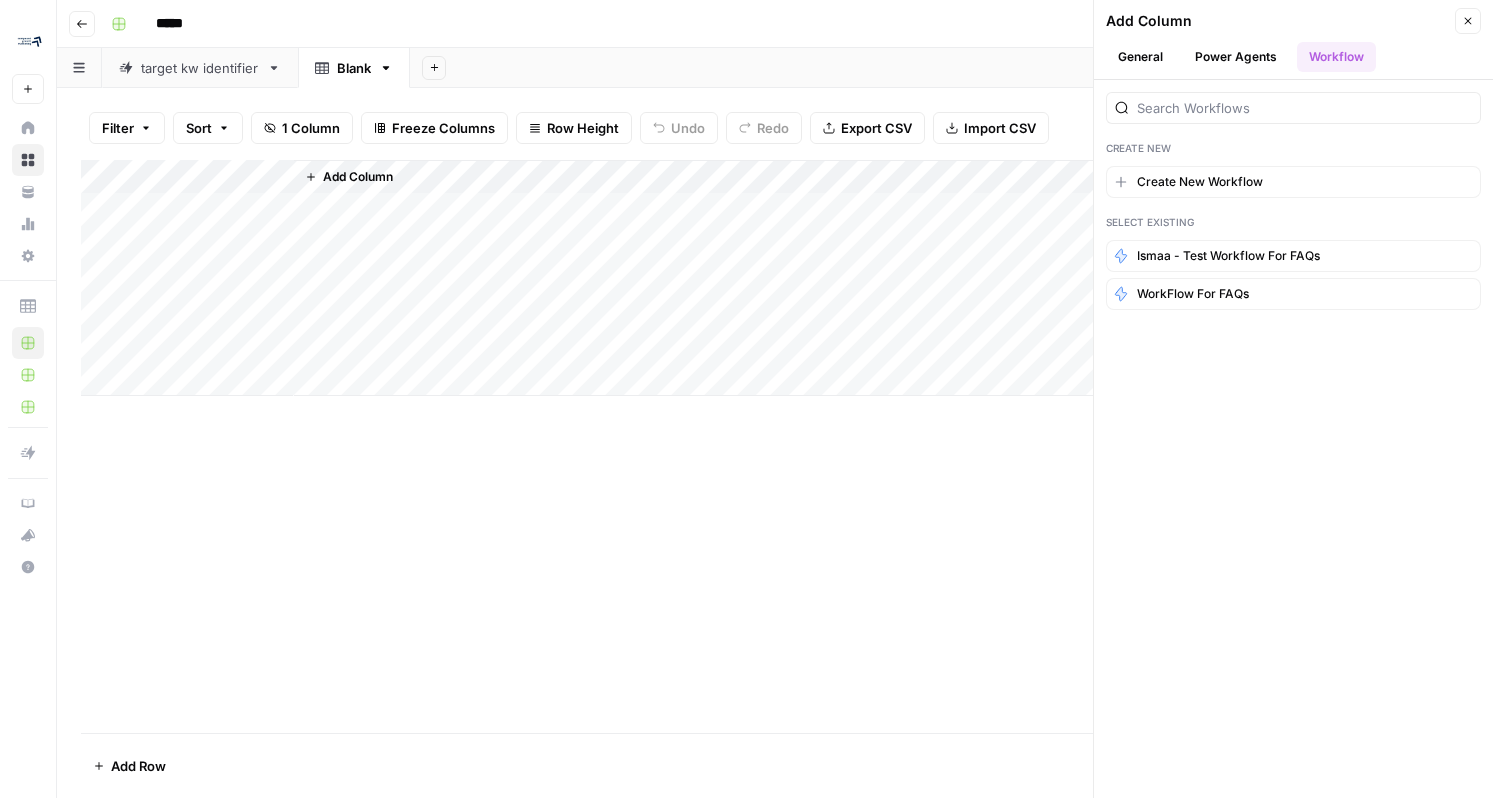 click on "Power Agents" at bounding box center [1236, 57] 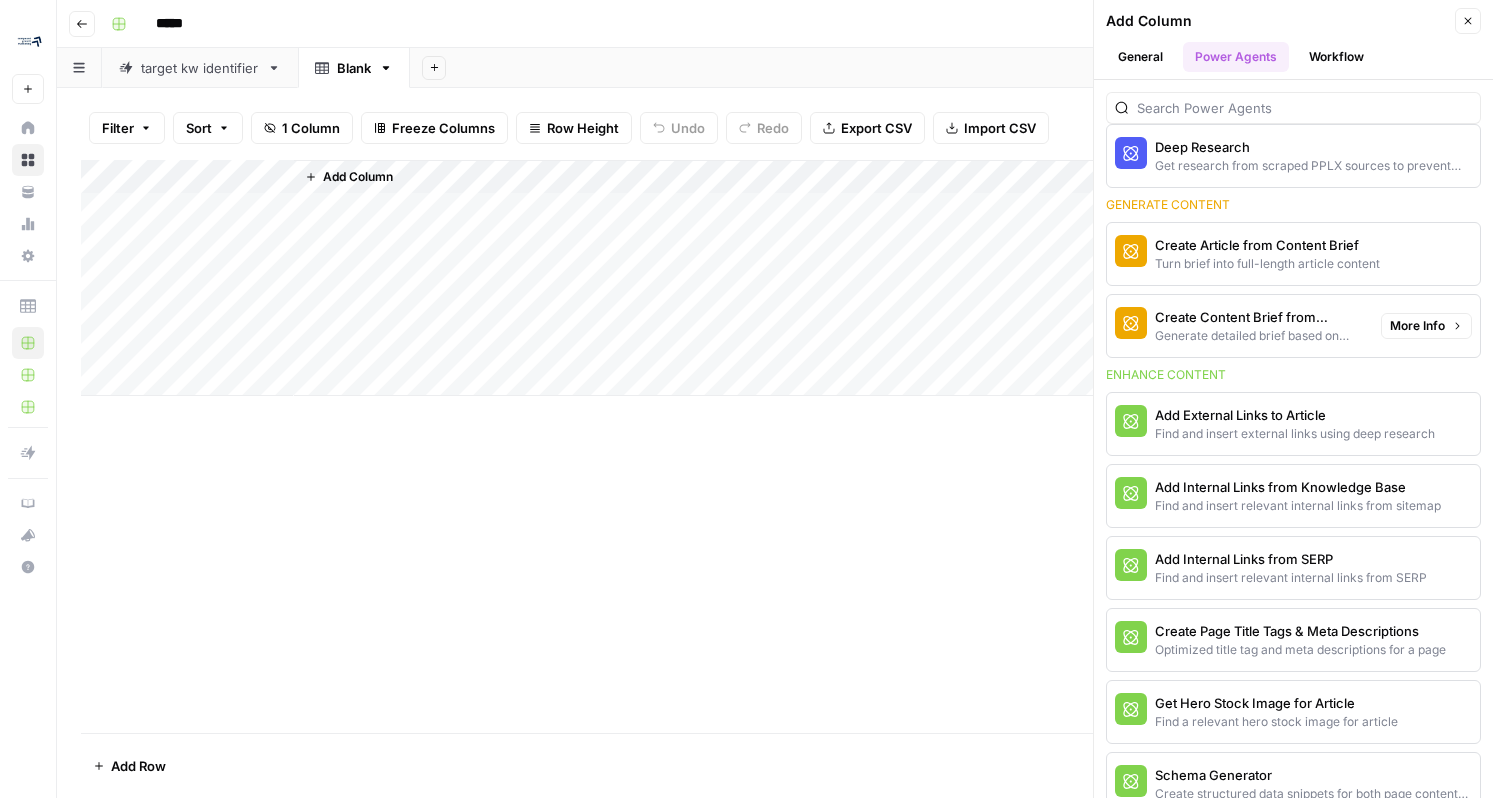 scroll, scrollTop: 393, scrollLeft: 0, axis: vertical 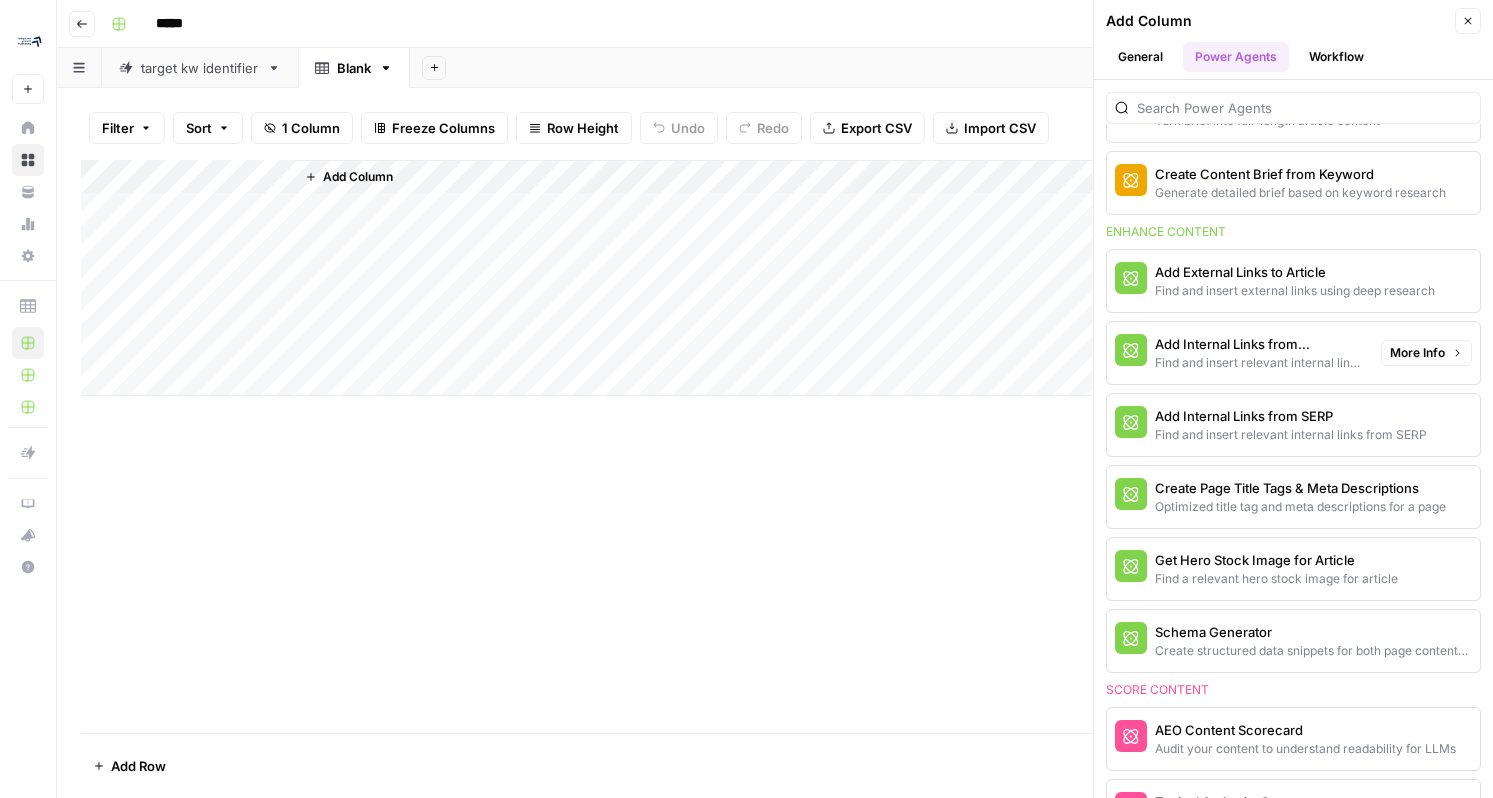 click on "More Info" at bounding box center (1417, 353) 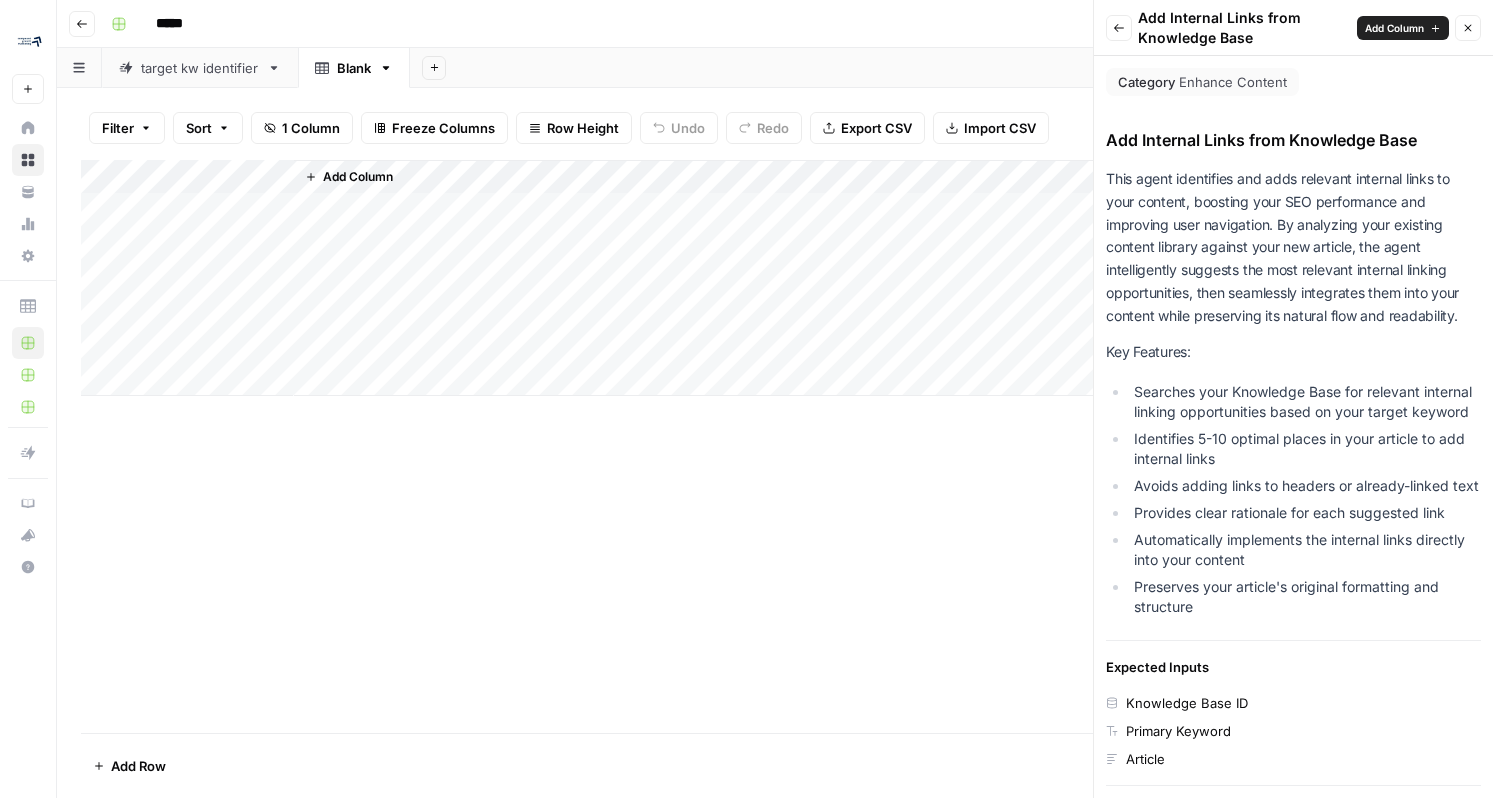 click 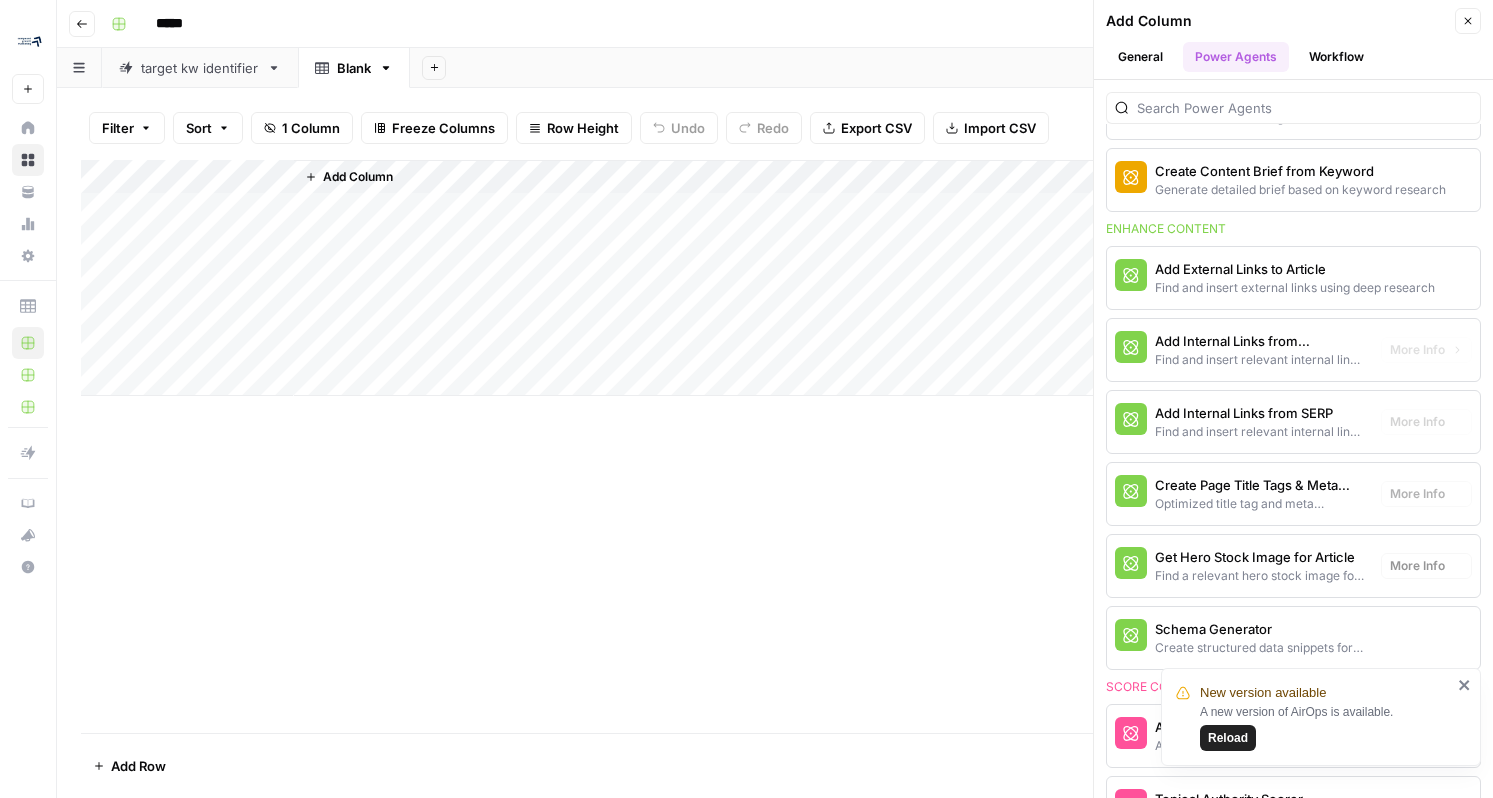 scroll, scrollTop: 397, scrollLeft: 0, axis: vertical 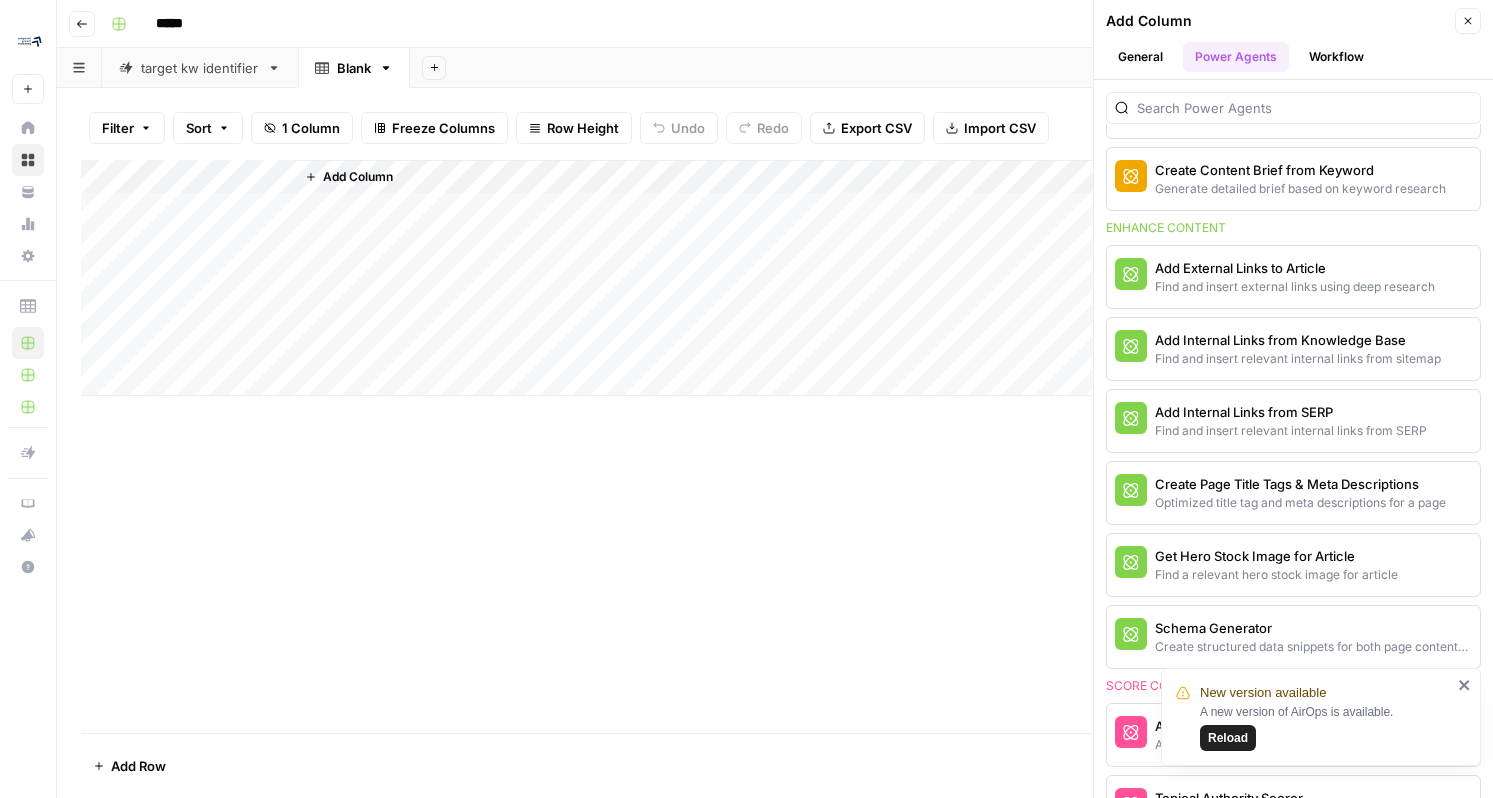 click on "Reload" at bounding box center (1228, 738) 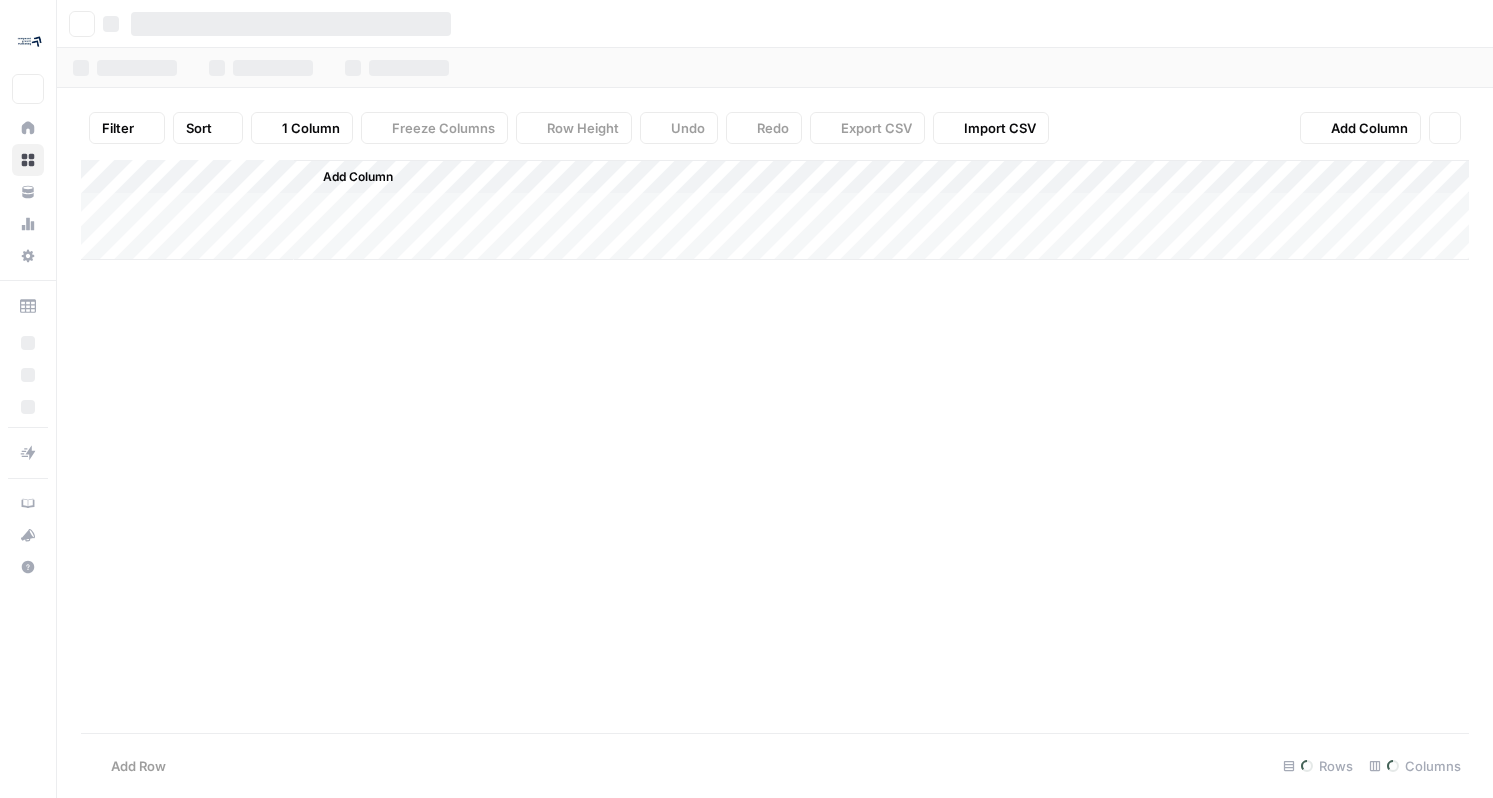 scroll, scrollTop: 0, scrollLeft: 0, axis: both 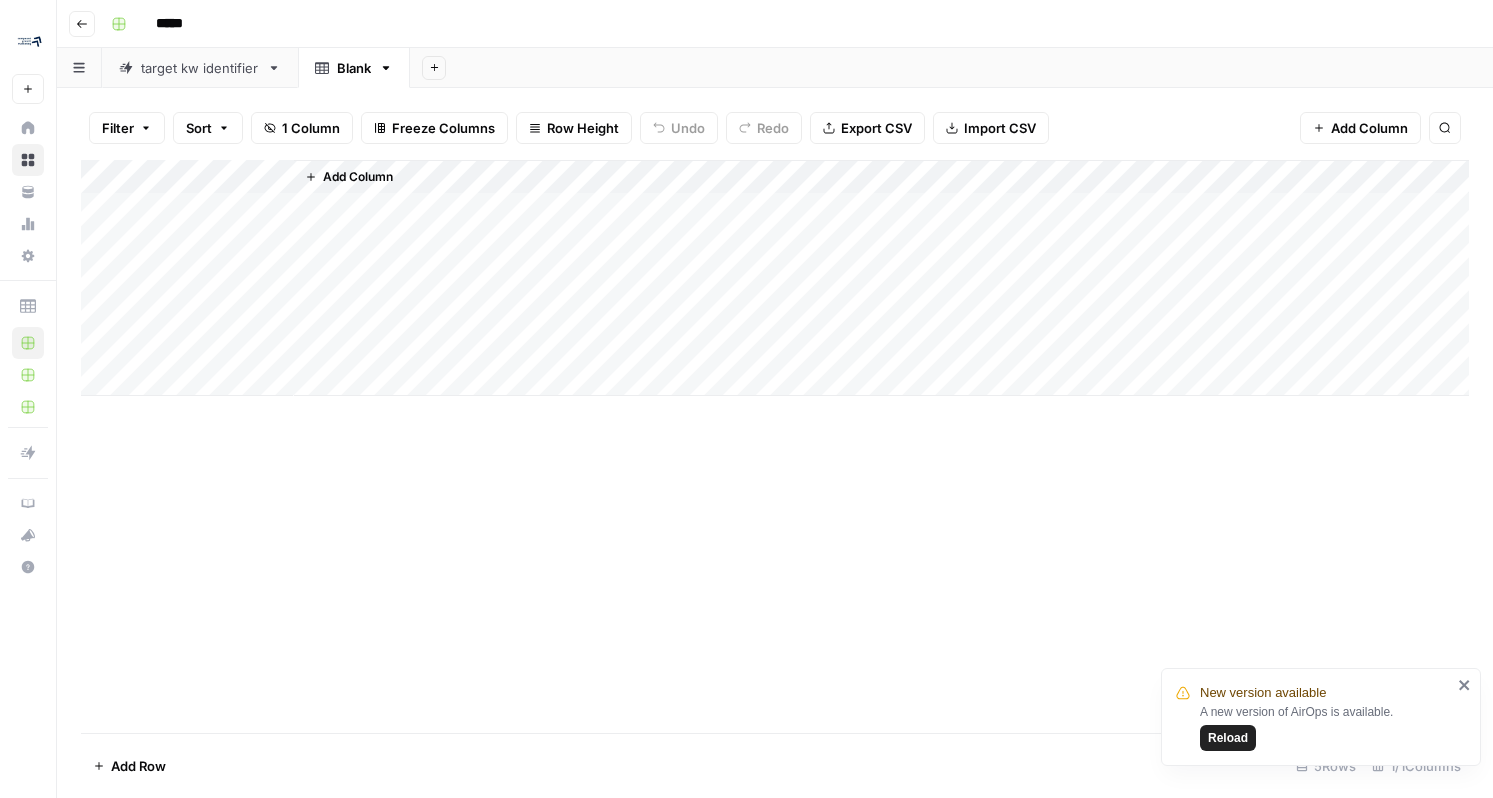 click on "Add Column" at bounding box center (358, 177) 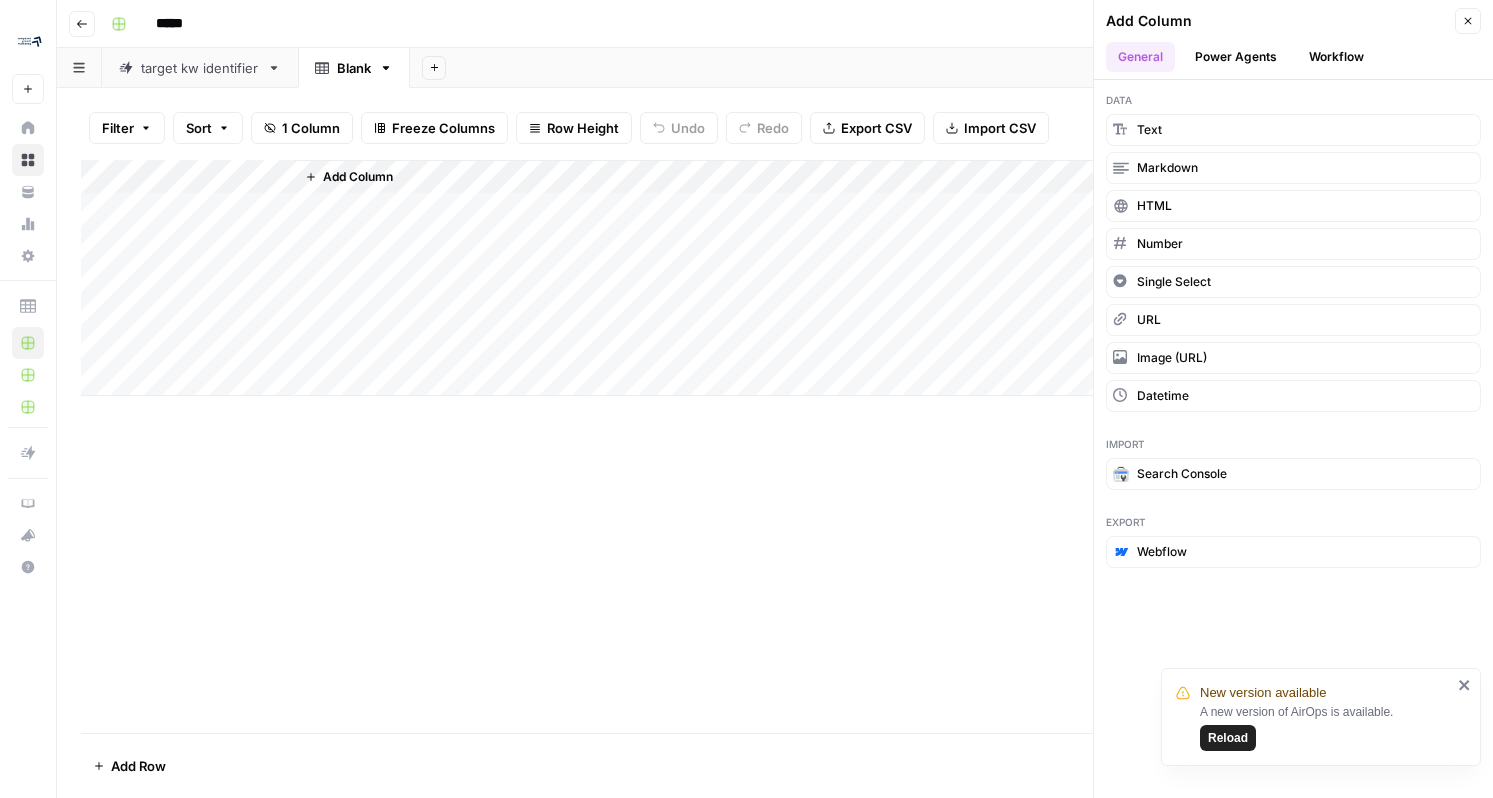 click on "Power Agents" at bounding box center [1236, 57] 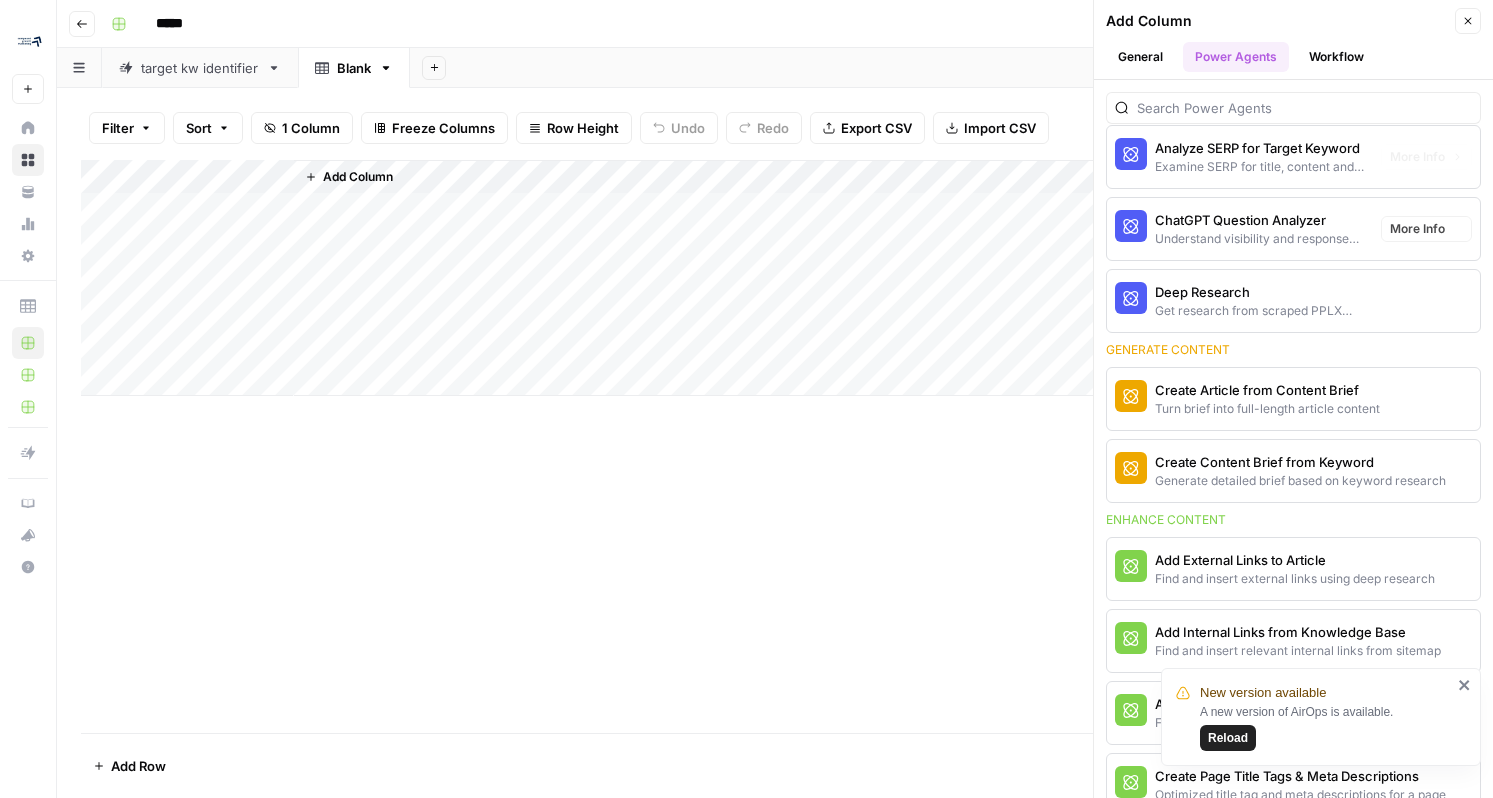 scroll, scrollTop: 140, scrollLeft: 0, axis: vertical 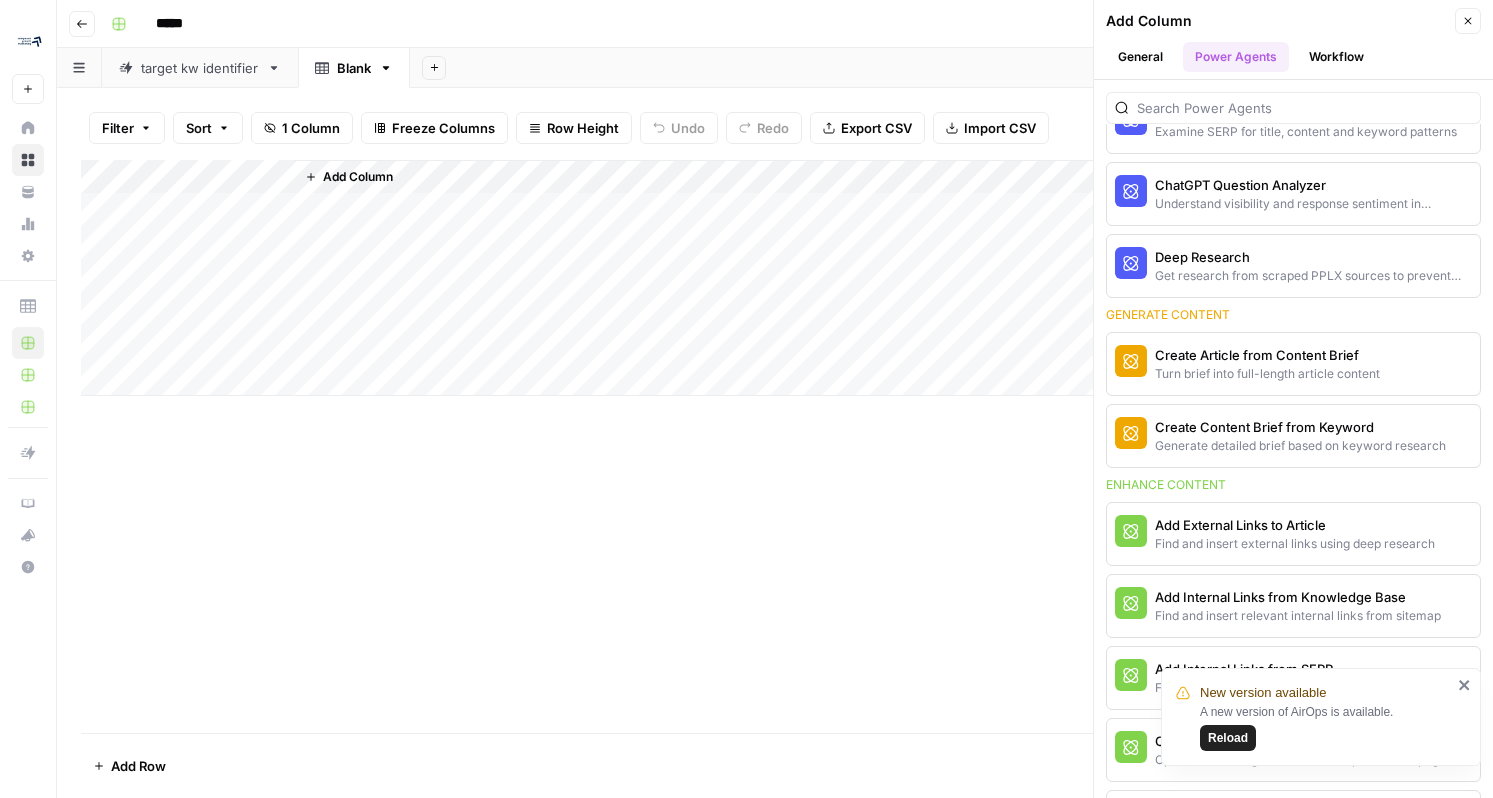 click 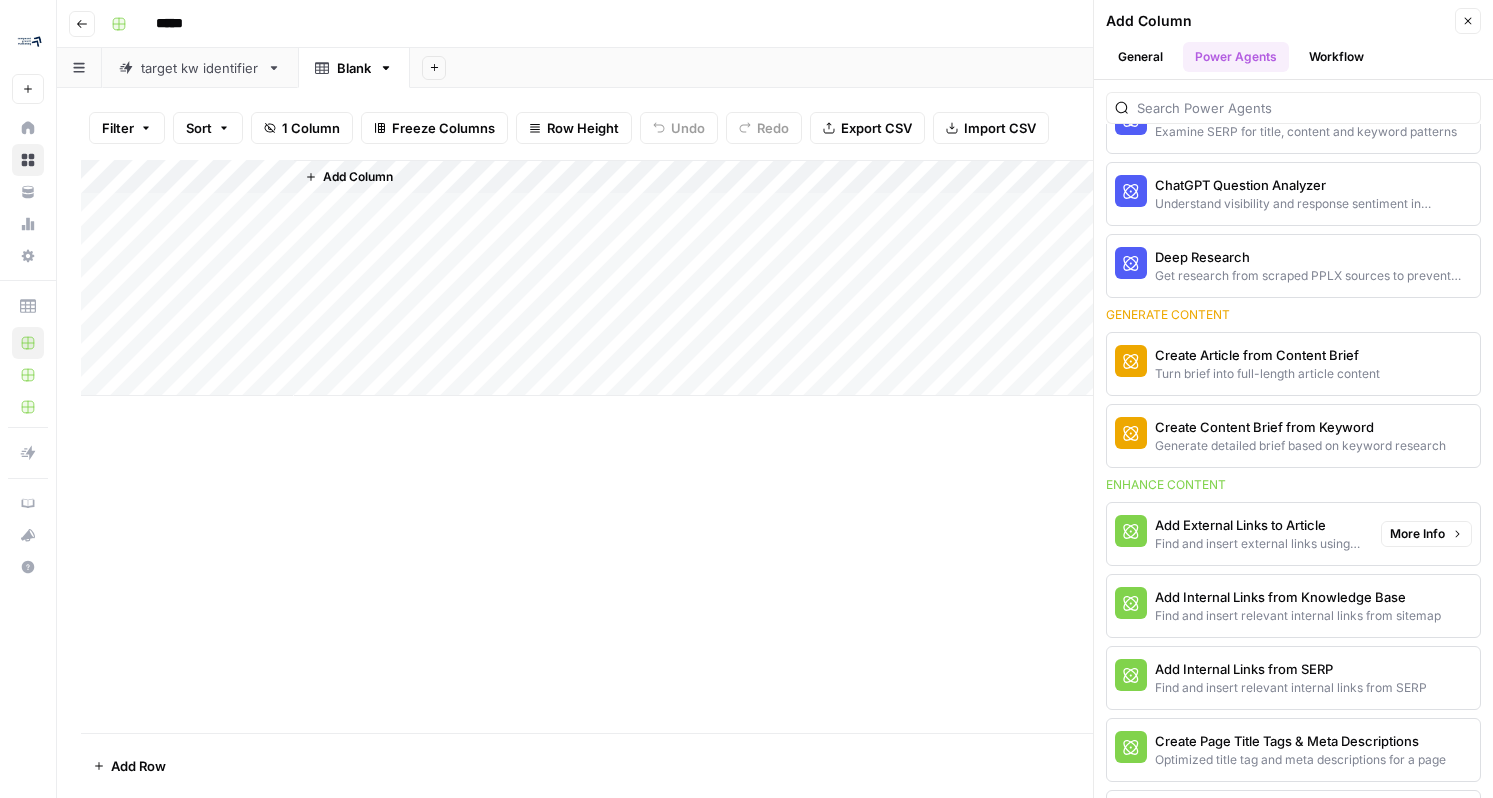 click on "More Info" at bounding box center [1417, 534] 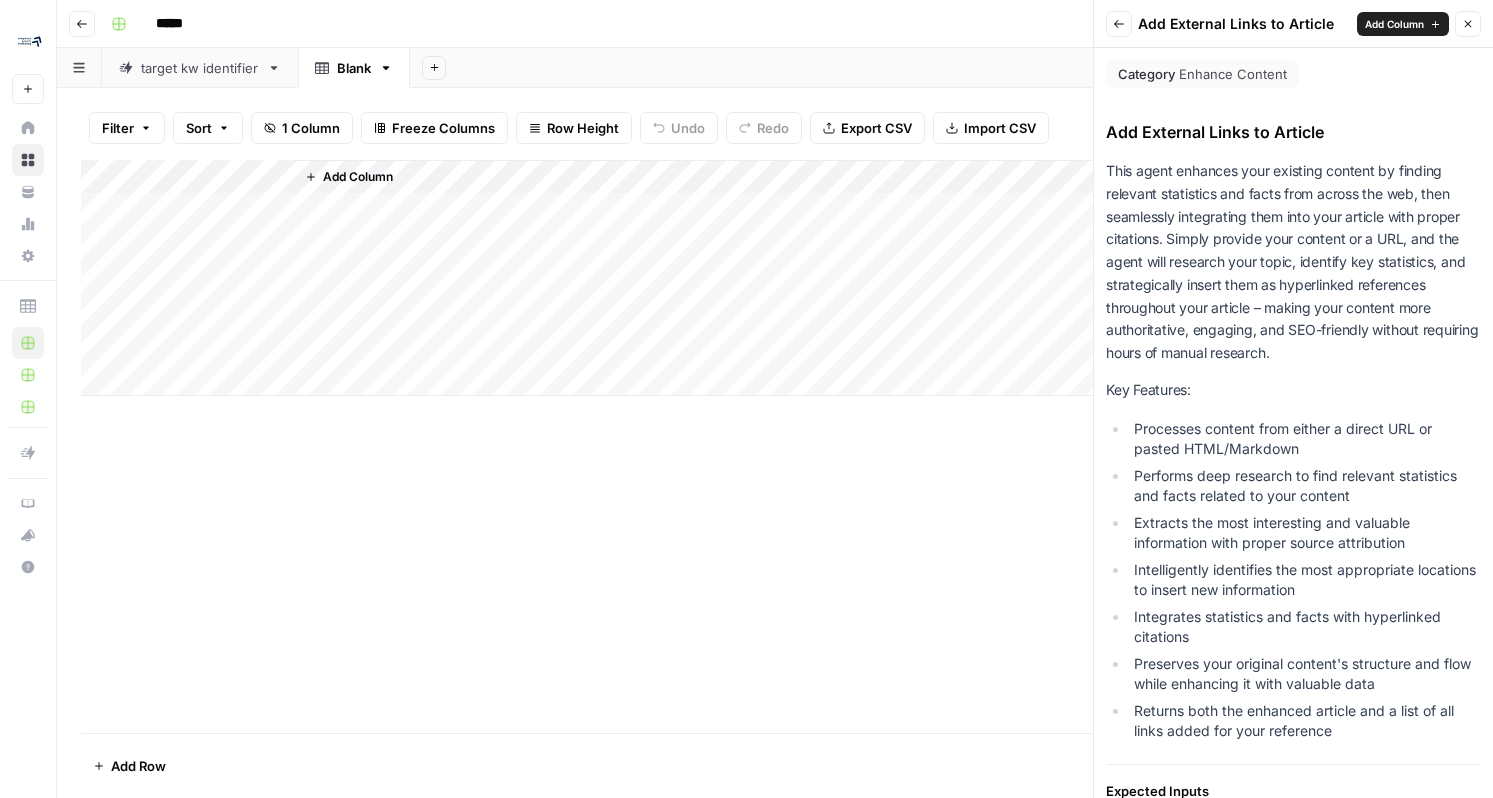 click 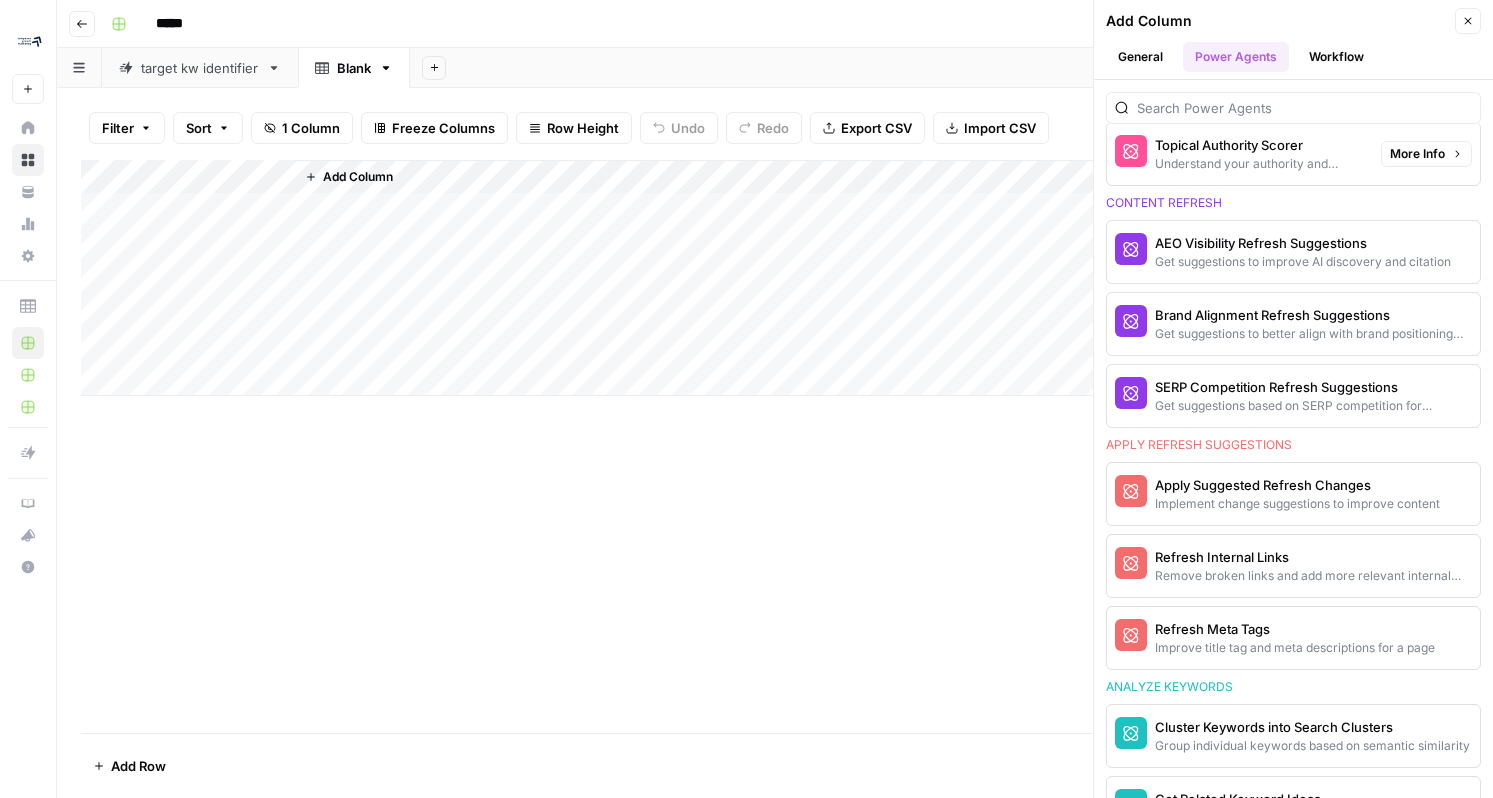 scroll, scrollTop: 1060, scrollLeft: 0, axis: vertical 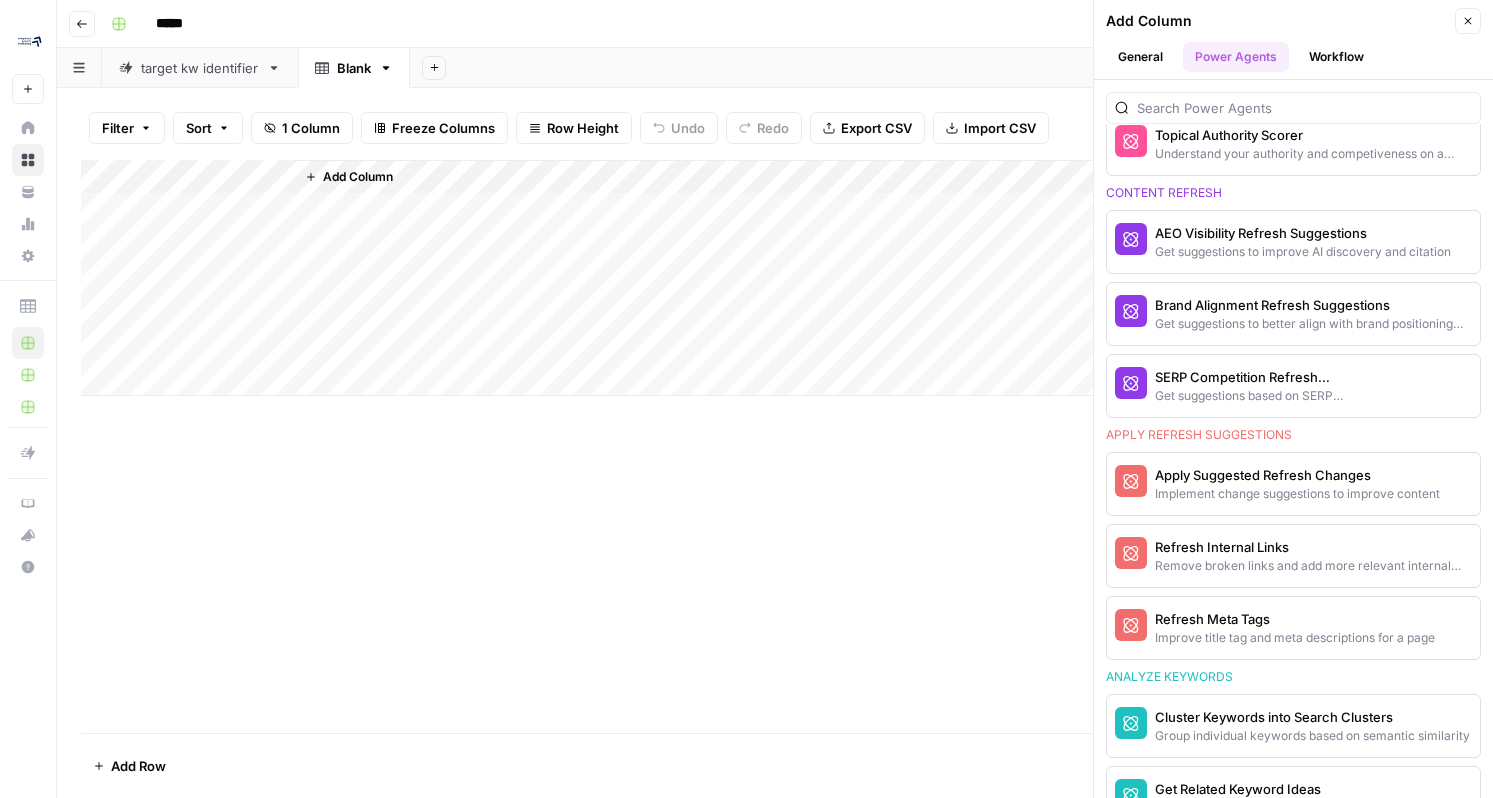 click on "SERP Competition Refresh Suggestions Get suggestions based on SERP competition for keyword" at bounding box center [1240, 386] 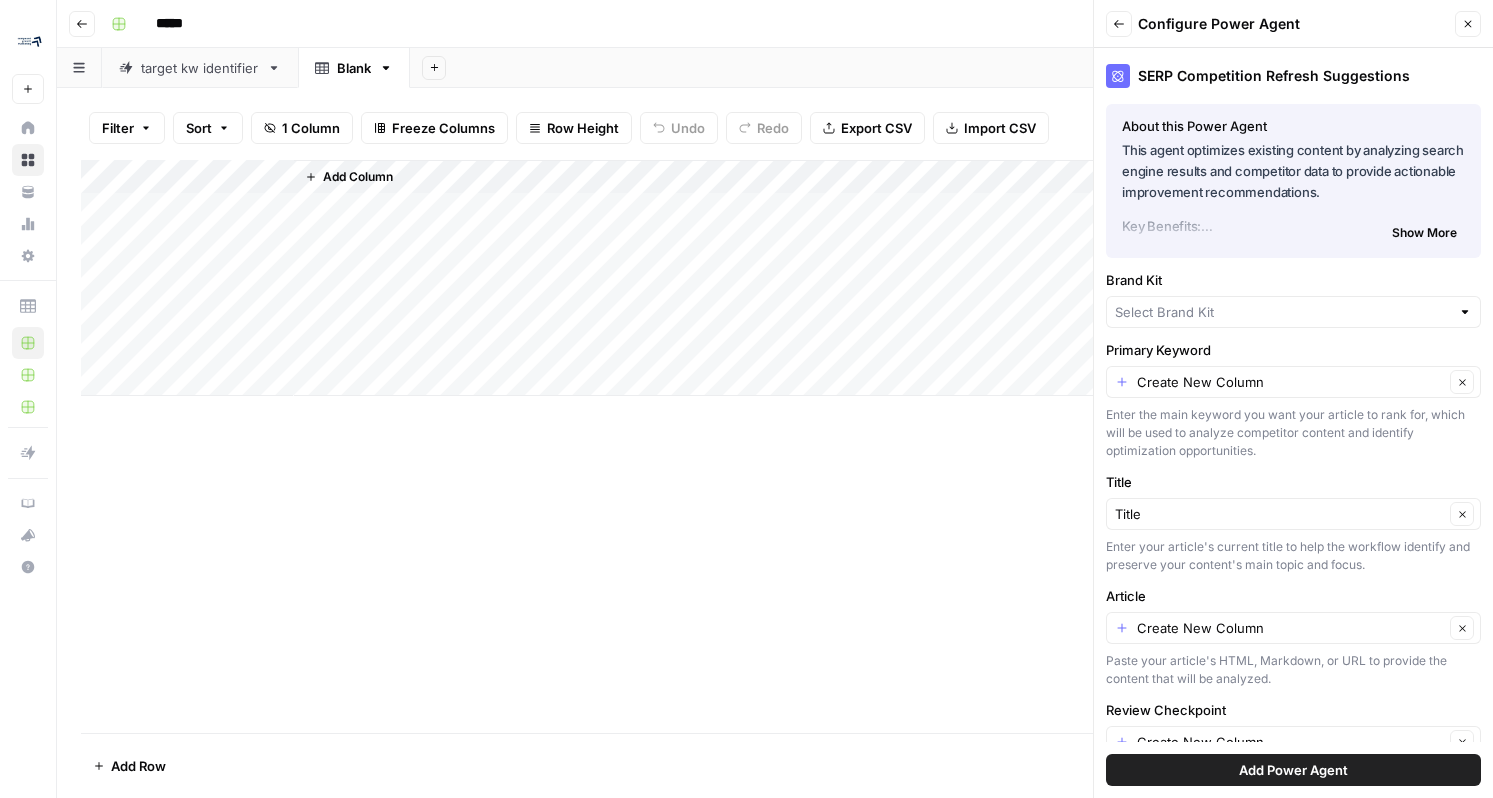 click on "Back" at bounding box center (1119, 24) 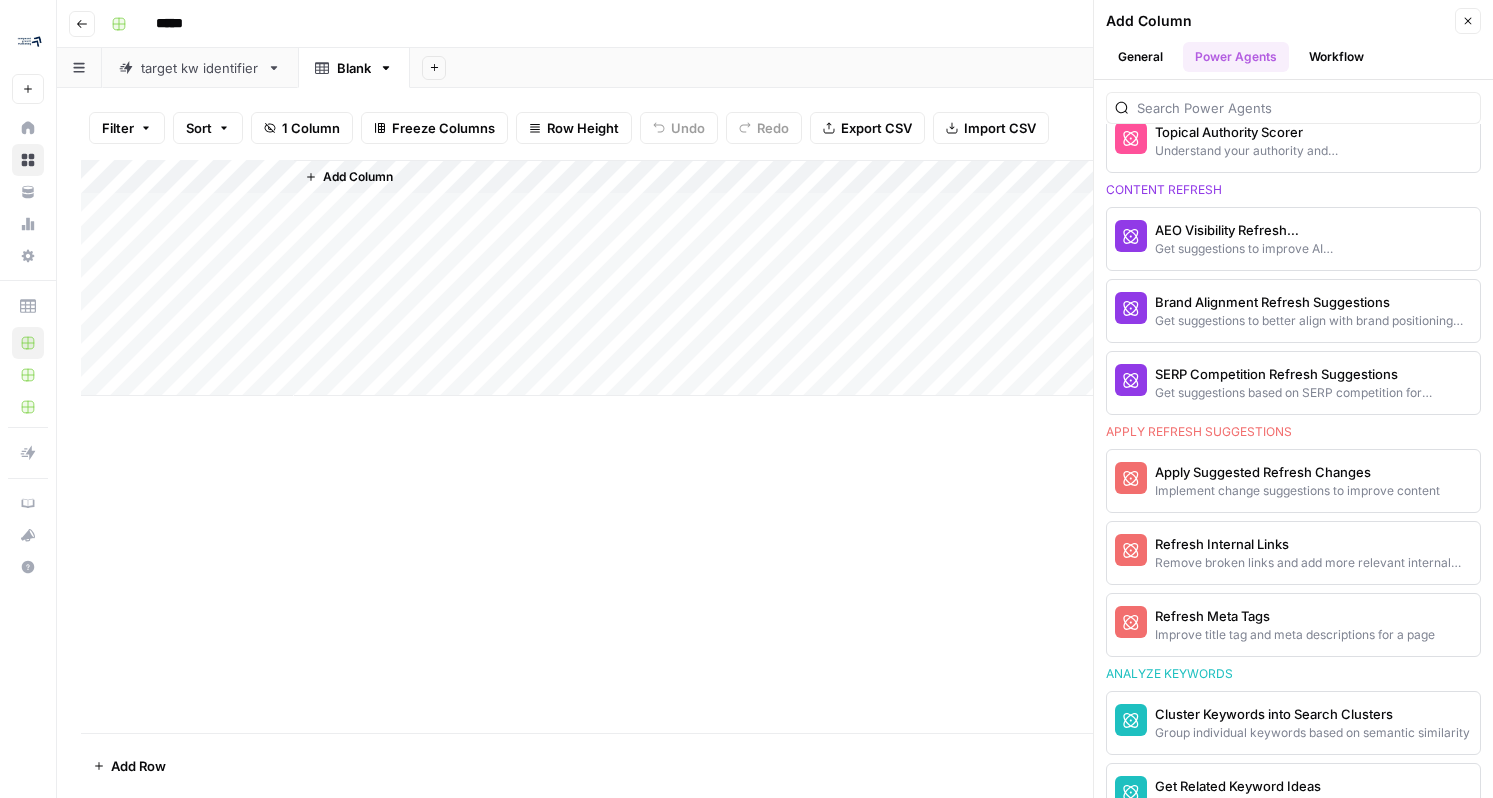 scroll, scrollTop: 1064, scrollLeft: 0, axis: vertical 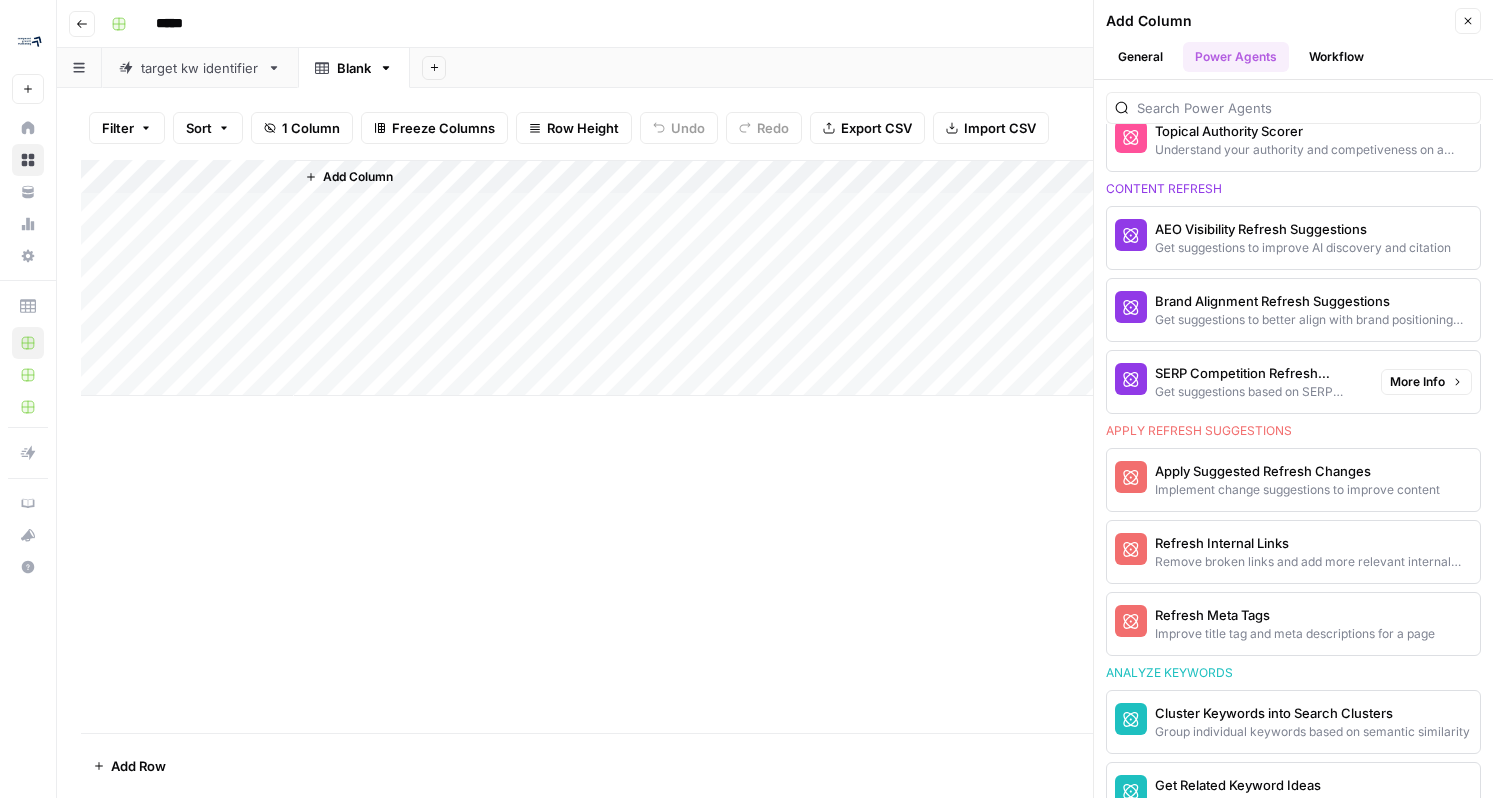 click on "More Info" at bounding box center (1417, 382) 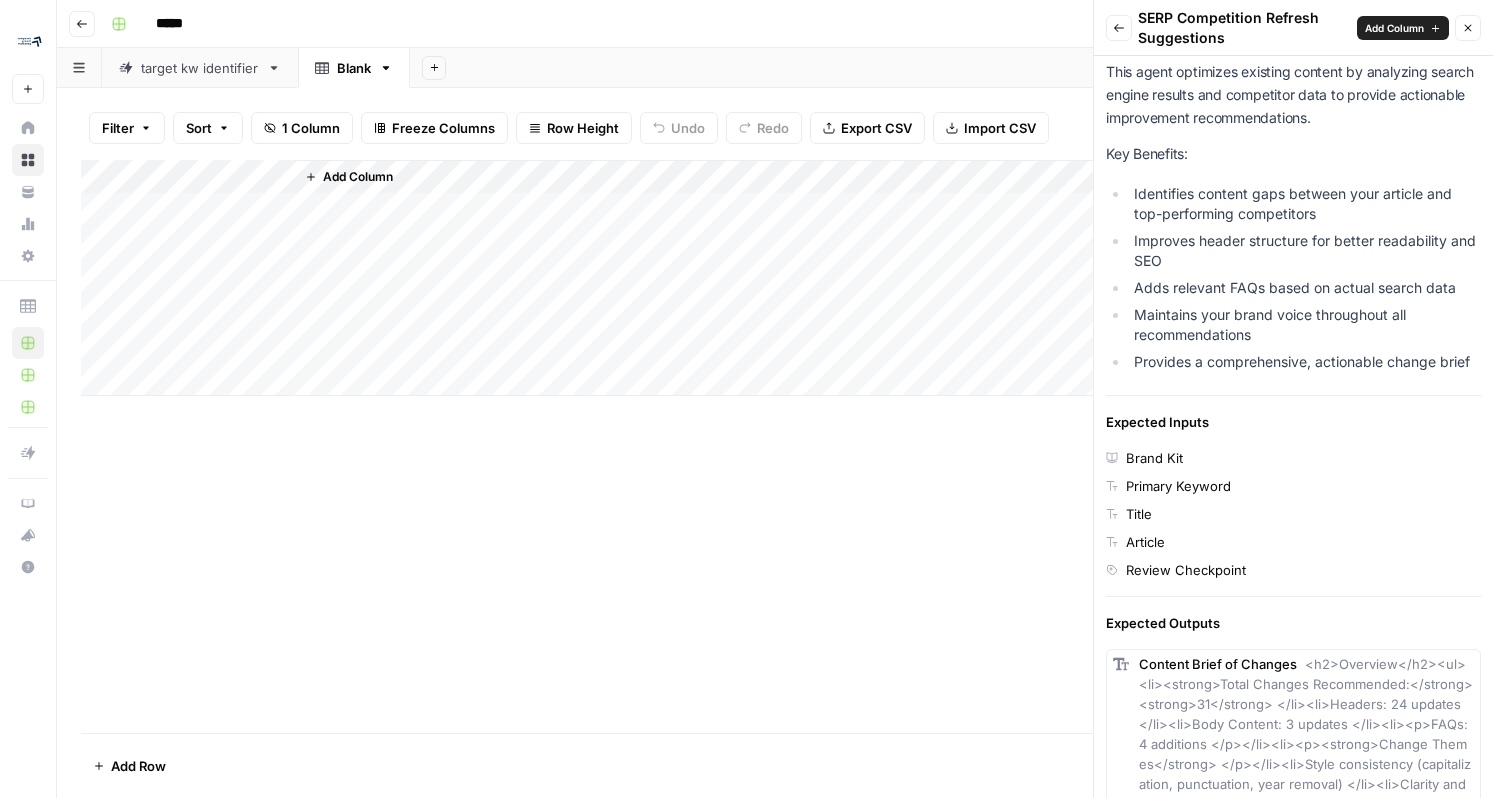 scroll, scrollTop: 256, scrollLeft: 0, axis: vertical 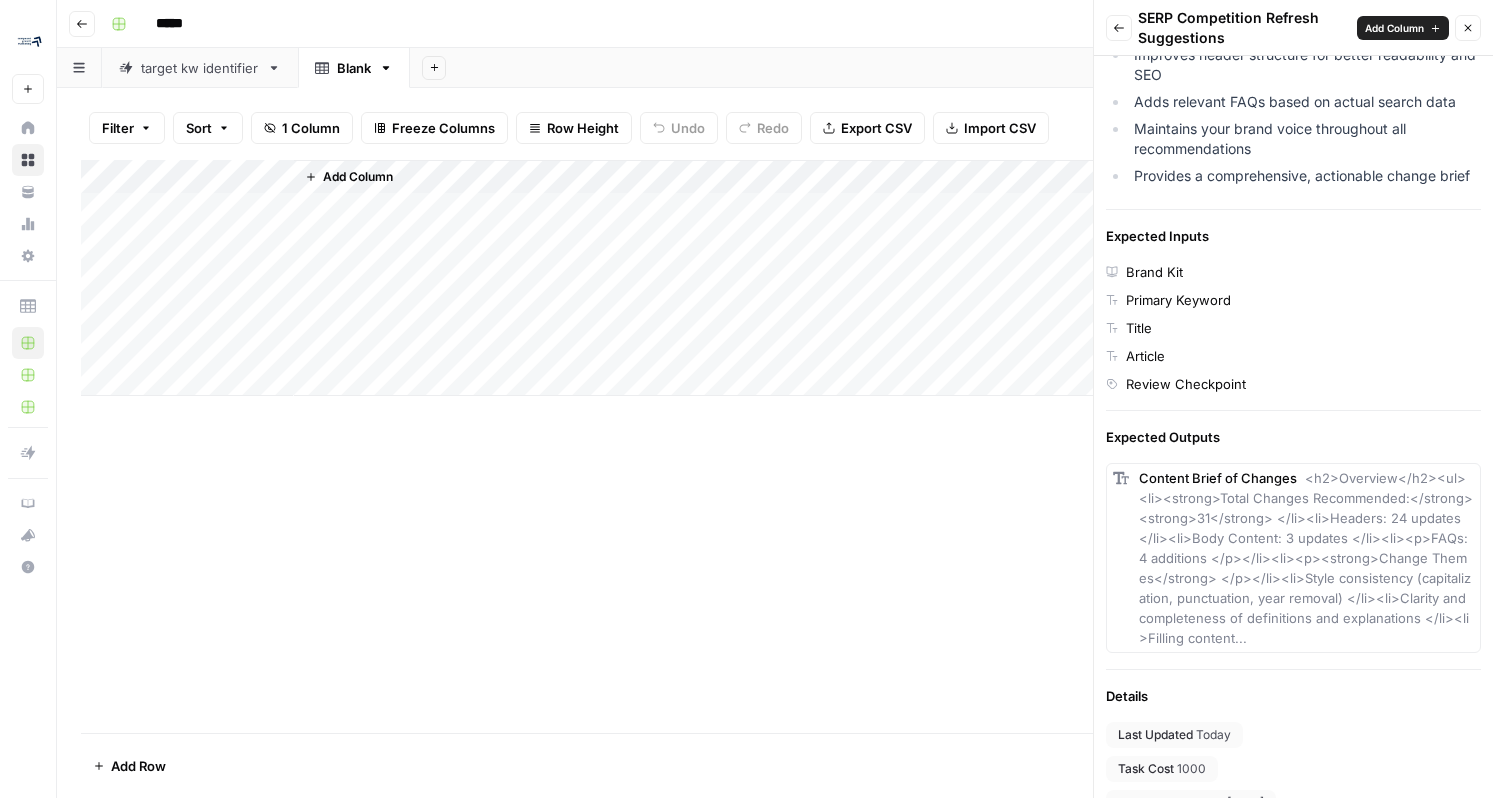 click on "Content Brief of Changes <h2>Overview</h2><ul><li><strong>Total Changes Recommended:</strong> <strong>[NUMBER]</strong>  </li><li>Headers: [NUMBER] updates  </li><li>Body Content: [NUMBER] updates  </li><li><p>FAQs: [NUMBER] additions  </p></li><li><p><strong>Change Themes</strong>  </p></li><li>Style consistency (capitalization, punctuation, year removal)  </li><li>Clarity and completeness of definitions and explanations  </li><li>Filling content..." at bounding box center [1306, 558] 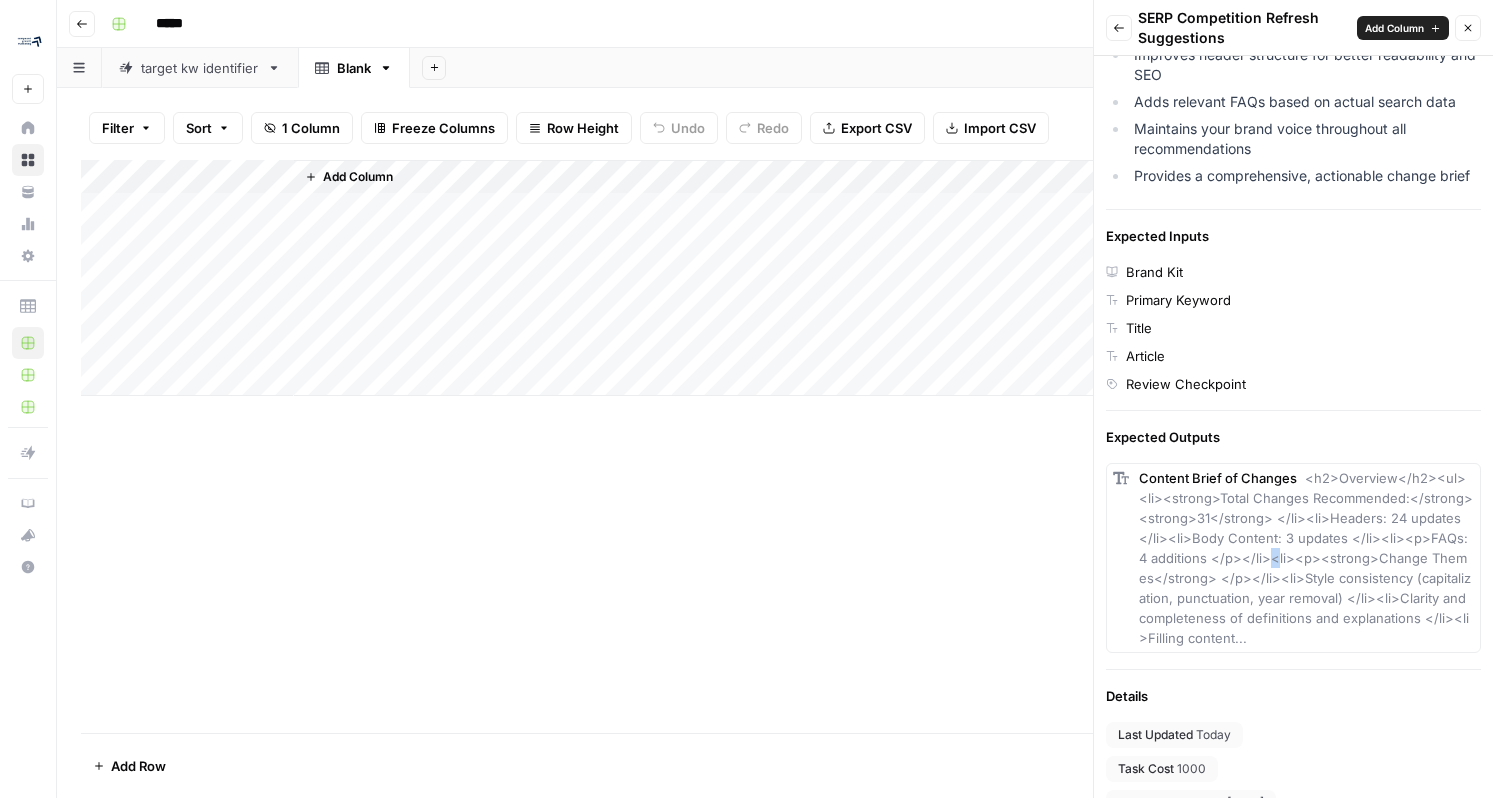 click on "Content Brief of Changes <h2>Overview</h2><ul><li><strong>Total Changes Recommended:</strong> <strong>[NUMBER]</strong>  </li><li>Headers: [NUMBER] updates  </li><li>Body Content: [NUMBER] updates  </li><li><p>FAQs: [NUMBER] additions  </p></li><li><p><strong>Change Themes</strong>  </p></li><li>Style consistency (capitalization, punctuation, year removal)  </li><li>Clarity and completeness of definitions and explanations  </li><li>Filling content..." at bounding box center [1306, 558] 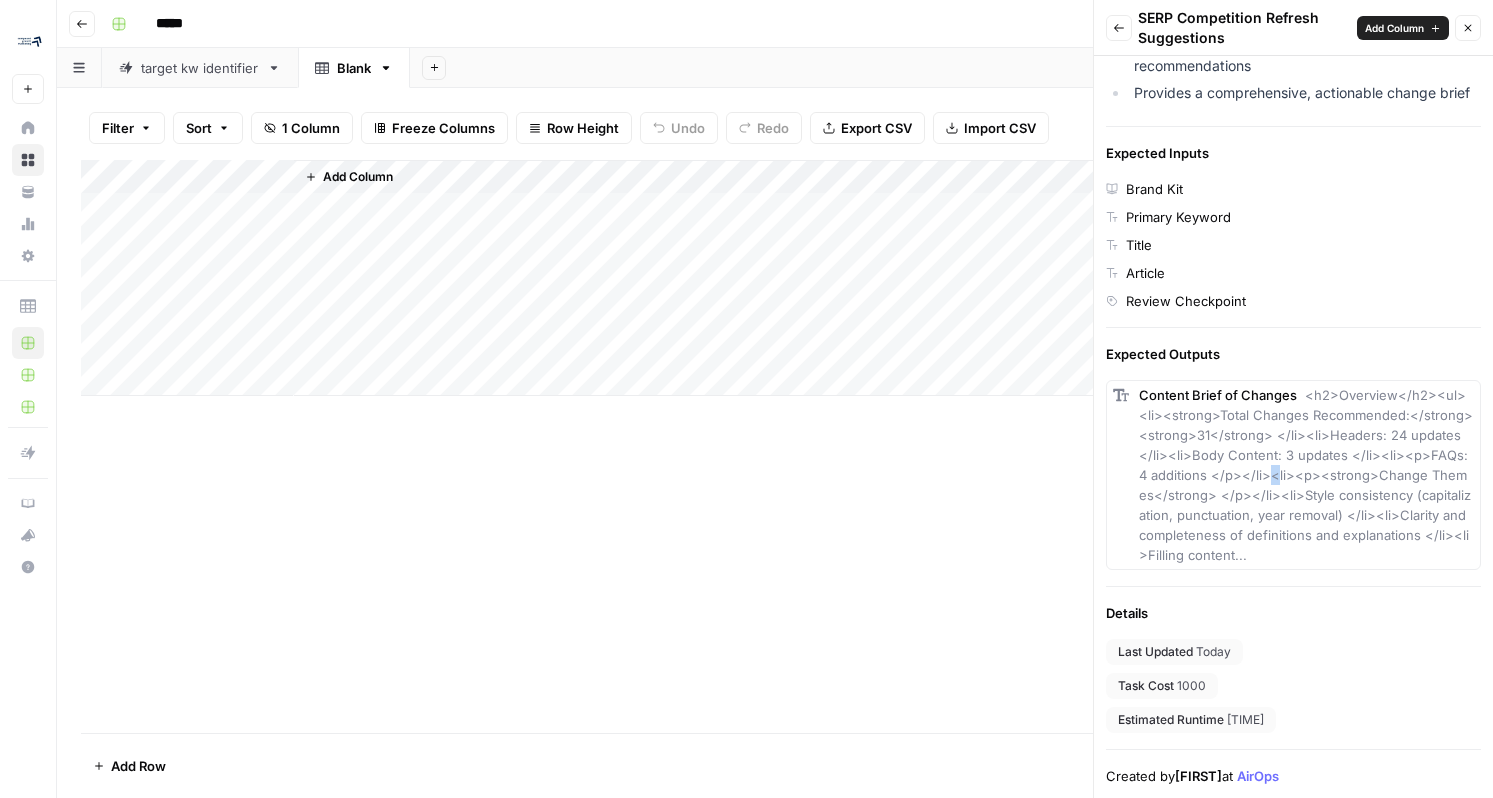 scroll, scrollTop: 0, scrollLeft: 0, axis: both 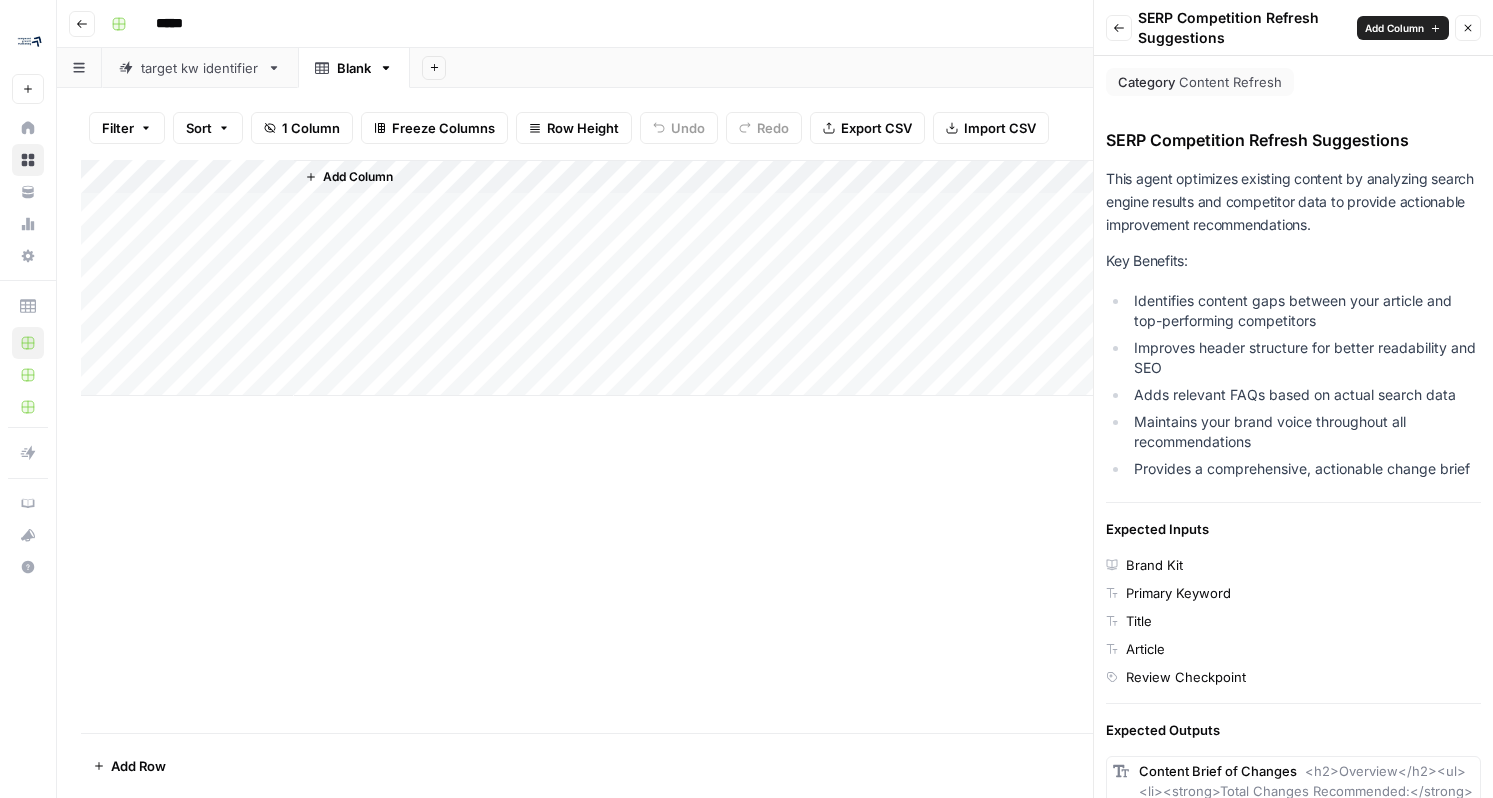 click 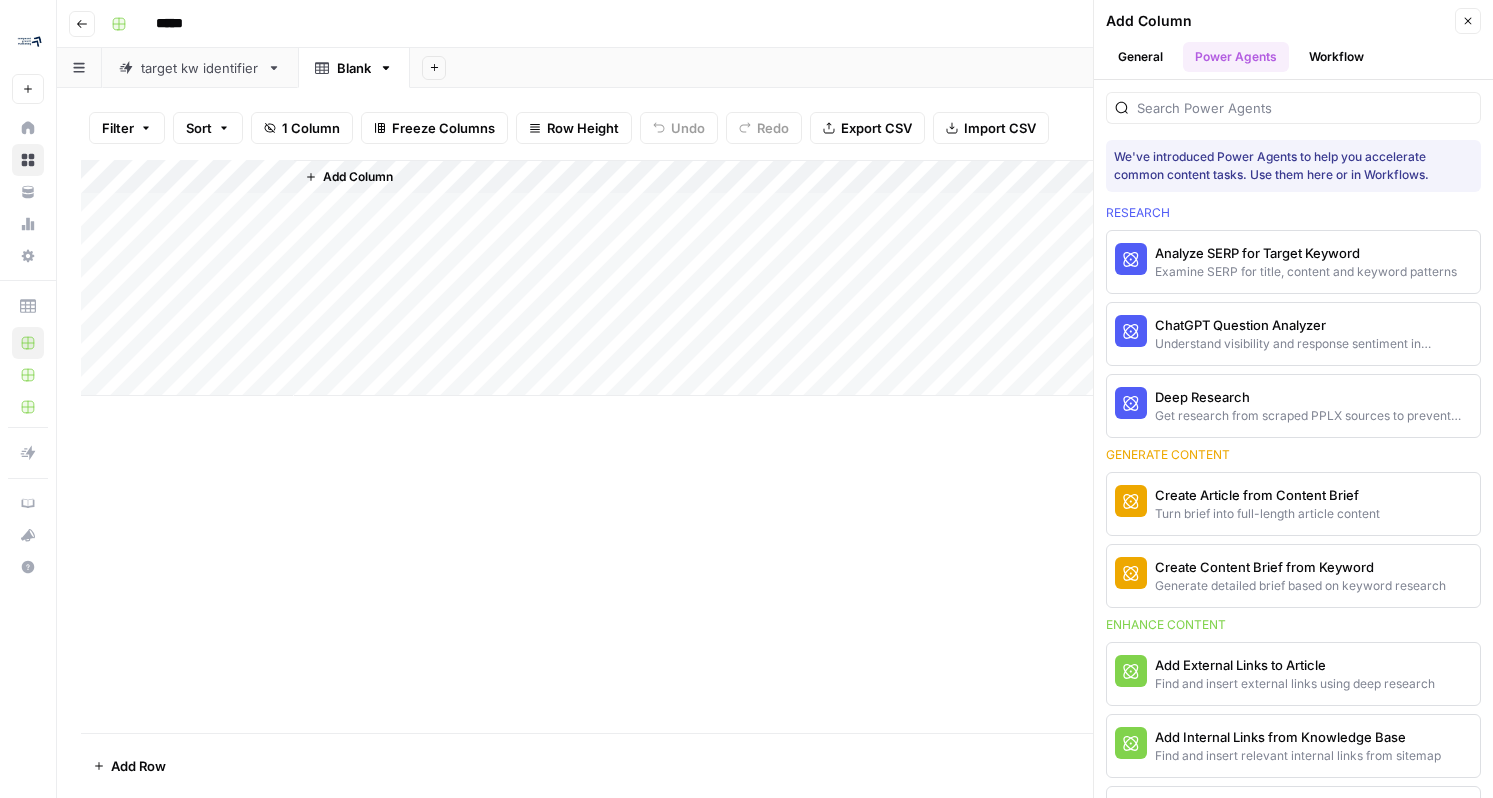 scroll, scrollTop: 1064, scrollLeft: 0, axis: vertical 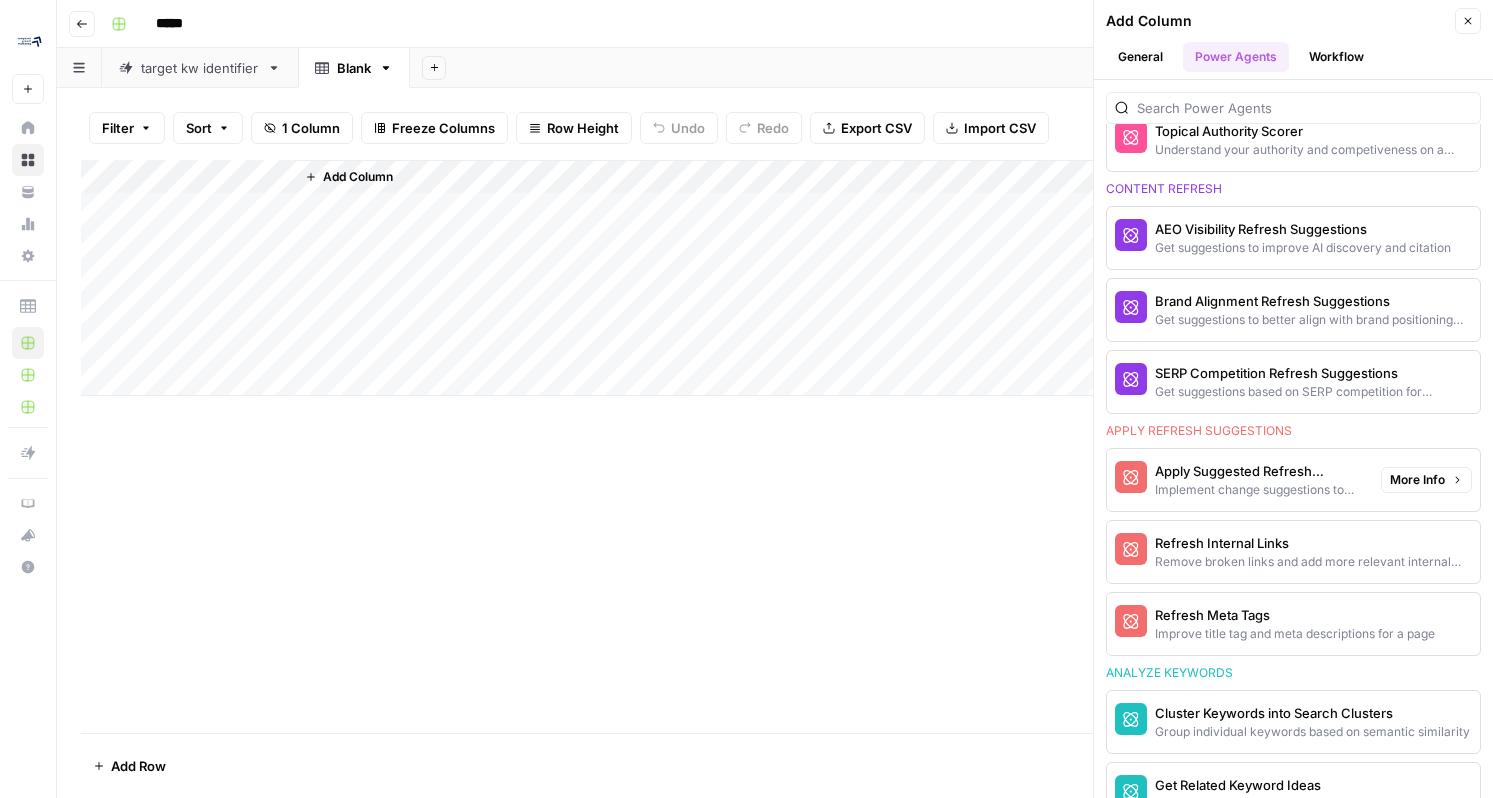 click on "More Info" at bounding box center (1417, 480) 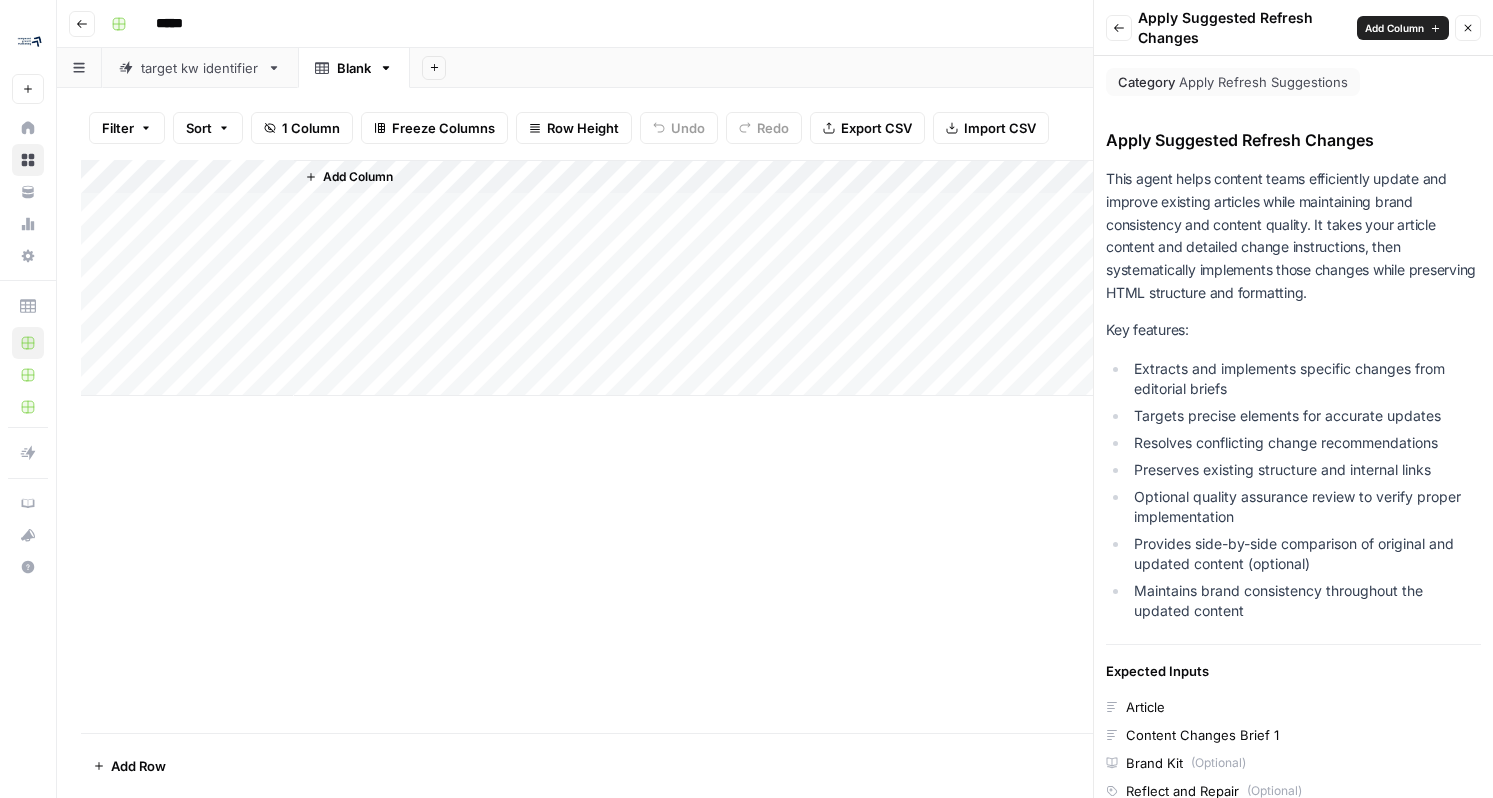 click 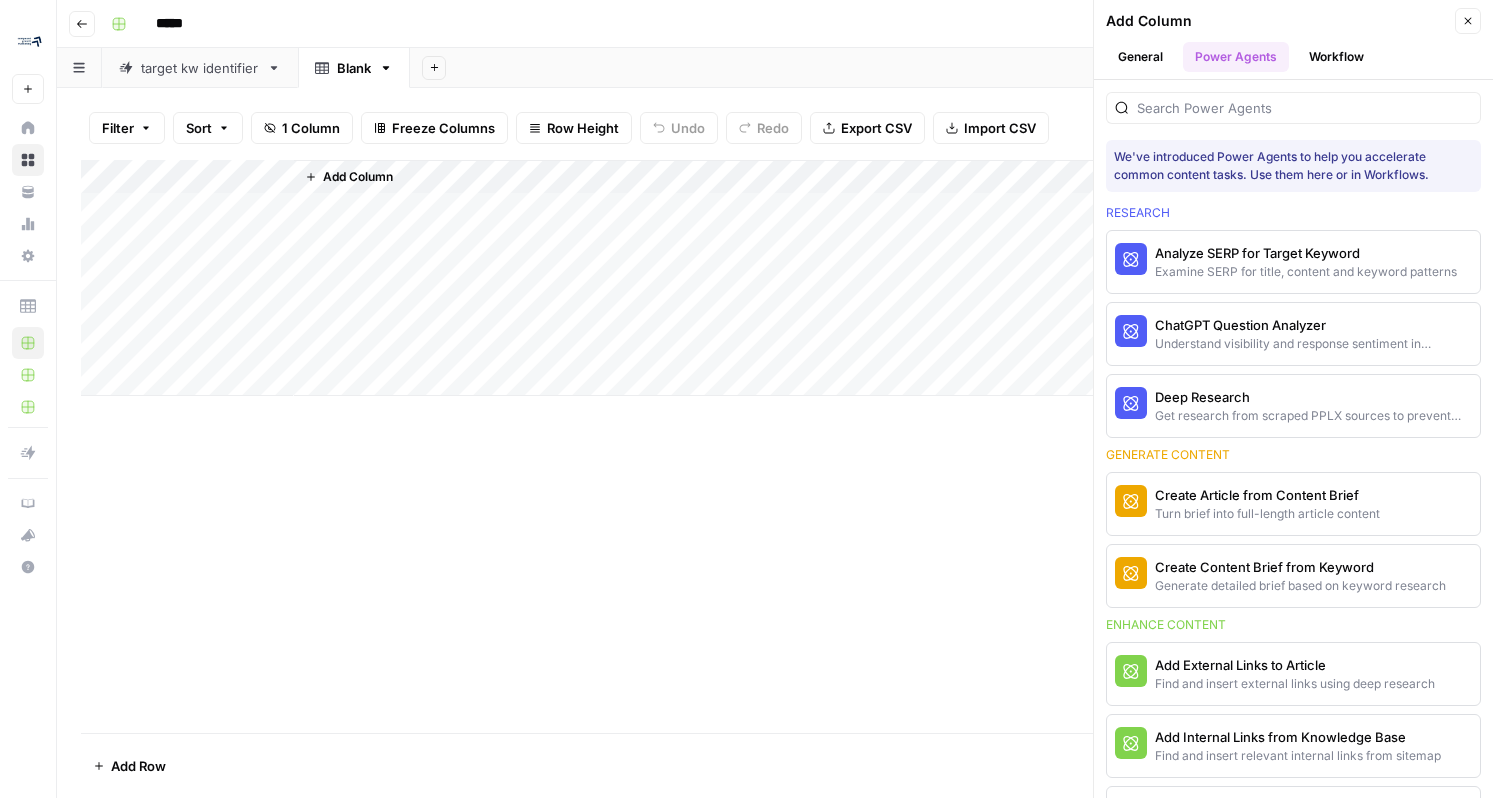scroll, scrollTop: 1064, scrollLeft: 0, axis: vertical 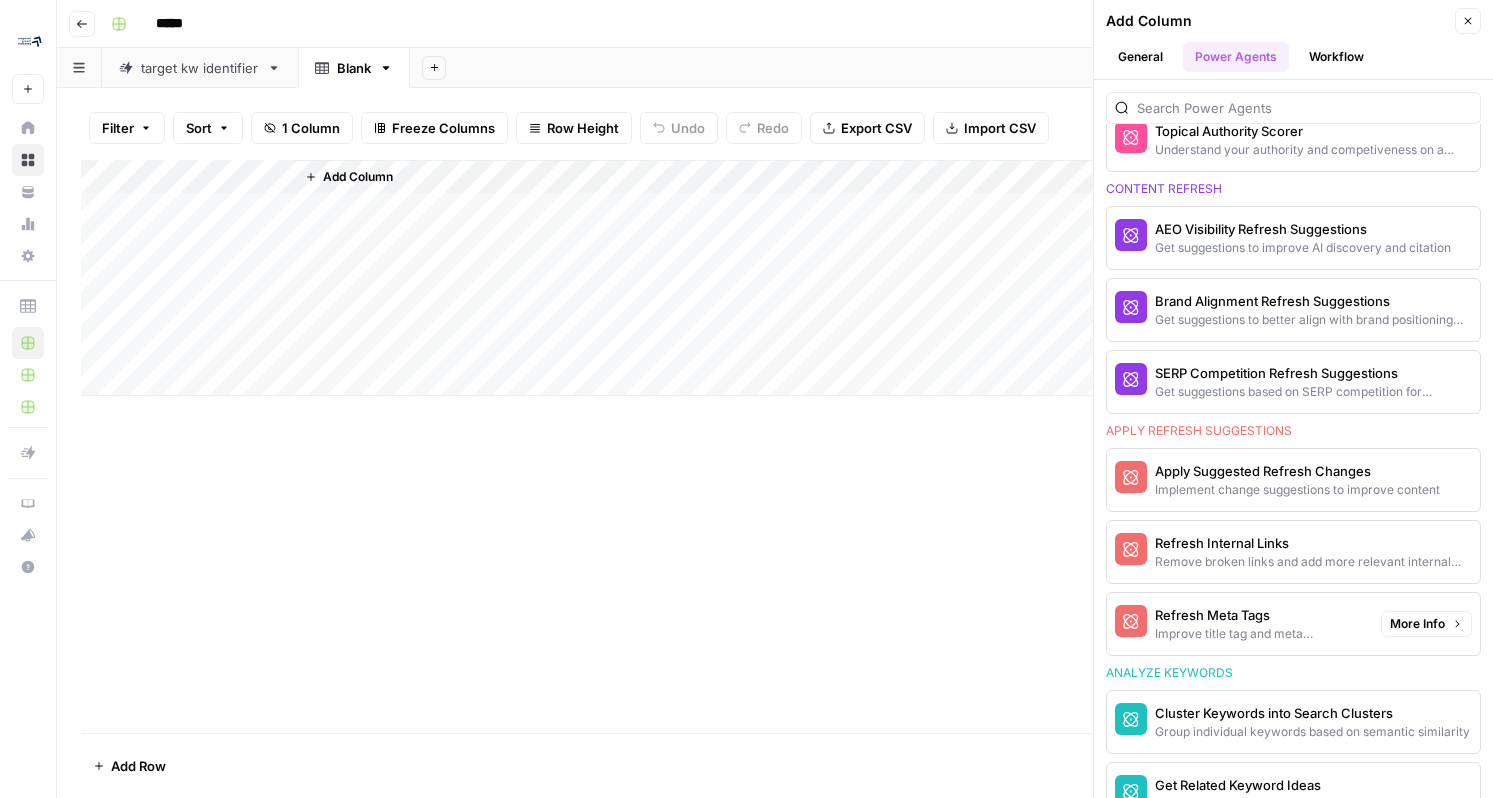 click on "More Info" at bounding box center [1417, 624] 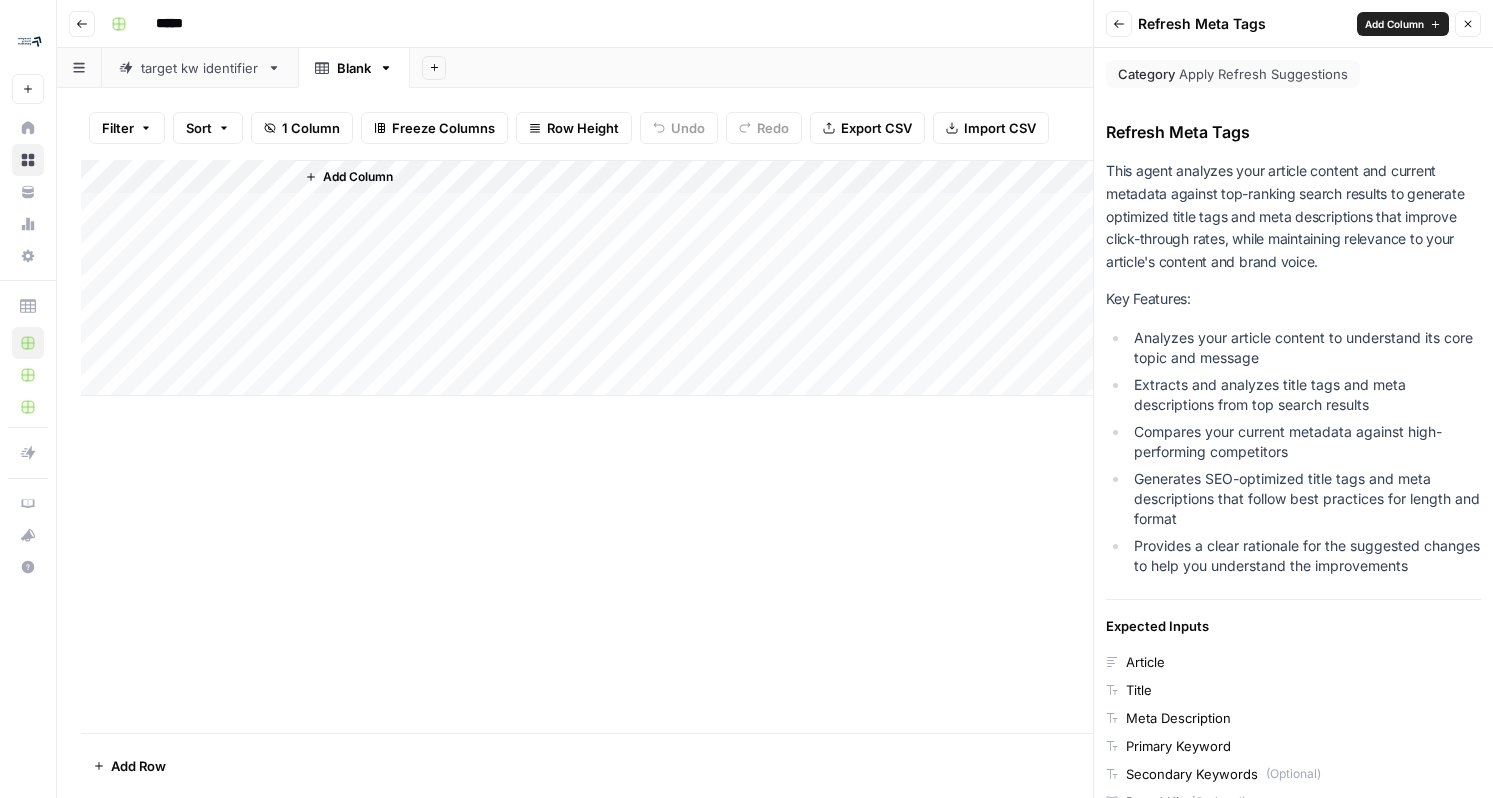 drag, startPoint x: 1149, startPoint y: 171, endPoint x: 1414, endPoint y: 351, distance: 320.35138 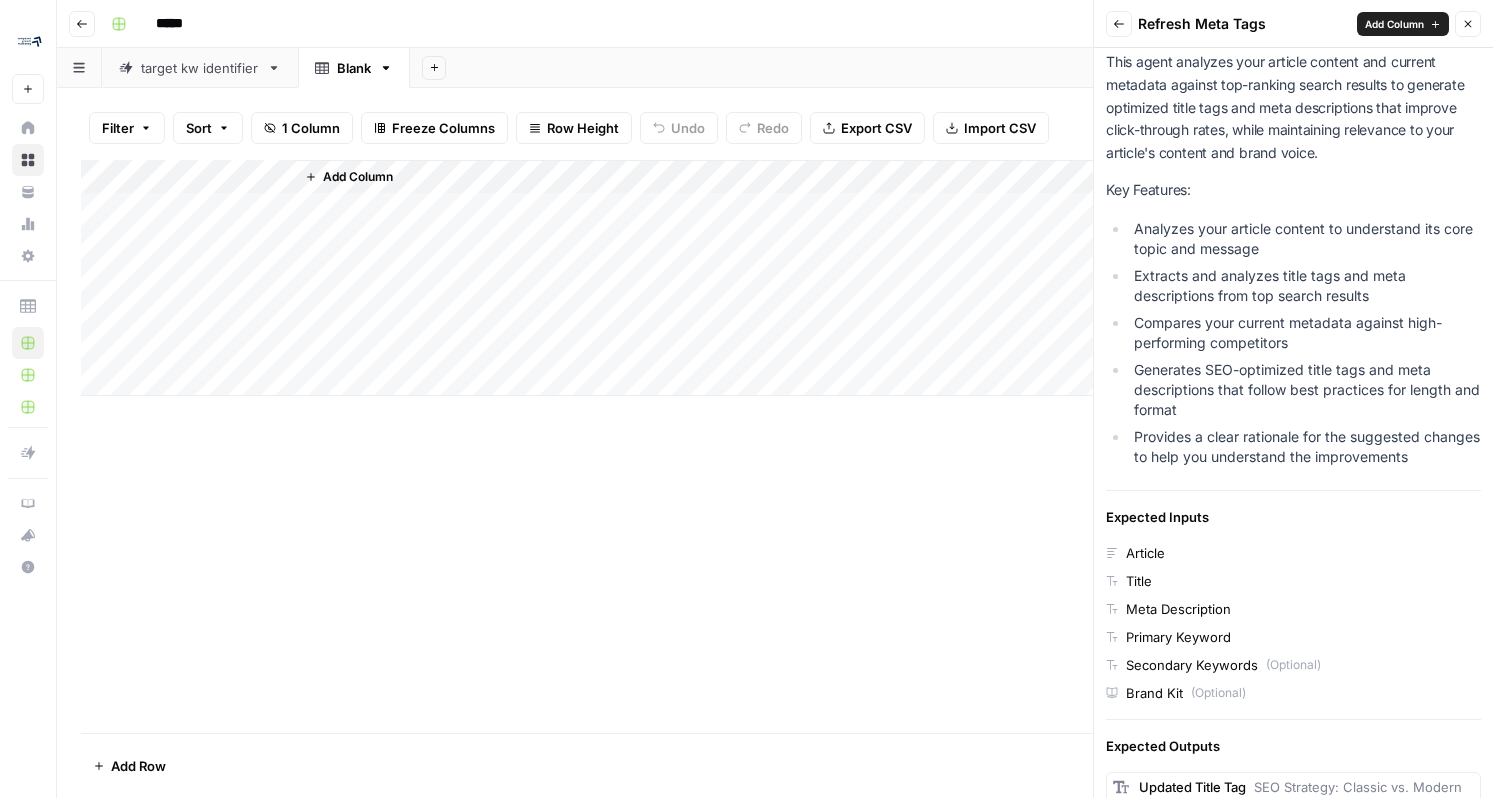 scroll, scrollTop: 110, scrollLeft: 0, axis: vertical 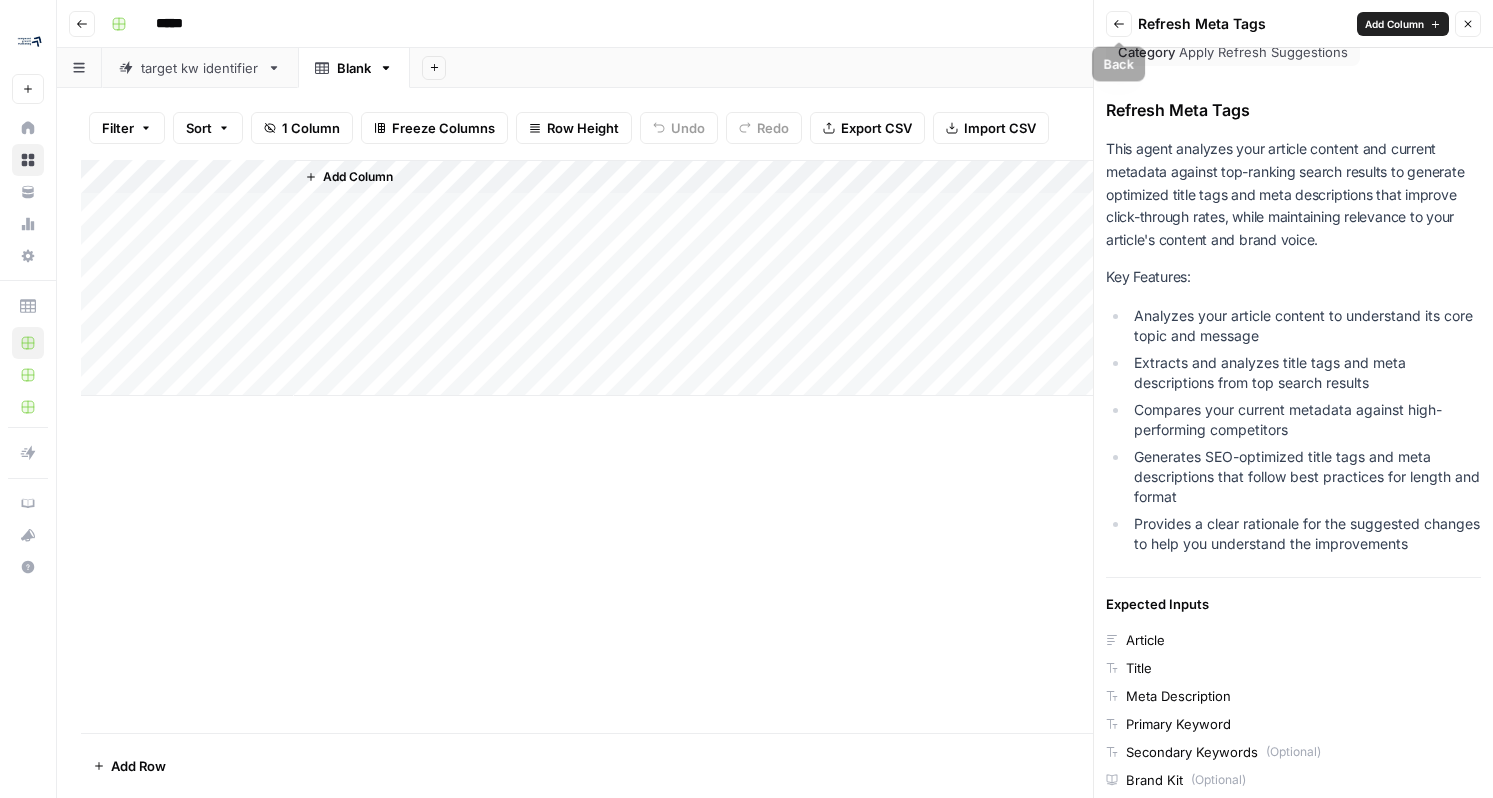 click 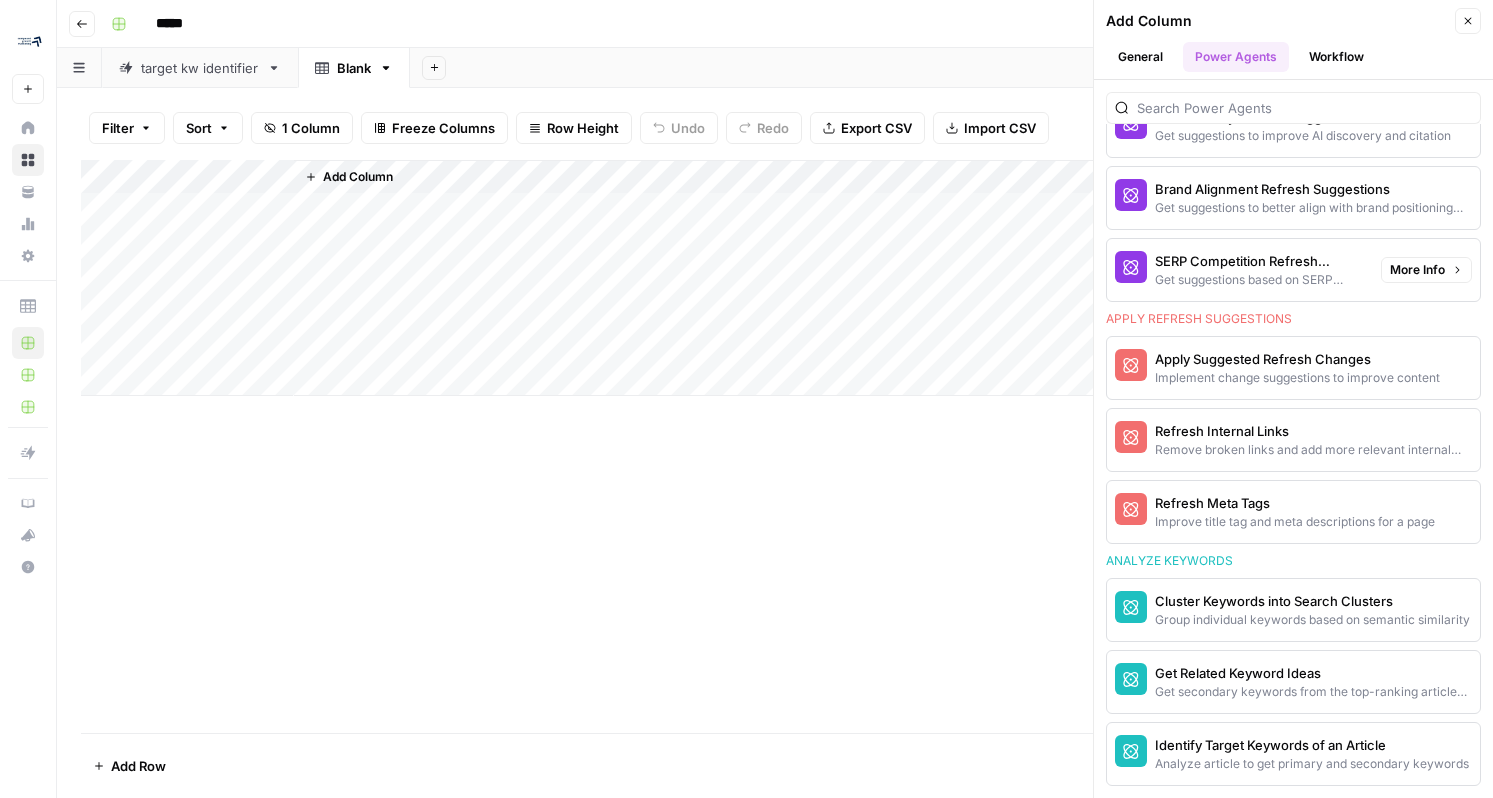 scroll, scrollTop: 0, scrollLeft: 0, axis: both 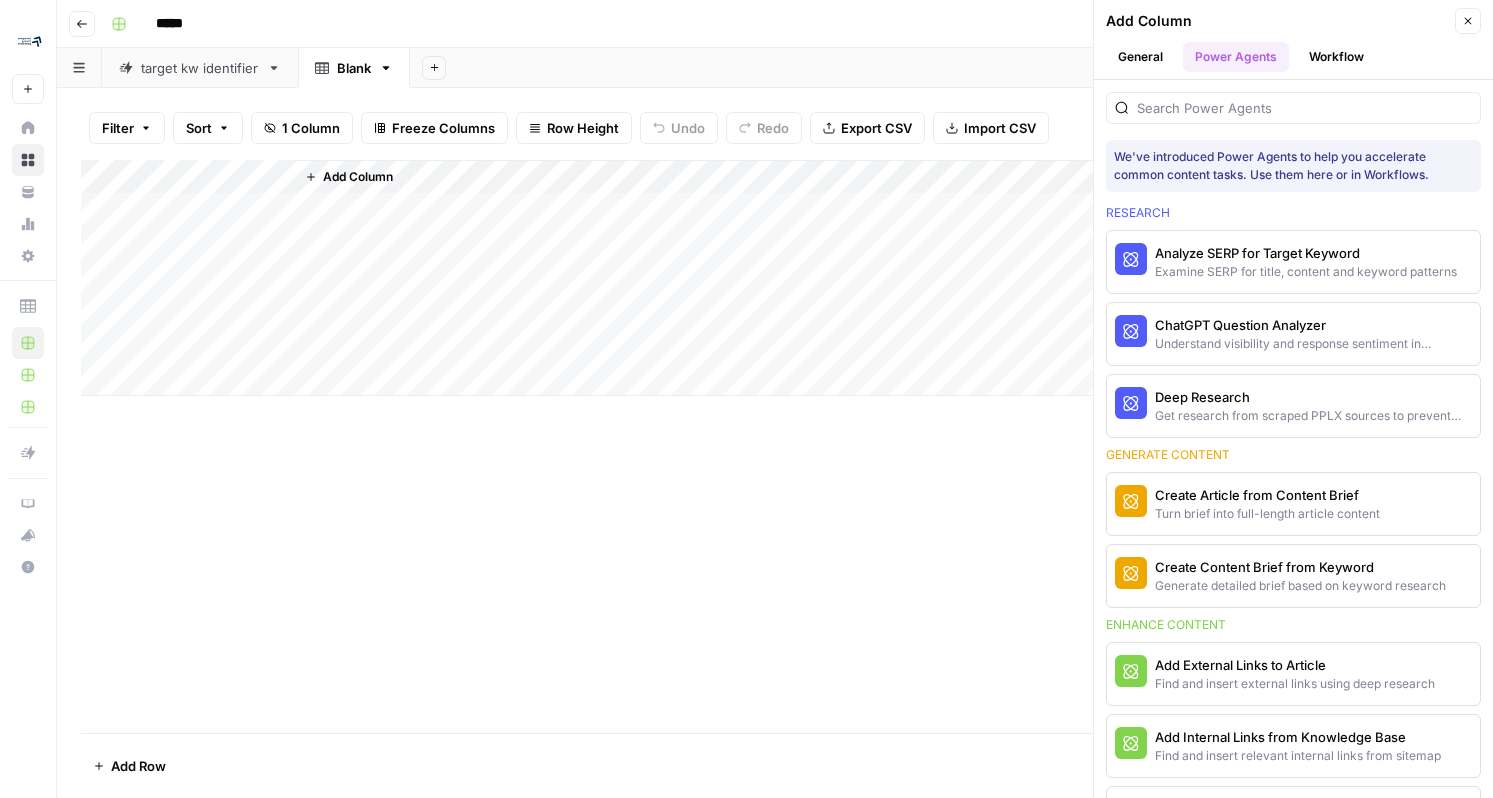 click on "Workflow" at bounding box center (1336, 57) 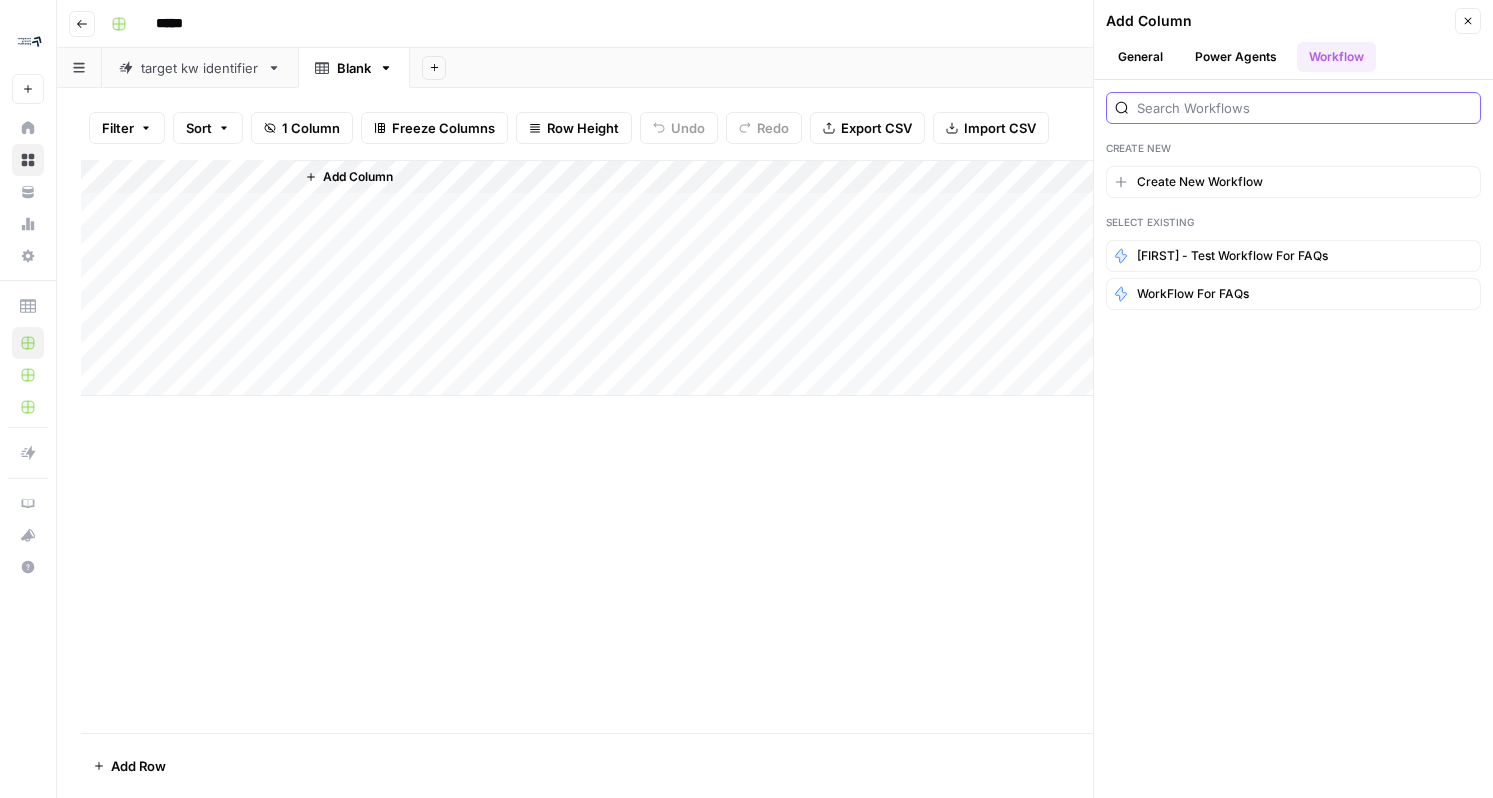 click at bounding box center [1304, 108] 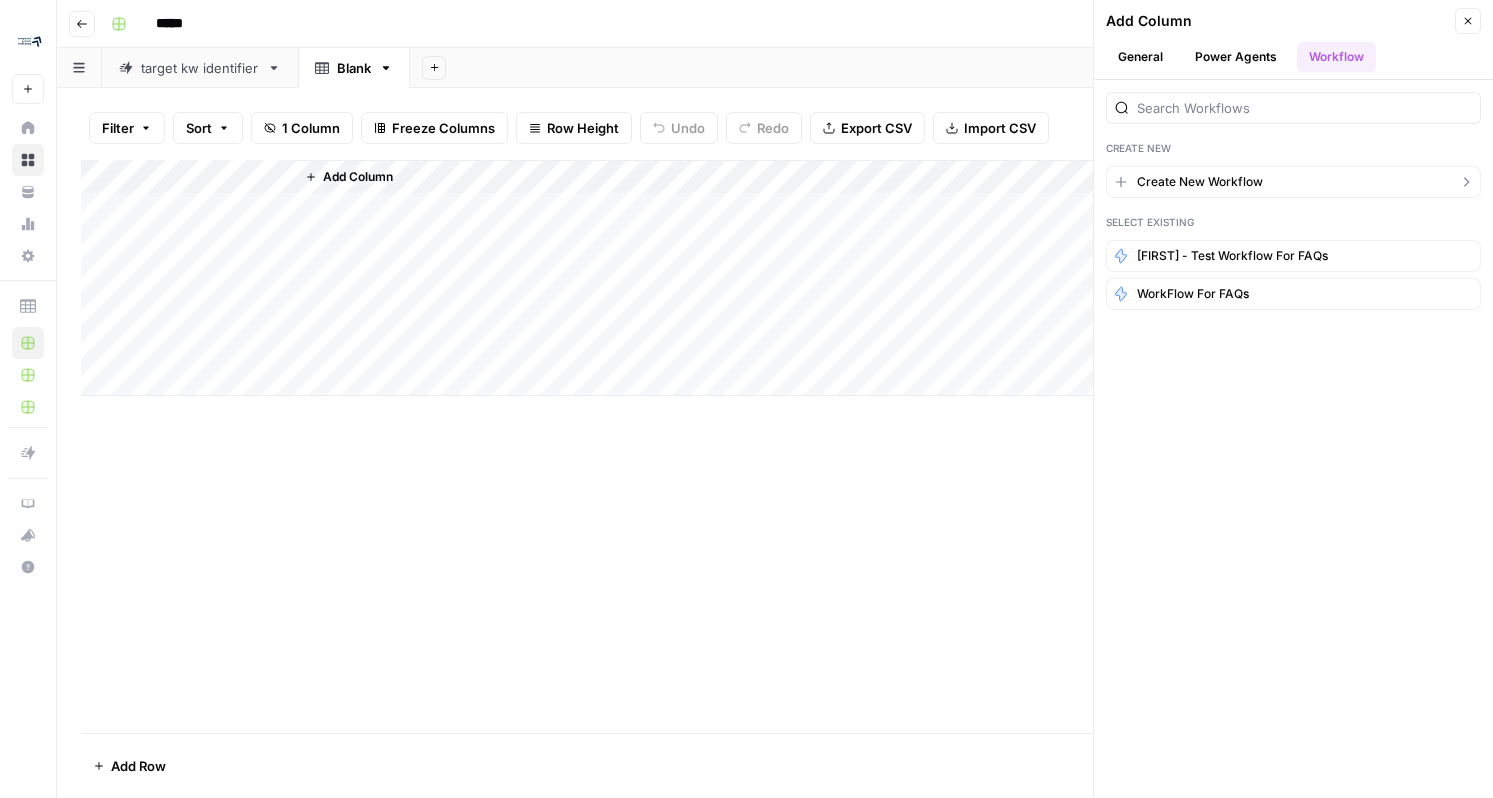 click on "Create New Workflow" at bounding box center [1293, 182] 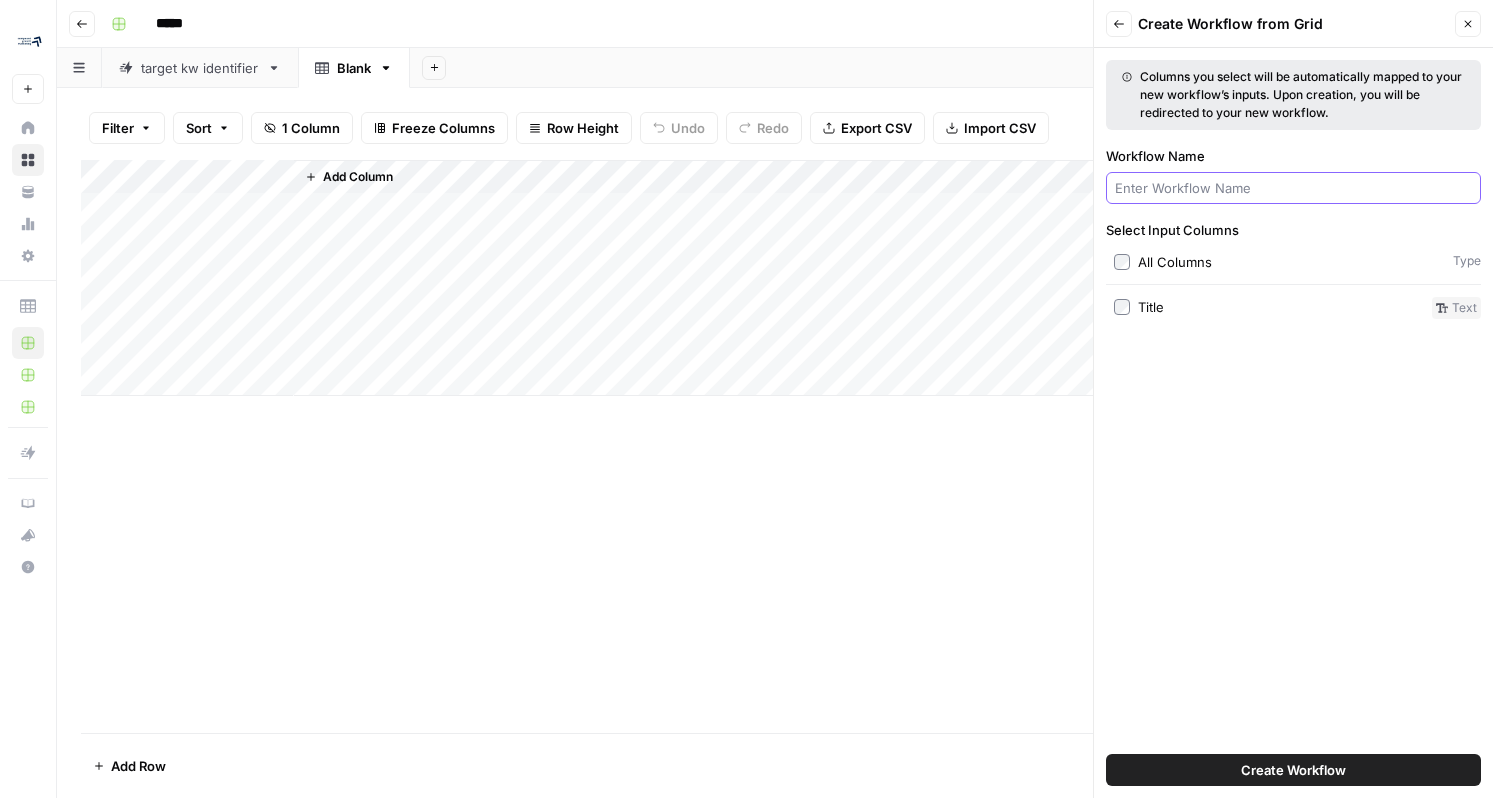 click on "Workflow Name" at bounding box center [1293, 188] 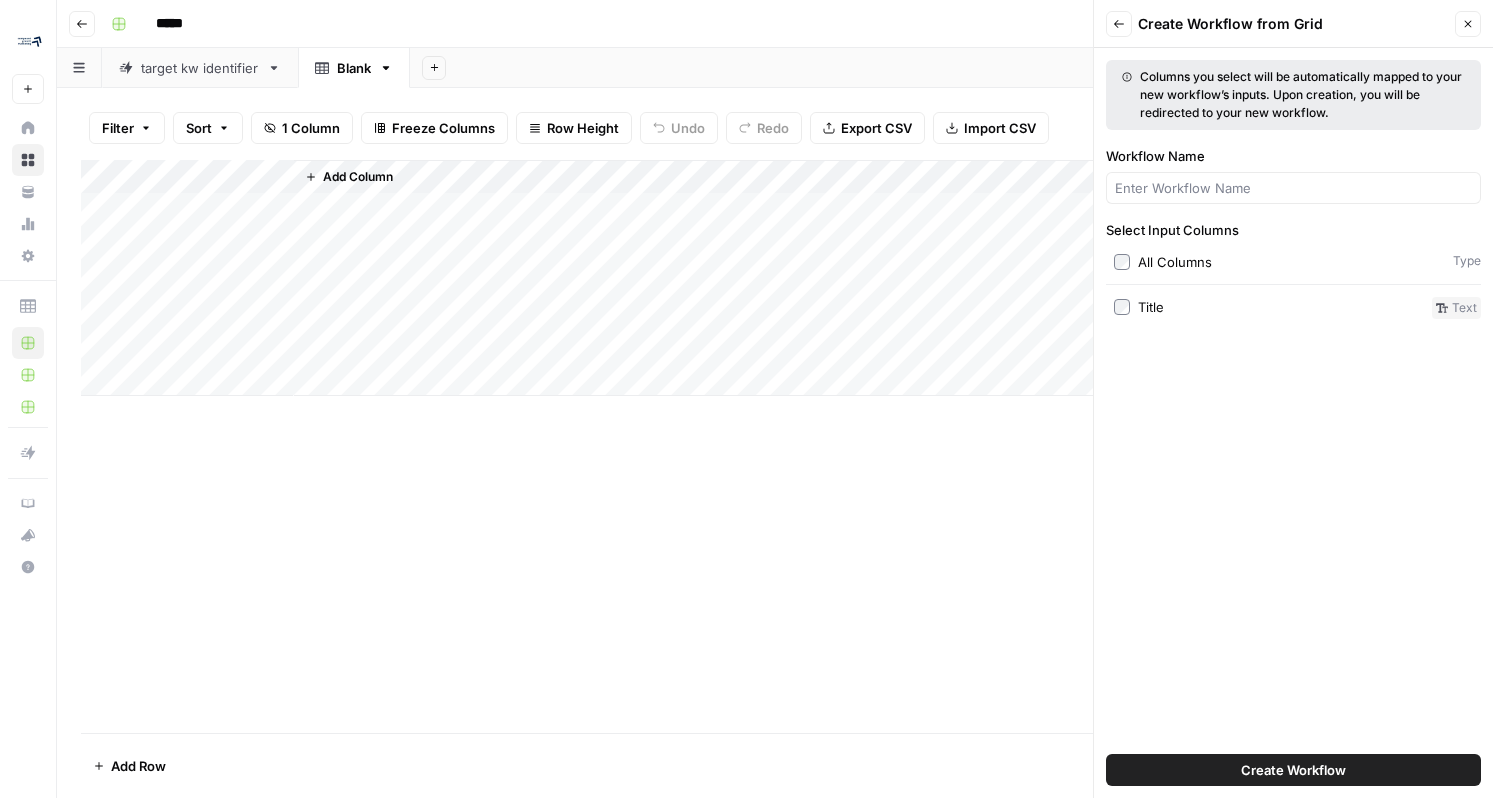 click 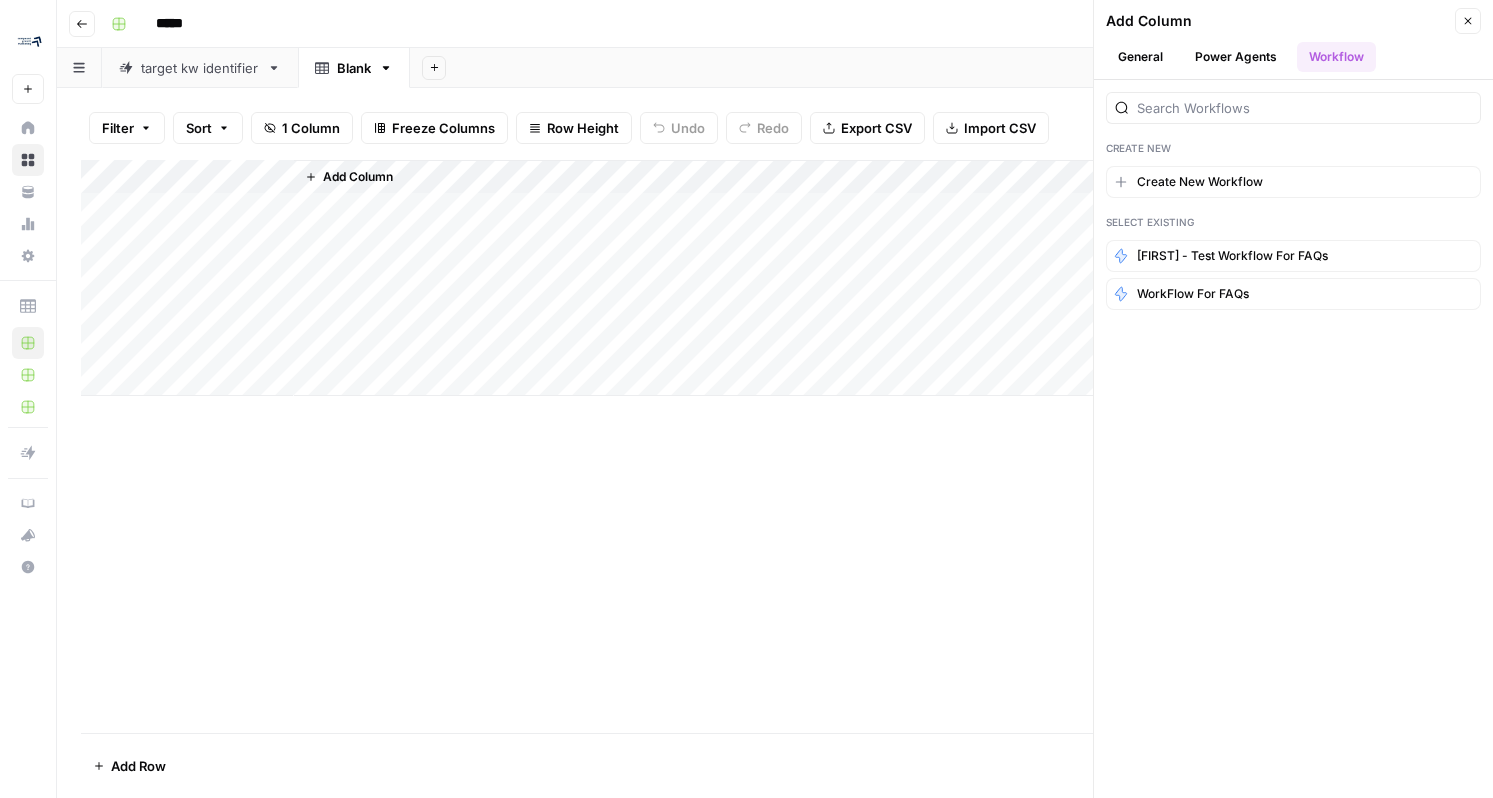 click on "Power Agents" at bounding box center (1236, 57) 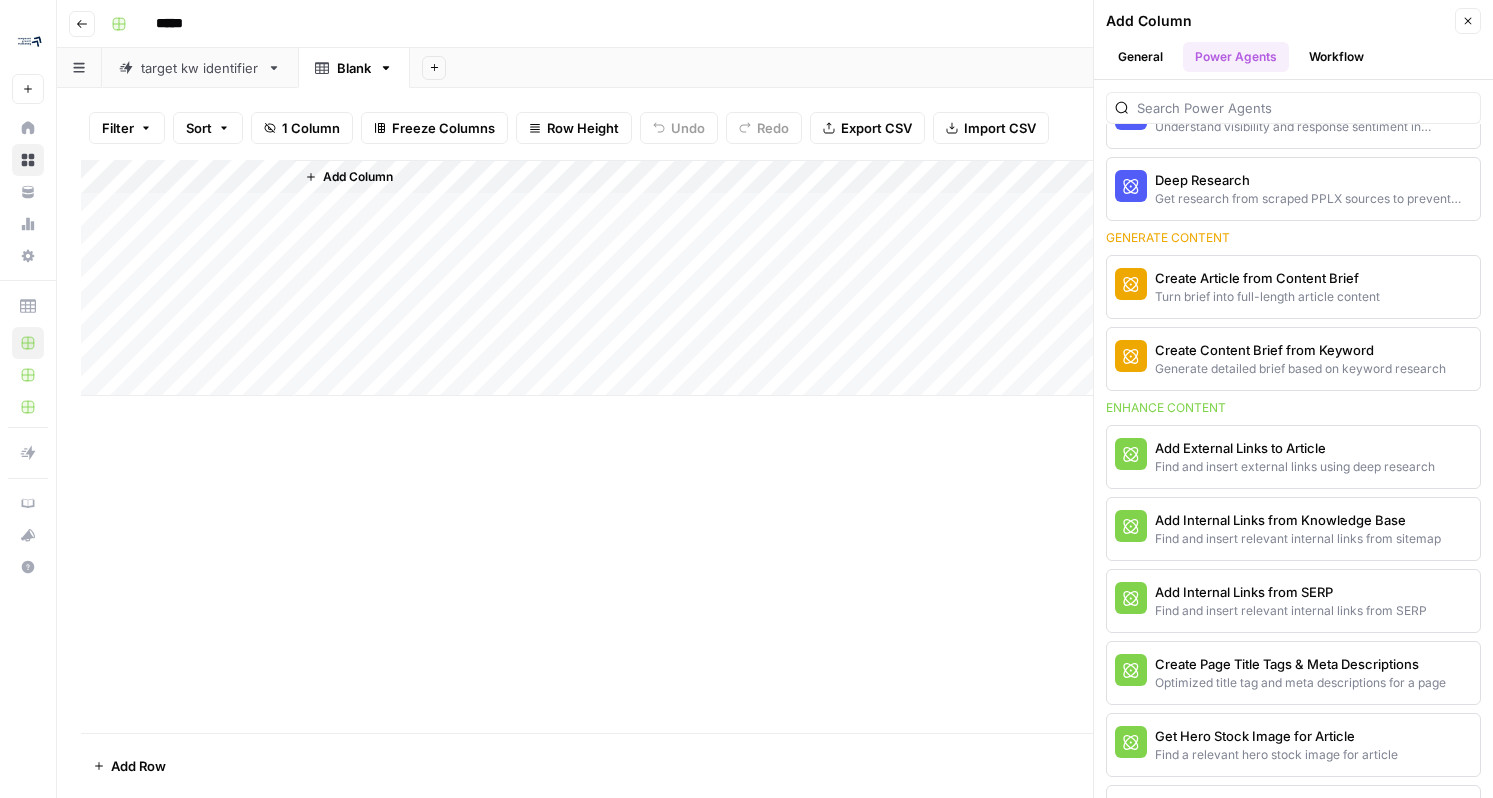 scroll, scrollTop: 316, scrollLeft: 0, axis: vertical 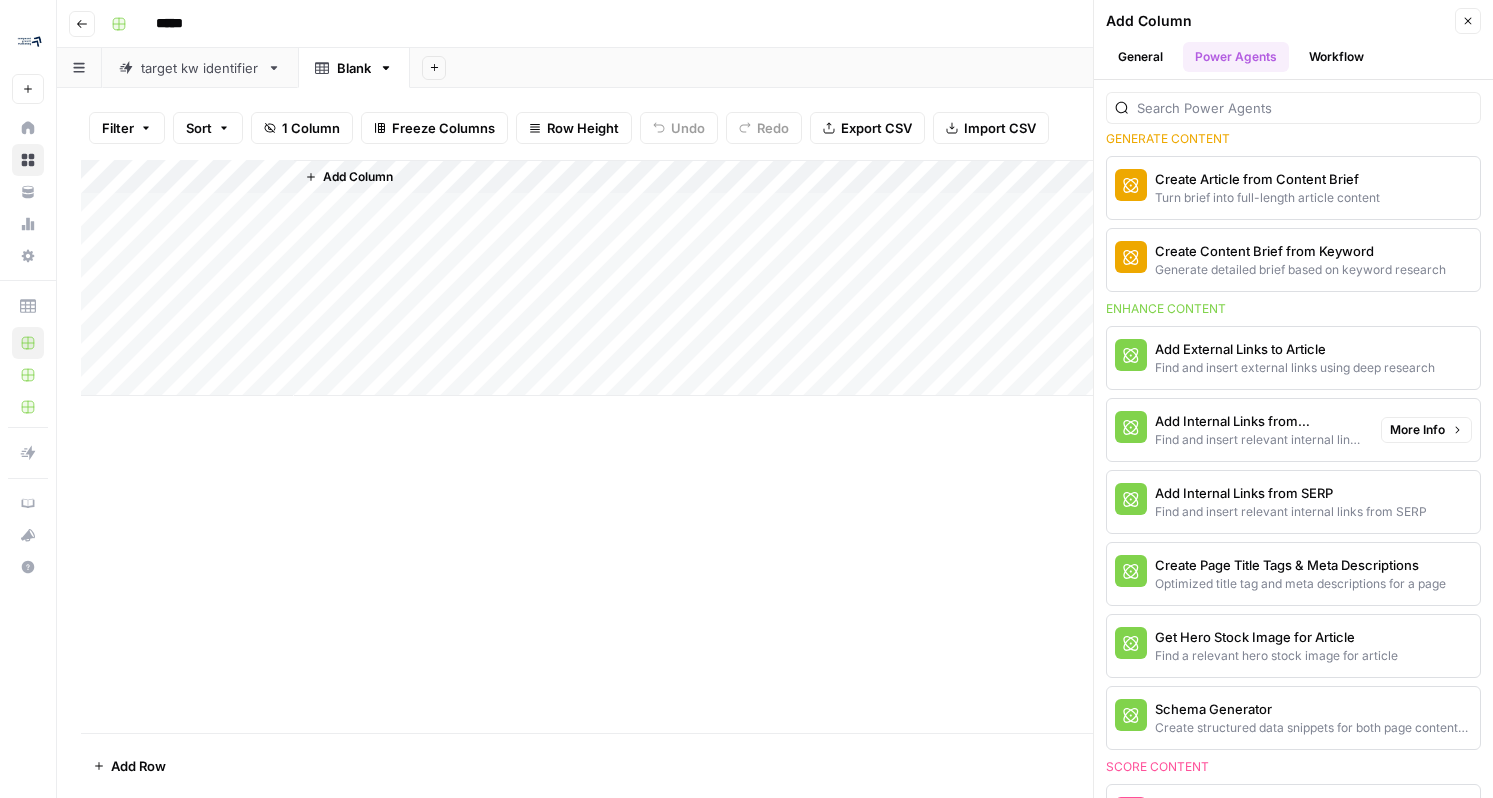 click on "More Info" at bounding box center [1417, 430] 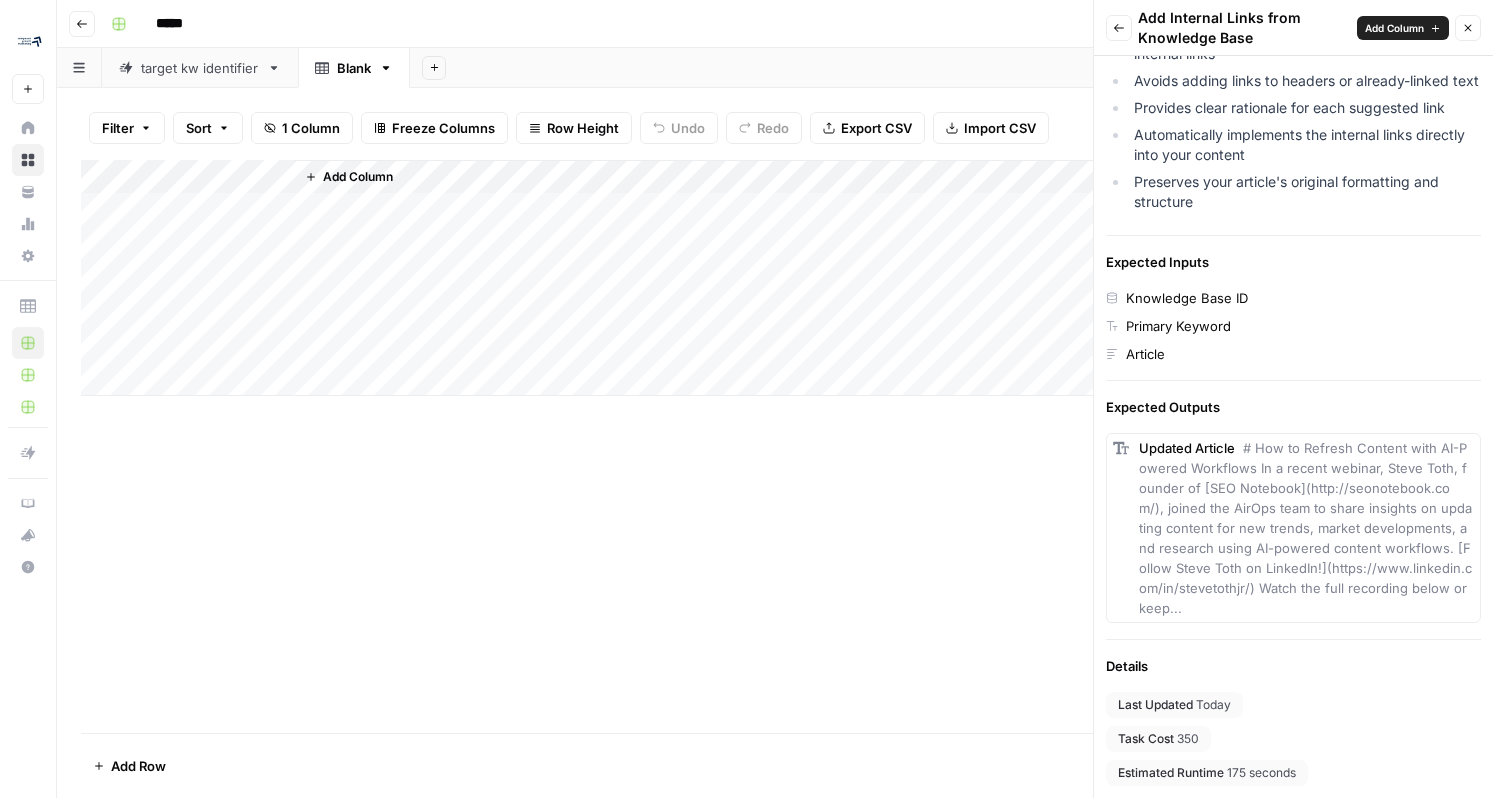 scroll, scrollTop: 445, scrollLeft: 0, axis: vertical 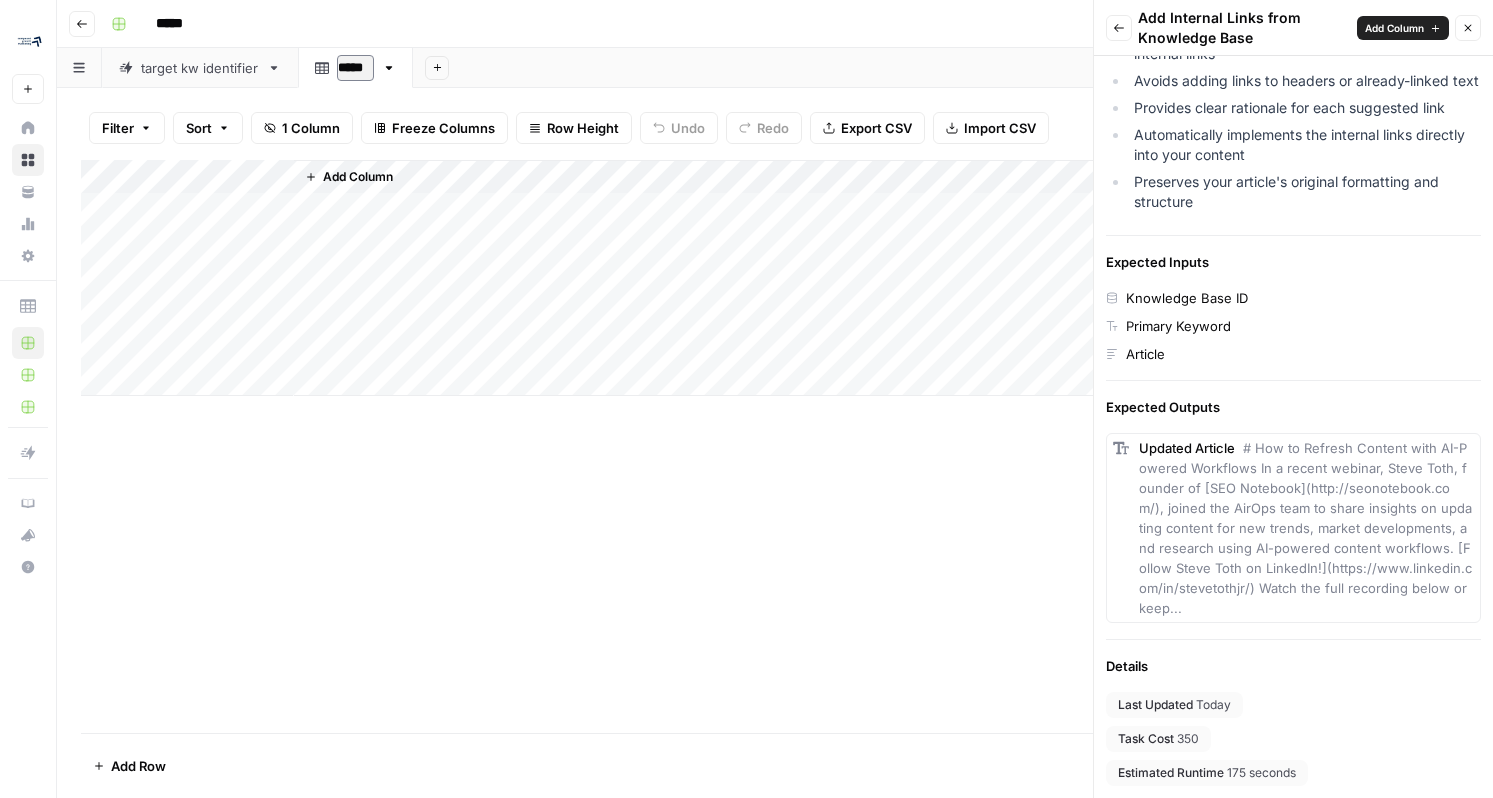 click 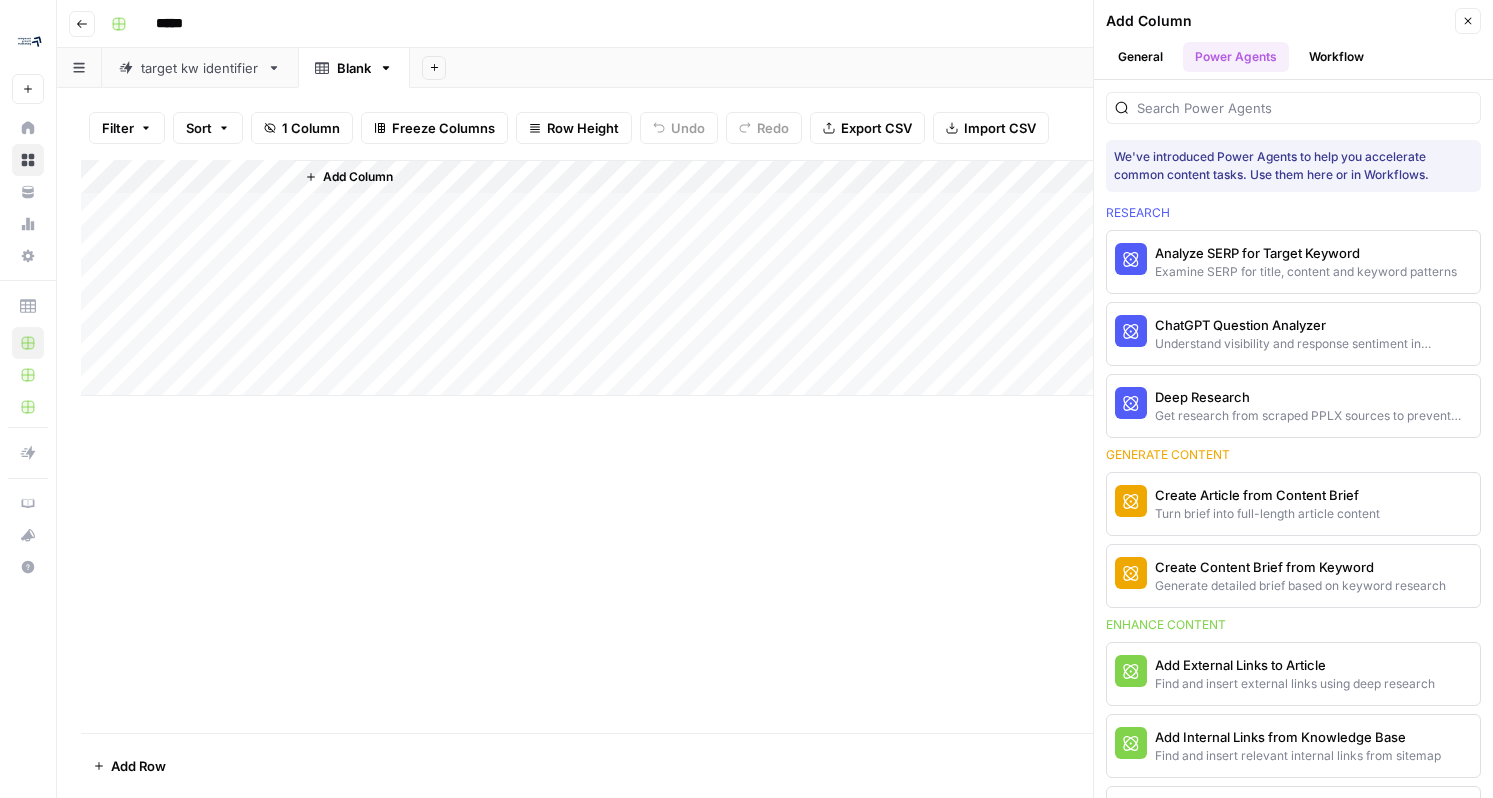 scroll, scrollTop: 0, scrollLeft: 0, axis: both 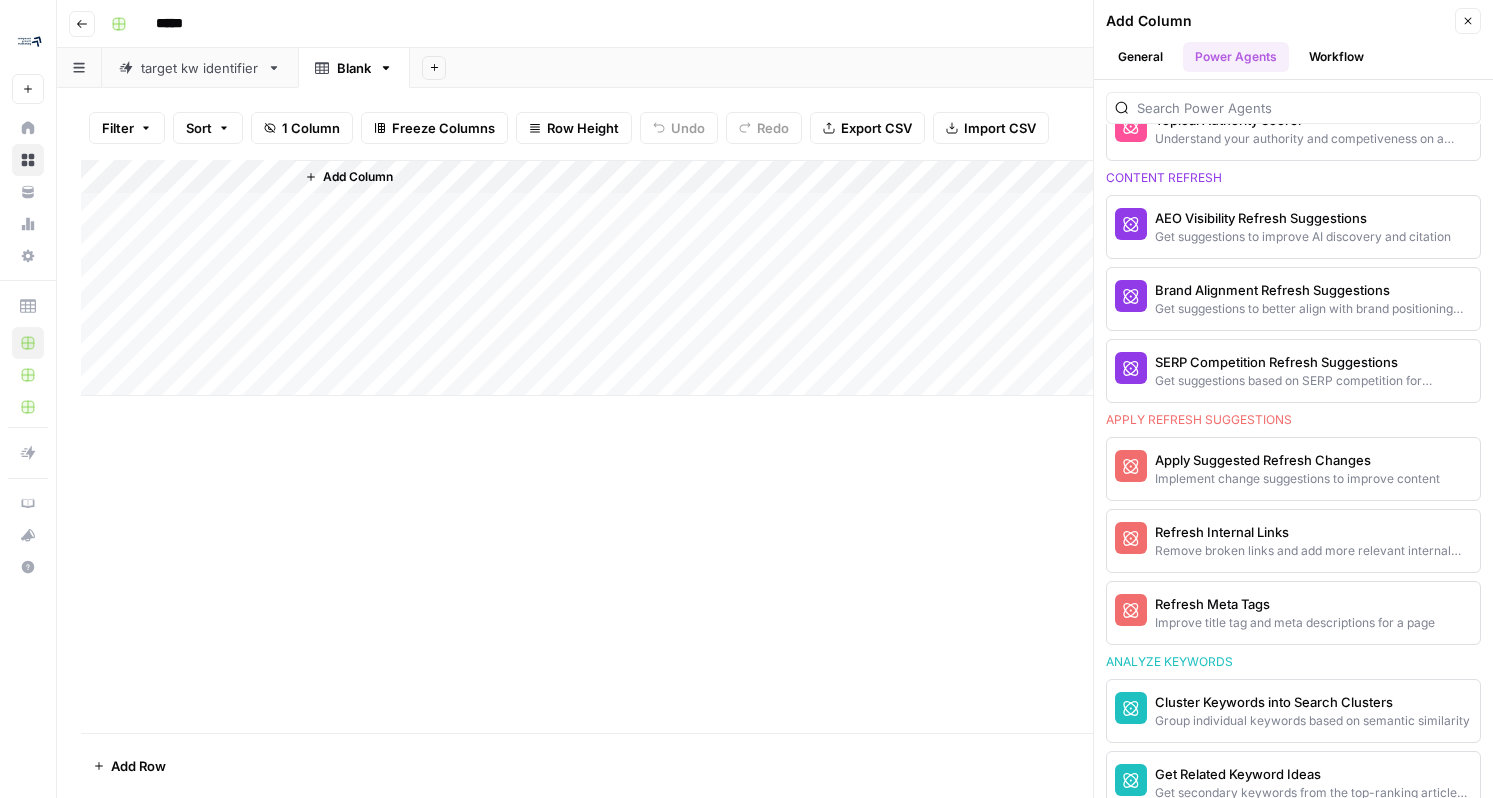 drag, startPoint x: 1225, startPoint y: 601, endPoint x: 349, endPoint y: 181, distance: 971.4813 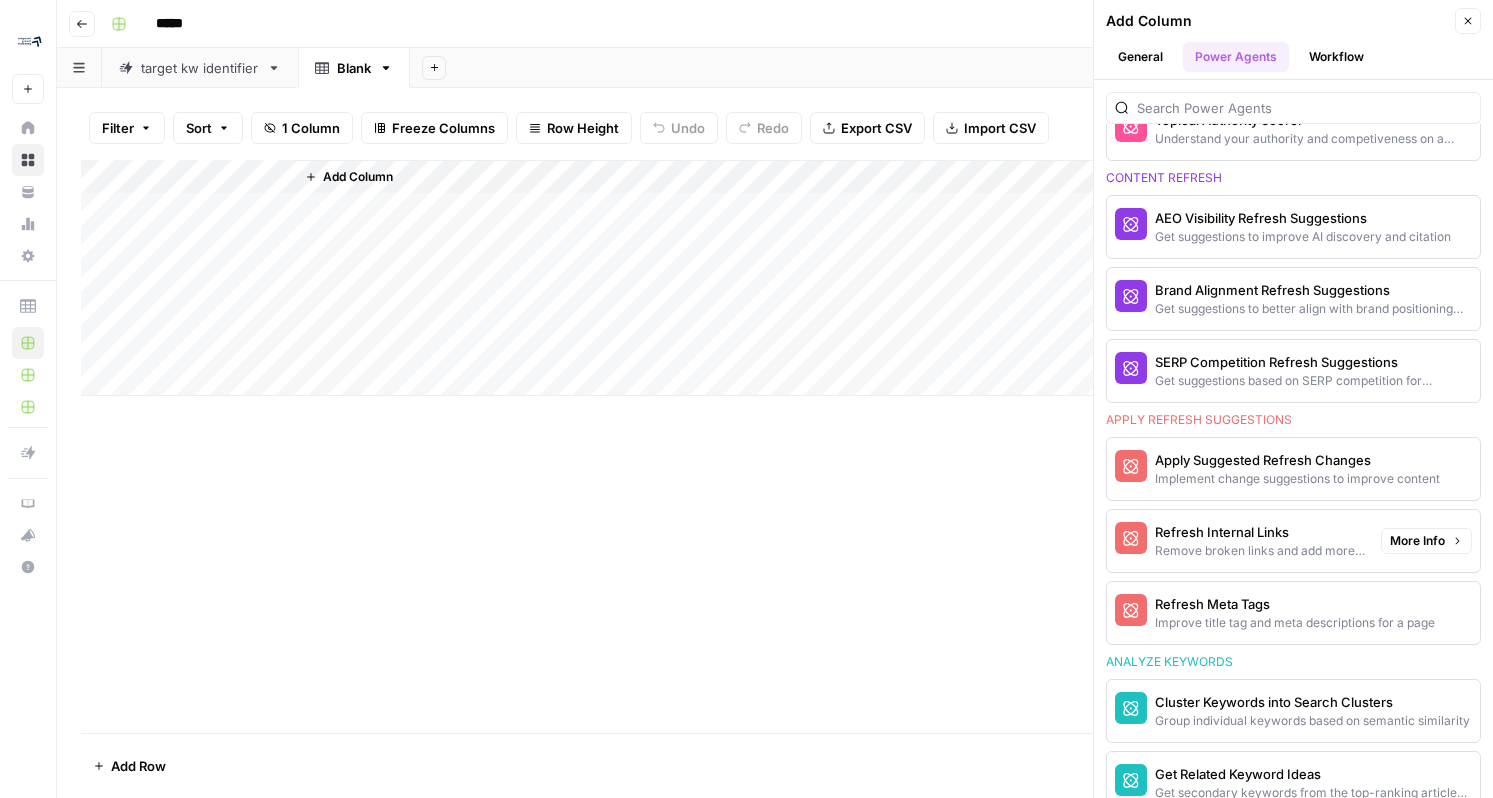 click on "More Info" at bounding box center (1417, 541) 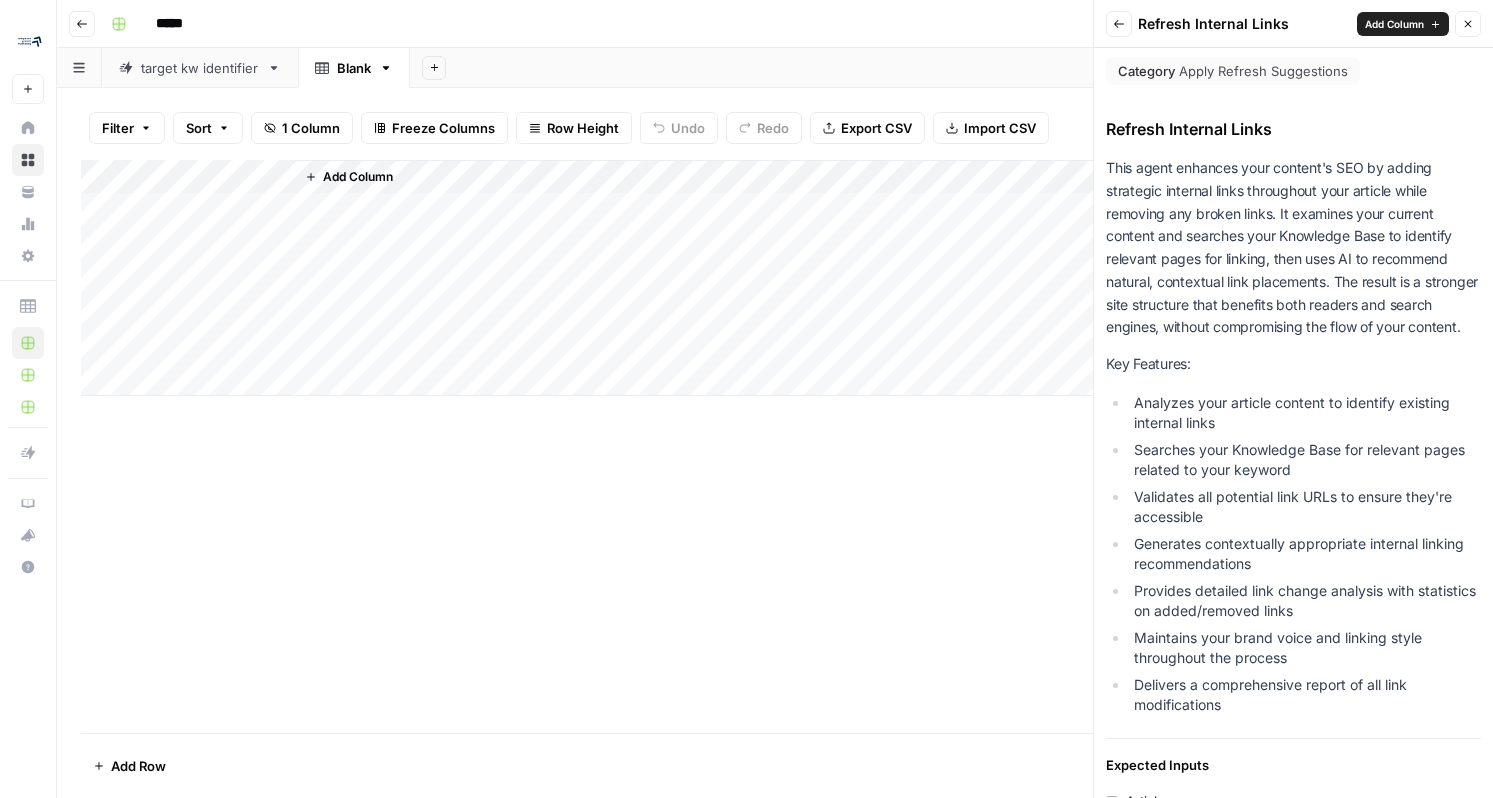 scroll, scrollTop: 0, scrollLeft: 0, axis: both 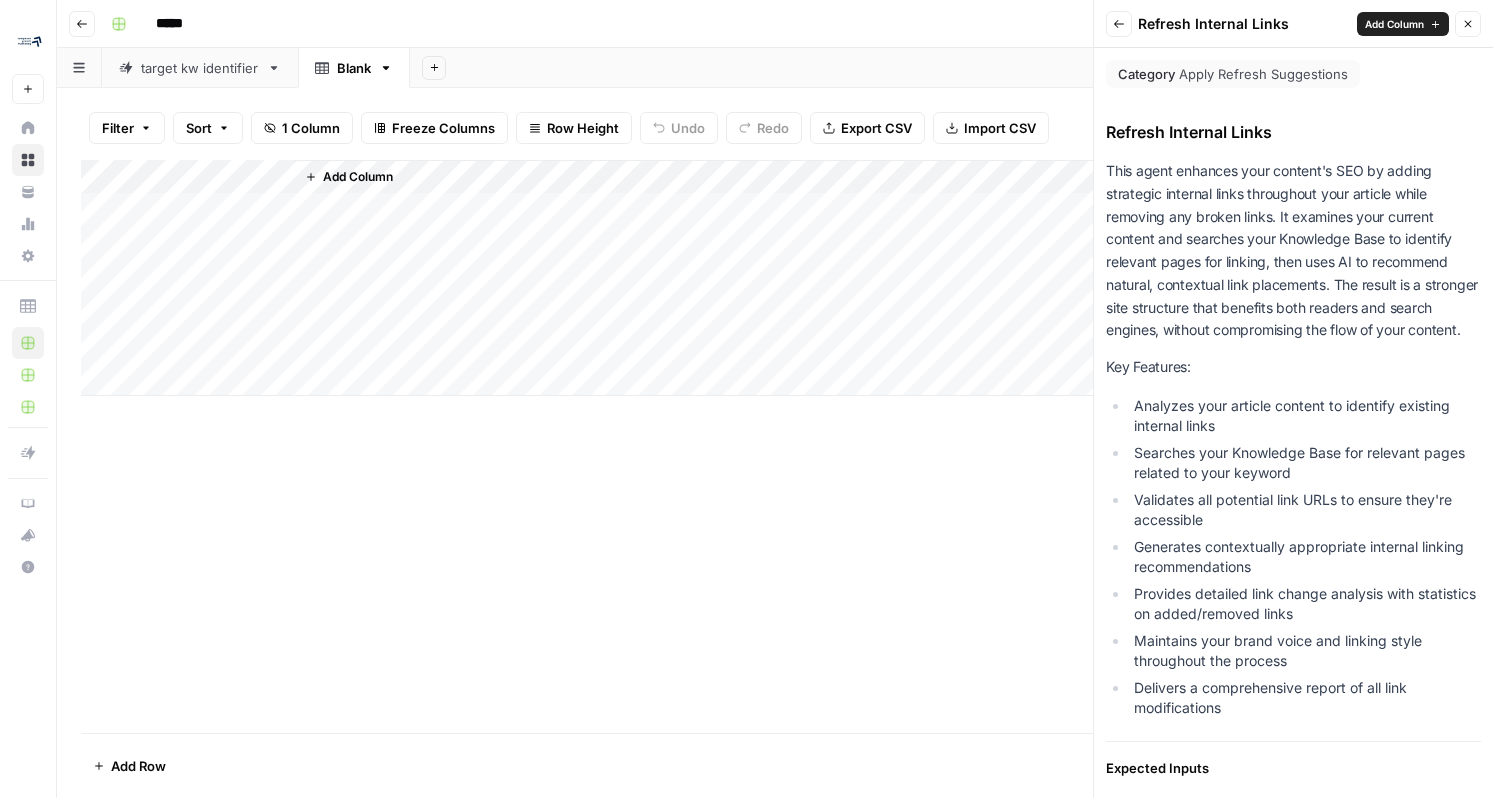 click on "Blank" at bounding box center [354, 68] 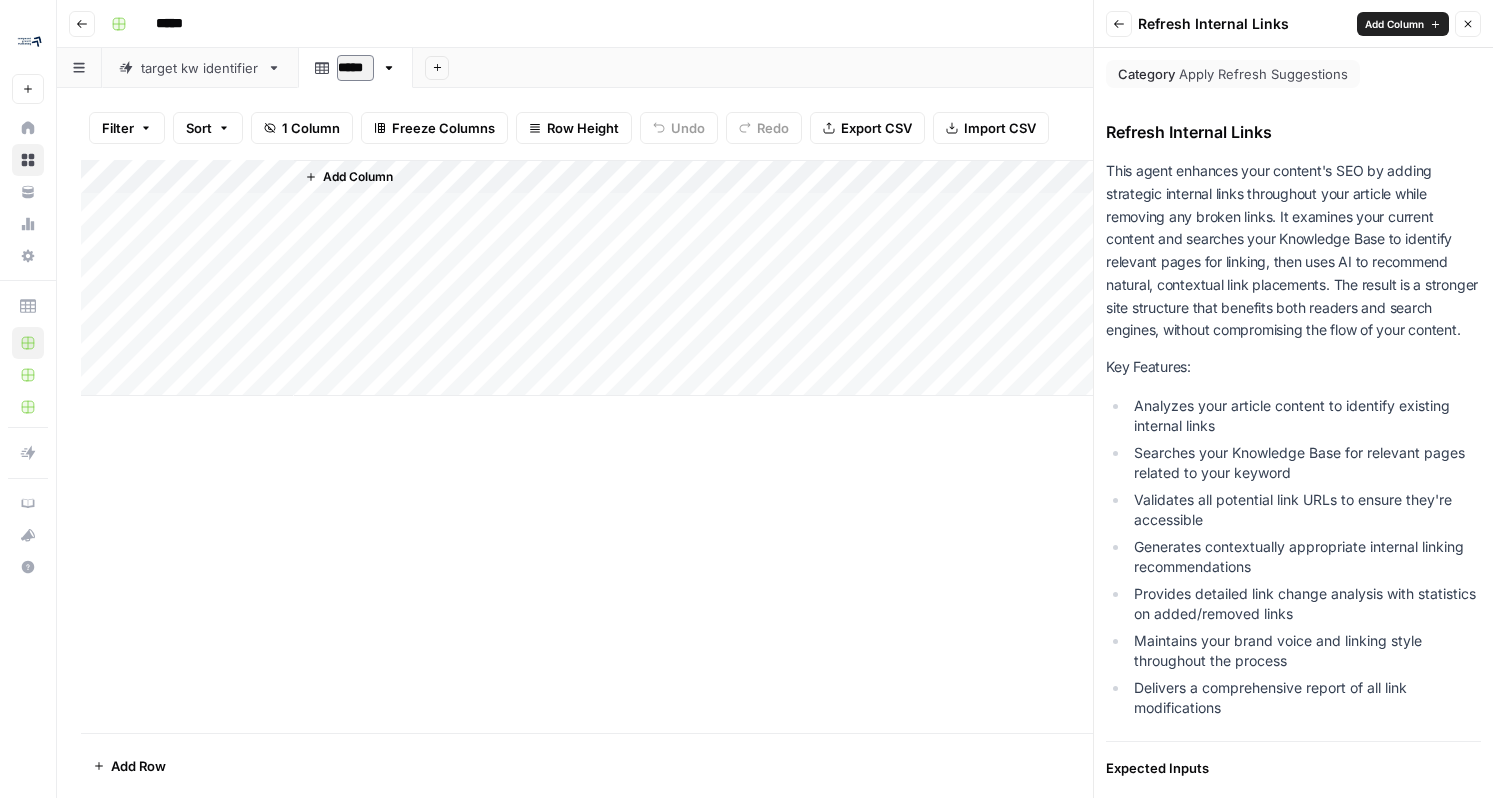 click 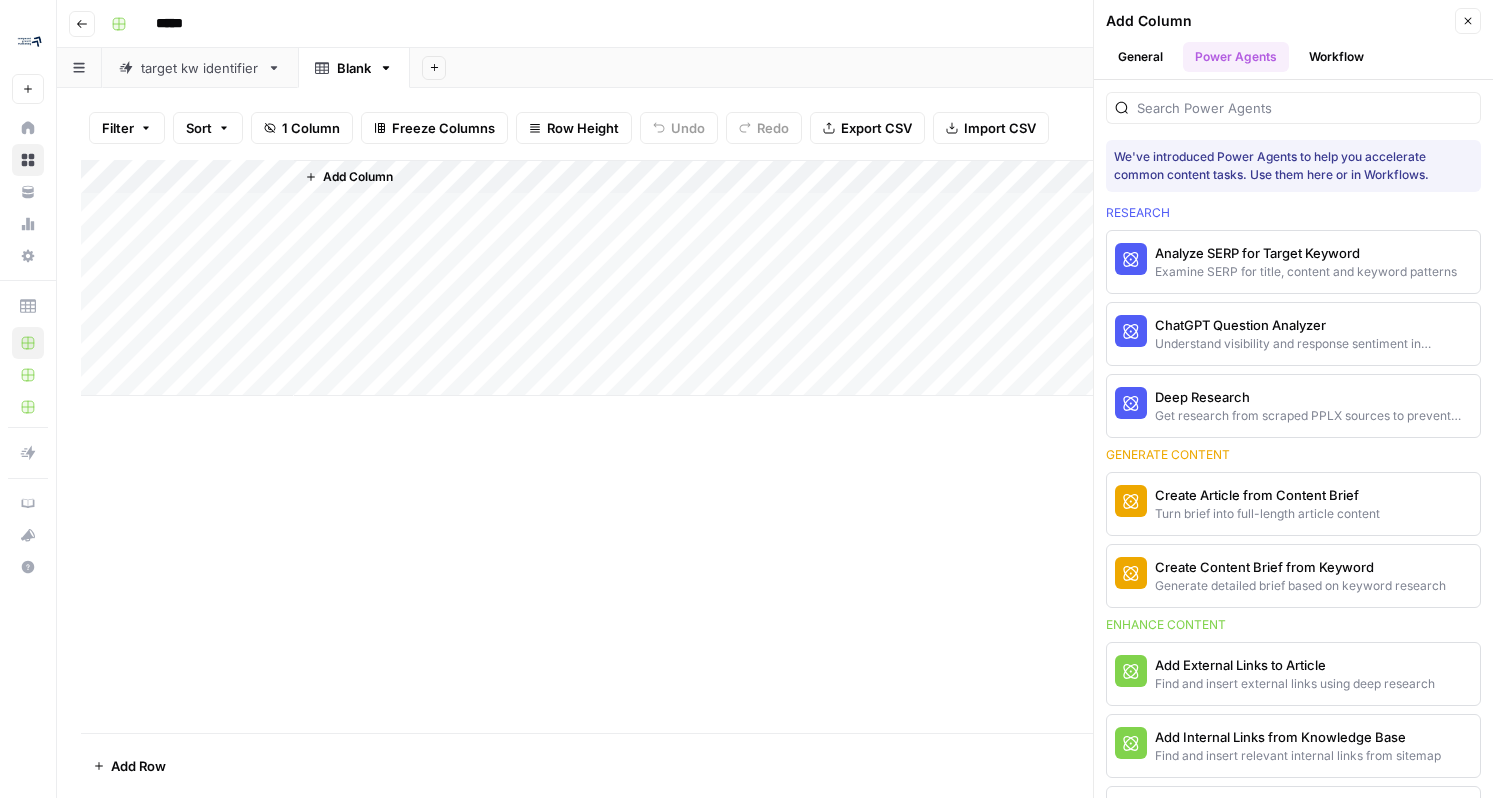scroll, scrollTop: 1075, scrollLeft: 0, axis: vertical 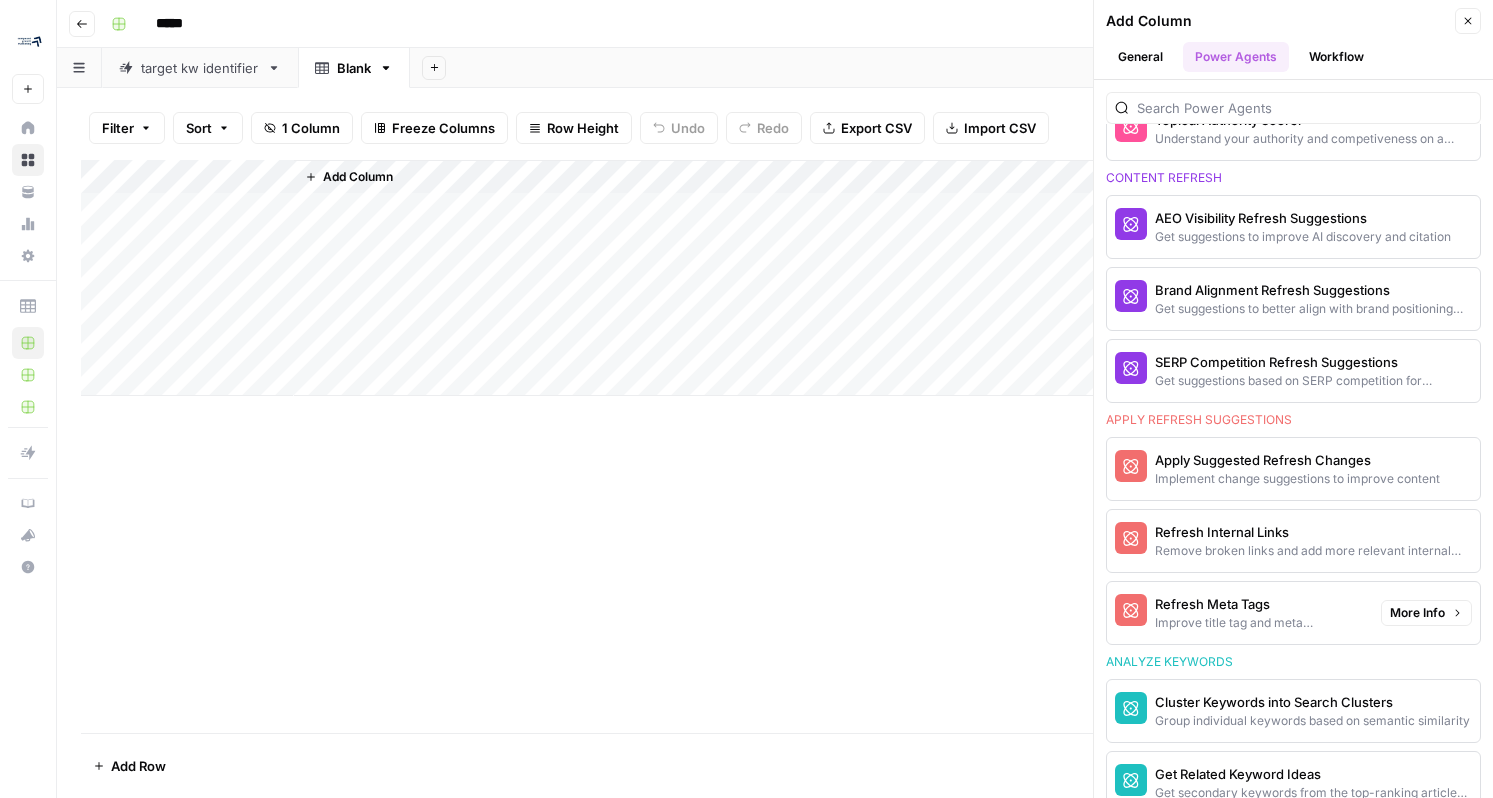 click on "Improve title tag and meta descriptions for a page" at bounding box center [1260, 623] 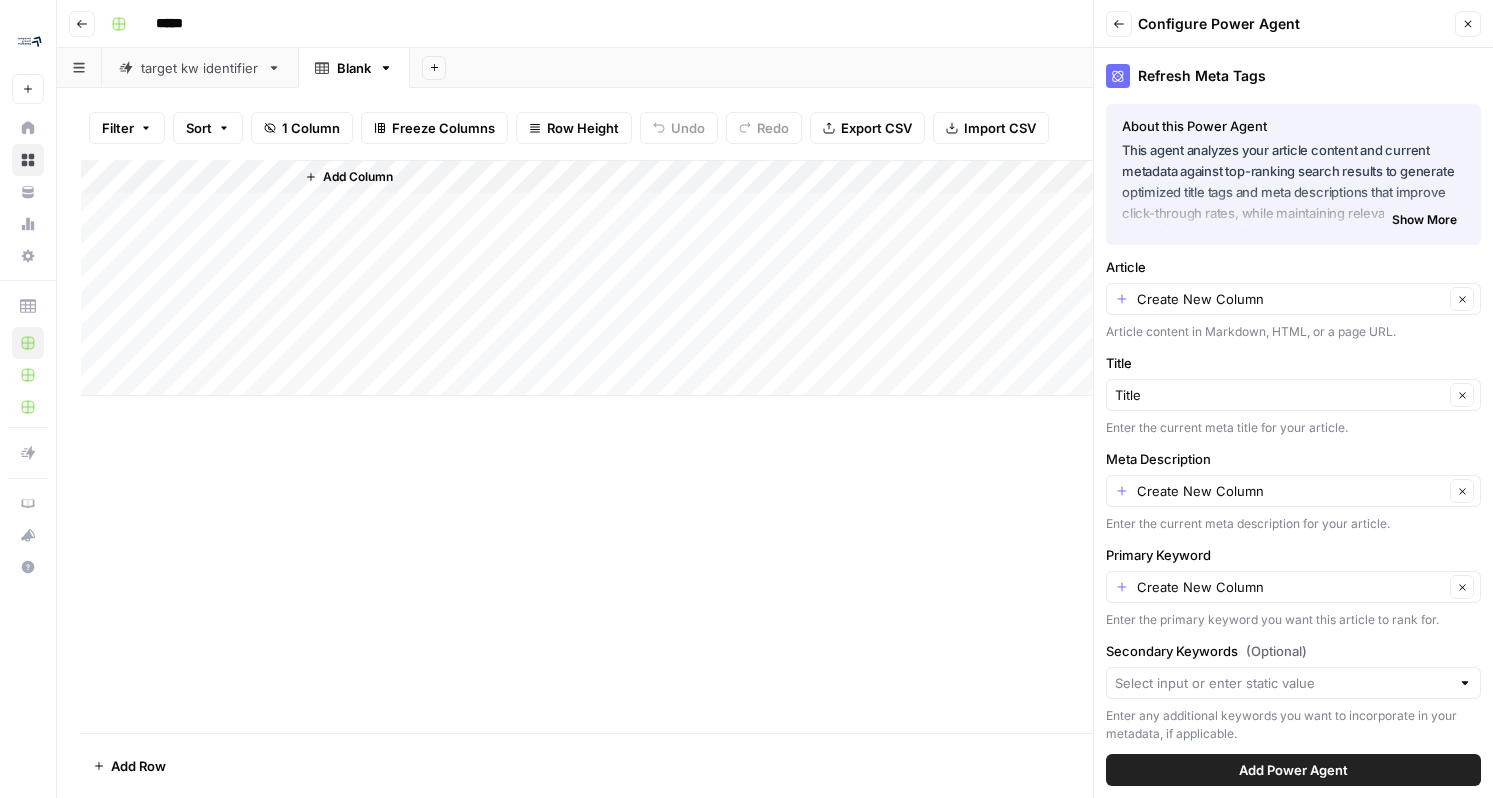 click on "Add Power Agent" at bounding box center (1293, 770) 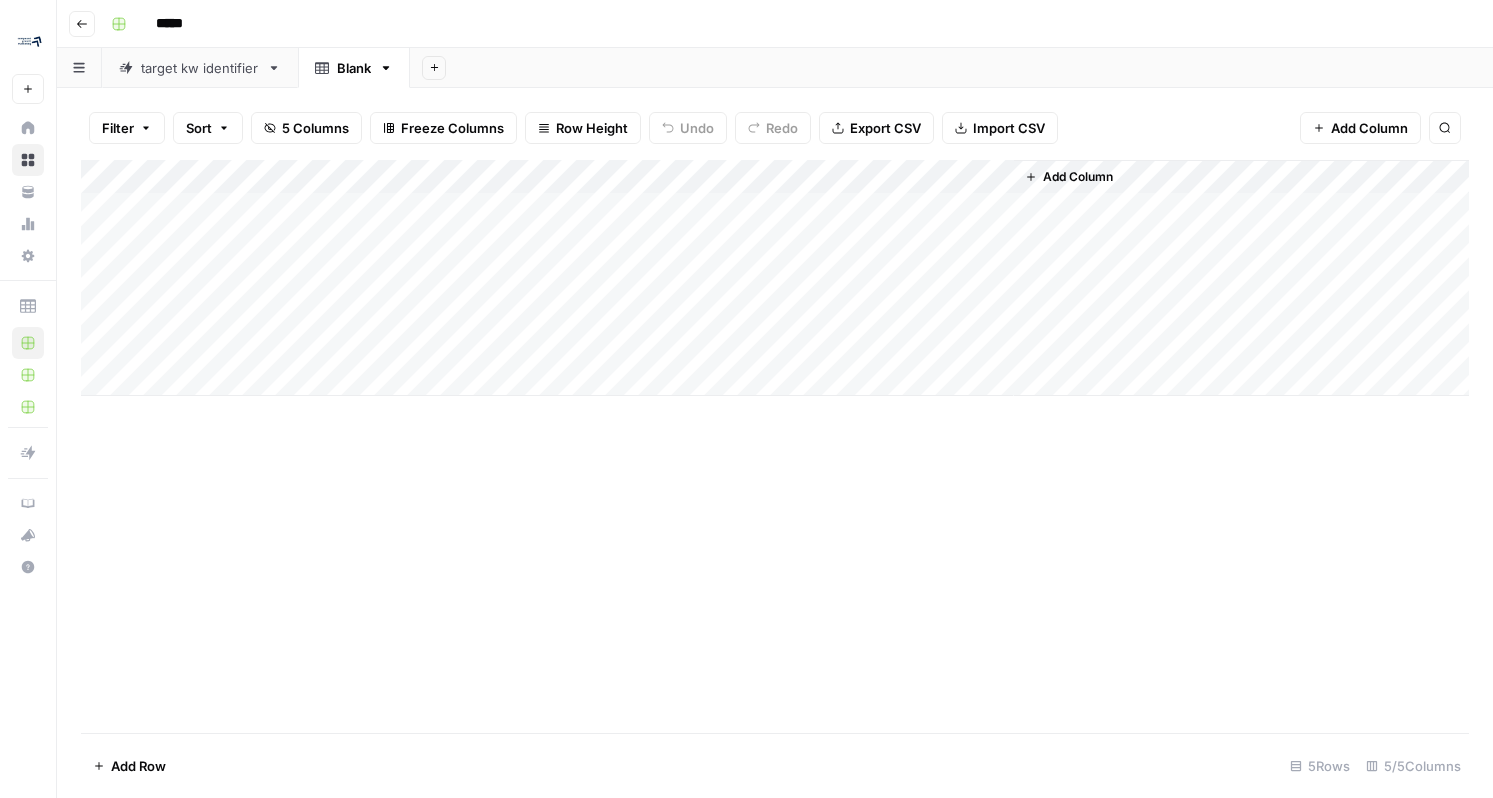 click on "Add Column" at bounding box center [775, 278] 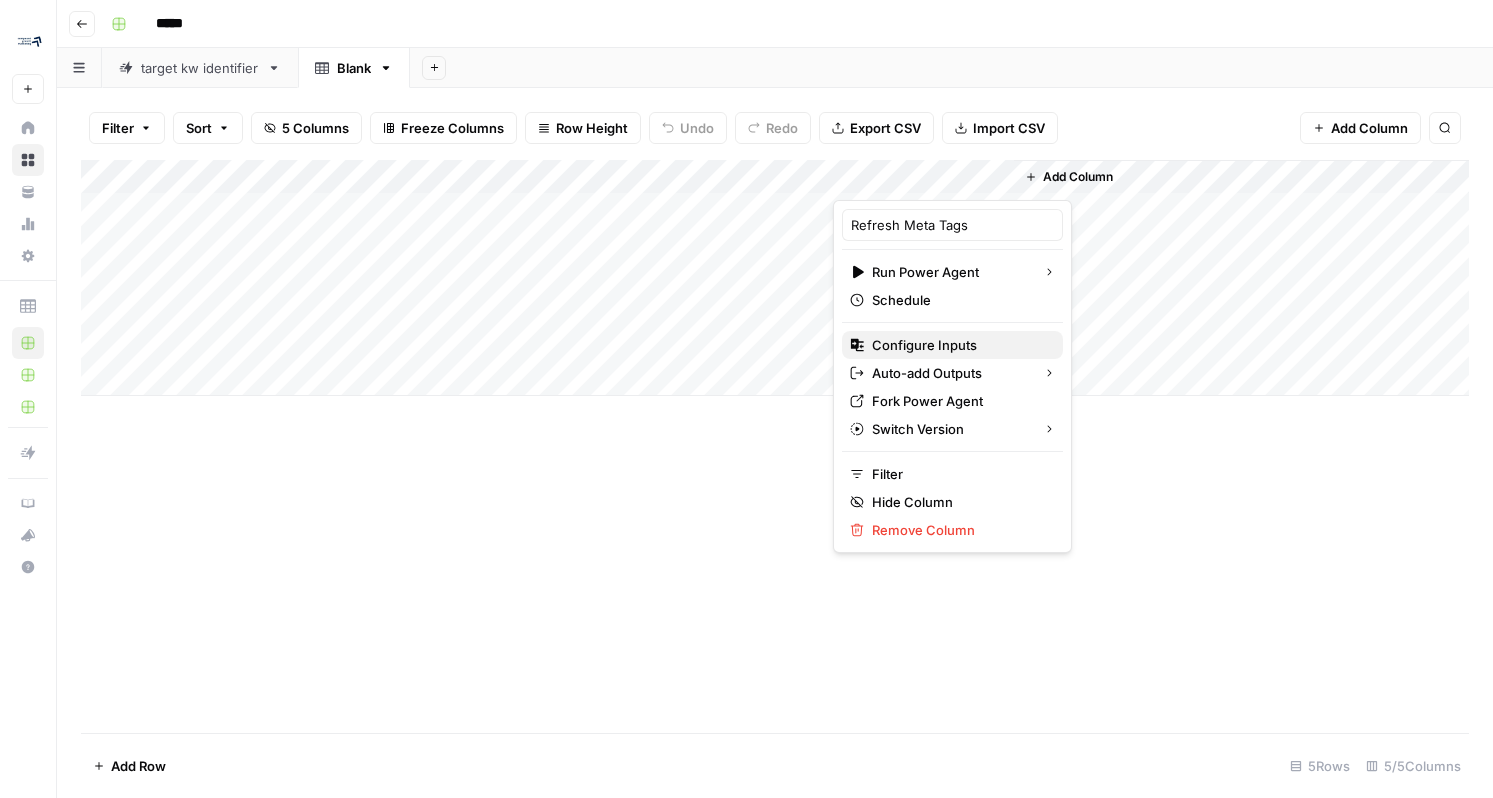 click on "Configure Inputs" at bounding box center (959, 345) 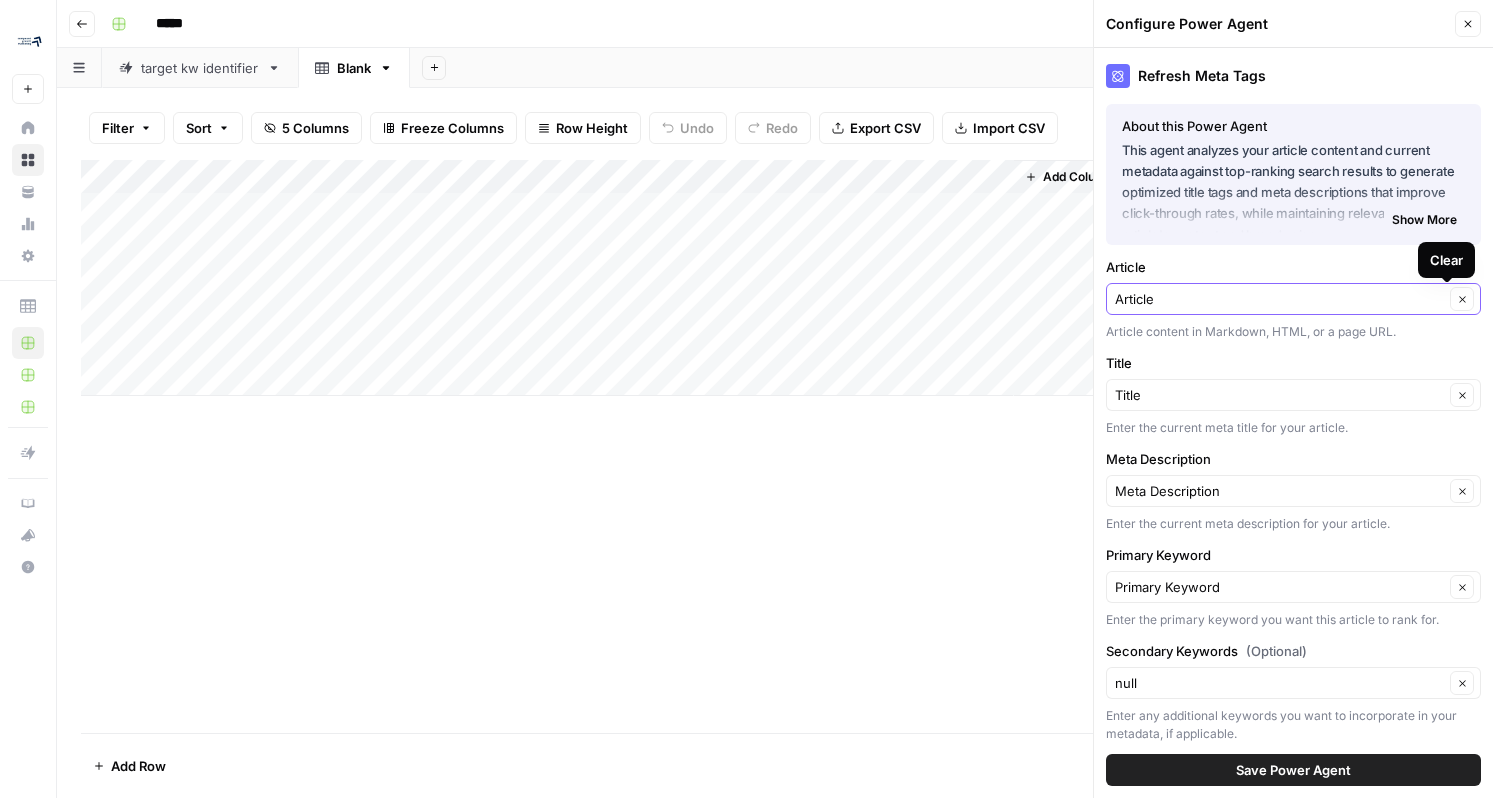 click 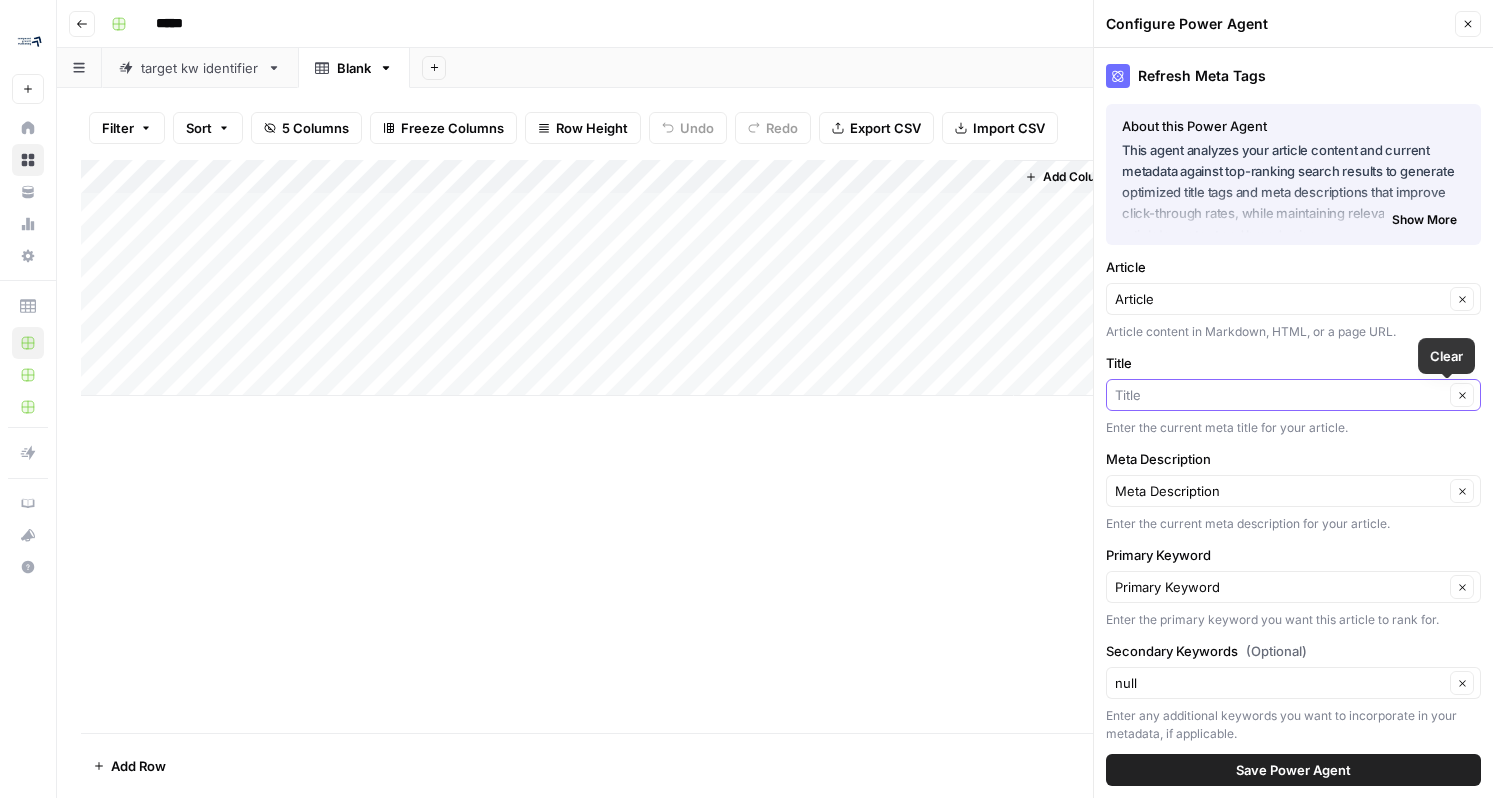 click on "Title" at bounding box center [1279, 395] 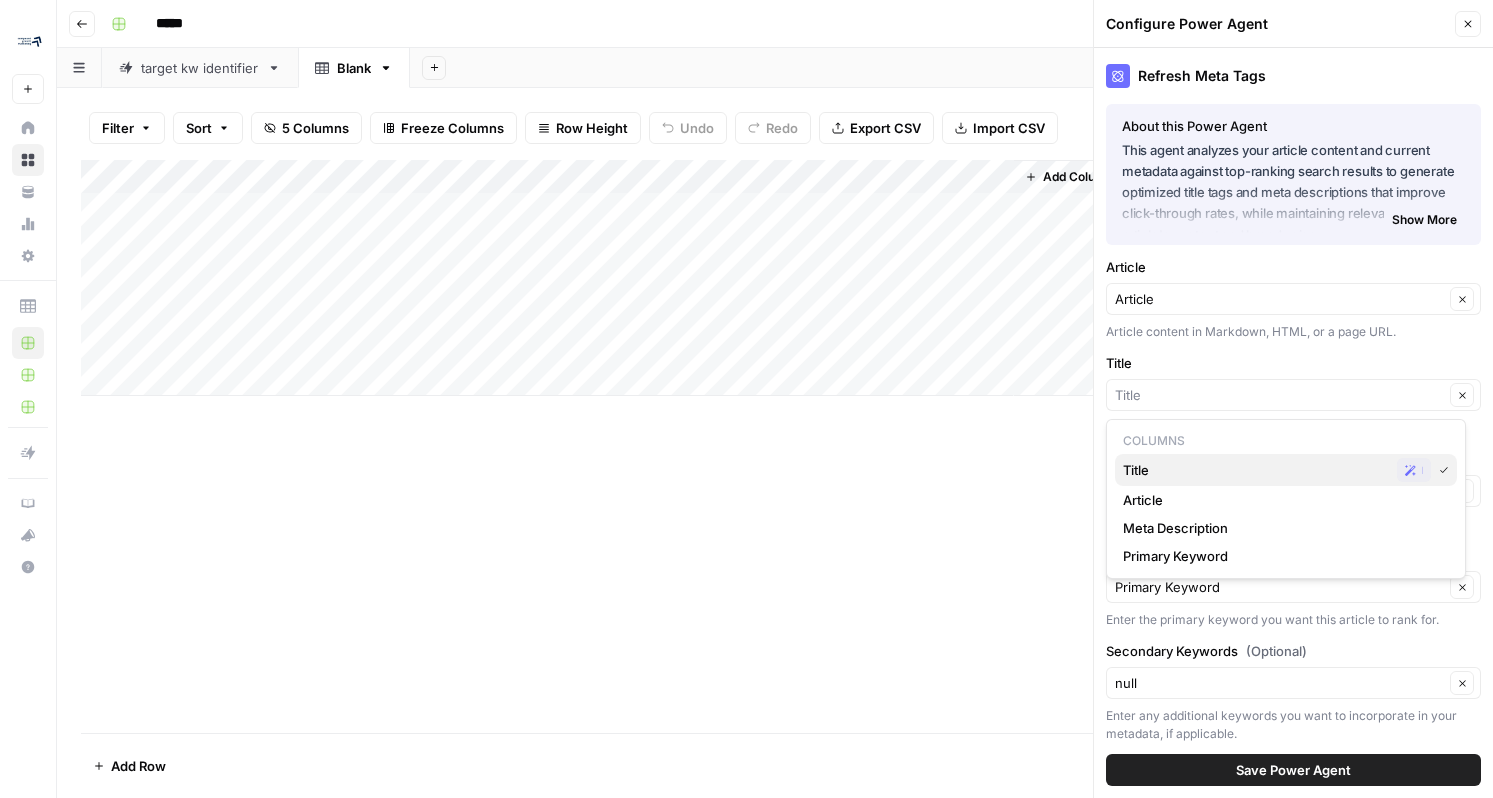 click on "Title" at bounding box center [1256, 470] 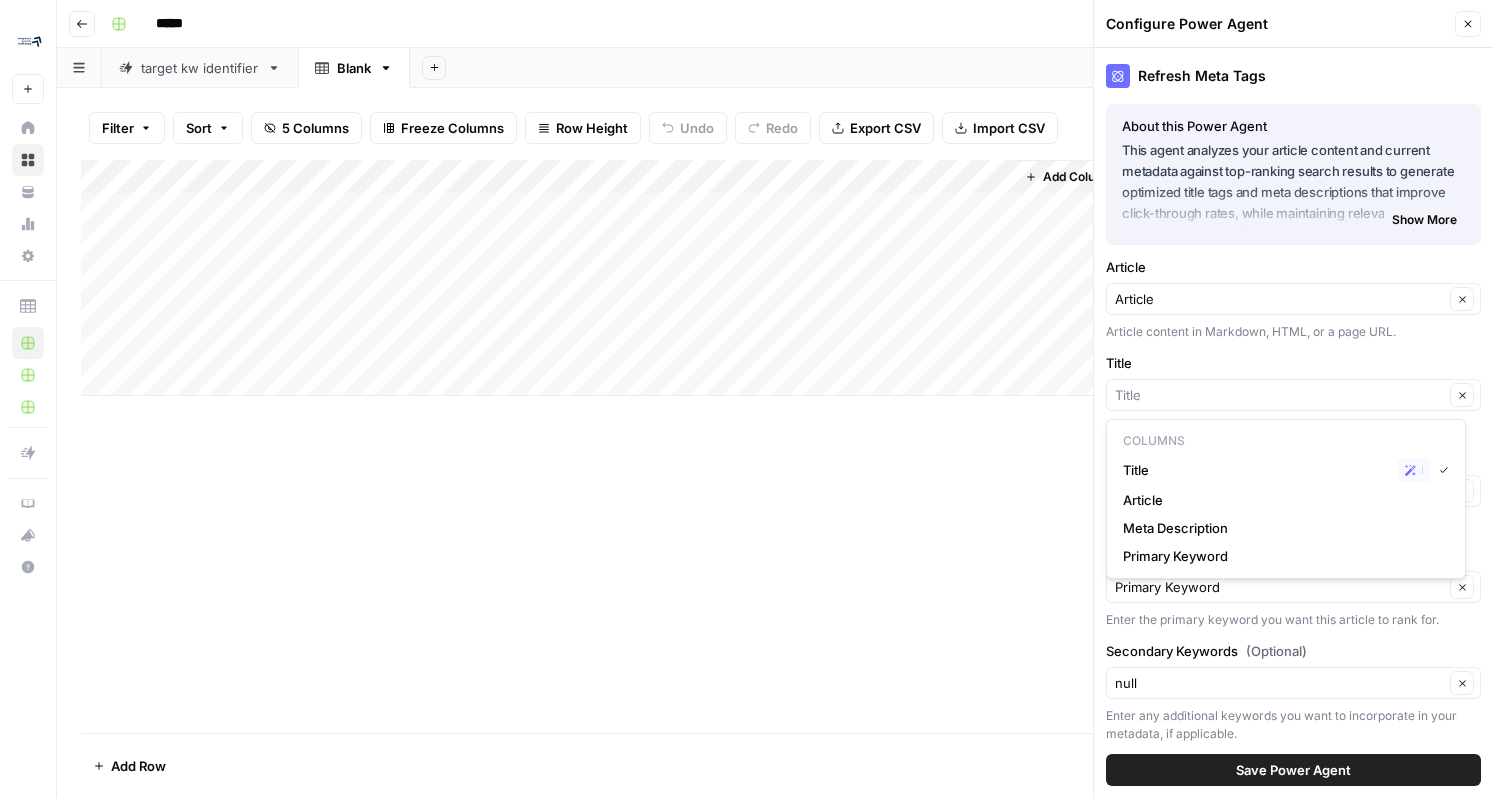 type on "Title" 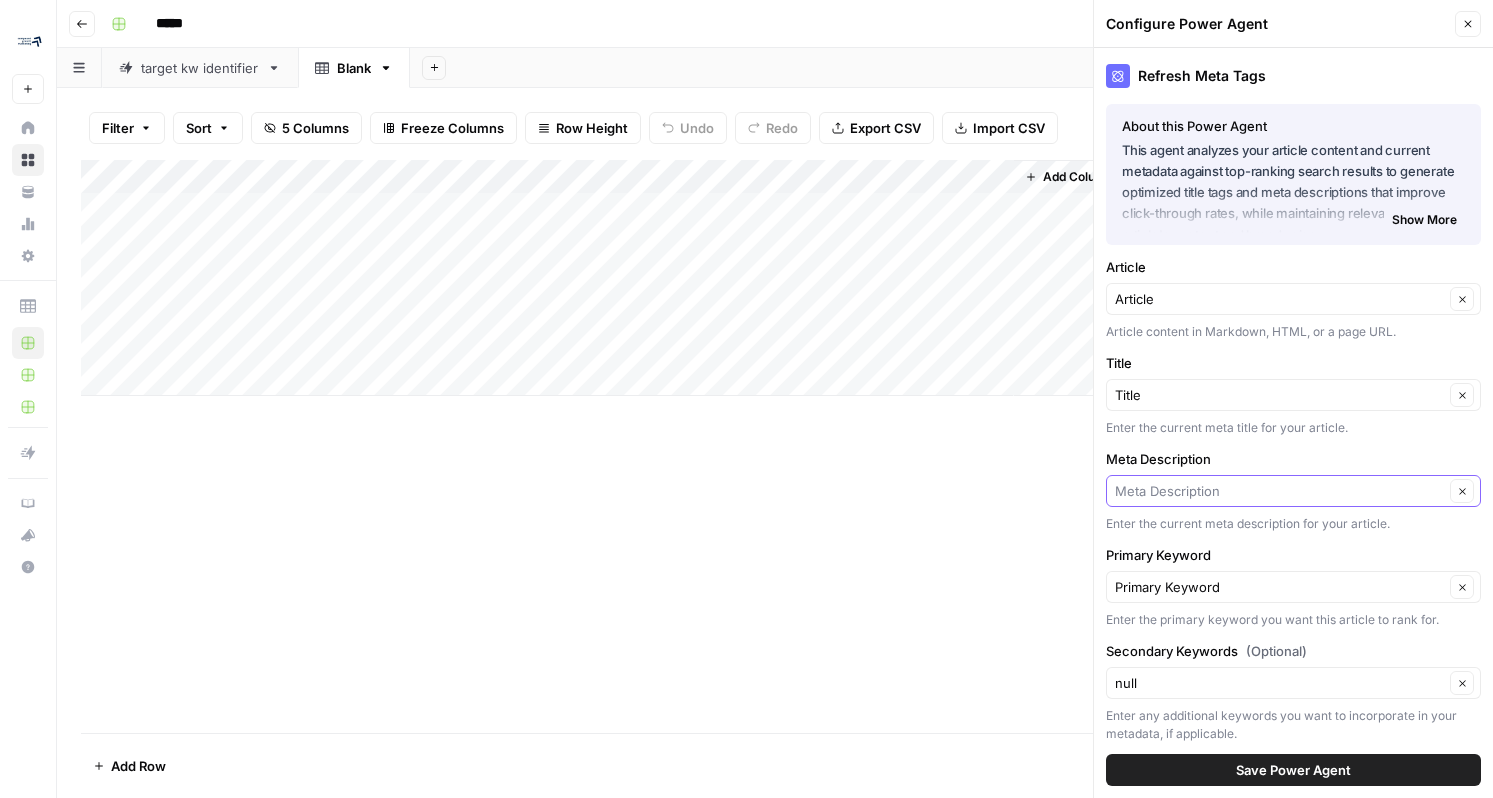click on "Meta Description" at bounding box center [1279, 491] 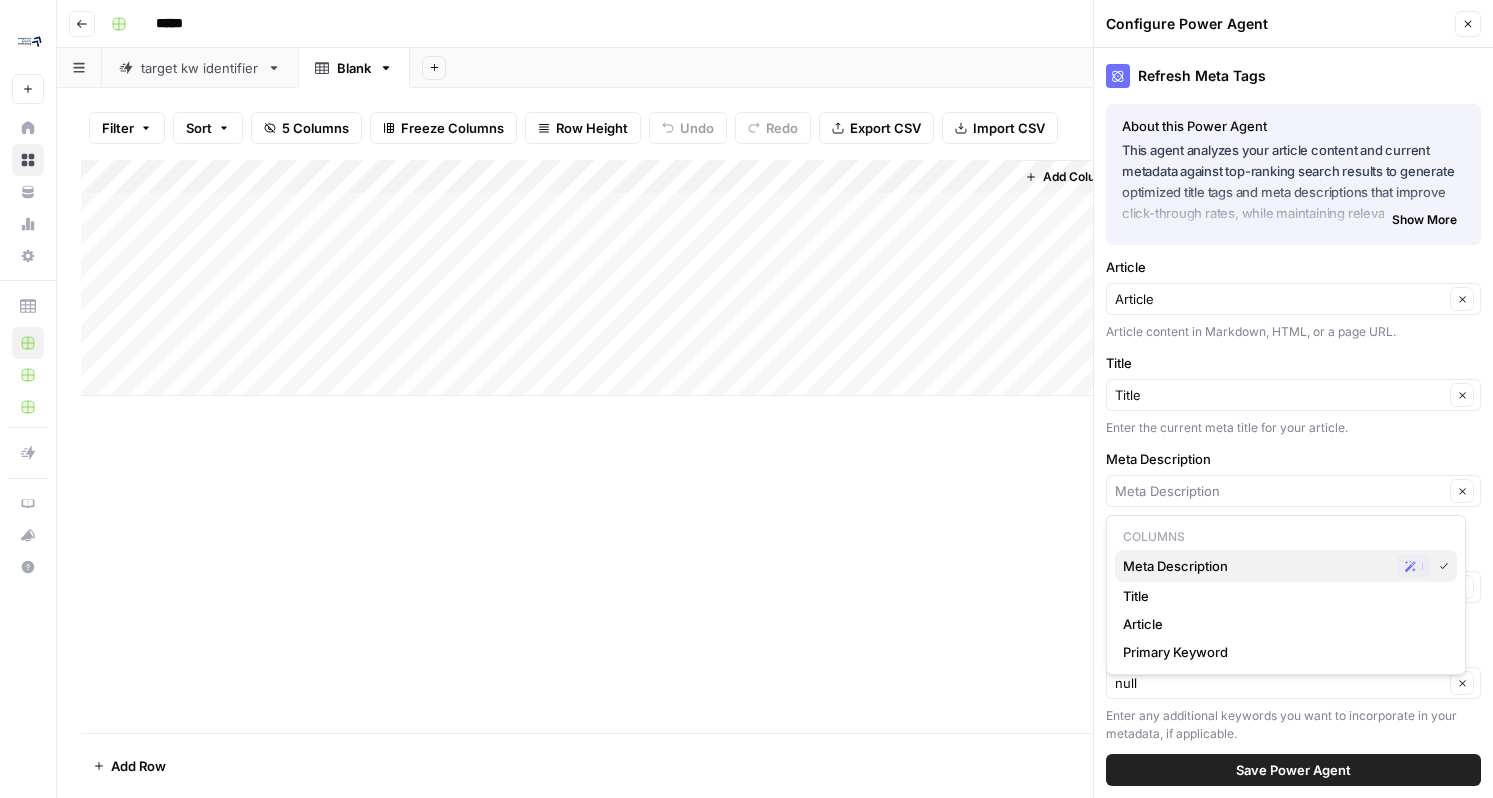 click on "Meta Description" at bounding box center (1256, 566) 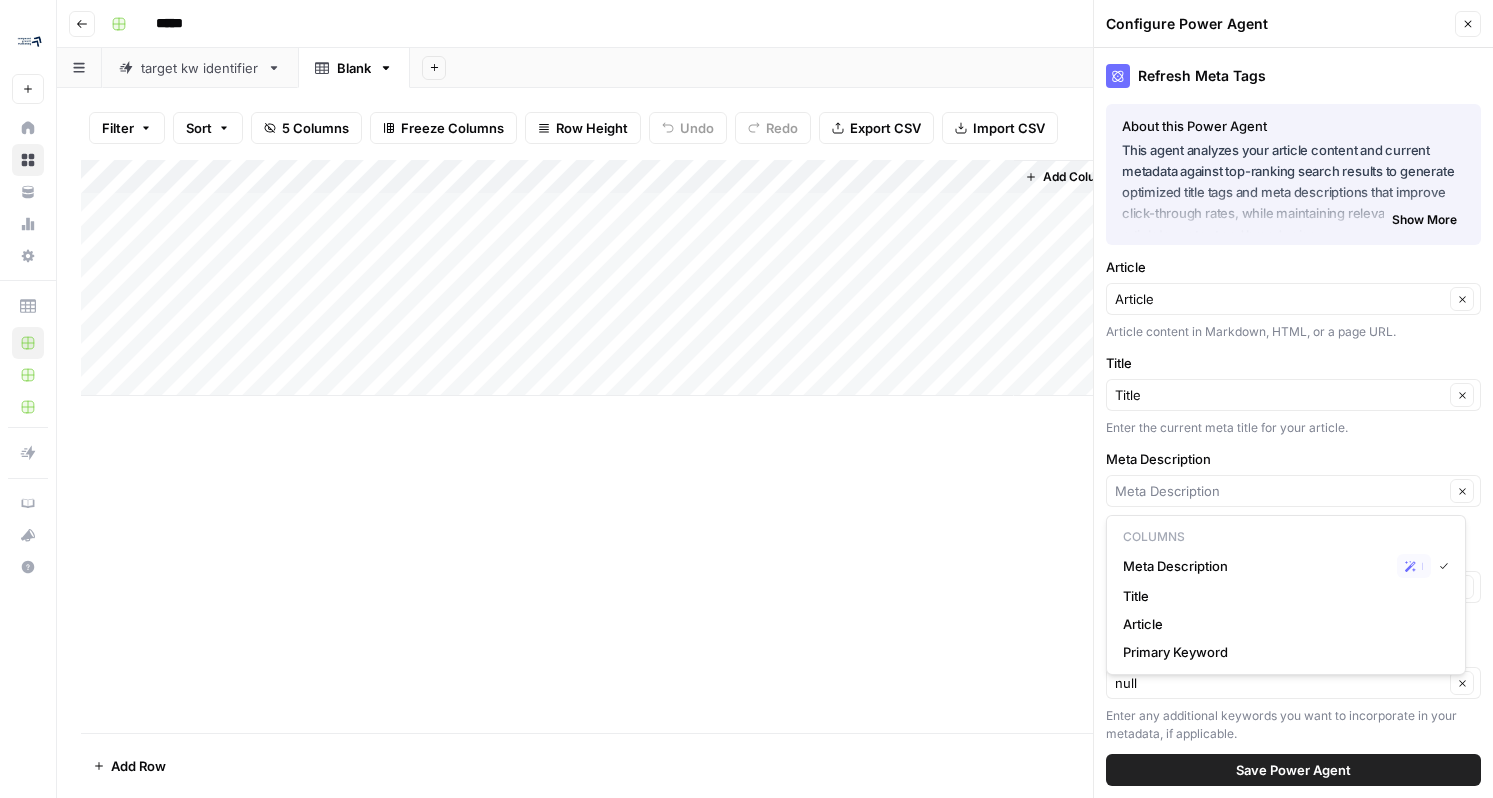 type on "Meta Description" 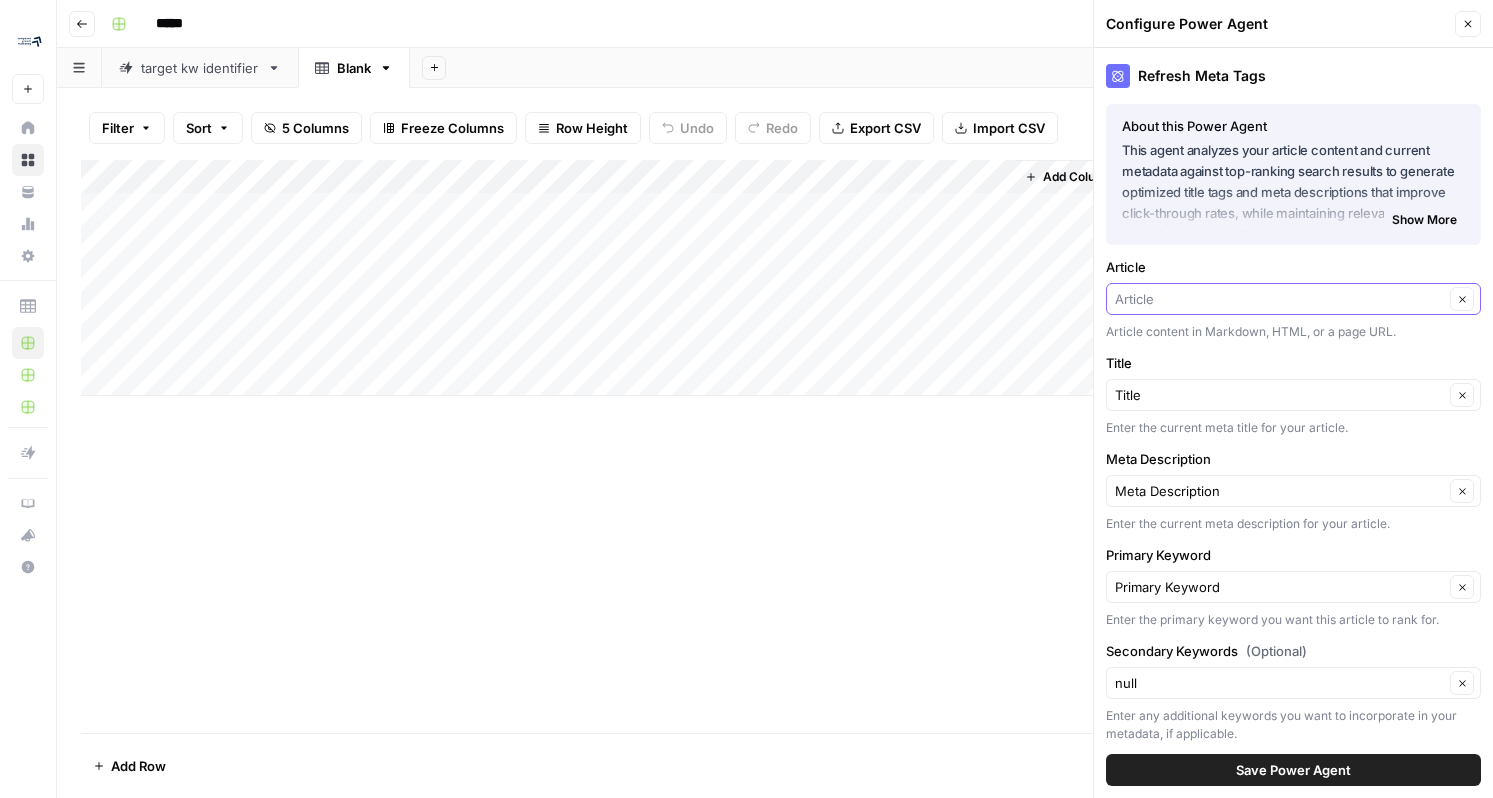 click on "Article" at bounding box center [1279, 299] 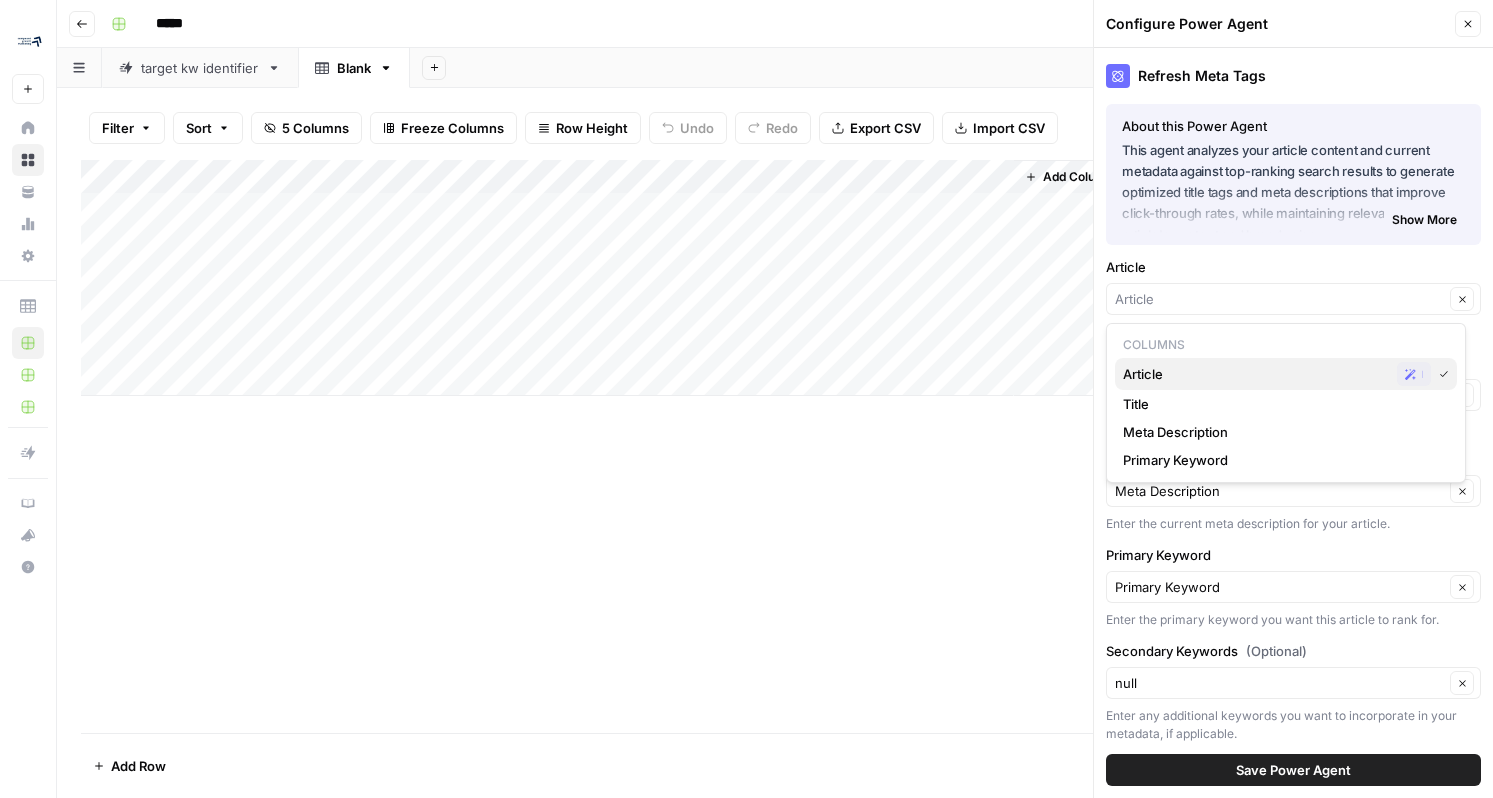 click on "Article" at bounding box center (1256, 374) 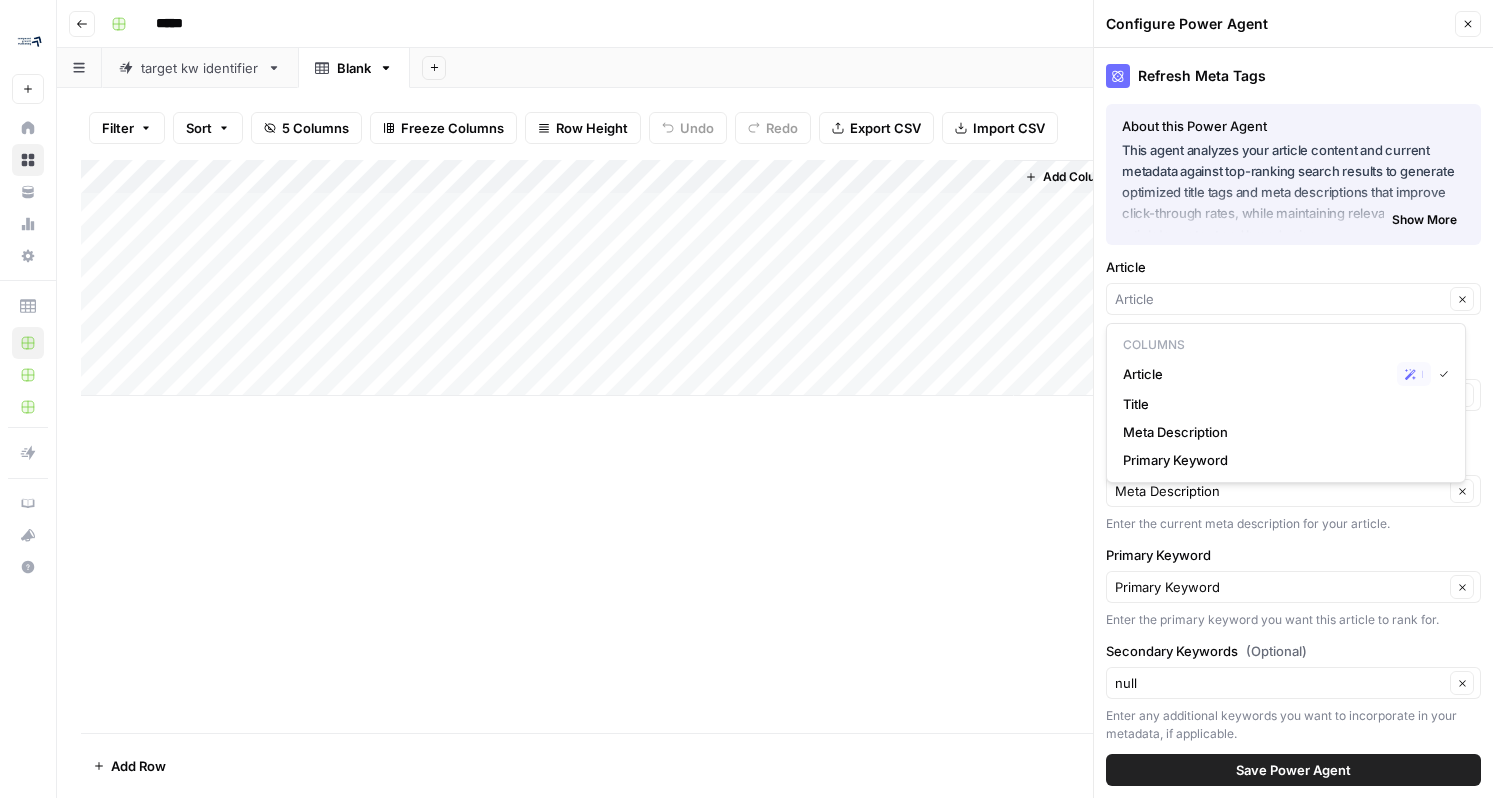 type on "Article" 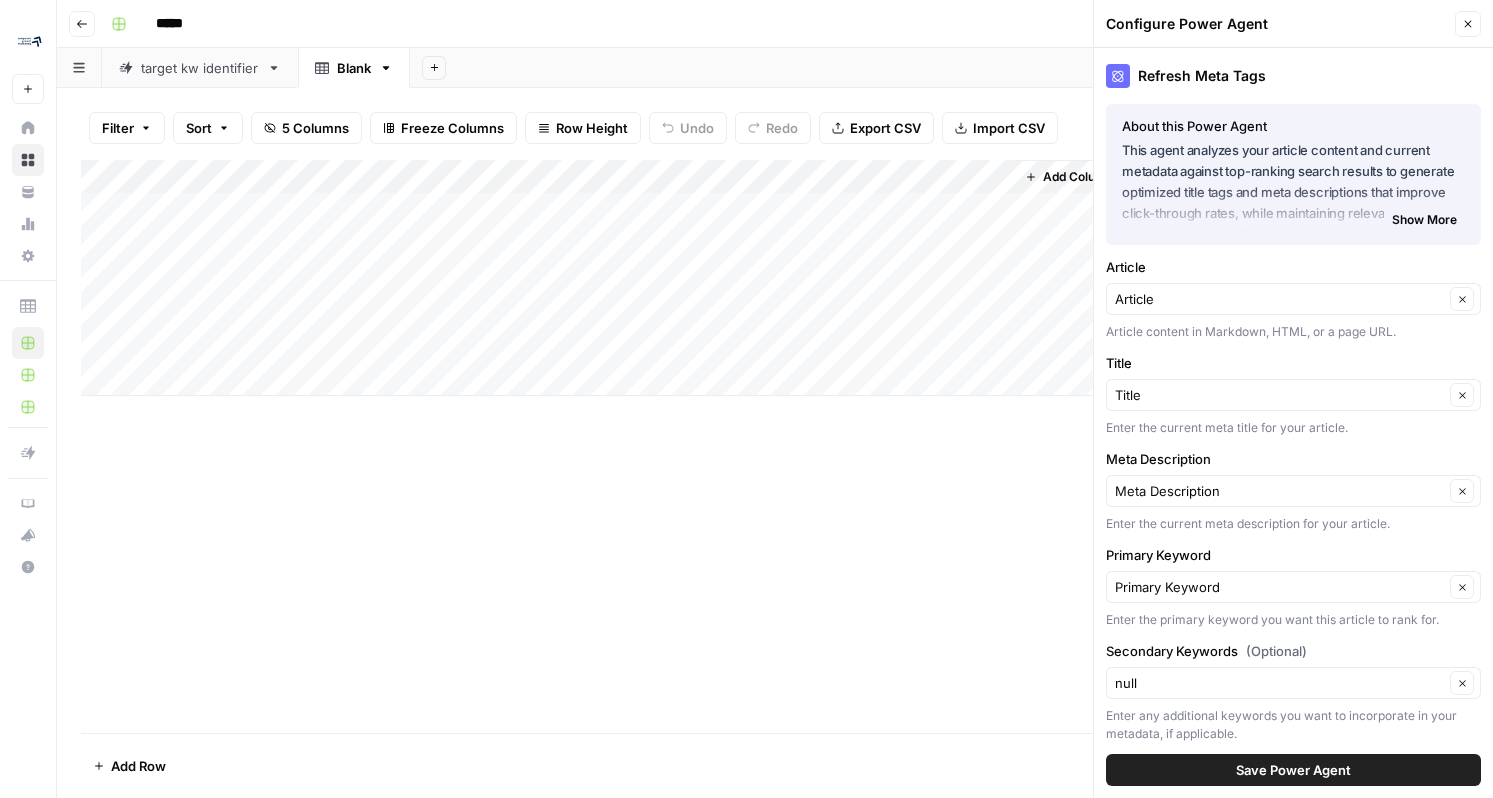 click on "About this Power Agent This agent analyzes your article content and current metadata against top-ranking search results to generate optimized title tags and meta descriptions that improve click-through rates, while maintaining relevance to your article's content and brand voice.
Key Features:
Analyzes your article content to understand its core topic and message
Extracts and analyzes title tags and meta descriptions from top search results
Compares your current metadata against high-performing competitors
Generates SEO-optimized title tags and meta descriptions that follow best practices for length and format
Provides a clear rationale for the suggested changes to help you understand the improvements
Show More About this Power Agent This agent analyzes your article content and current metadata against top-ranking search results to generate optimized title tags and meta descriptions that improve click-through rates, while maintaining relevance to your article's content and brand voice." at bounding box center [1293, 174] 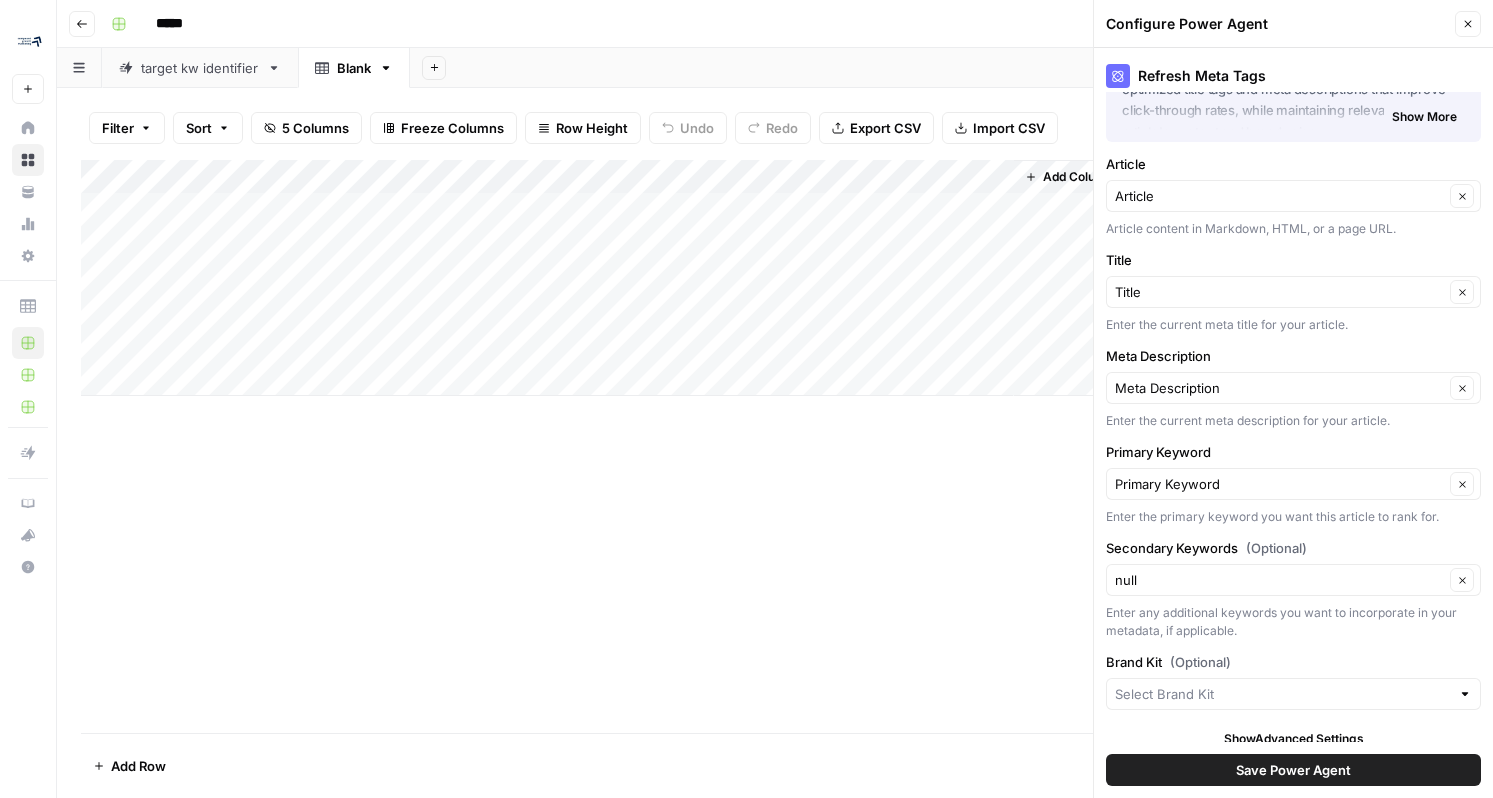 scroll, scrollTop: 117, scrollLeft: 0, axis: vertical 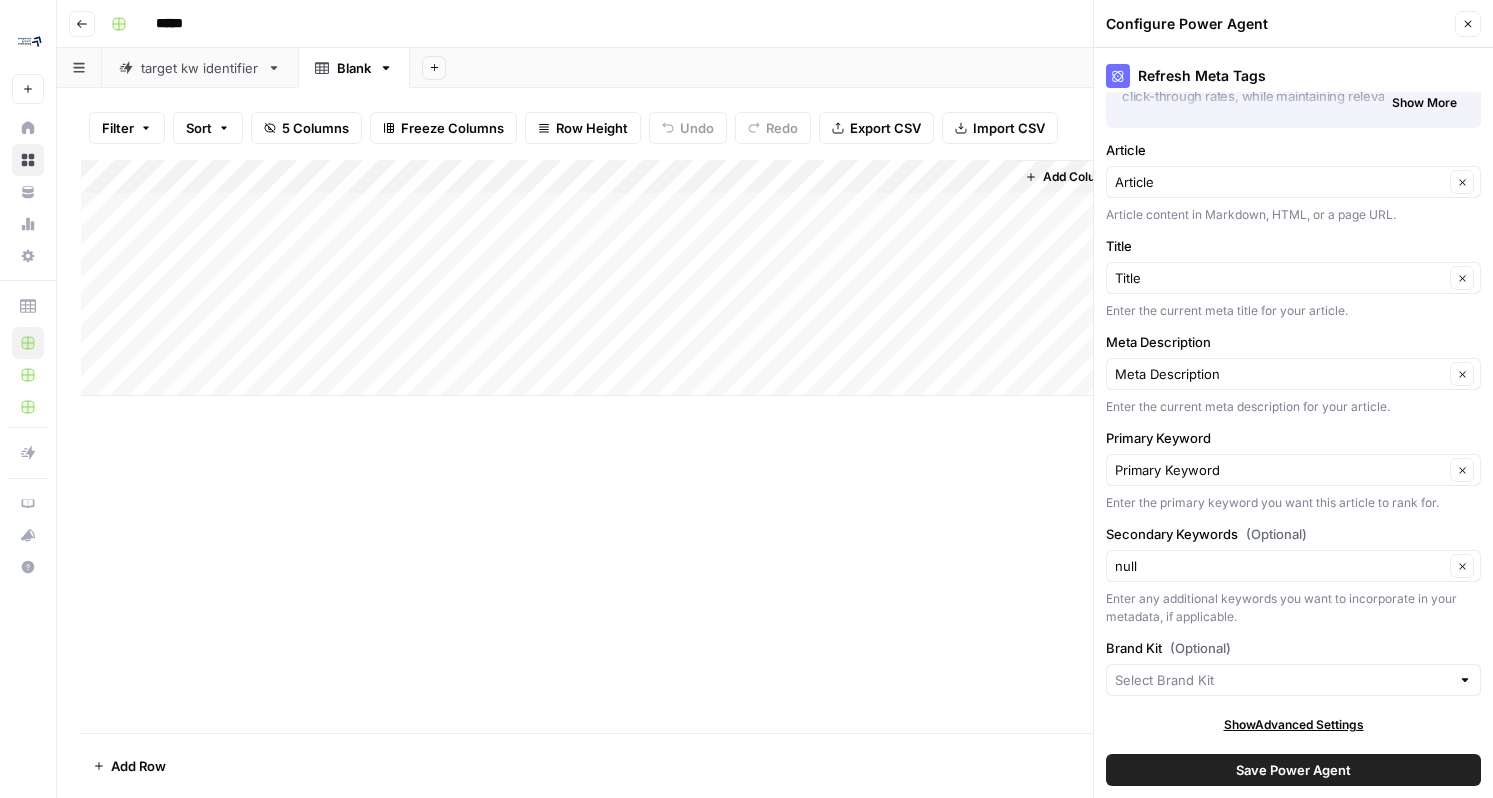 click at bounding box center (1293, 680) 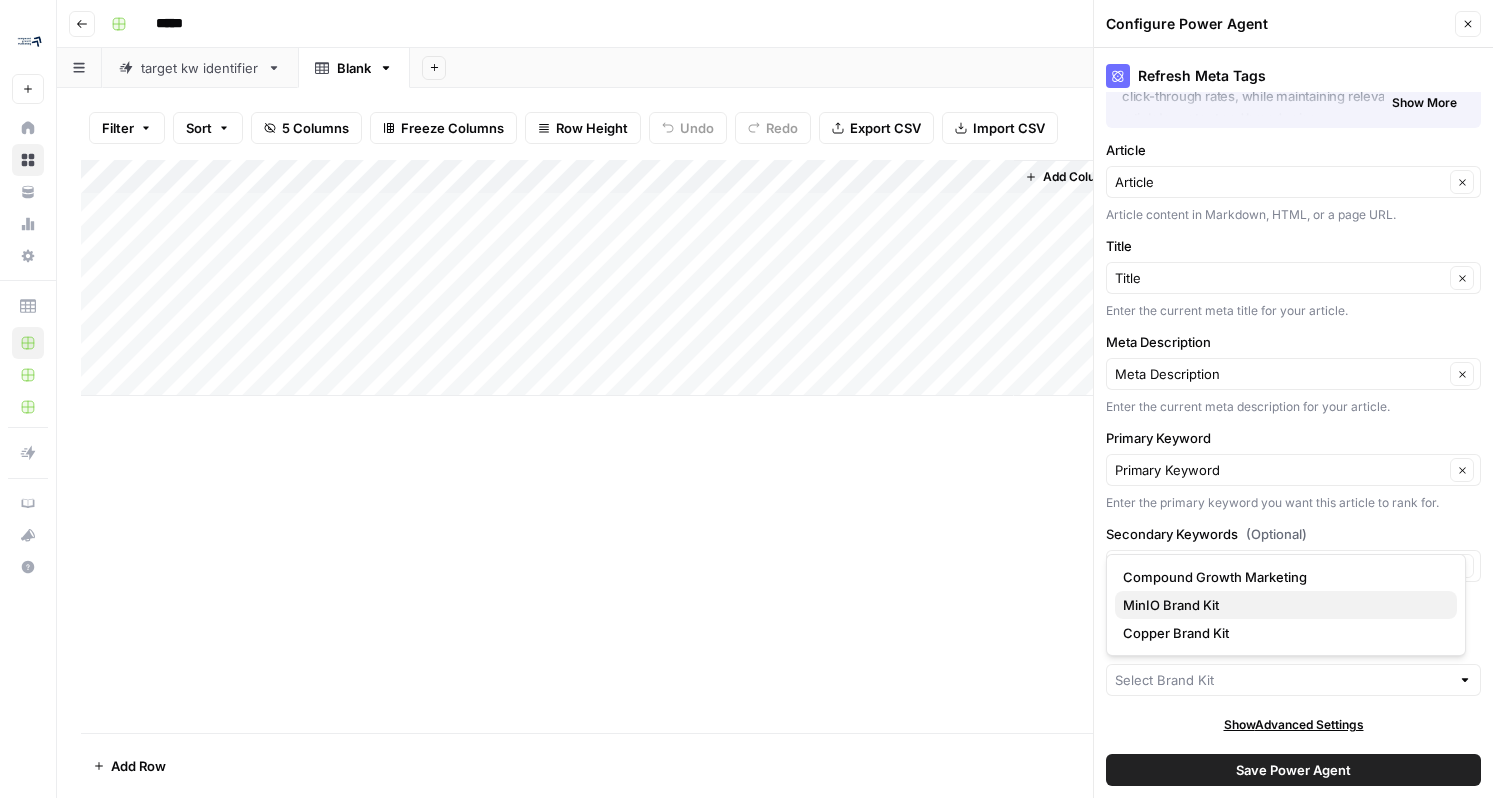 click on "MinIO Brand Kit" at bounding box center (1282, 605) 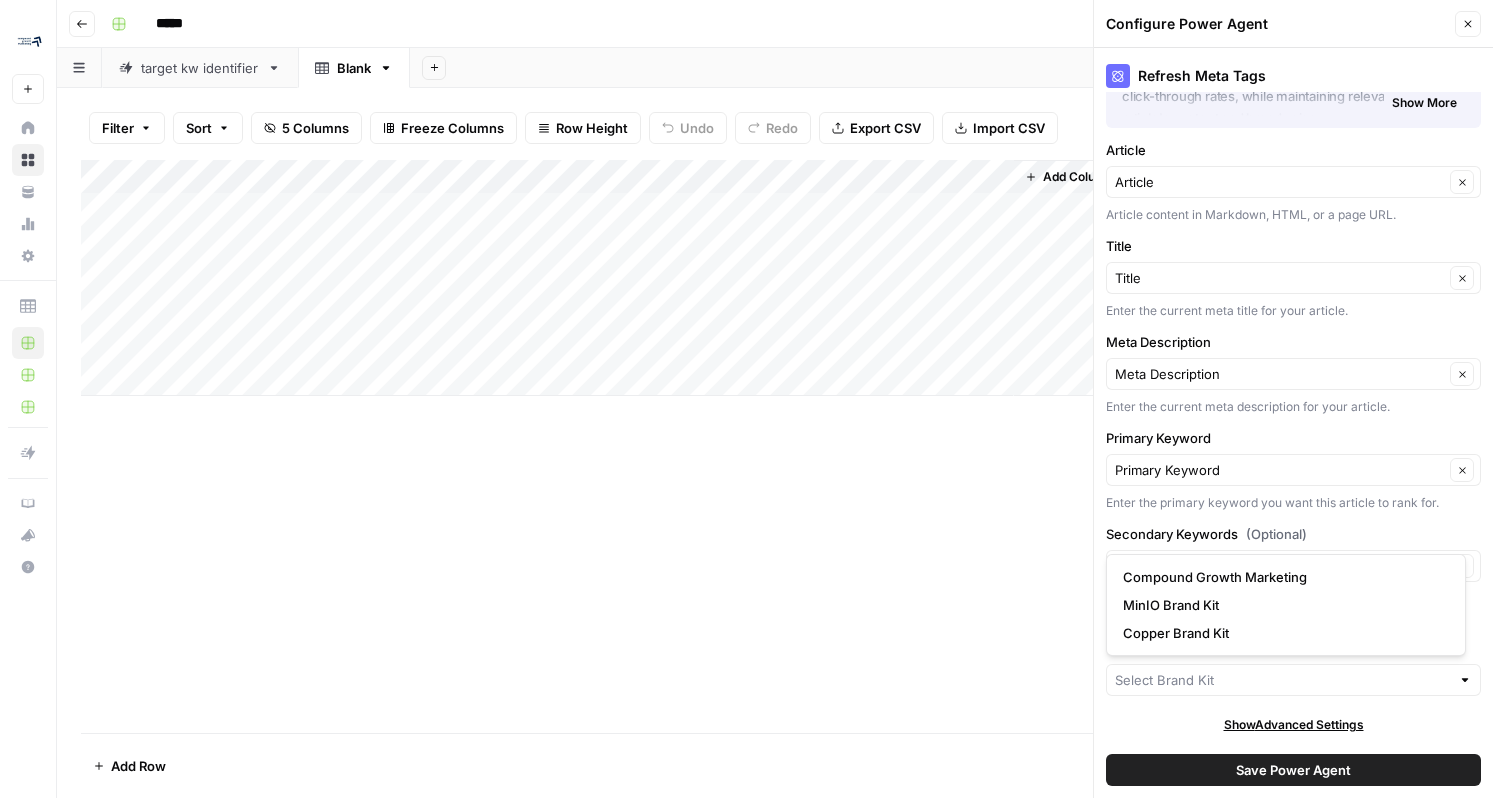 type on "MinIO Brand Kit" 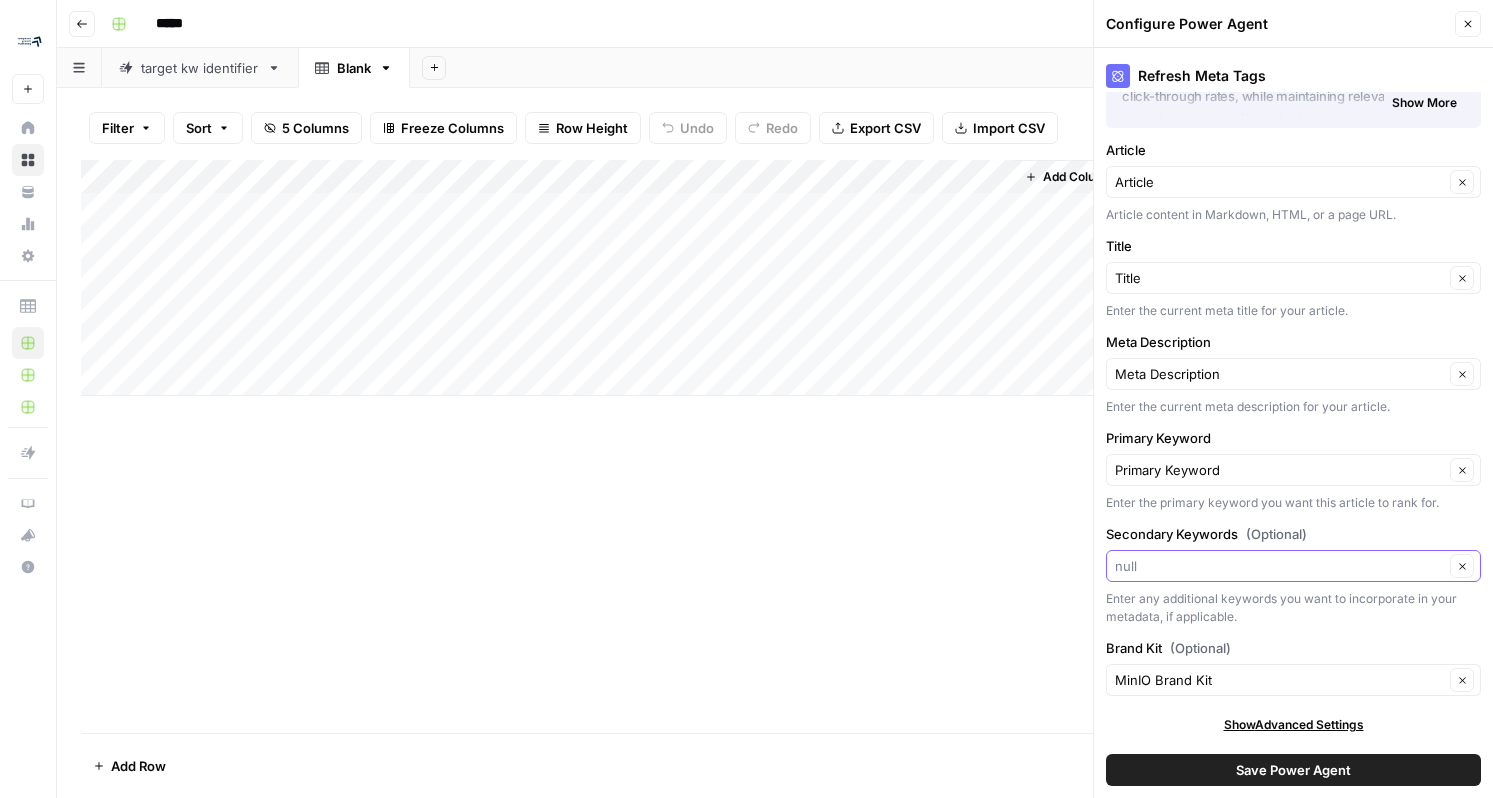 click on "Secondary Keywords   (Optional)" at bounding box center [1279, 566] 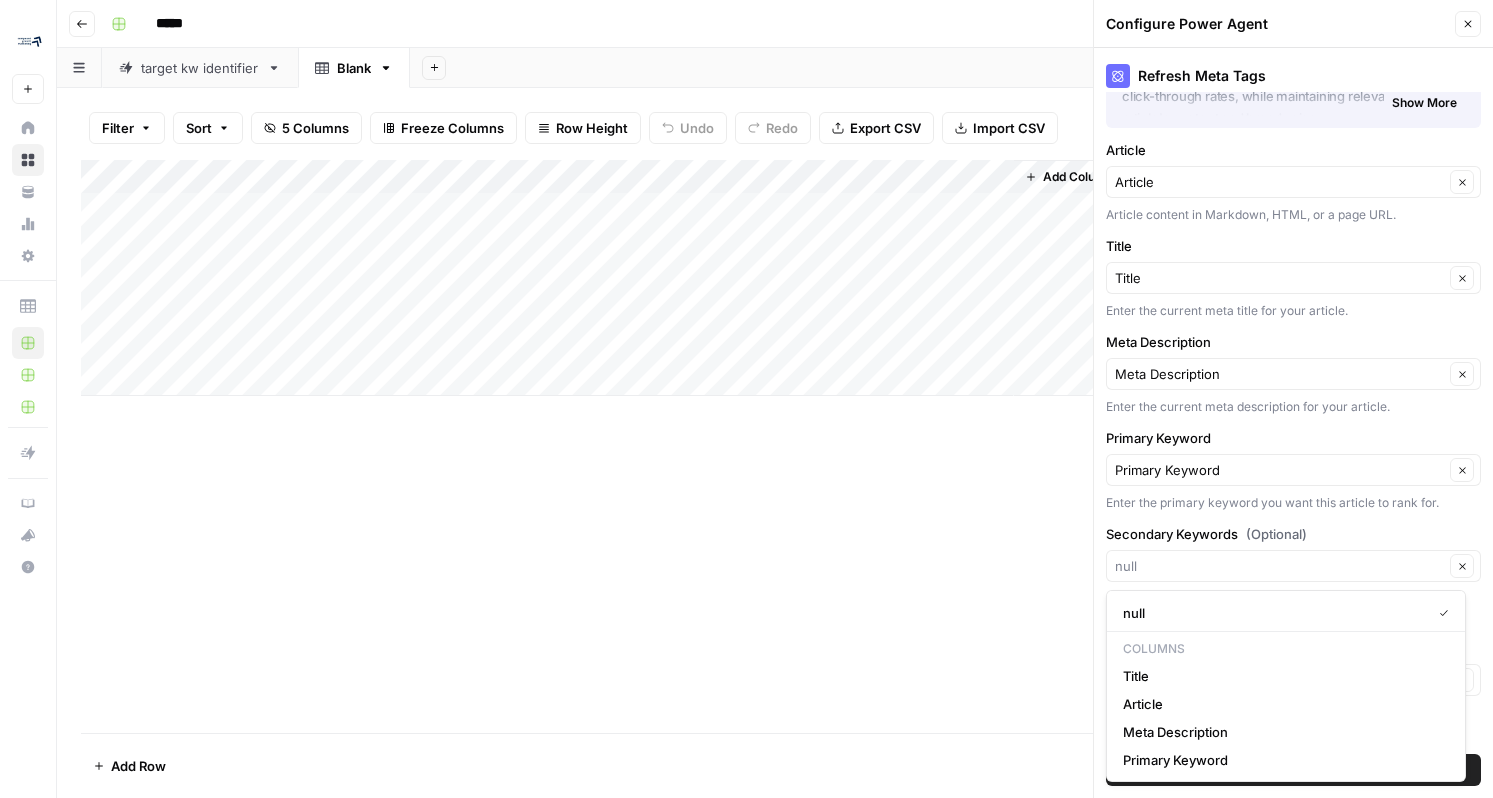 type on "null" 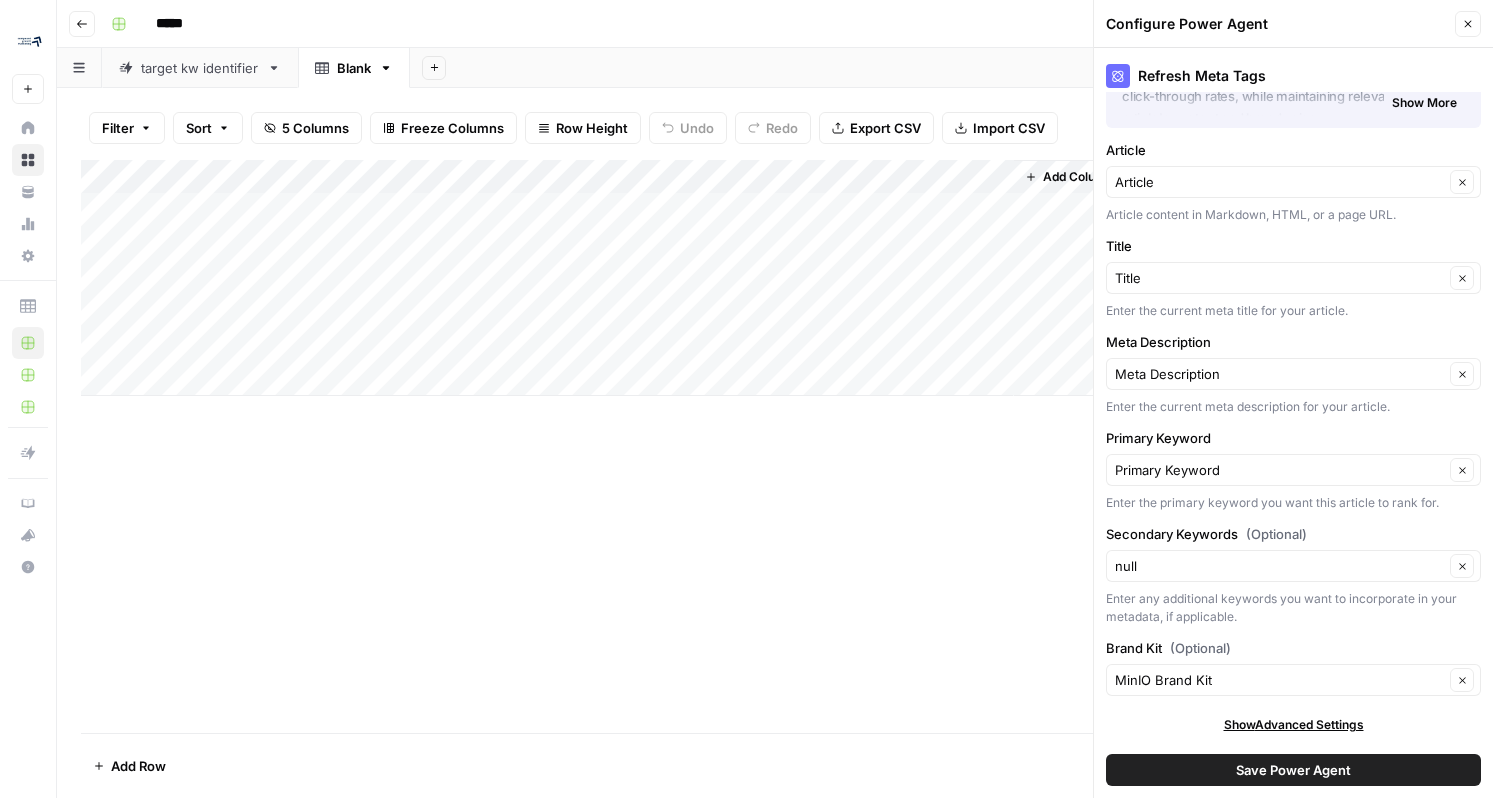 click on "Add Column" at bounding box center (775, 278) 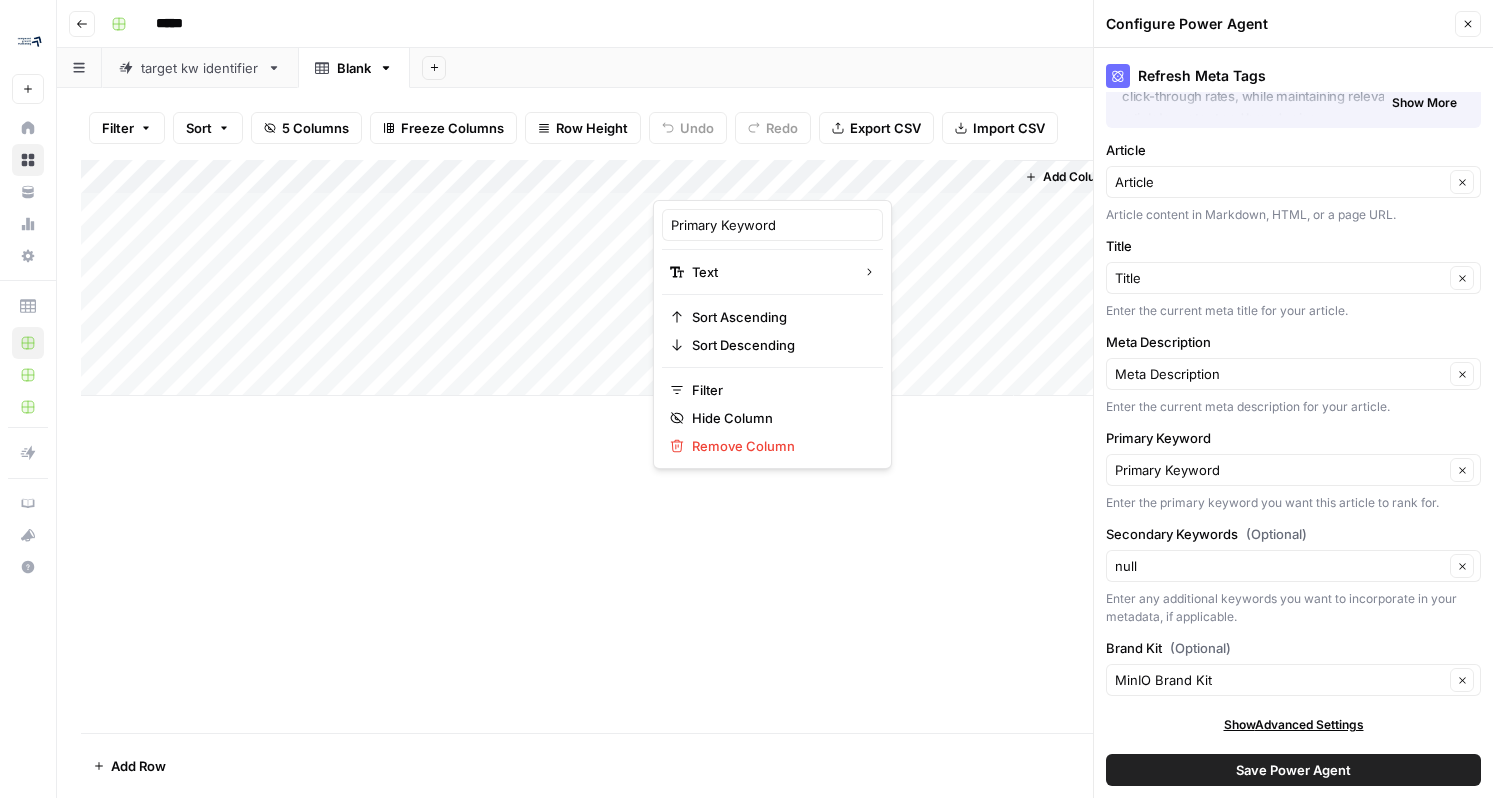 click on "Add Column" at bounding box center (1078, 177) 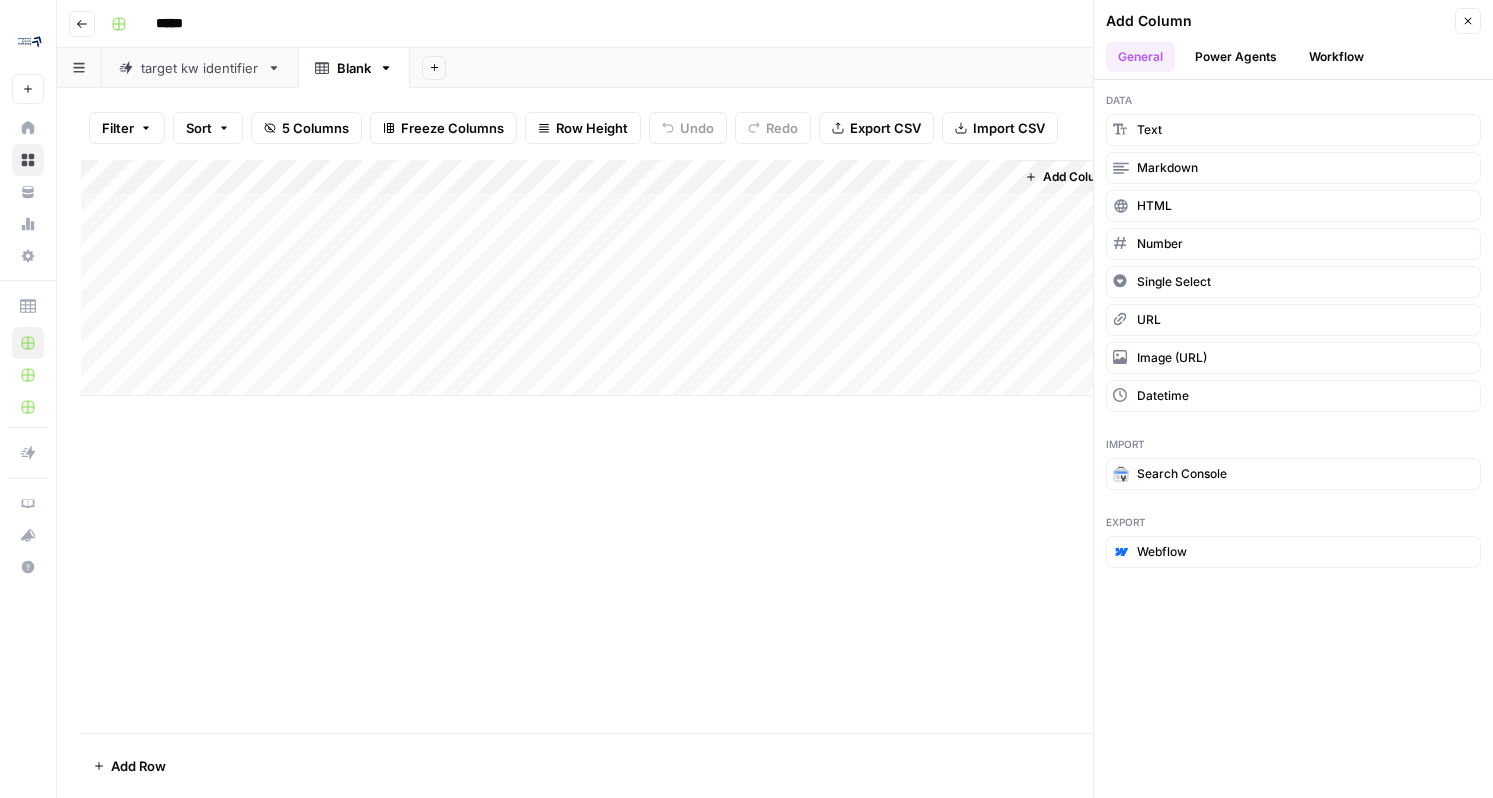 click on "Add Column" at bounding box center [1078, 177] 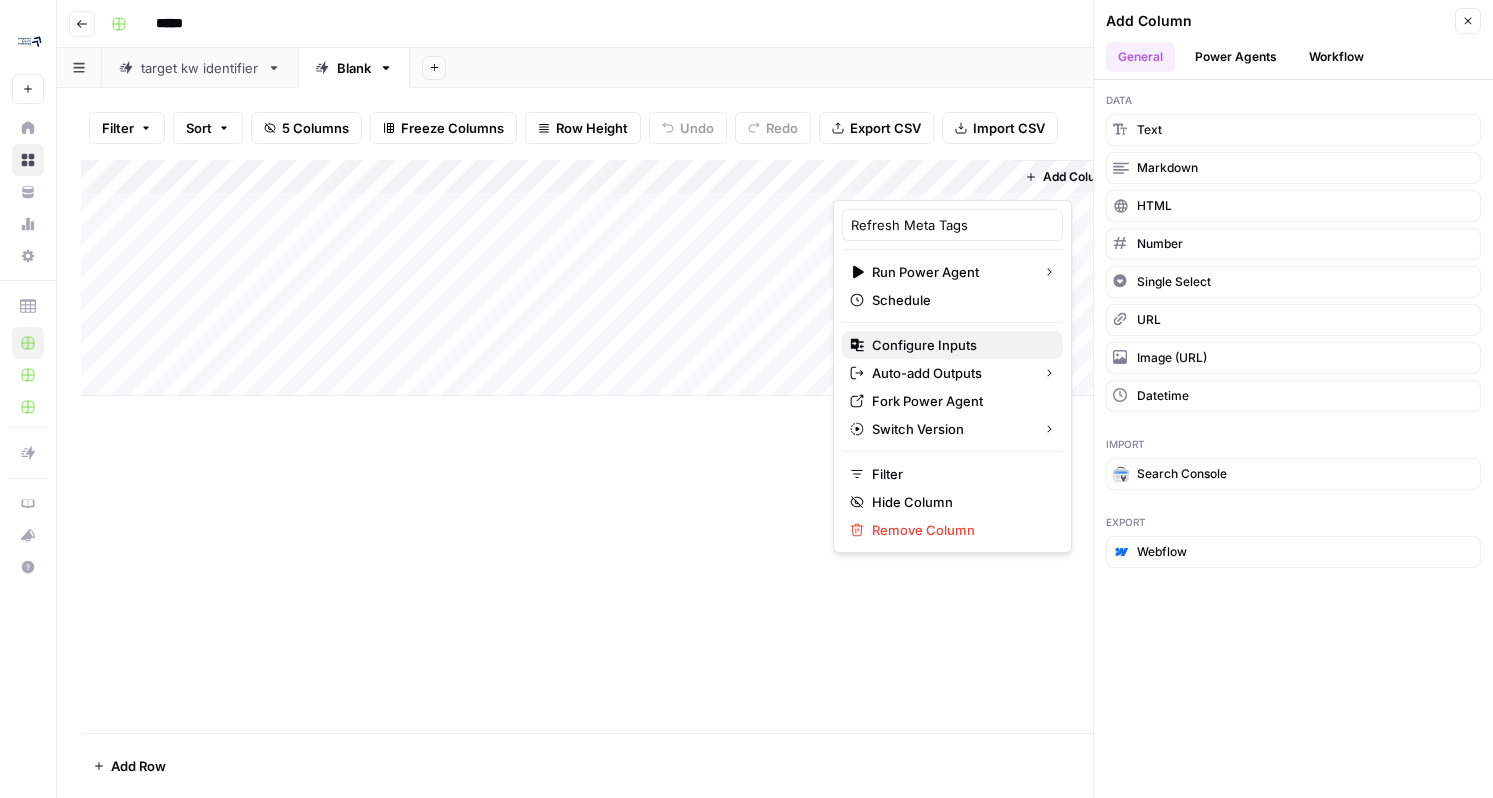 click on "Configure Inputs" at bounding box center (959, 345) 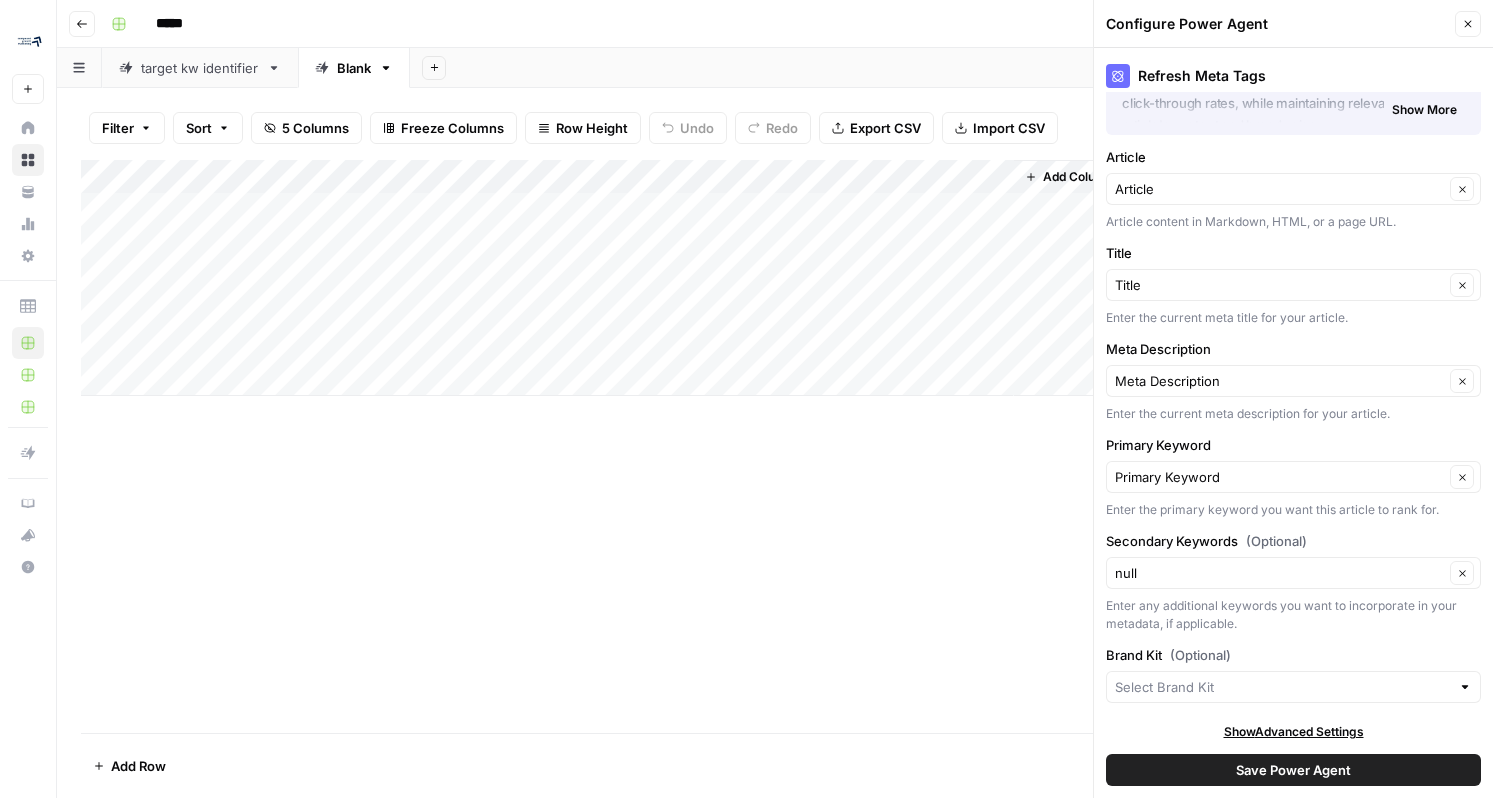 scroll, scrollTop: 117, scrollLeft: 0, axis: vertical 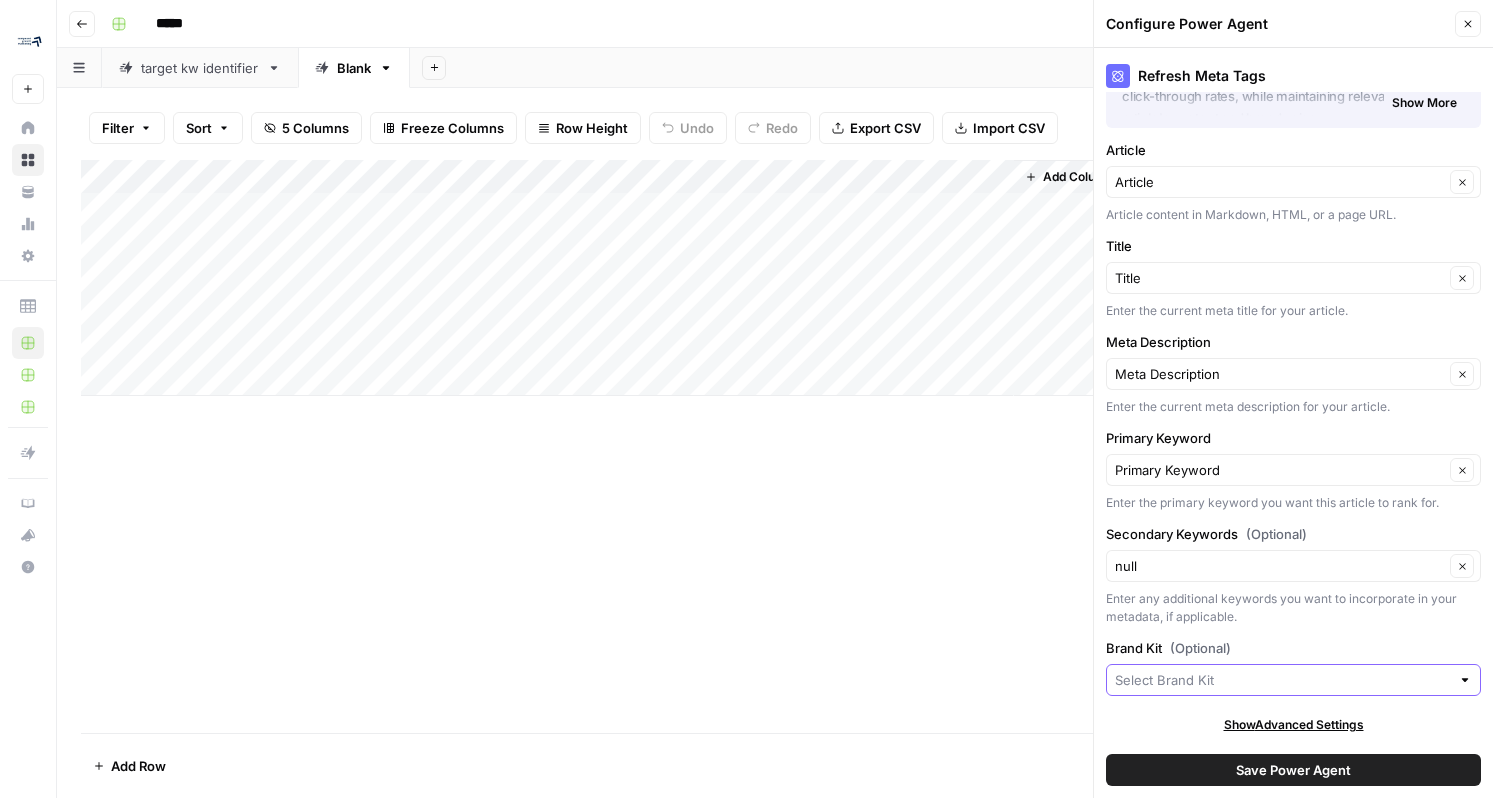 click on "Brand Kit   (Optional)" at bounding box center [1282, 680] 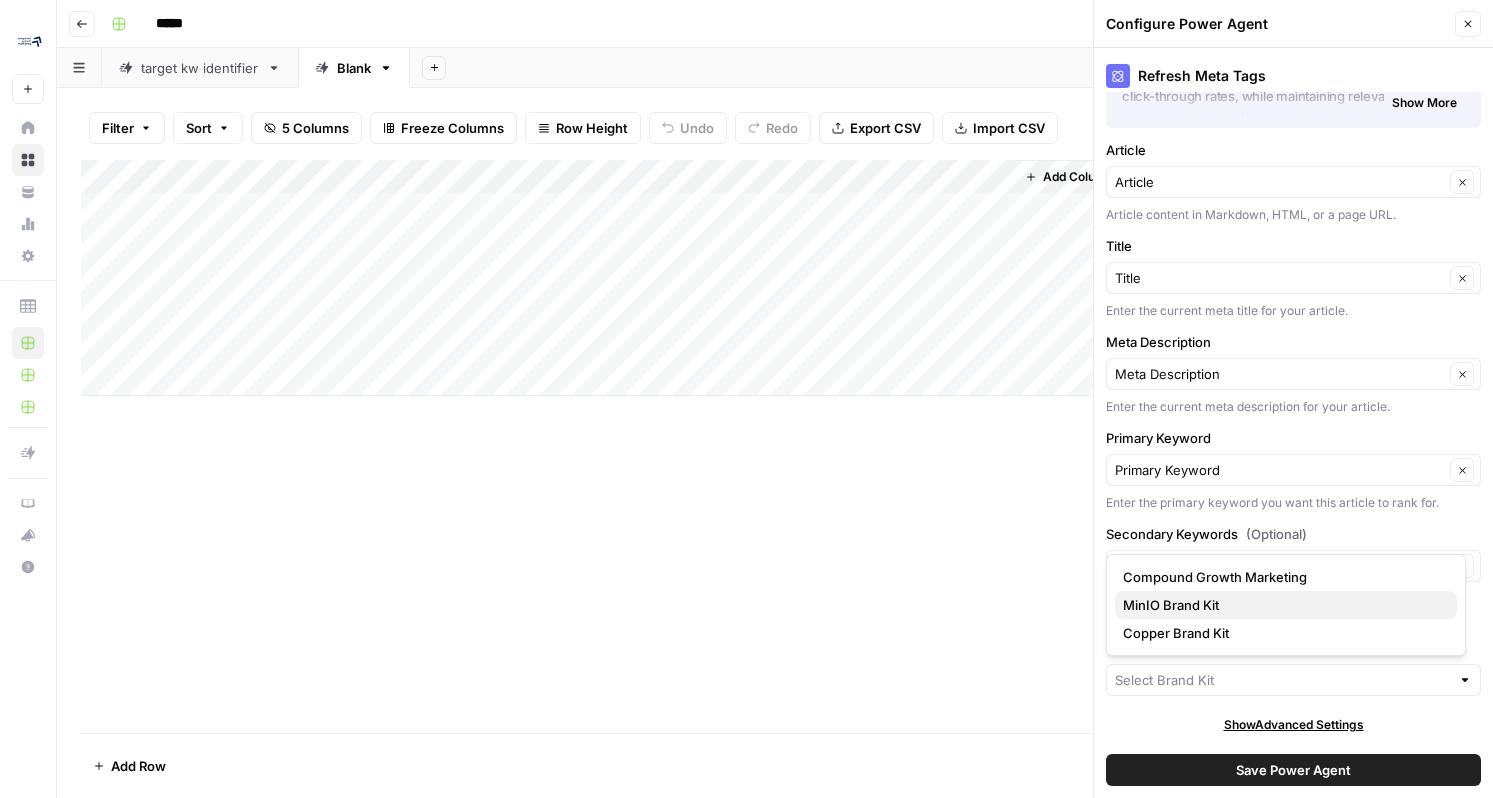 click on "MinIO Brand Kit" at bounding box center (1282, 605) 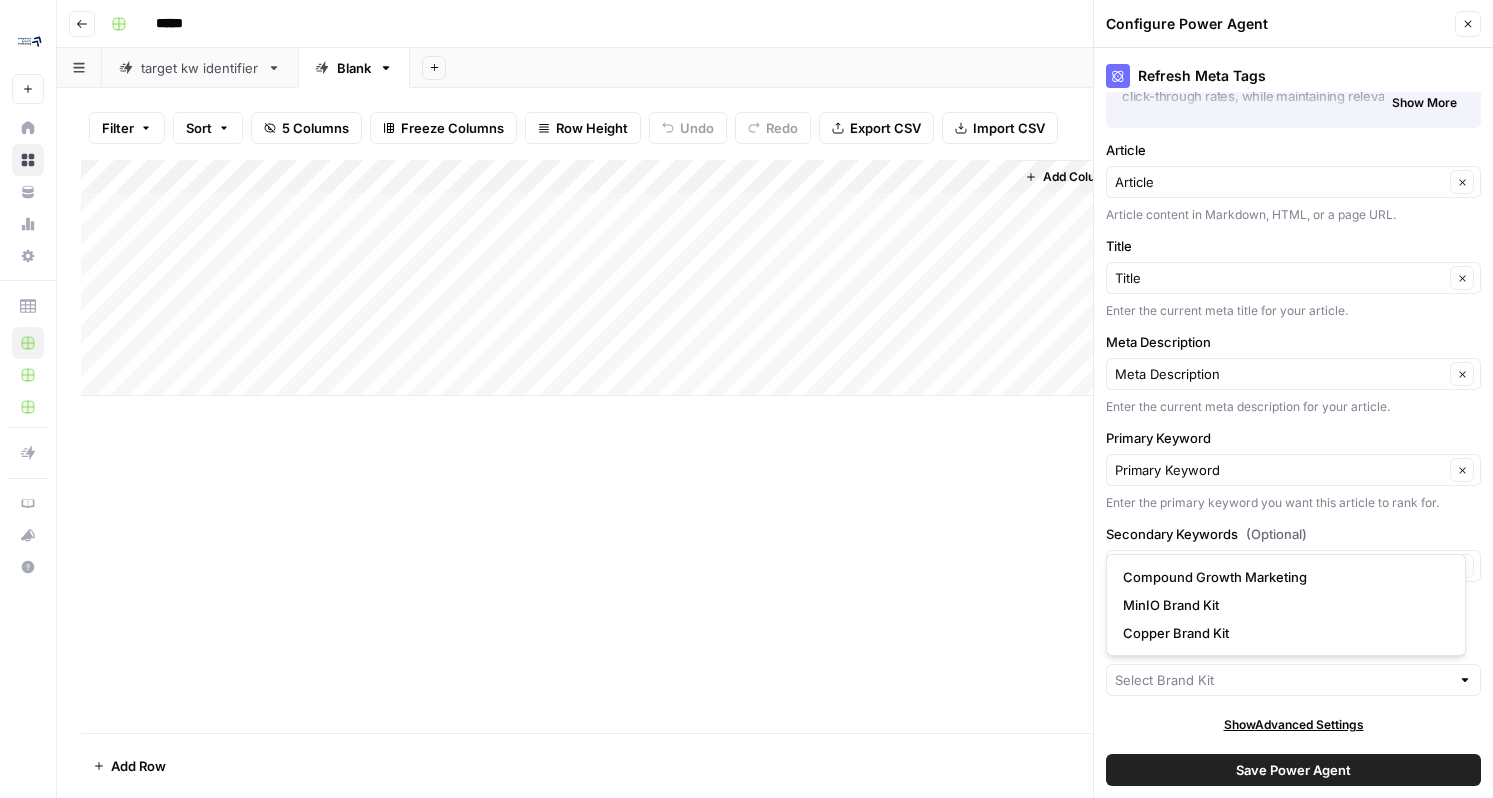 type on "MinIO Brand Kit" 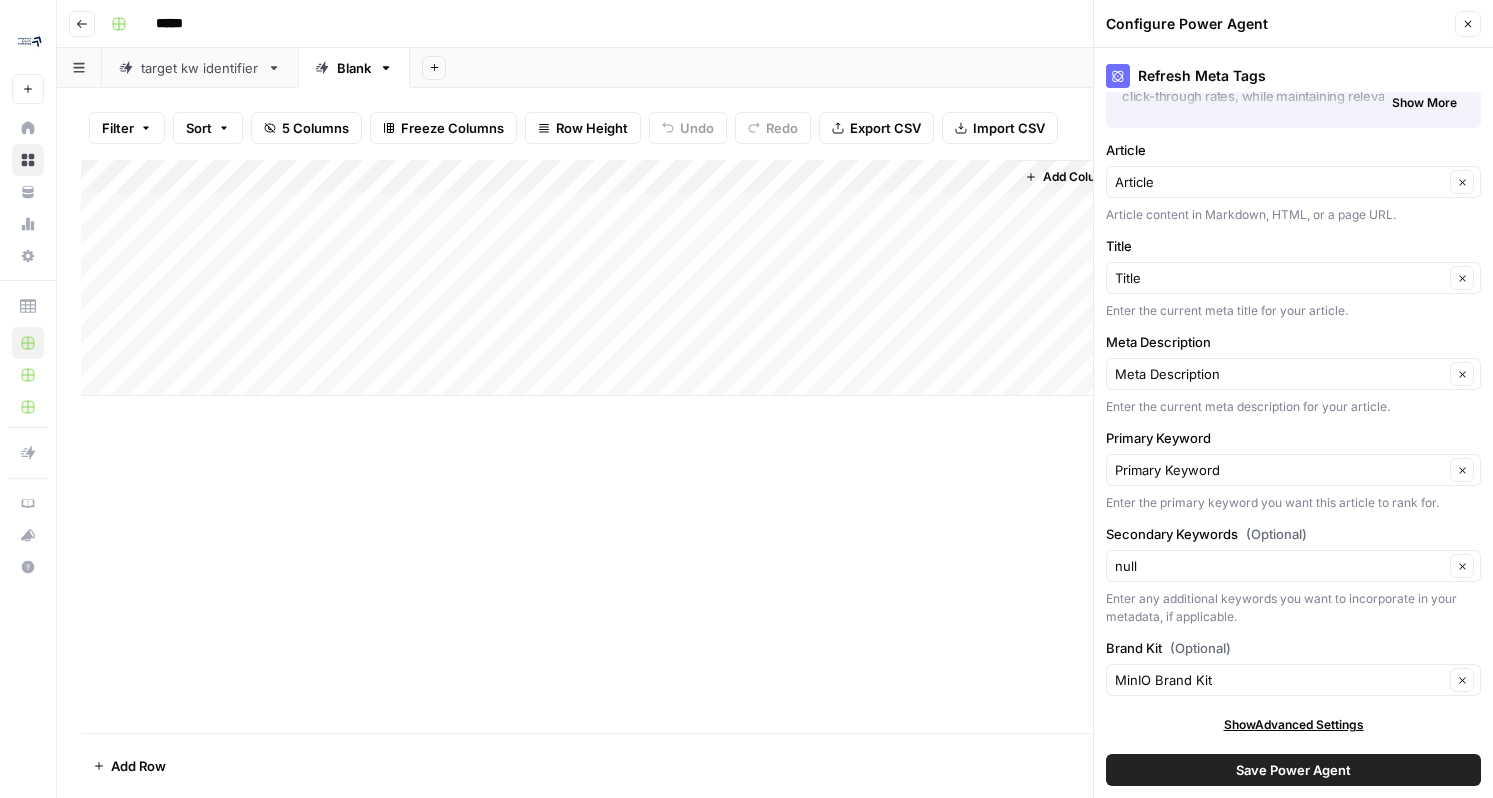 click on "Save Power Agent" at bounding box center (1293, 770) 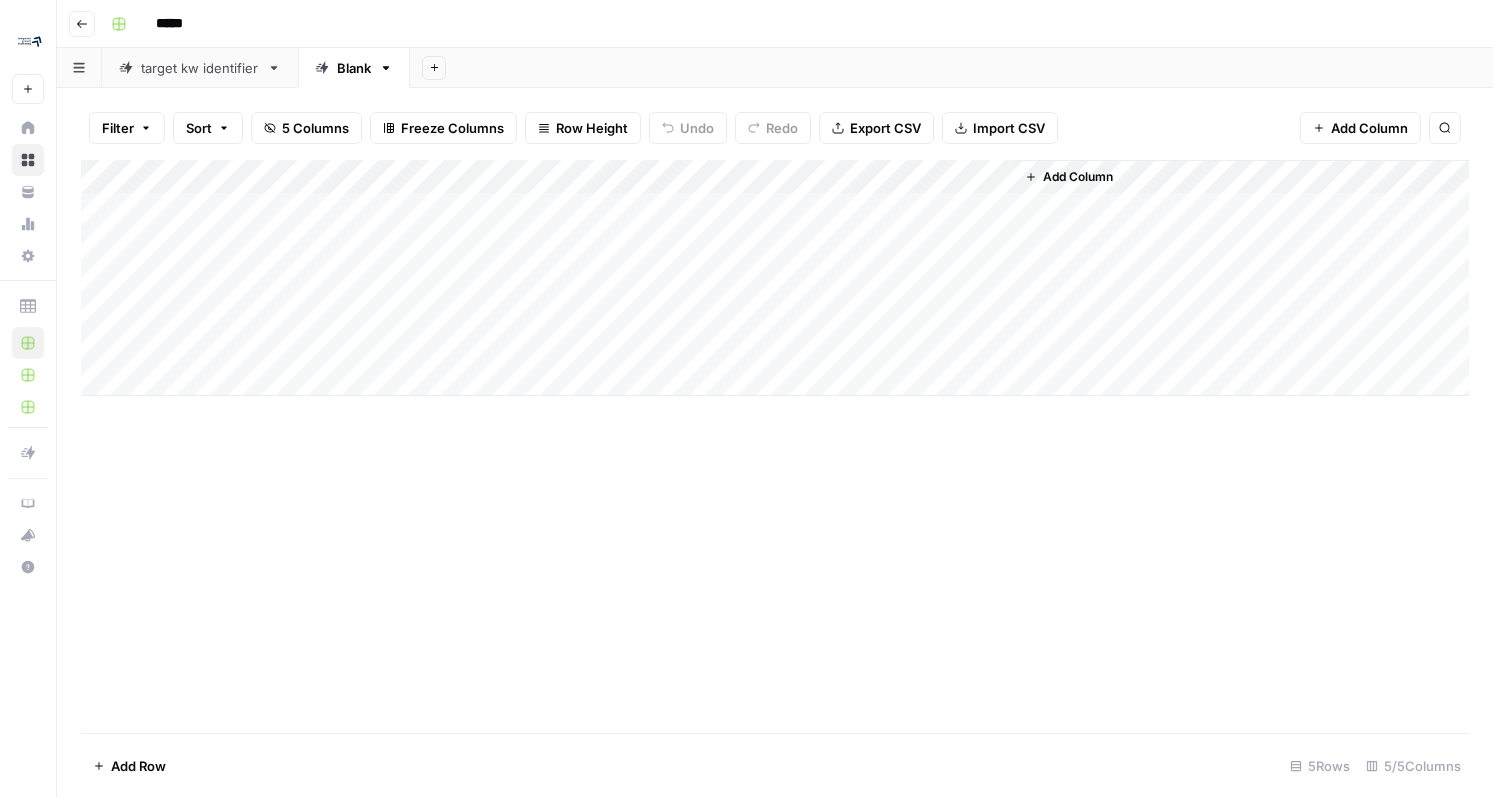 click on "Add Column" at bounding box center [1241, 278] 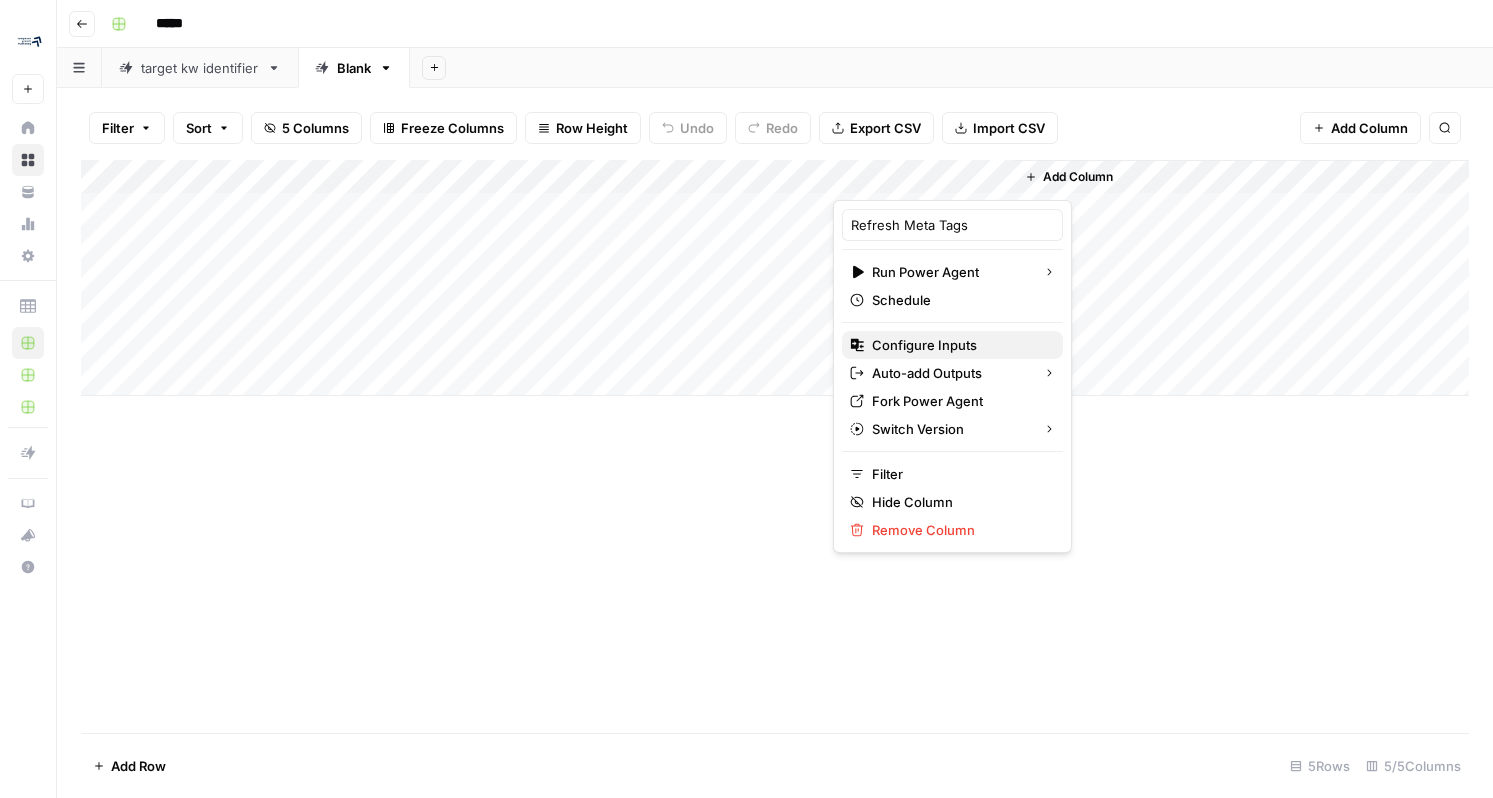 click on "Configure Inputs" at bounding box center (952, 345) 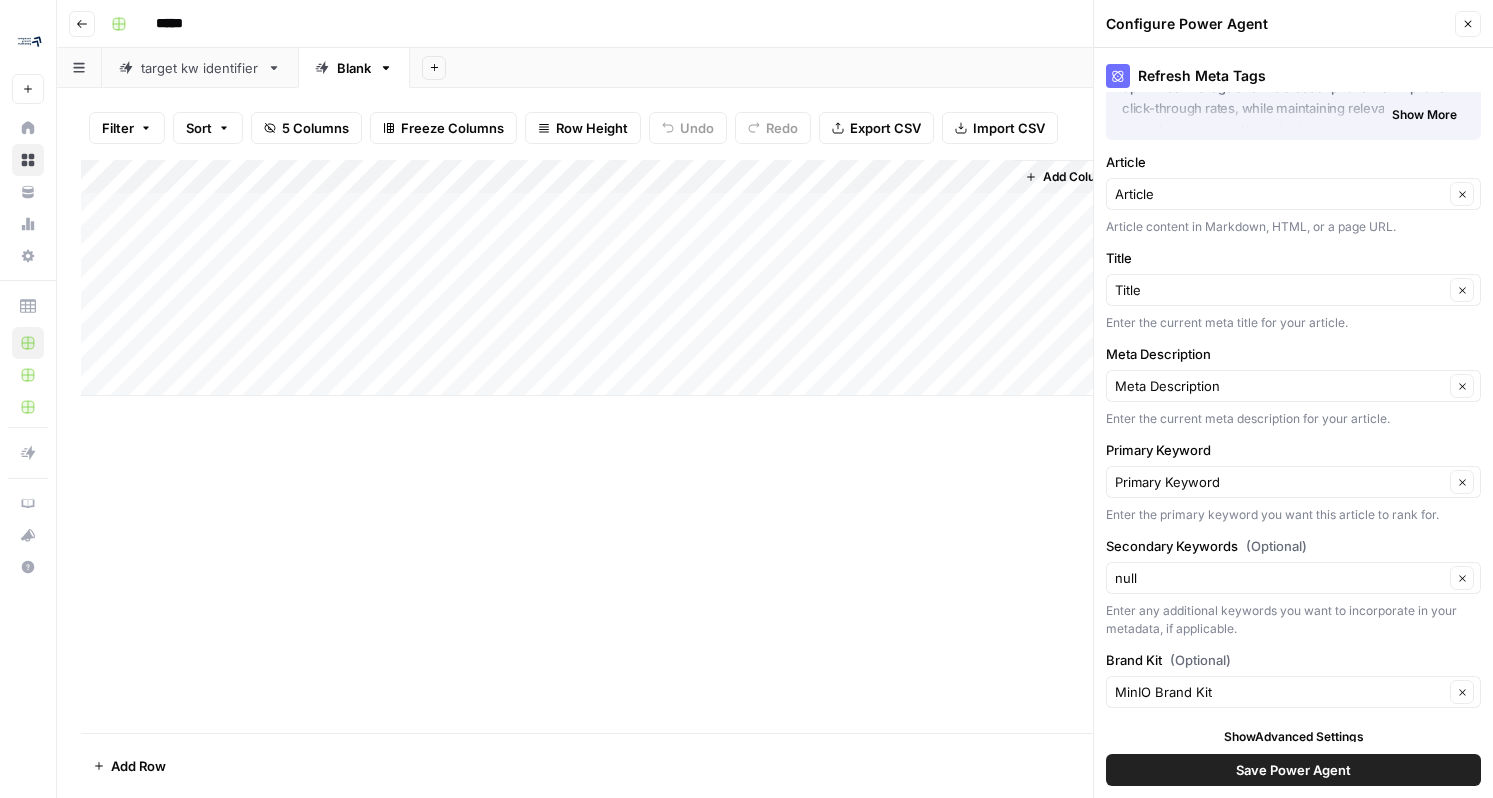scroll, scrollTop: 117, scrollLeft: 0, axis: vertical 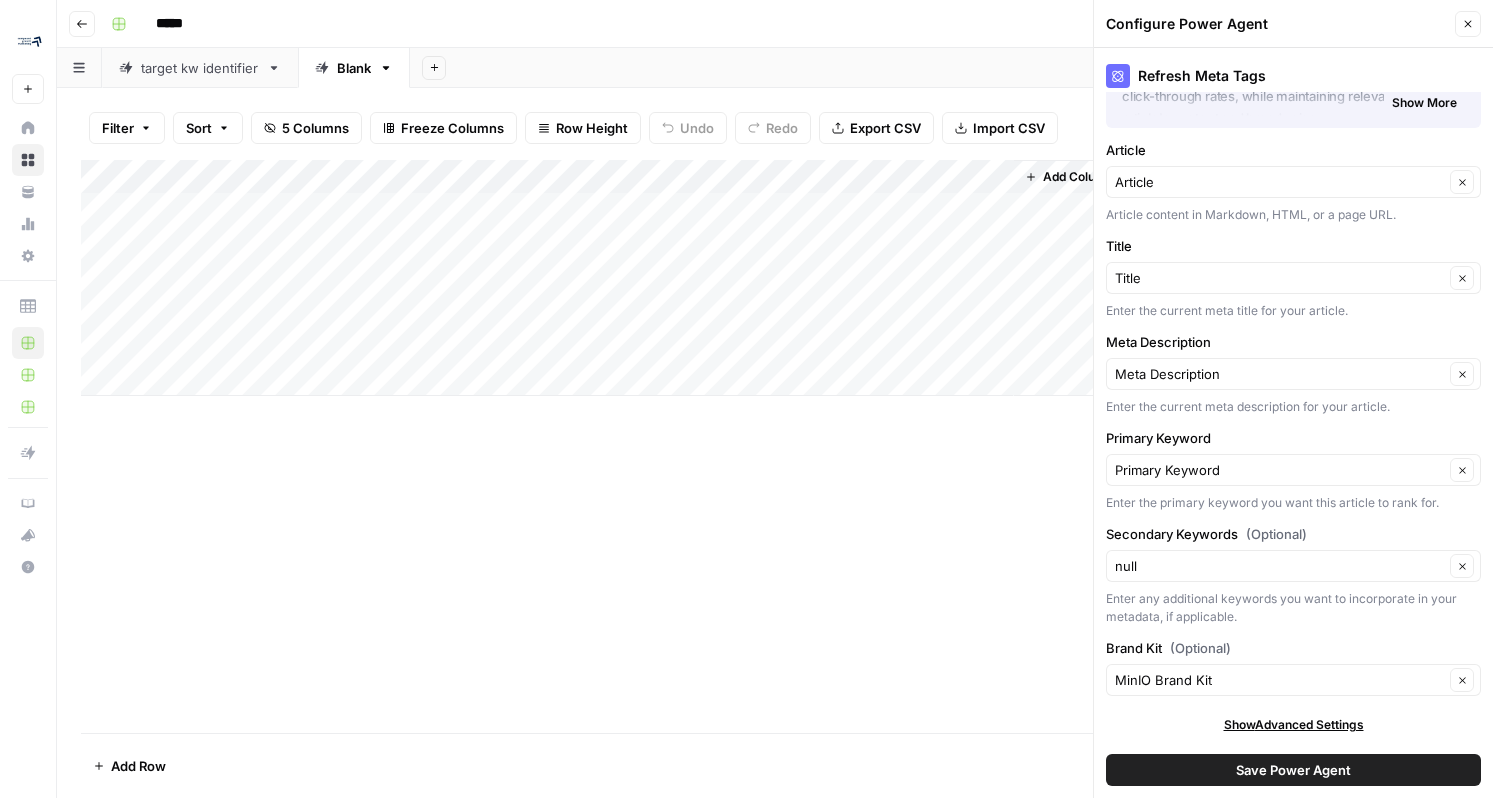 click on "Secondary Keywords   (Optional) null Clear Enter any additional keywords you want to incorporate in your metadata, if applicable." at bounding box center [1293, 575] 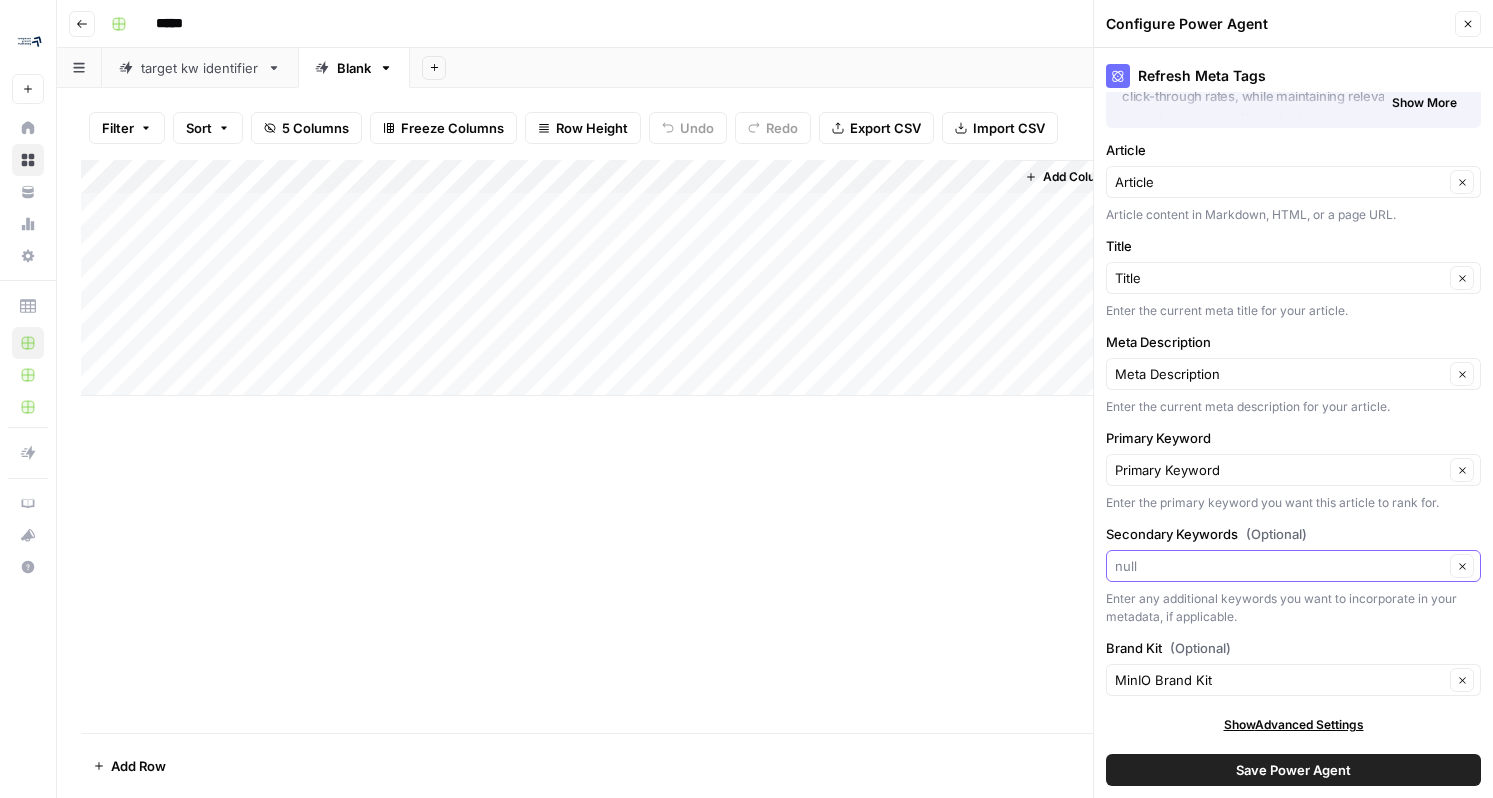 click on "Secondary Keywords   (Optional)" at bounding box center [1279, 566] 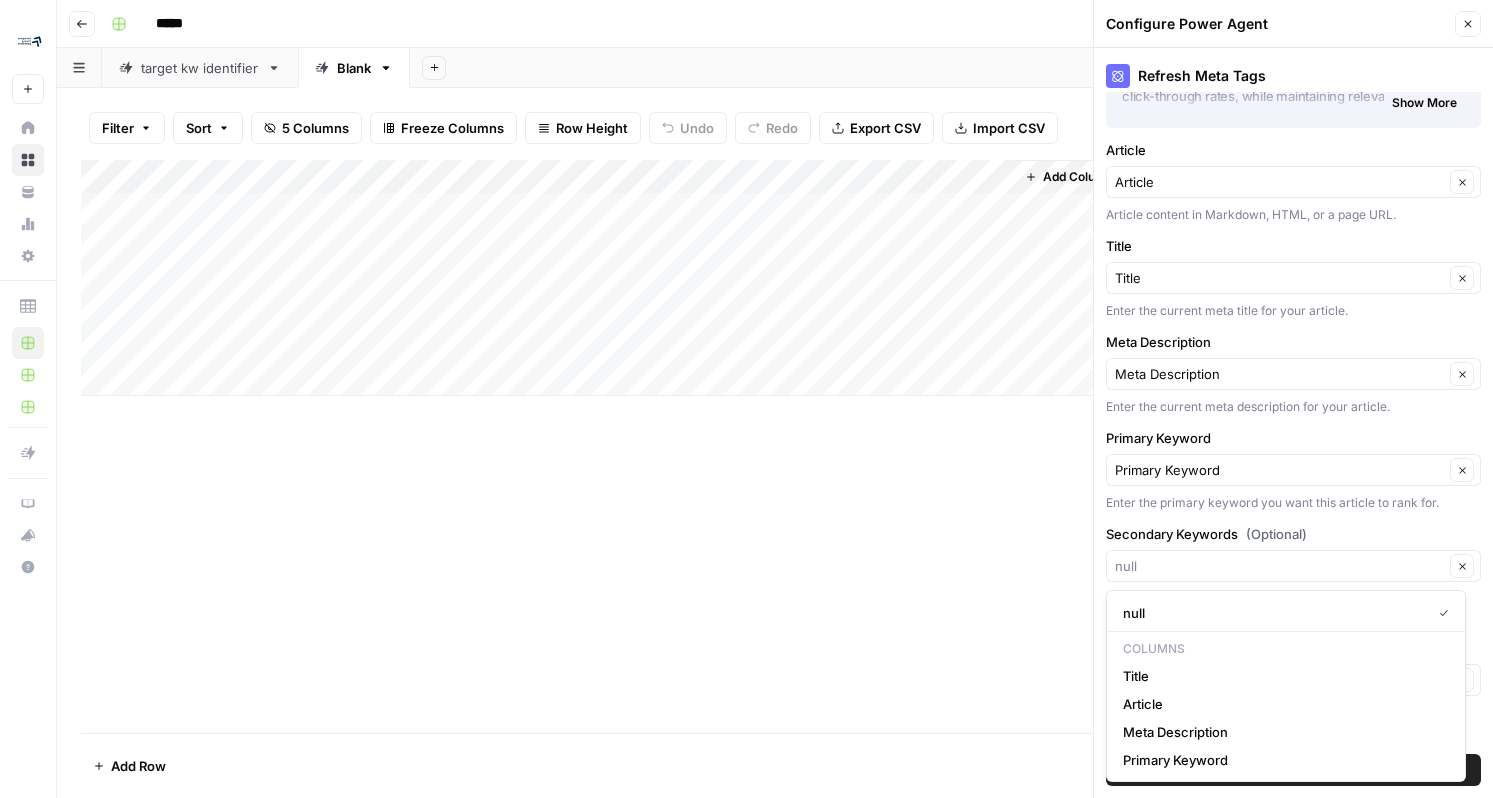 type on "null" 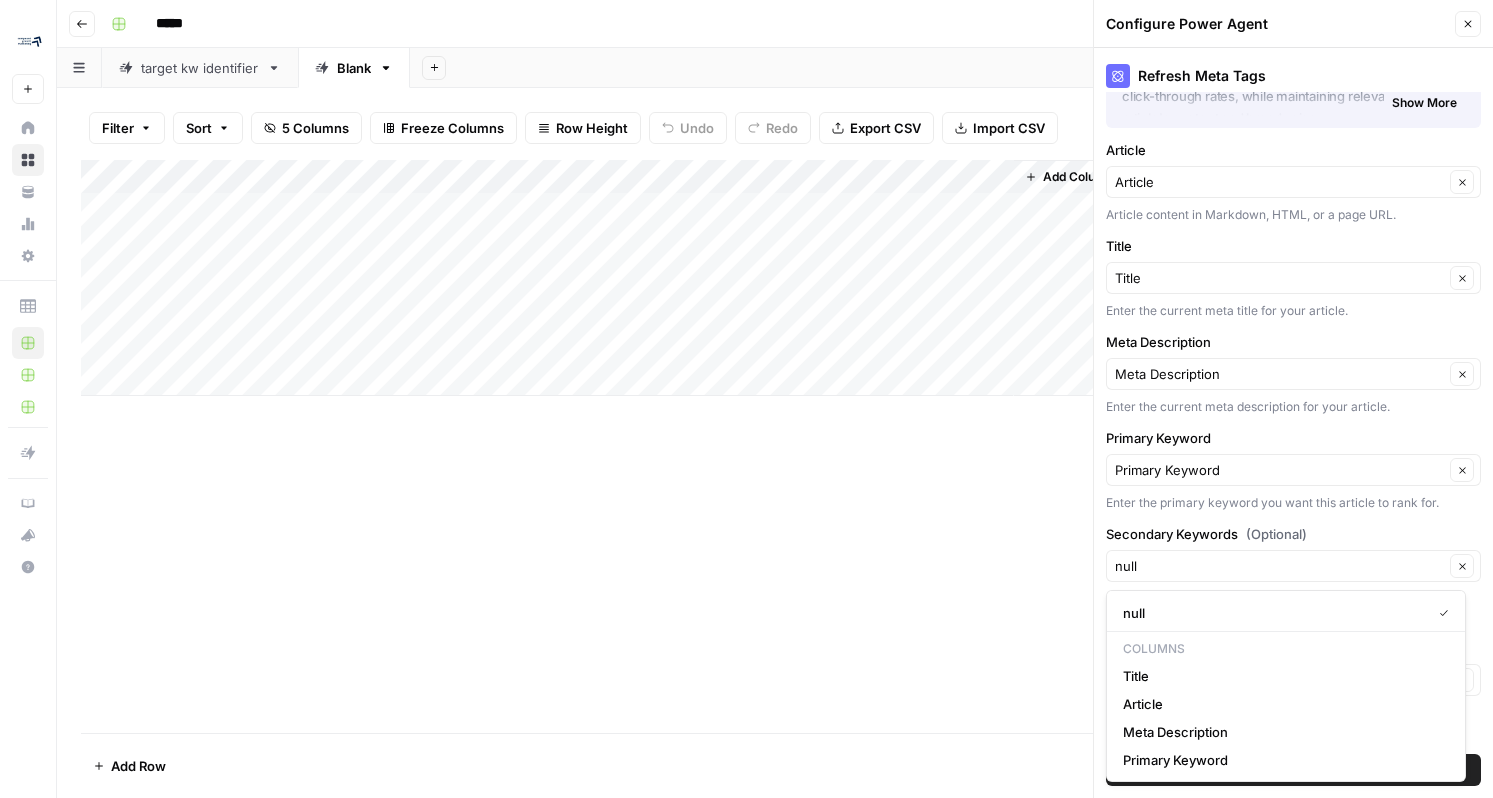 drag, startPoint x: 865, startPoint y: 454, endPoint x: 898, endPoint y: 435, distance: 38.078865 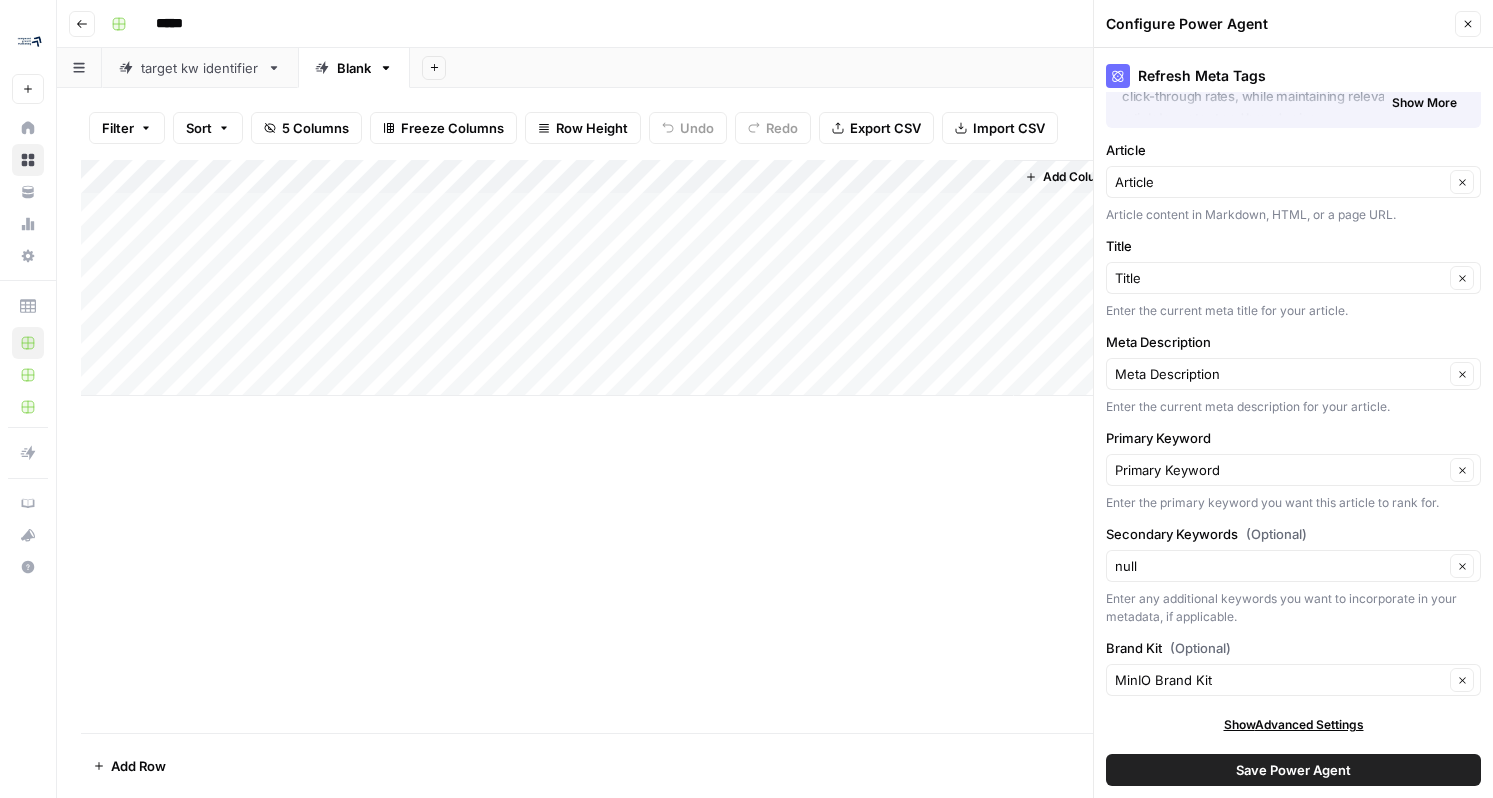 click on "Add Column" at bounding box center [1069, 177] 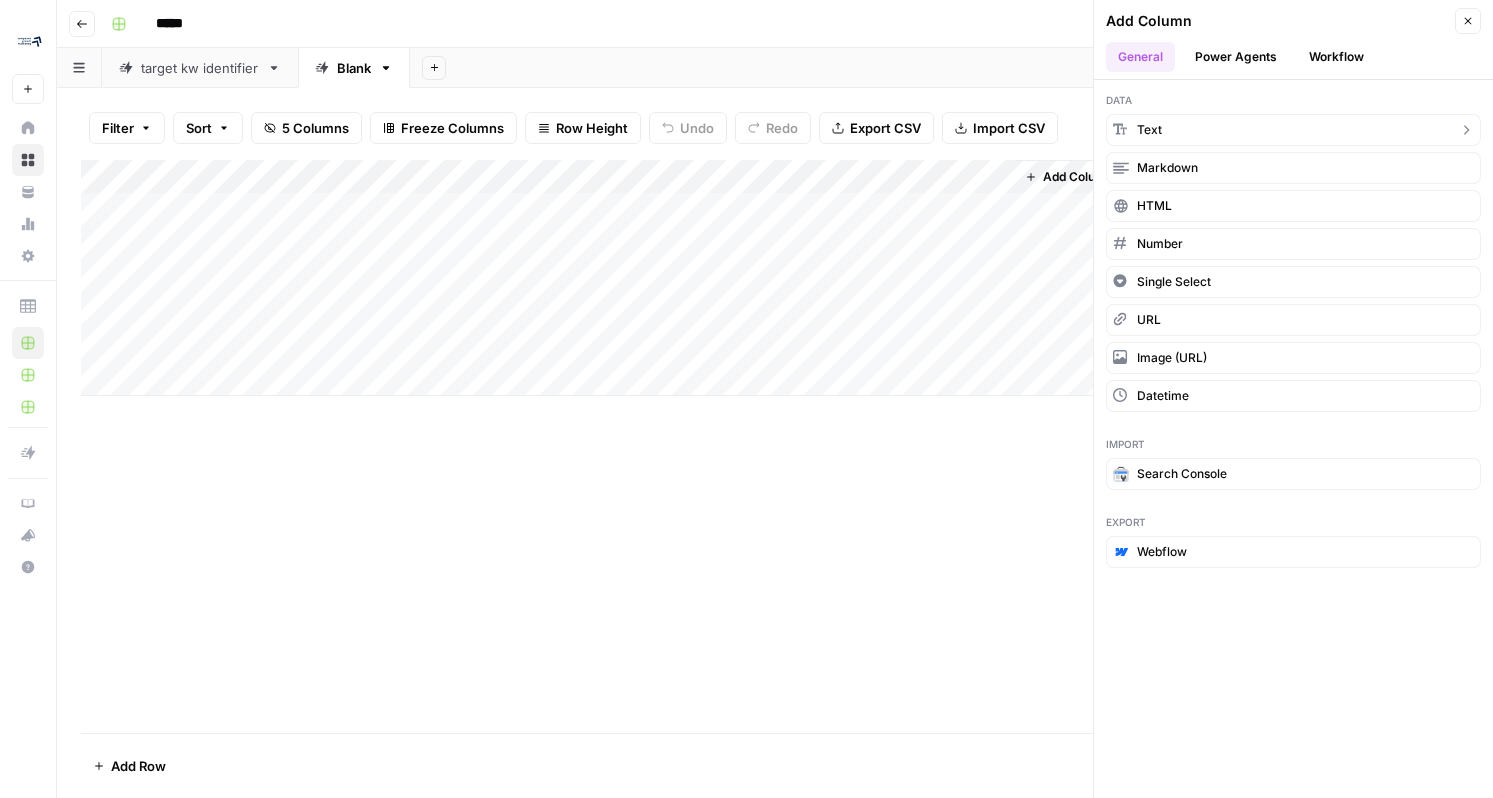 click on "text" at bounding box center [1293, 130] 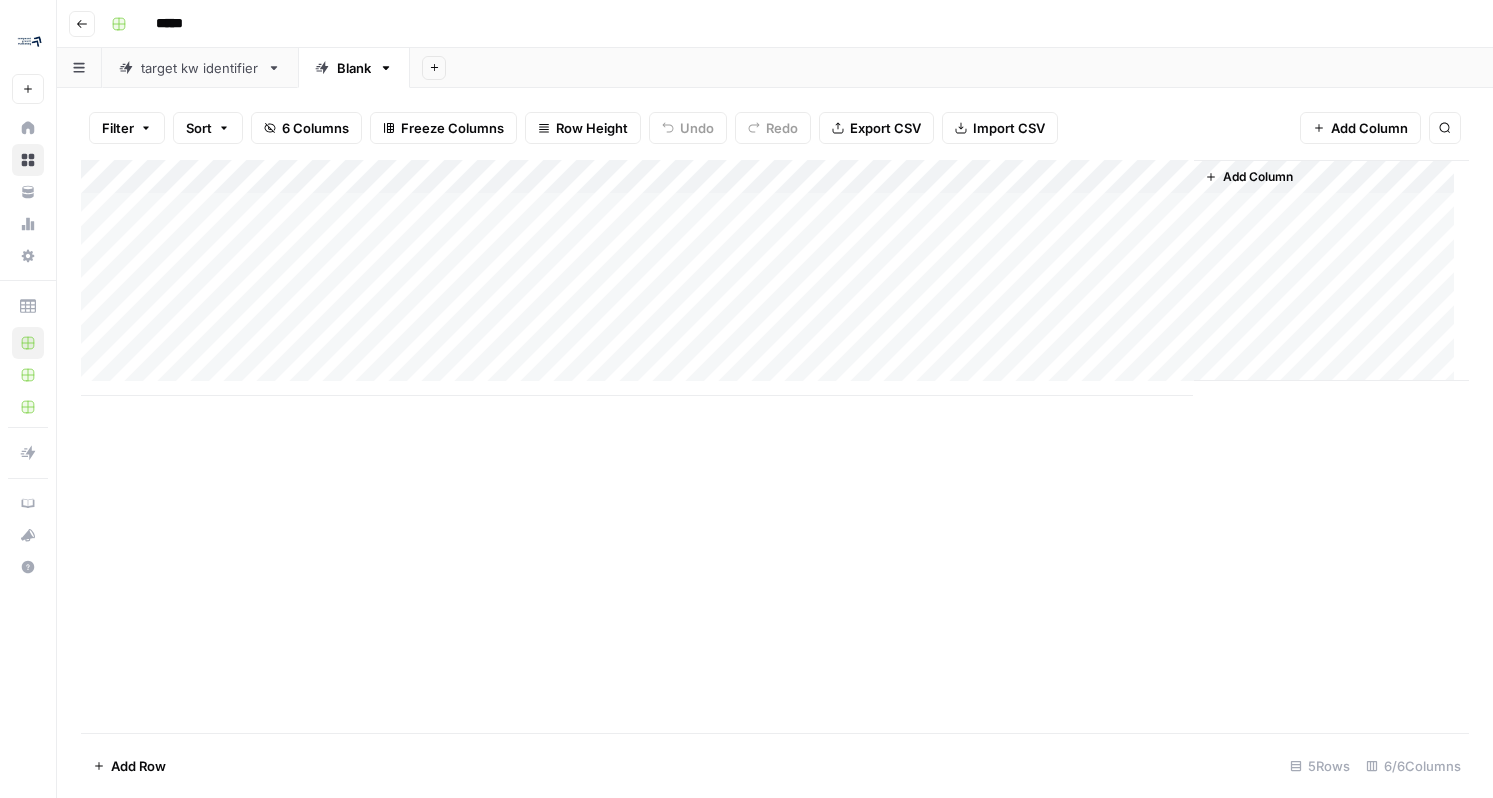 drag, startPoint x: 1060, startPoint y: 179, endPoint x: 871, endPoint y: 190, distance: 189.31984 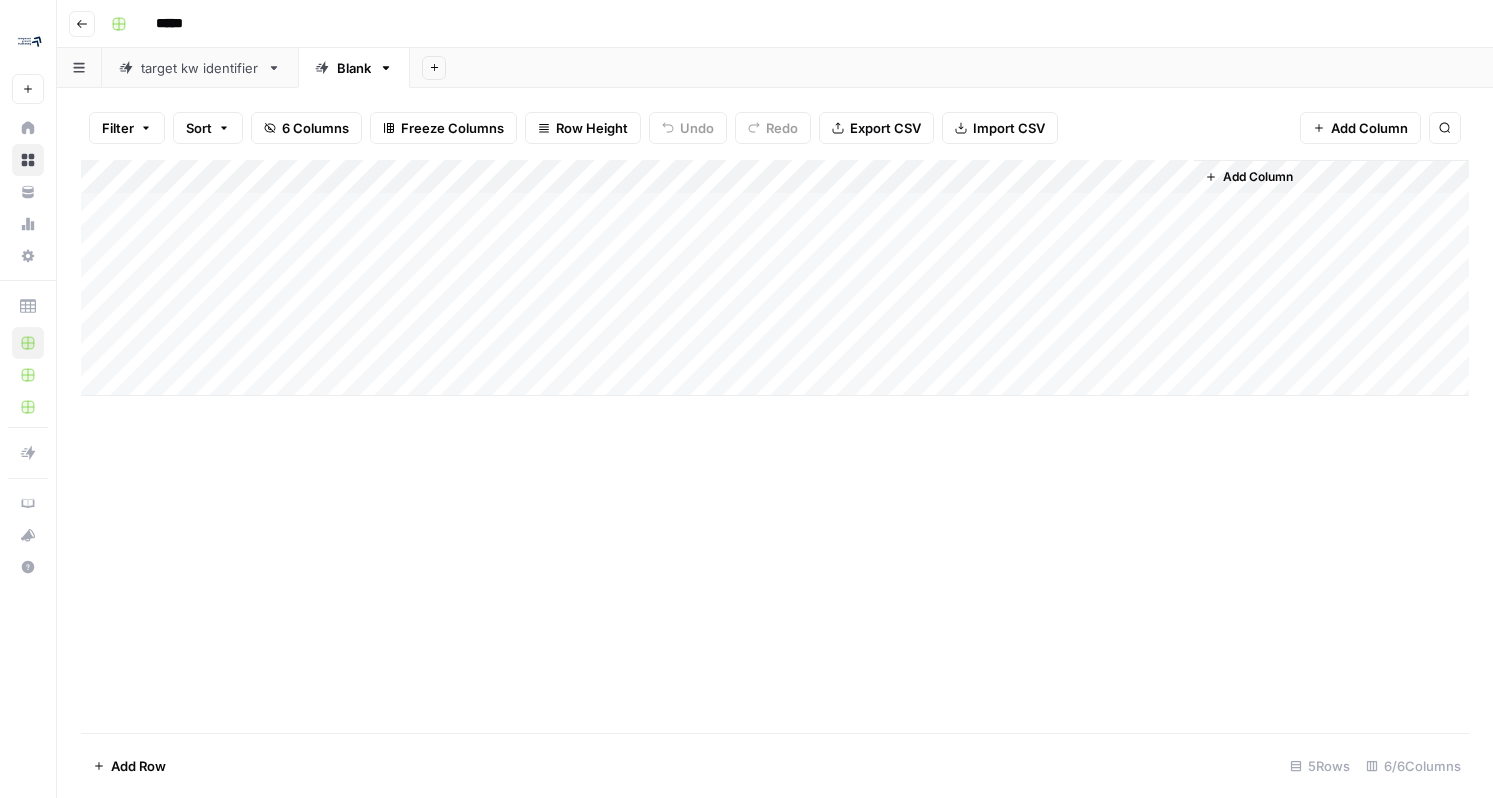 click on "Add Column" at bounding box center [775, 278] 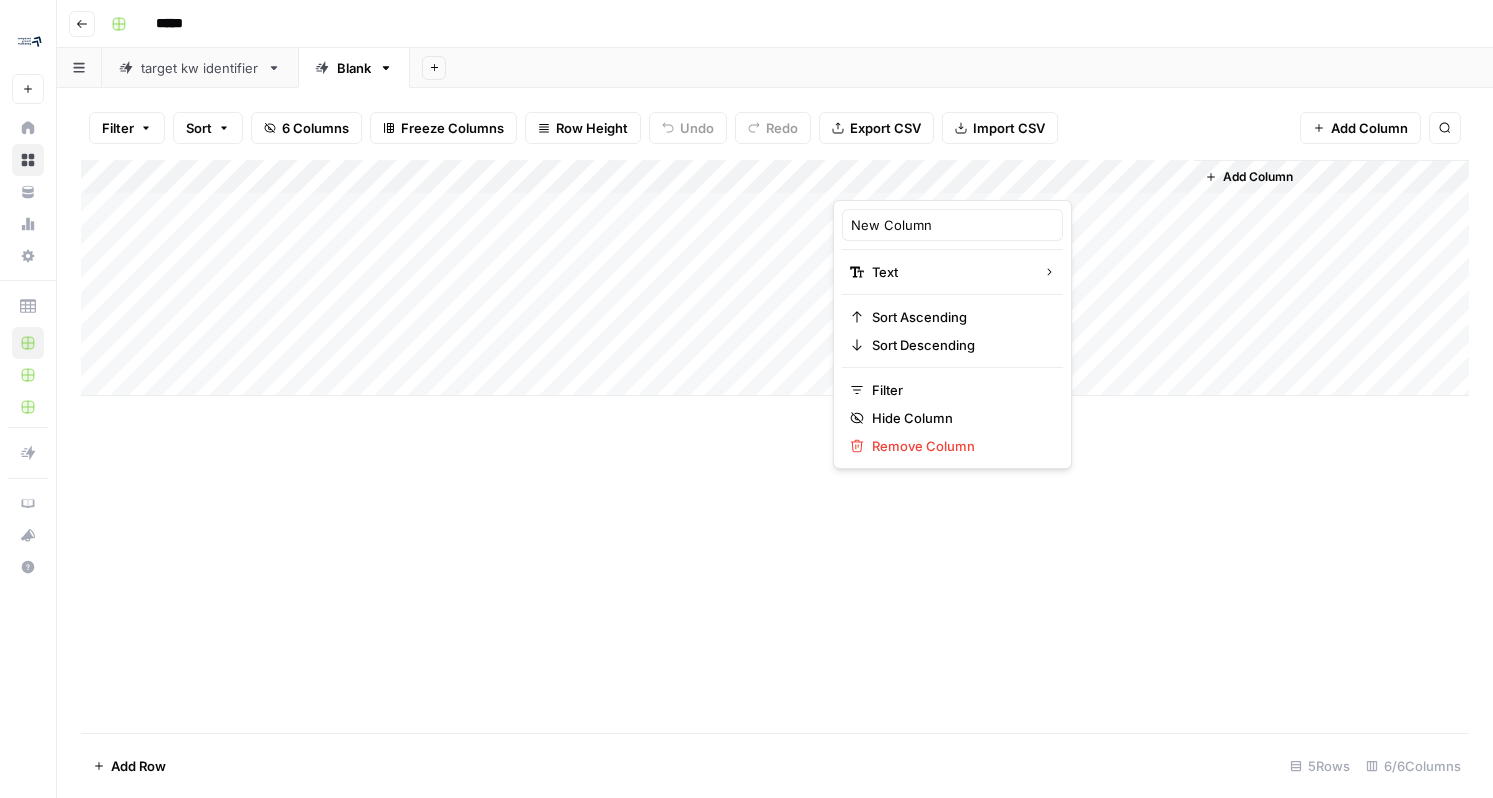 click at bounding box center (923, 180) 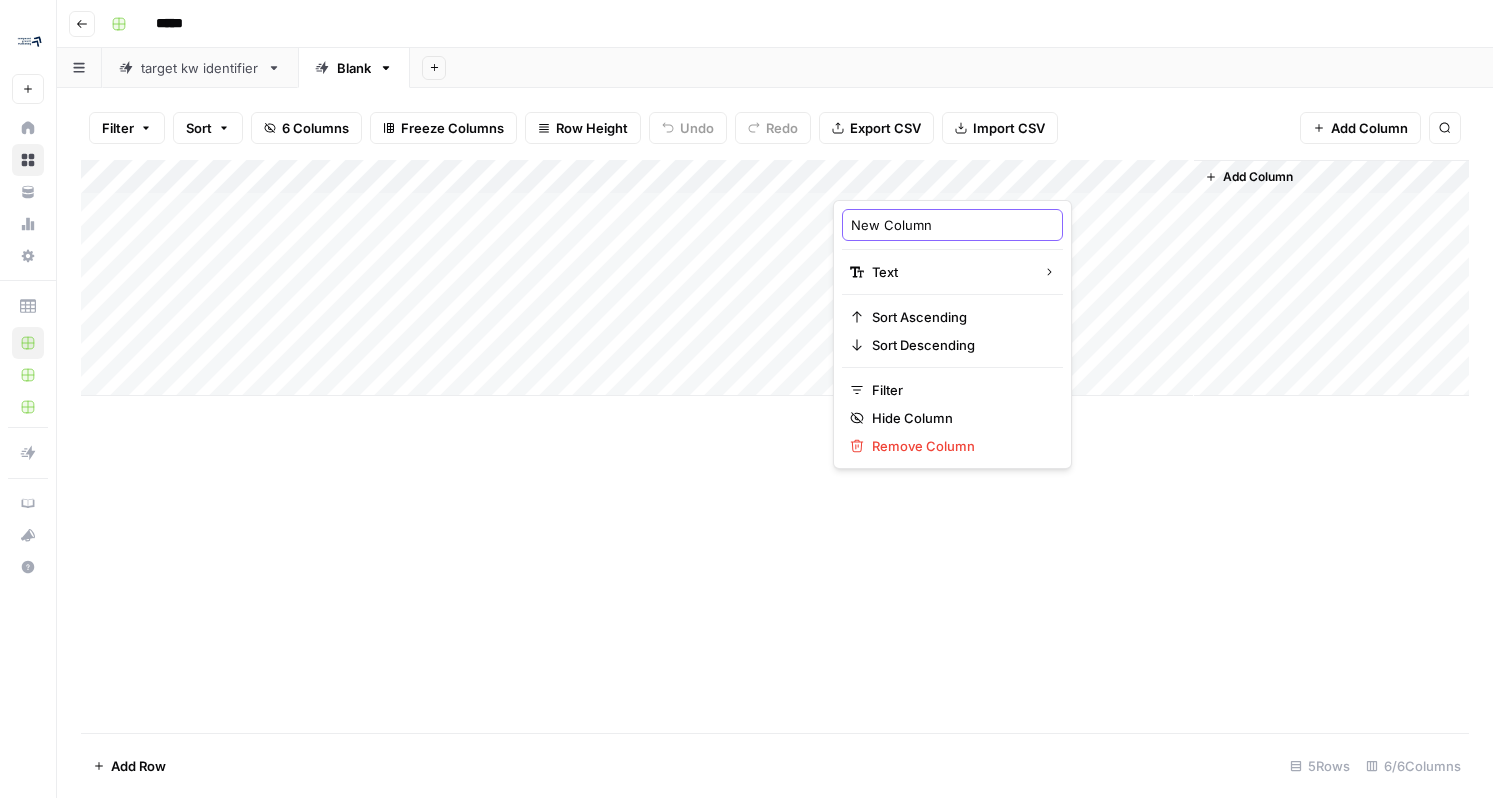 click on "New Column" at bounding box center [952, 225] 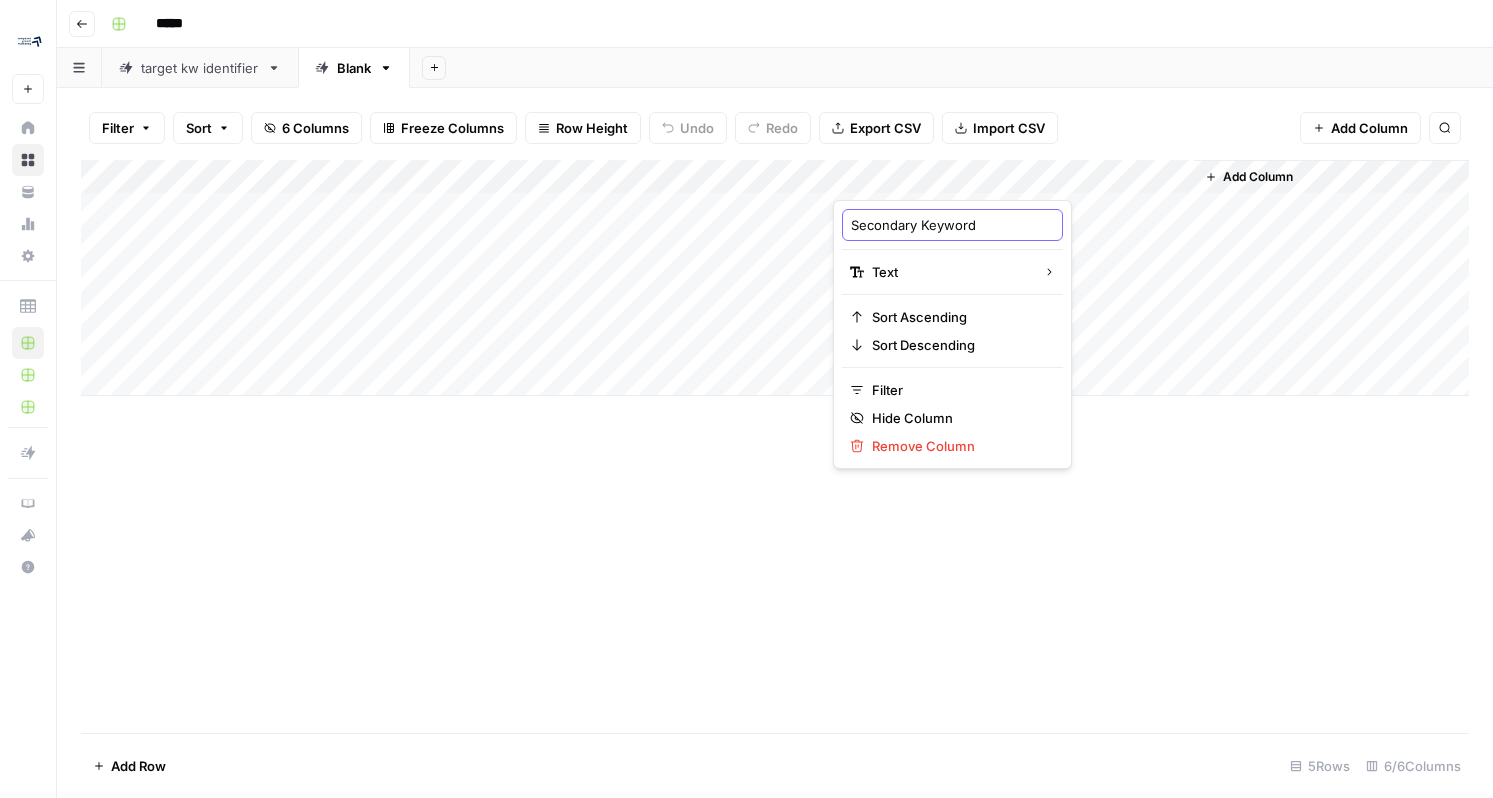 type on "Secondary Keywordw" 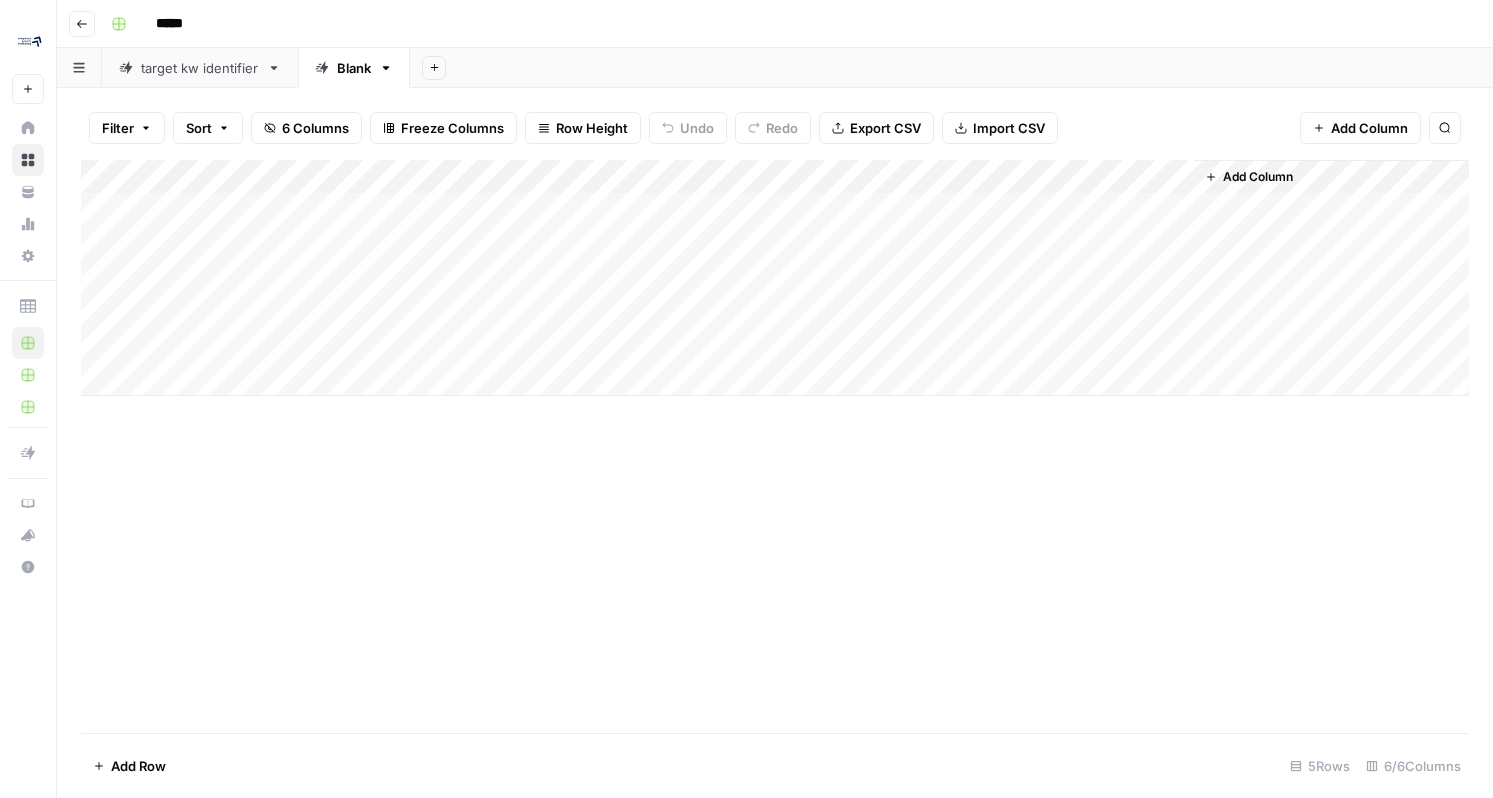 click on "Add Column" at bounding box center (775, 278) 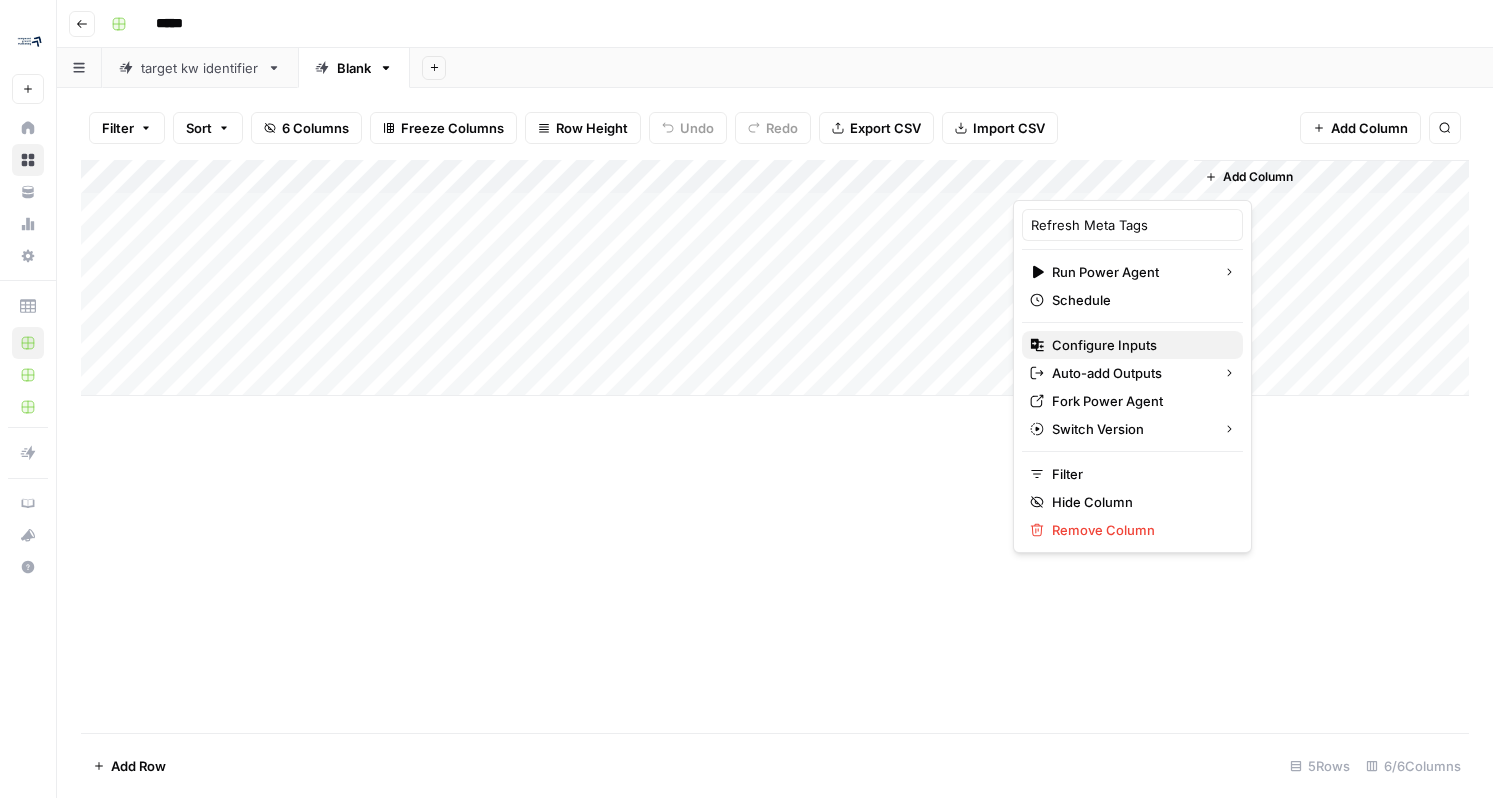click on "Configure Inputs" at bounding box center [1139, 345] 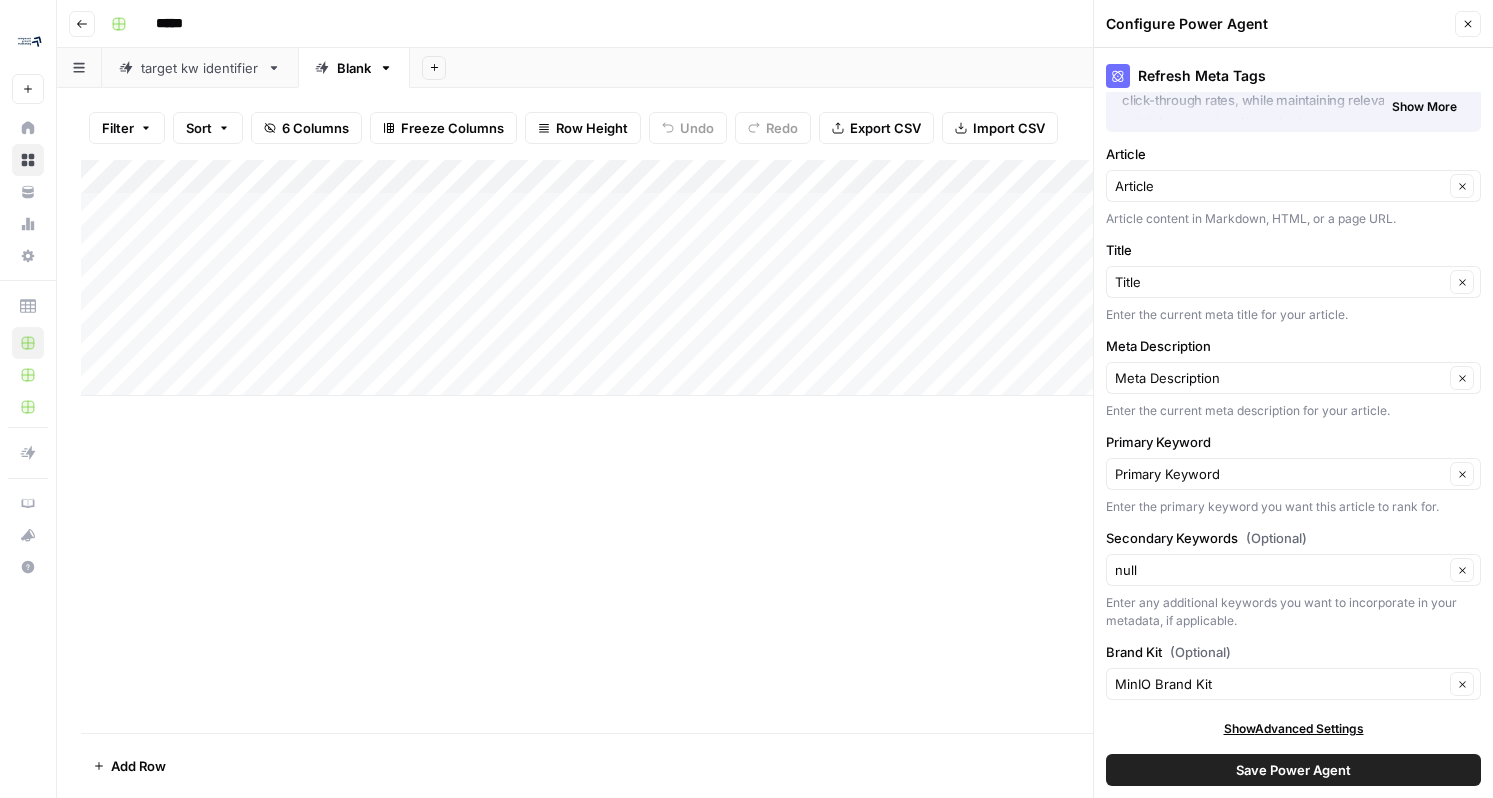 scroll, scrollTop: 117, scrollLeft: 0, axis: vertical 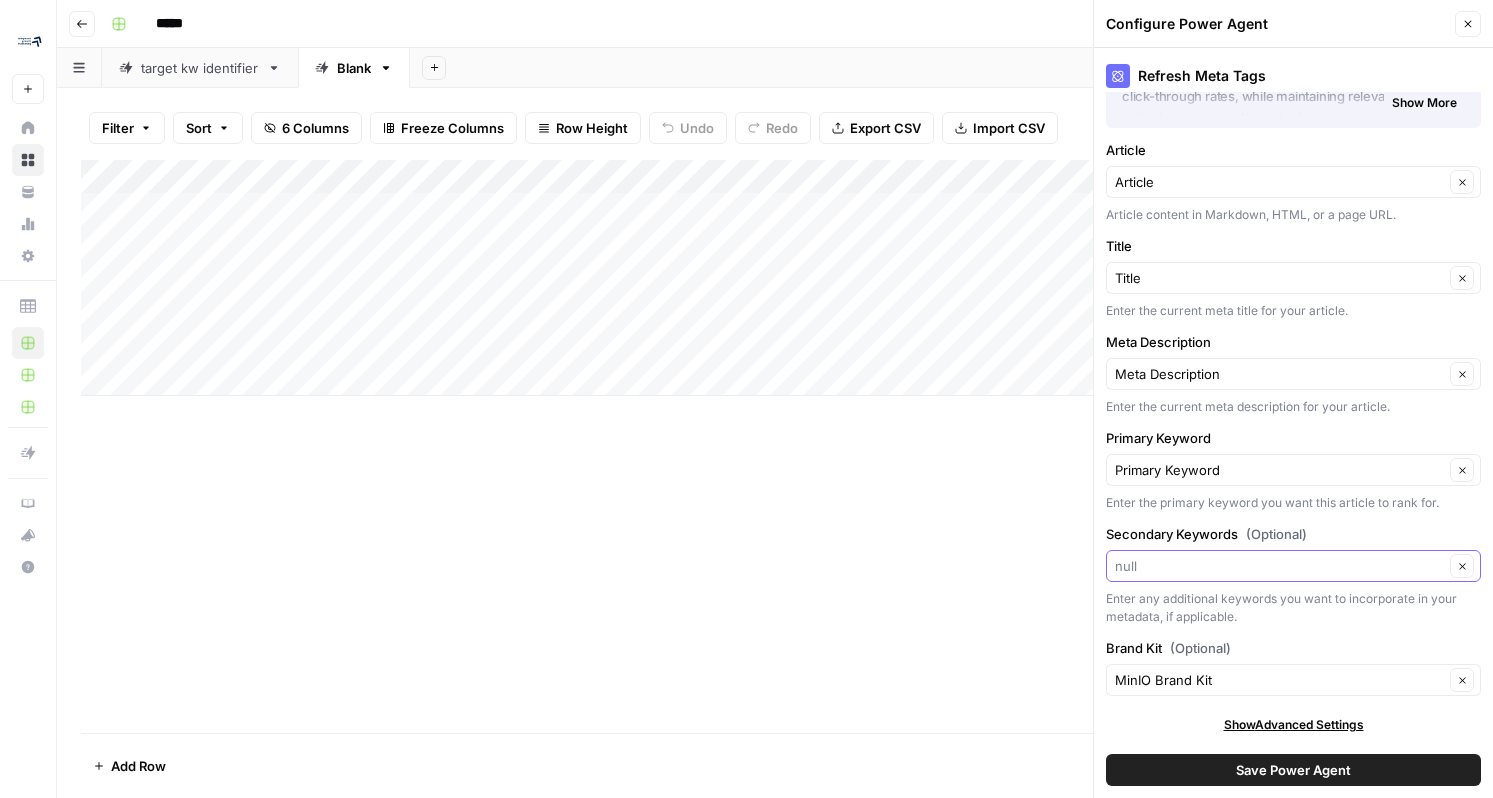 click on "Secondary Keywords   (Optional)" at bounding box center [1279, 566] 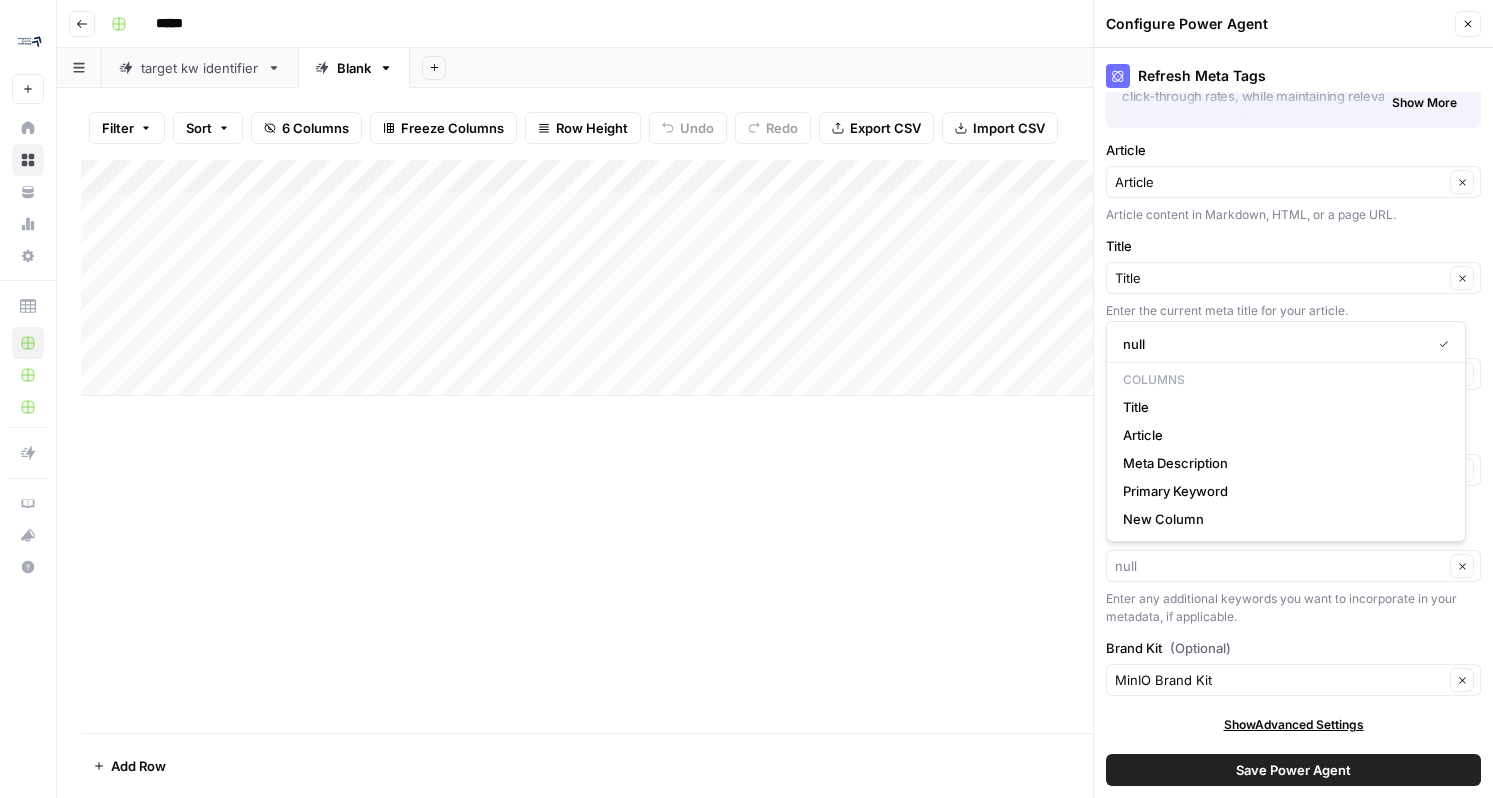 type on "null" 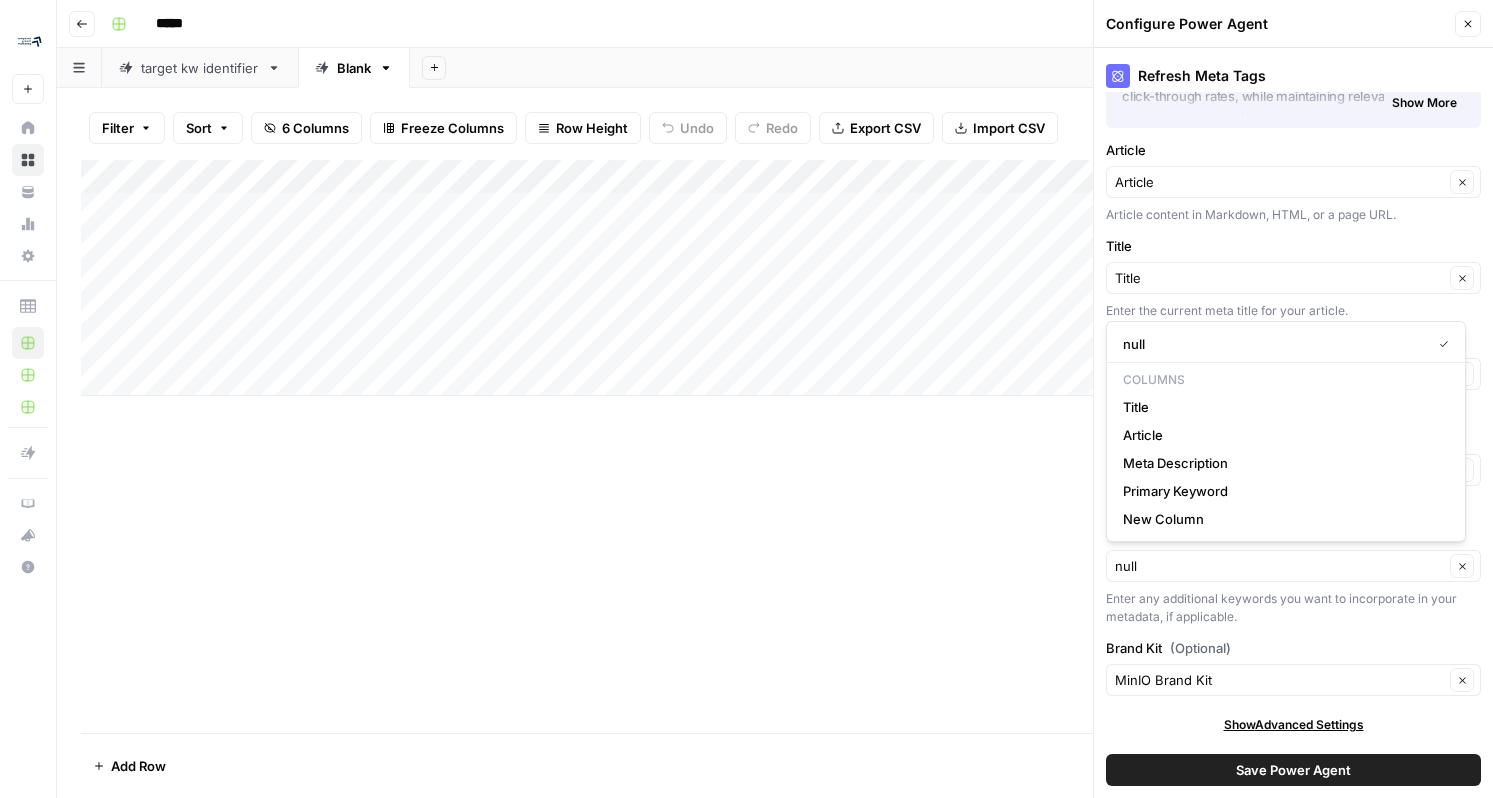 click on "Add Column" at bounding box center [775, 446] 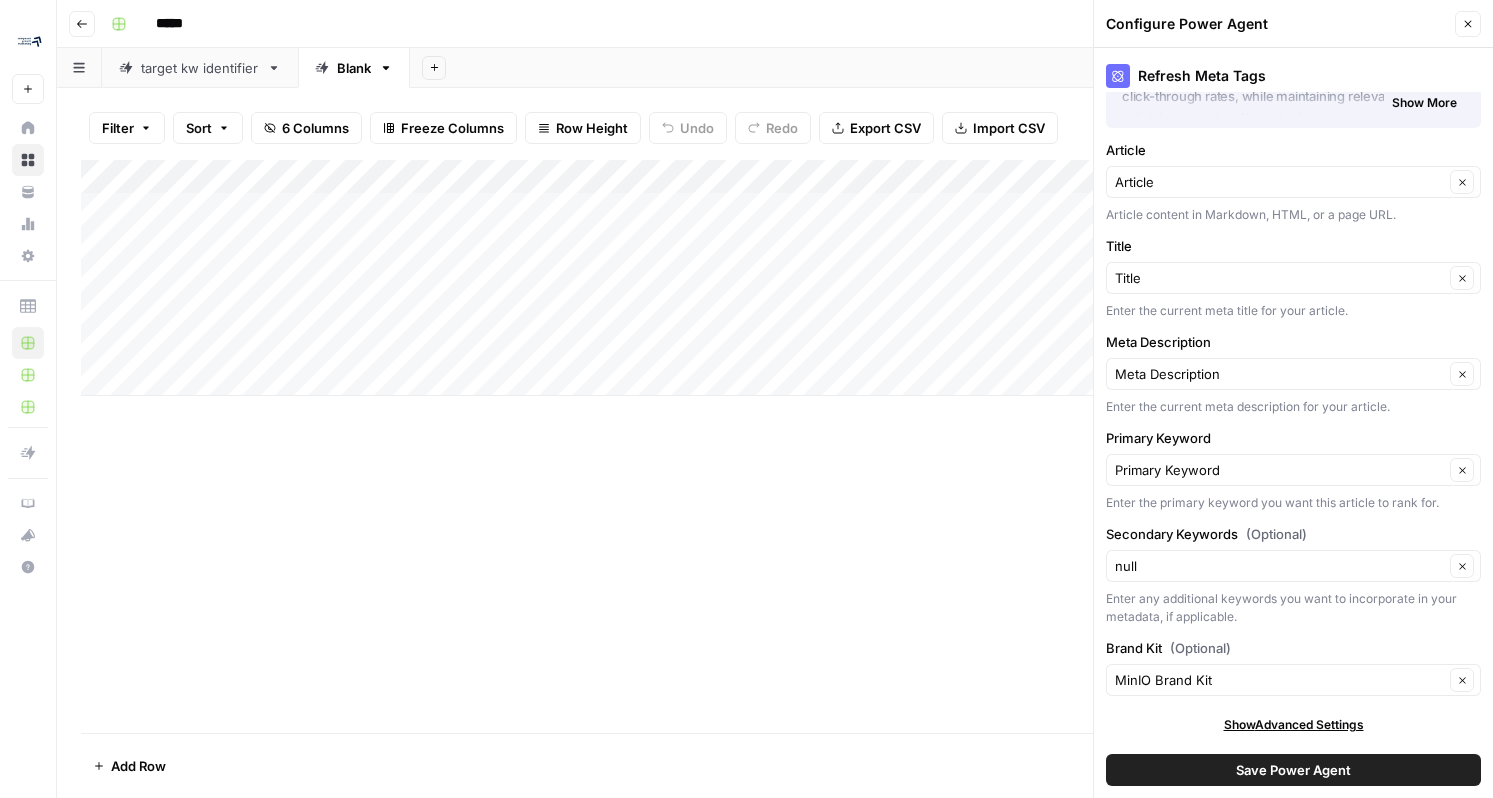click on "Add Column" at bounding box center [775, 446] 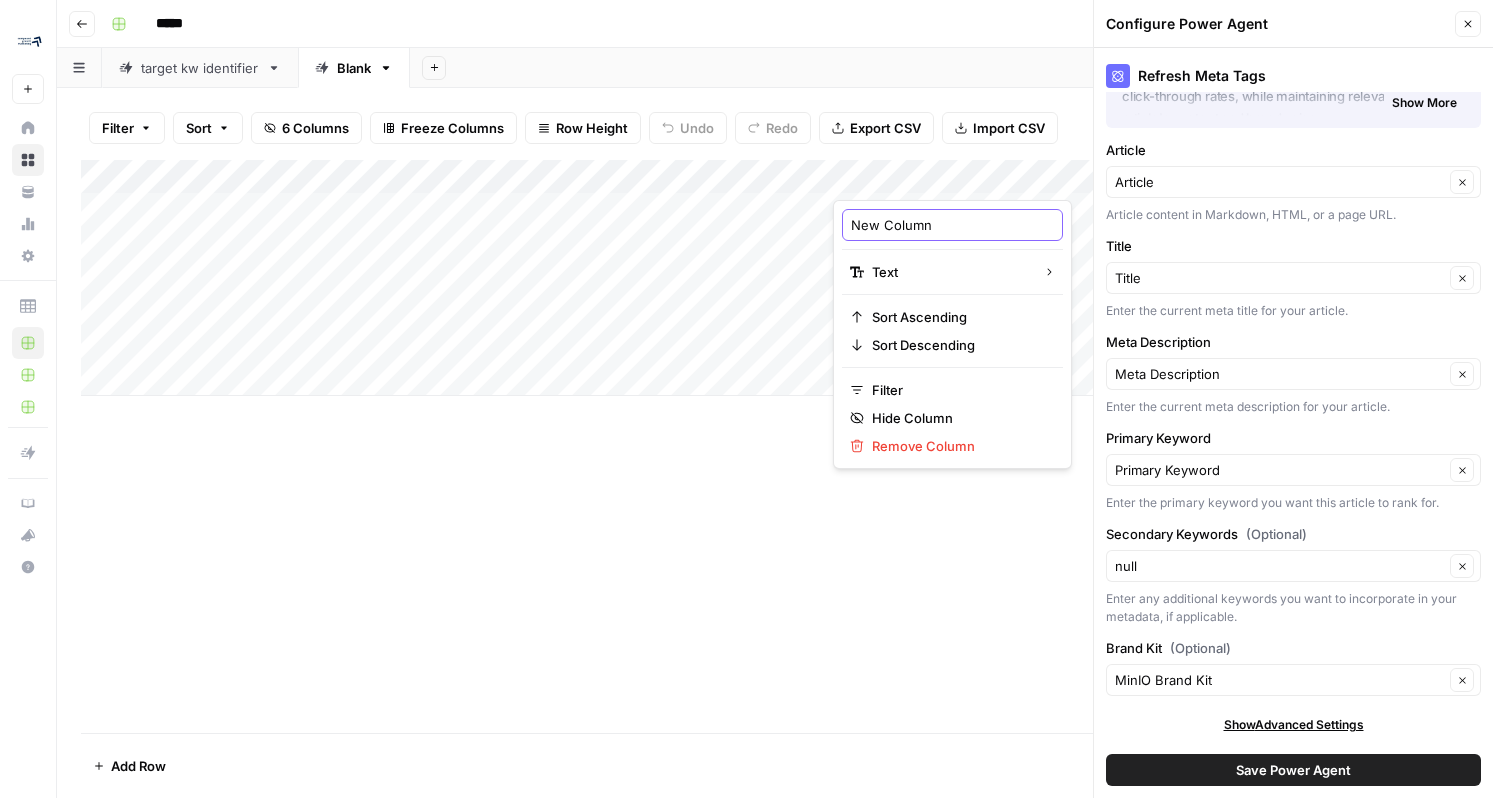 click on "New Column" at bounding box center [952, 225] 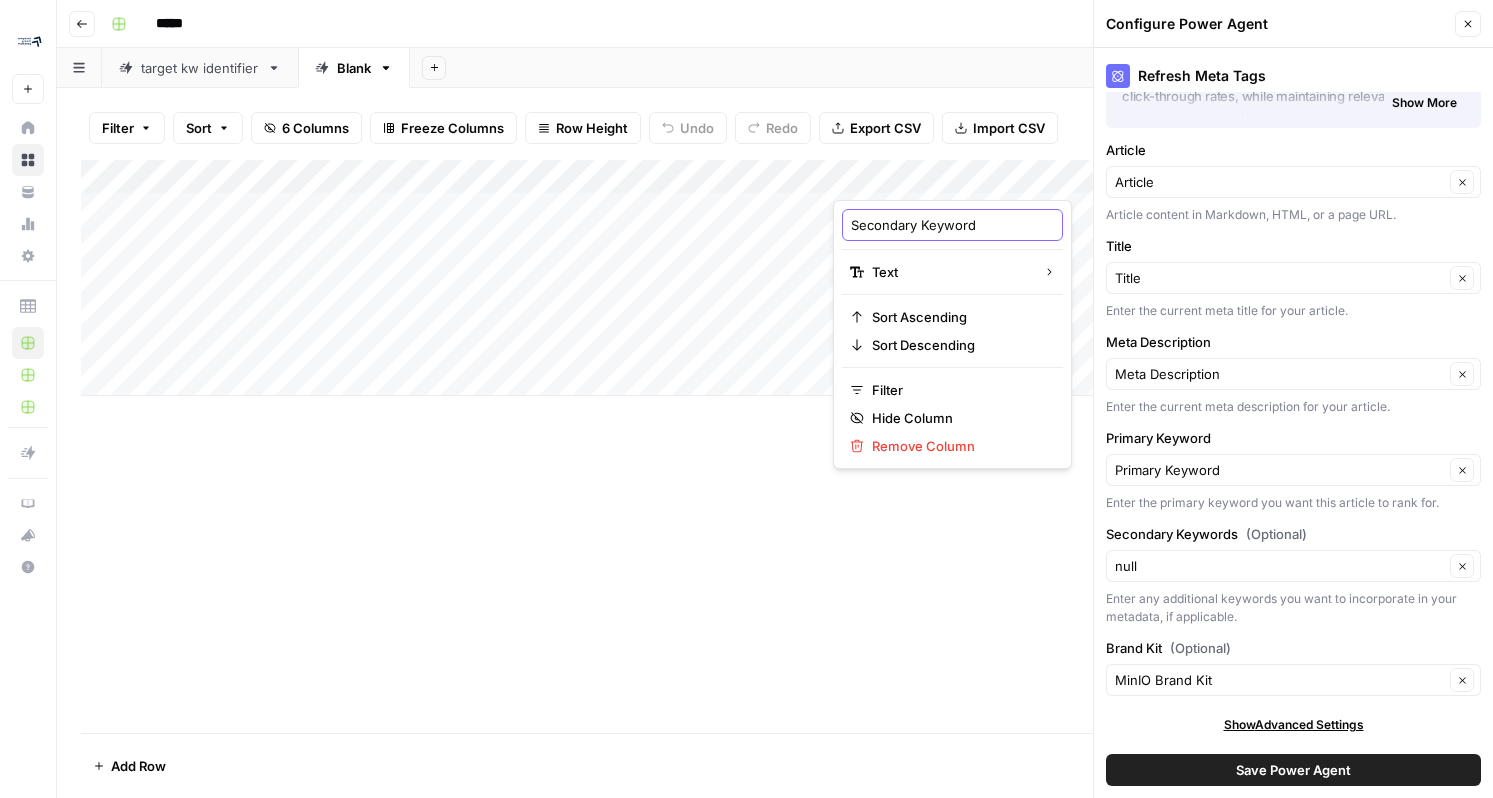 type on "Secondary Keywords" 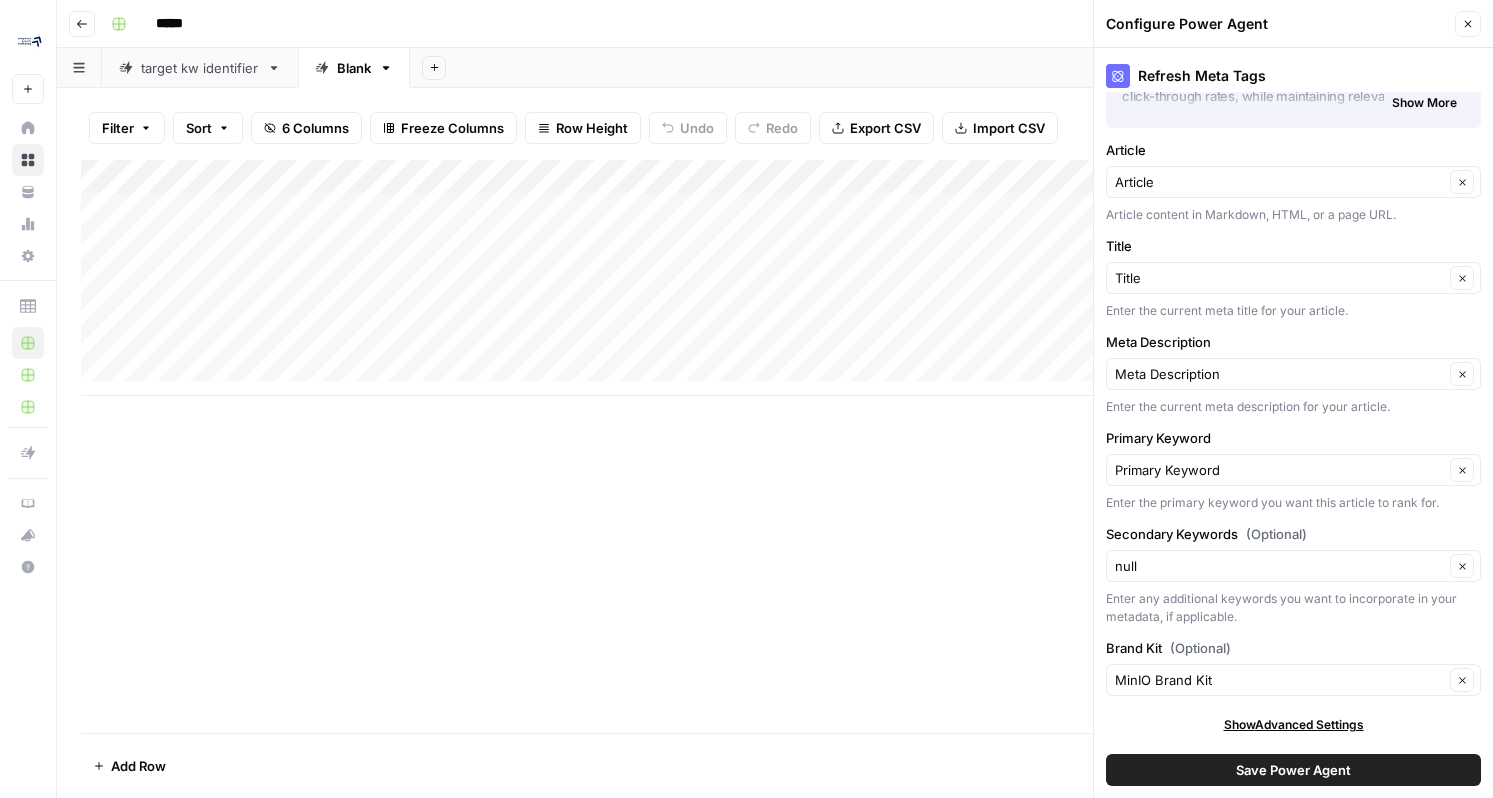 click on "Secondary Keywords   (Optional) null Clear Enter any additional keywords you want to incorporate in your metadata, if applicable." at bounding box center [1293, 575] 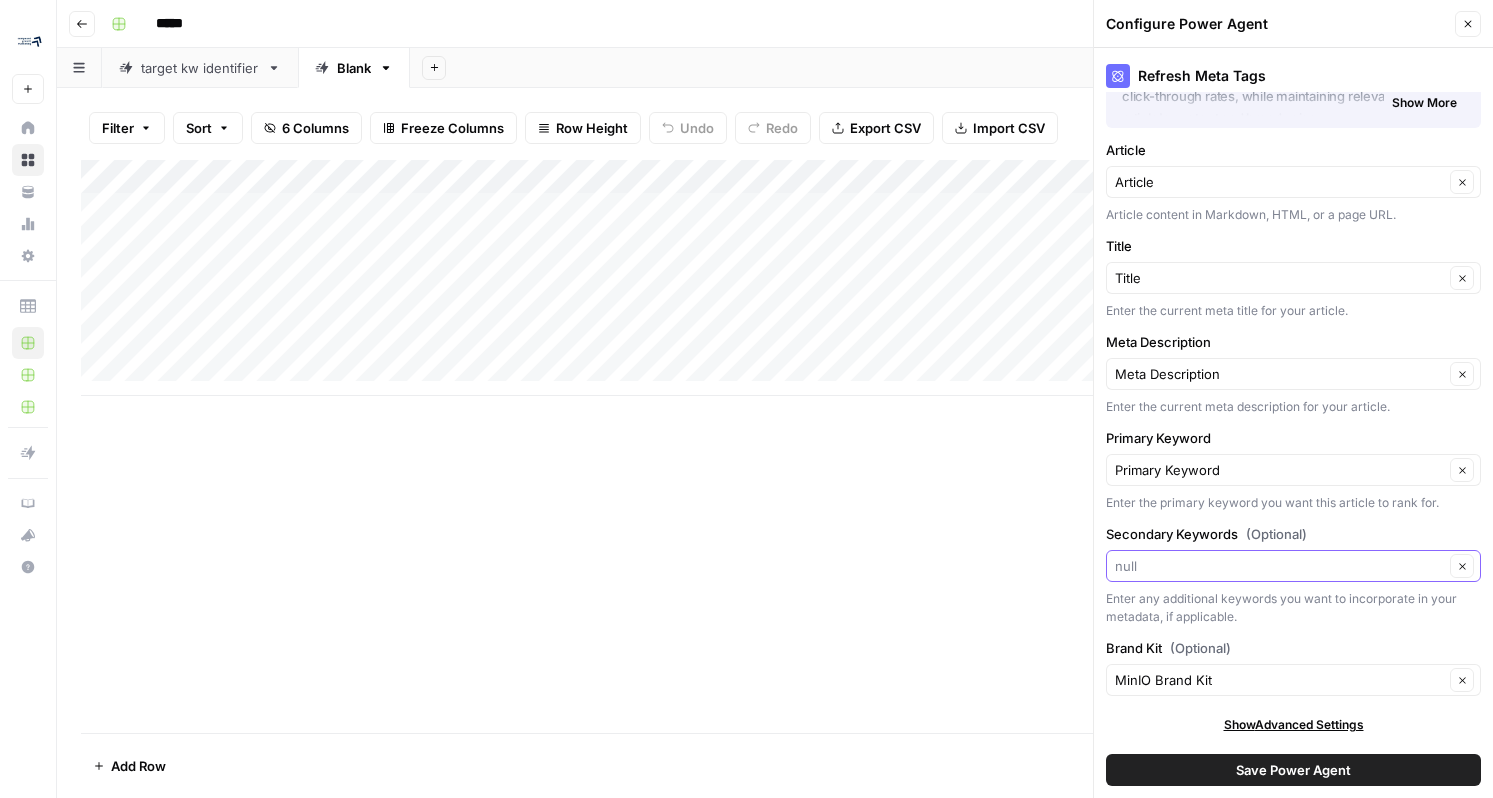 click on "Secondary Keywords   (Optional)" at bounding box center (1279, 566) 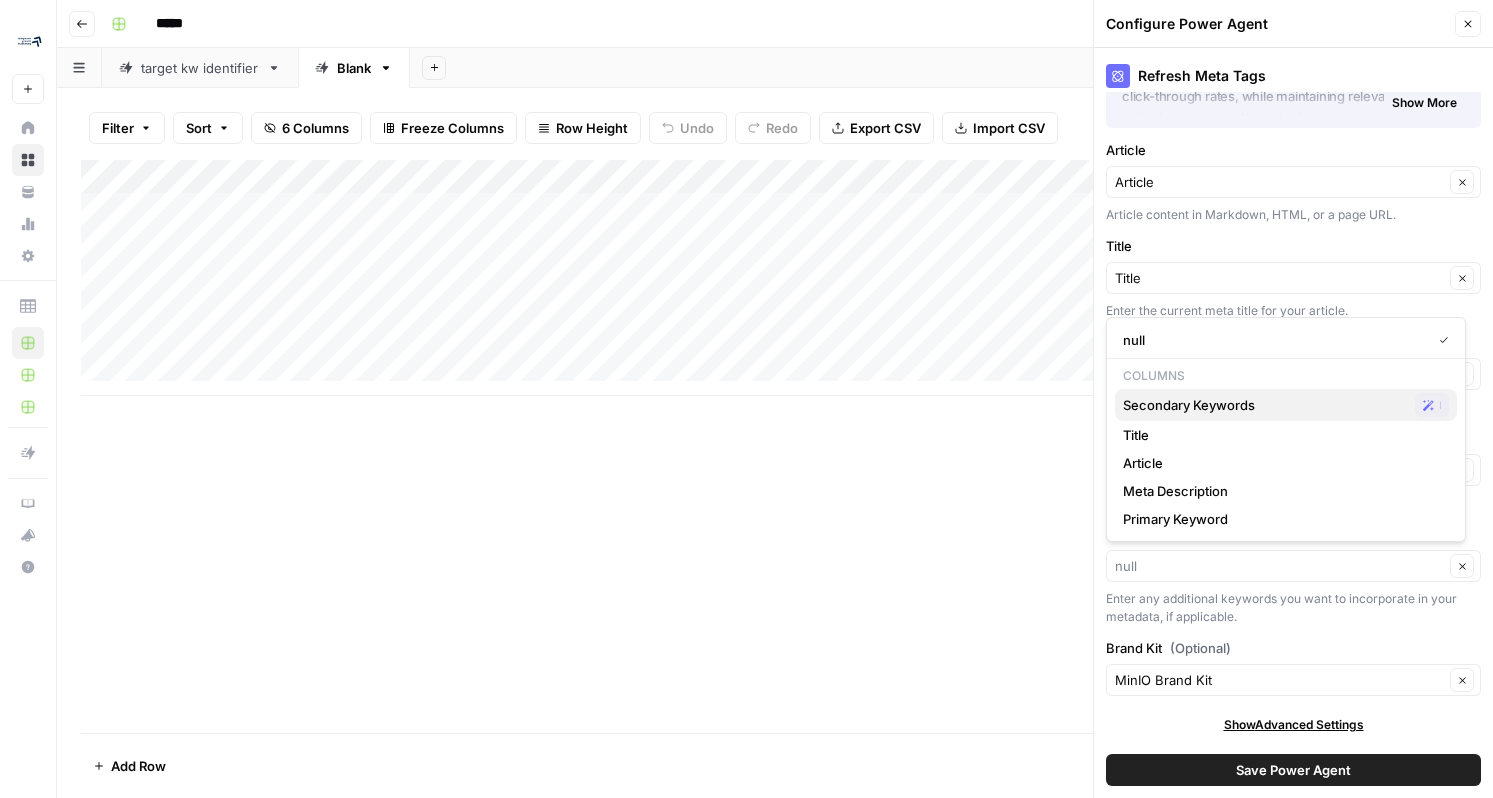 click on "Secondary Keywords" at bounding box center [1265, 405] 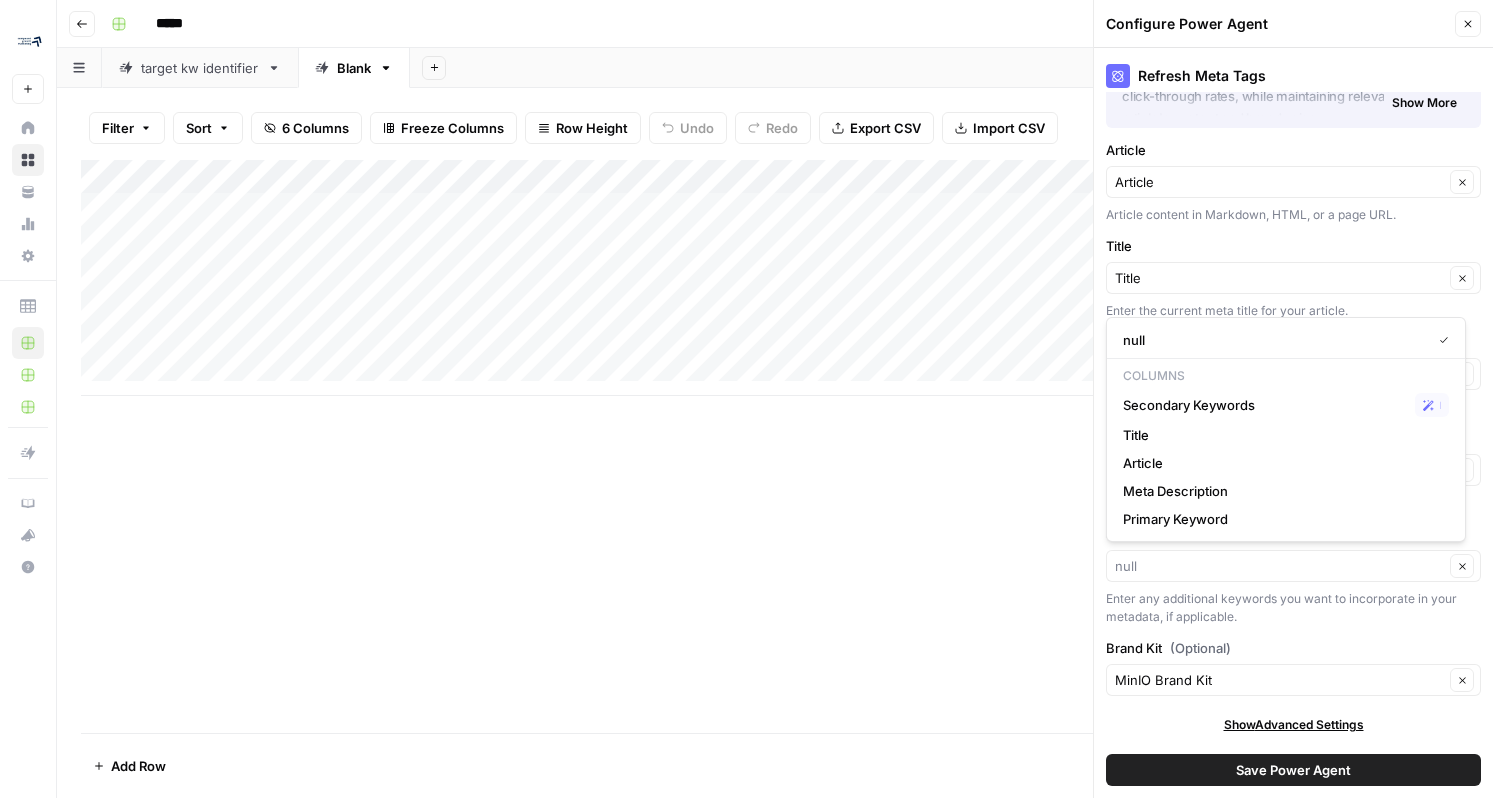 type on "Secondary Keywords" 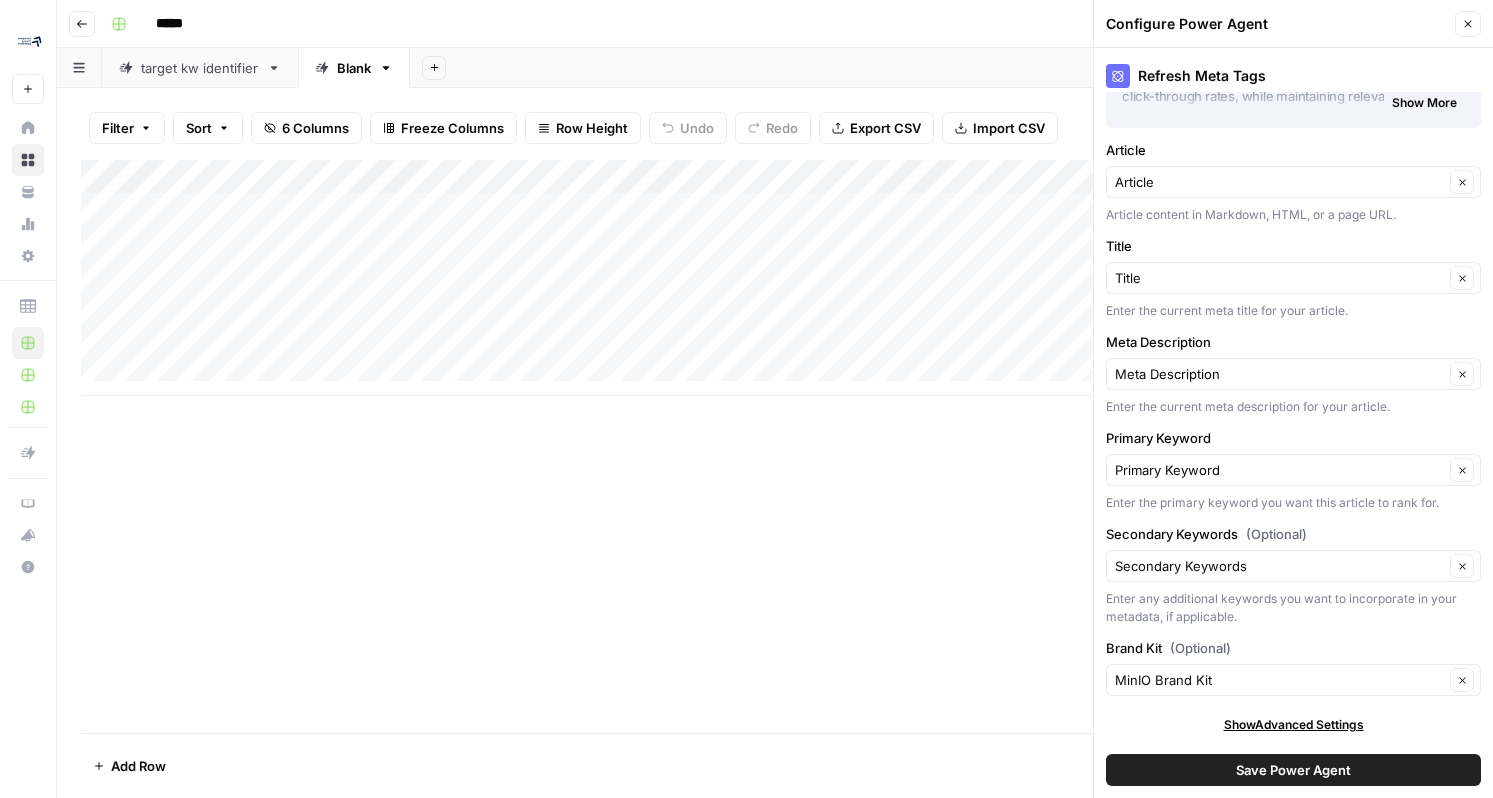 click on "Save Power Agent" at bounding box center (1293, 770) 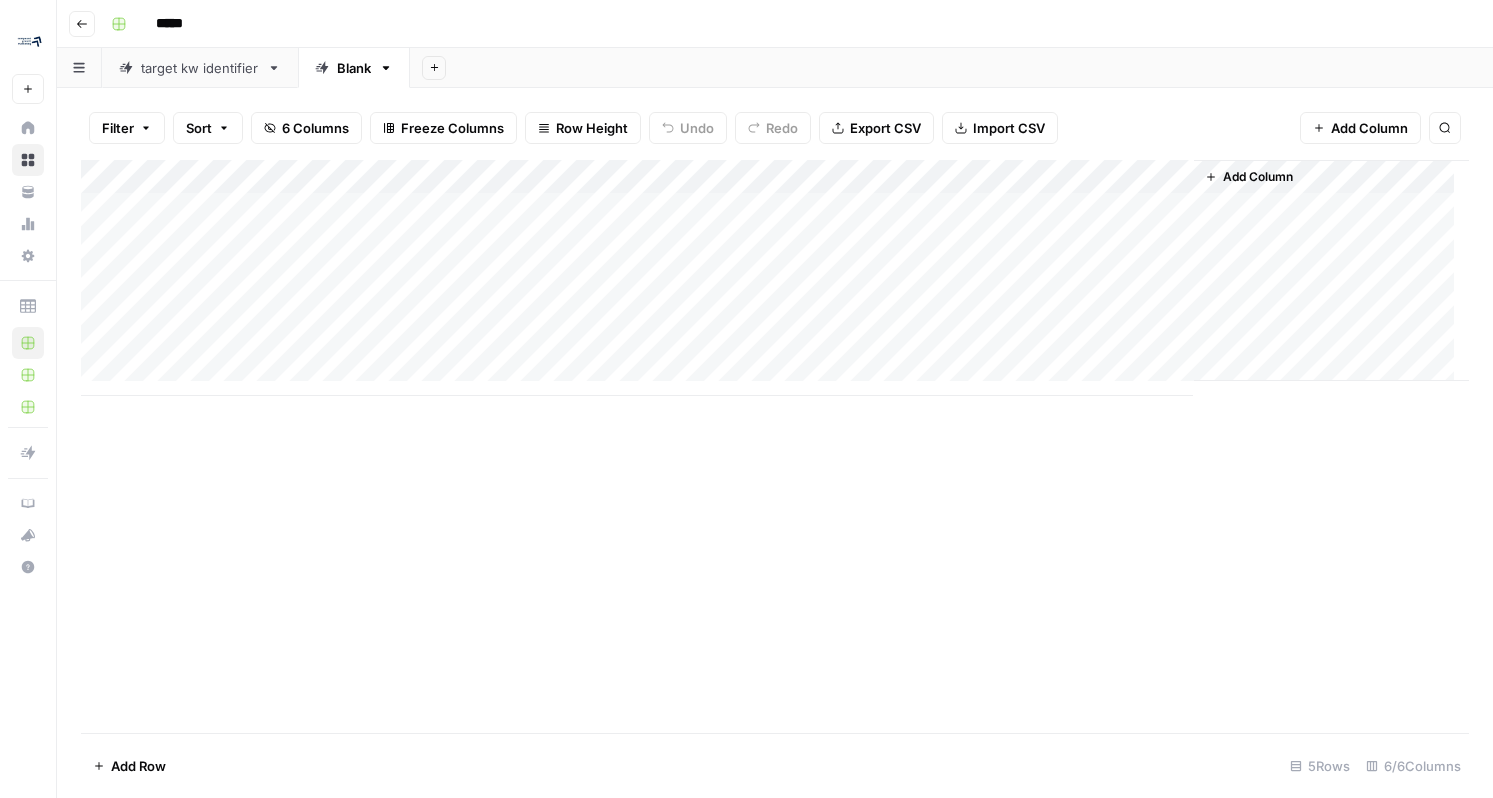 click on "Add Column" at bounding box center (775, 446) 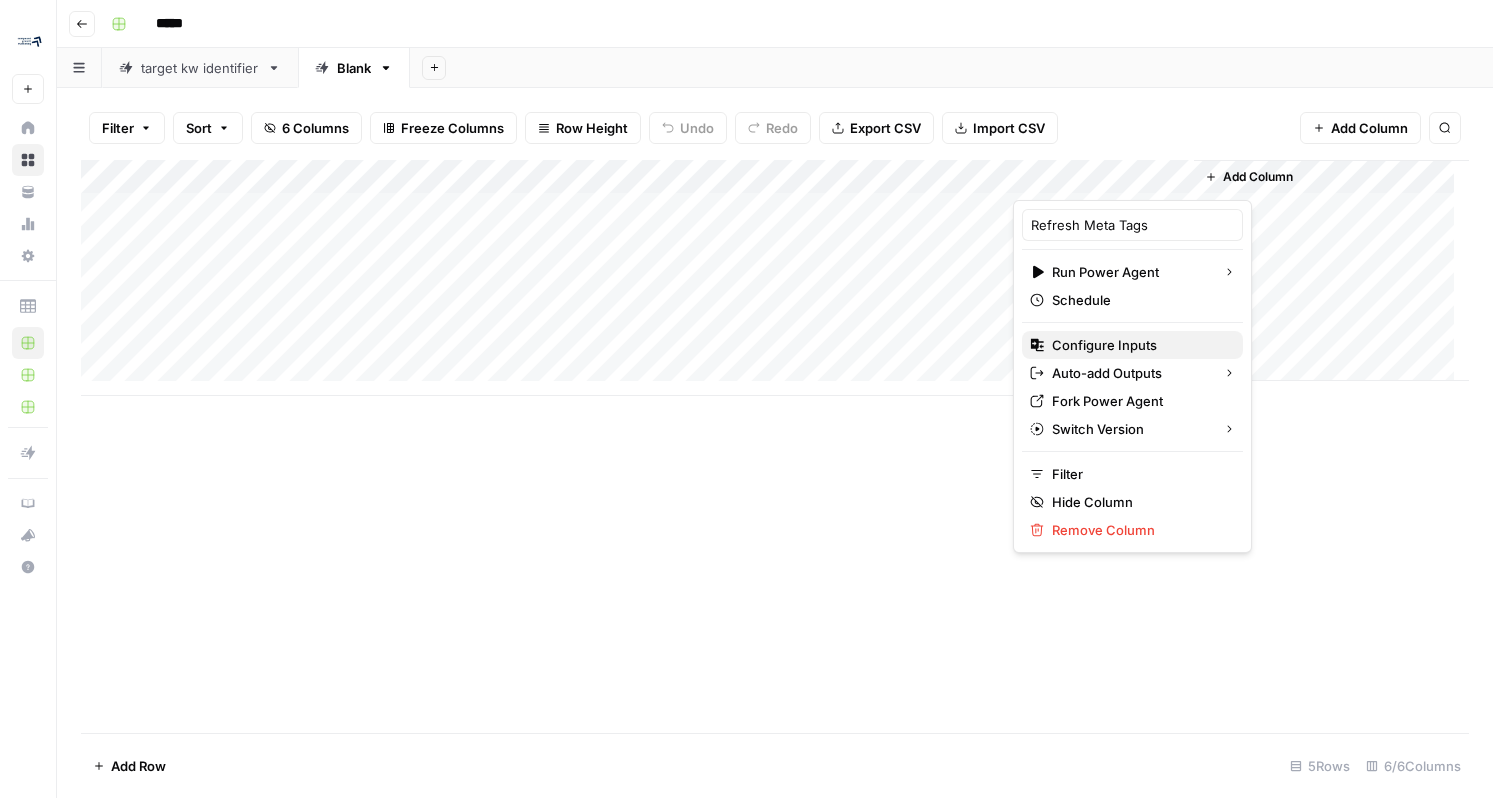 click on "Configure Inputs" at bounding box center [1139, 345] 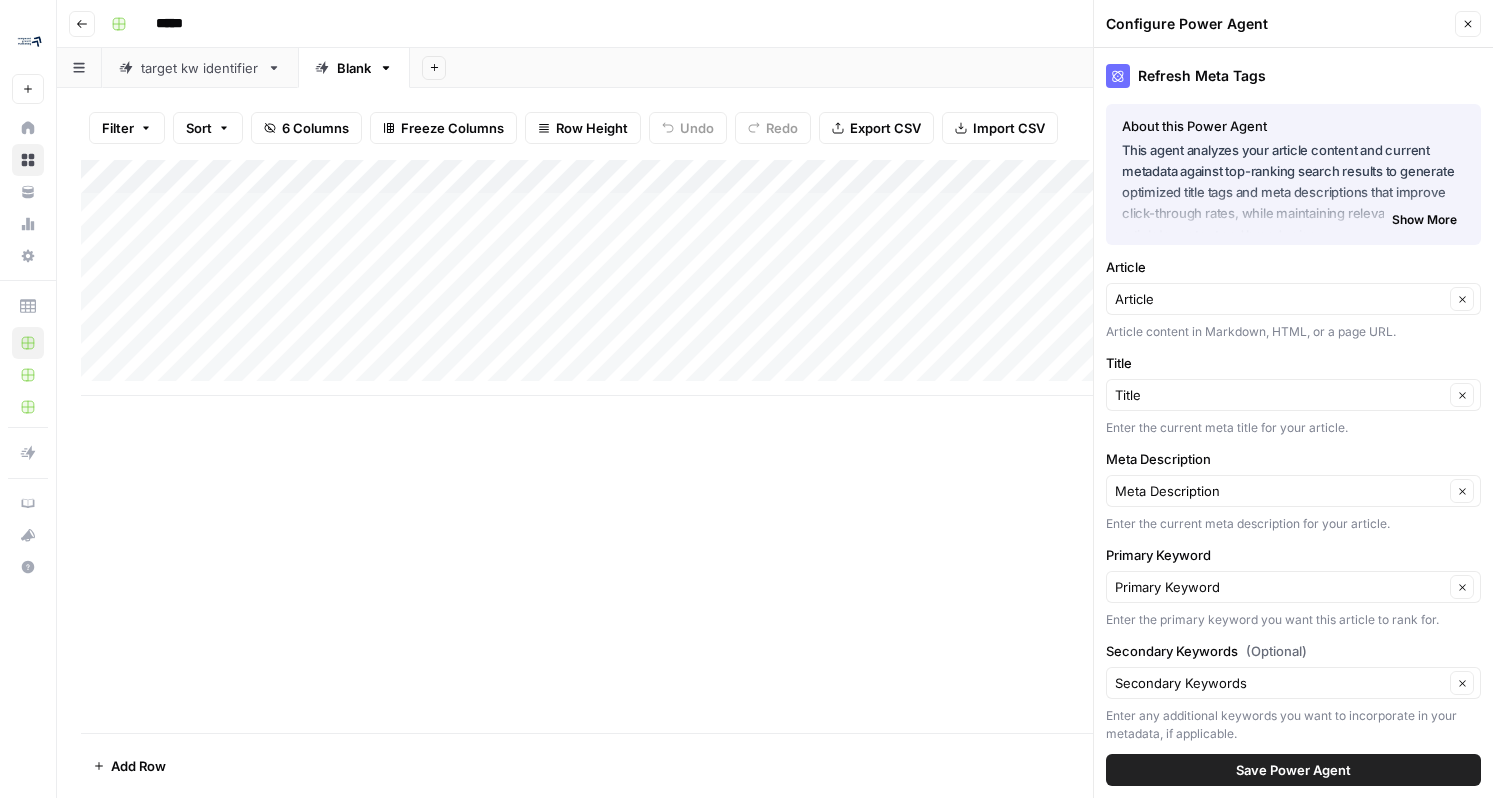 click on "Show More" at bounding box center (1424, 220) 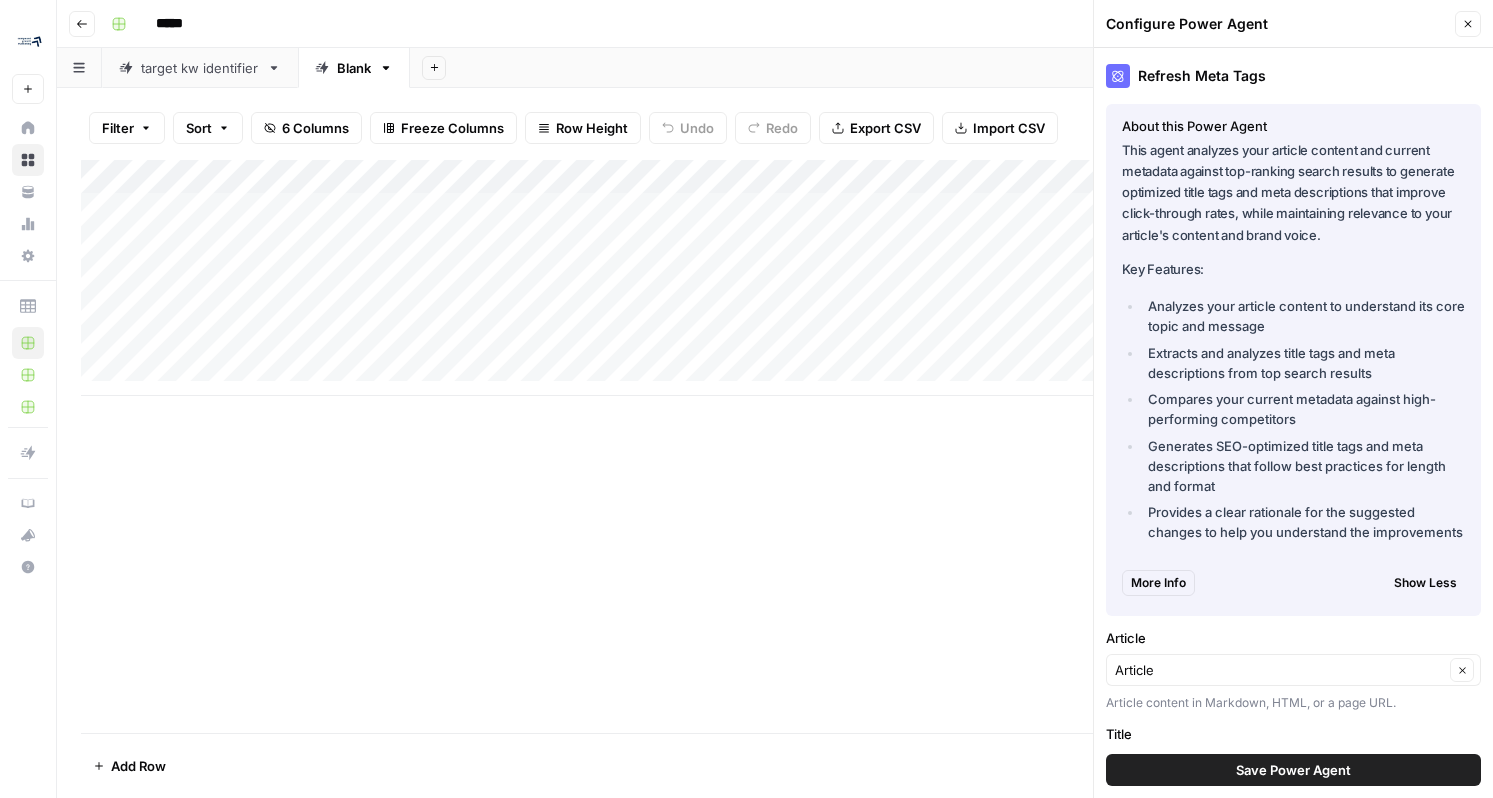 click on "Show Less" at bounding box center (1425, 583) 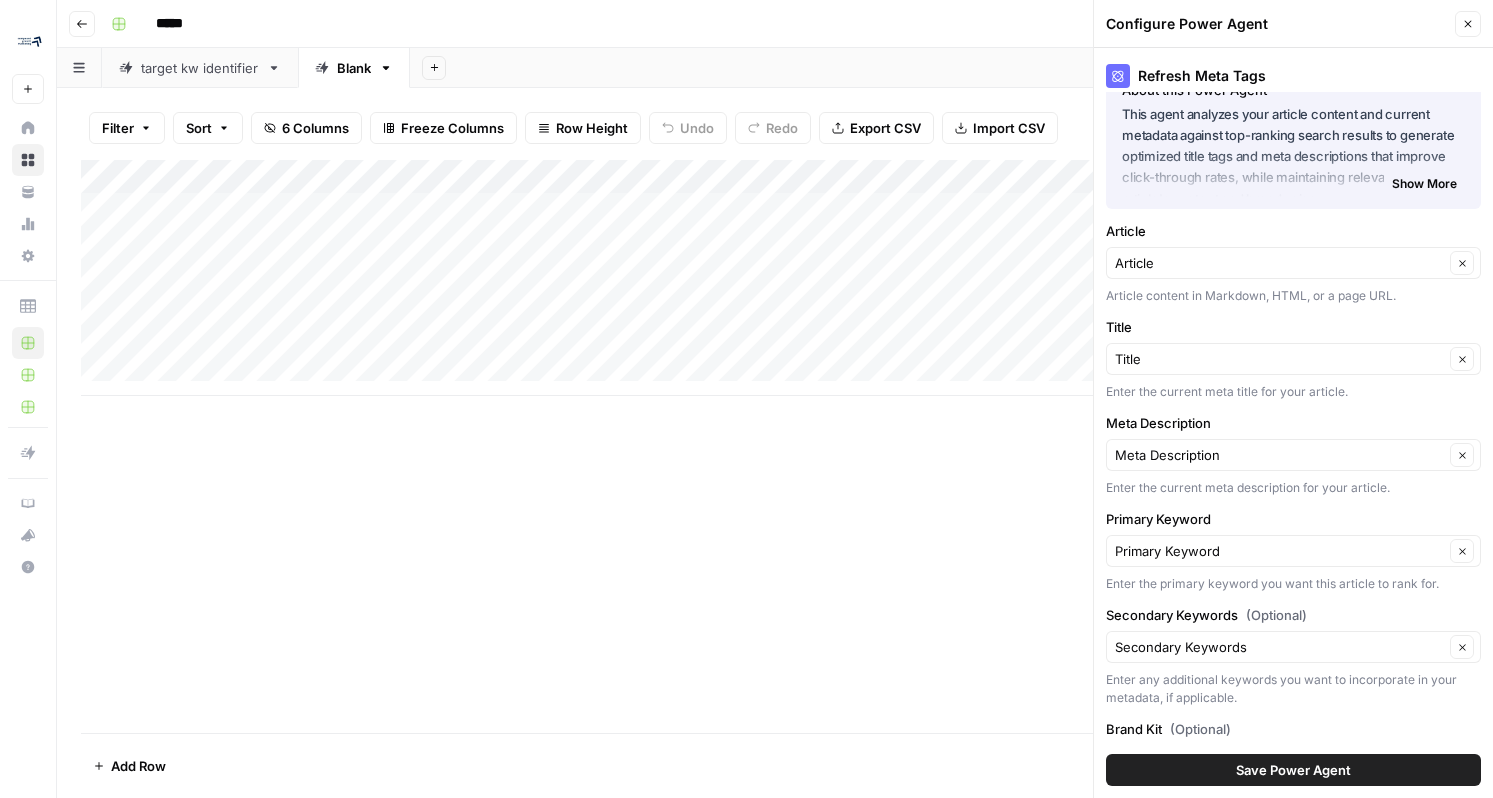 scroll, scrollTop: 117, scrollLeft: 0, axis: vertical 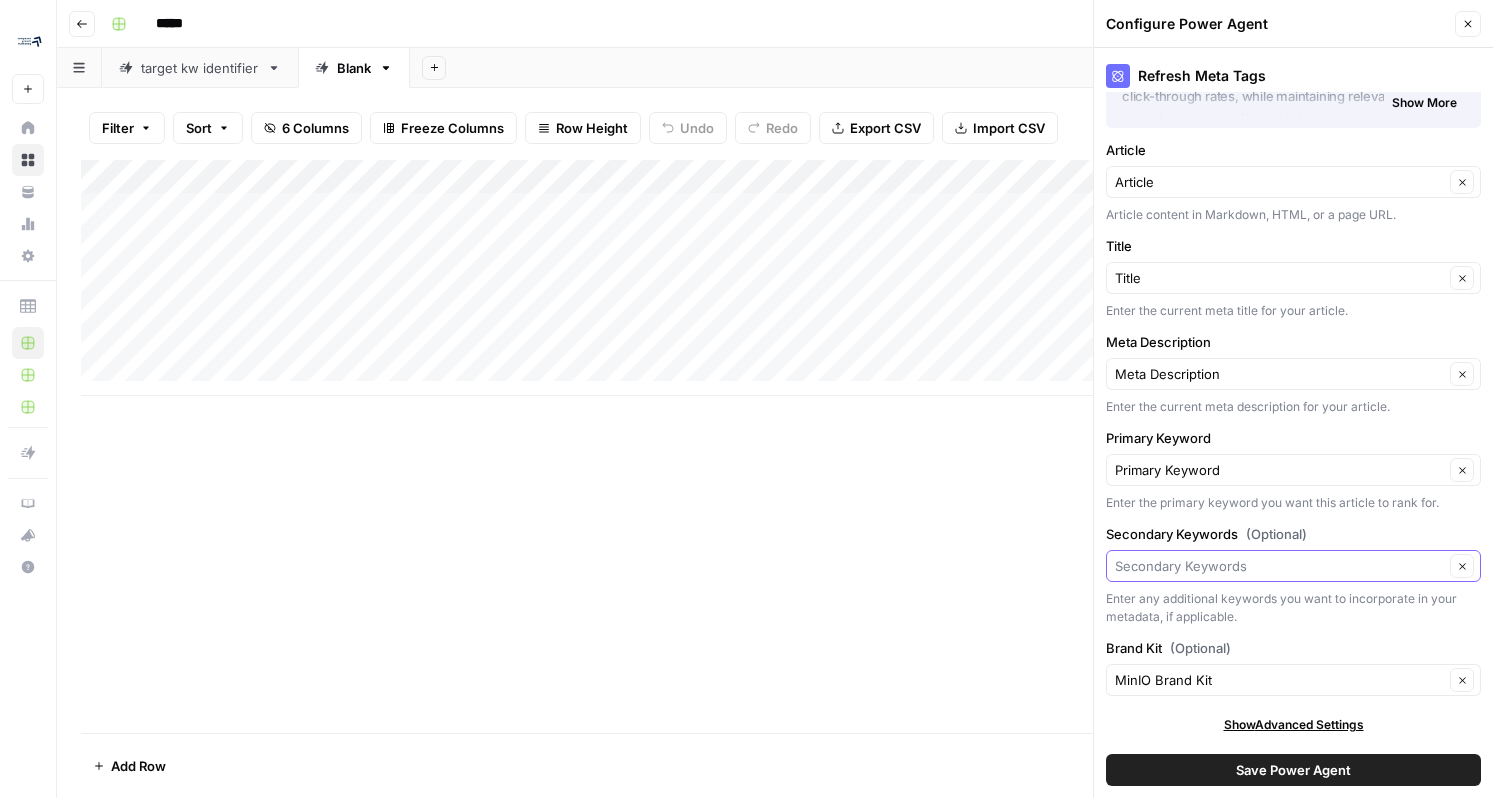 click on "Secondary Keywords   (Optional)" at bounding box center (1279, 566) 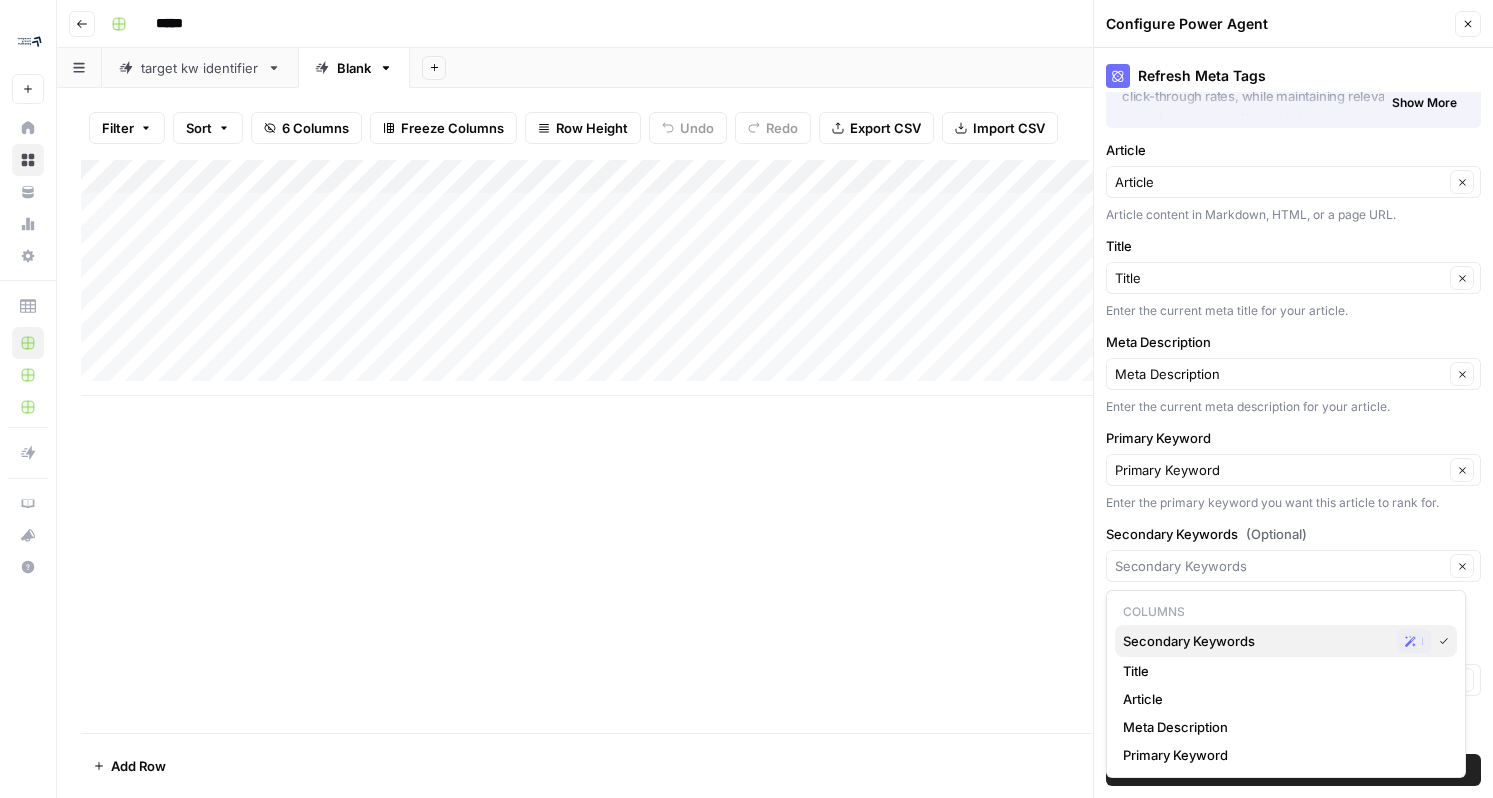 click on "Secondary Keywords" at bounding box center (1256, 641) 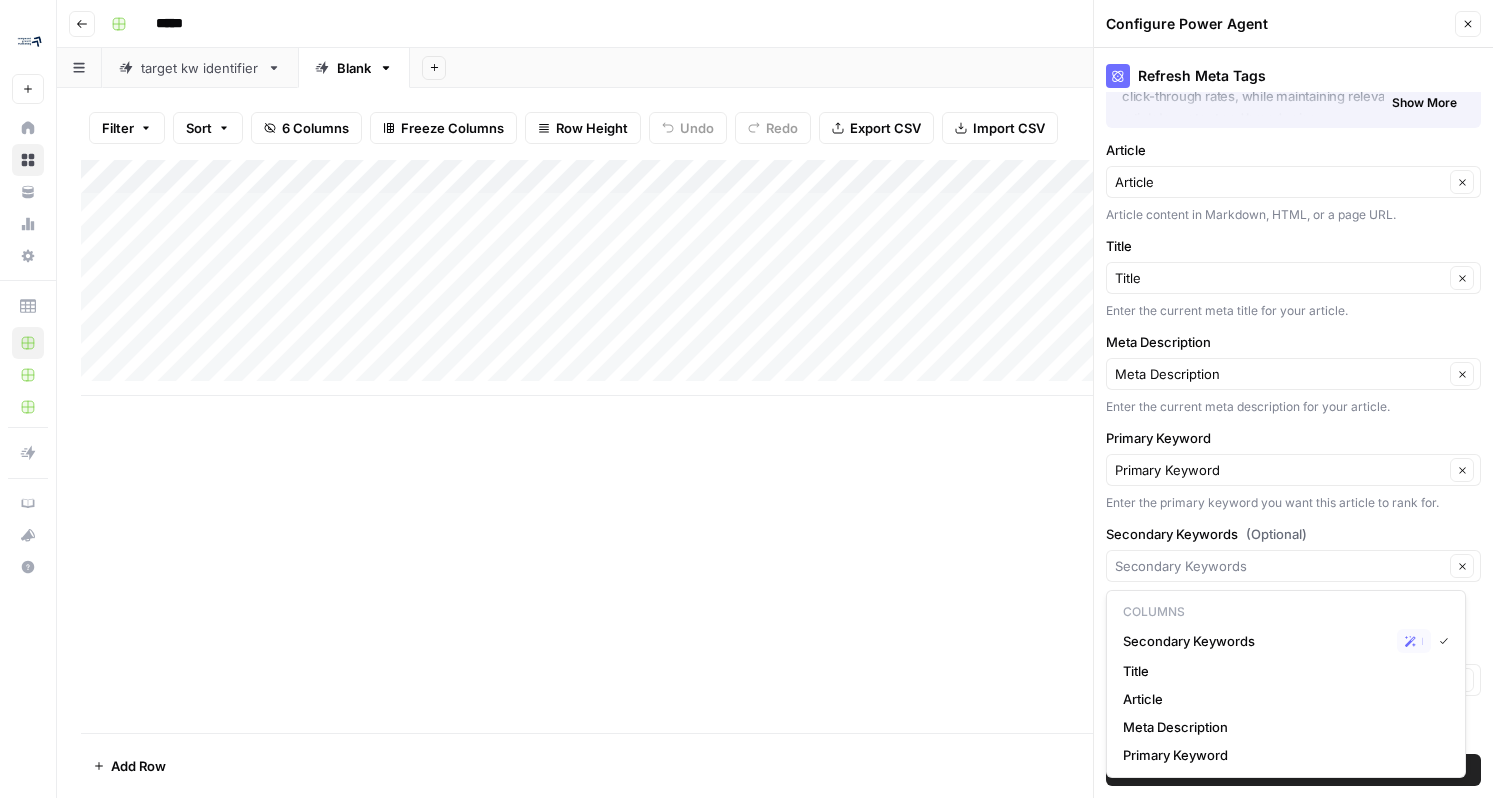 type on "Secondary Keywords" 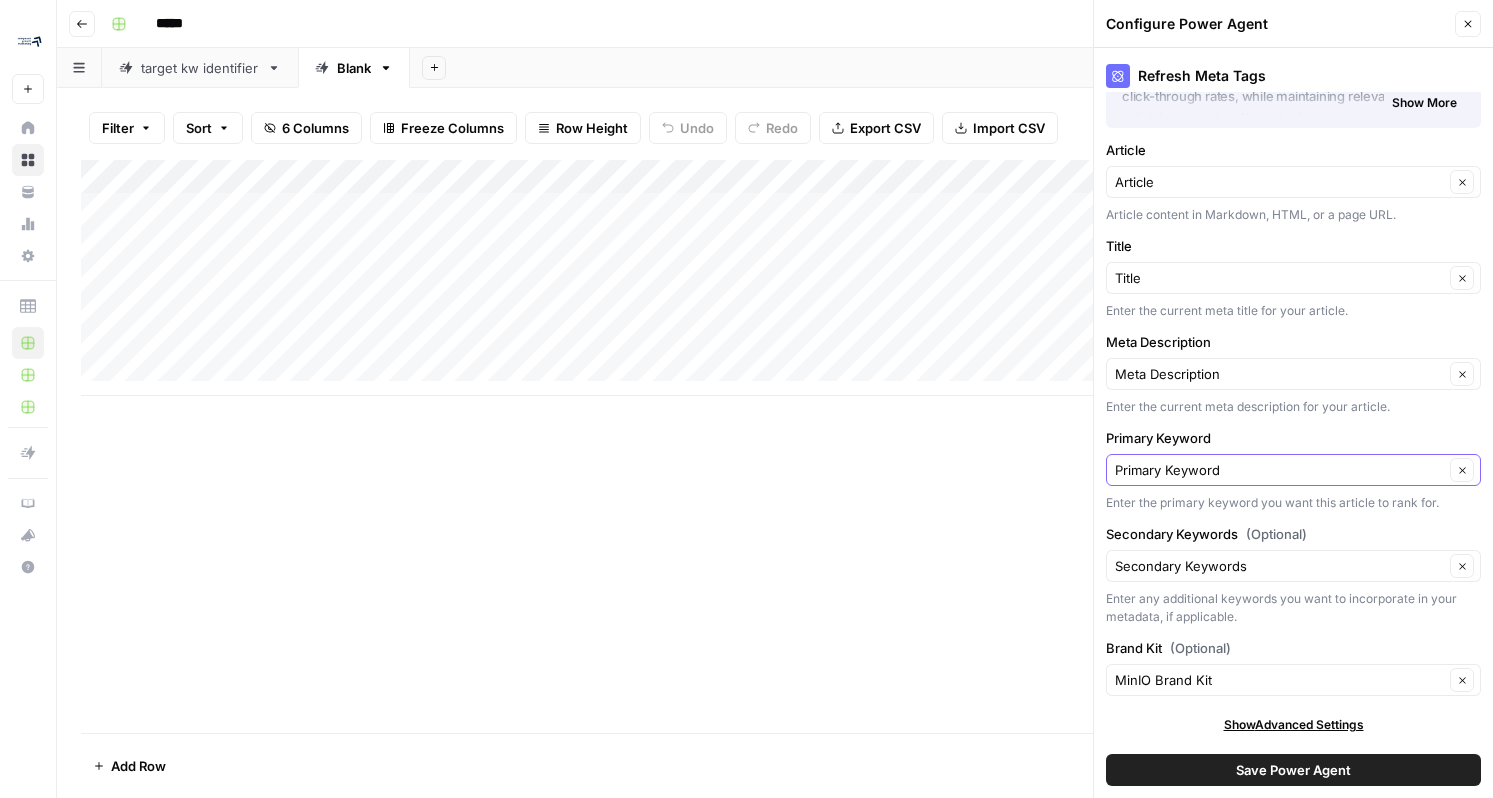 type 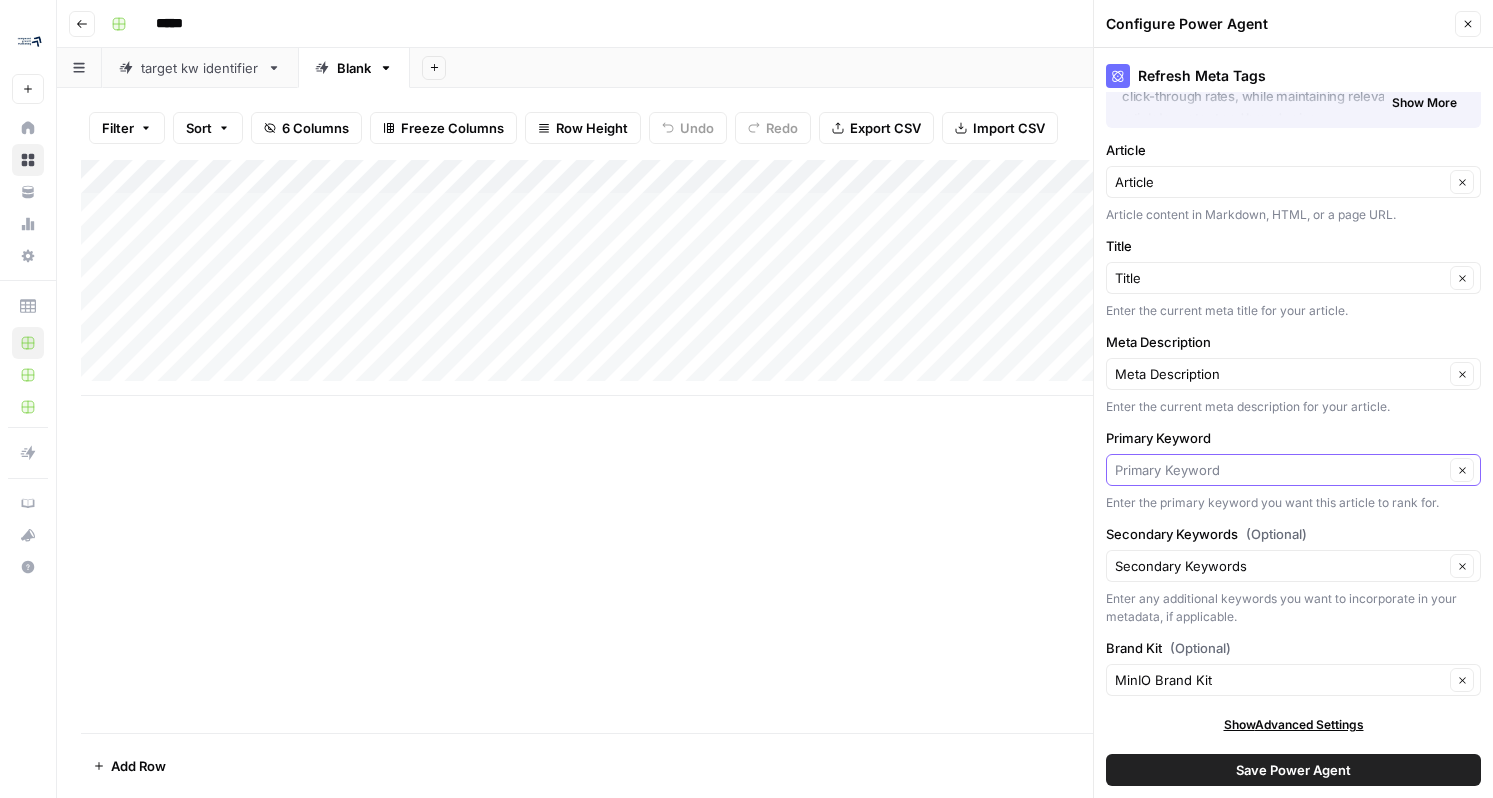 click on "Primary Keyword" at bounding box center (1279, 470) 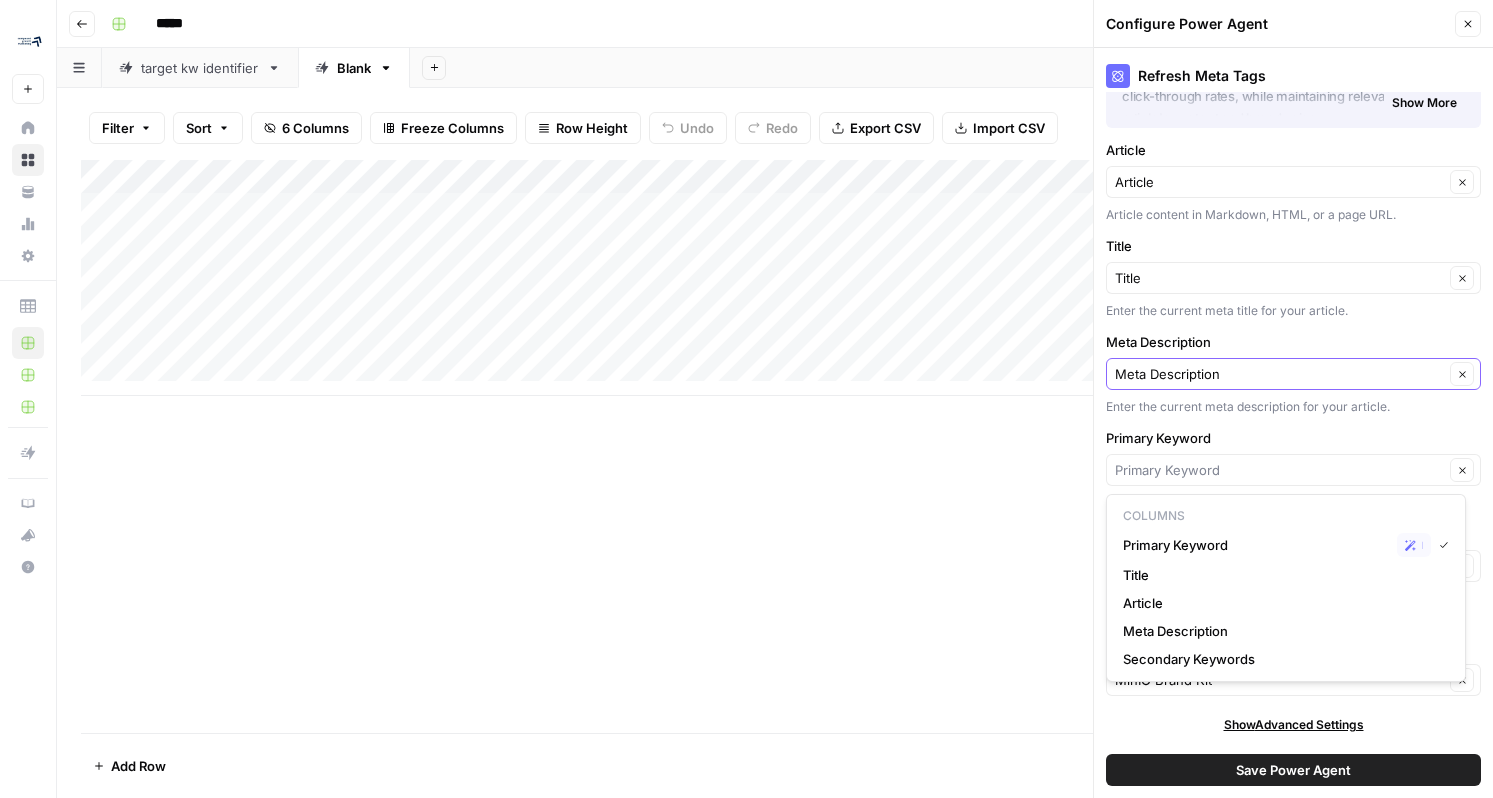 type 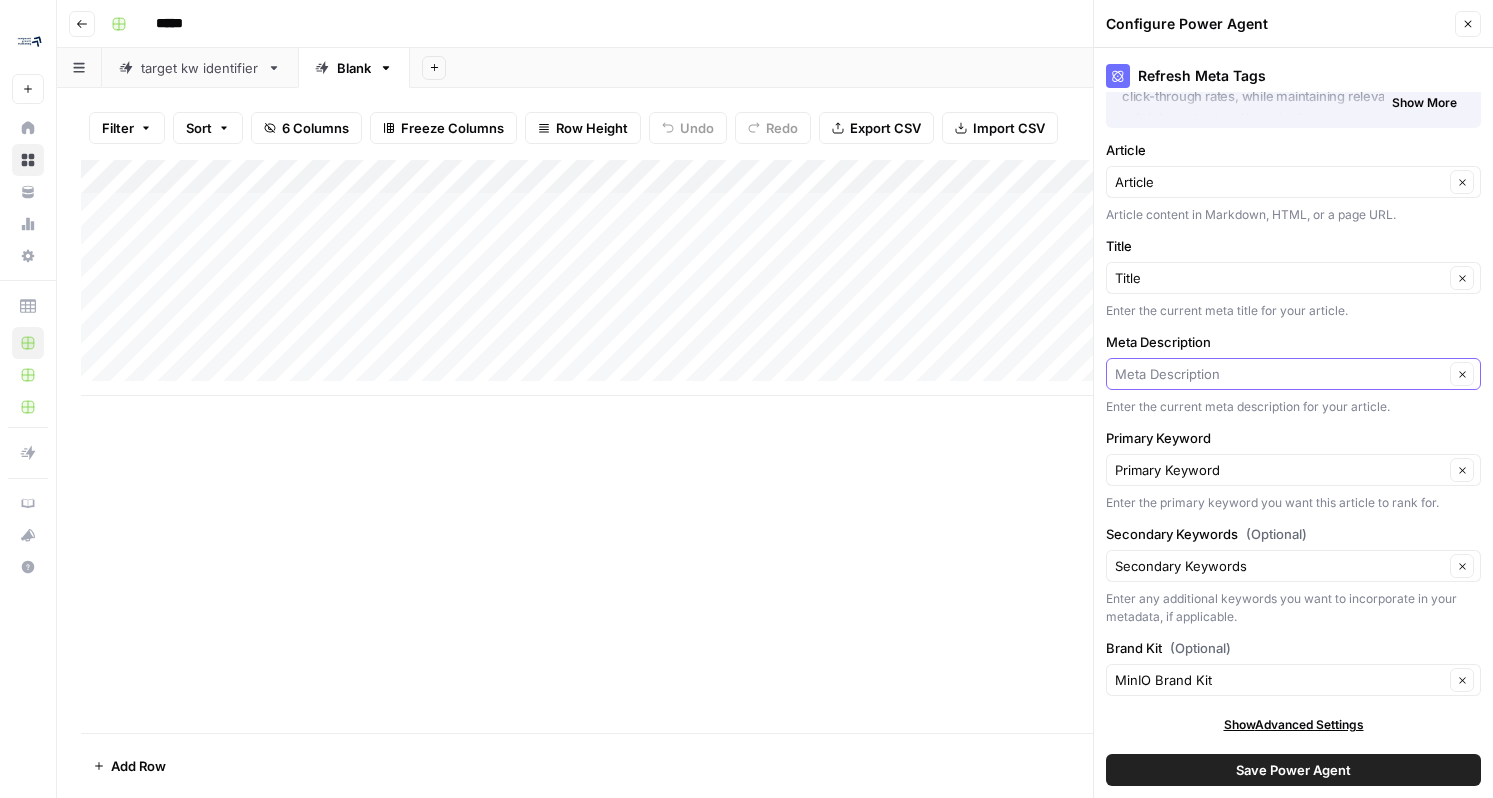 click on "Meta Description" at bounding box center (1279, 374) 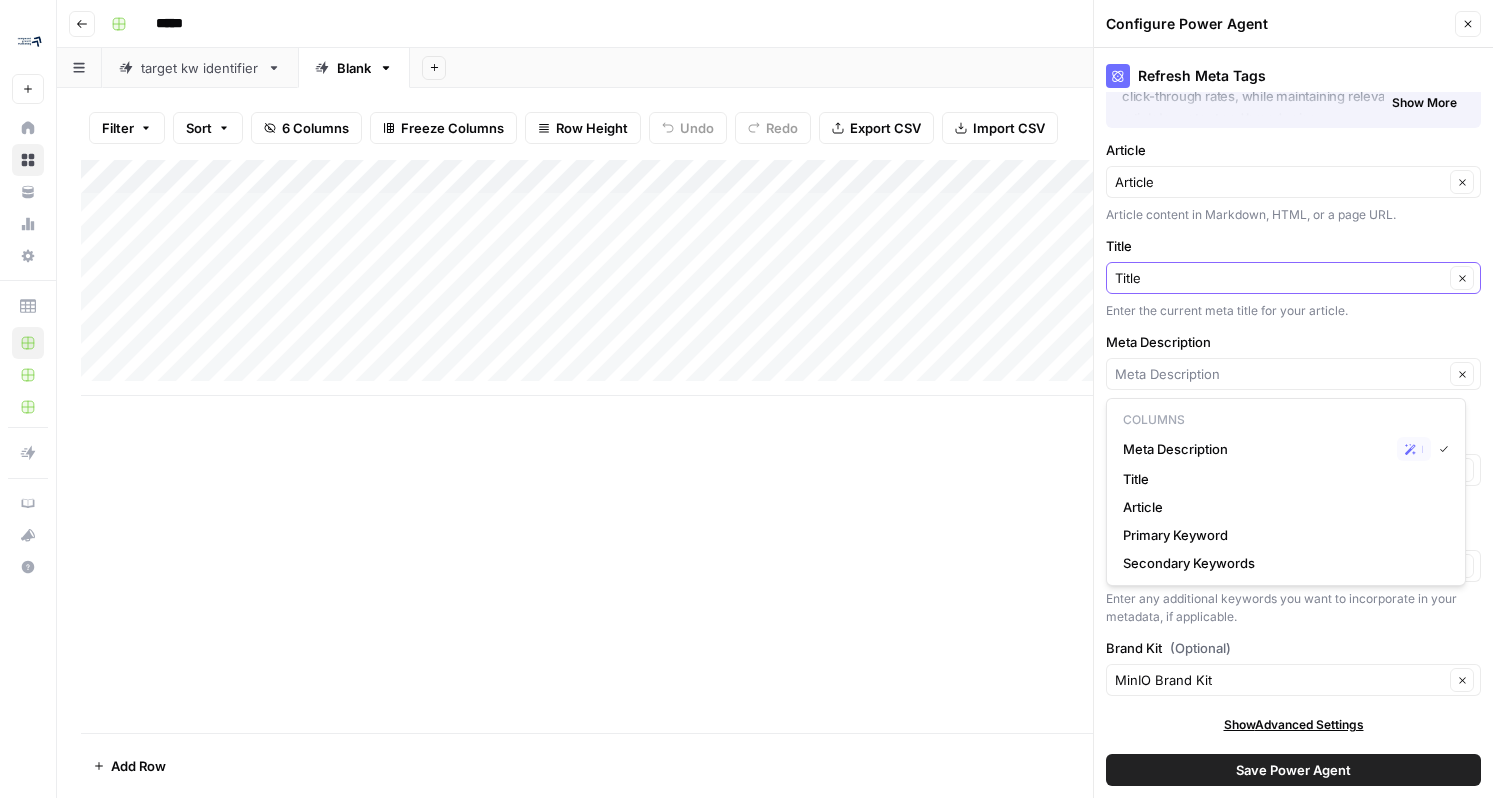 type 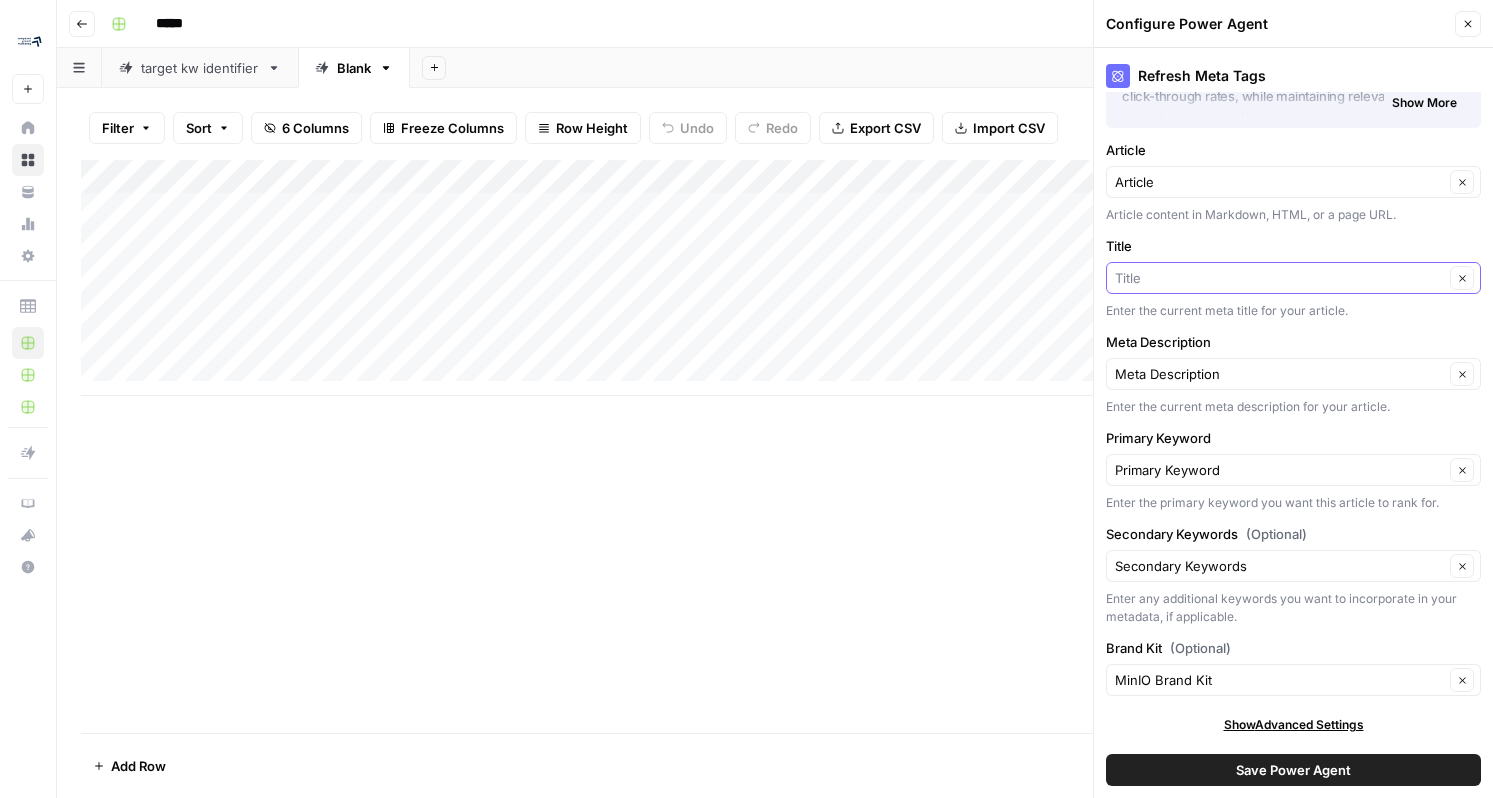 click on "Title" at bounding box center (1279, 278) 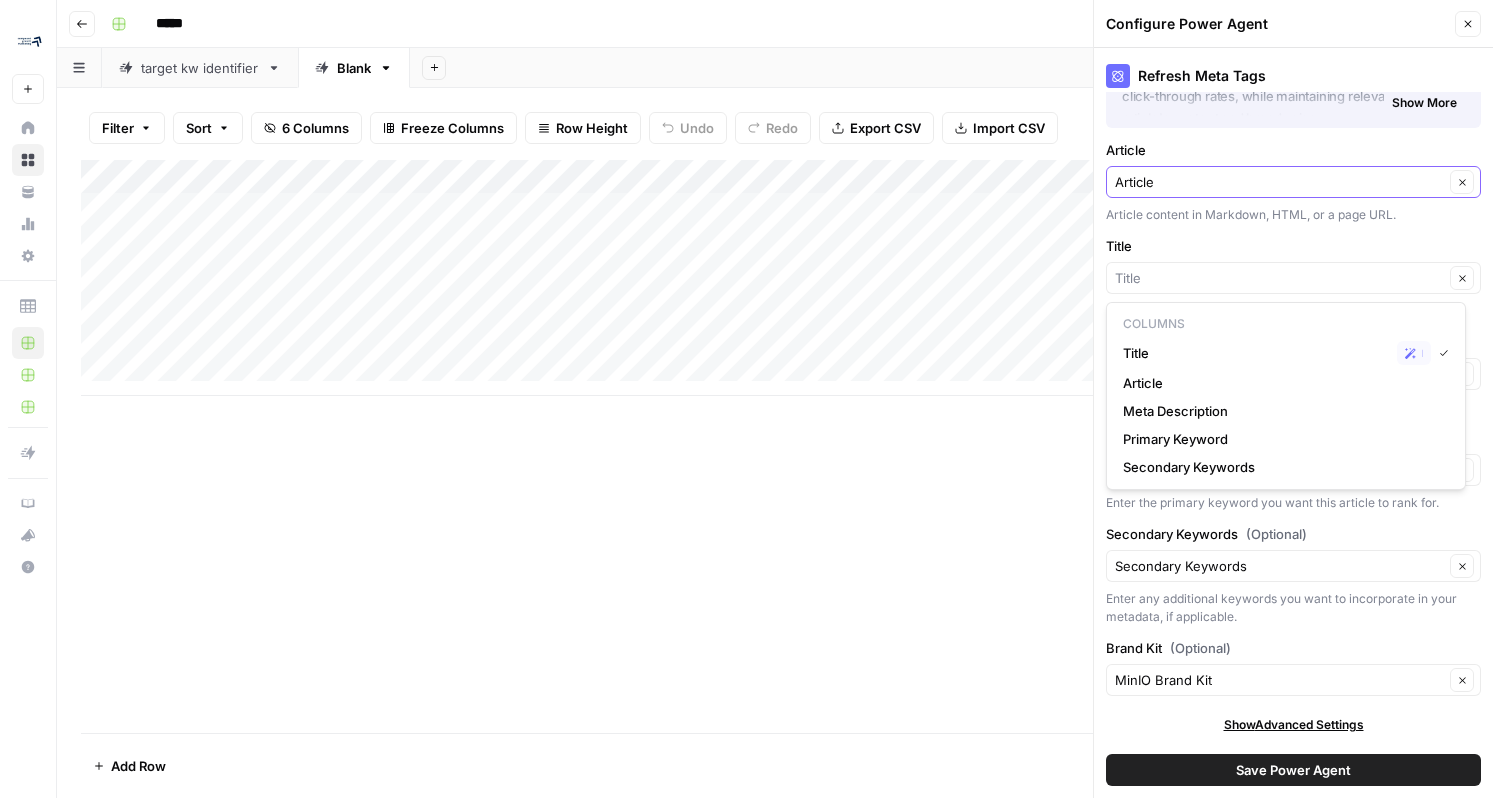type 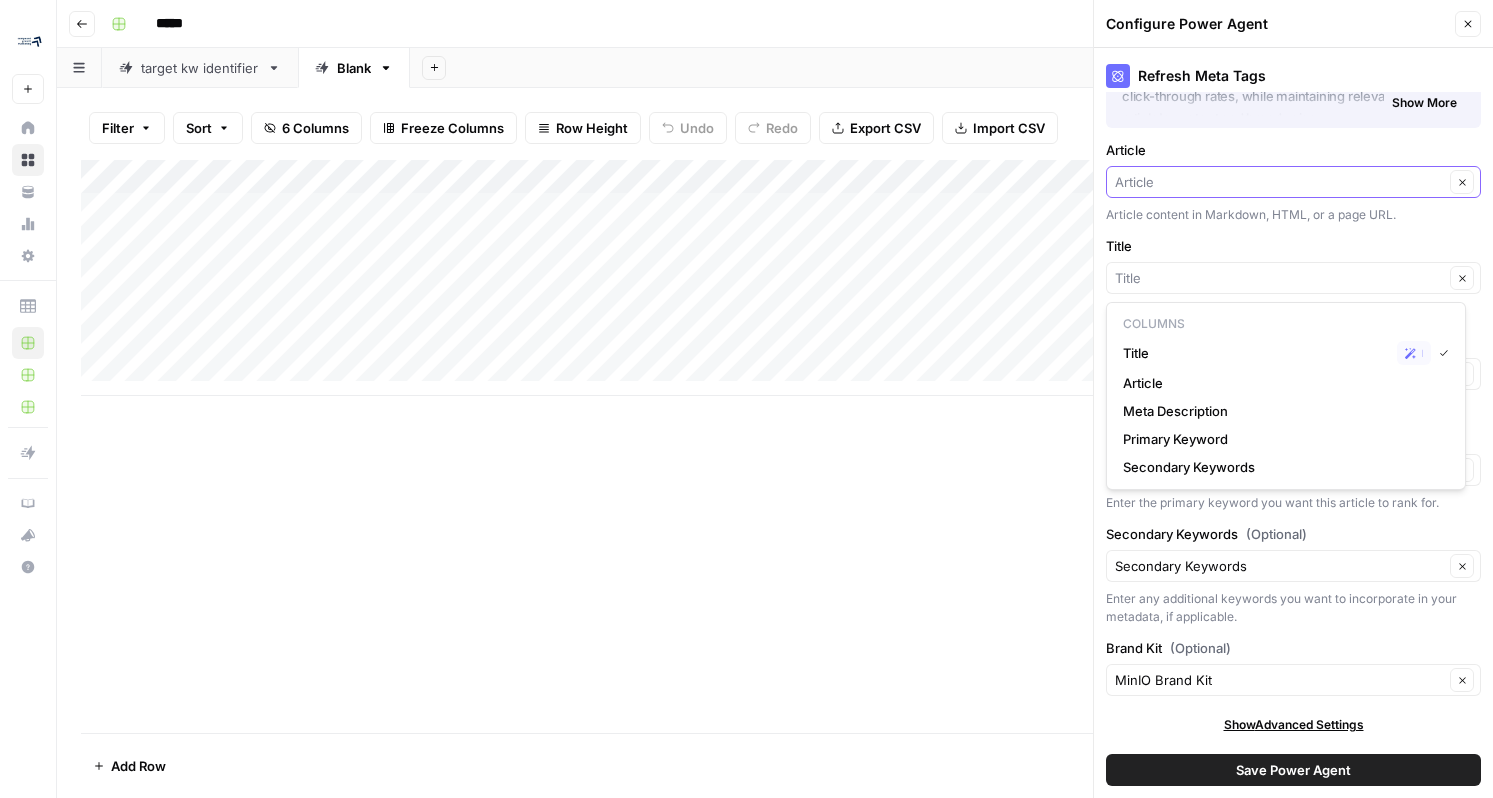type on "Title" 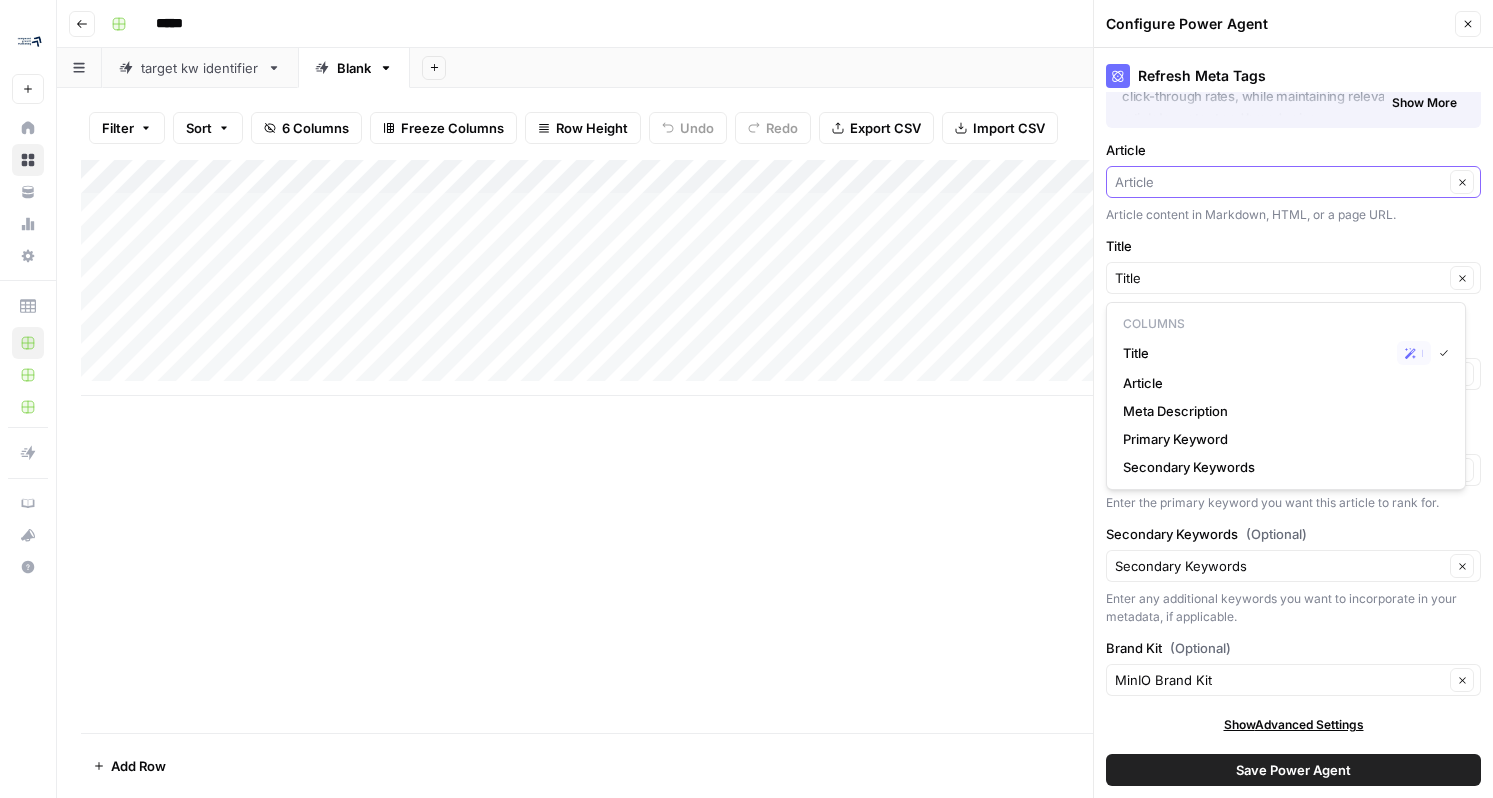 click on "Article" at bounding box center [1279, 182] 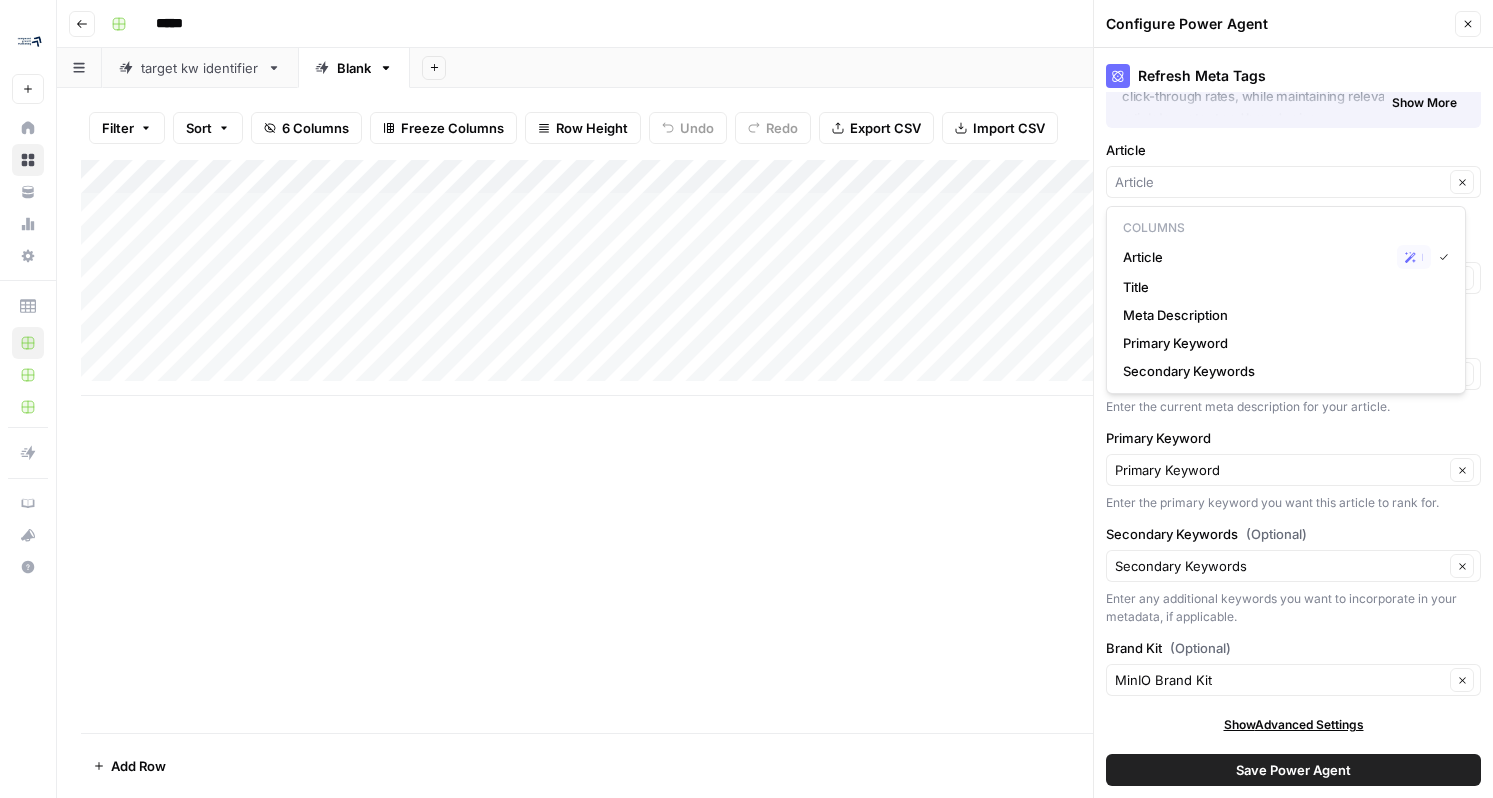 type on "Article" 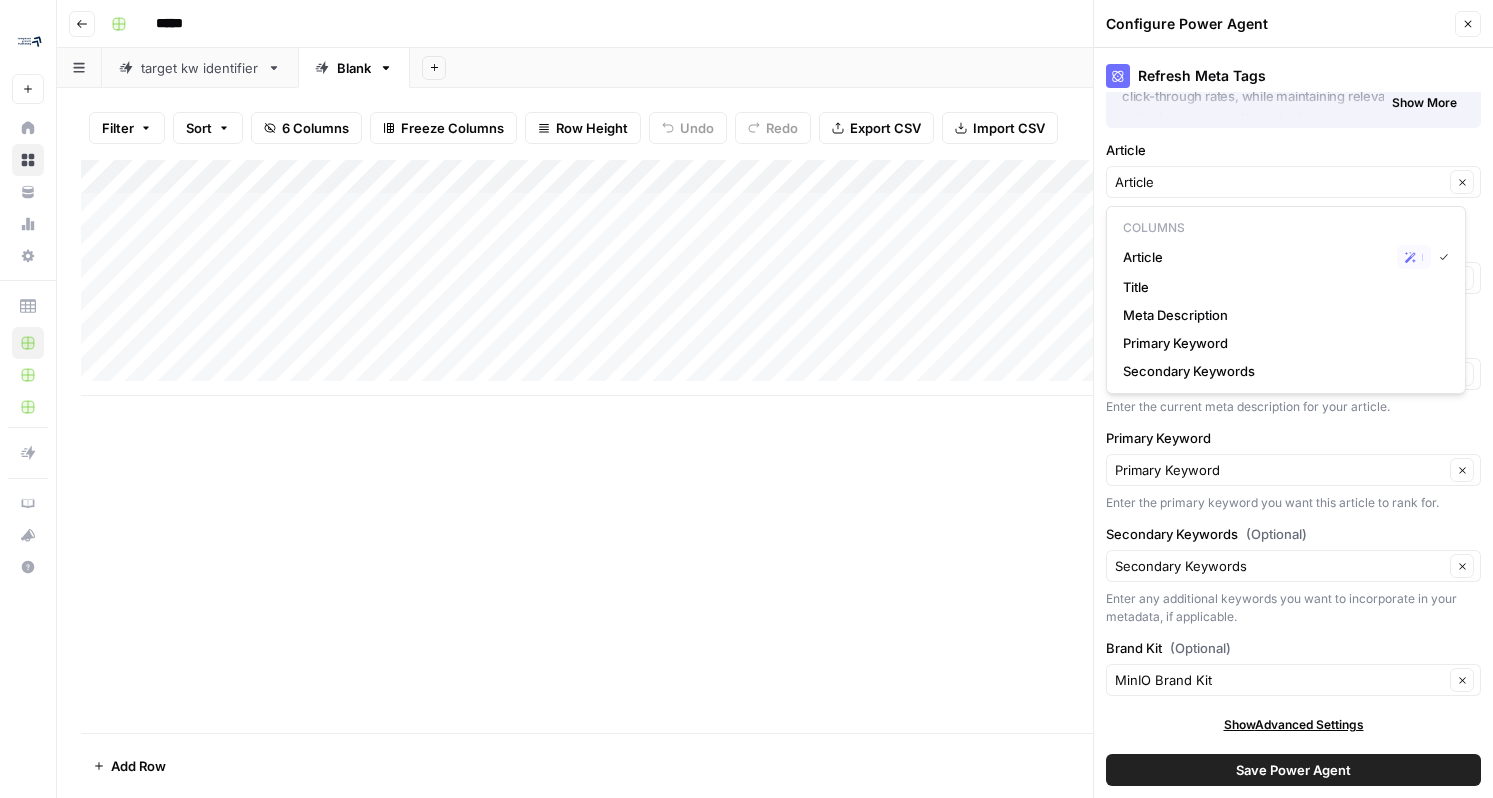 click on "Article" at bounding box center [1293, 150] 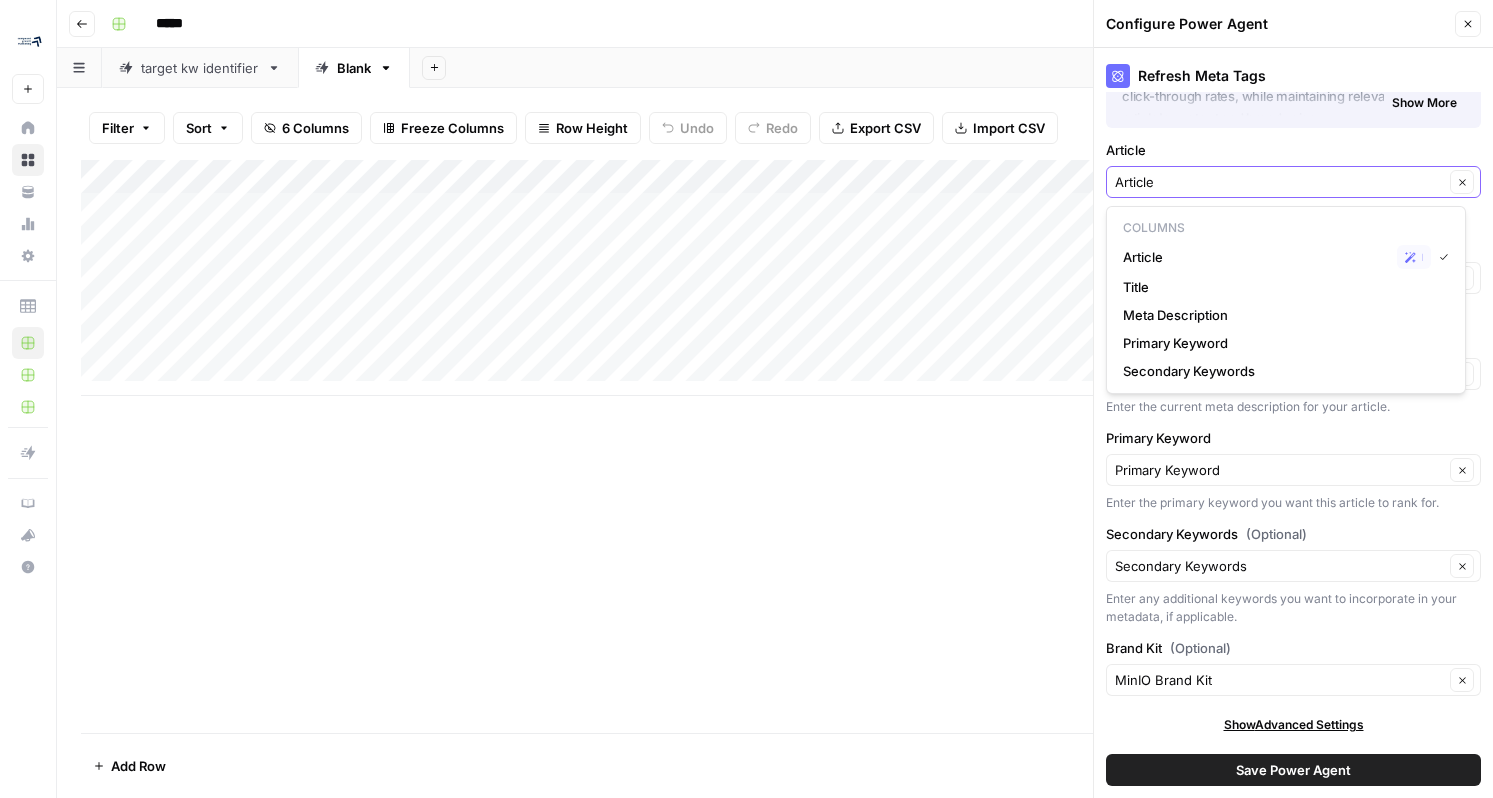 click on "Article" at bounding box center (1279, 182) 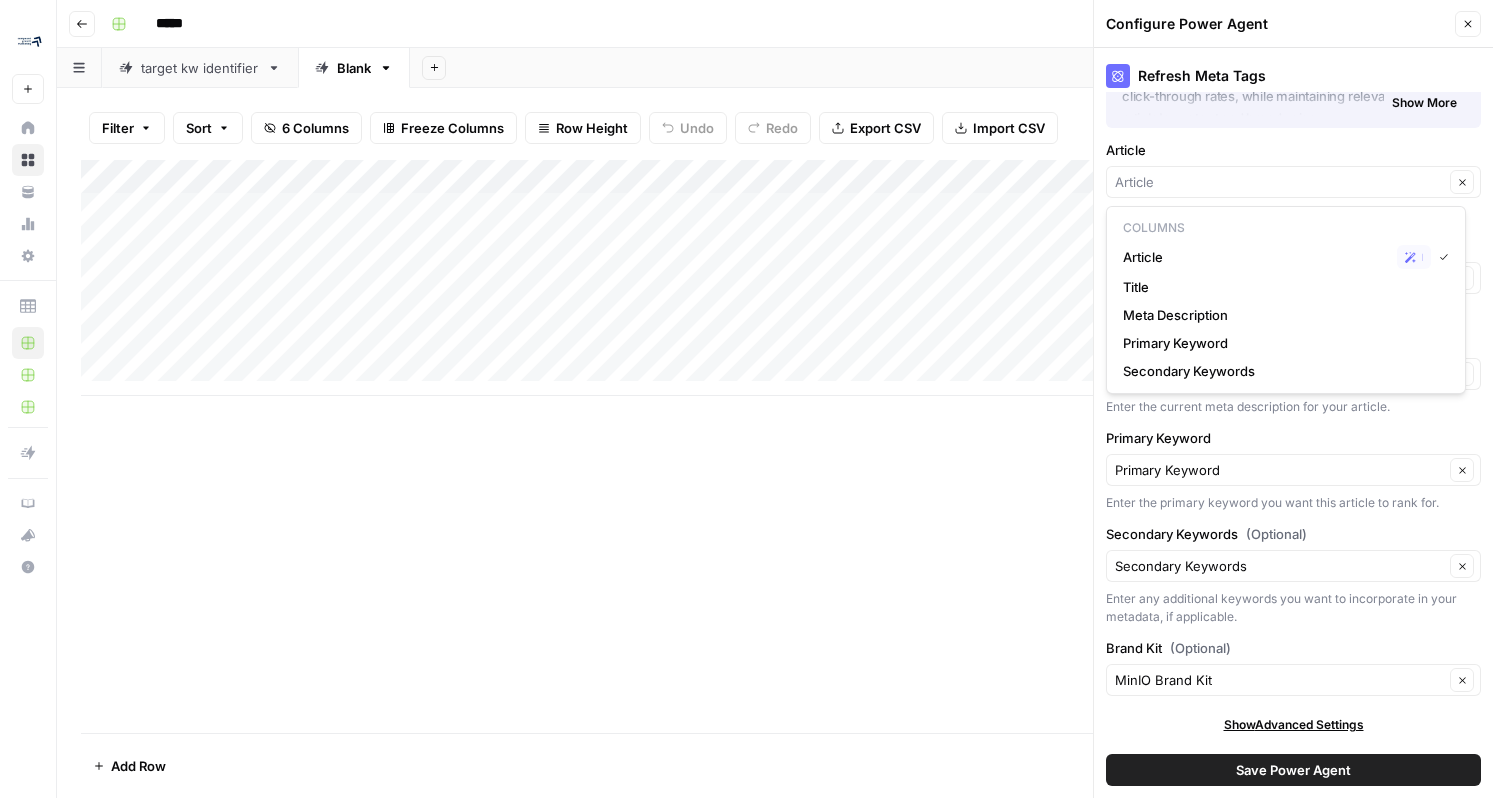 type on "Article" 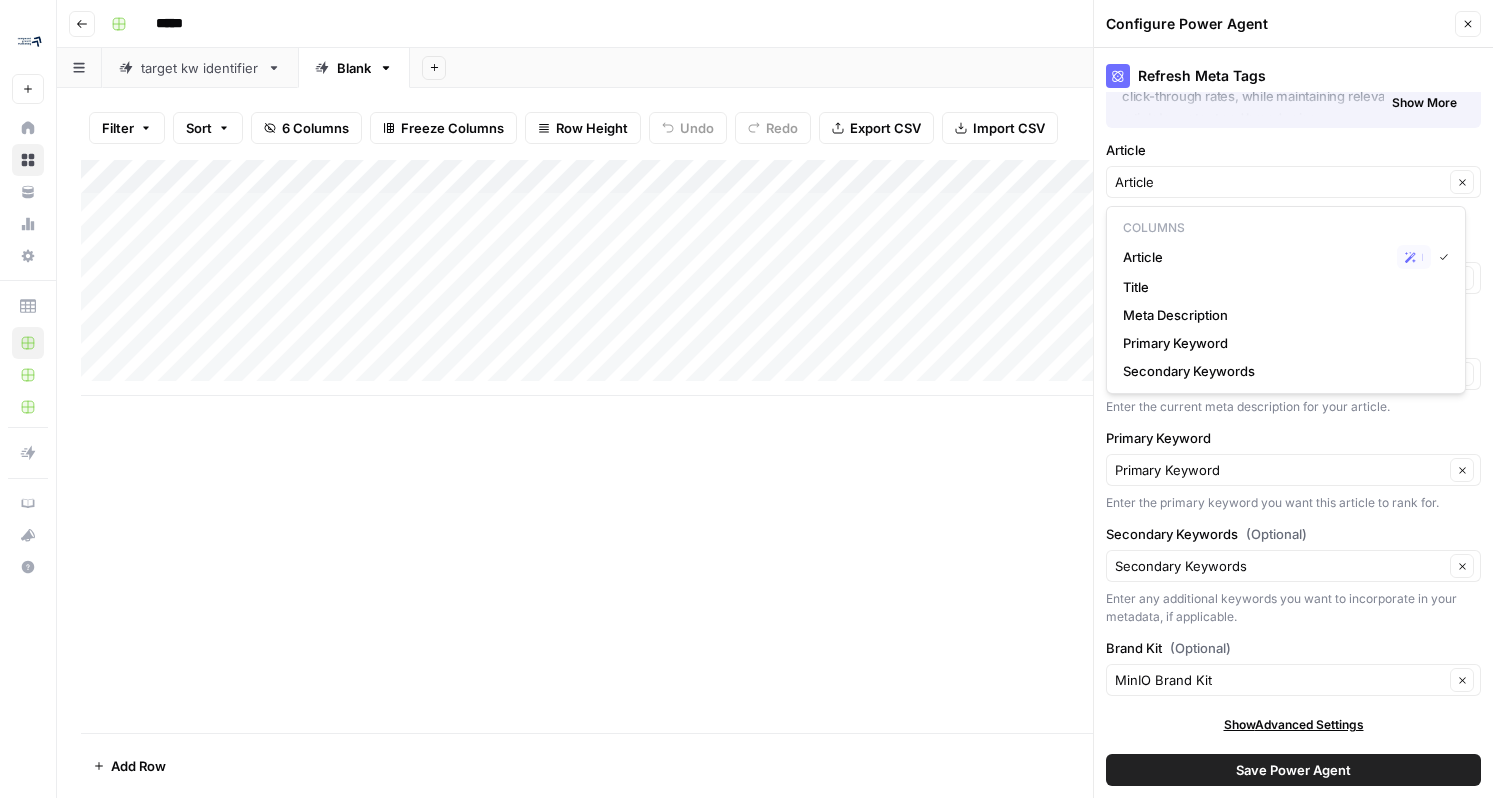 click on "Save Power Agent" at bounding box center [1293, 770] 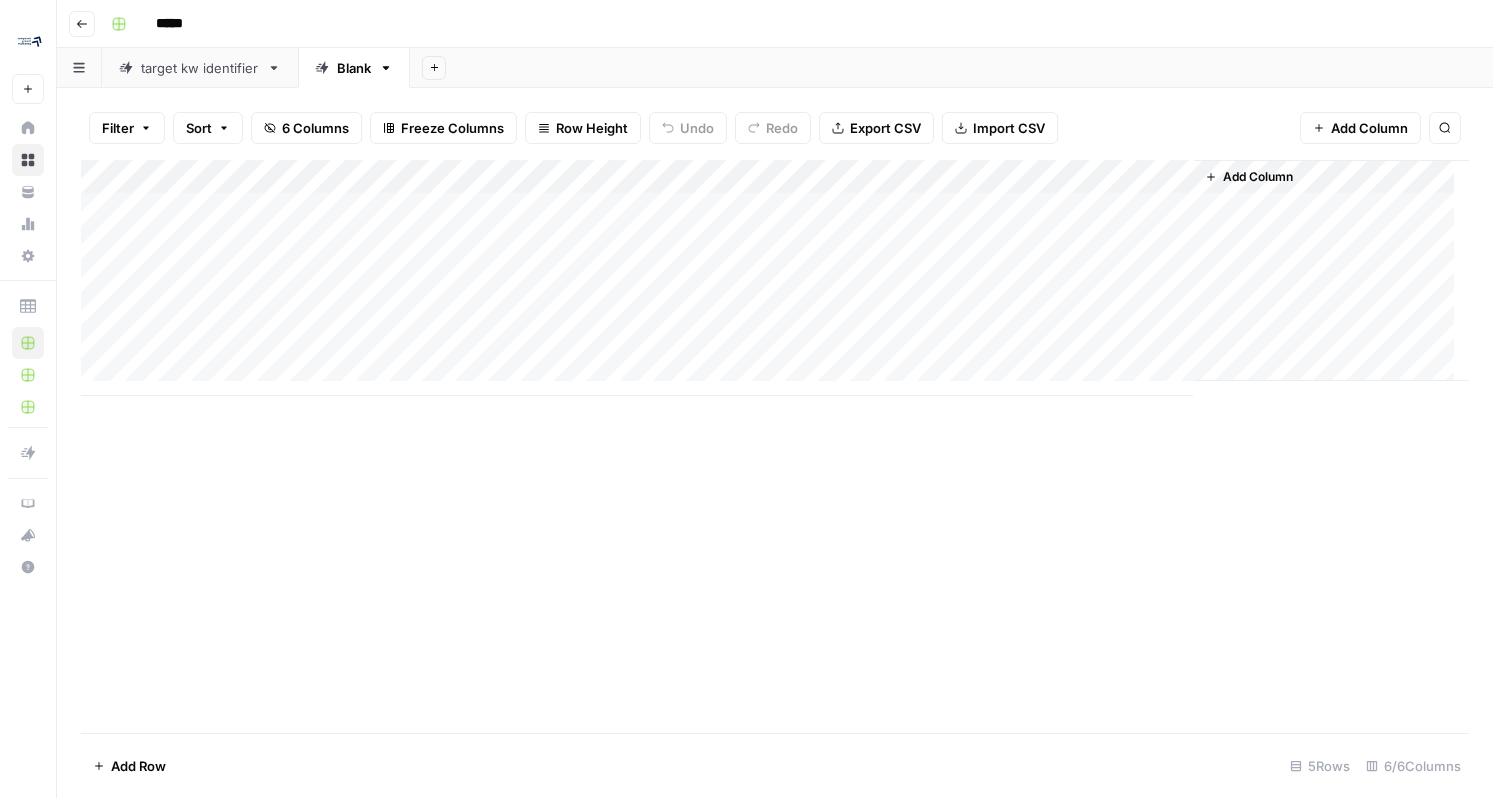 click on "Add Column" at bounding box center [775, 278] 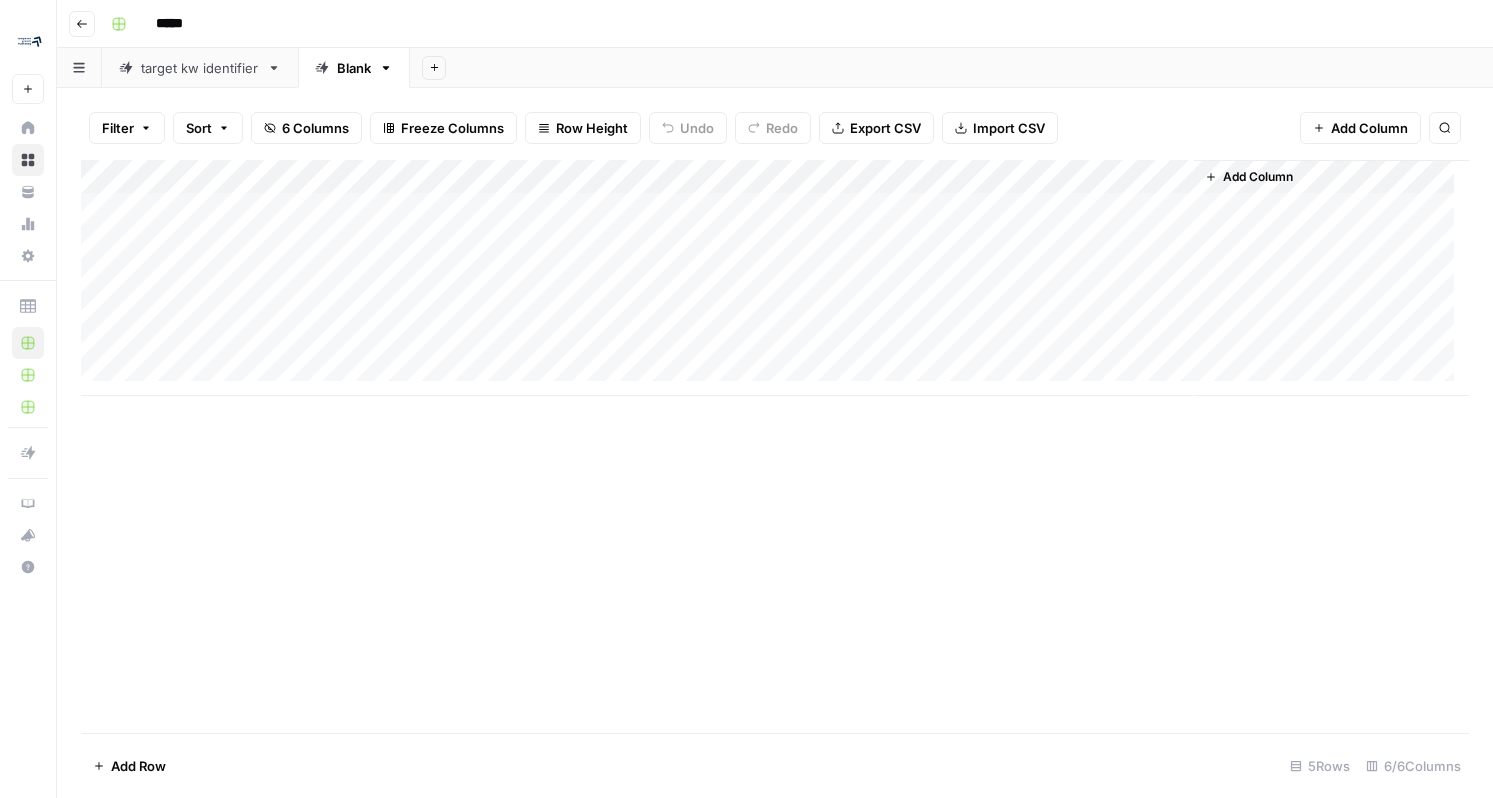click on "Add Column" at bounding box center (775, 278) 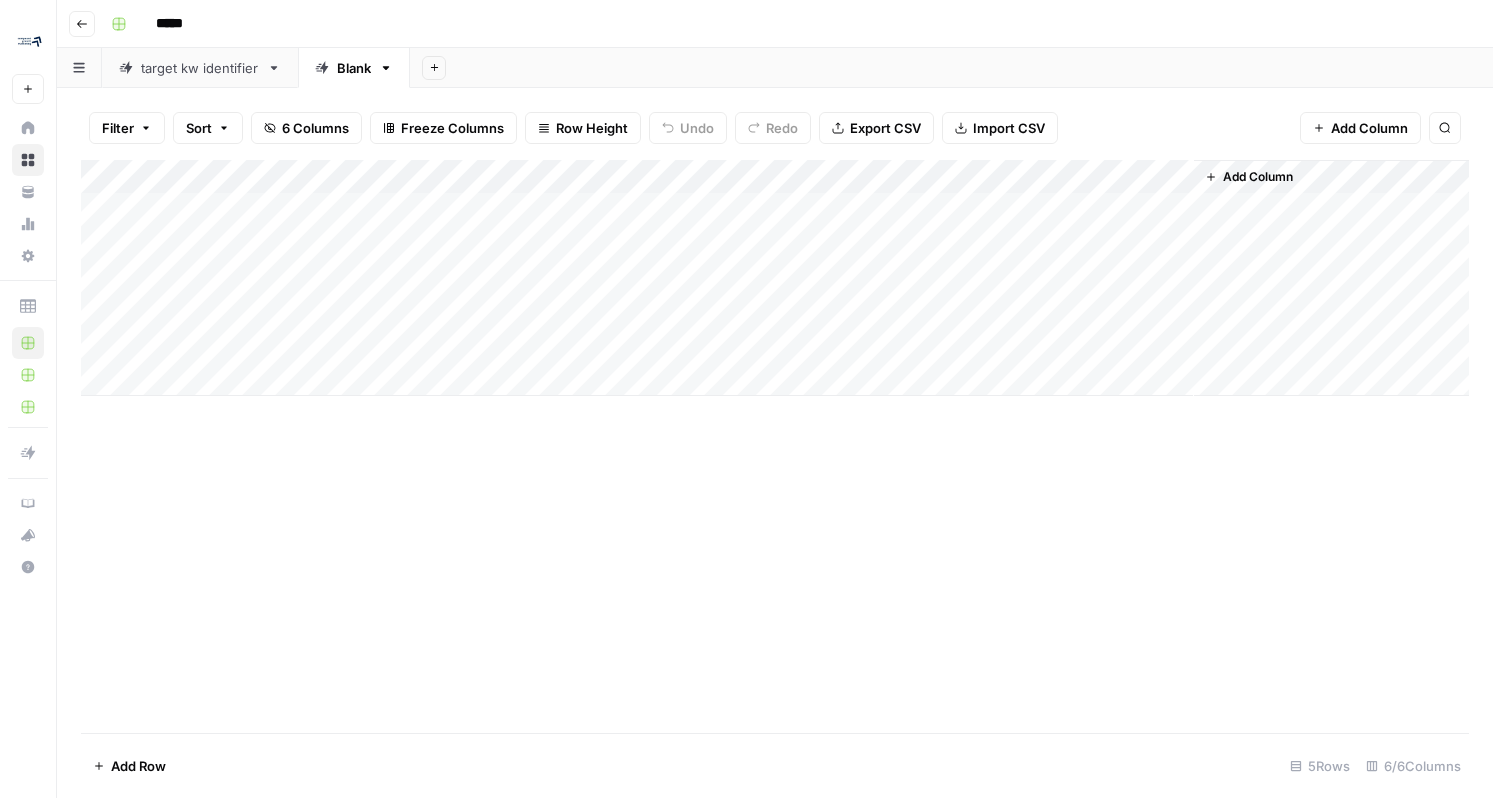click on "Add Column" at bounding box center (775, 278) 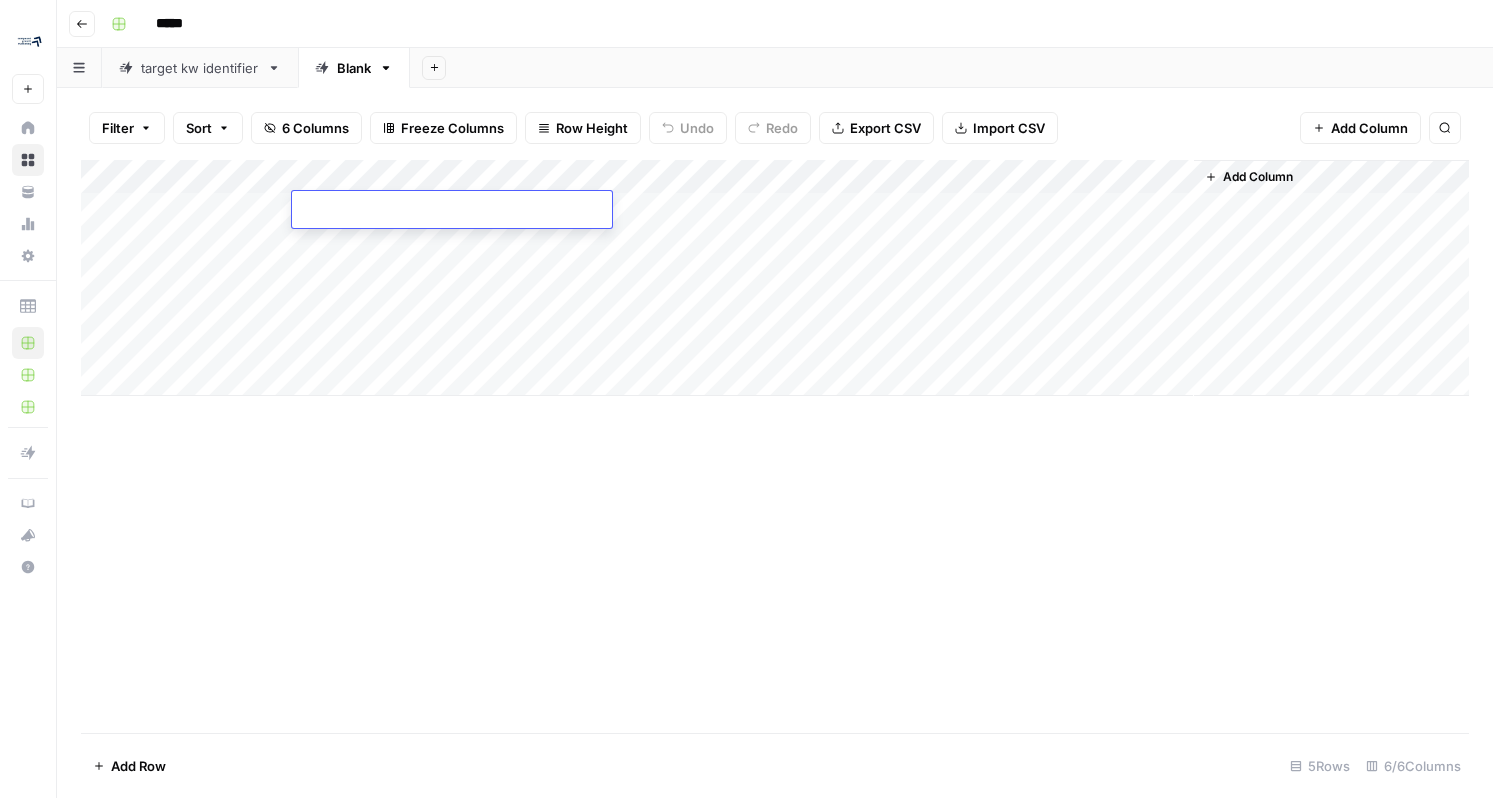 click at bounding box center [452, 211] 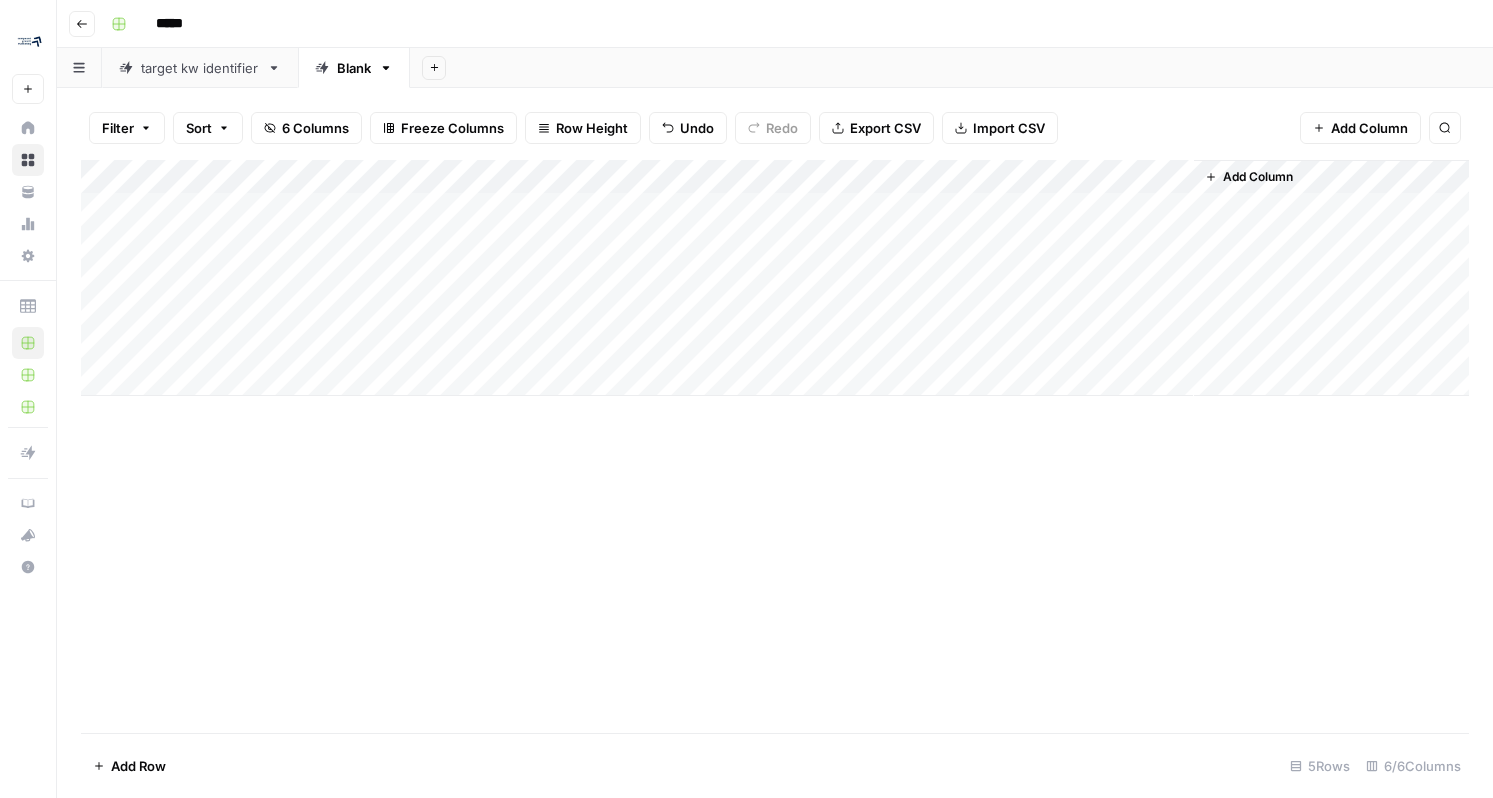 click on "Add Column" at bounding box center (775, 278) 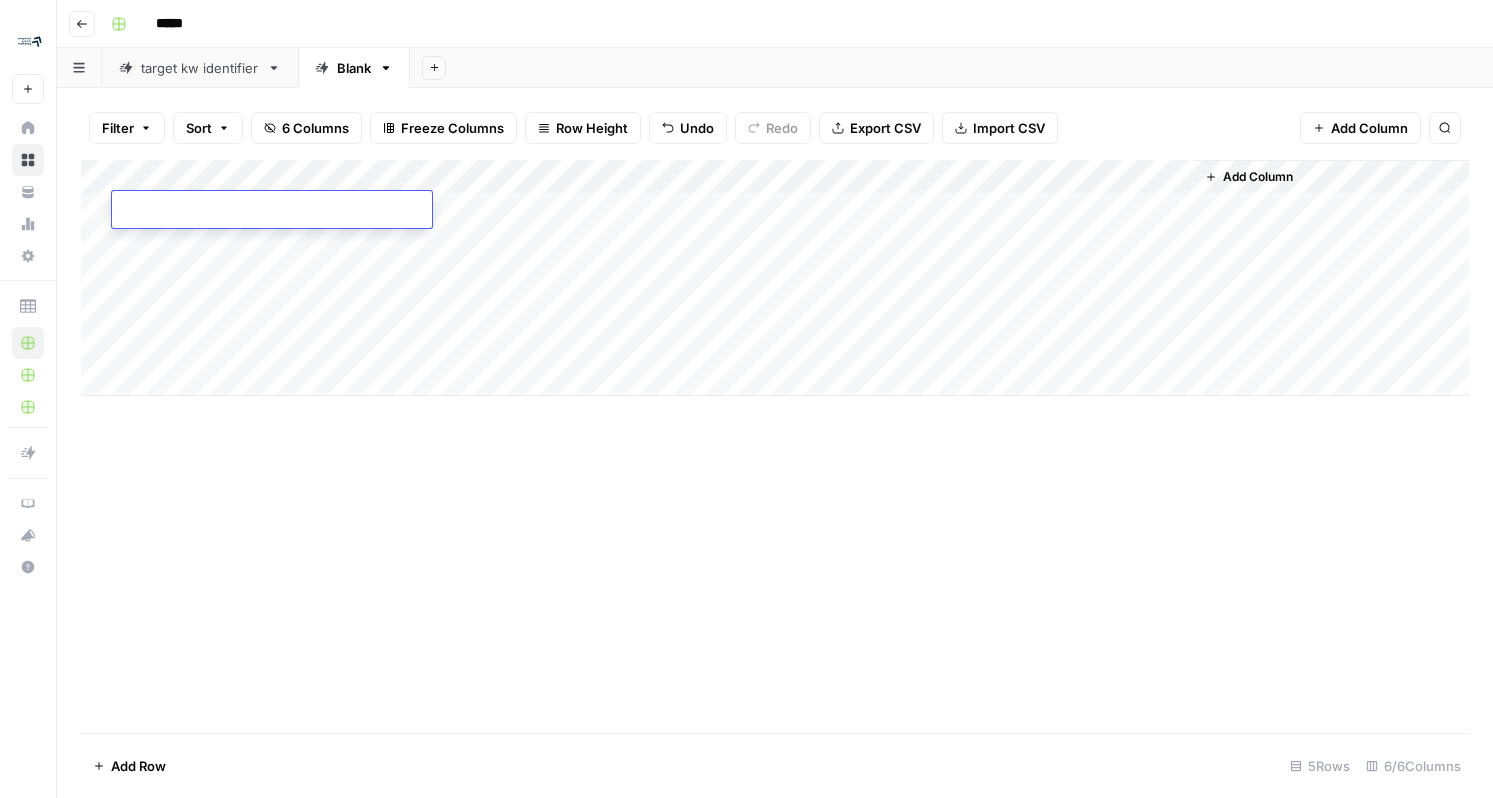 type on "**********" 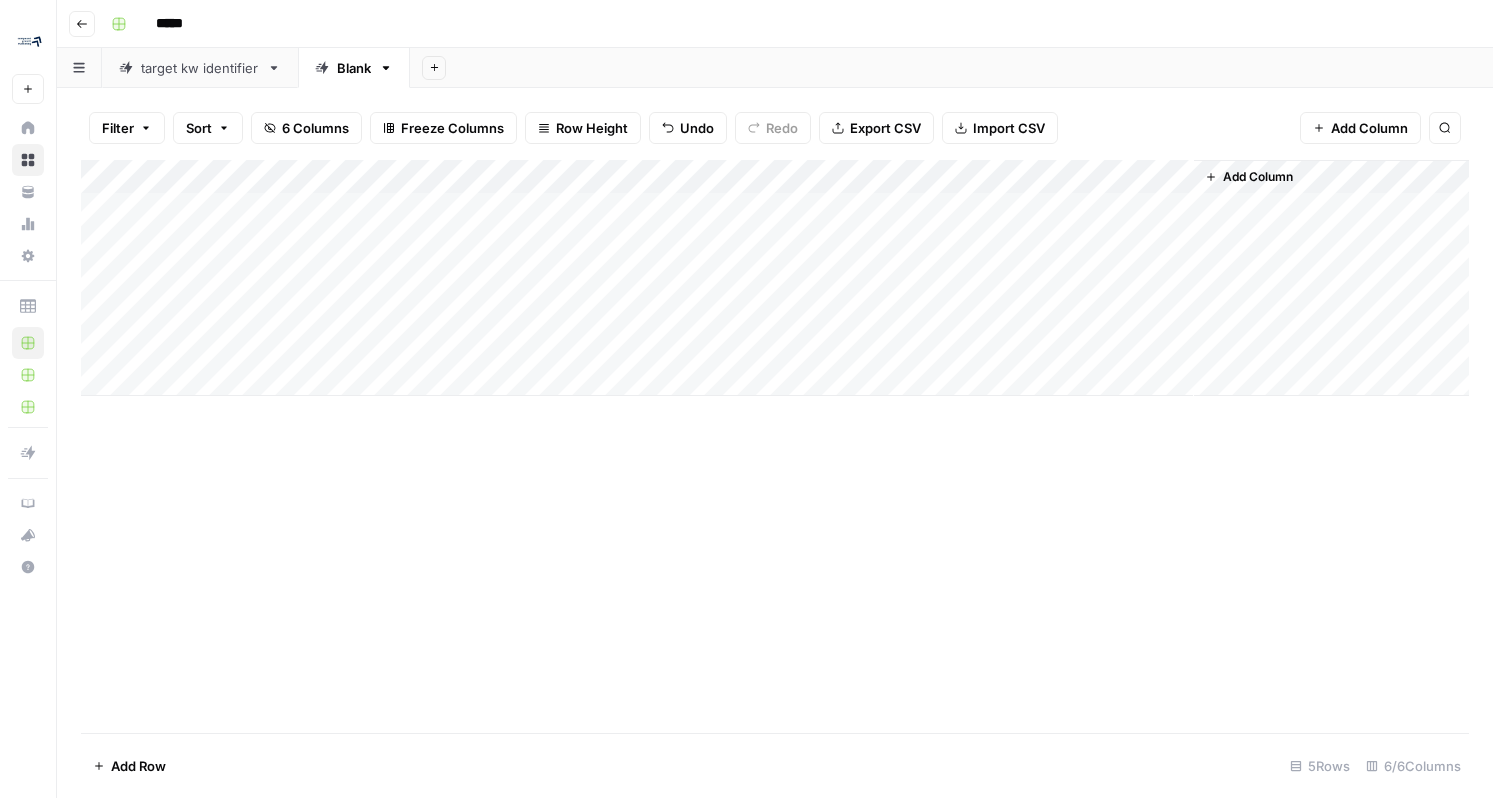 click on "Add Column" at bounding box center [775, 278] 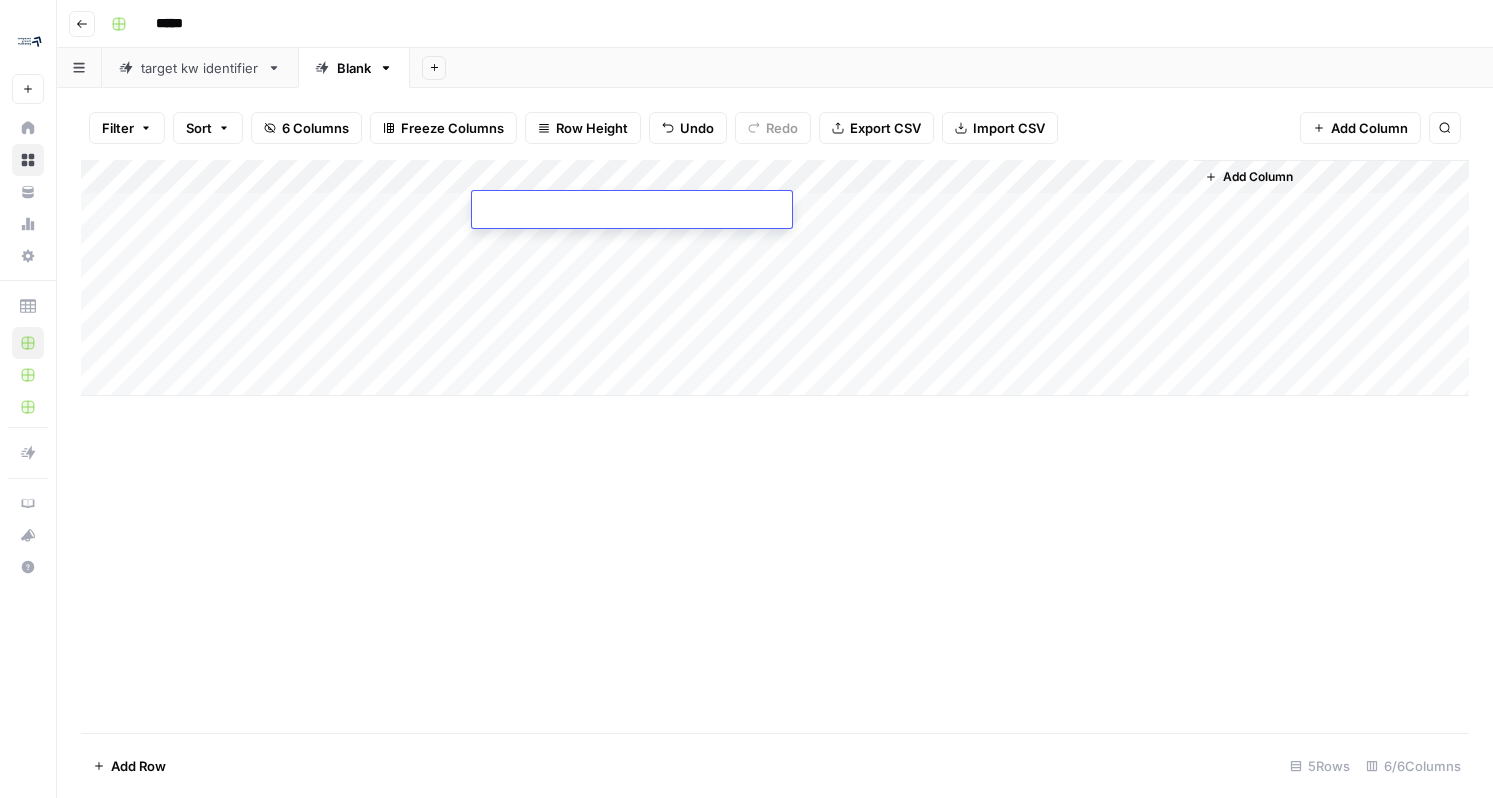 click at bounding box center [632, 211] 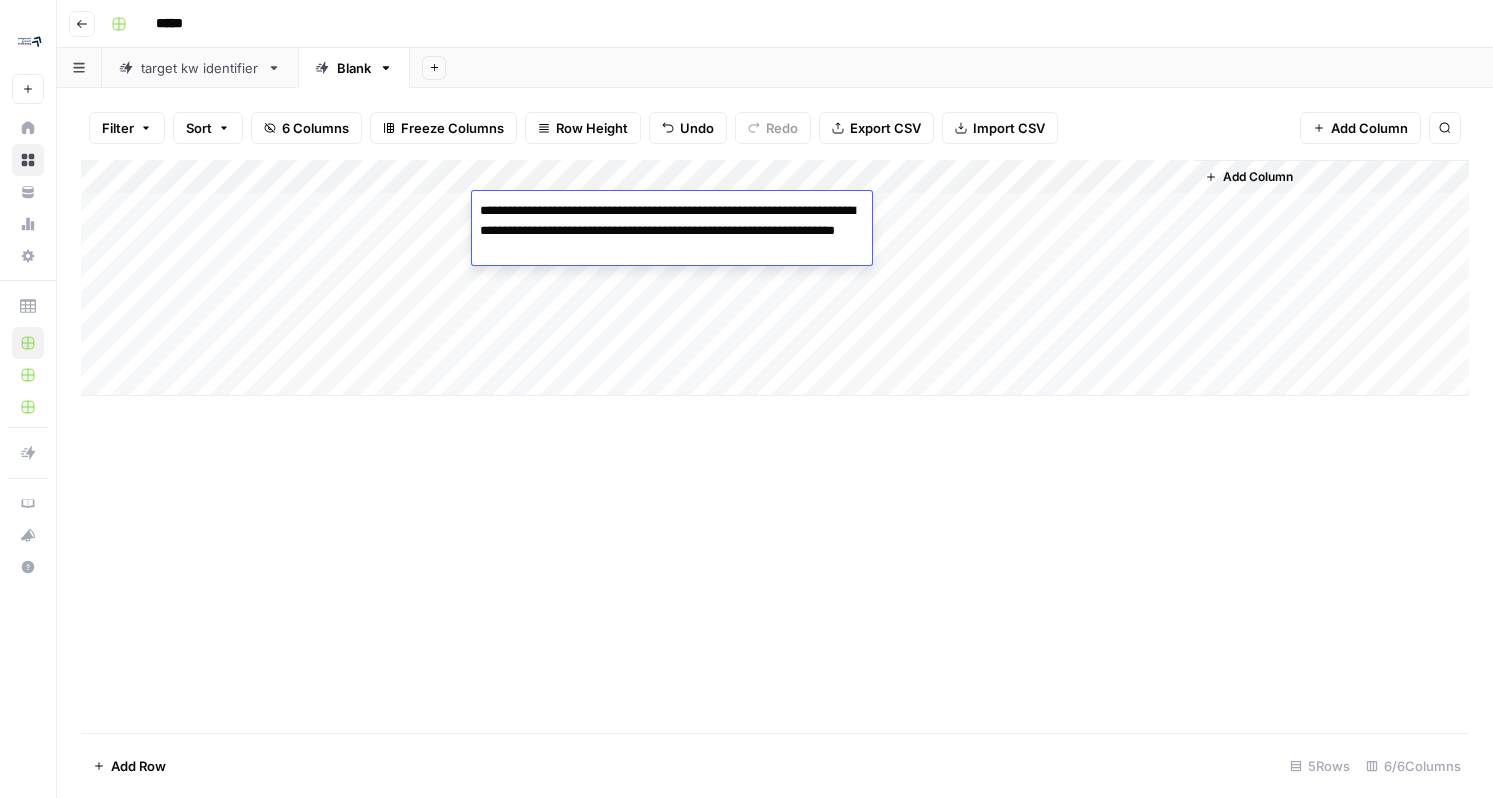click on "Add Column" at bounding box center [775, 278] 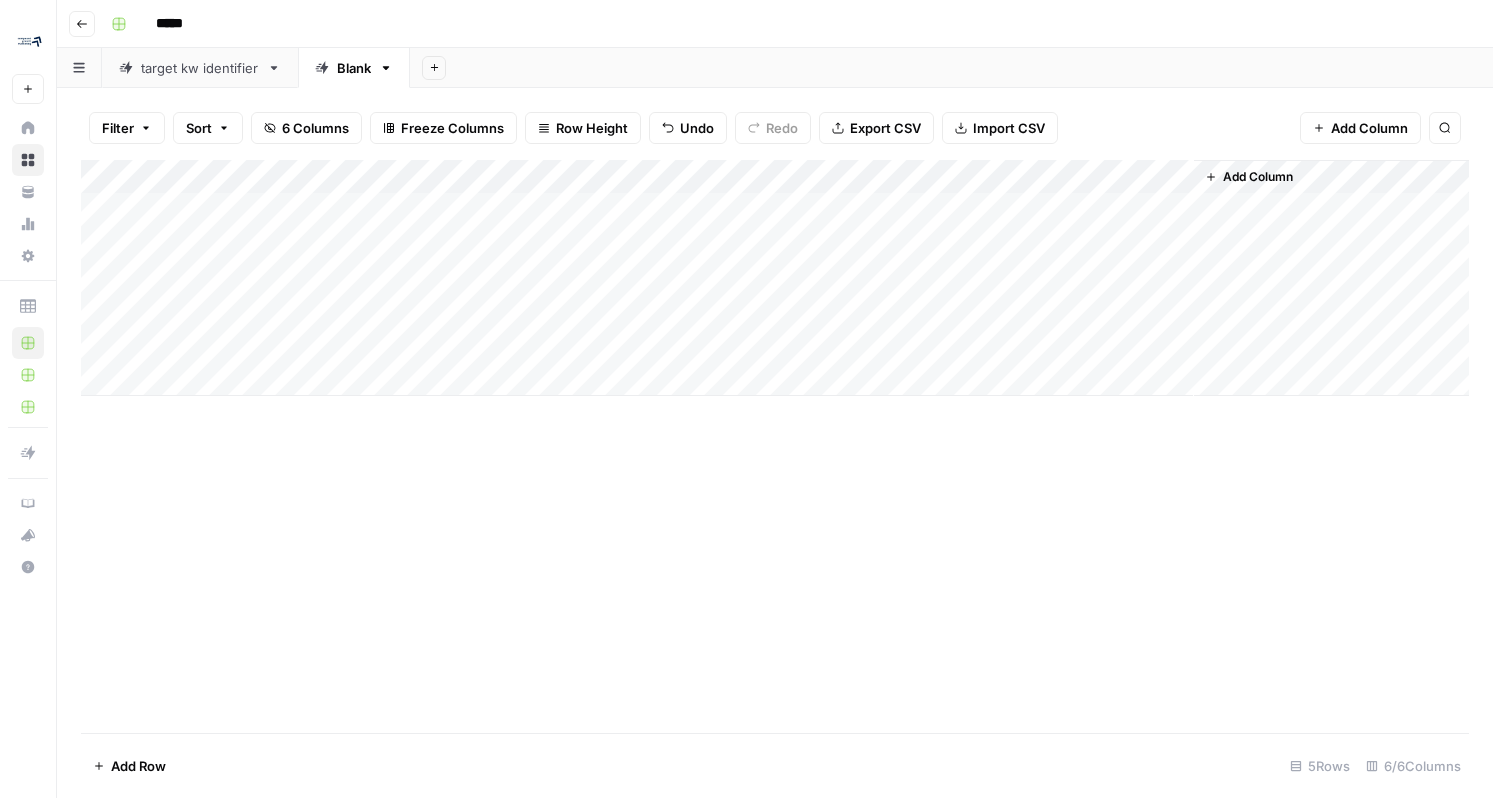 click on "Add Column" at bounding box center (775, 278) 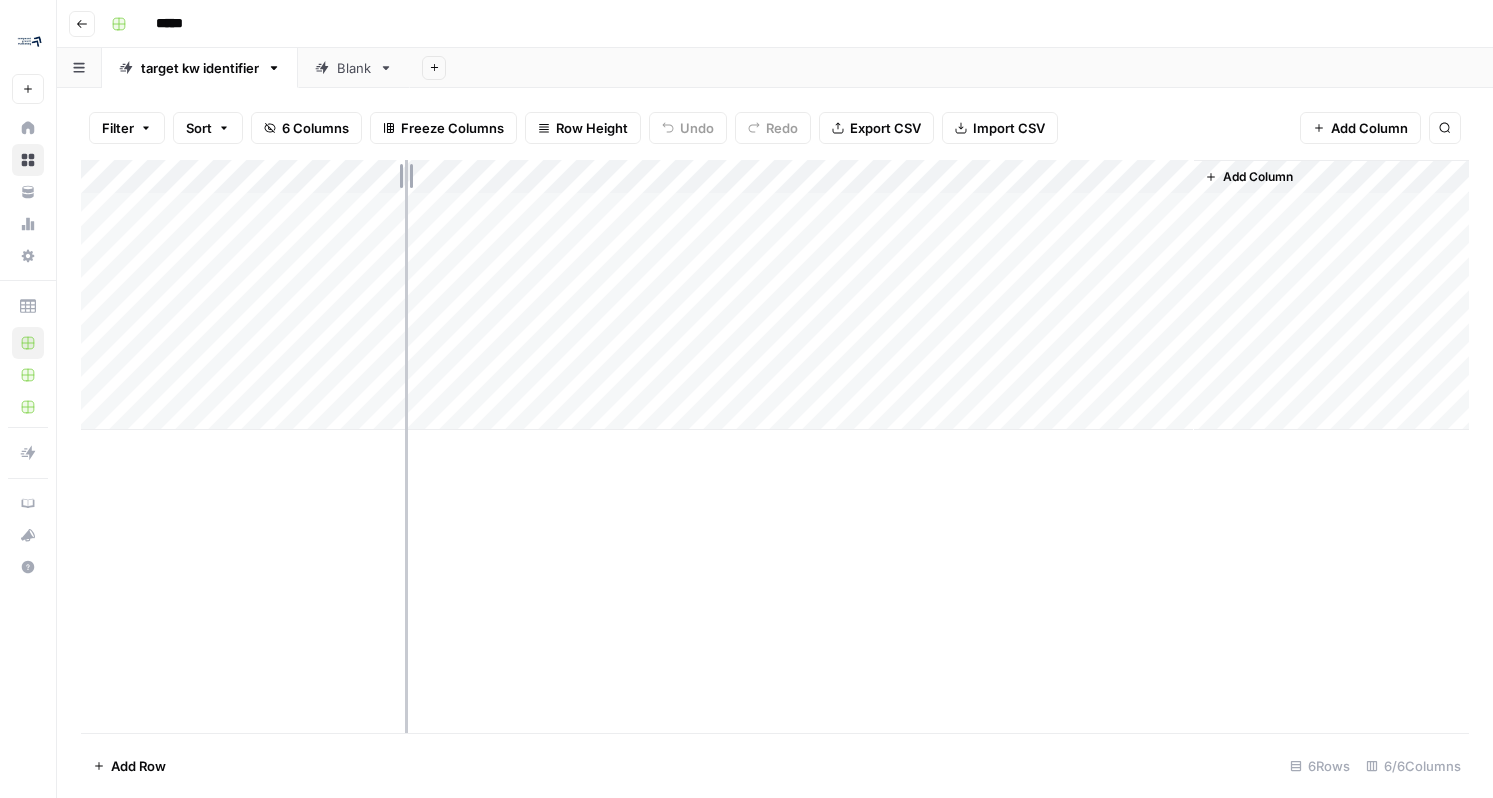 drag, startPoint x: 291, startPoint y: 173, endPoint x: 409, endPoint y: 166, distance: 118.20744 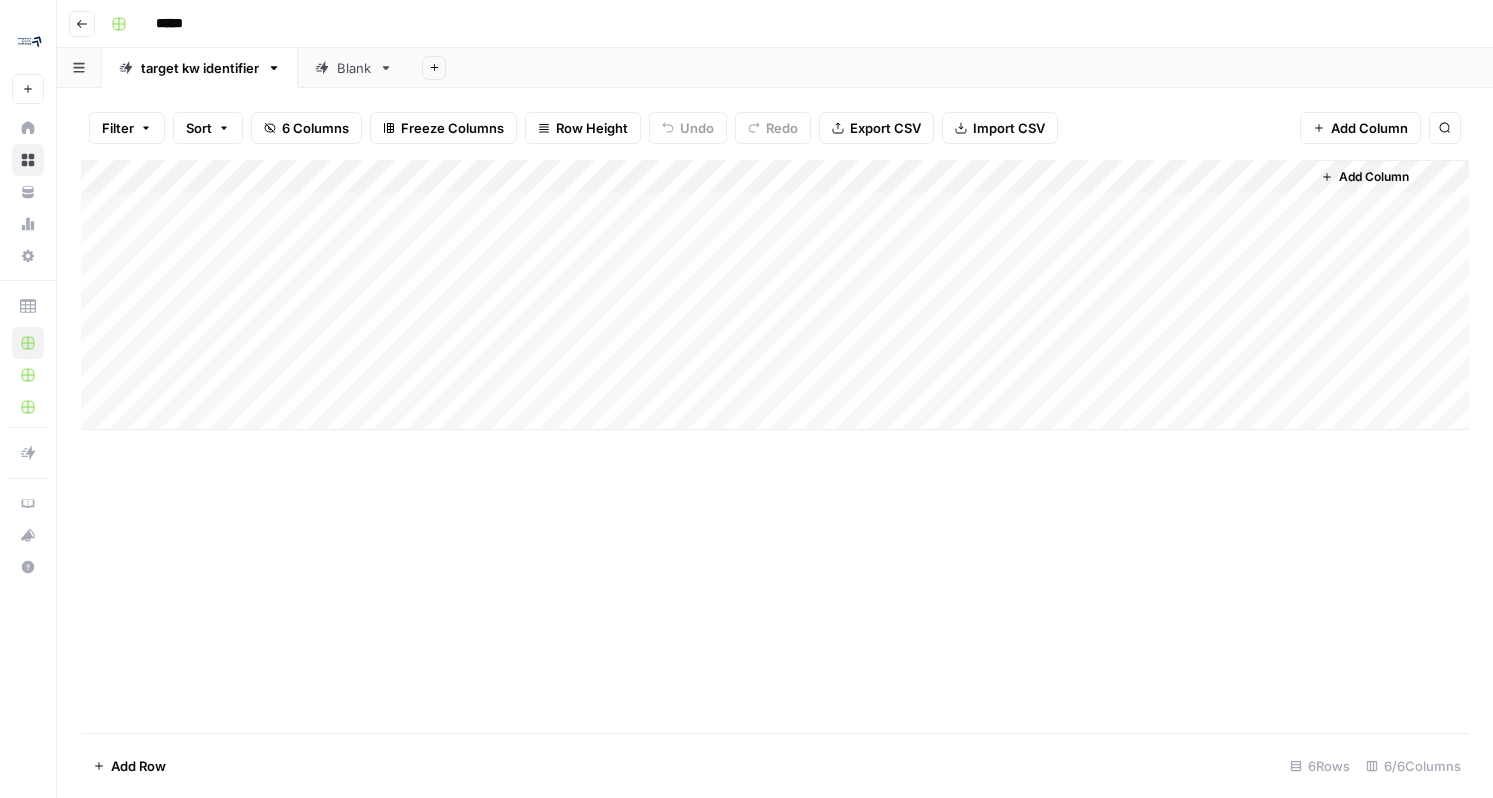 click on "Add Column" at bounding box center (775, 295) 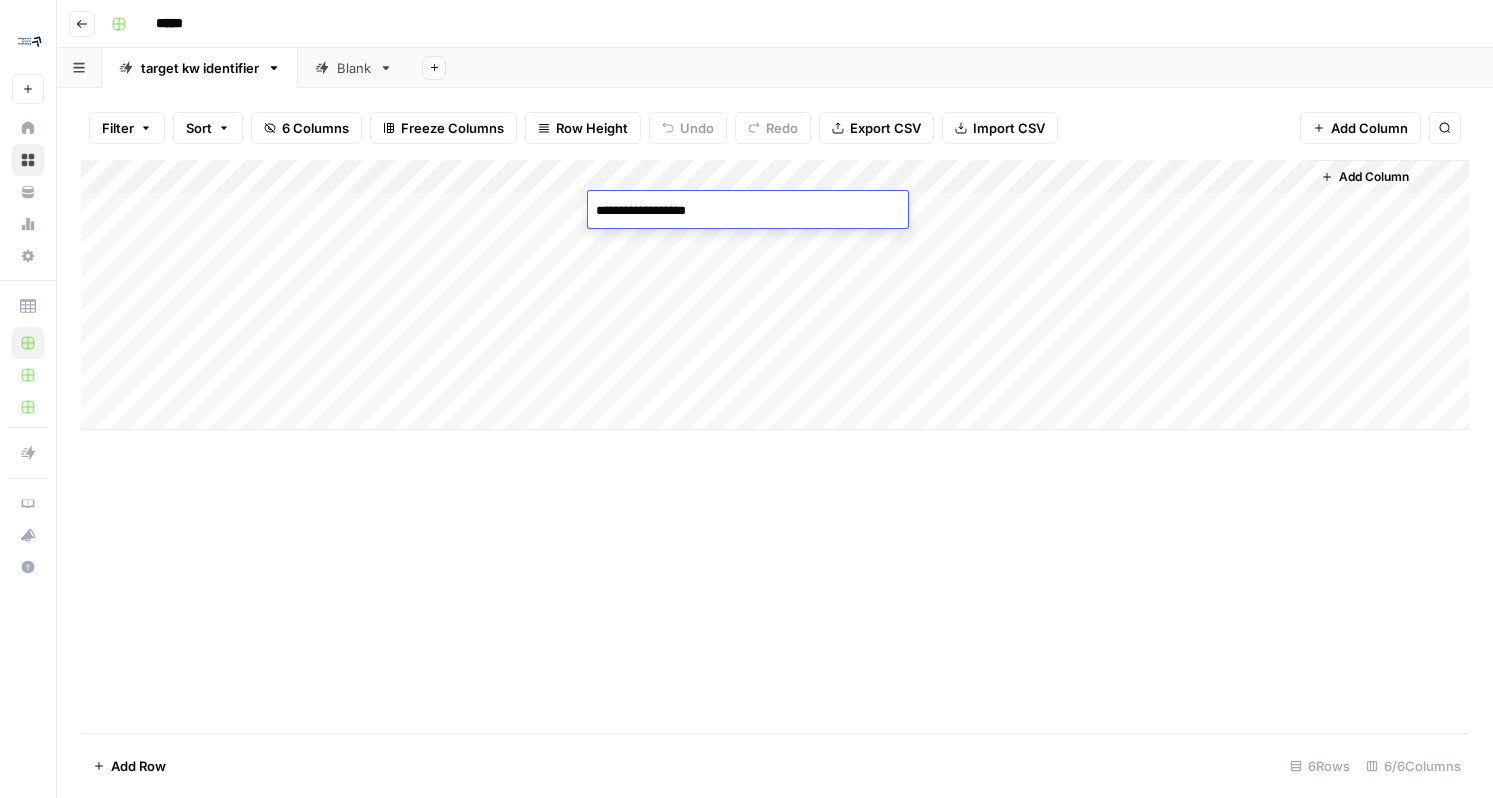 click on "**********" at bounding box center [748, 211] 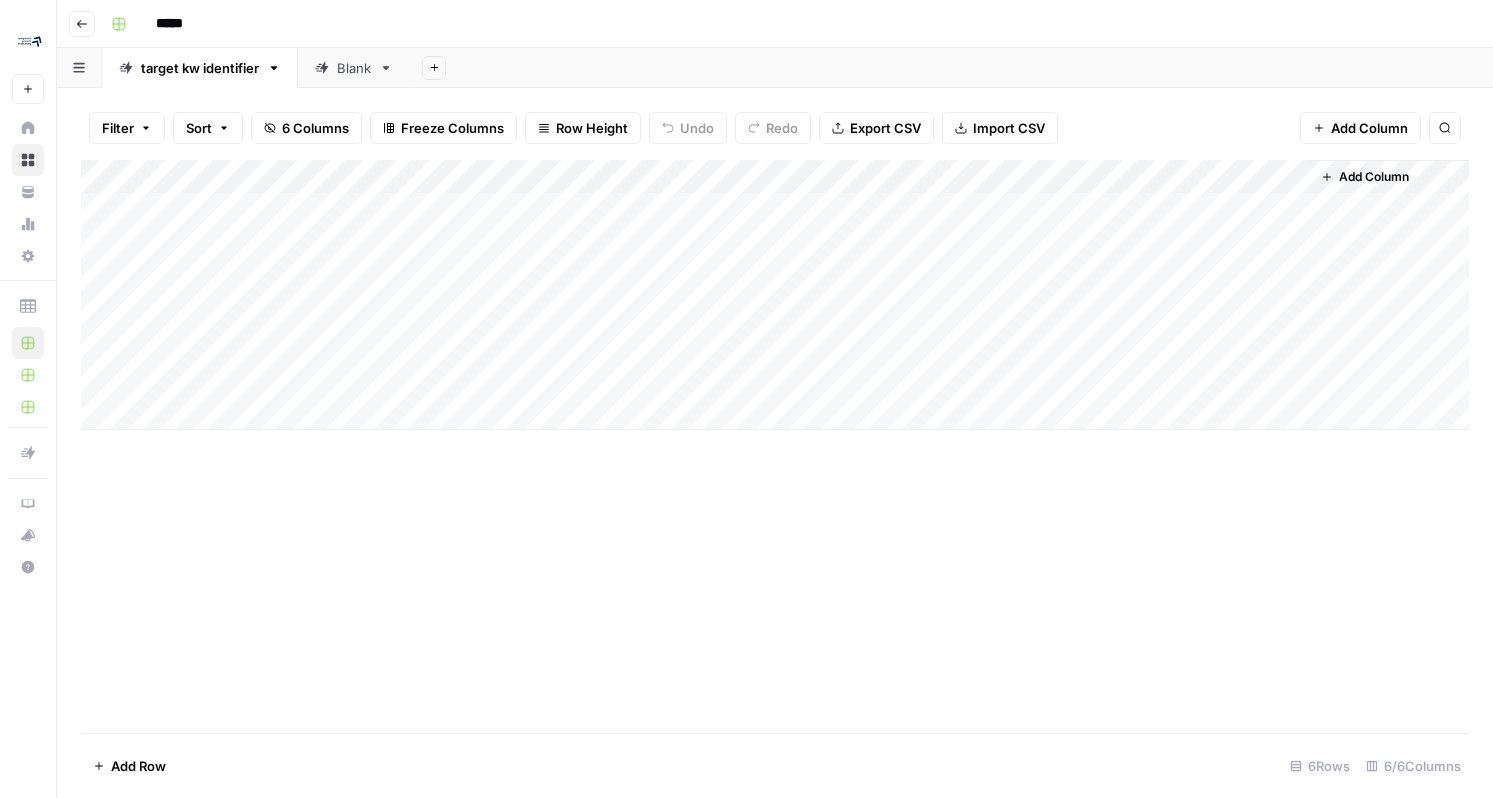 click on "Blank" at bounding box center [354, 68] 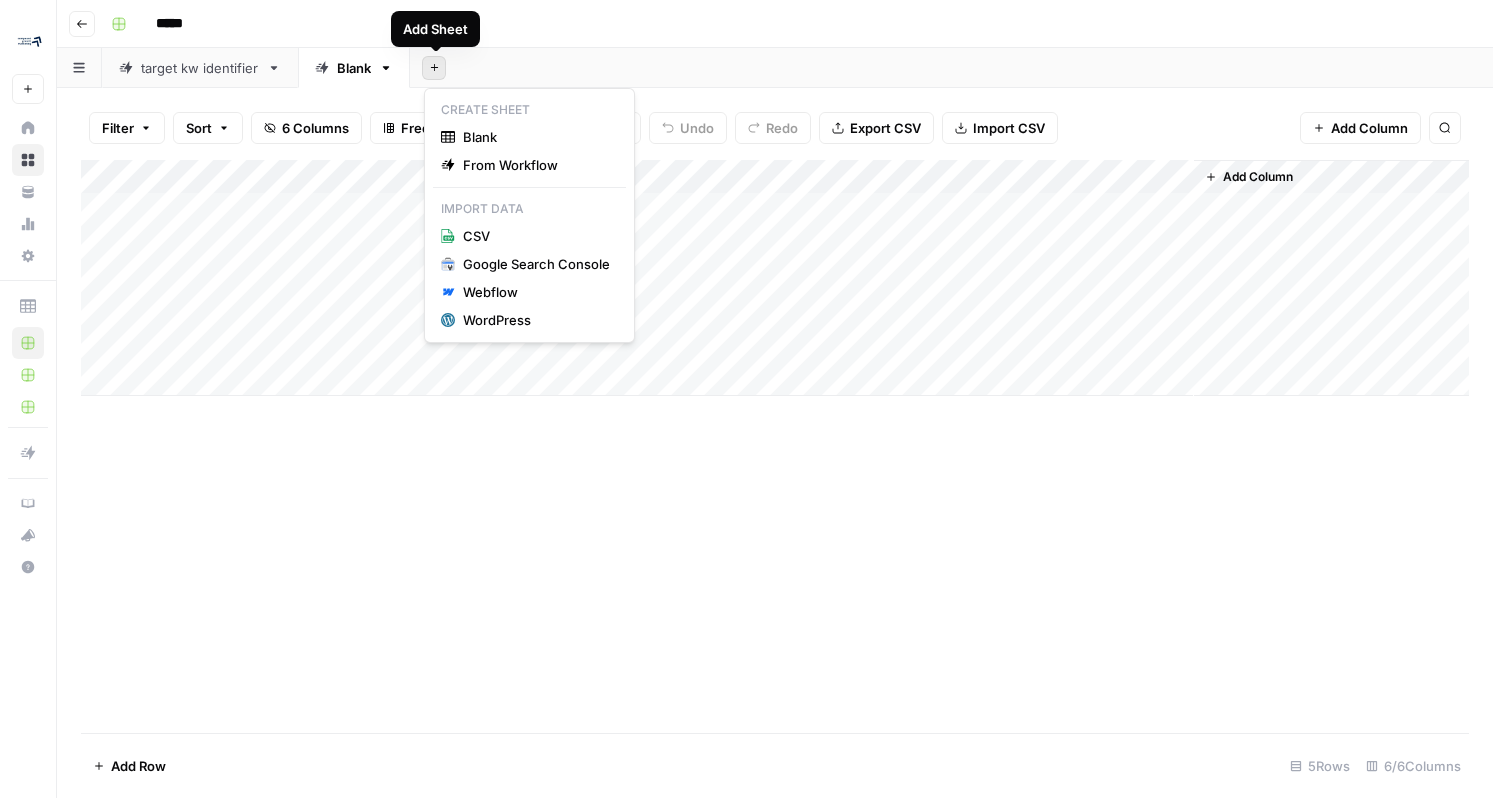 click on "Add Sheet" at bounding box center (434, 68) 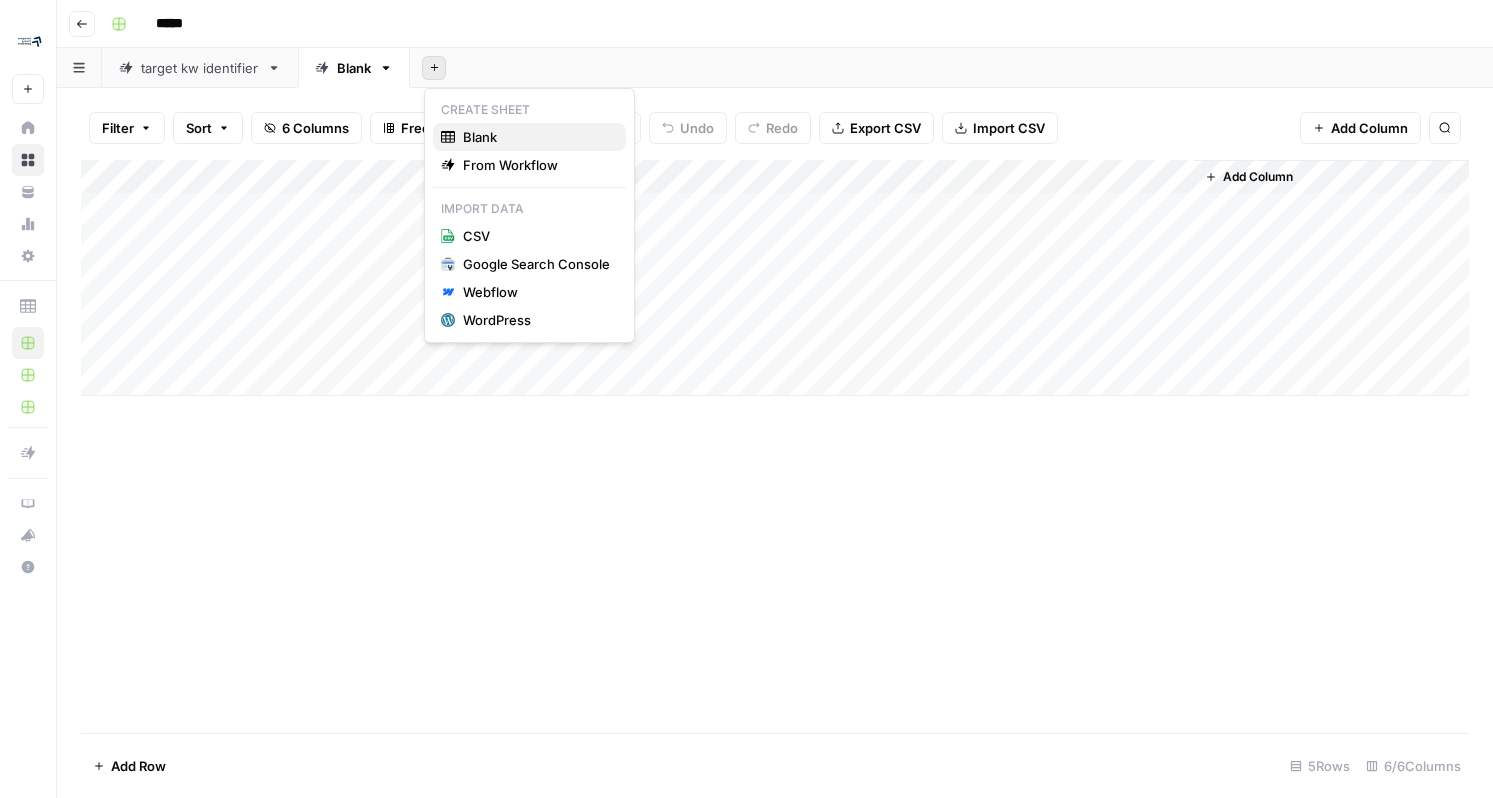 click on "Blank" at bounding box center [536, 137] 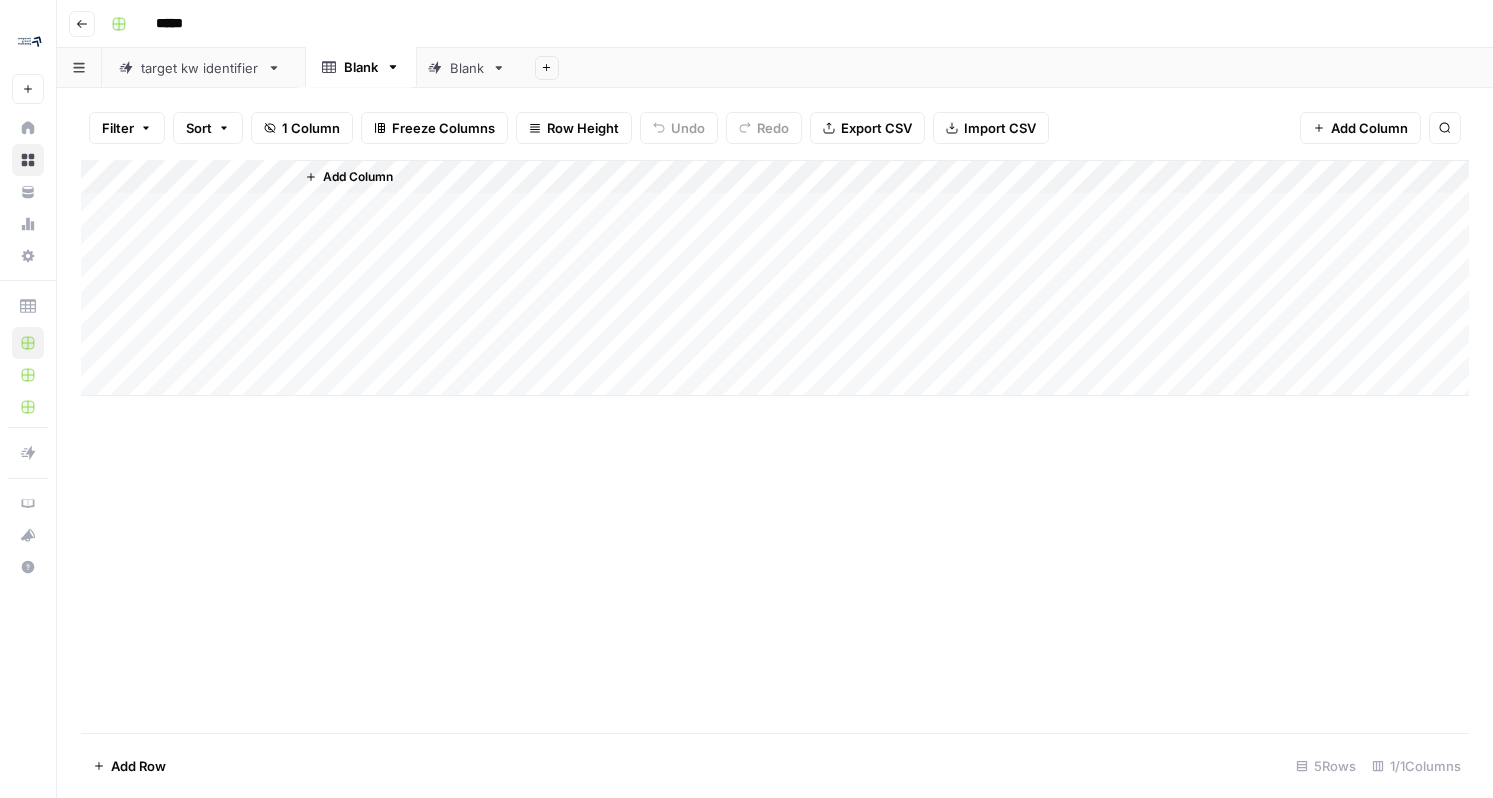 drag, startPoint x: 472, startPoint y: 77, endPoint x: 356, endPoint y: 76, distance: 116.00431 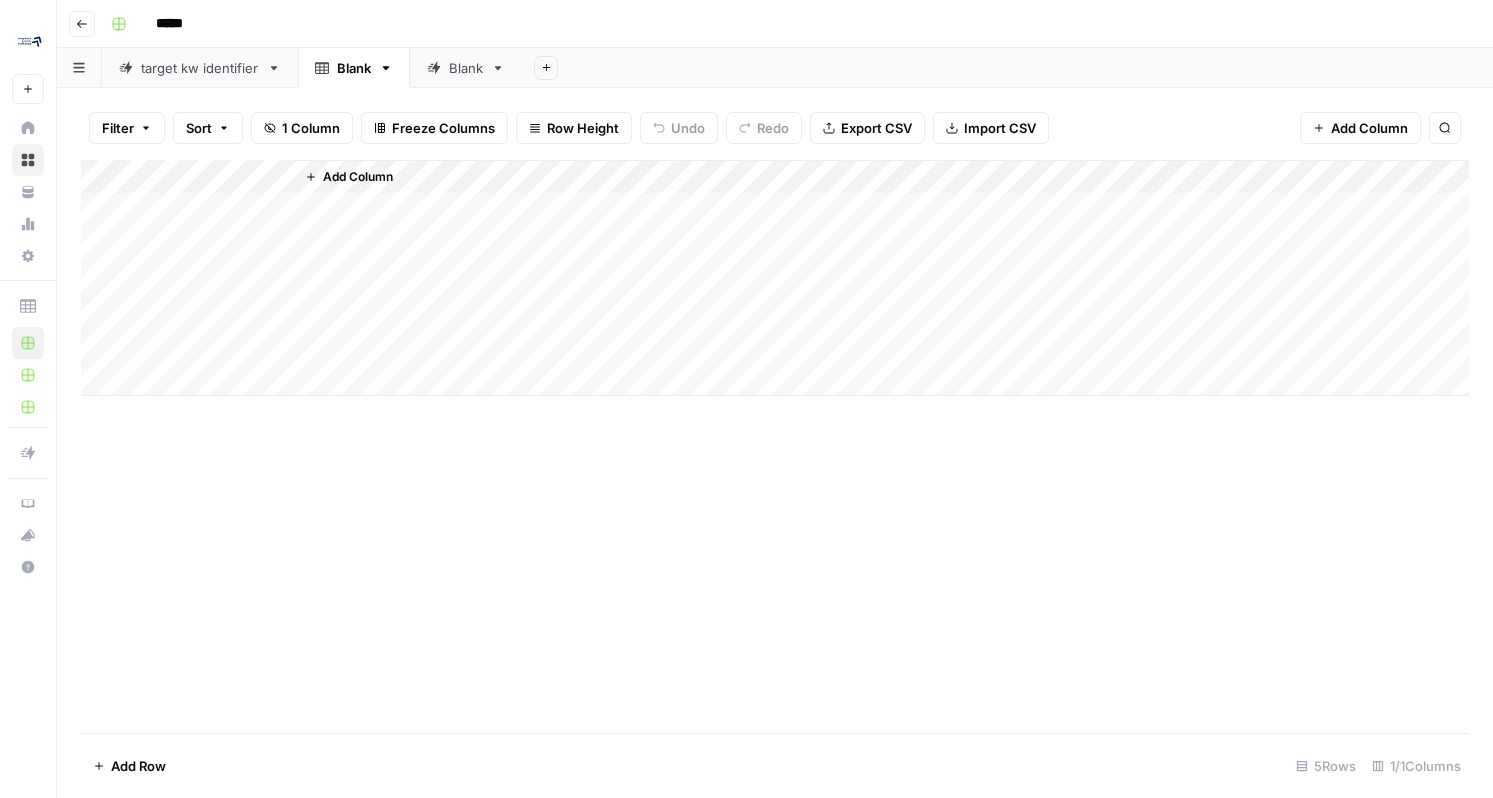 click on "Add Column" at bounding box center (358, 177) 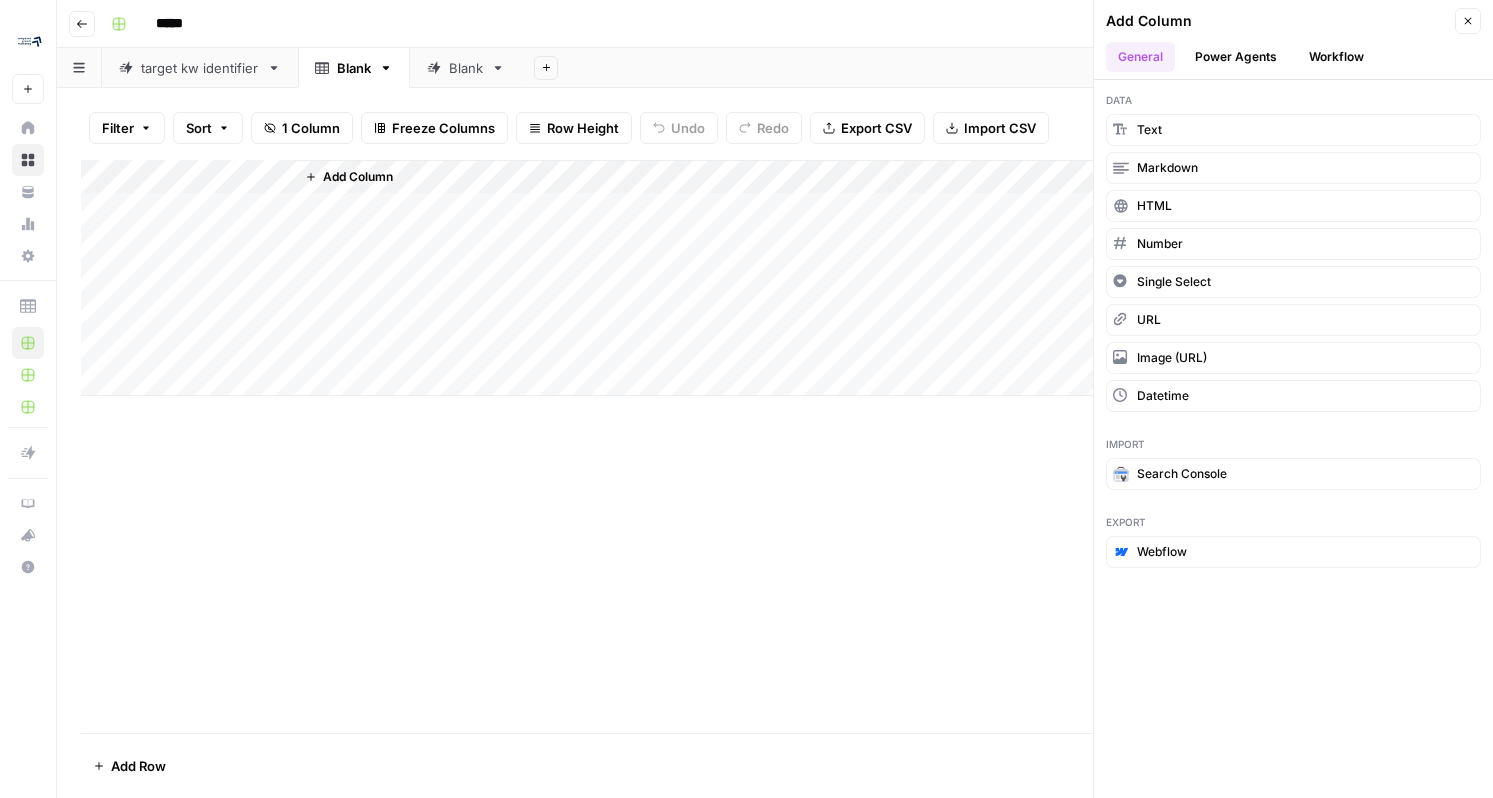 click on "Power Agents" at bounding box center (1236, 57) 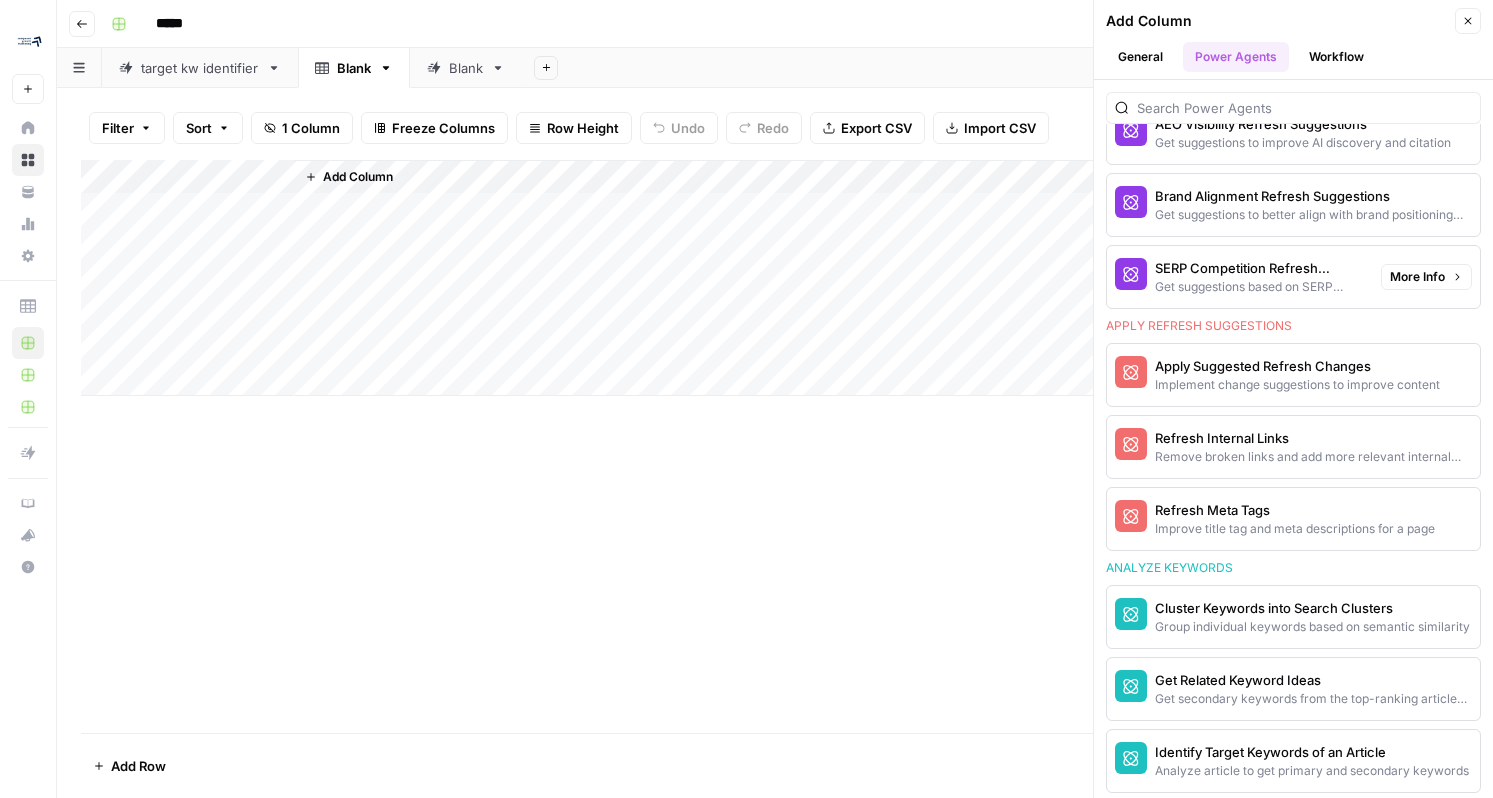 scroll, scrollTop: 1176, scrollLeft: 0, axis: vertical 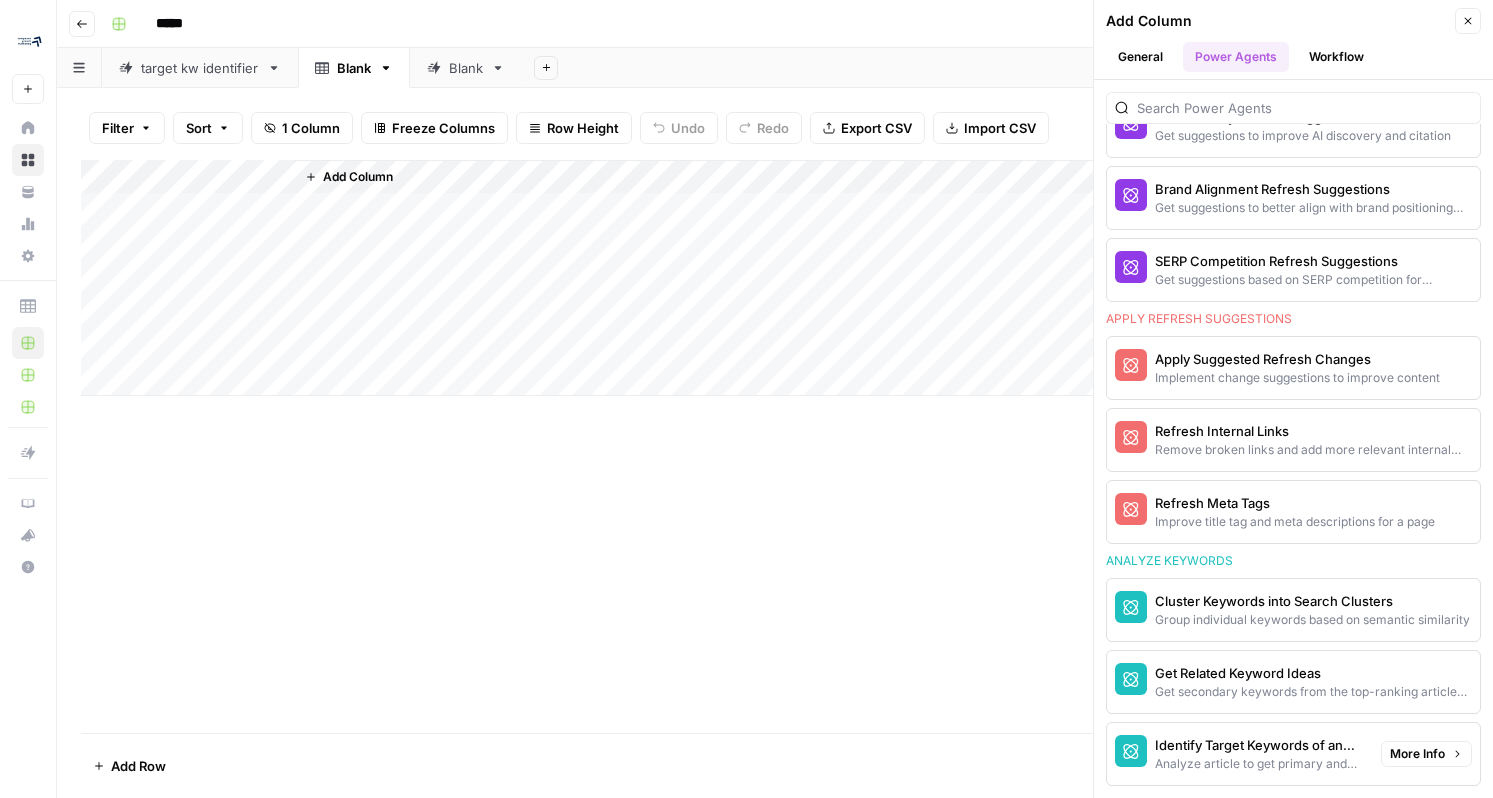 click on "Identify Target Keywords of an Article" at bounding box center [1260, 745] 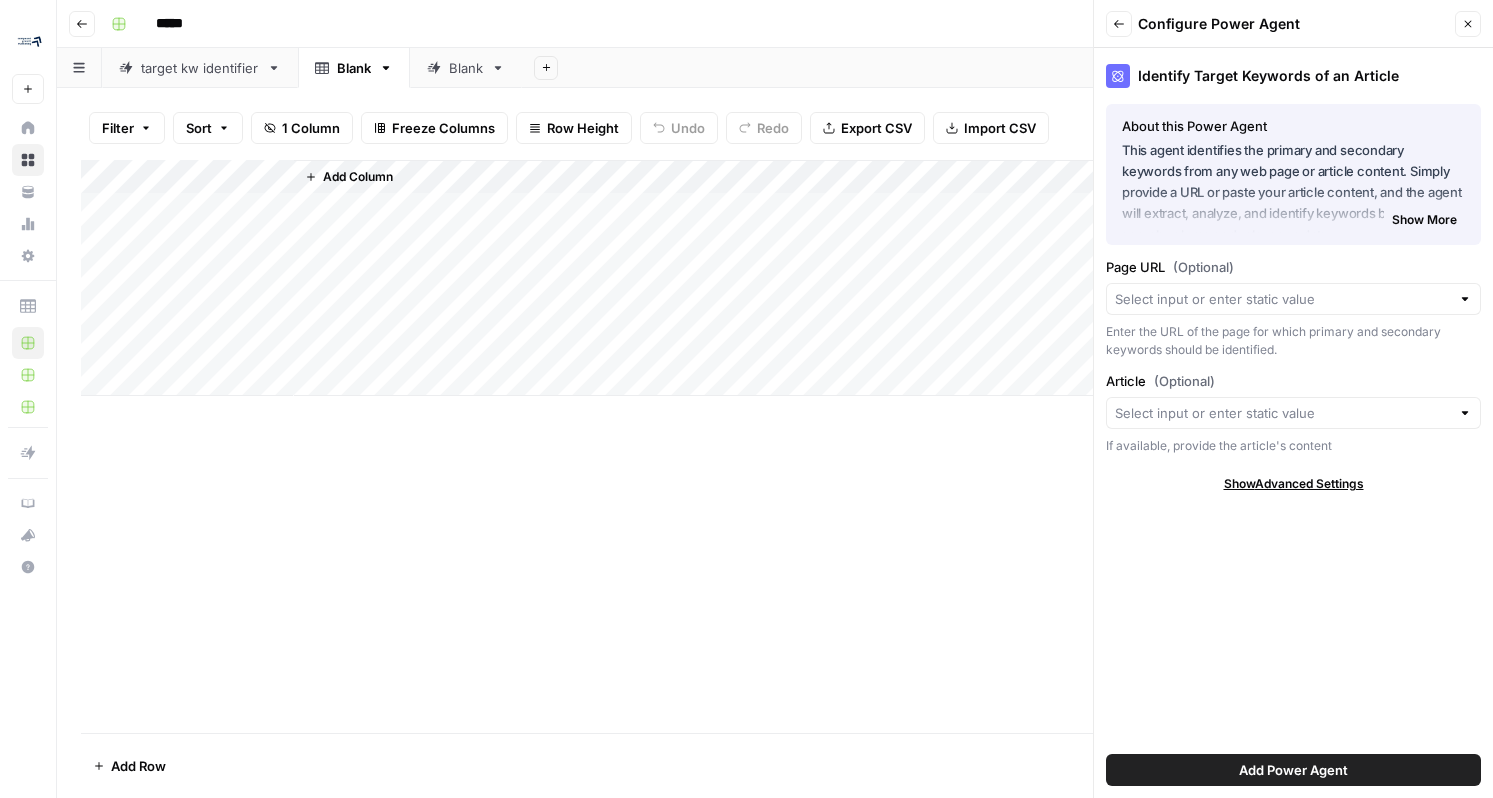 click on "Add Power Agent" at bounding box center (1293, 770) 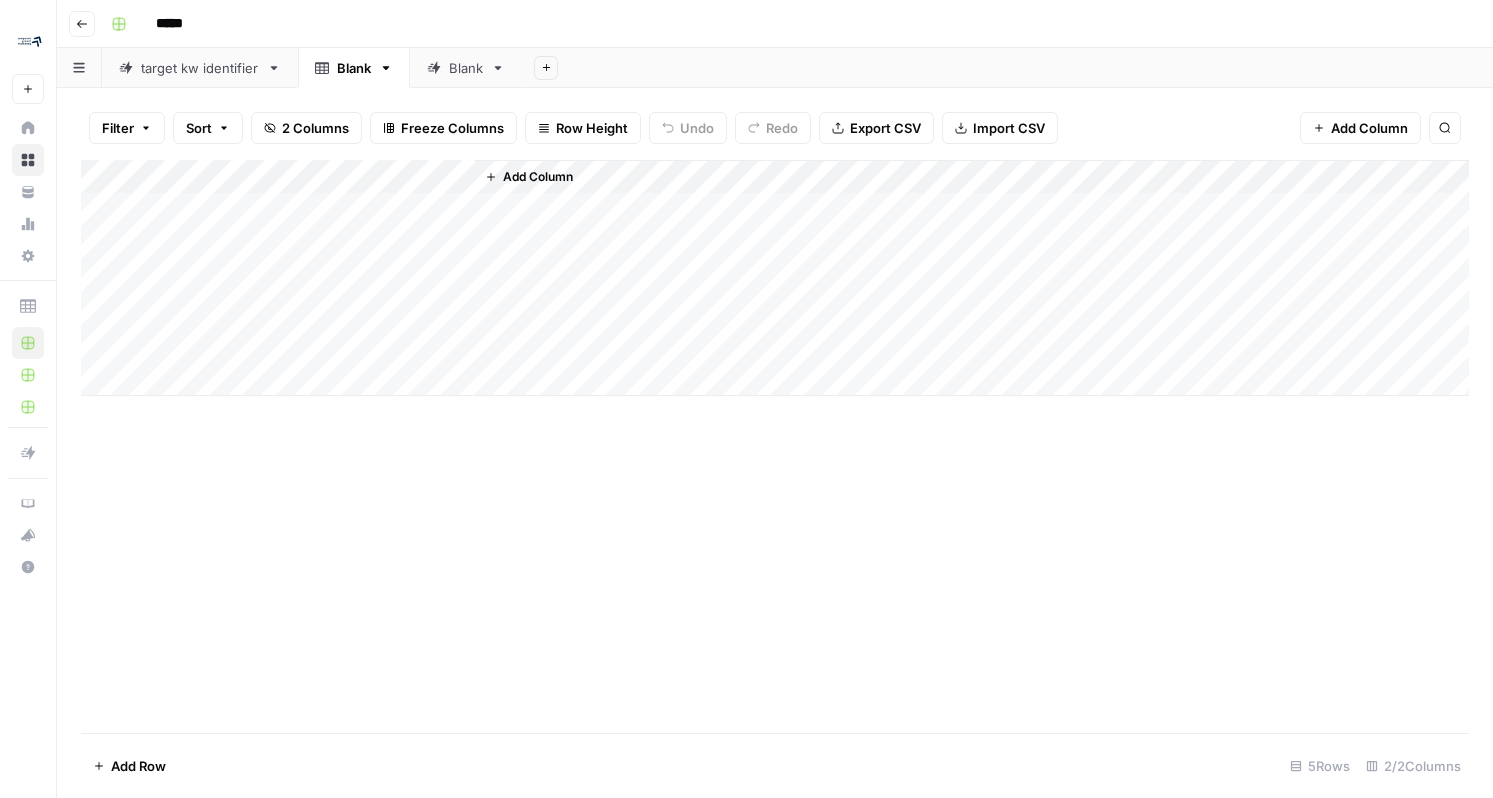 click on "Add Column" at bounding box center [775, 278] 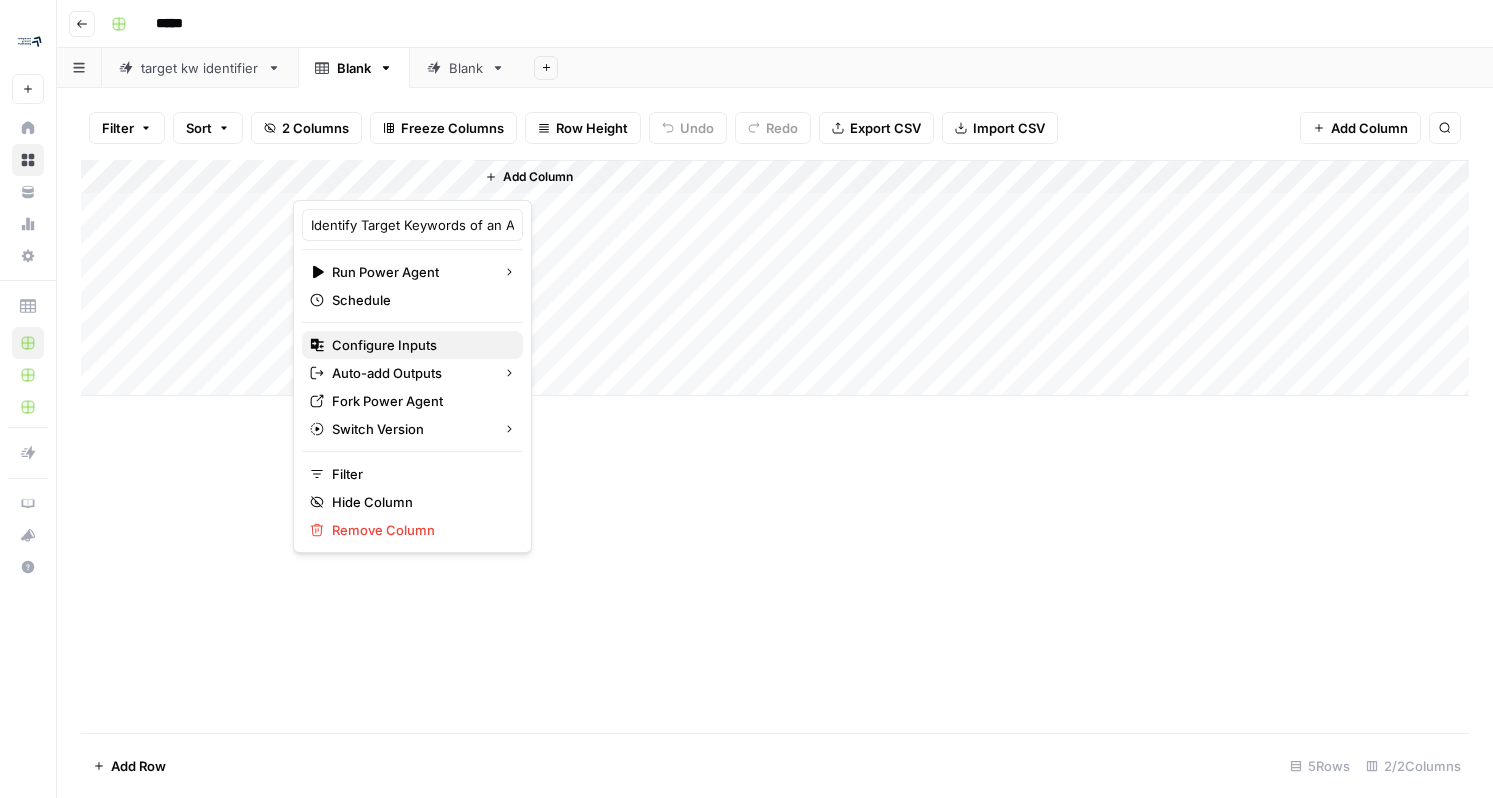 click on "Configure Inputs" at bounding box center (419, 345) 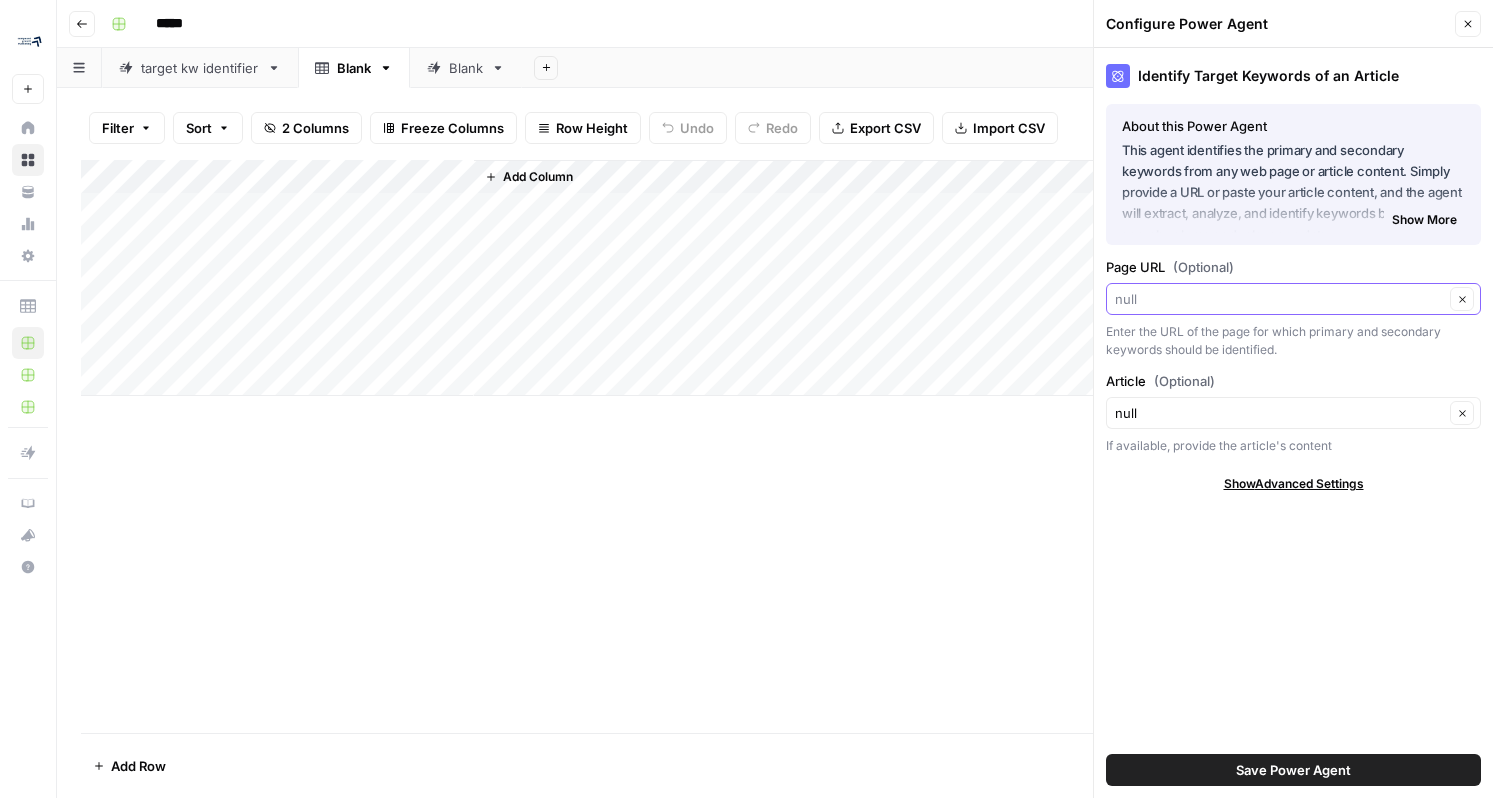 click on "Page URL   (Optional)" at bounding box center [1279, 299] 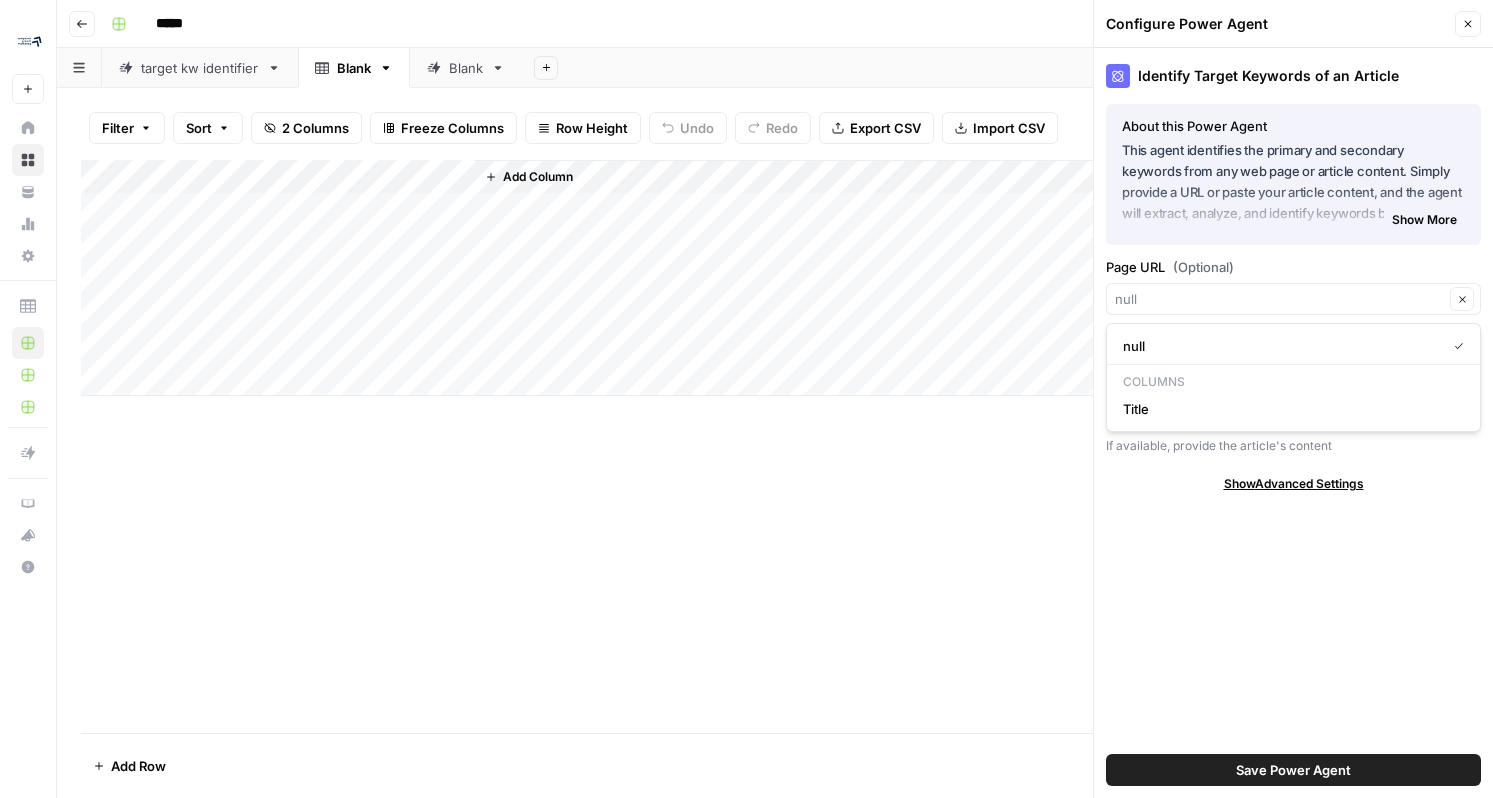 type on "null" 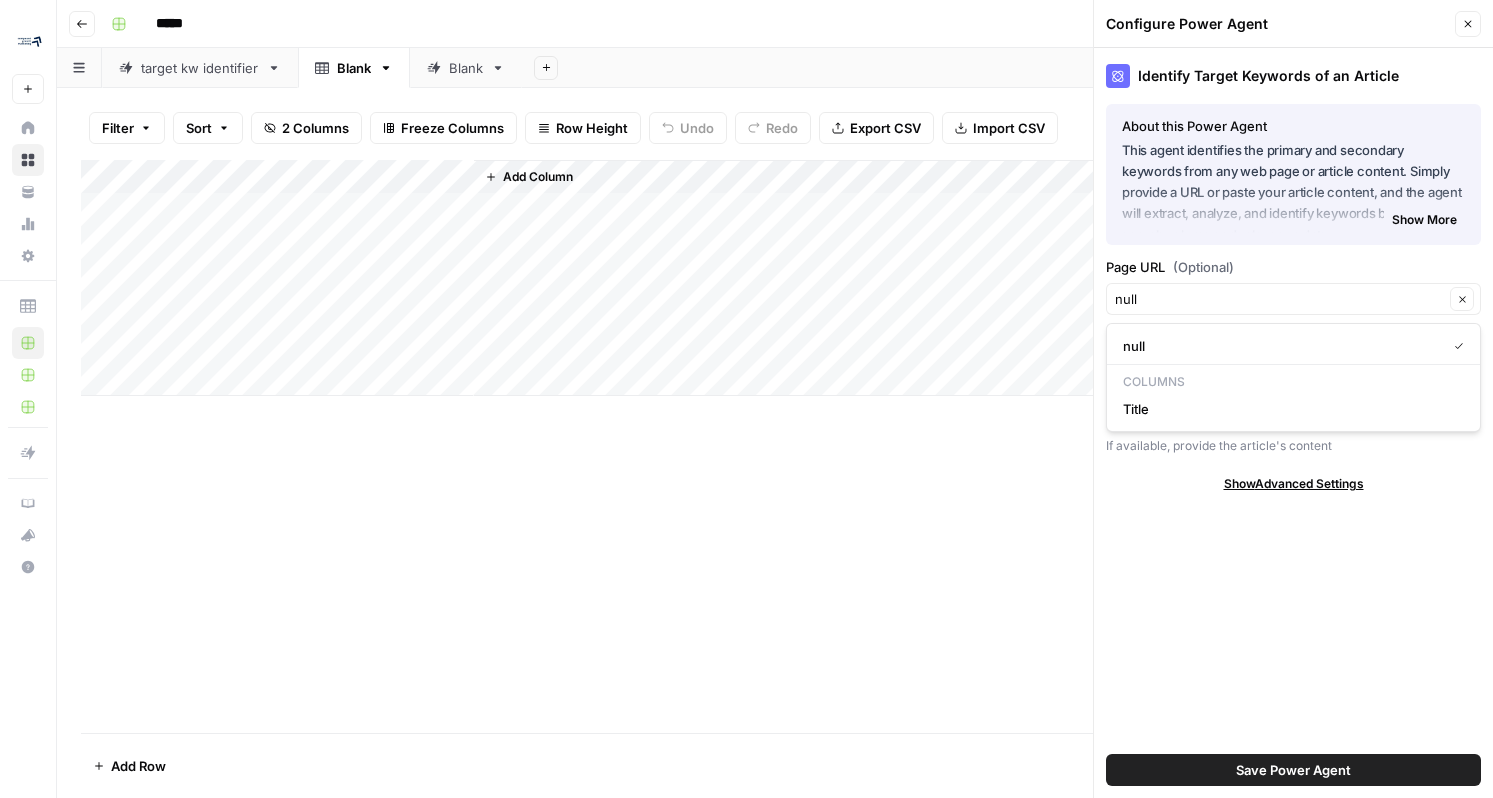 click on "Add Column" at bounding box center [775, 278] 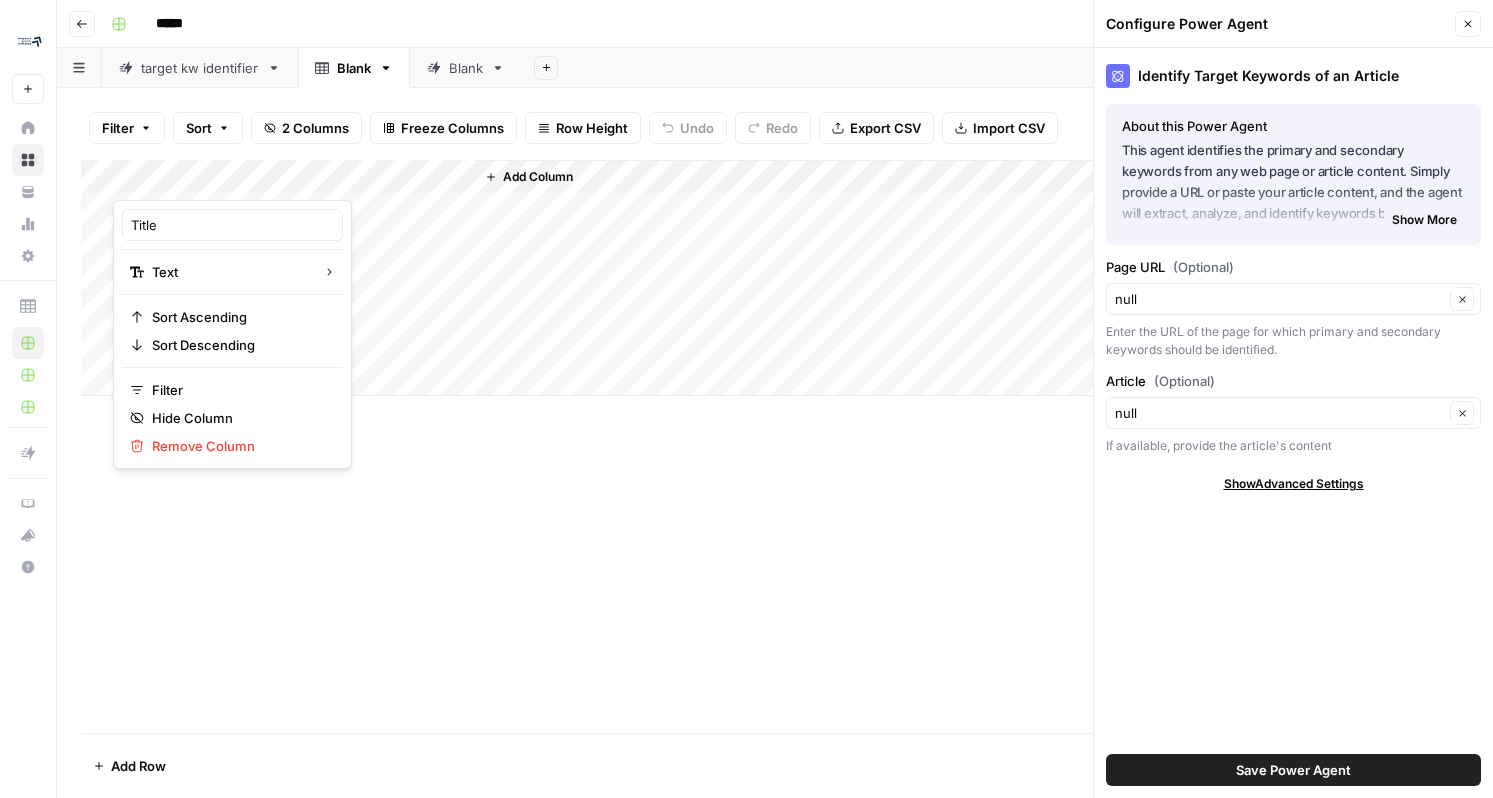 click at bounding box center (203, 180) 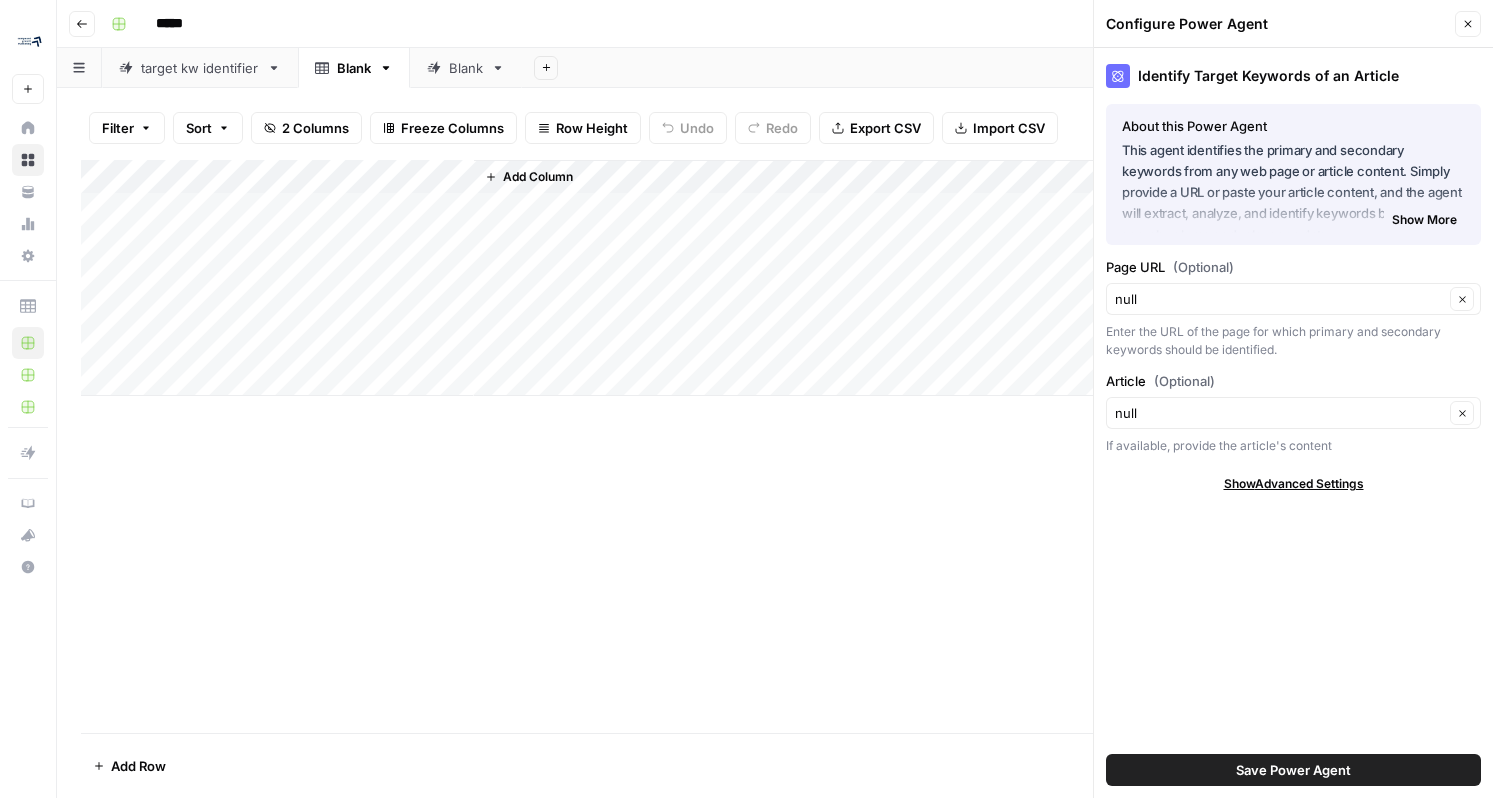 click on "Add Column" at bounding box center (775, 278) 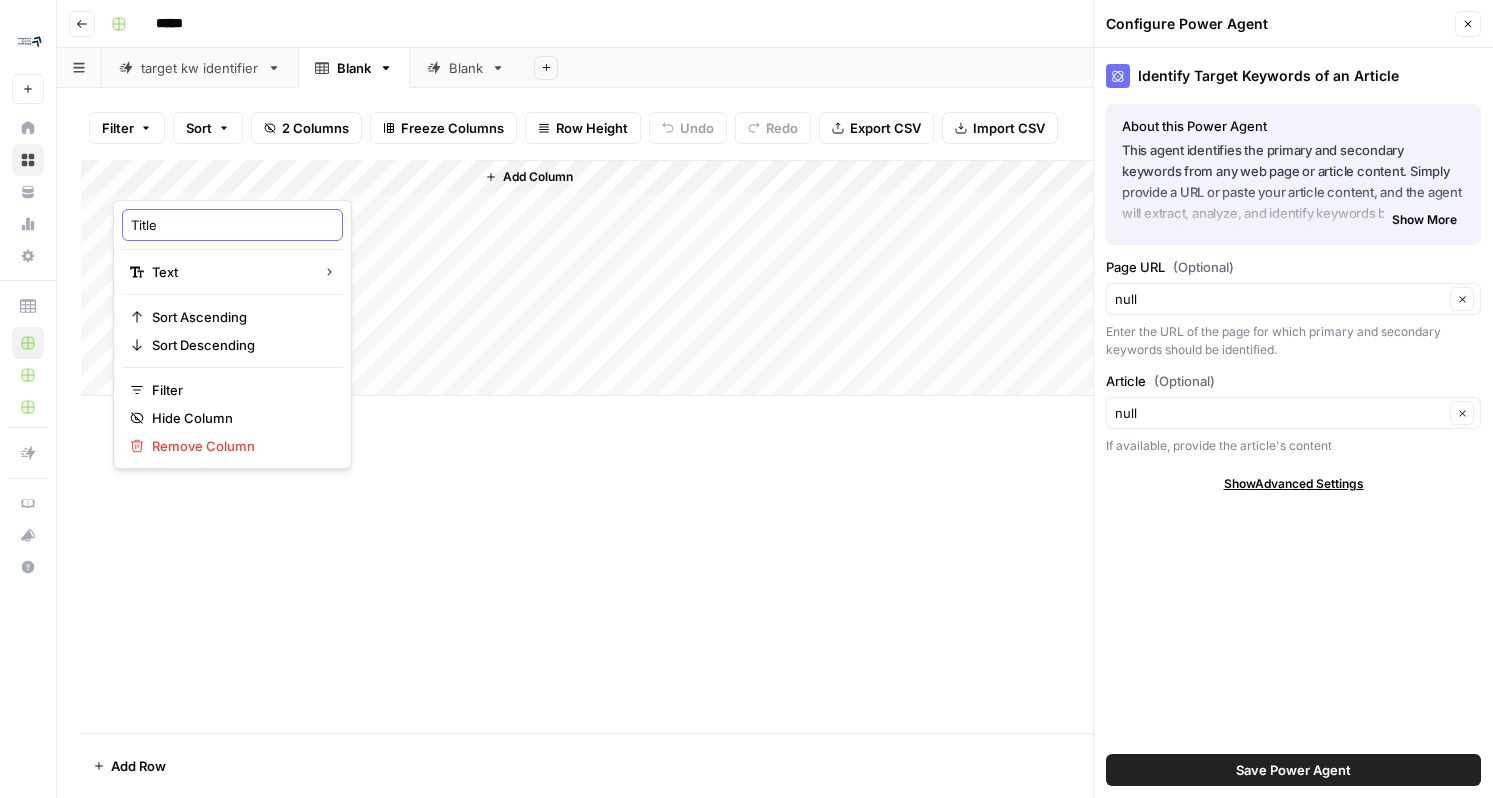 click on "Title" at bounding box center [232, 225] 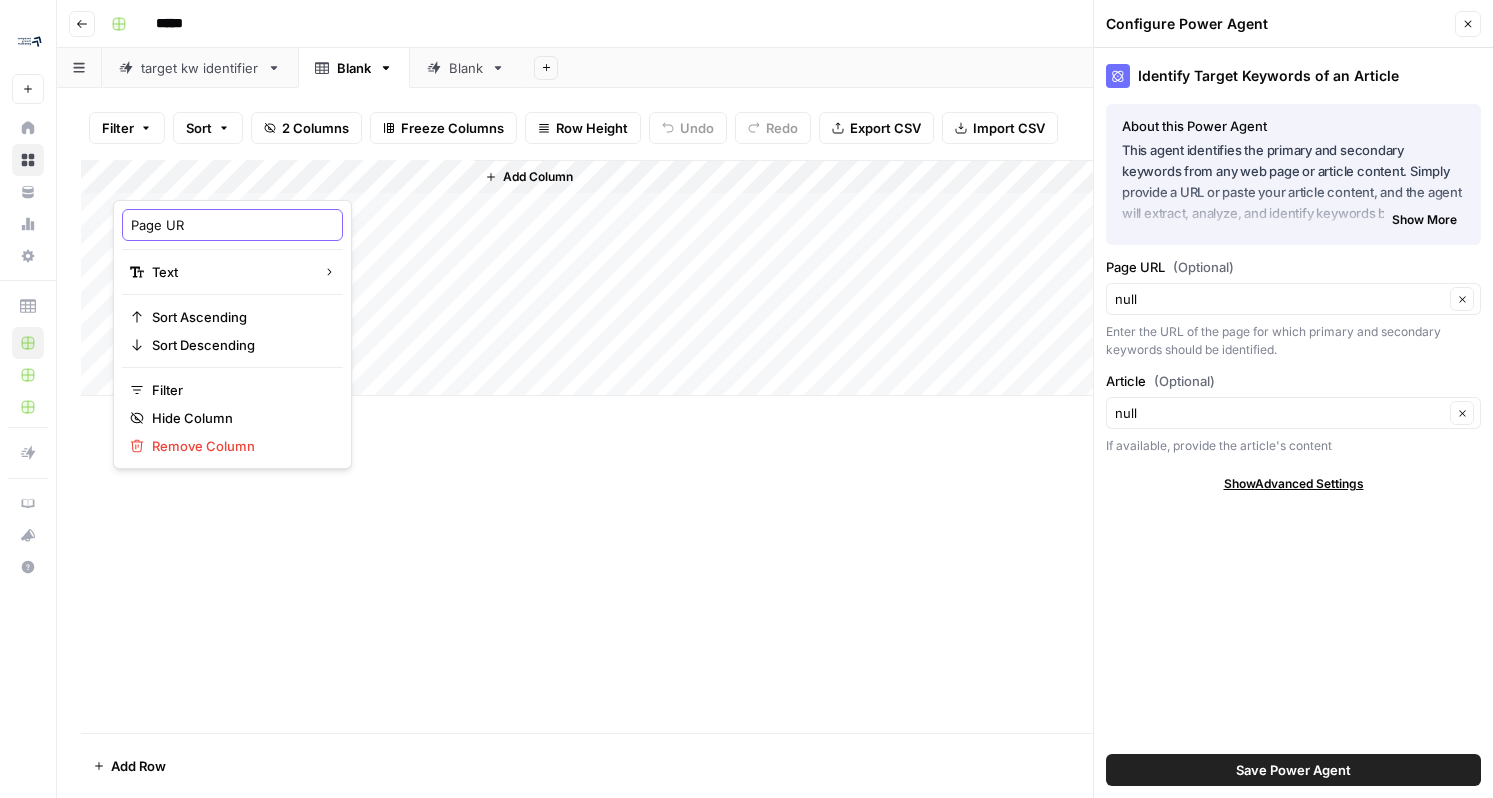 type on "Page URL" 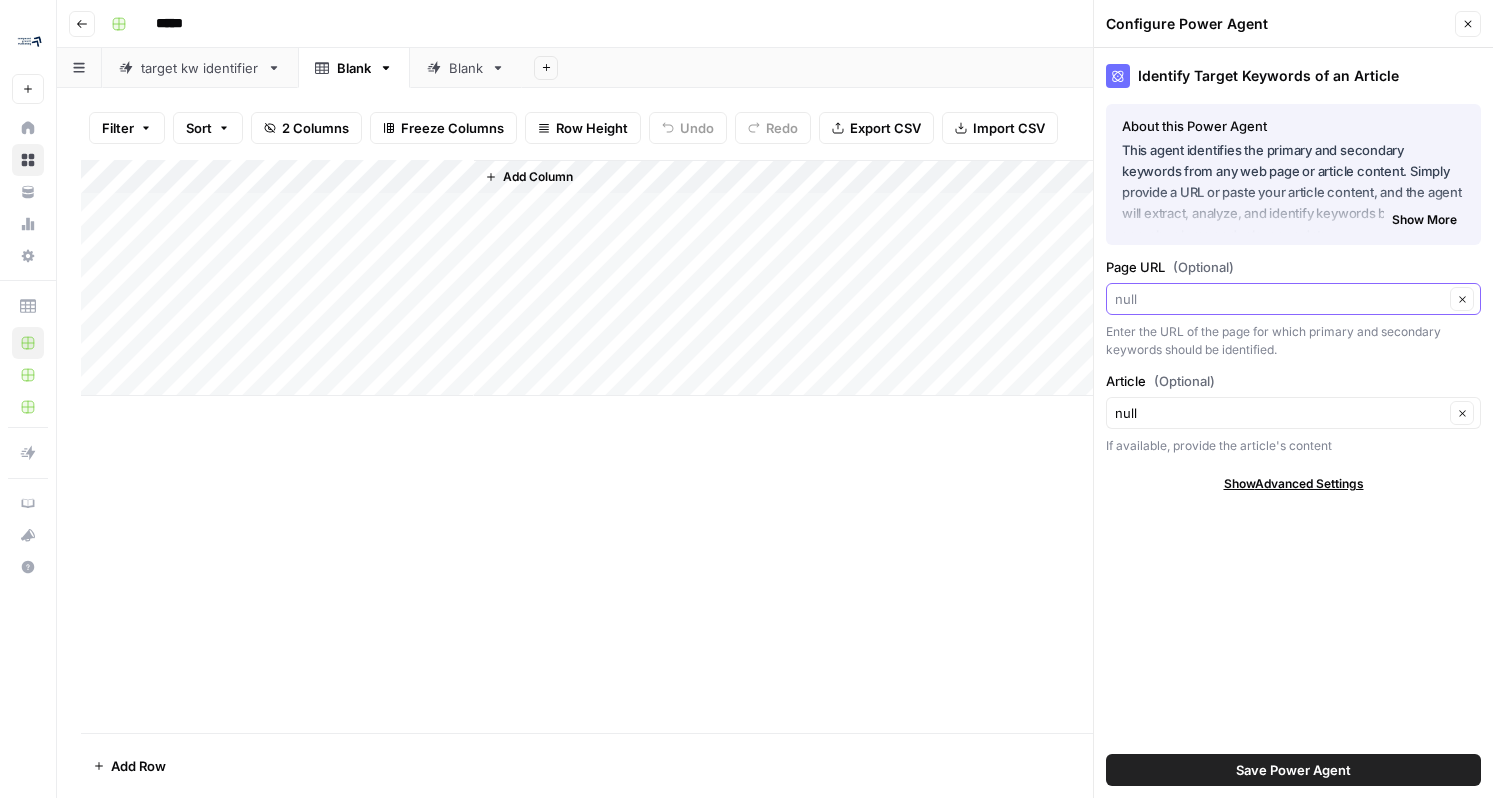 click on "Page URL   (Optional)" at bounding box center (1279, 299) 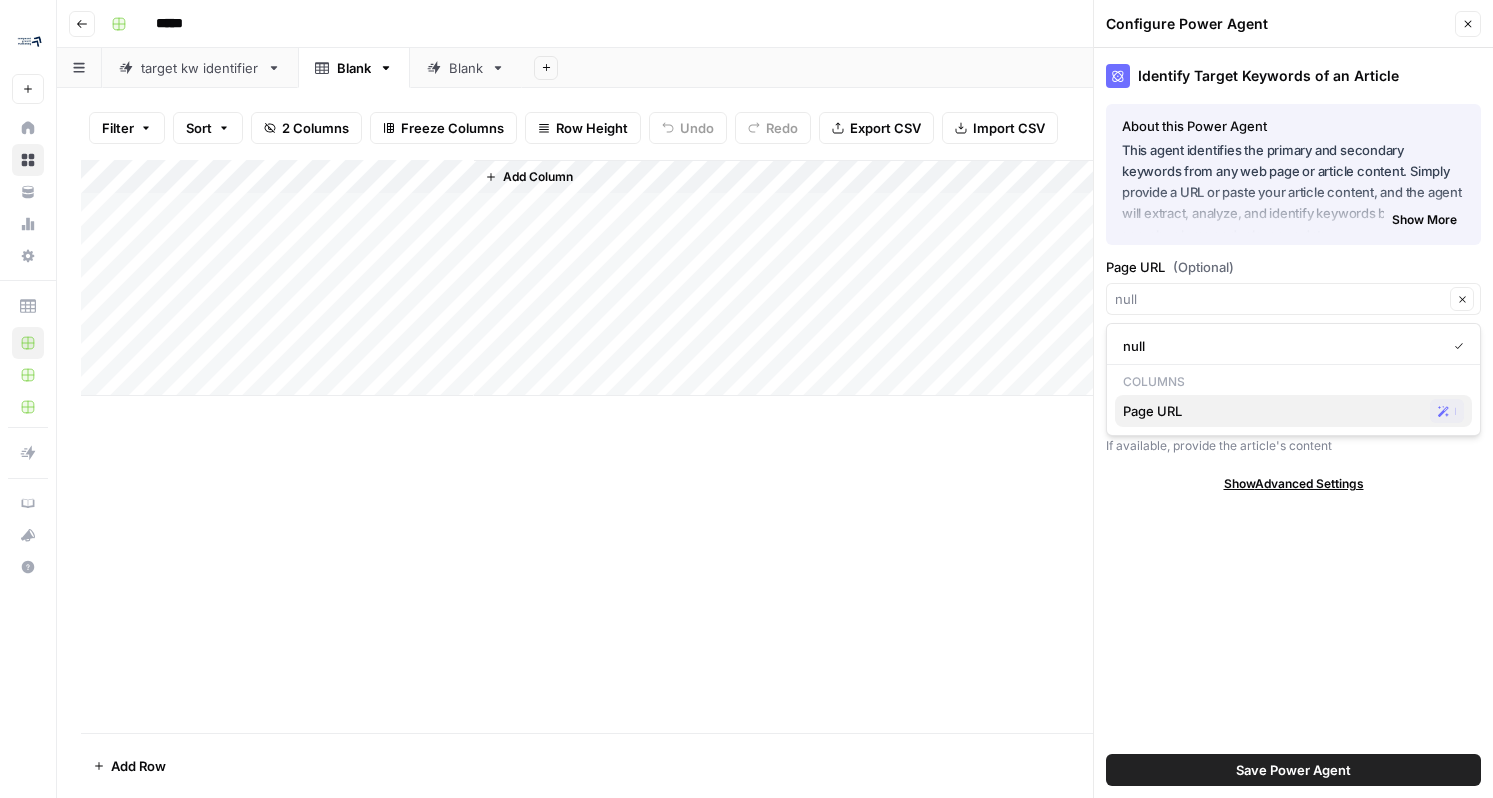click on "Page URL" at bounding box center [1272, 411] 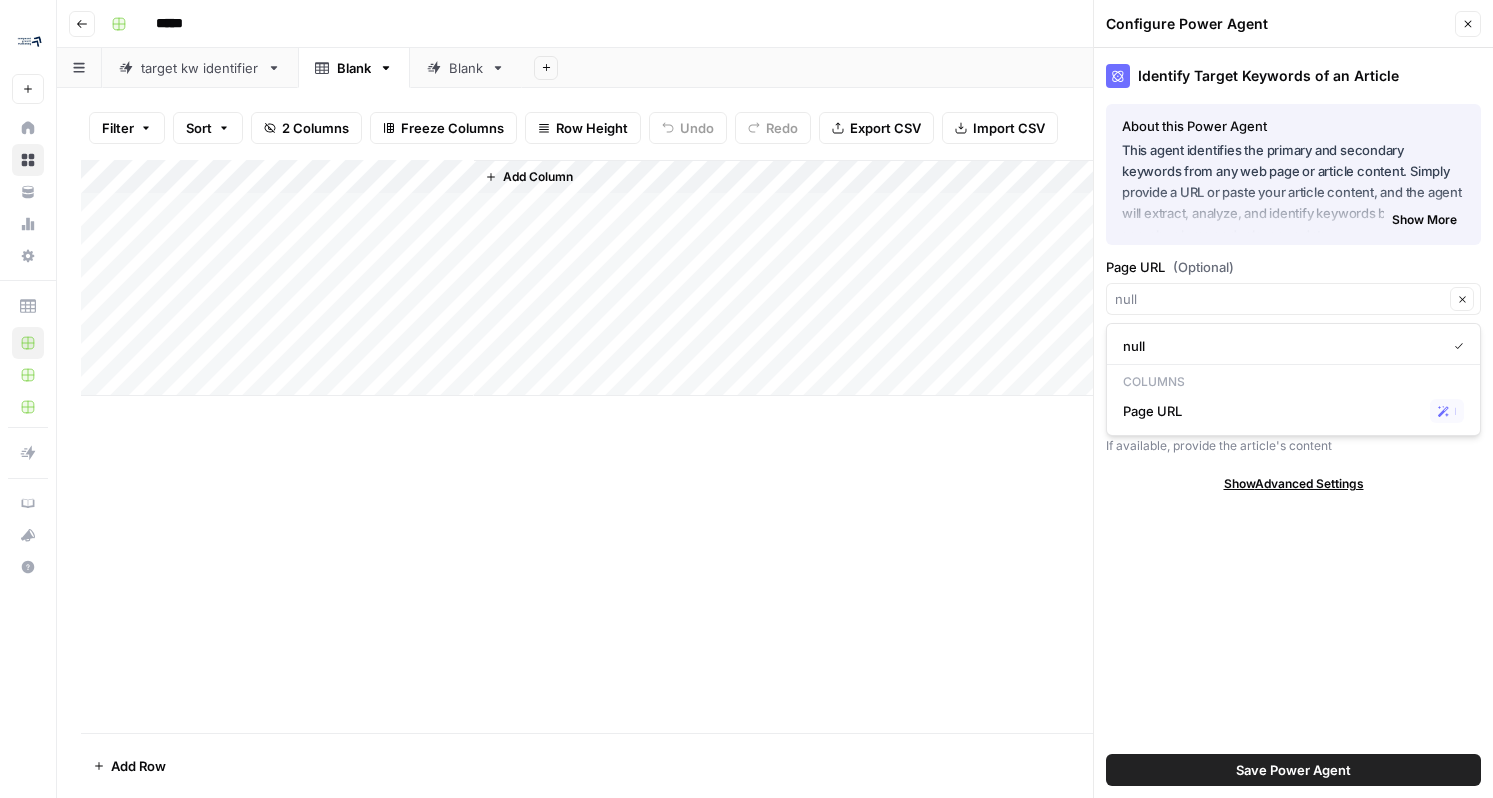type on "Page URL" 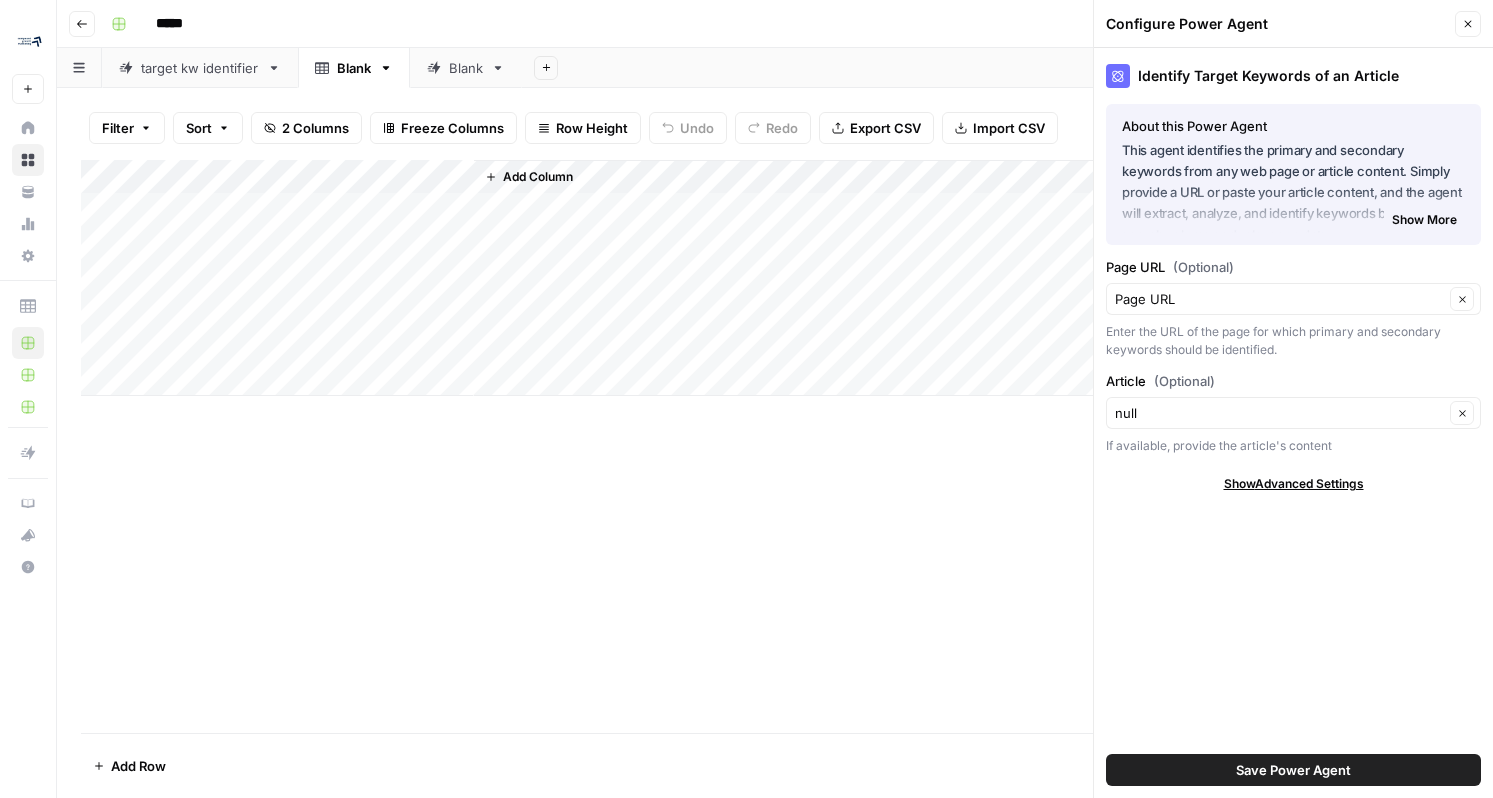 click on "Save Power Agent" at bounding box center (1293, 770) 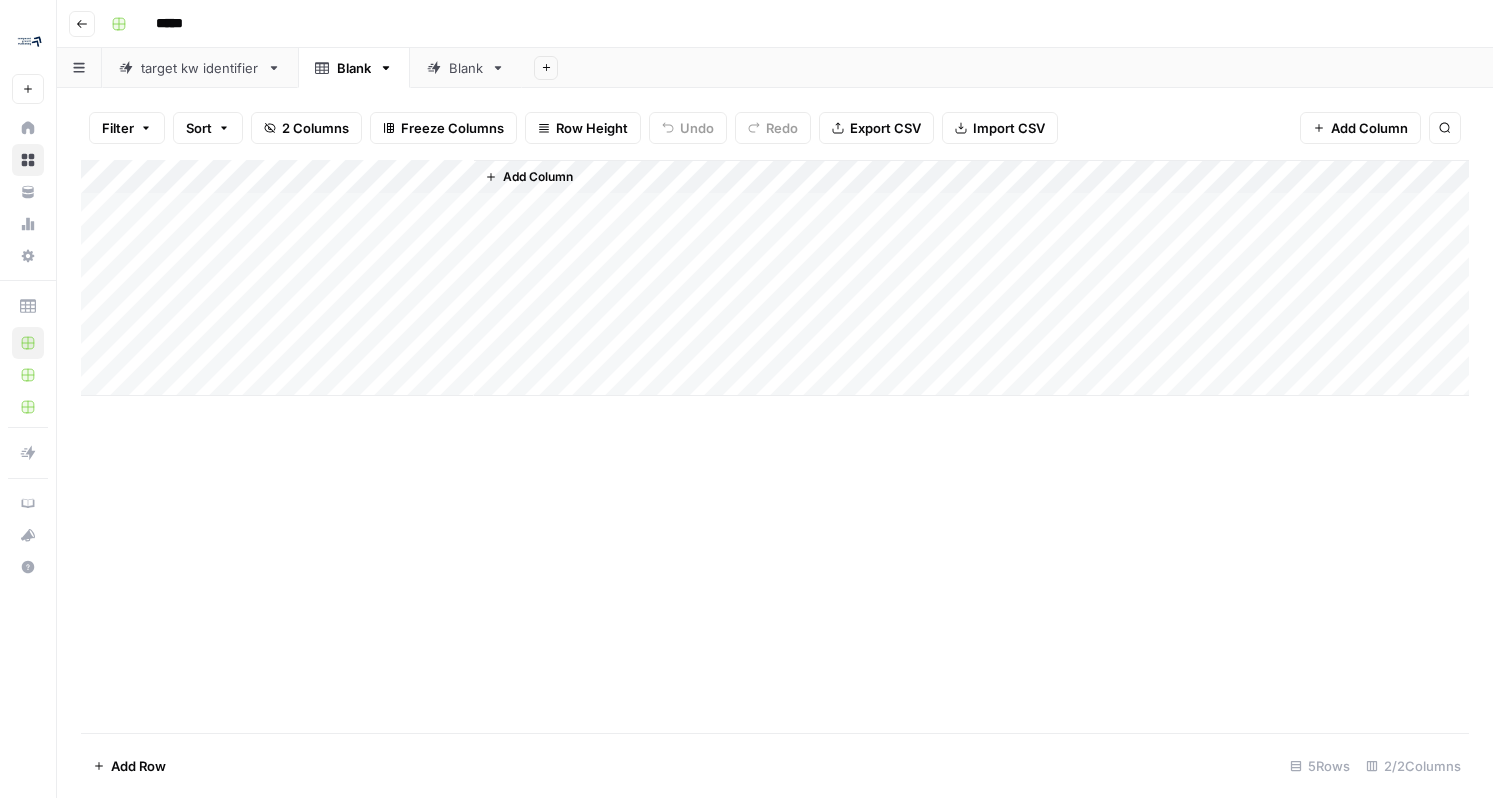 click on "Add Column" at bounding box center (775, 446) 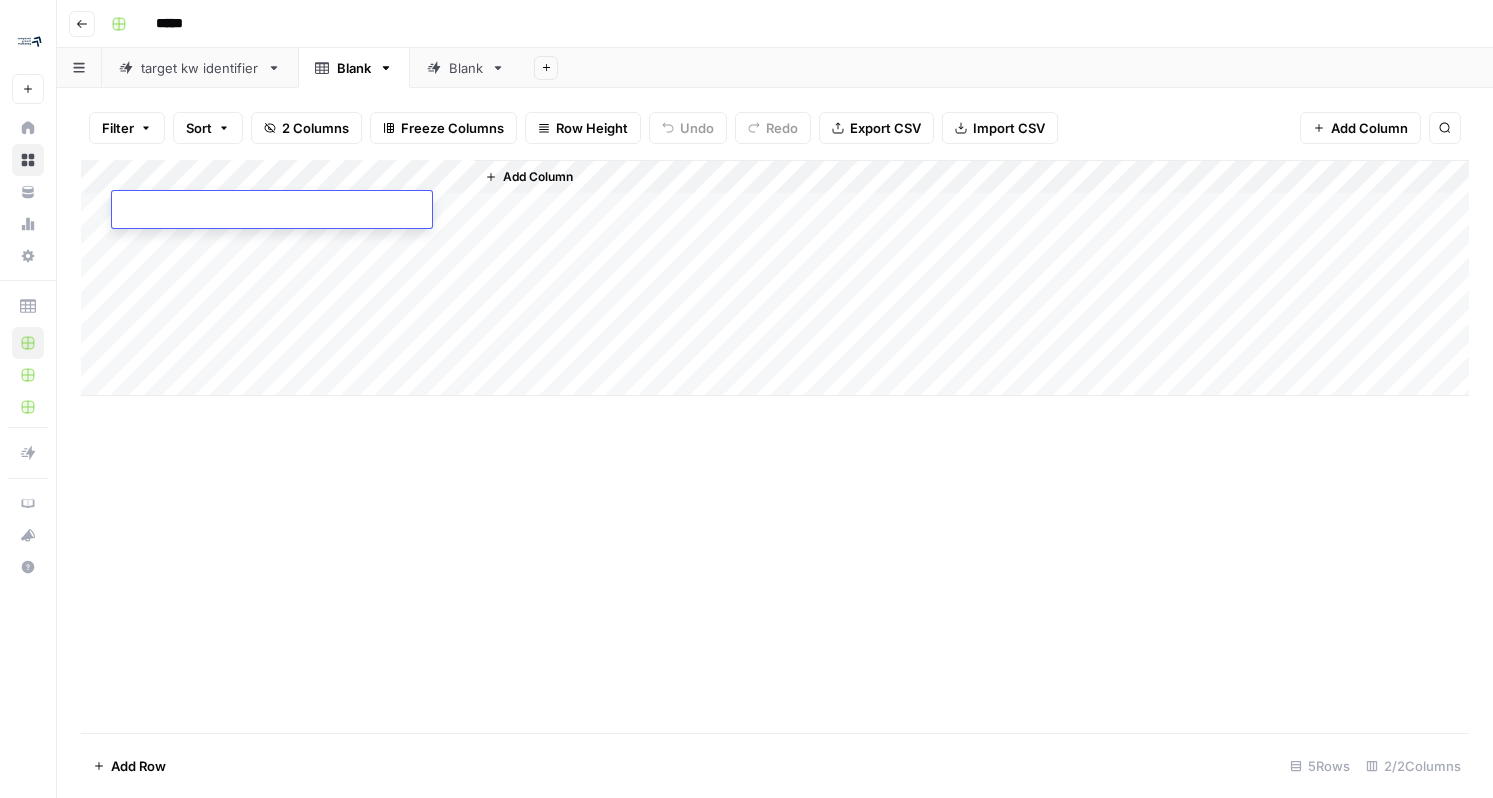 type on "**********" 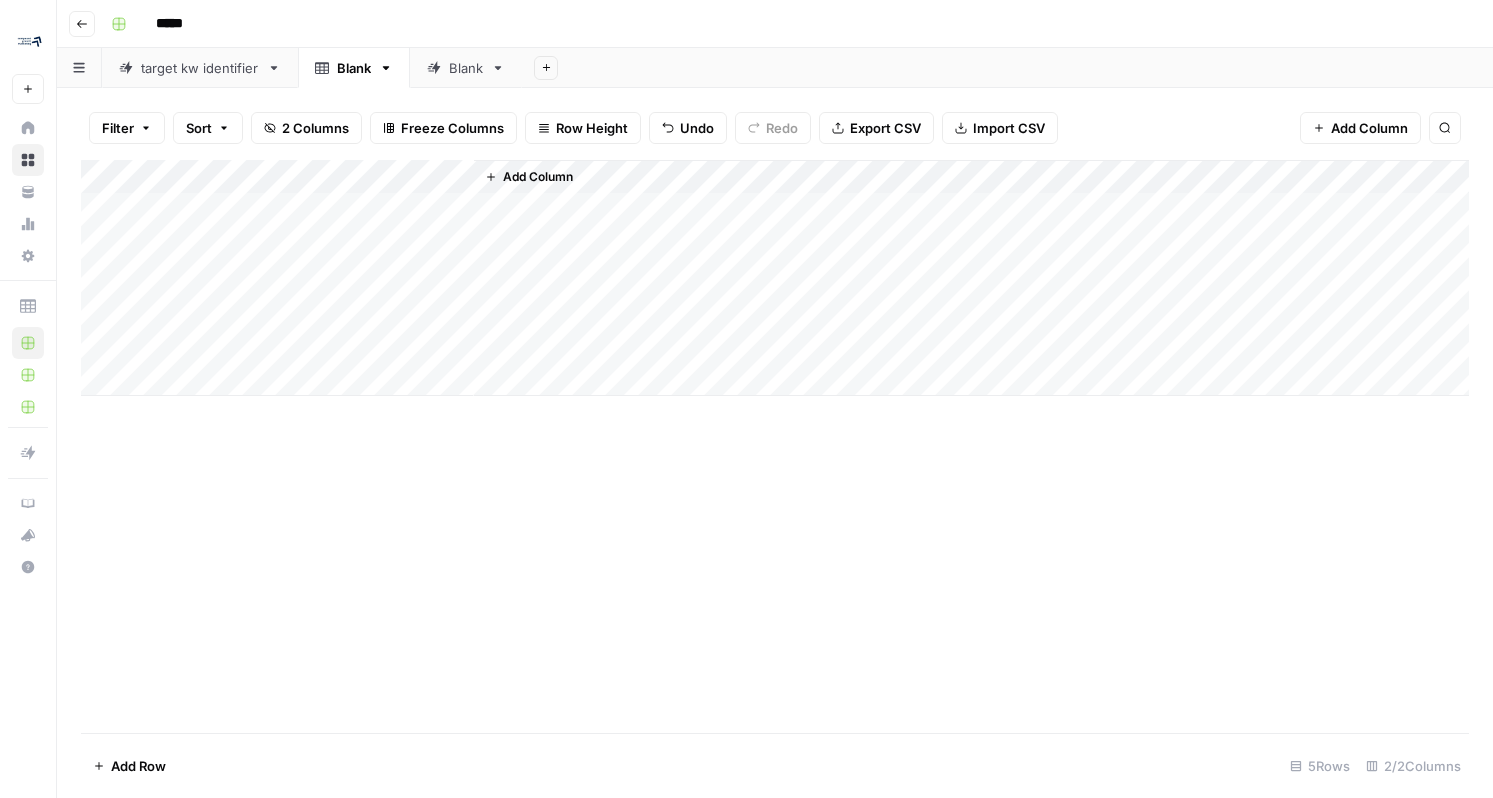 click on "Add Column" at bounding box center [775, 278] 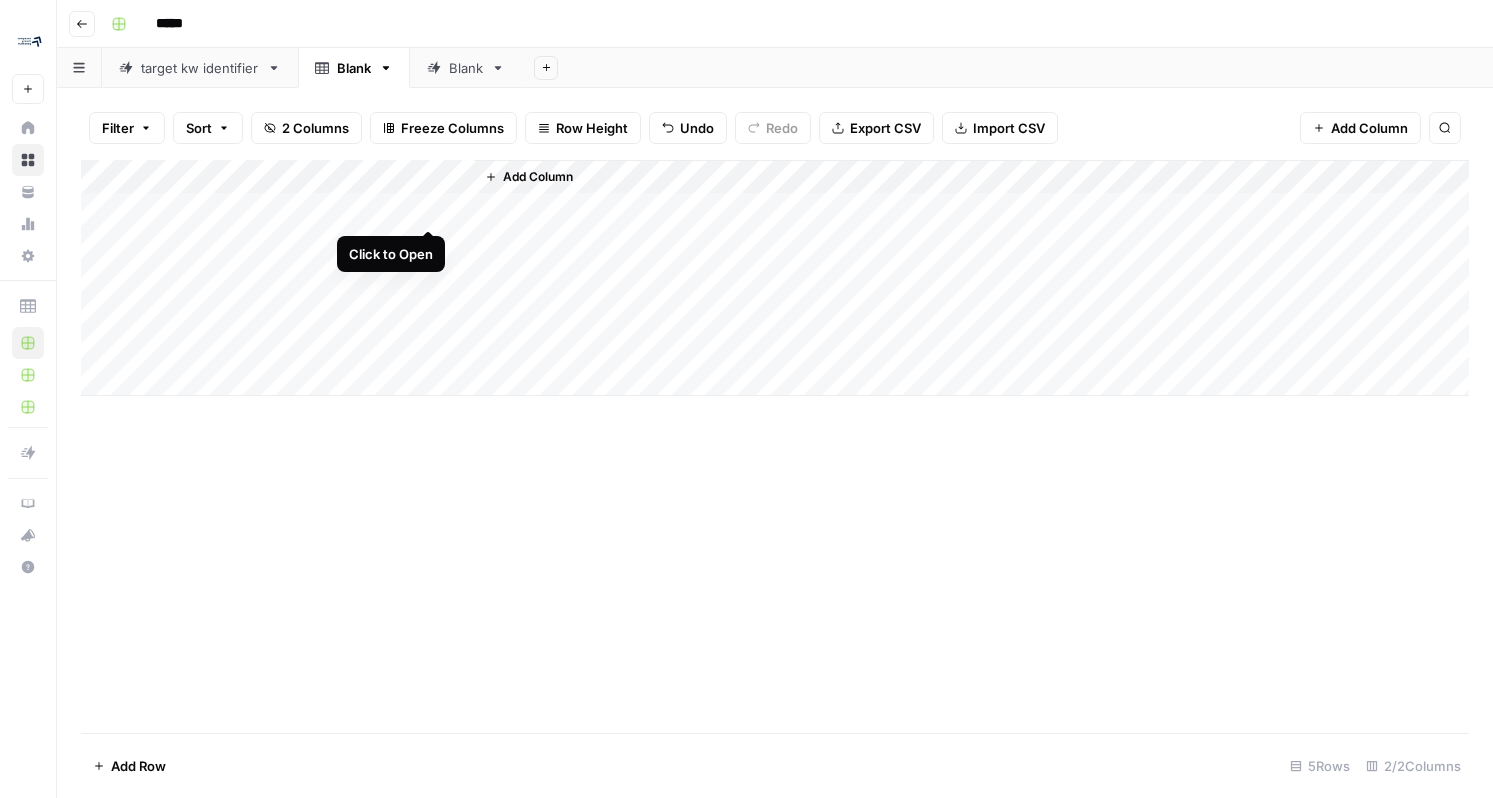 click on "Add Column" at bounding box center (775, 278) 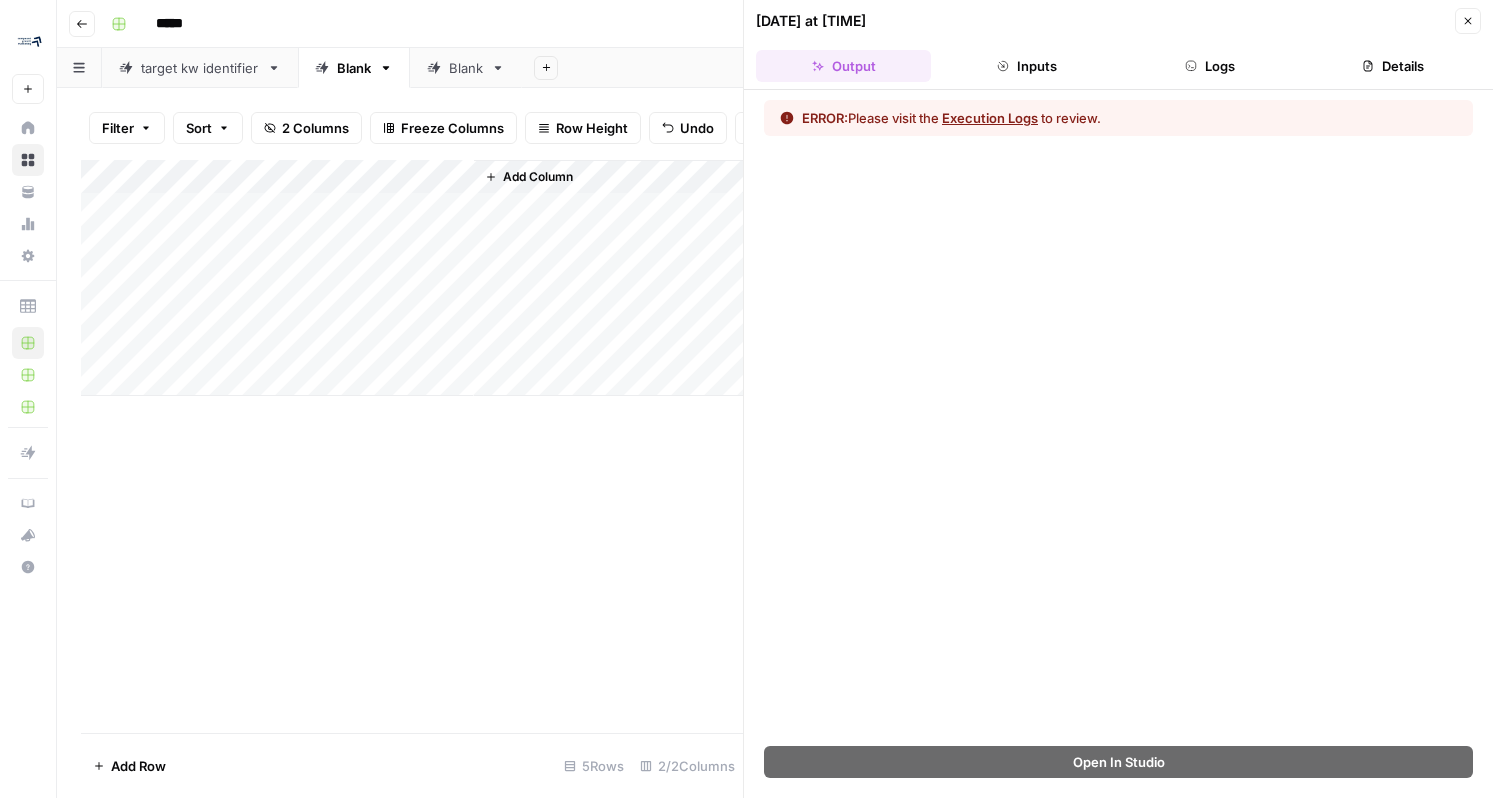 click on "ERROR:  Please visit the   Execution Logs   to review." at bounding box center [1118, 418] 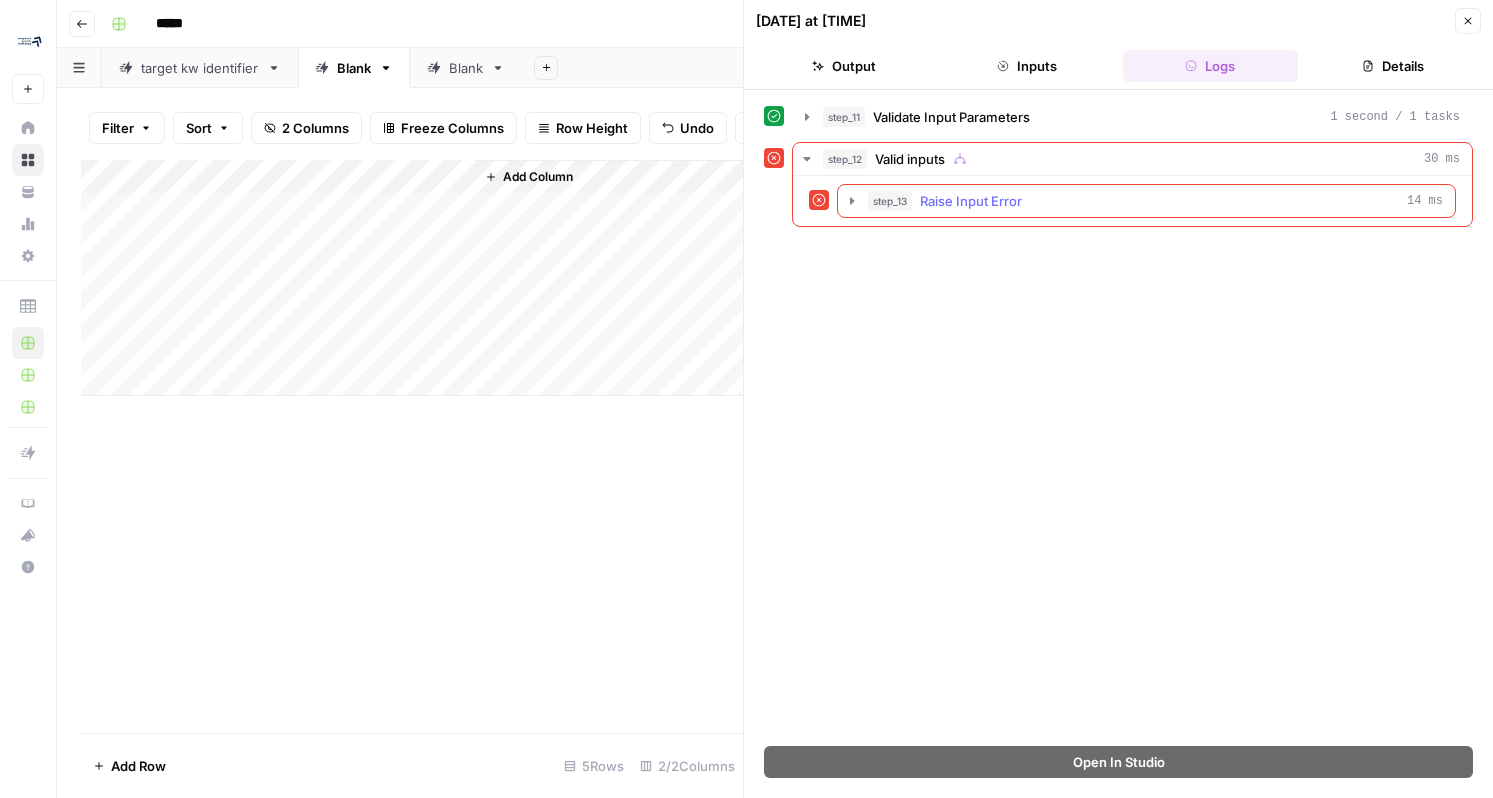 click on "Raise Input Error" at bounding box center (971, 201) 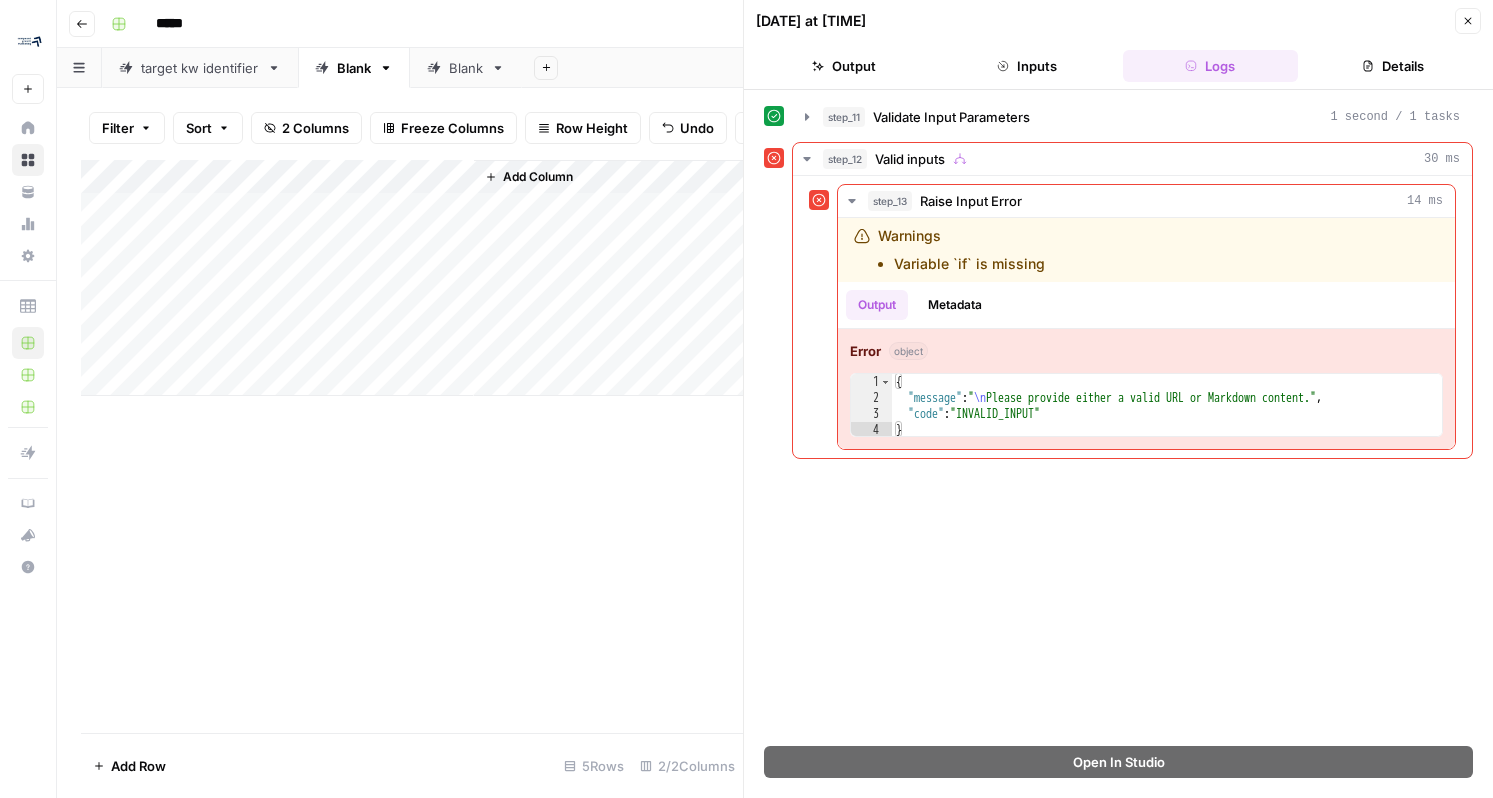 click on "Add Column" at bounding box center (412, 278) 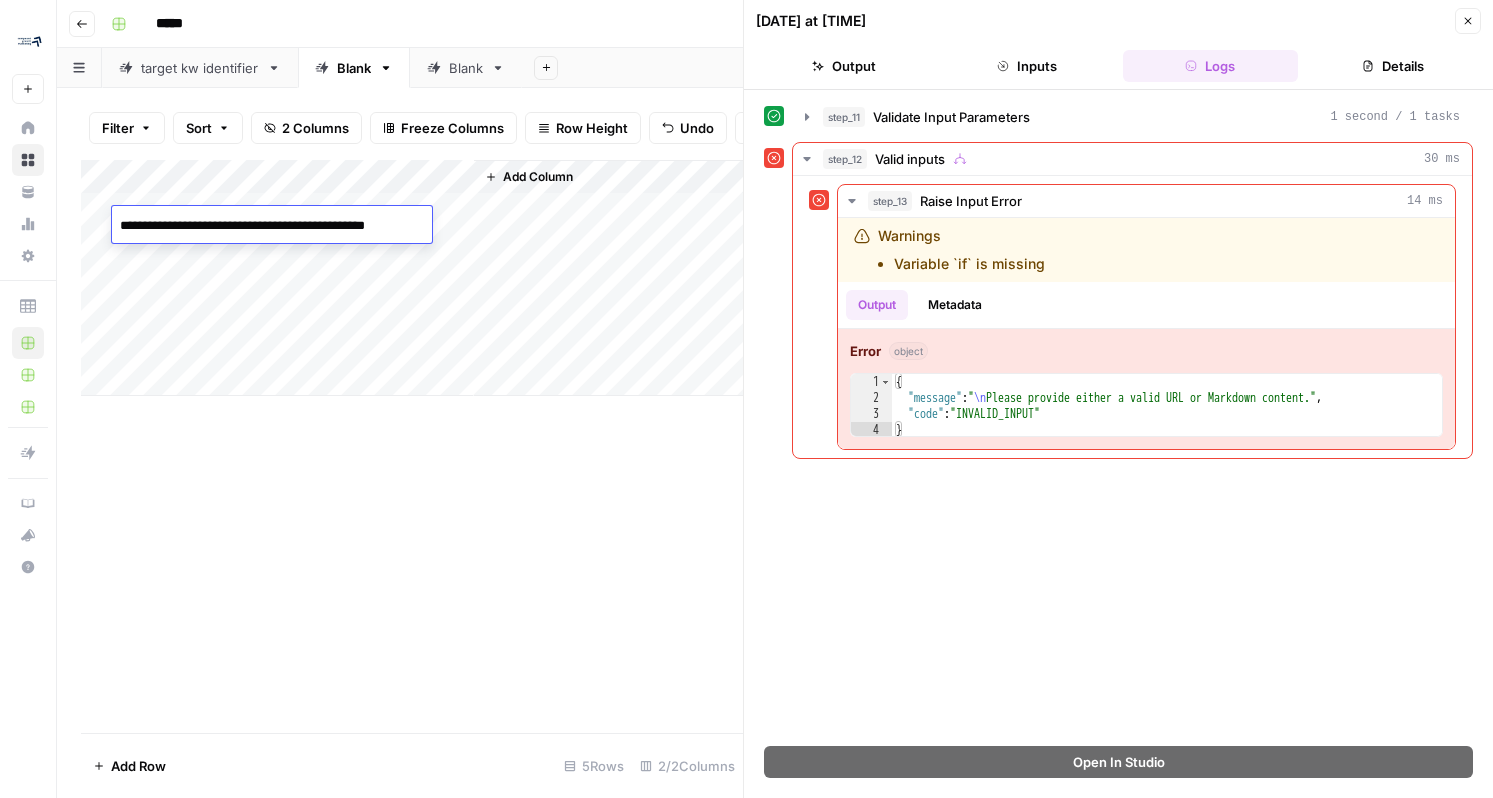 click on "step_11 Validate Input Parameters [TIME] / [NUMBER] tasks step_12 Valid inputs [TIME] step_13 Raise Input Error [TIME] Warnings Variable `if` is missing Output Metadata Error object [NUMBER] [NUMBER] [NUMBER] [NUMBER] {    "message" :  "
Please provide either a valid URL or Markdown content." ,    "code" :  "INVALID_INPUT" }     XXXXXXXXXXXXXXXXXXXXXXXXXXXXXXXXXXXXXXXXXXXXXXXXXXXXXXXXXXXXXXXXXXXXXXXXXXXXXXXXXXXXXXXXXXXXXXXXXXXXXXXXXXXXXXXXXXXXXXXXXXXXXXXXXXXXXXXXXXXXXXXXXXXXXXXXXXXXXXXXXXXXXXXXXXXXXXXXXXXXXXXXXXXXXXXXXXXXXXXXXXXXXXXXXXXXXXXXXXXXXXXXXXXXXXXXXXXXXXXXXXXXXXXXXXXXXXXXXXXXXXXXXXXXXXXXXXXXXXXXXXXXXXXXXXXXXXXXXXXXXXXXXXXXXXXXXXXXXXXXXXXXXXXXXXXXXXXXXXXXXXXXXXXXXXXXXXXXXXXXXXXXXXXXXXXXXXXXXXXXXXXXXXXXXXXXXXXXXXXXXXXXXXXXXXXXXXXXXXXXXXXXXXXXXXXXXXXXXXXXXXXXXXXXXXXXXXXXXXXXXXXXXXXXXXXXXXXXXXXXXXXXXXXXXXXXXXXXXXXXXXXXXXXXXXXX" at bounding box center [1118, 418] 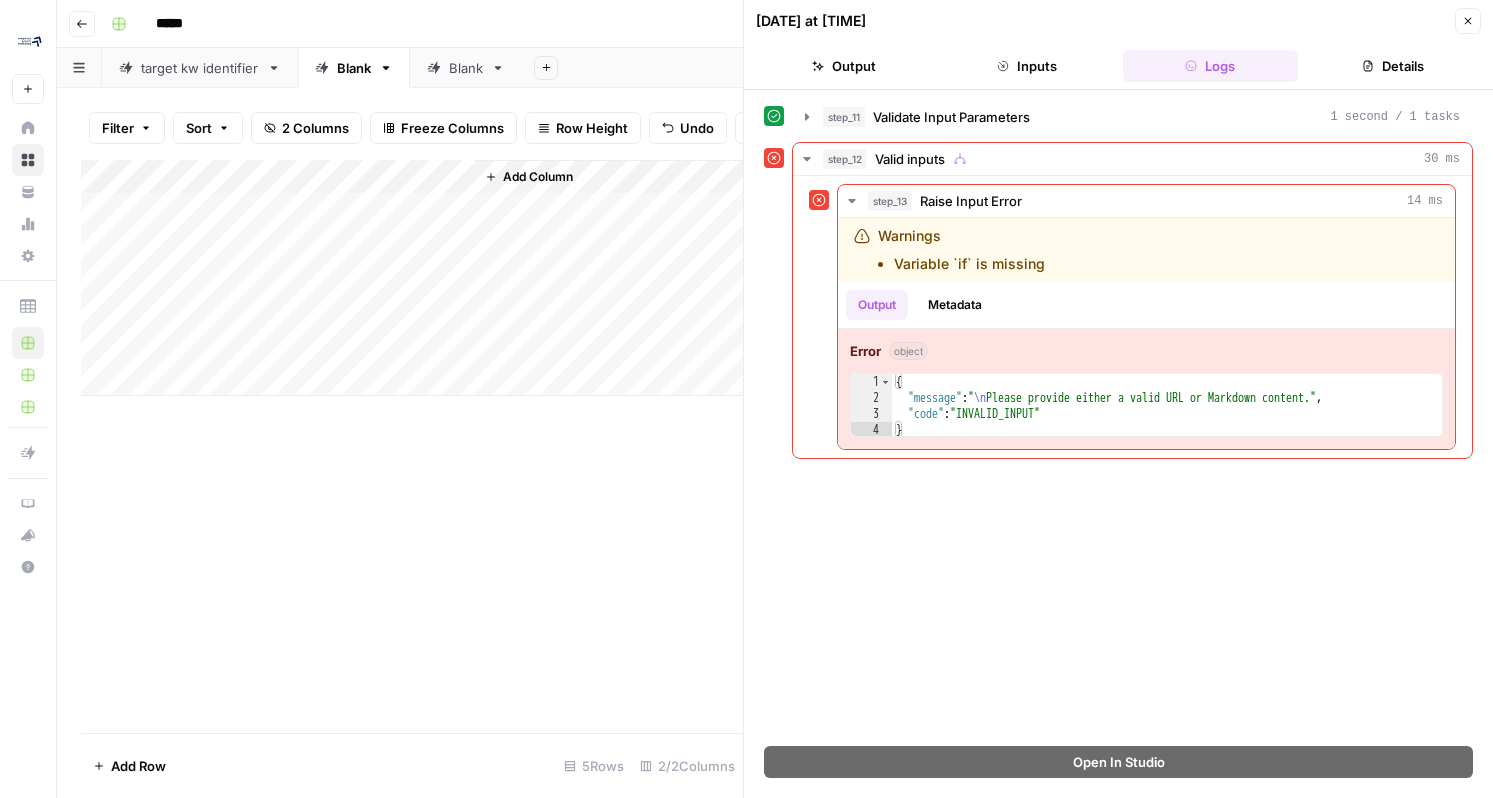 click on "Add Column" at bounding box center (412, 278) 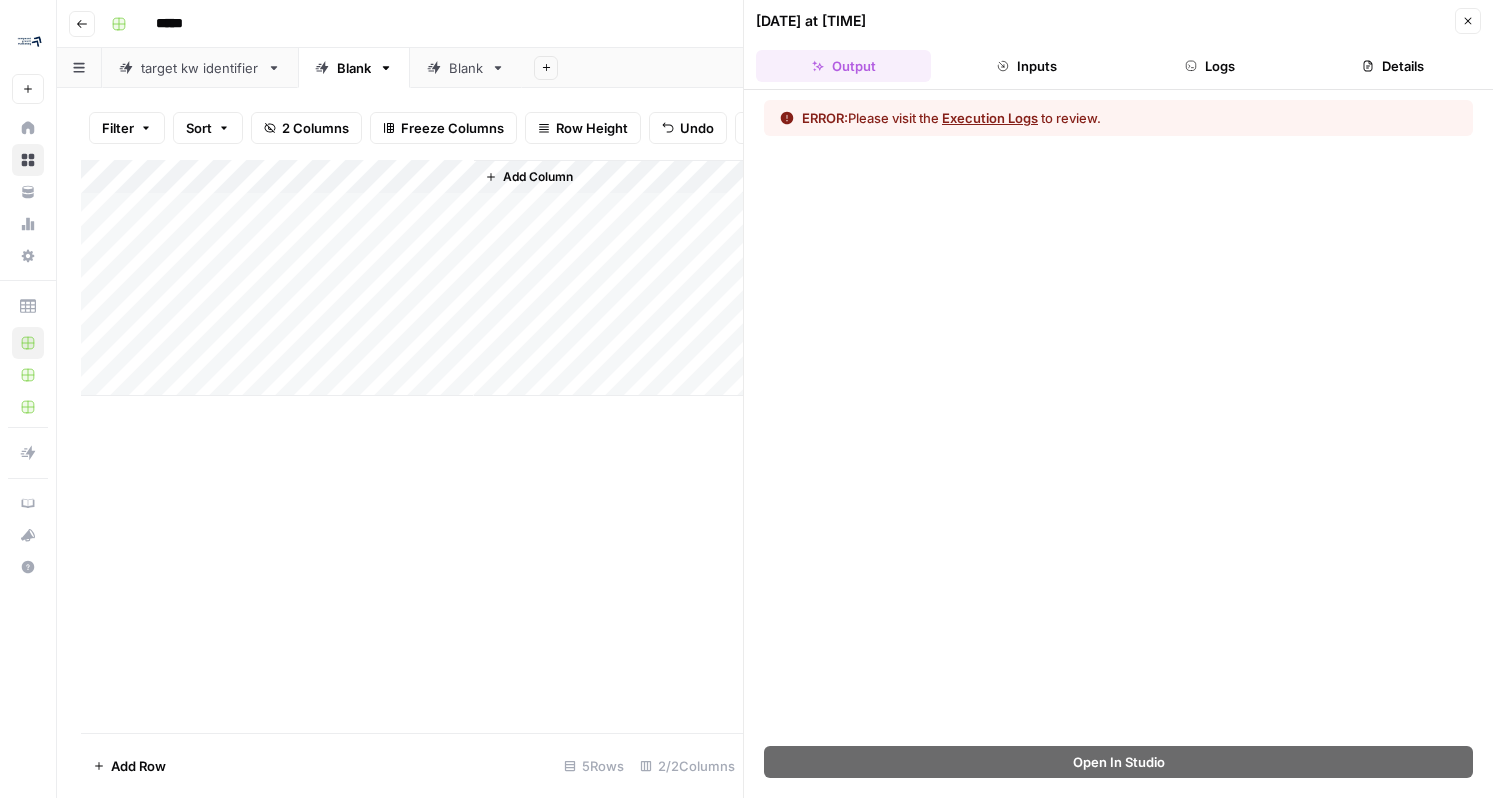 click on "Logs" at bounding box center (1210, 66) 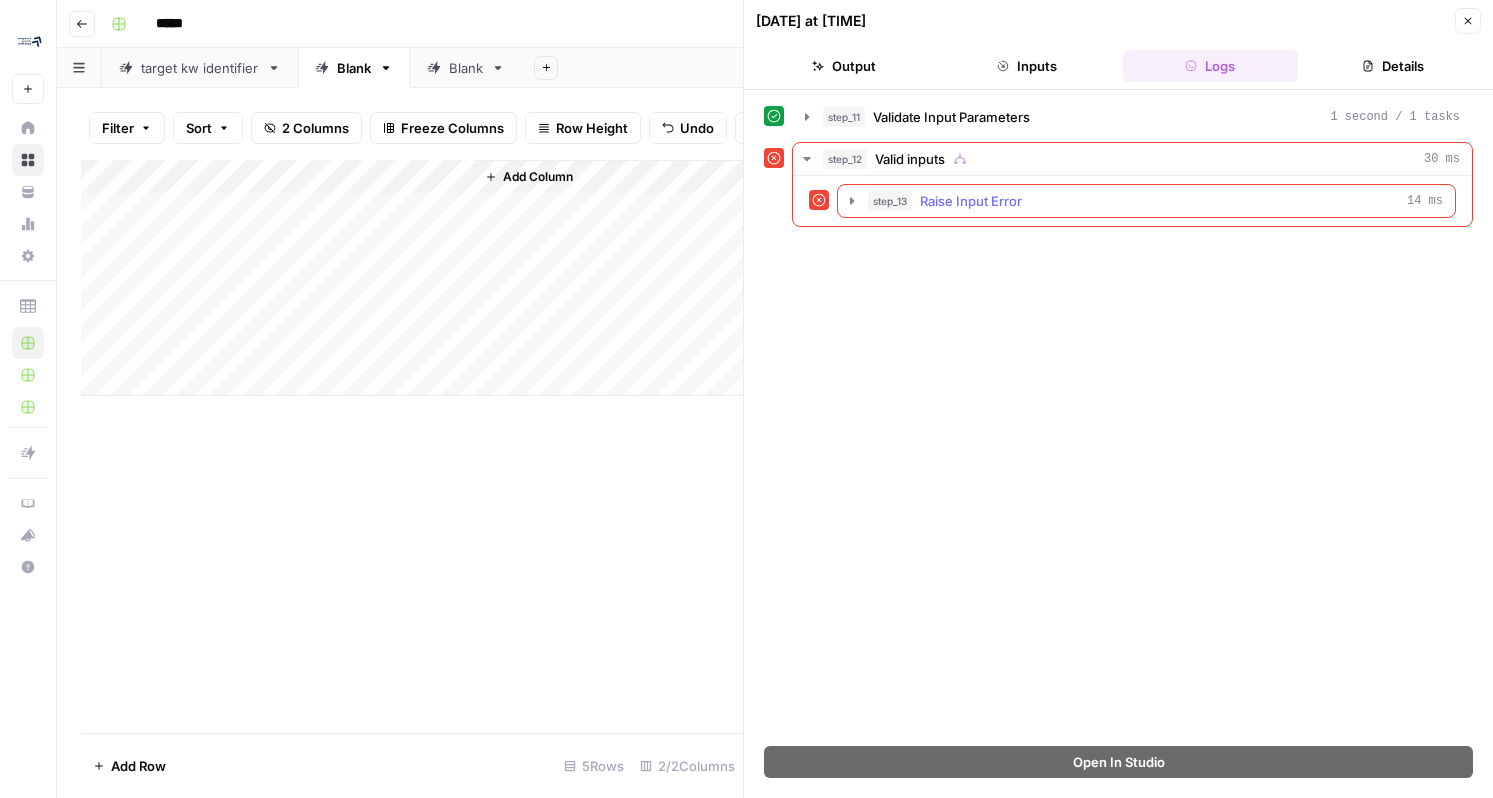 click on "step_13 Raise Input Error [TIME]" at bounding box center (1146, 201) 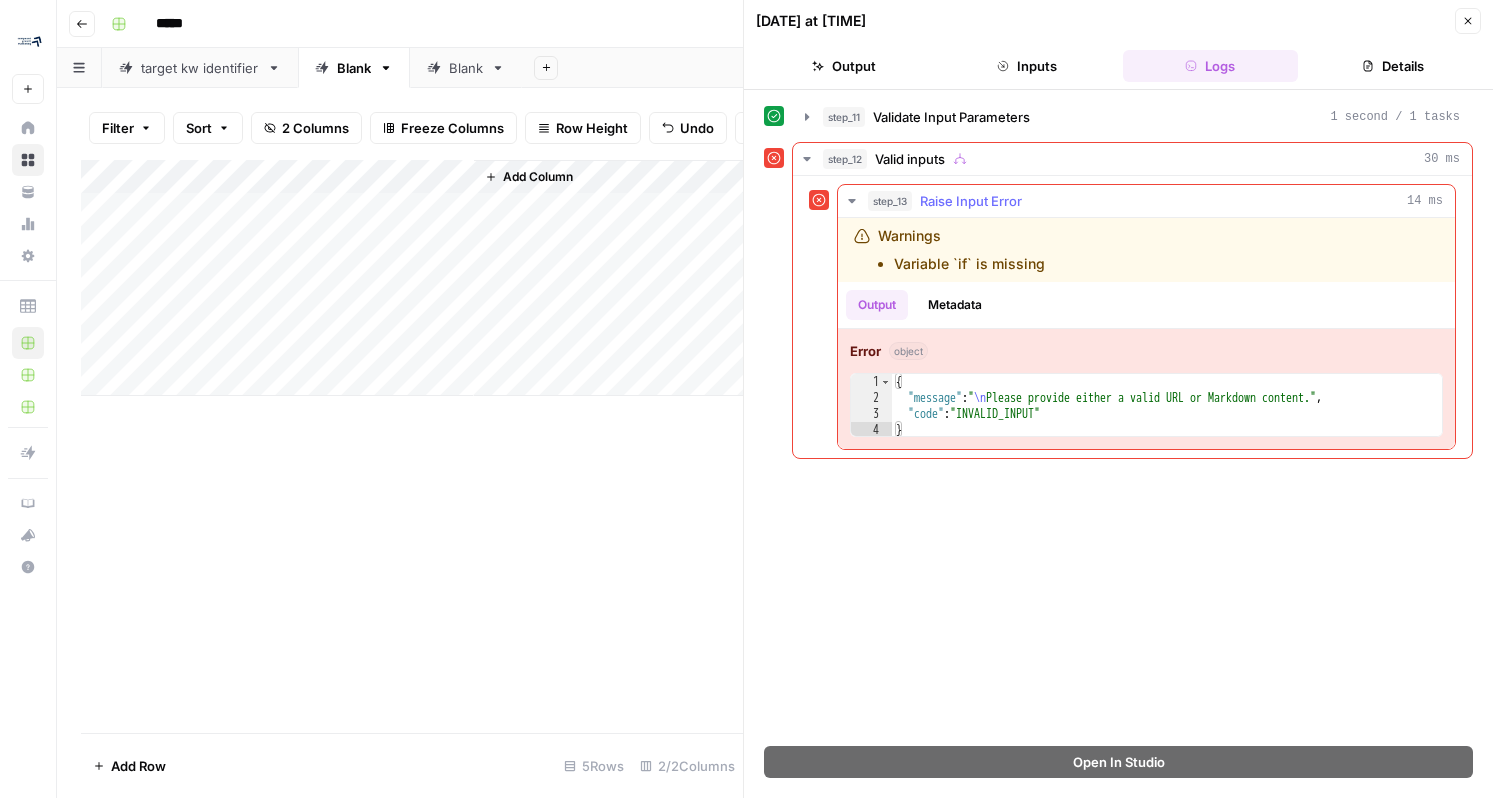 click on "Metadata" at bounding box center (955, 305) 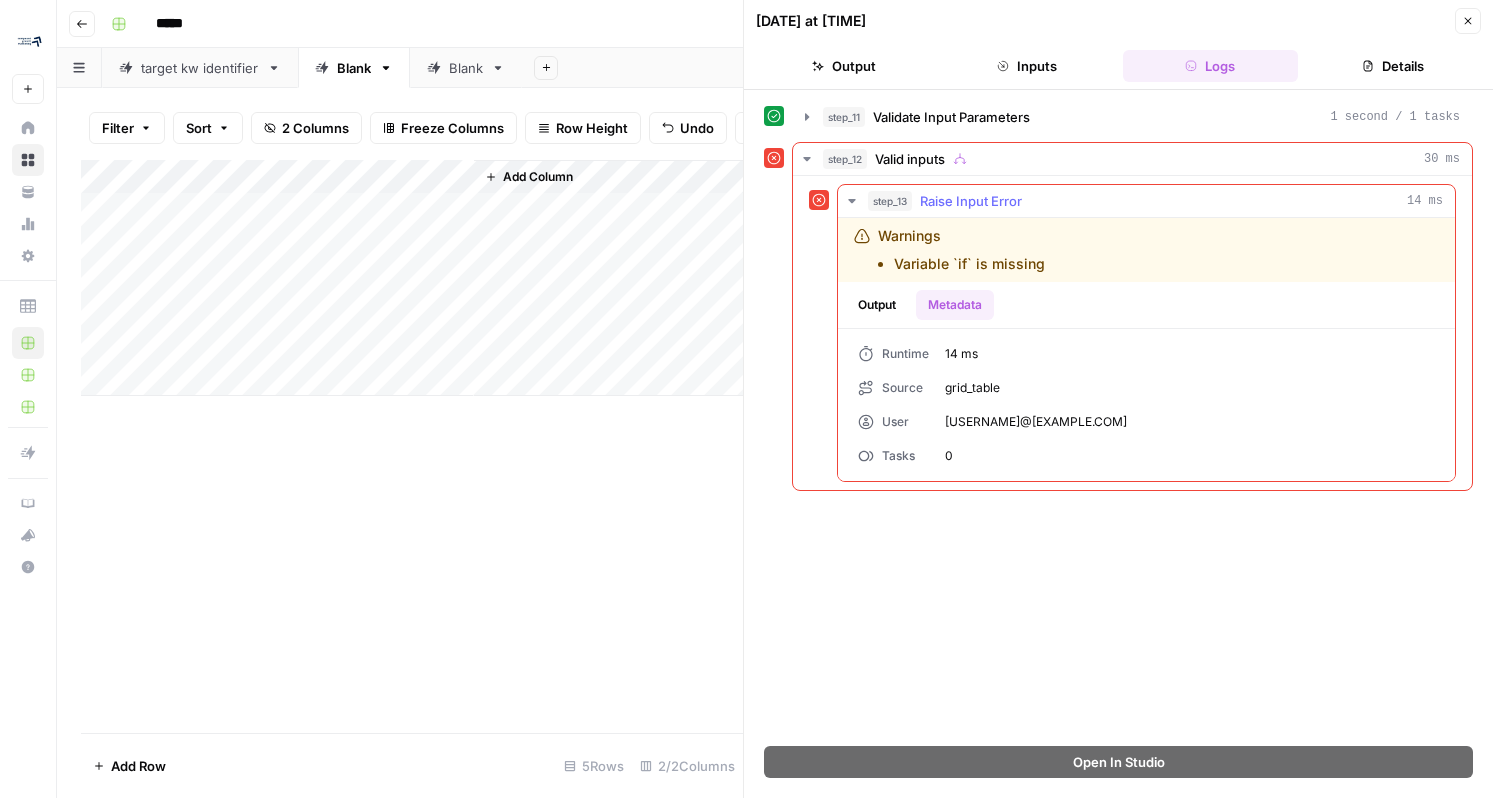 click on "Output" at bounding box center (877, 305) 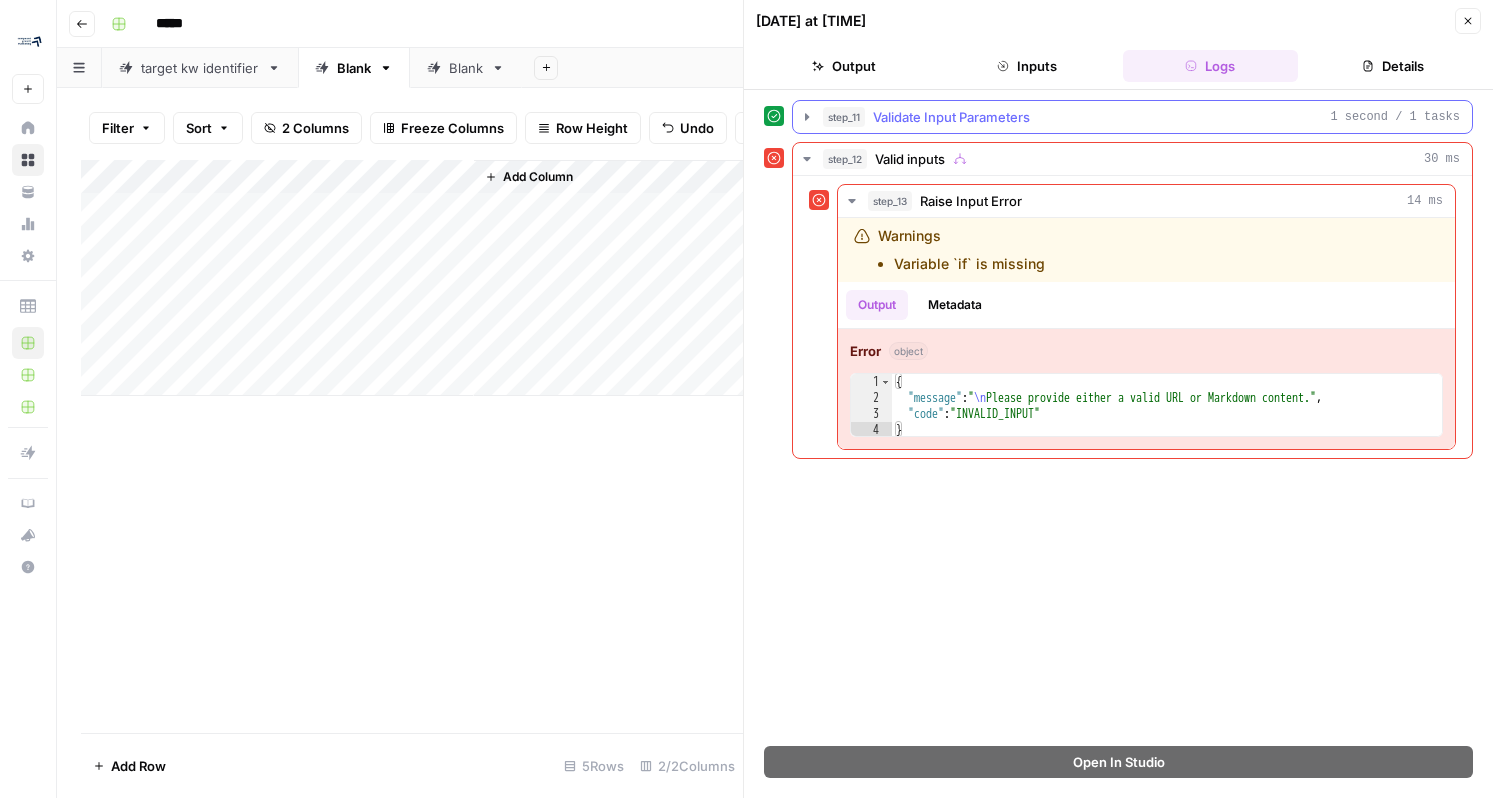 click on "Validate Input Parameters" at bounding box center (951, 117) 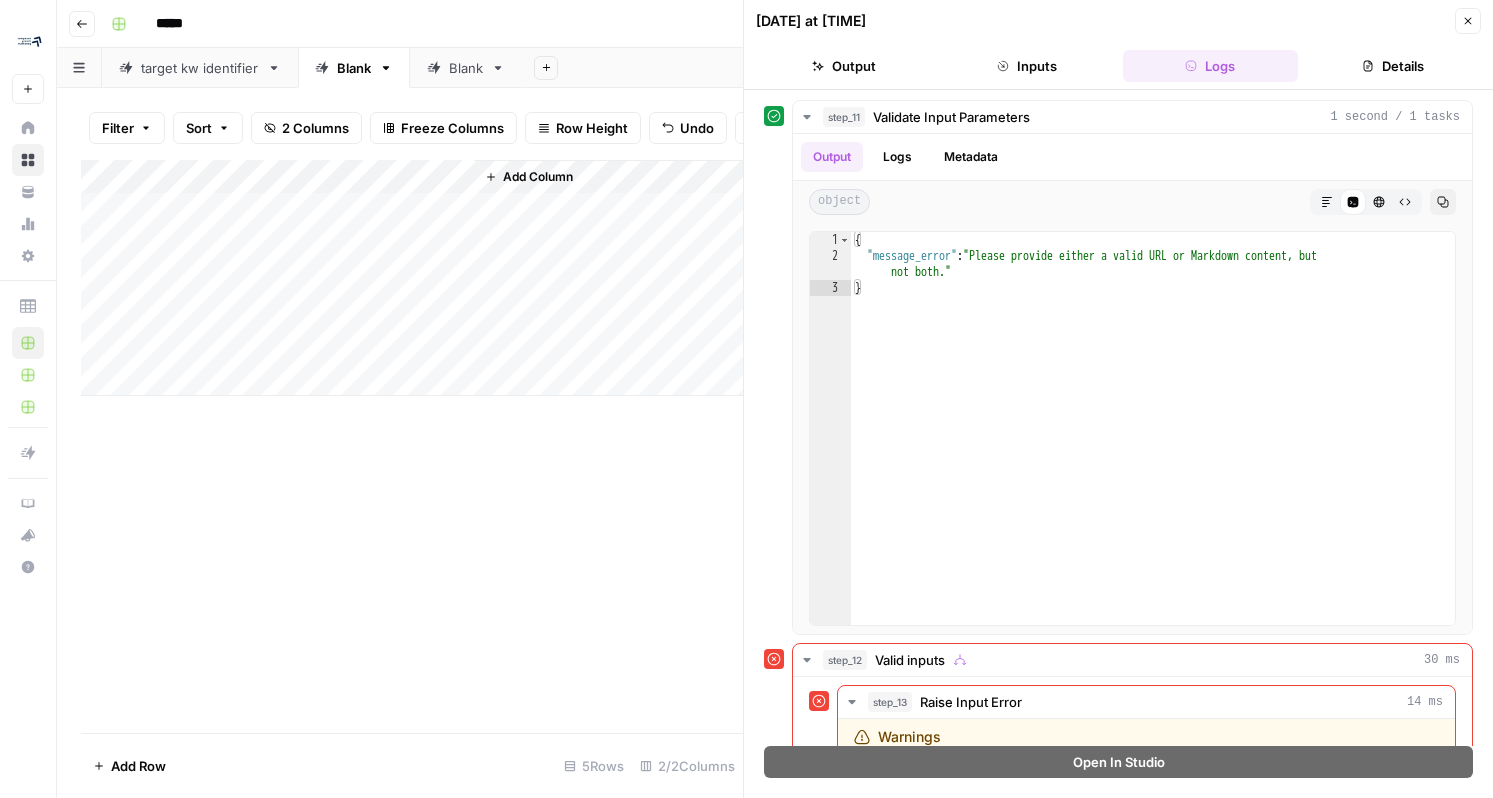 click on "Output" at bounding box center (843, 66) 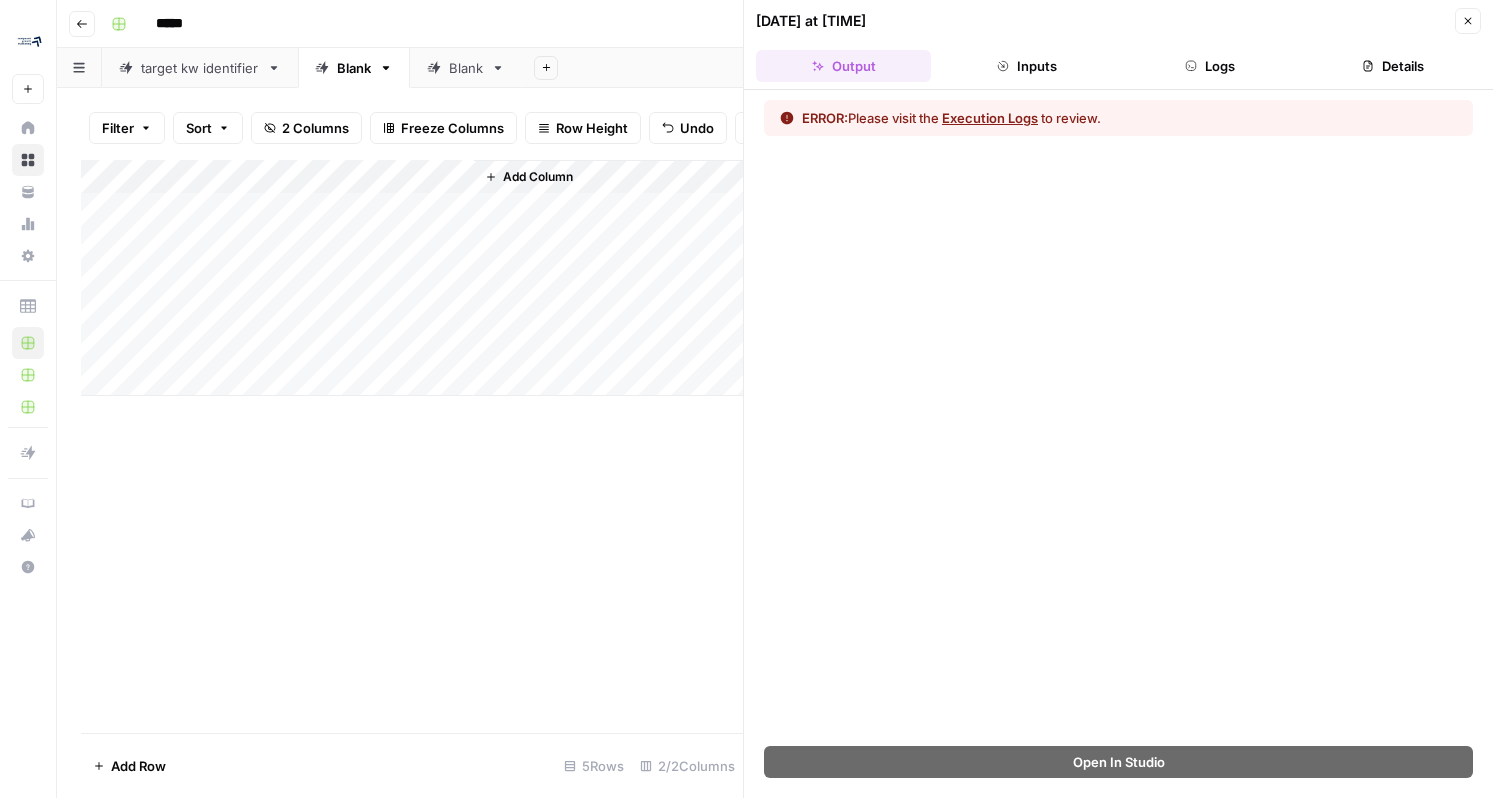 click on "Inputs" at bounding box center [1026, 66] 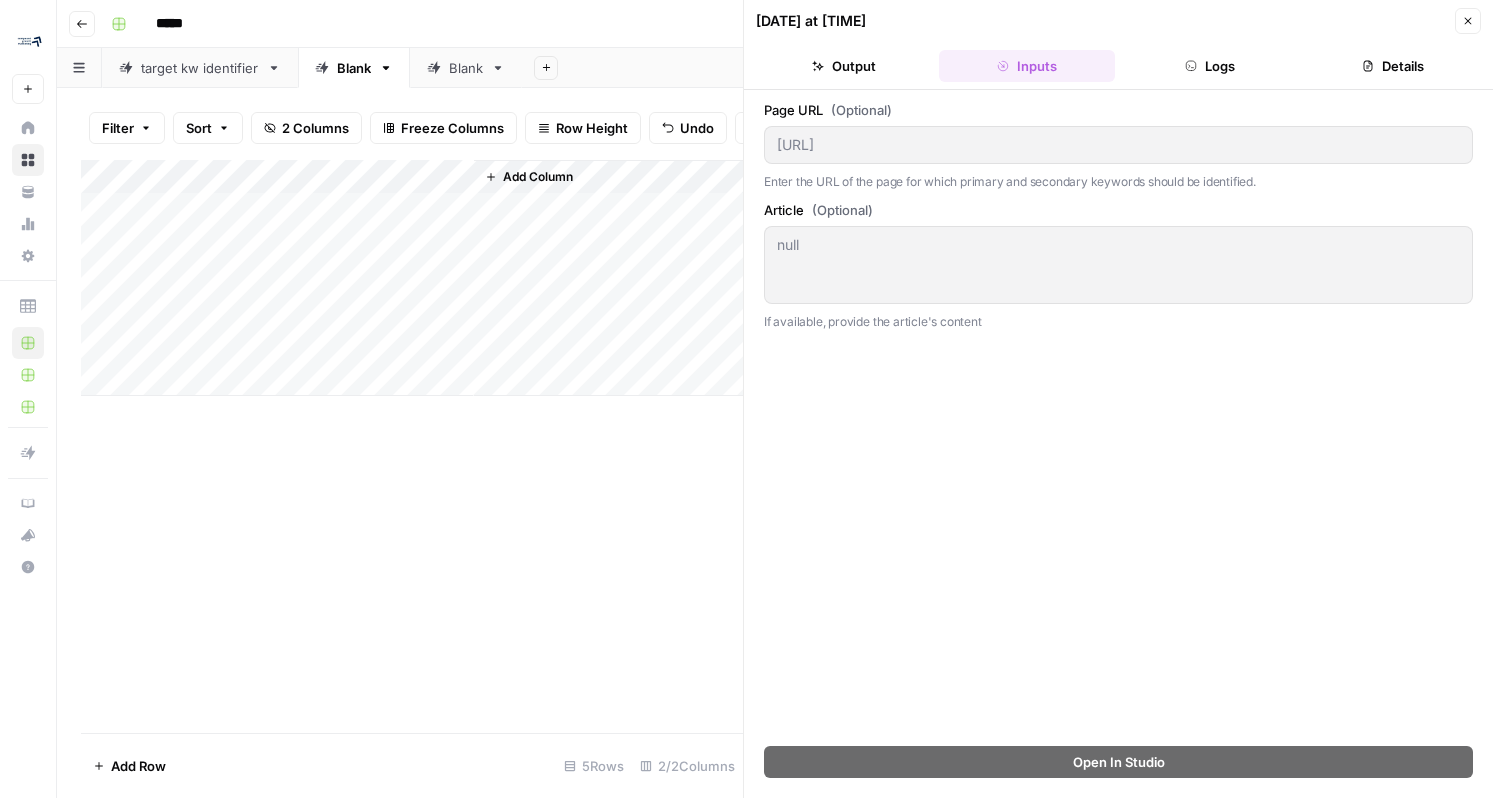 click on "Add Column" at bounding box center [412, 278] 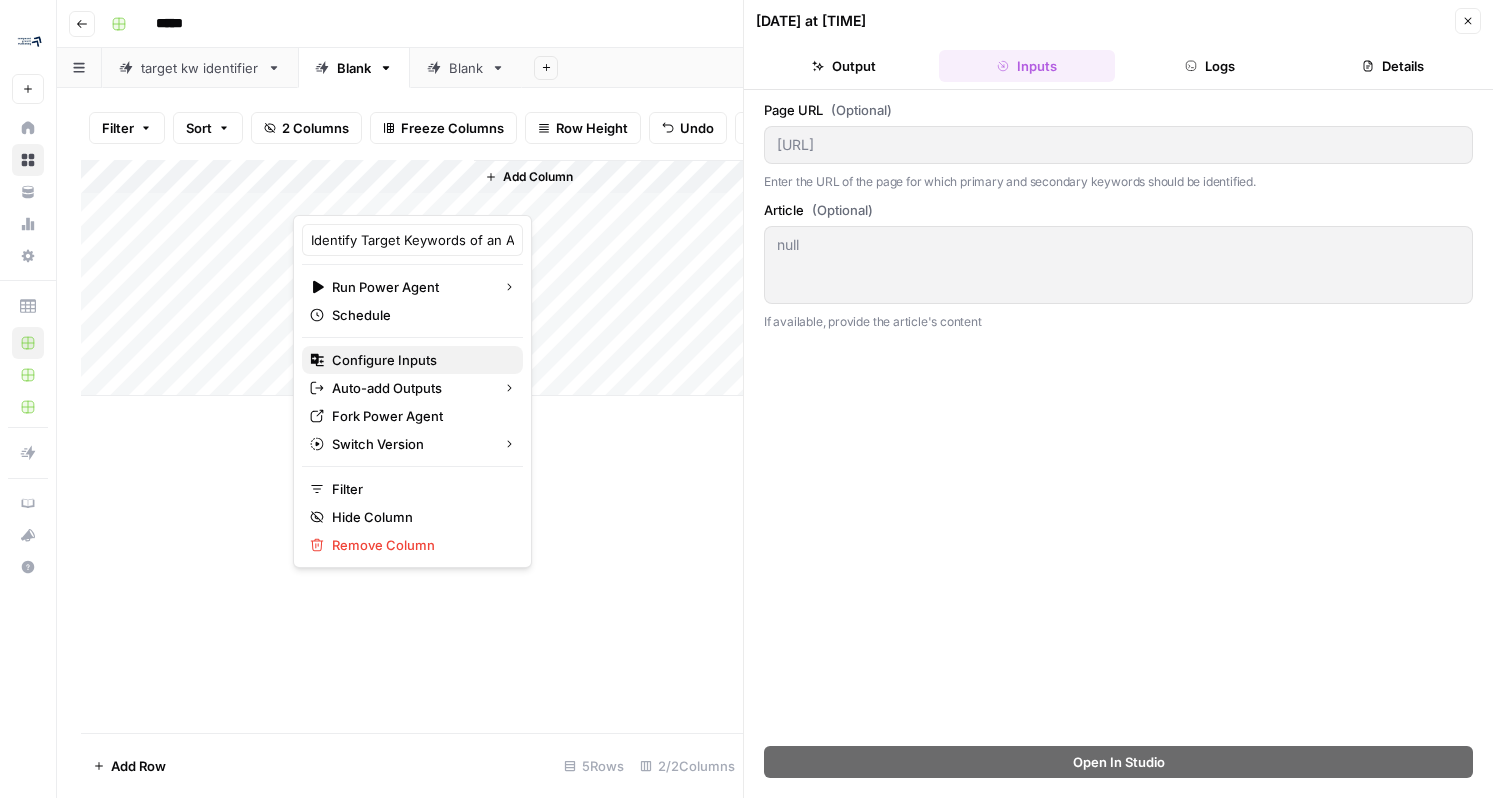click on "Configure Inputs" at bounding box center [419, 360] 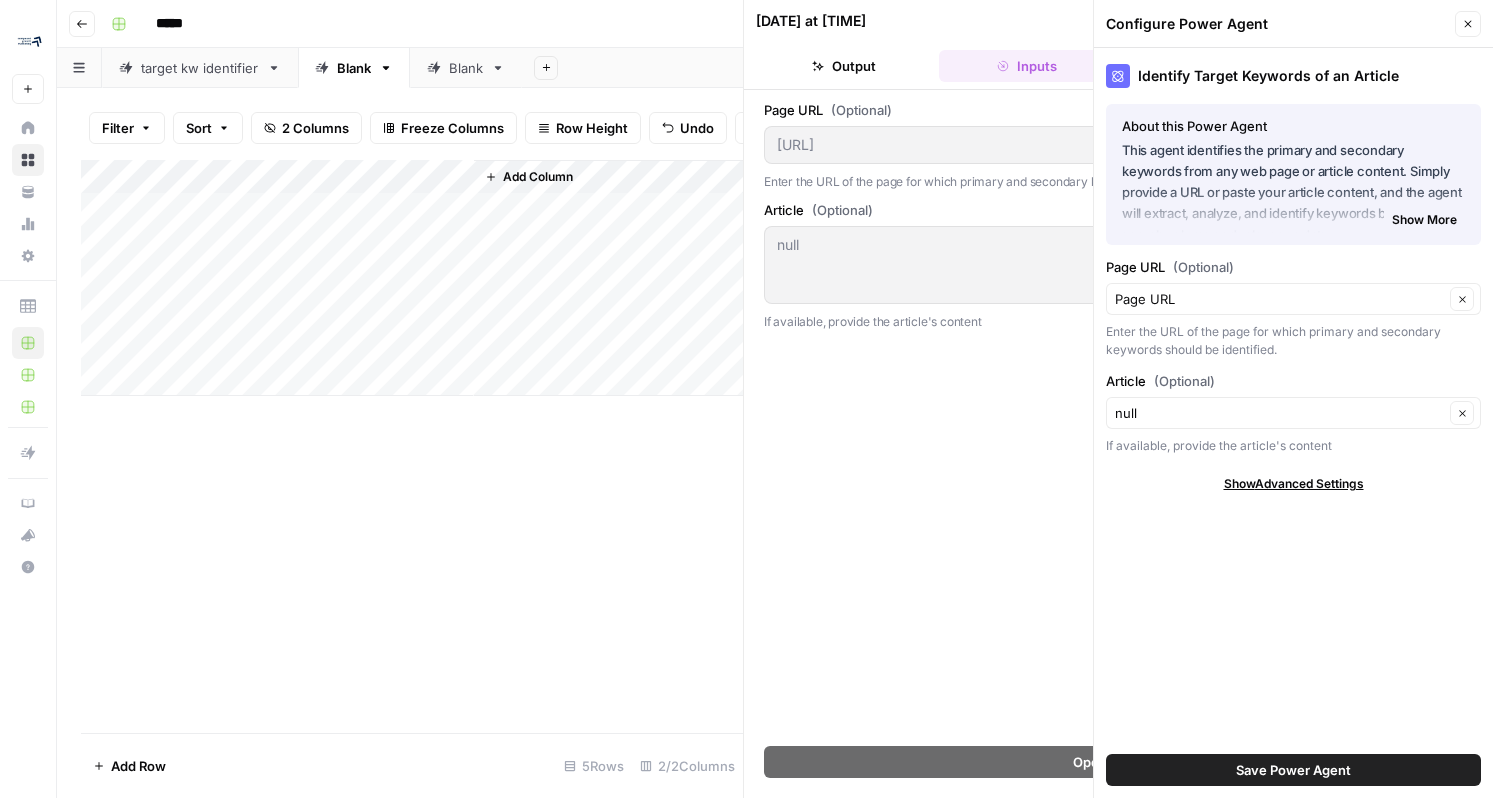 click on "Page URL Clear" at bounding box center (1293, 299) 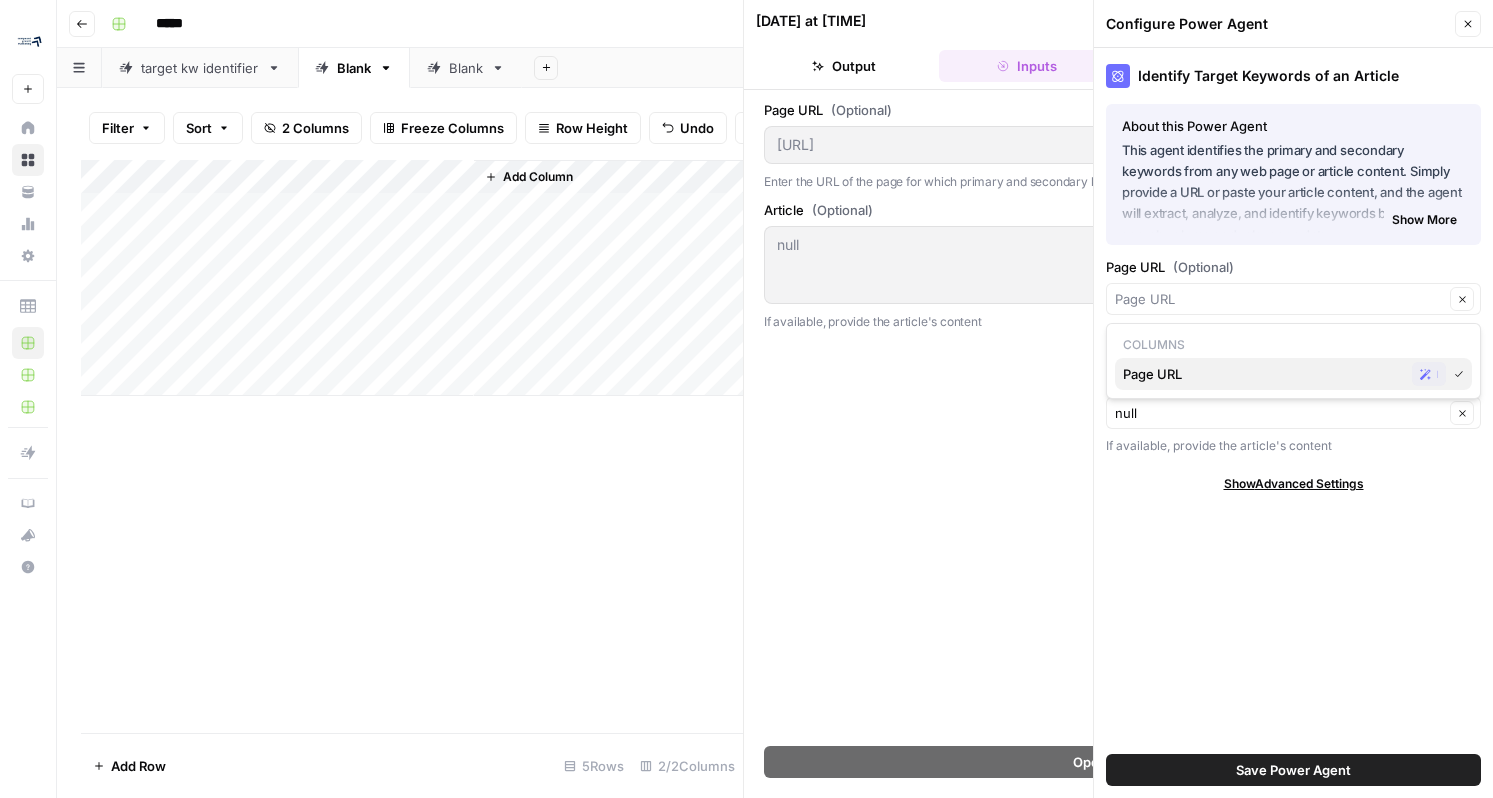click on "Page URL" at bounding box center [1263, 374] 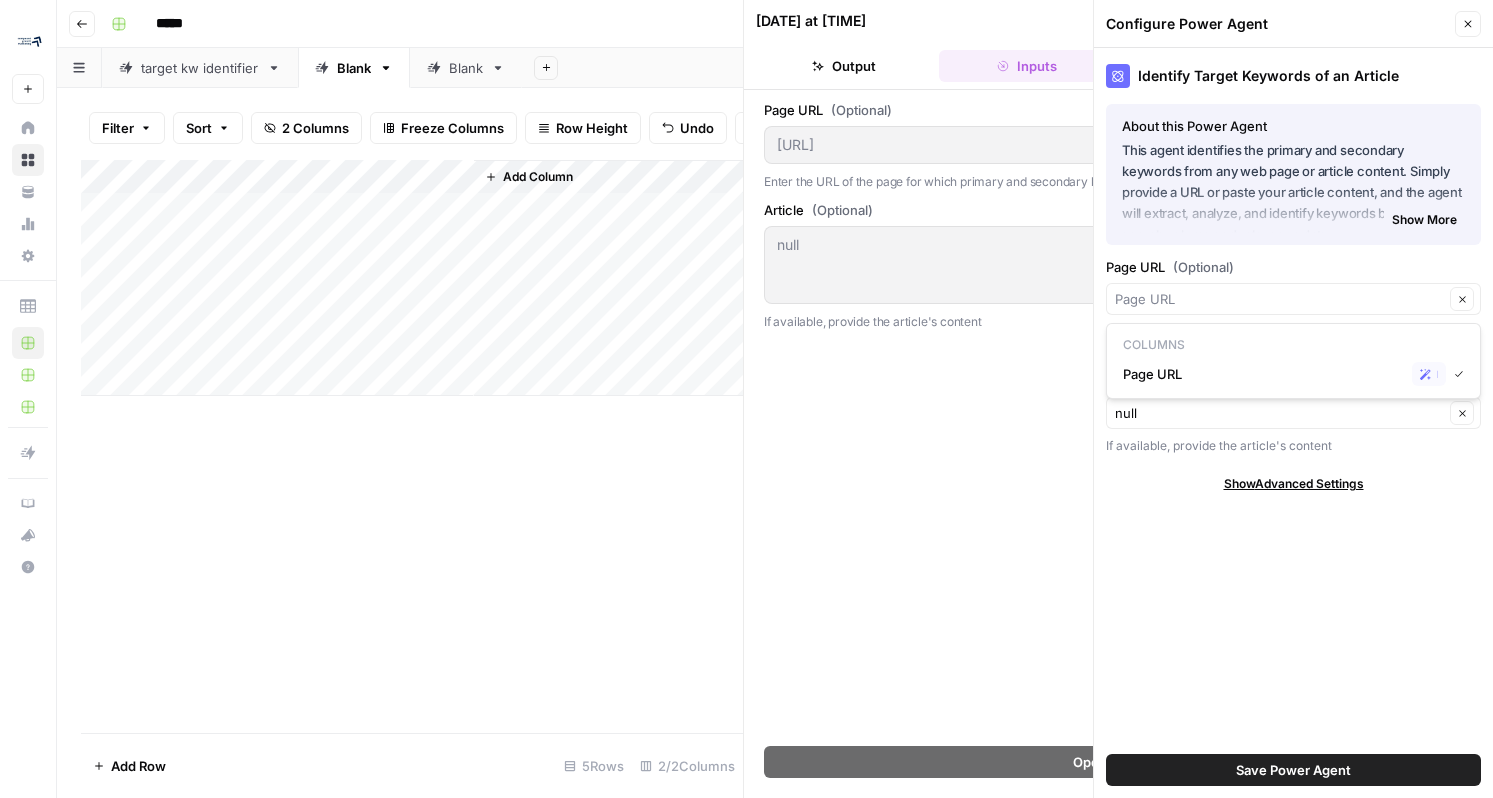 type on "Page URL" 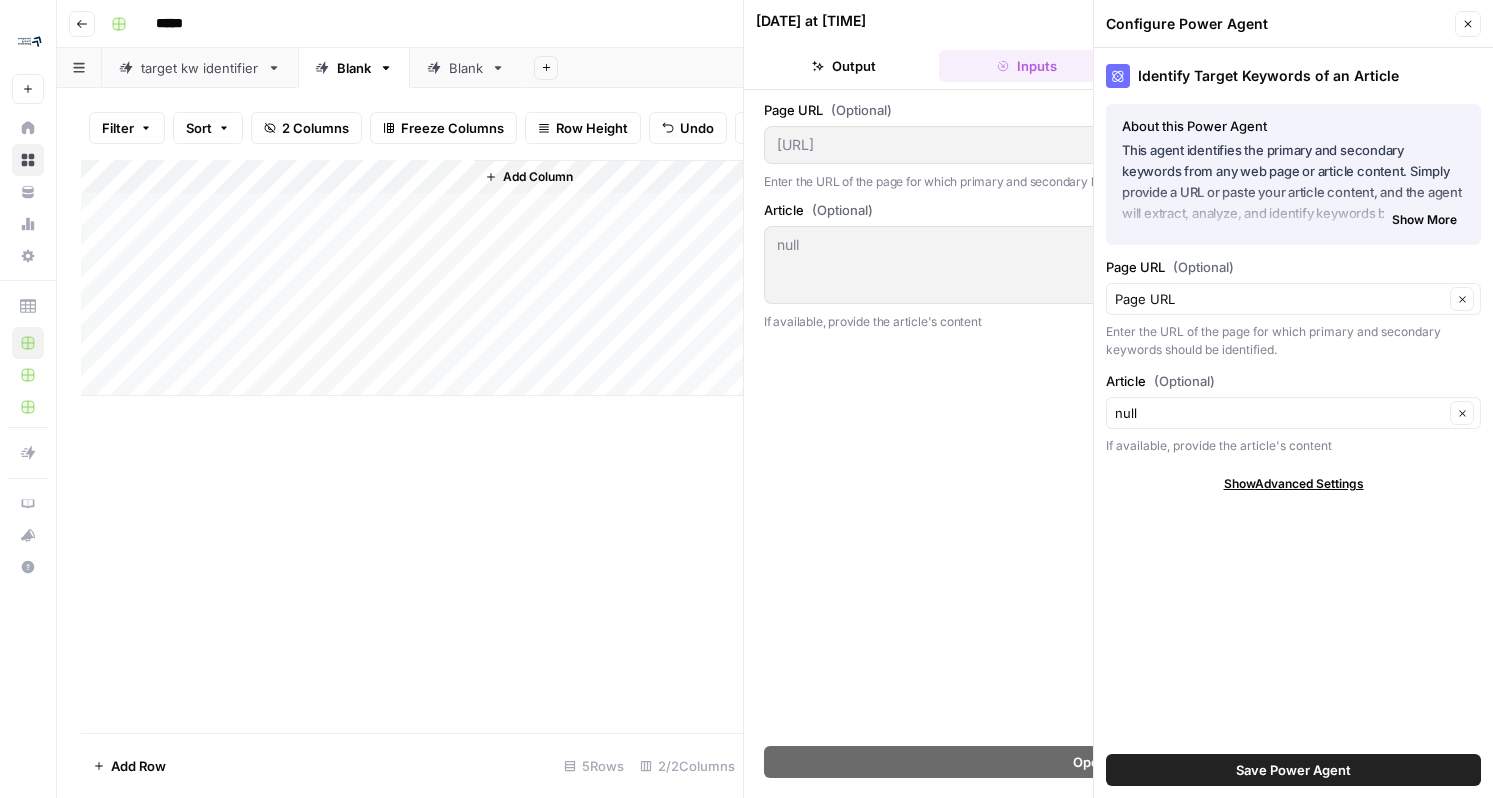 click on "Save Power Agent" at bounding box center (1293, 770) 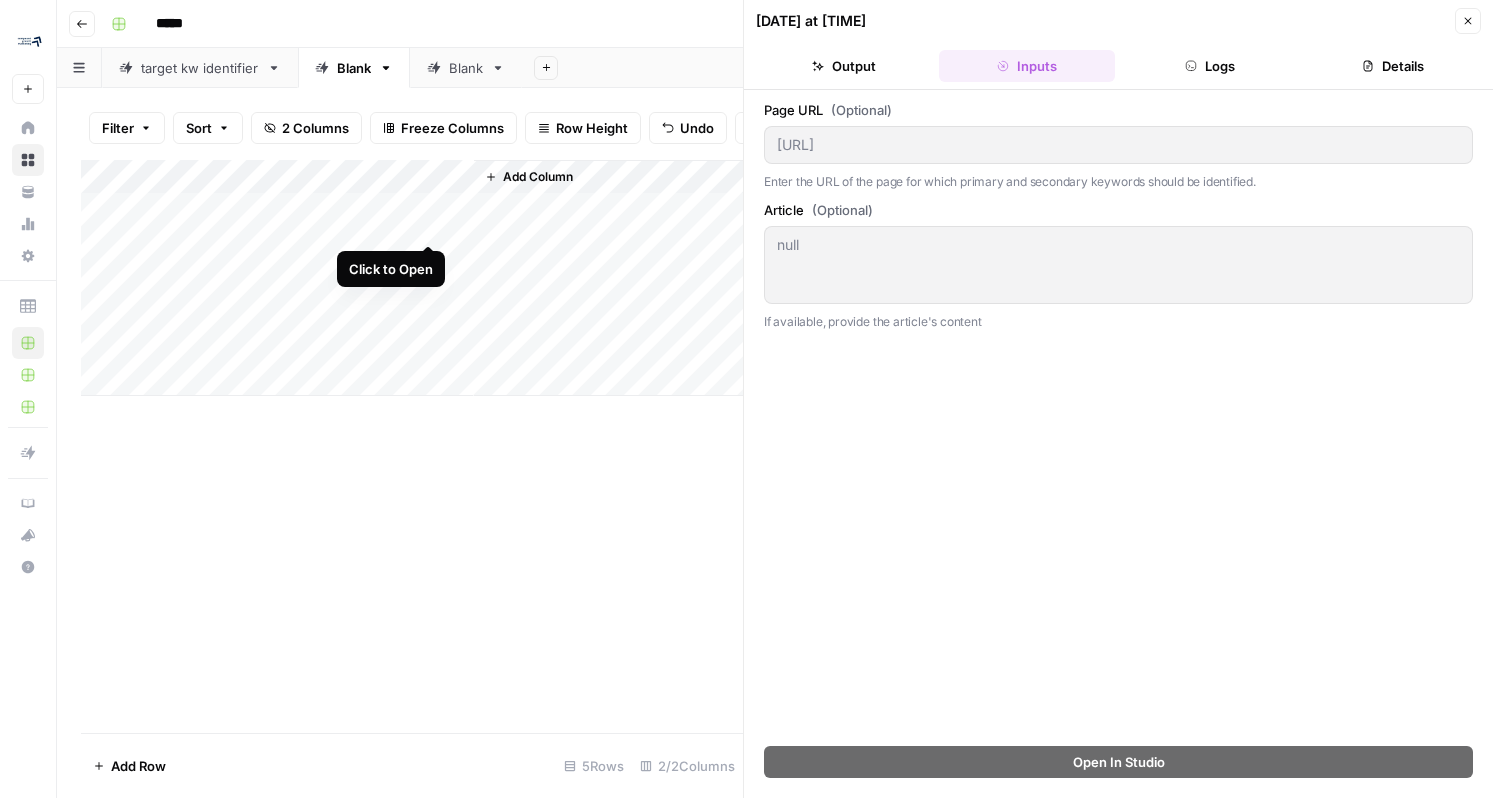 click on "Add Column" at bounding box center [412, 278] 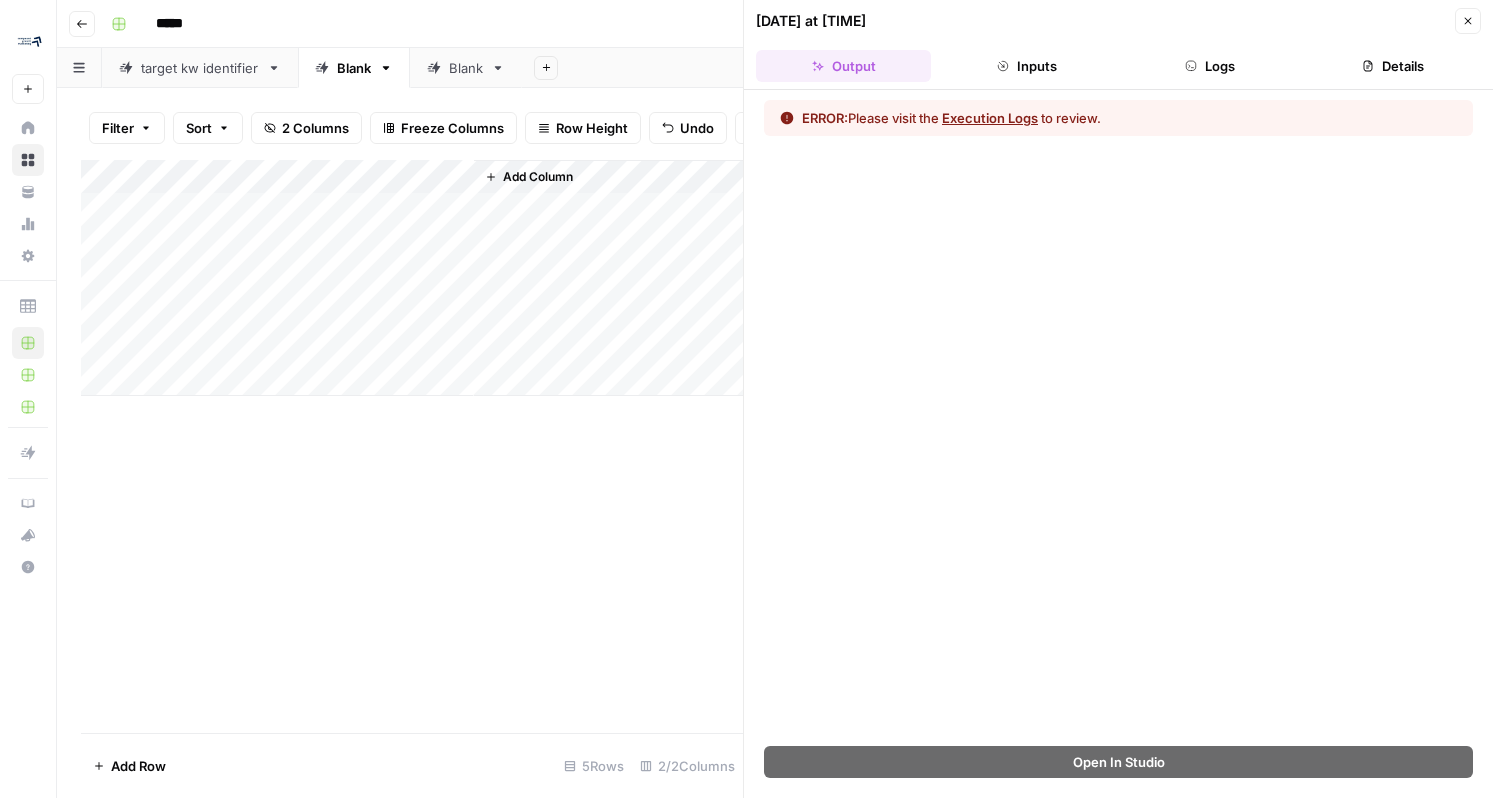 click on "Add Column" at bounding box center (412, 278) 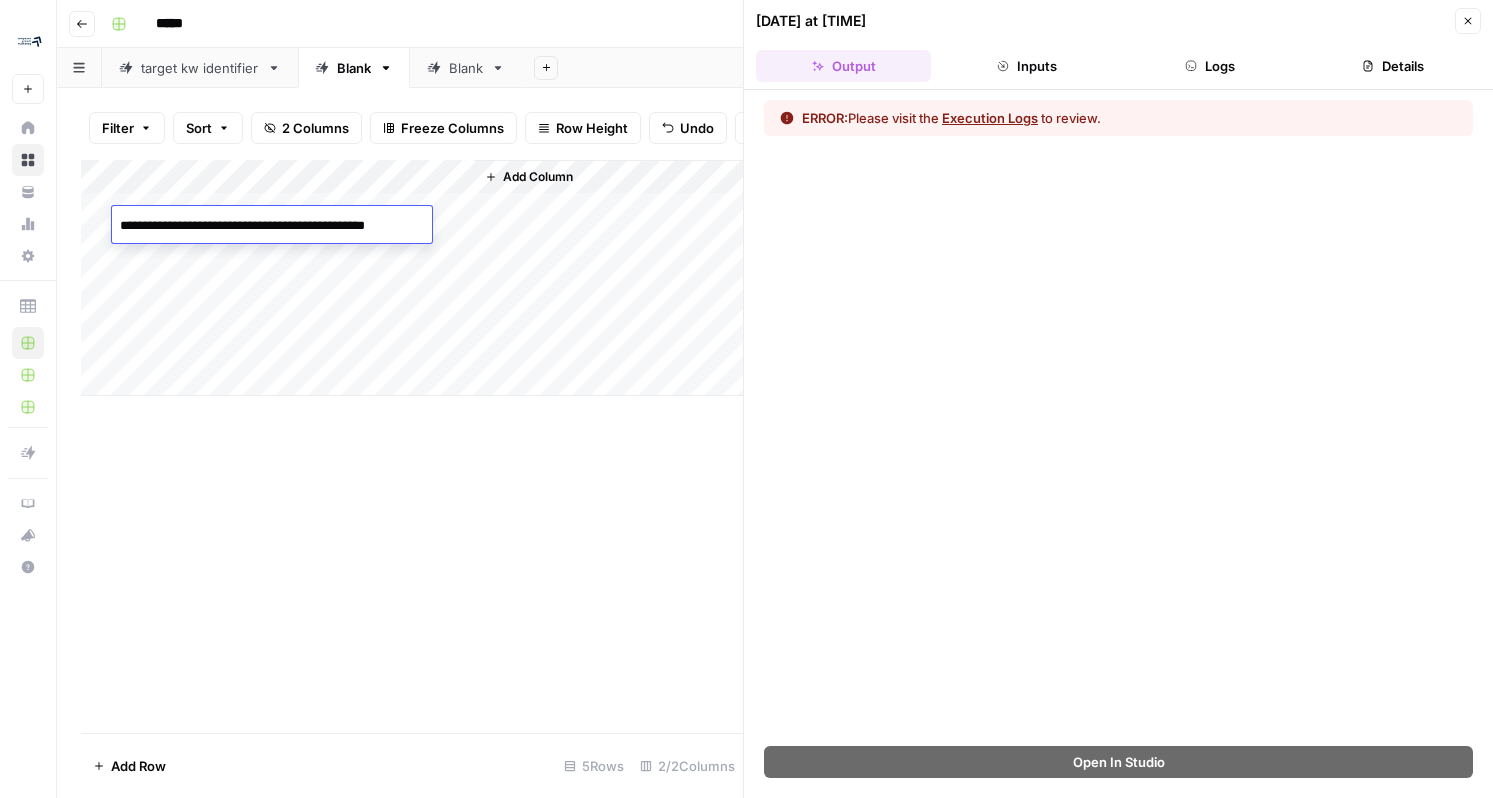 click on "**********" at bounding box center (272, 226) 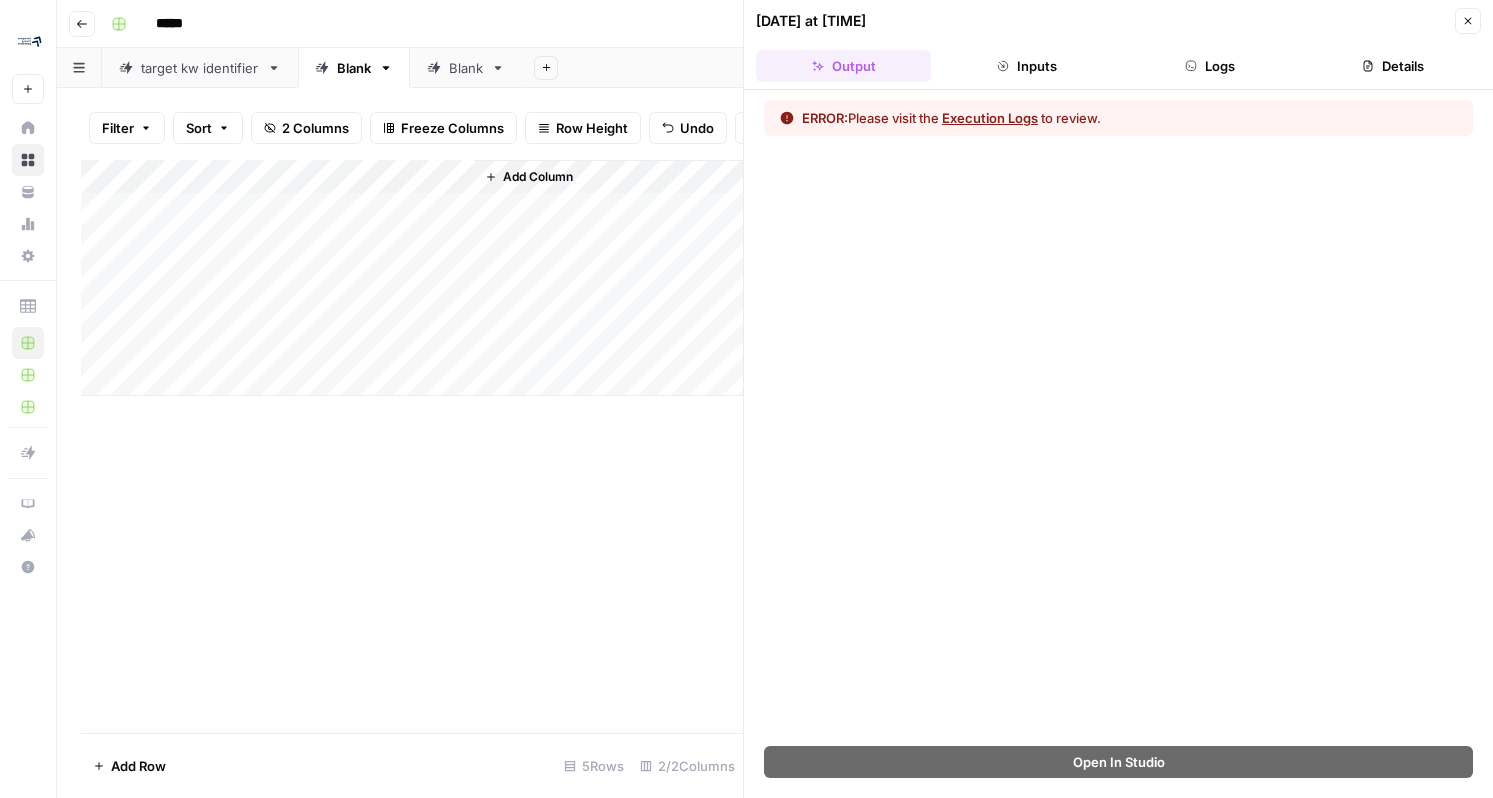 click on "Add Column" at bounding box center [412, 278] 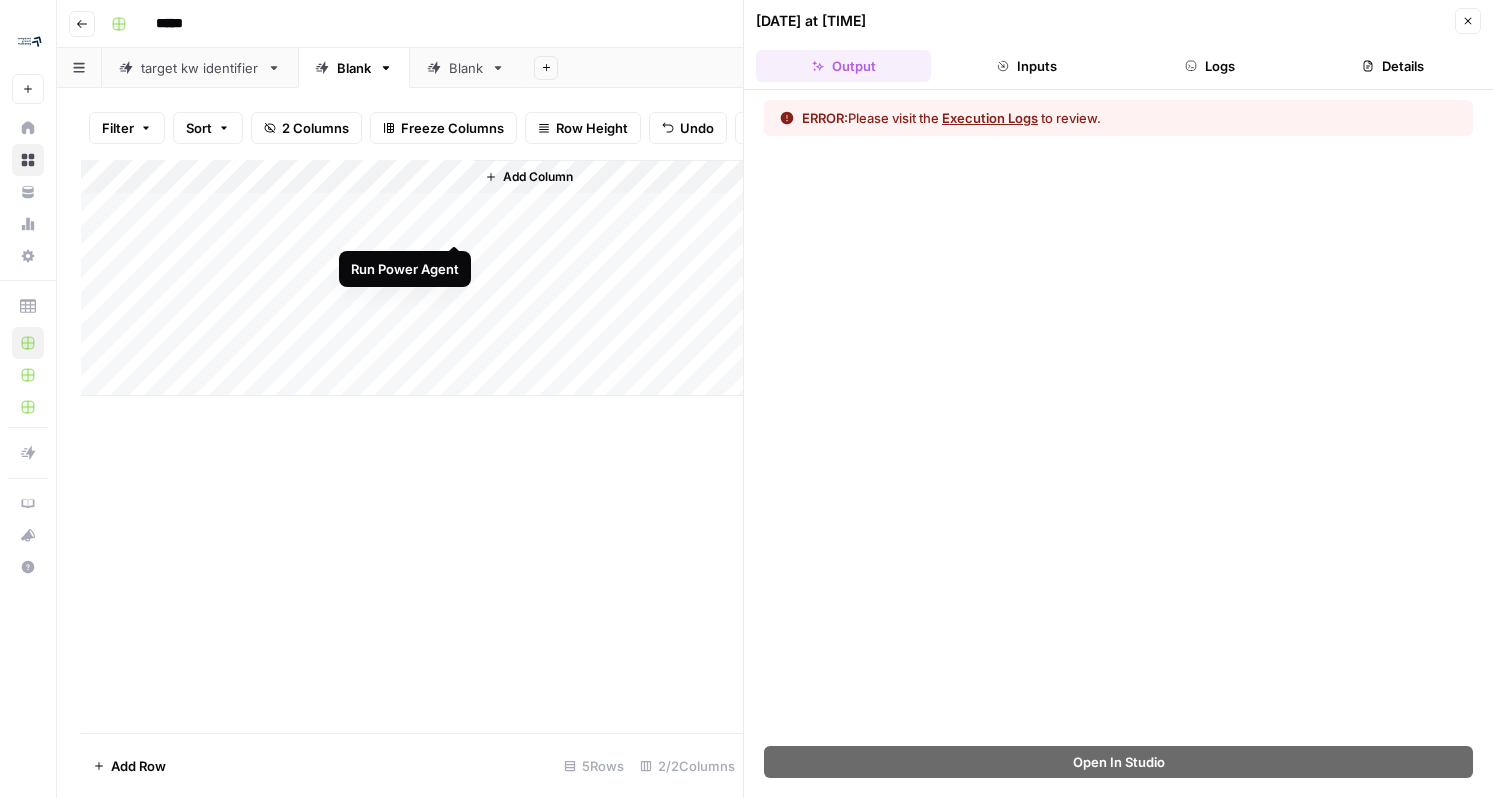 click on "Add Column" at bounding box center (412, 278) 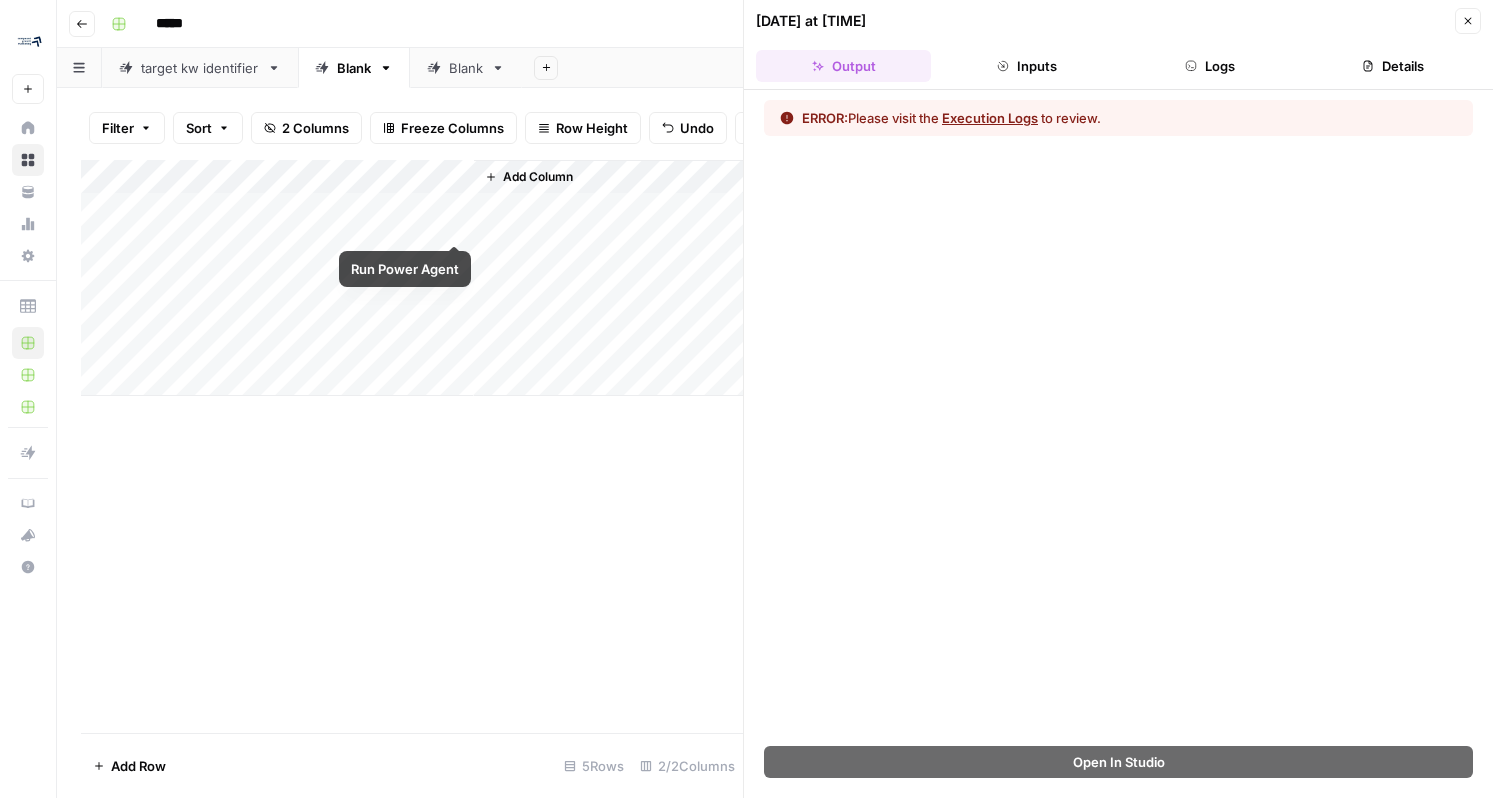 click on "Add Column" at bounding box center [412, 278] 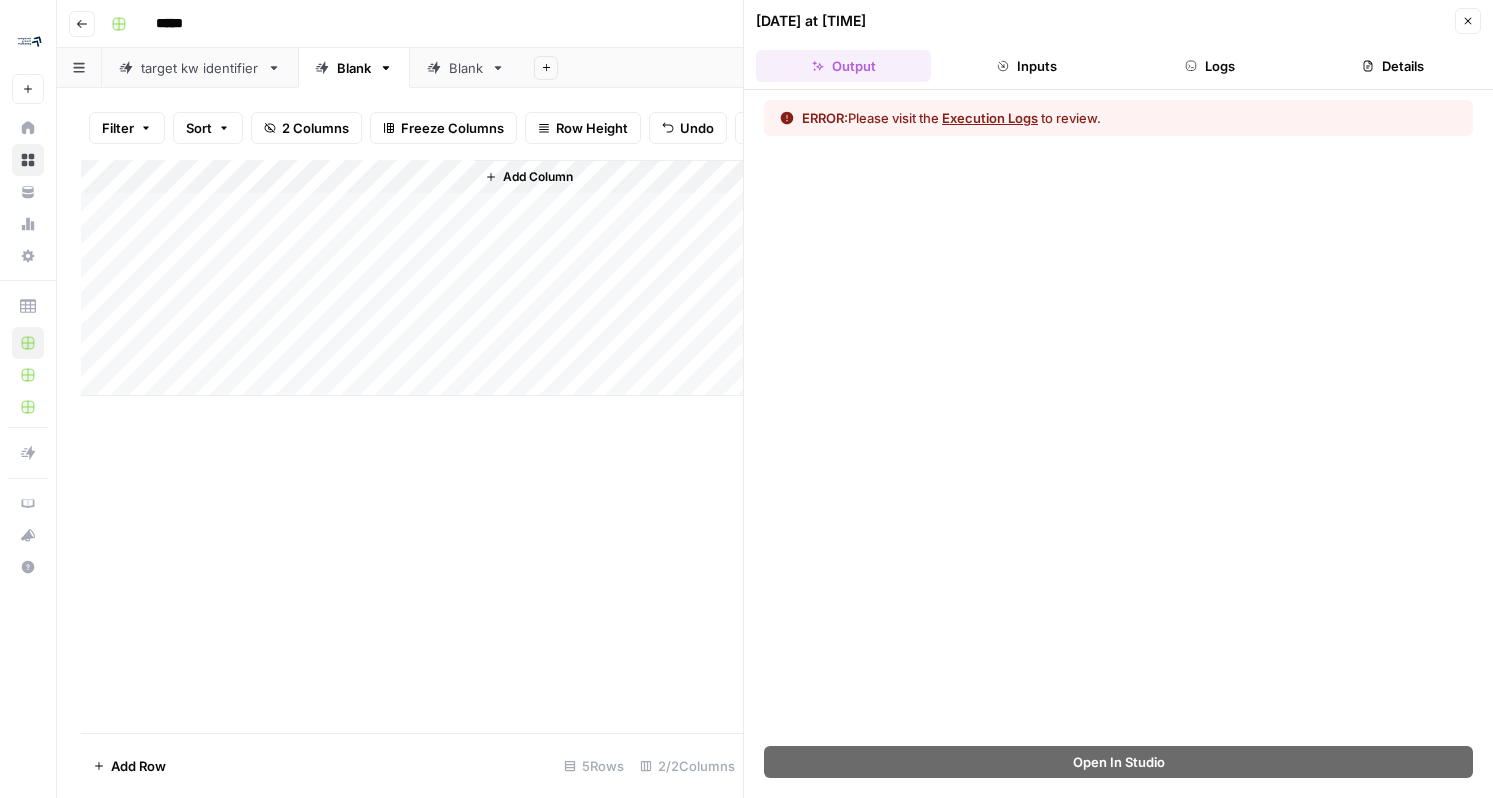 click on "Execution Logs" at bounding box center [990, 118] 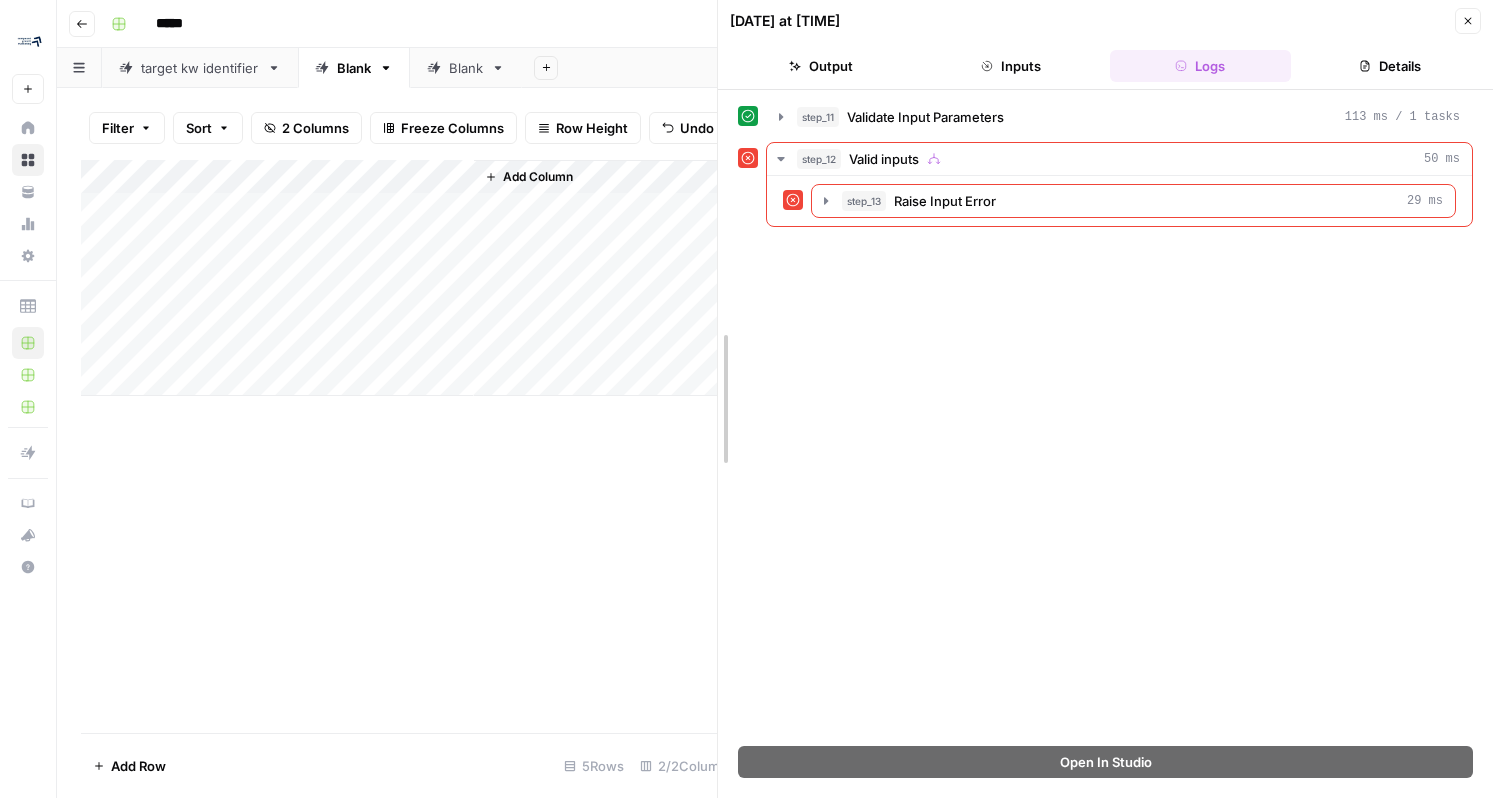 drag, startPoint x: 742, startPoint y: 66, endPoint x: 757, endPoint y: 92, distance: 30.016663 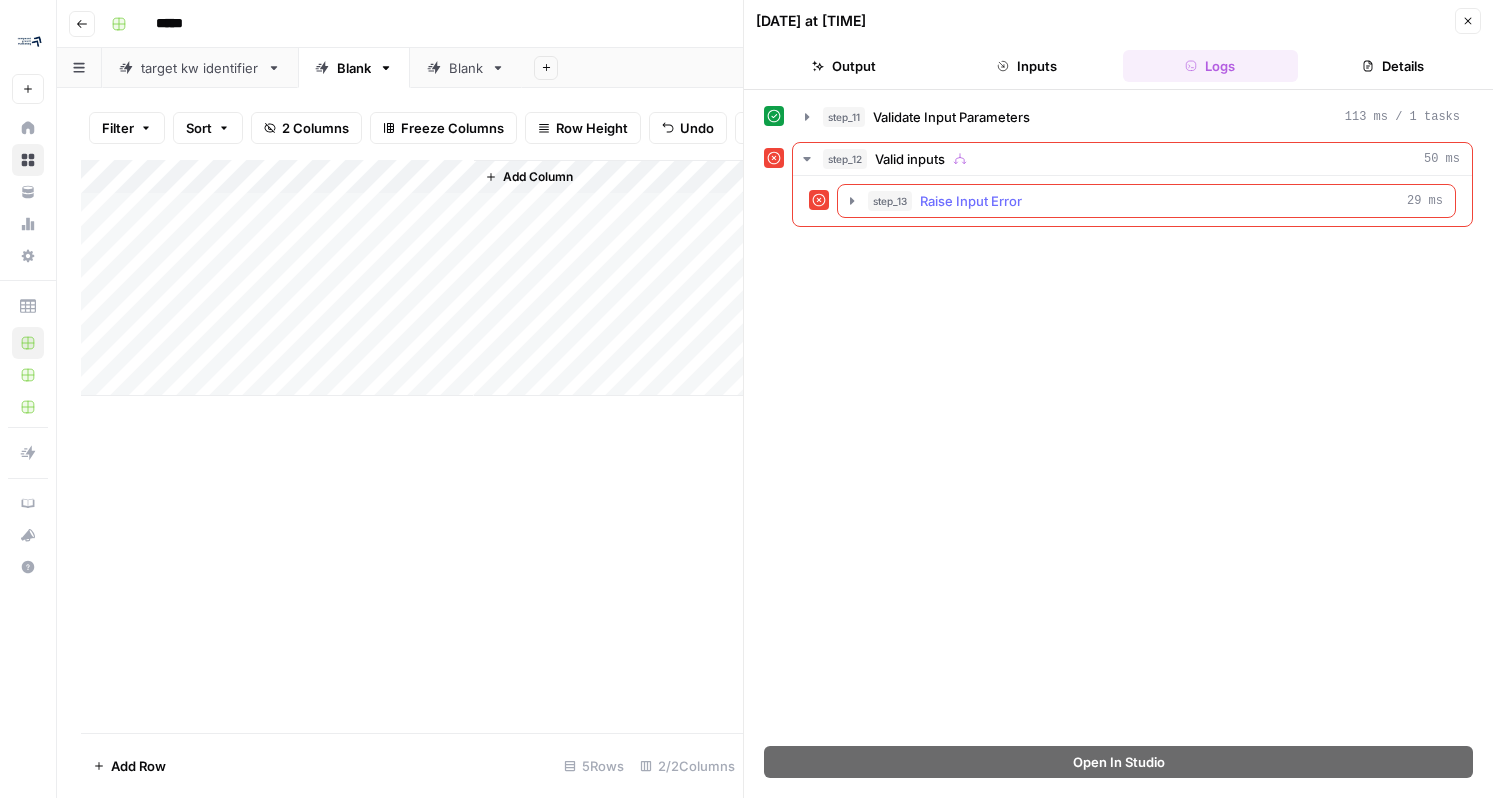 click on "Raise Input Error" at bounding box center (971, 201) 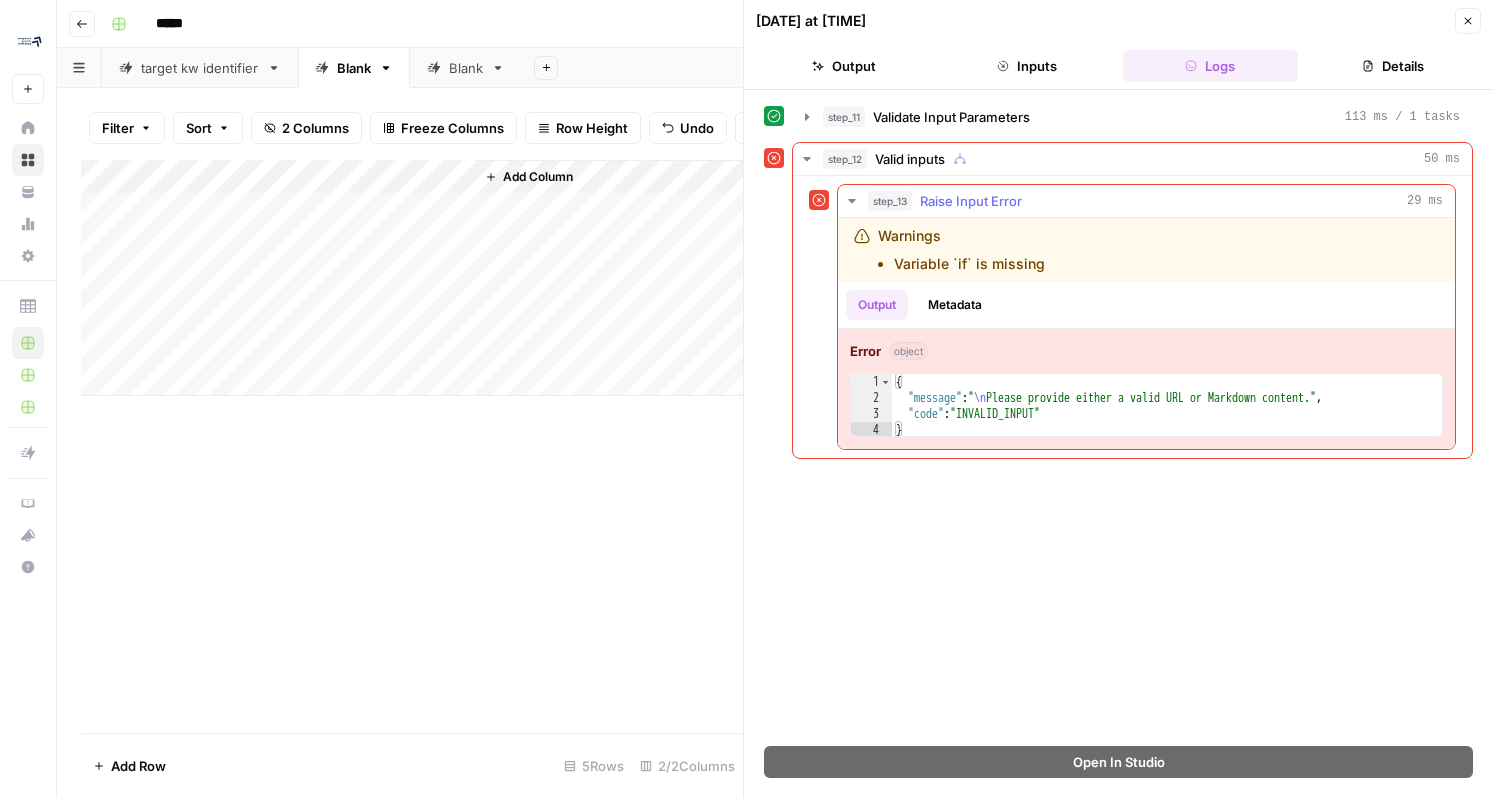 click on "Variable `if` is missing" at bounding box center (969, 264) 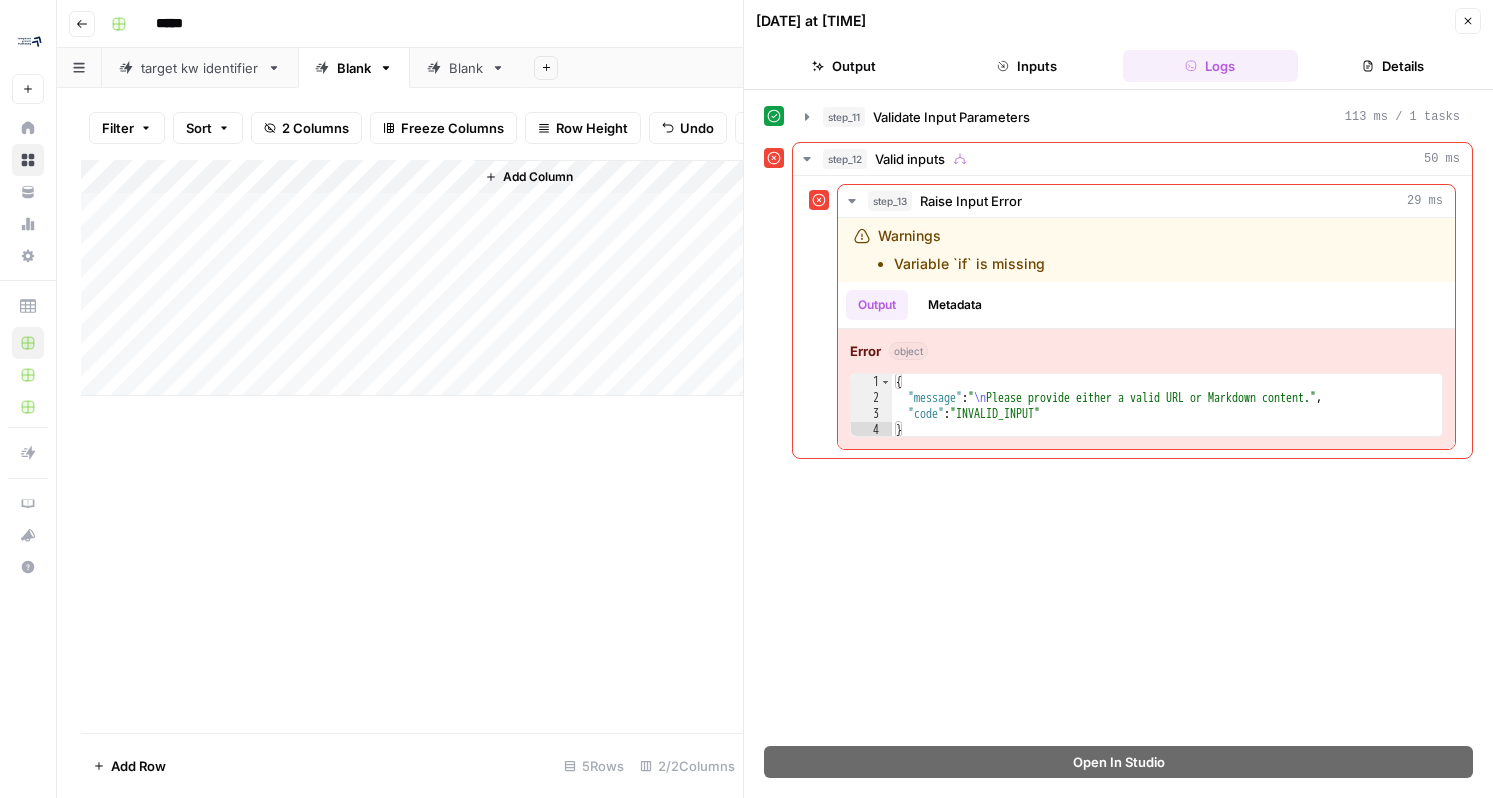click on "[DATE] at [TIME] Close" at bounding box center (1118, 21) 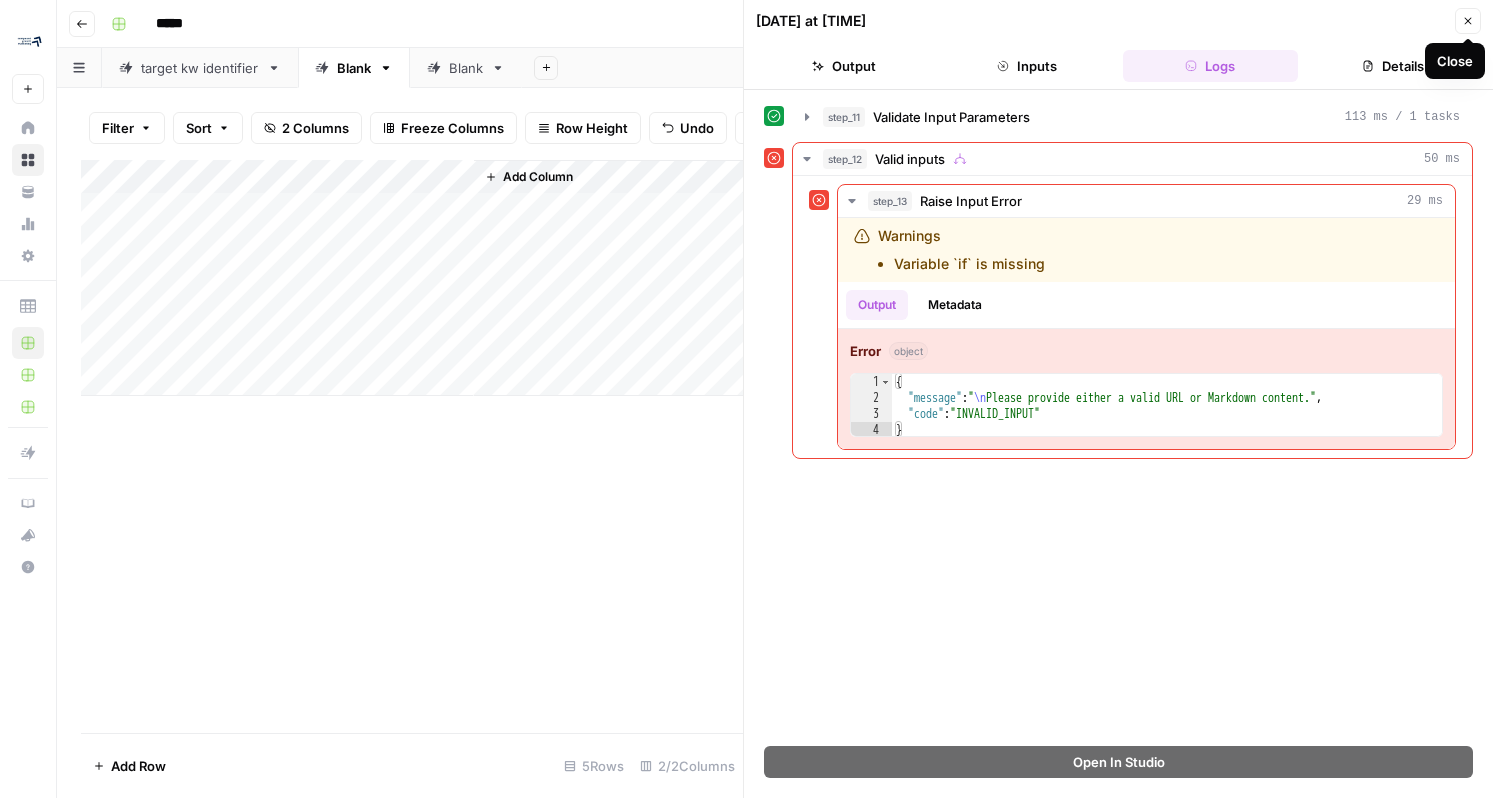 click on "Close" at bounding box center [1468, 21] 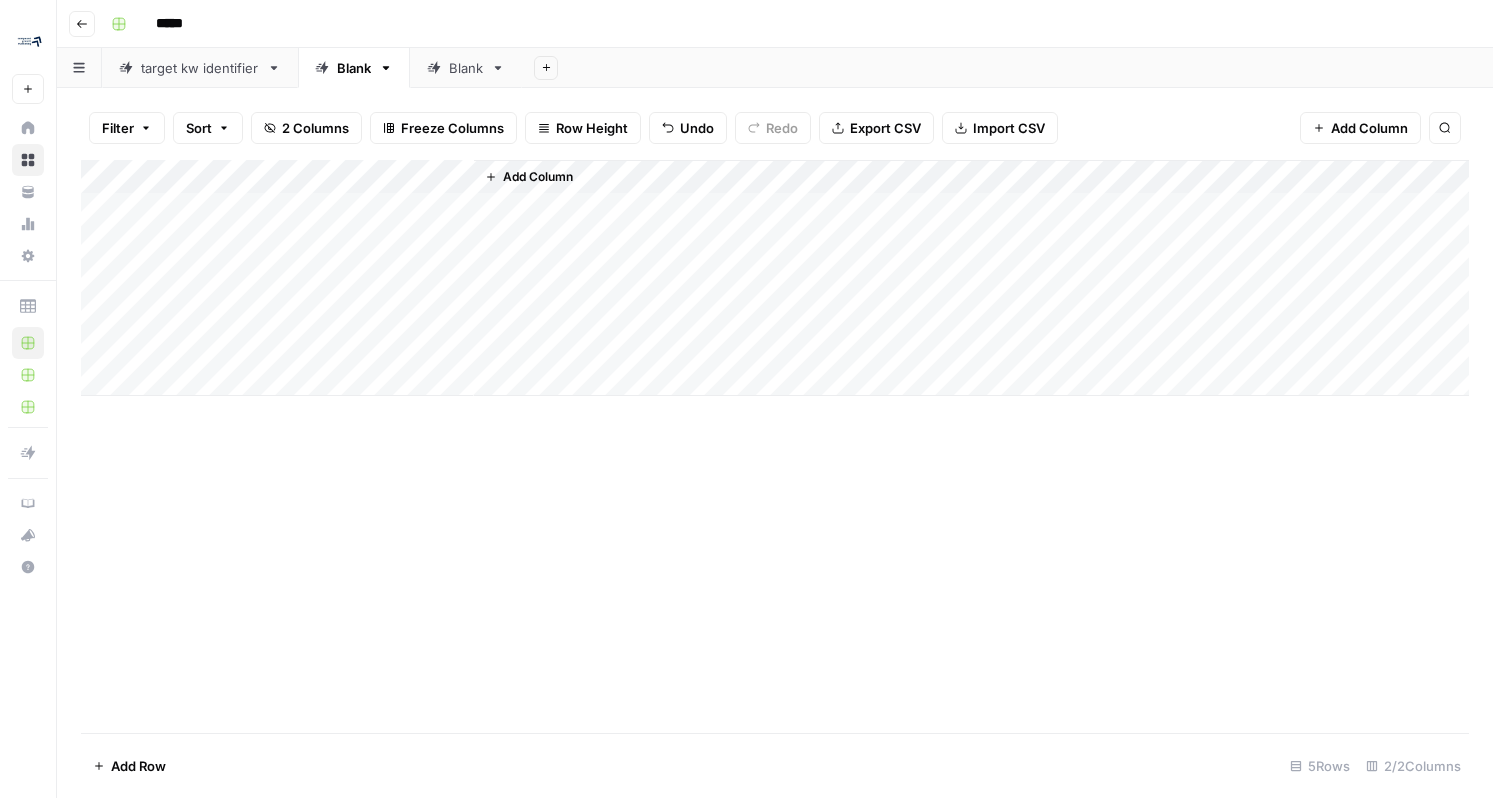 click on "Blank" at bounding box center [354, 68] 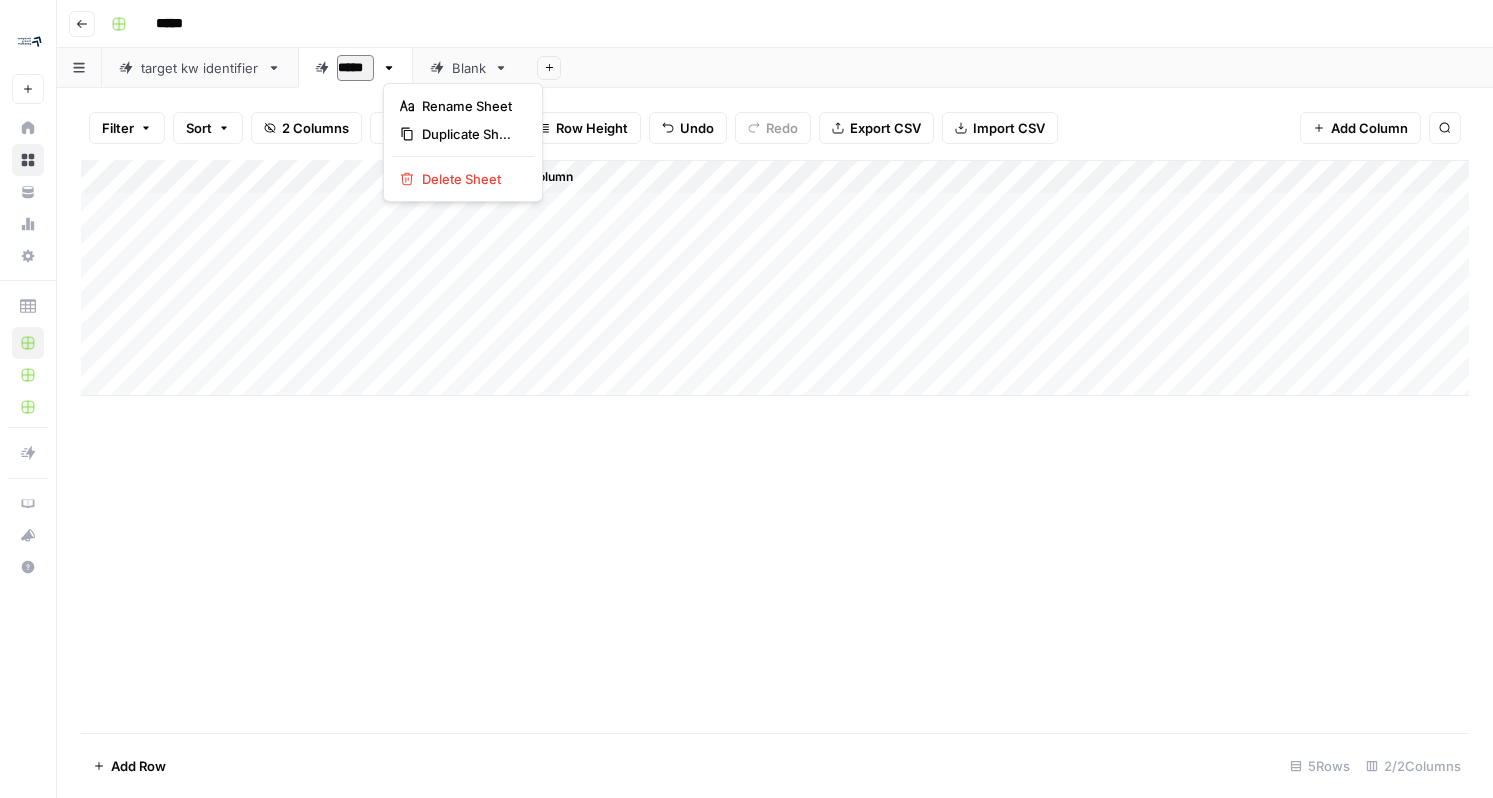 click 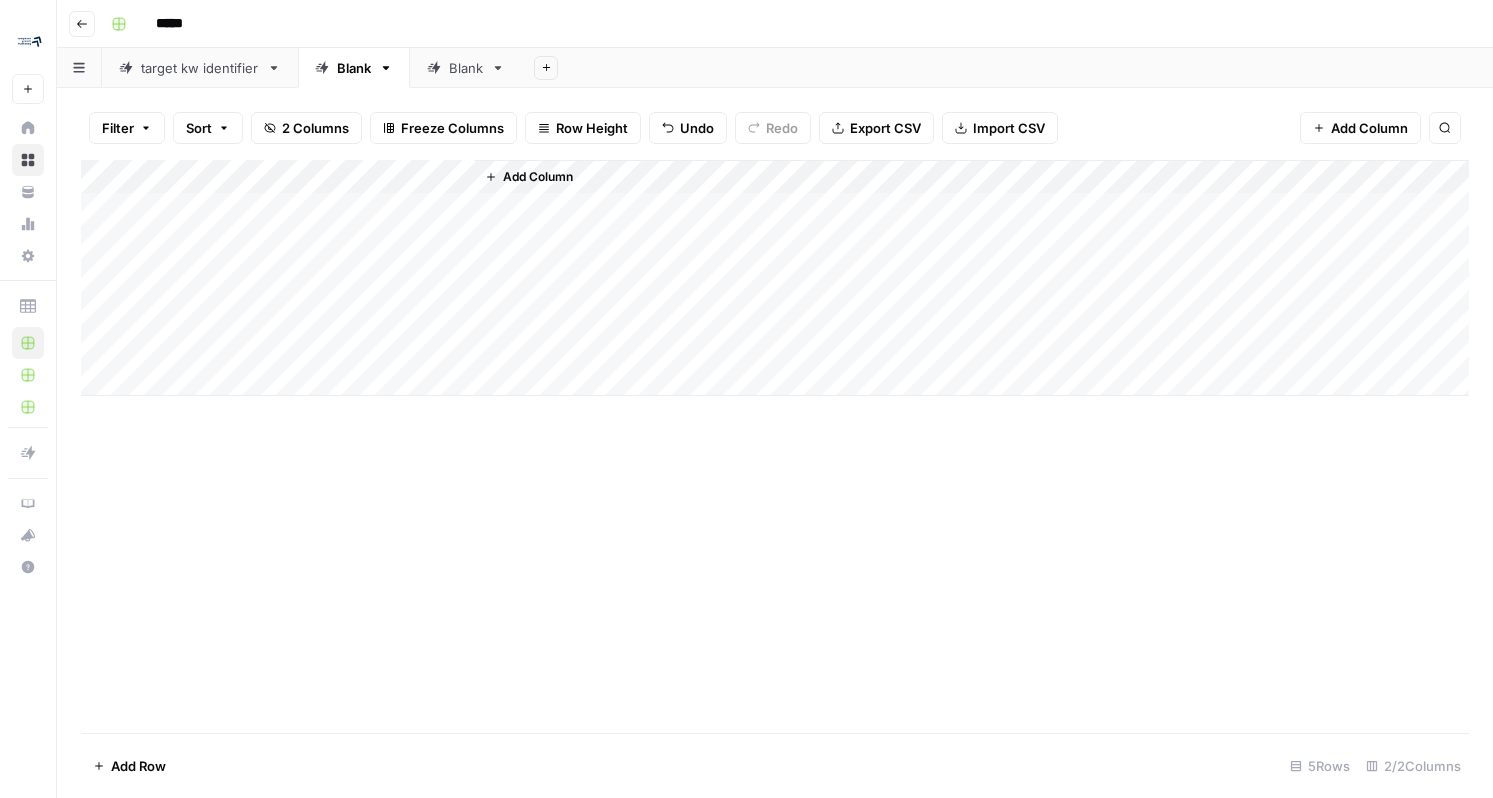 click on "Add Sheet" at bounding box center [1007, 68] 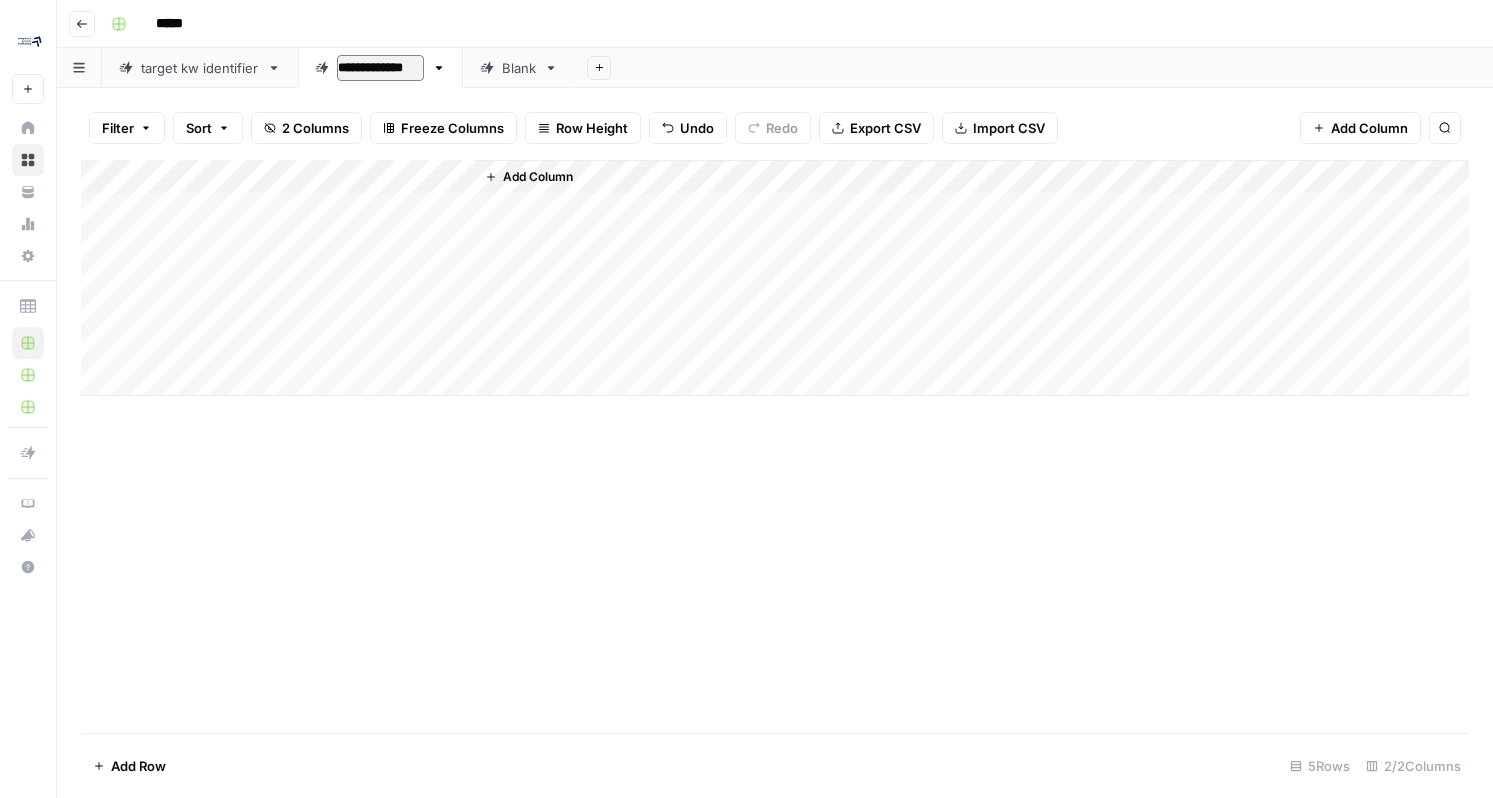 type on "**********" 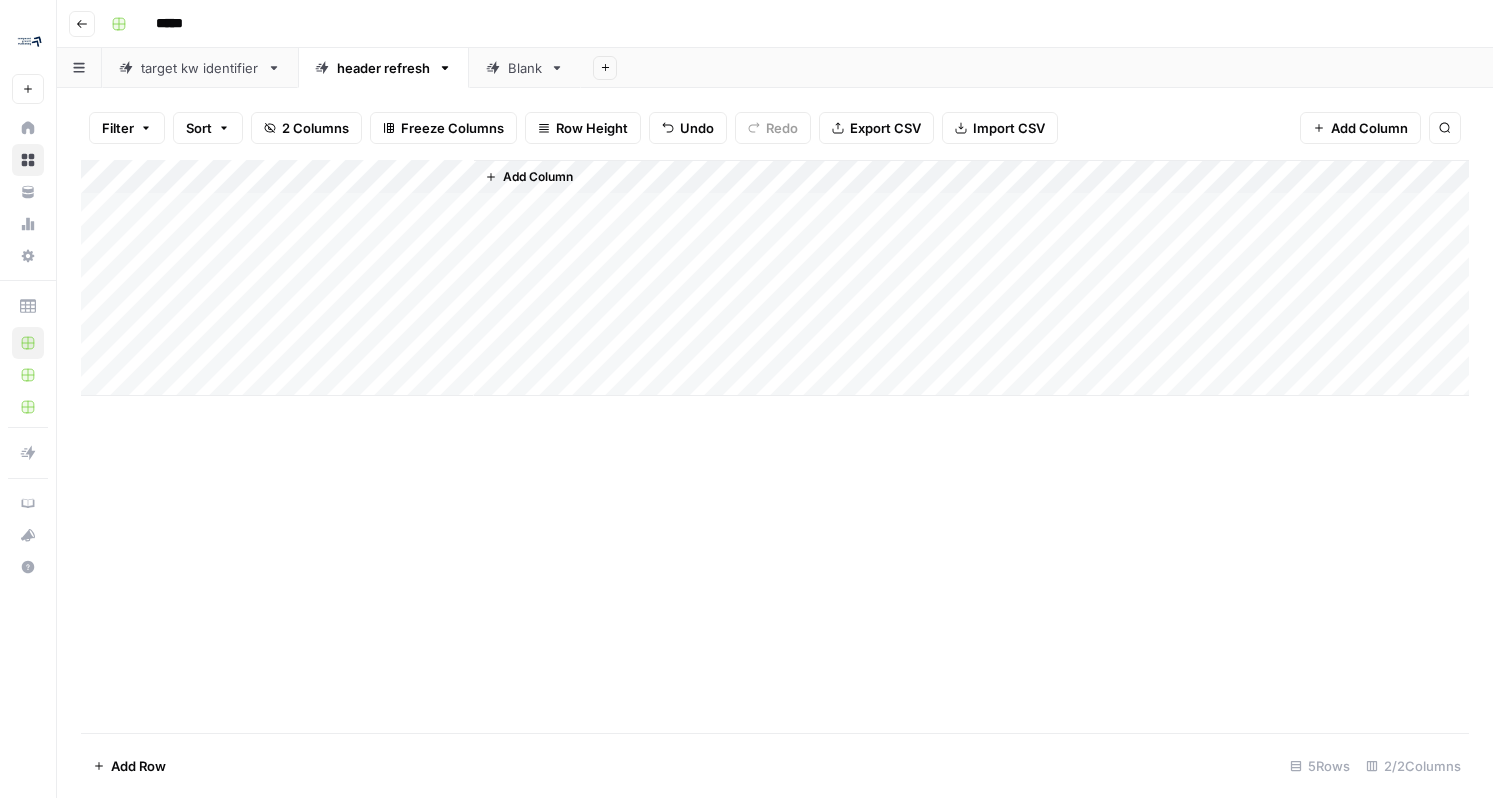 click on "header refresh" at bounding box center (383, 68) 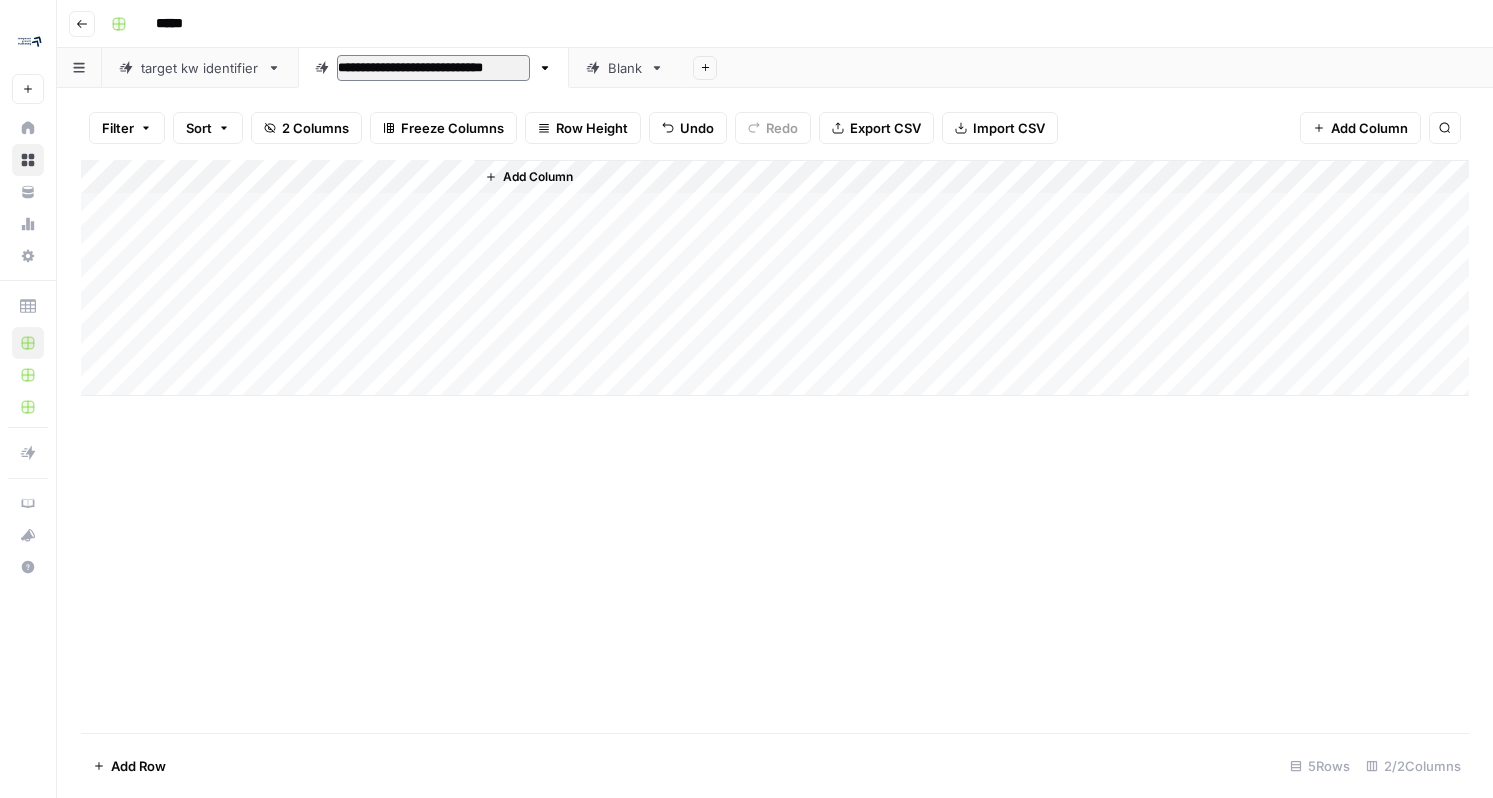 type on "**********" 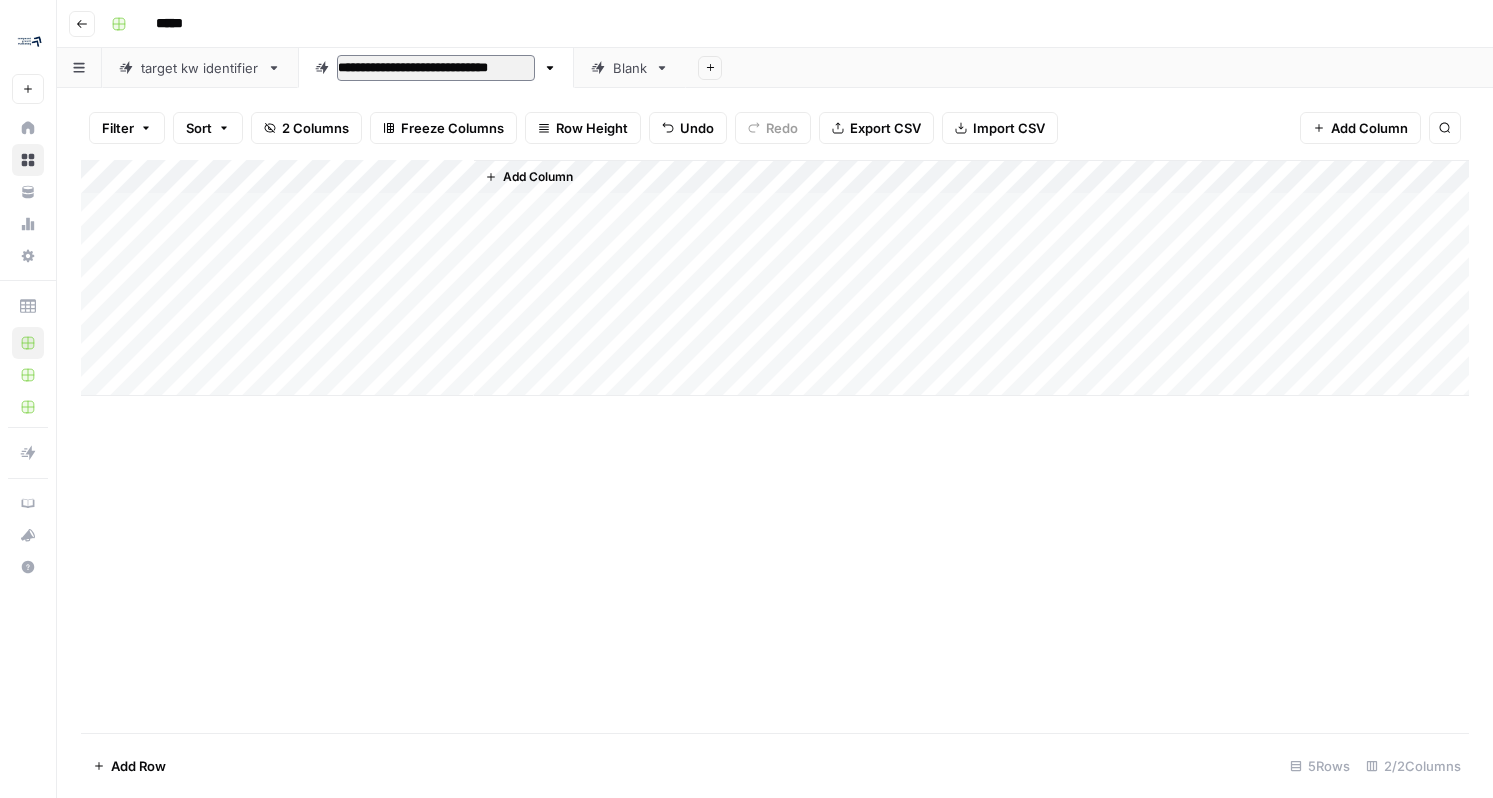 click on "*****" at bounding box center [788, 24] 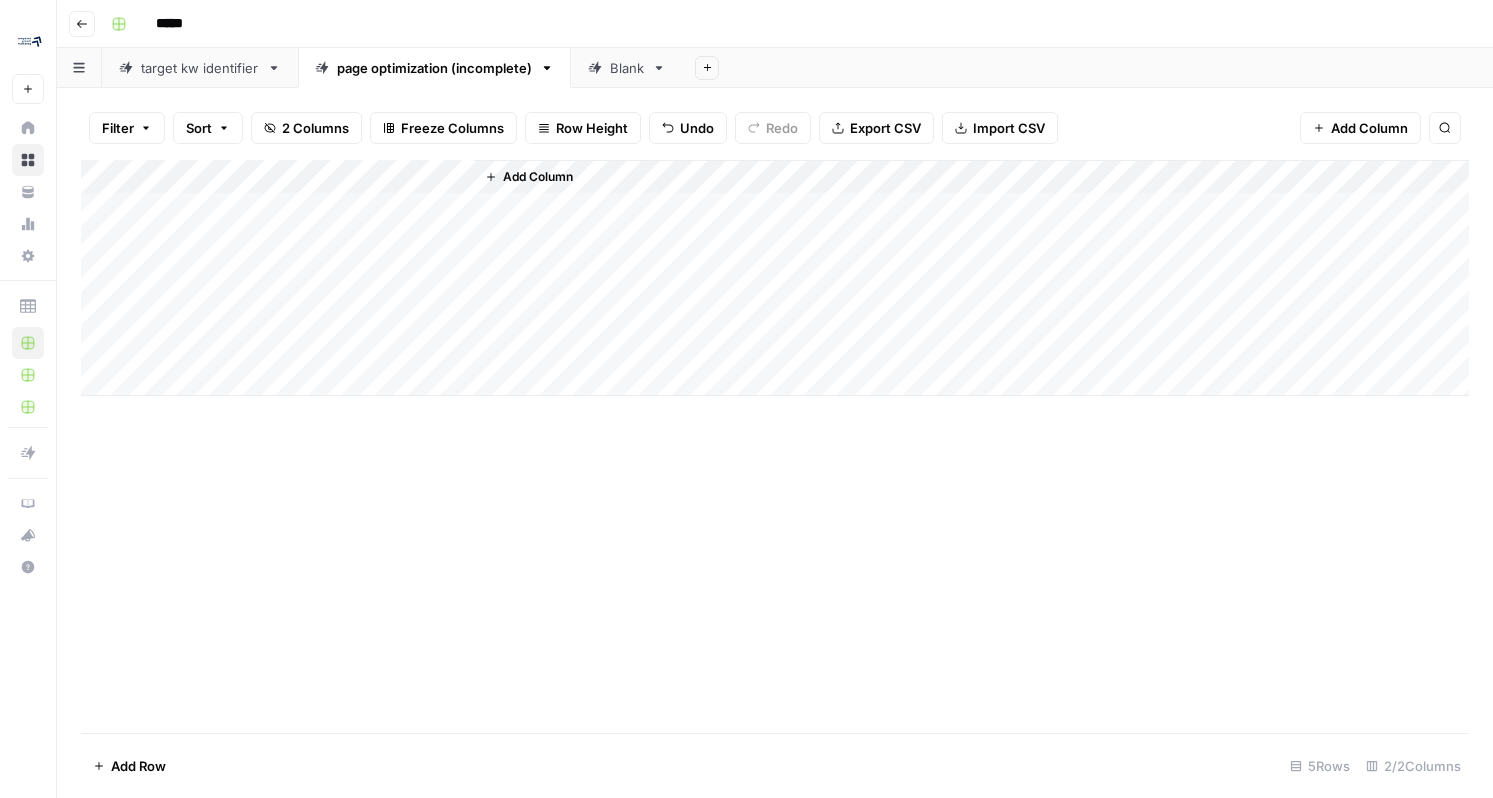 click on "Blank" at bounding box center [627, 68] 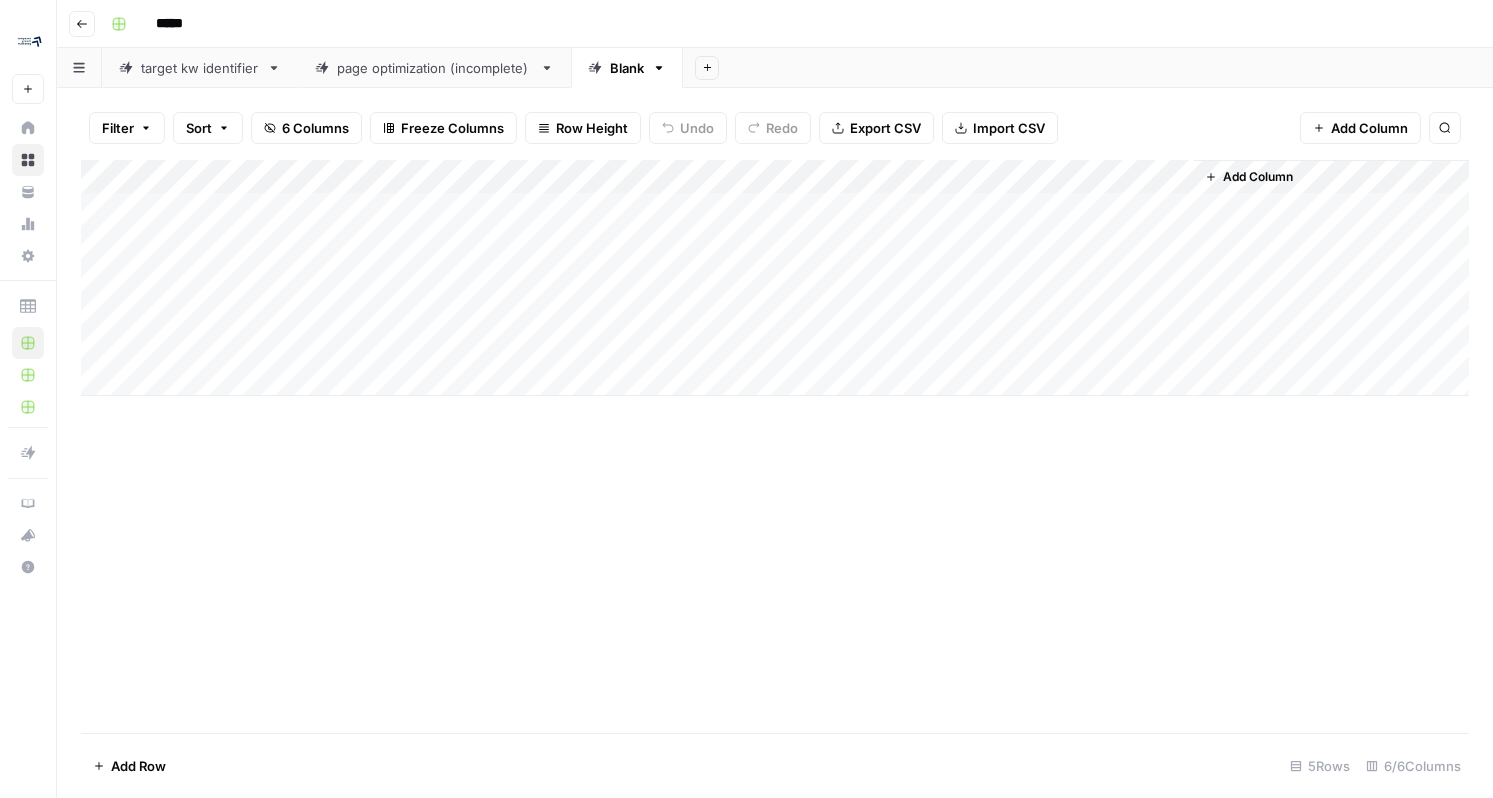 click on "Blank" at bounding box center [627, 68] 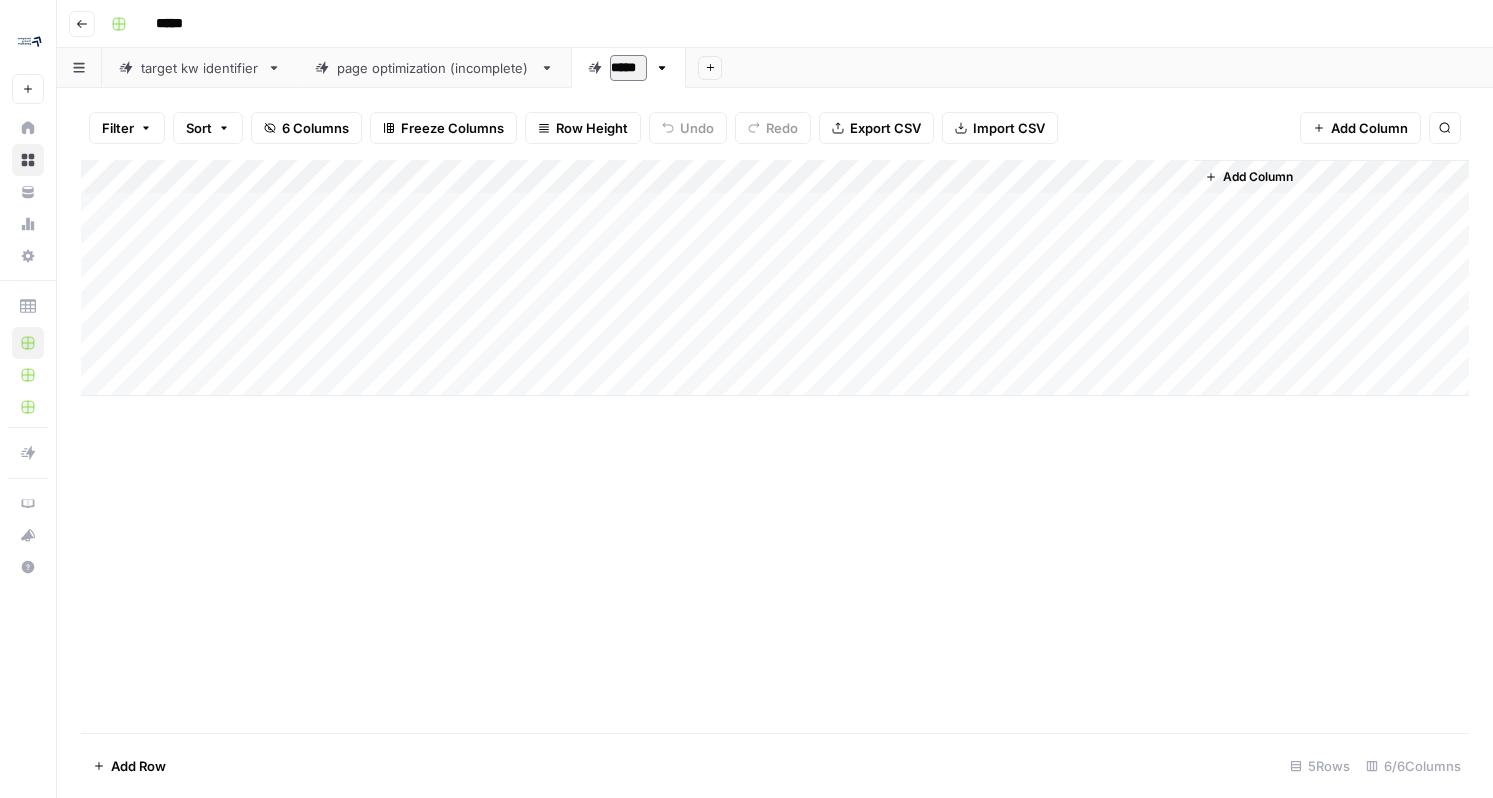click on "*****" at bounding box center (628, 68) 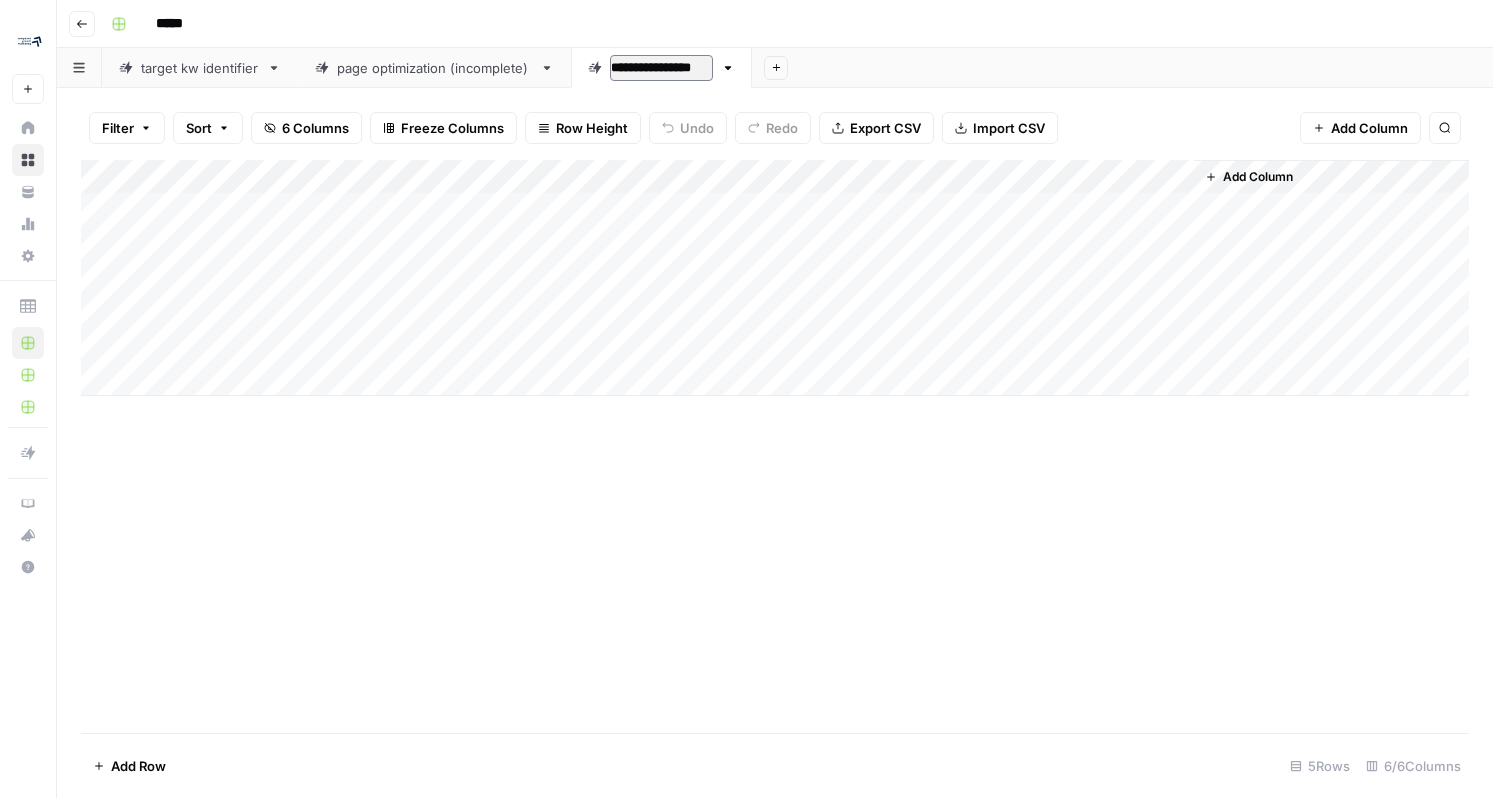 type on "**********" 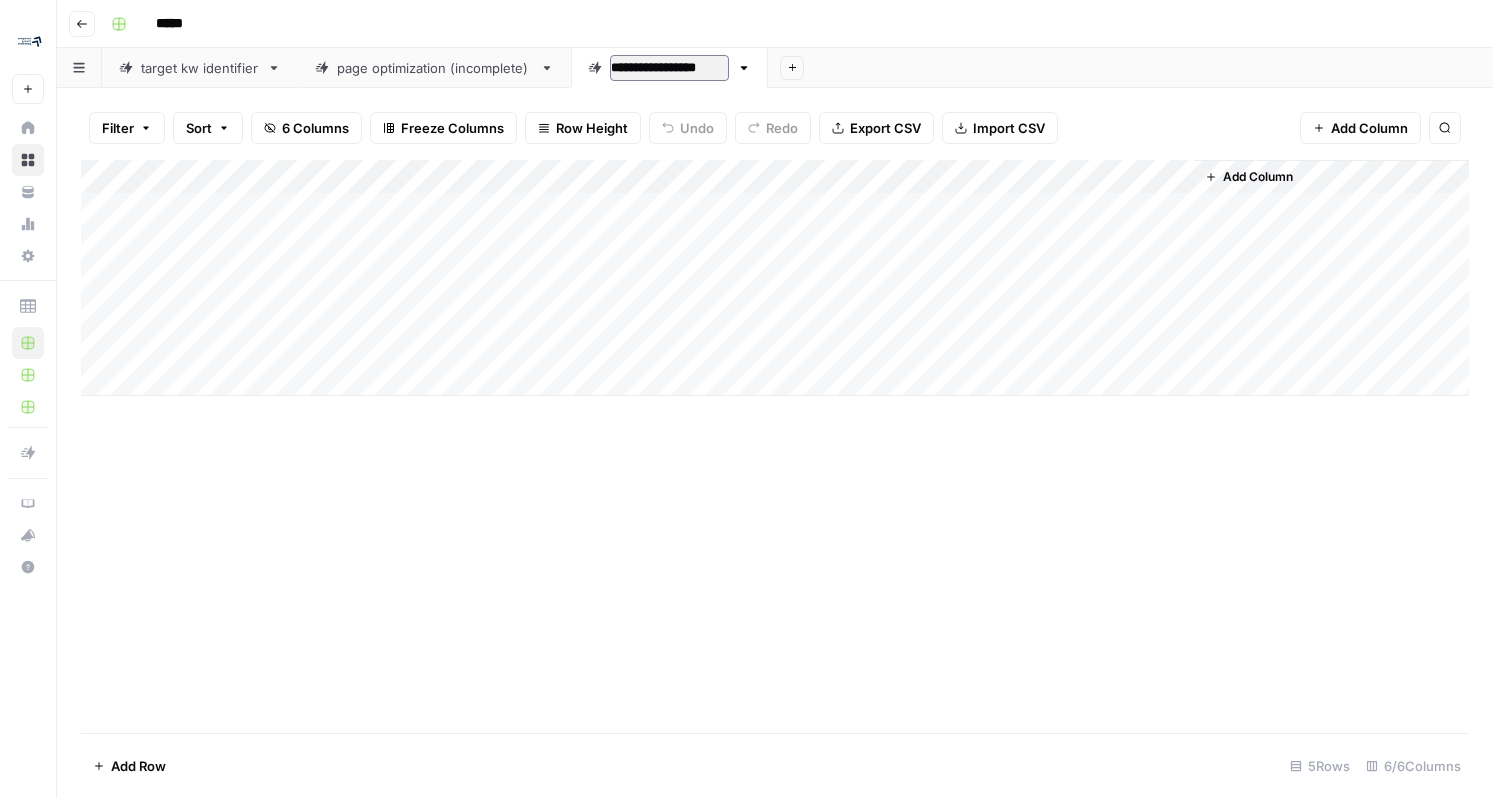 click on "page optimization (incomplete)" at bounding box center [434, 68] 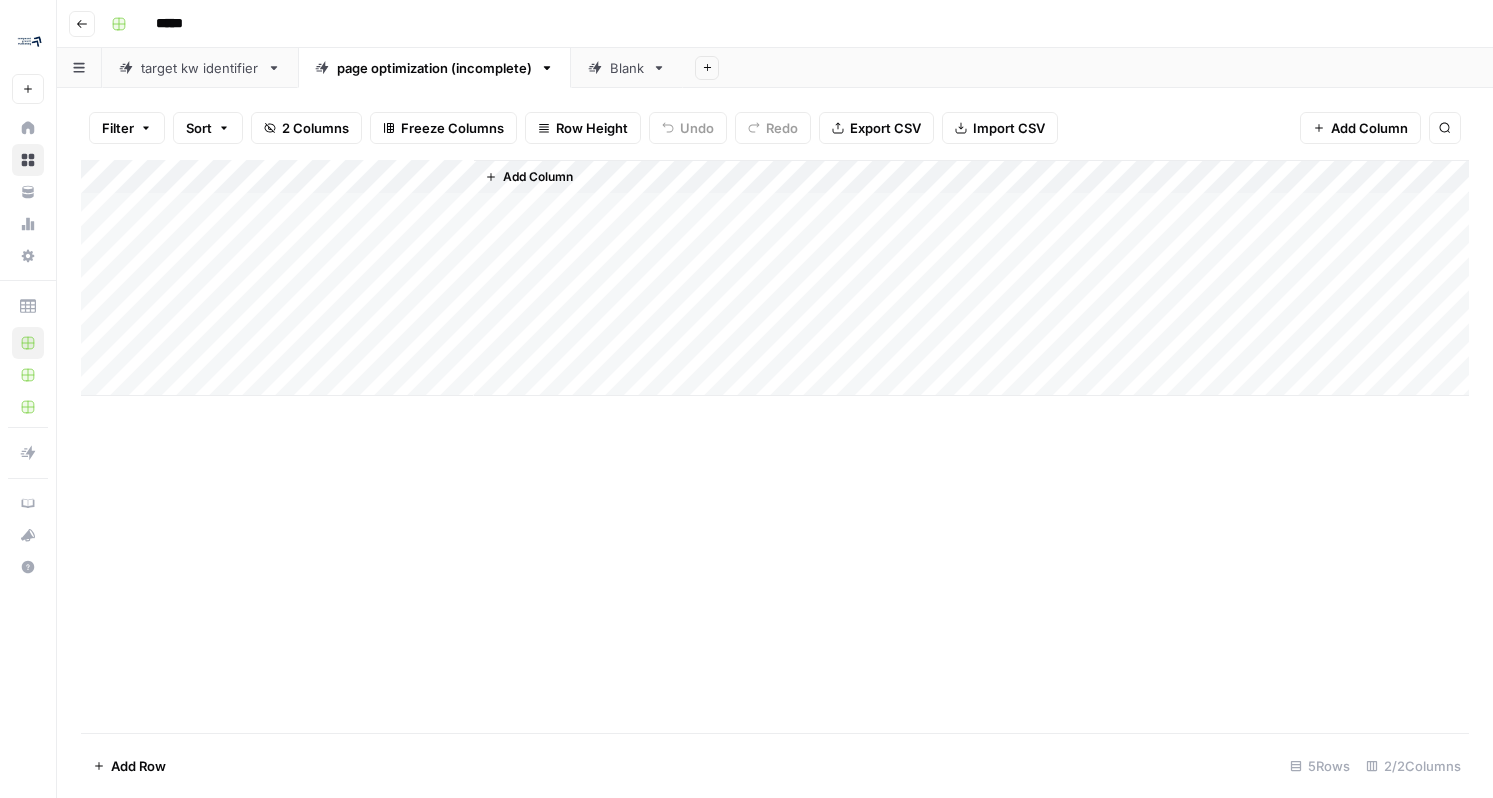 click on "Add Column" at bounding box center [775, 278] 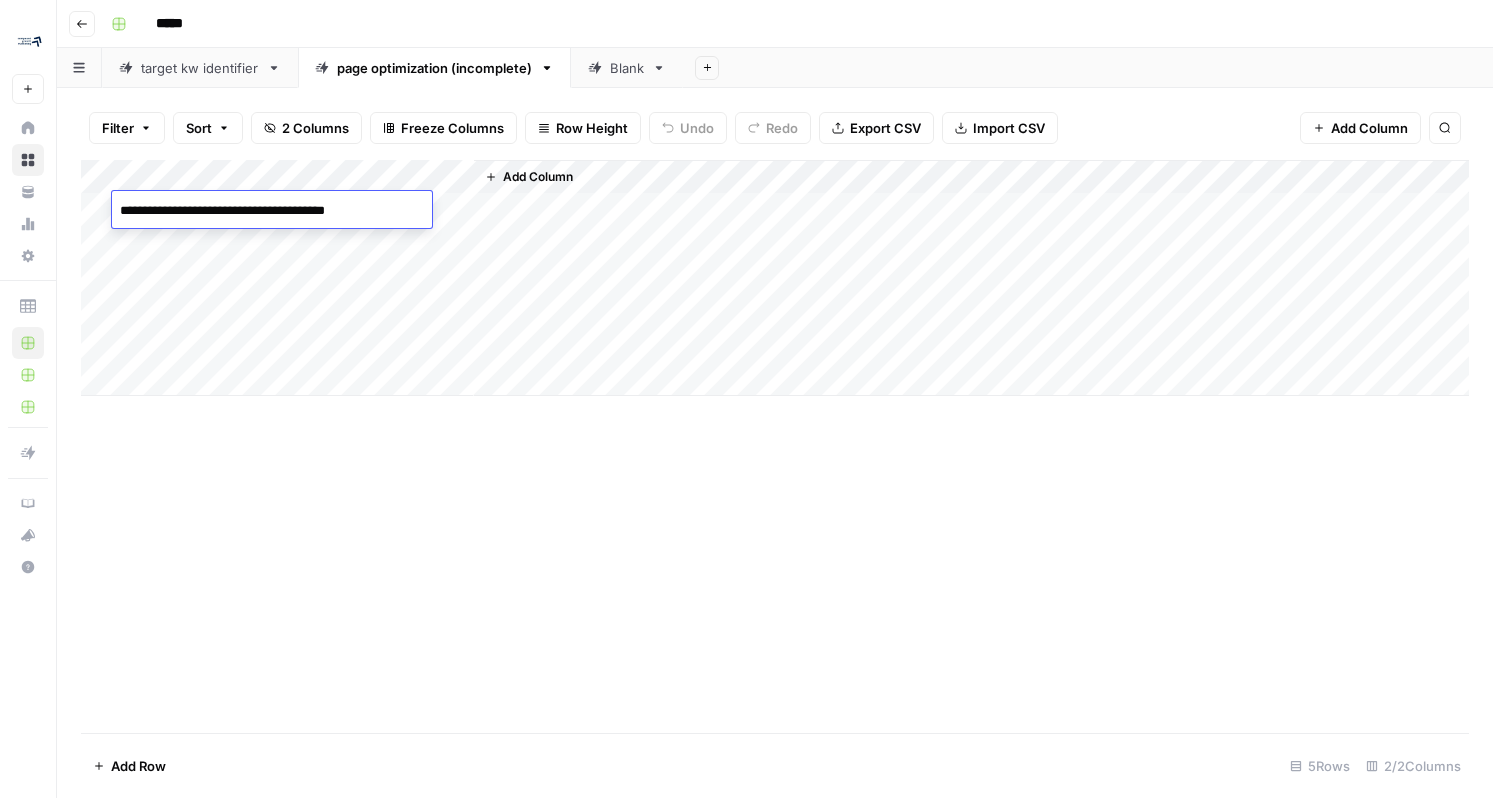 click on "**********" at bounding box center [272, 211] 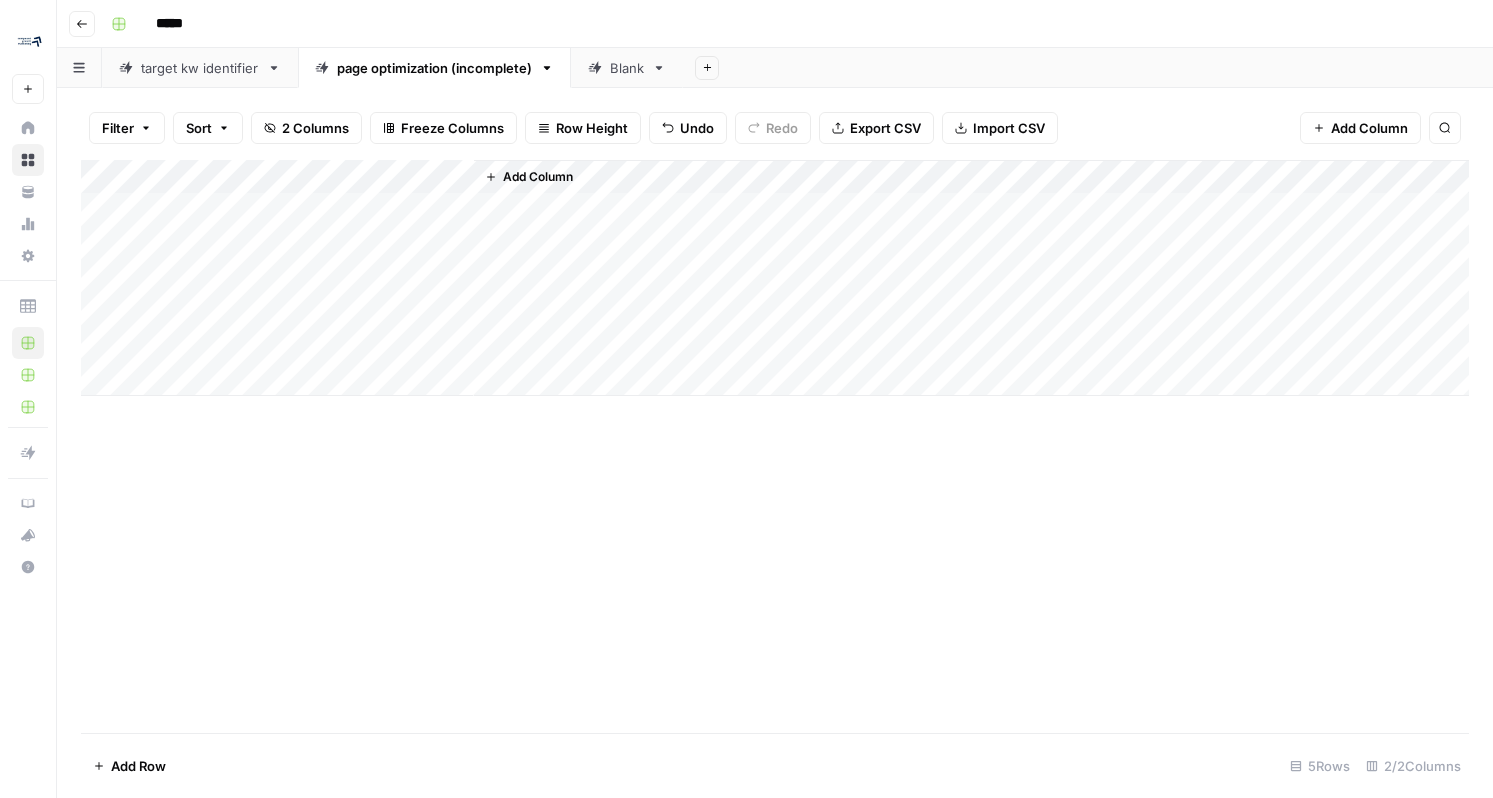 click on "Add Column" at bounding box center (775, 278) 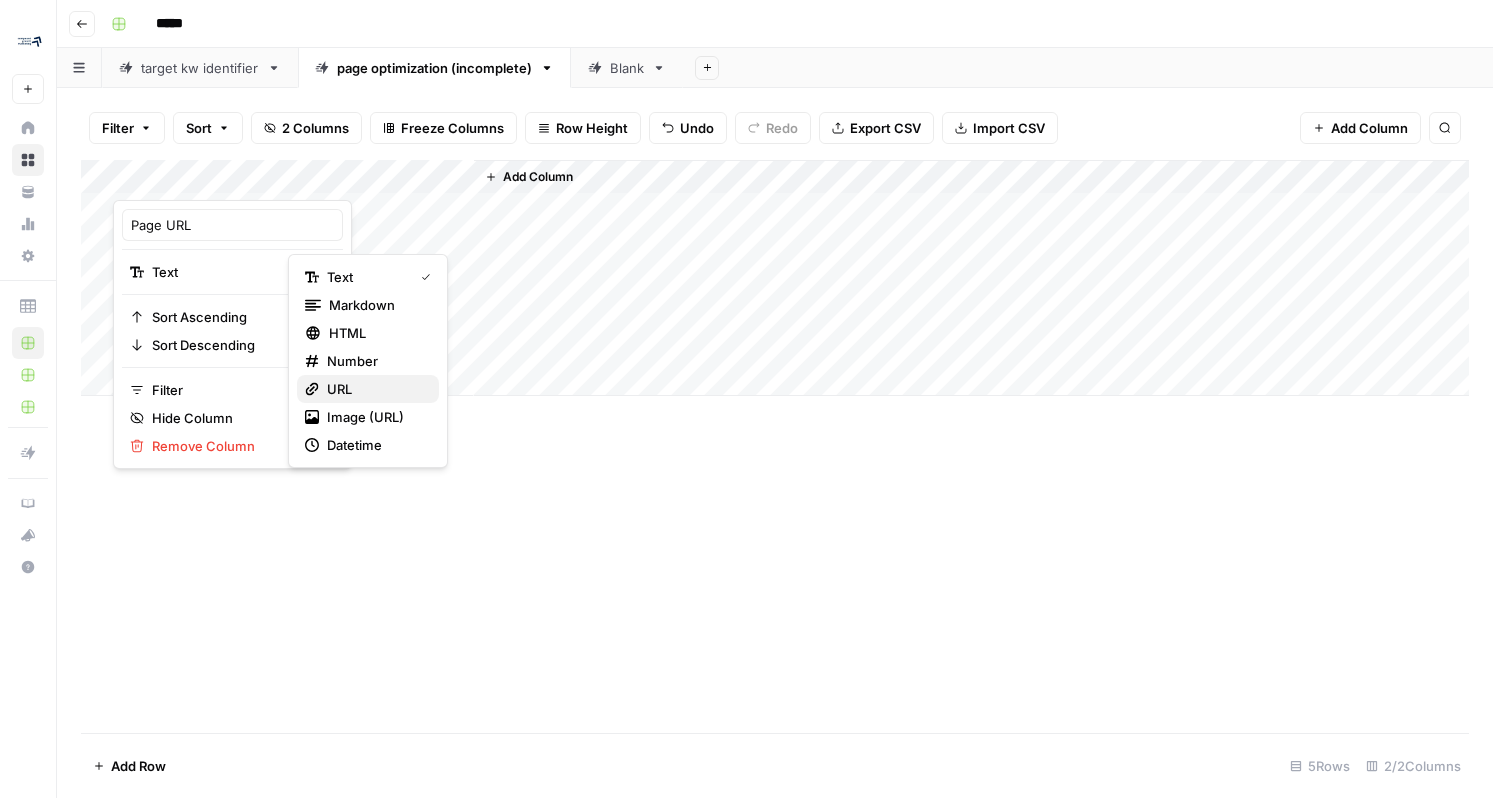 click on "URL" at bounding box center (375, 389) 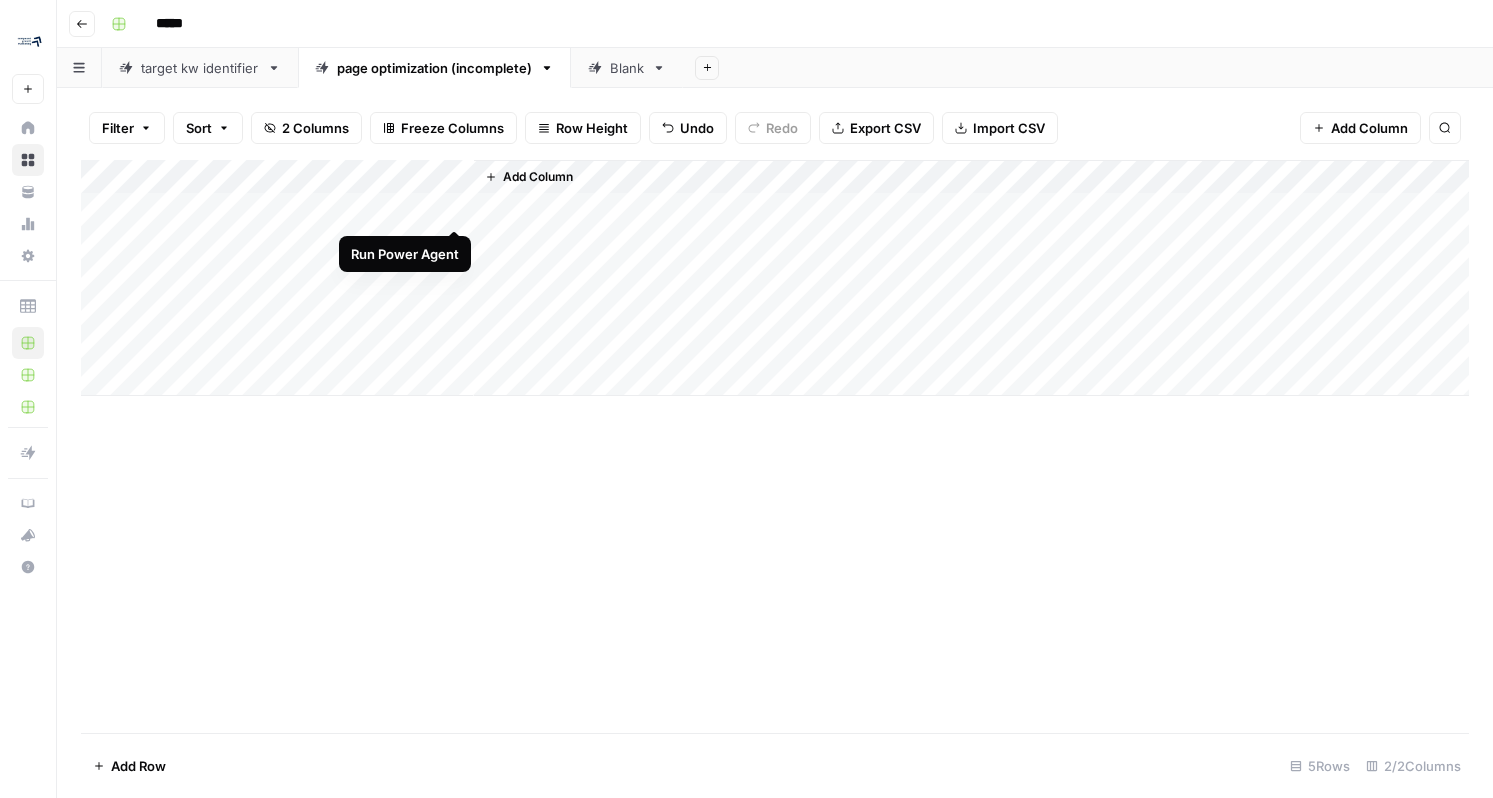 click on "Add Column" at bounding box center [775, 278] 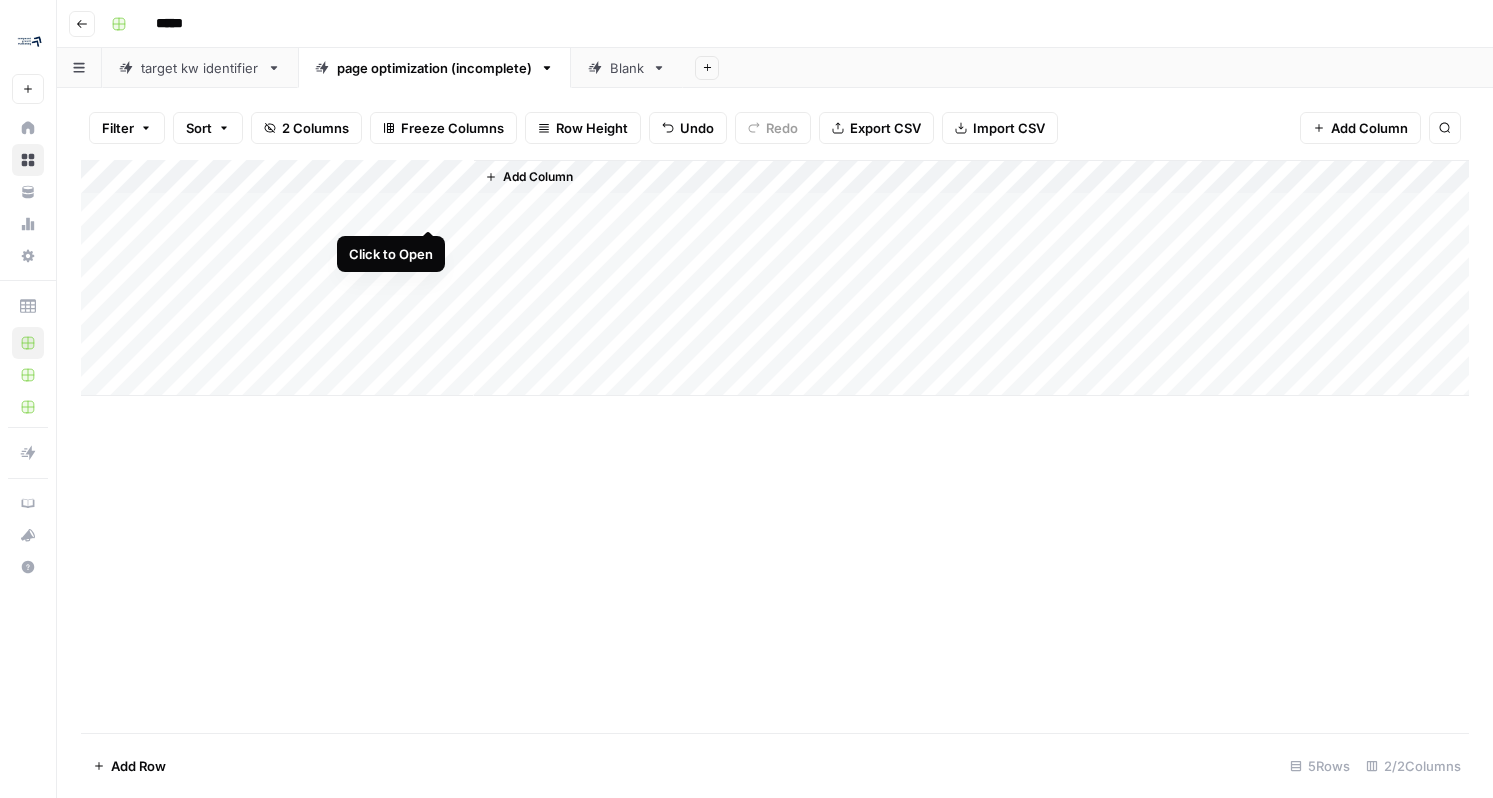 click on "Add Column" at bounding box center (775, 278) 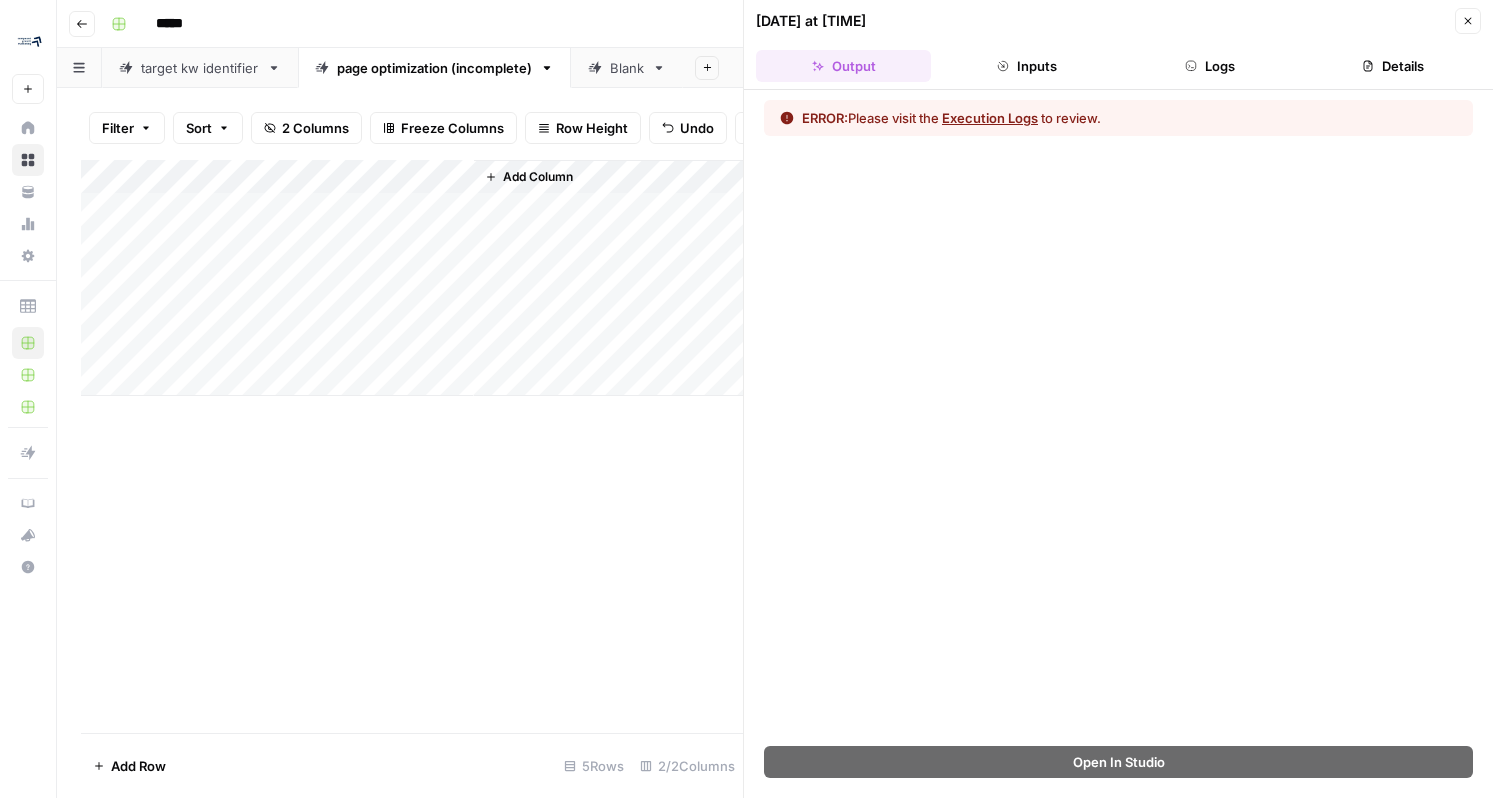 click on "Execution Logs" at bounding box center (990, 118) 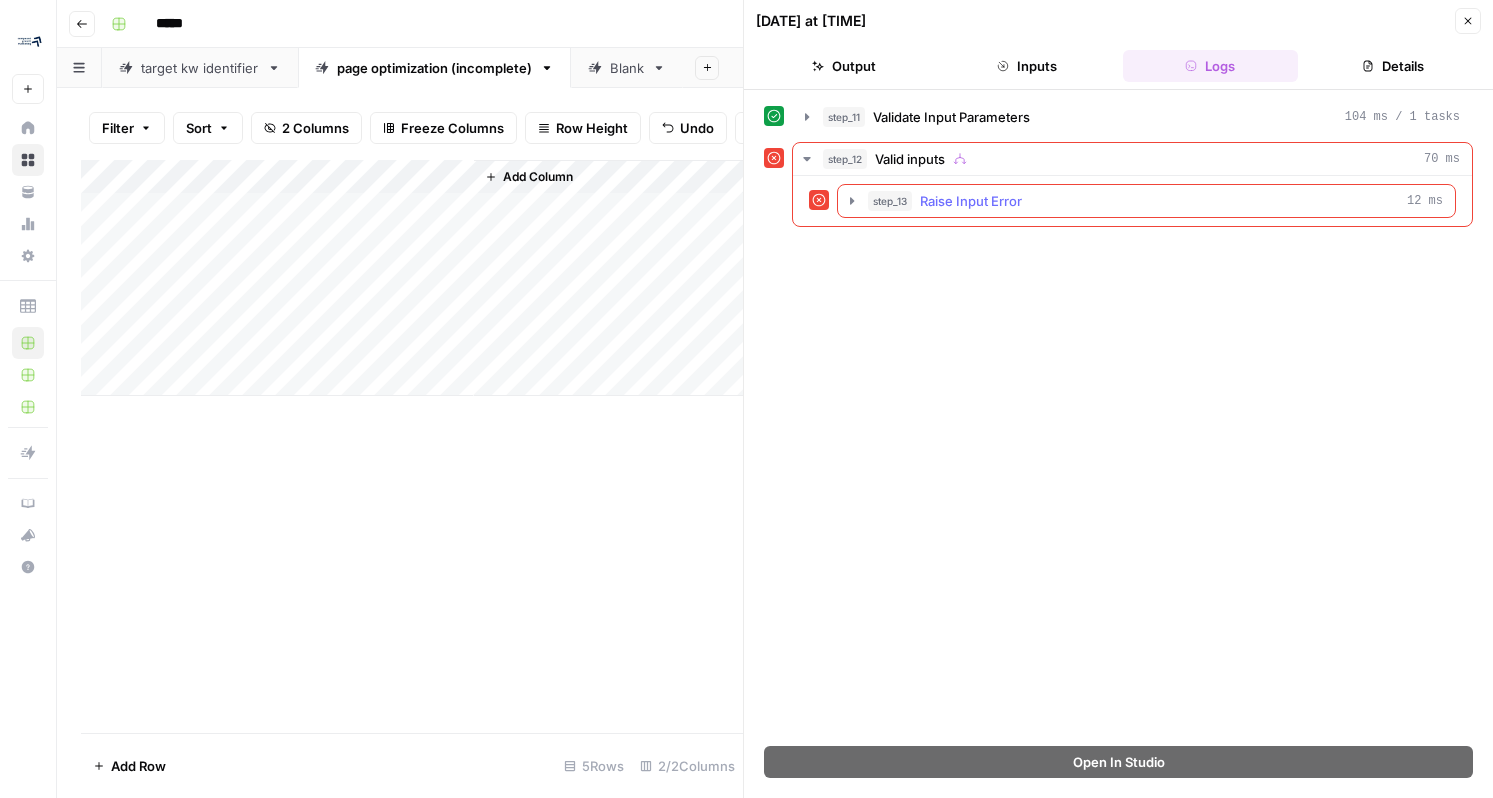 click on "Raise Input Error" at bounding box center [971, 201] 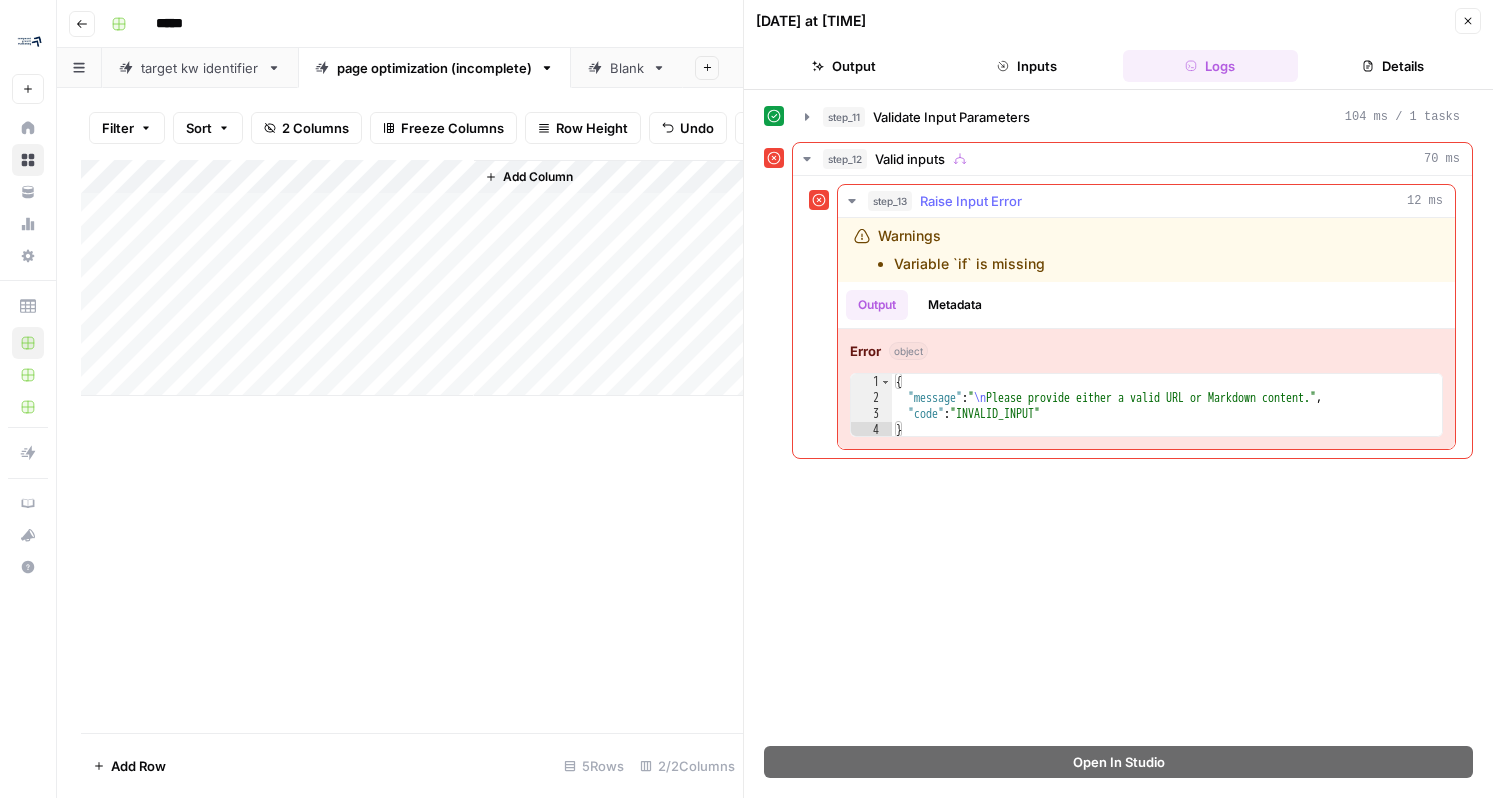 click on "Raise Input Error" at bounding box center [971, 201] 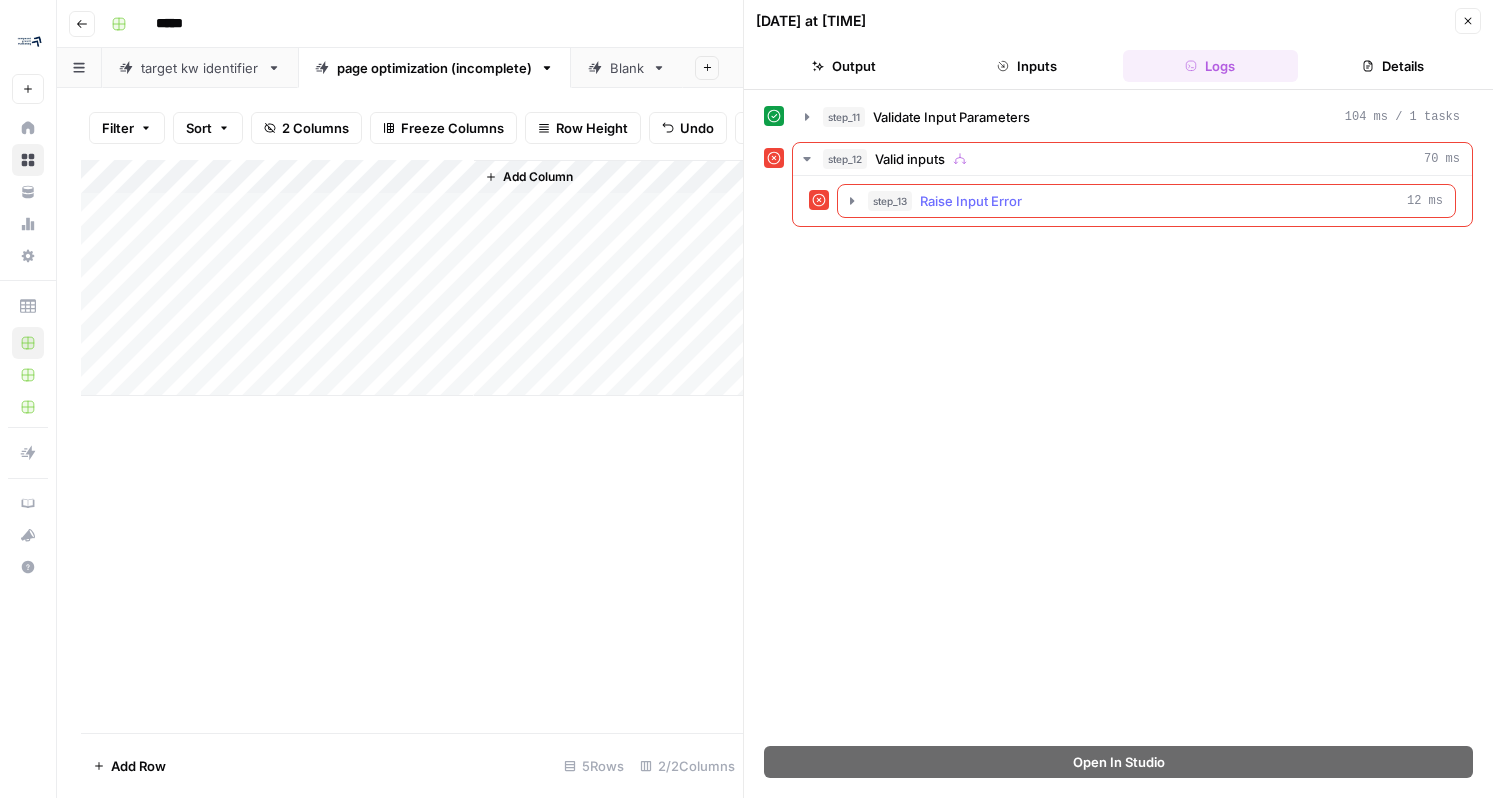 click on "Raise Input Error" at bounding box center (971, 201) 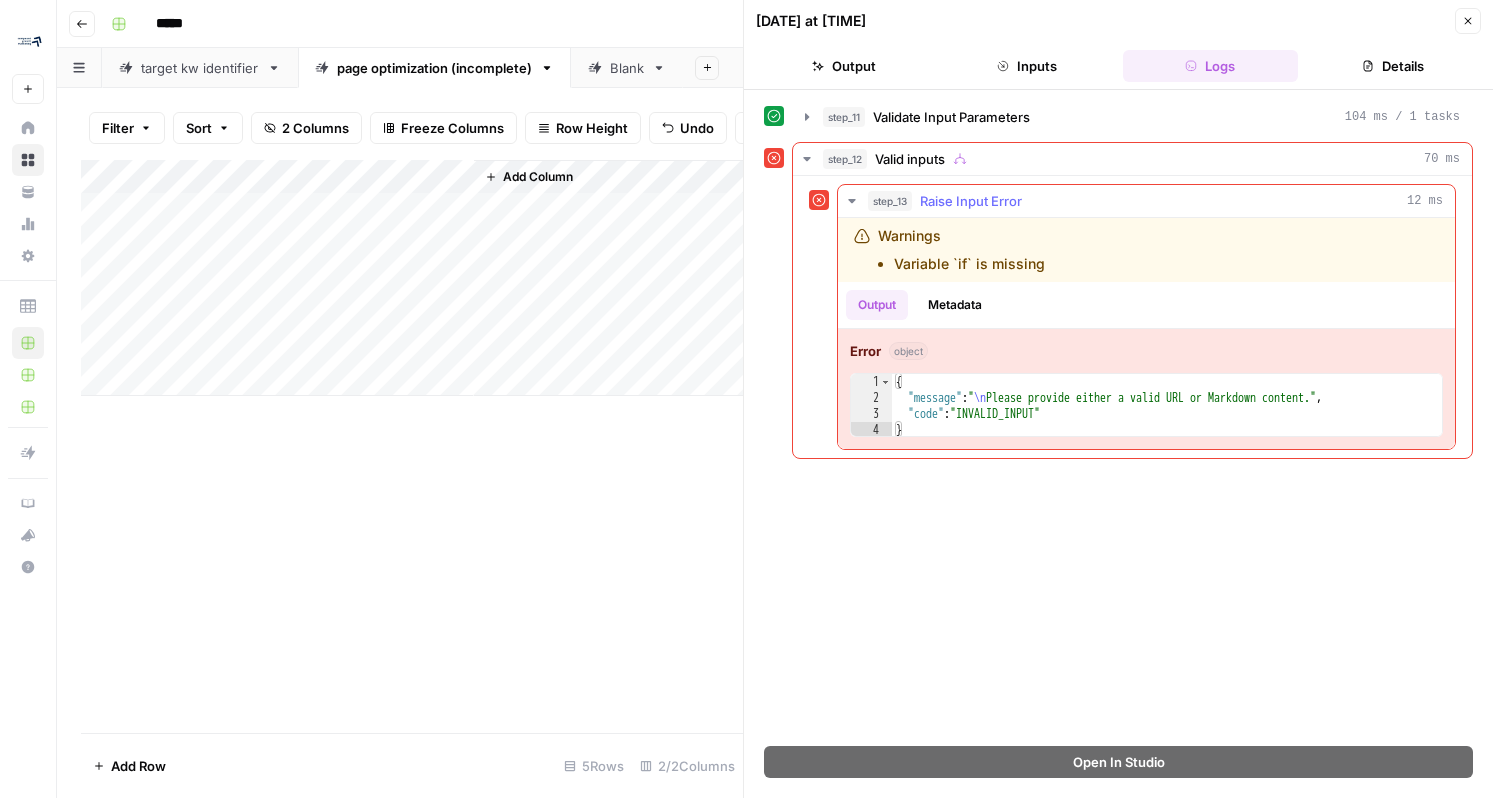 click on "Metadata" at bounding box center [955, 305] 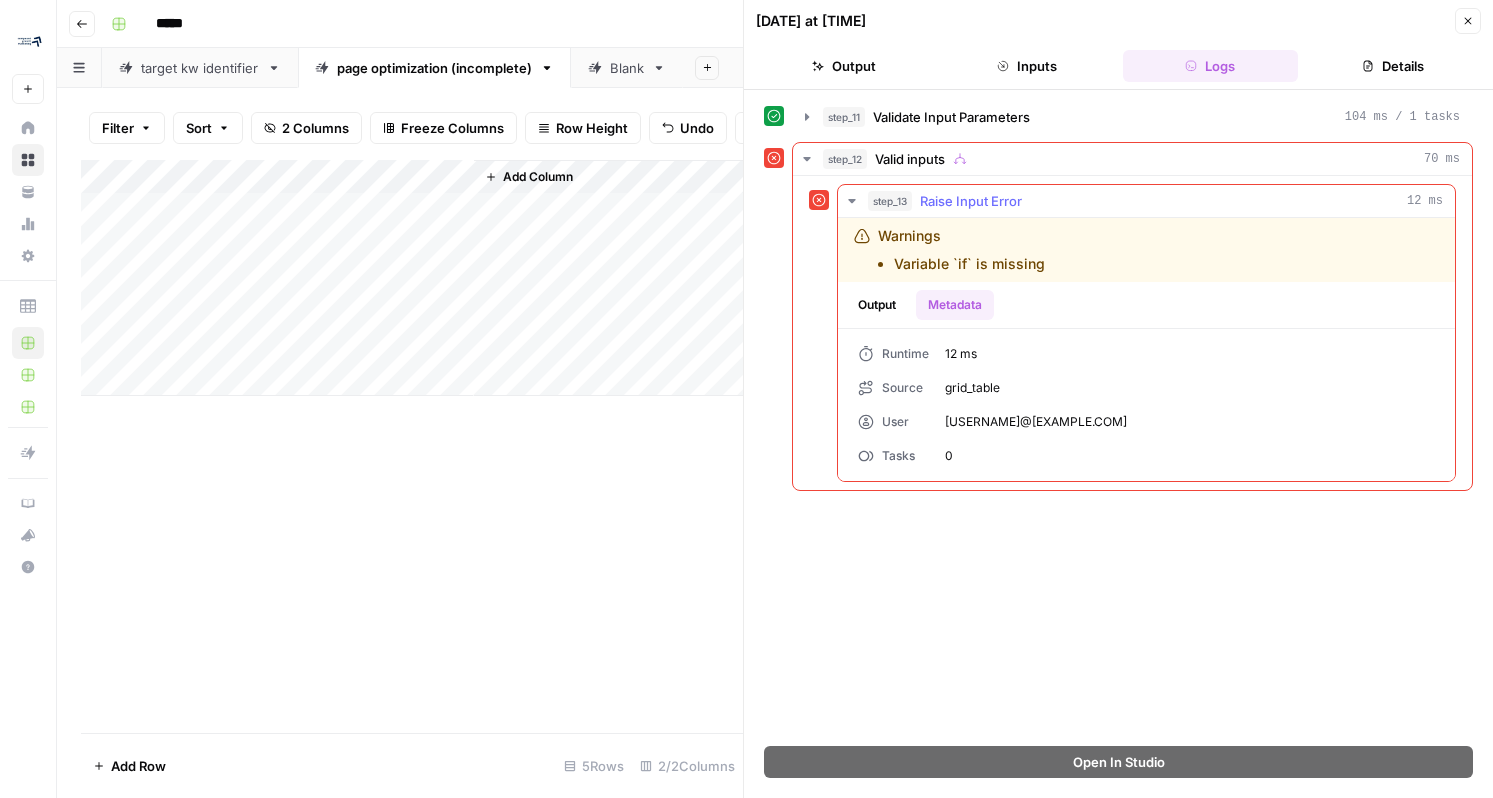 click on "Output" at bounding box center [877, 305] 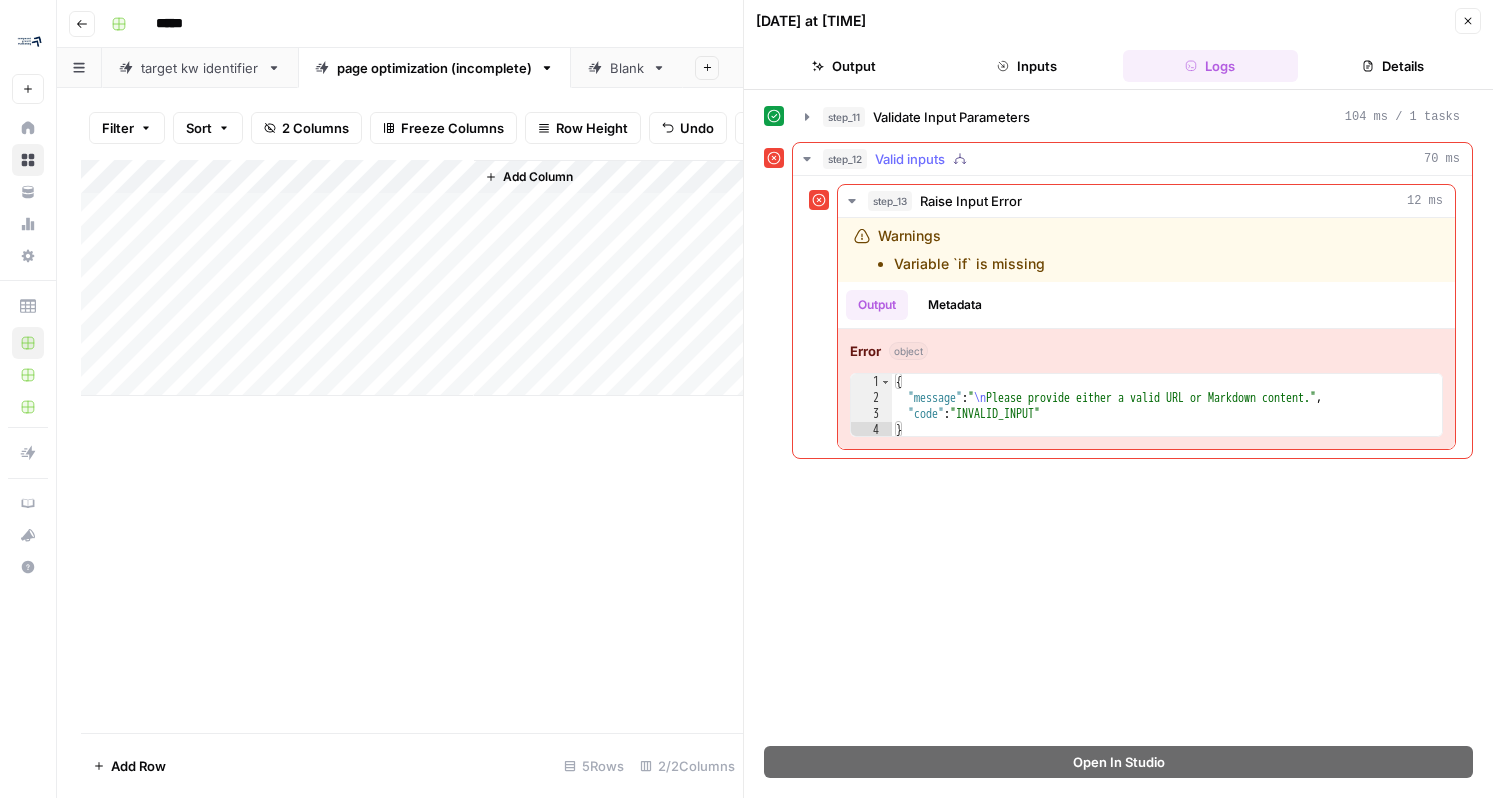 click 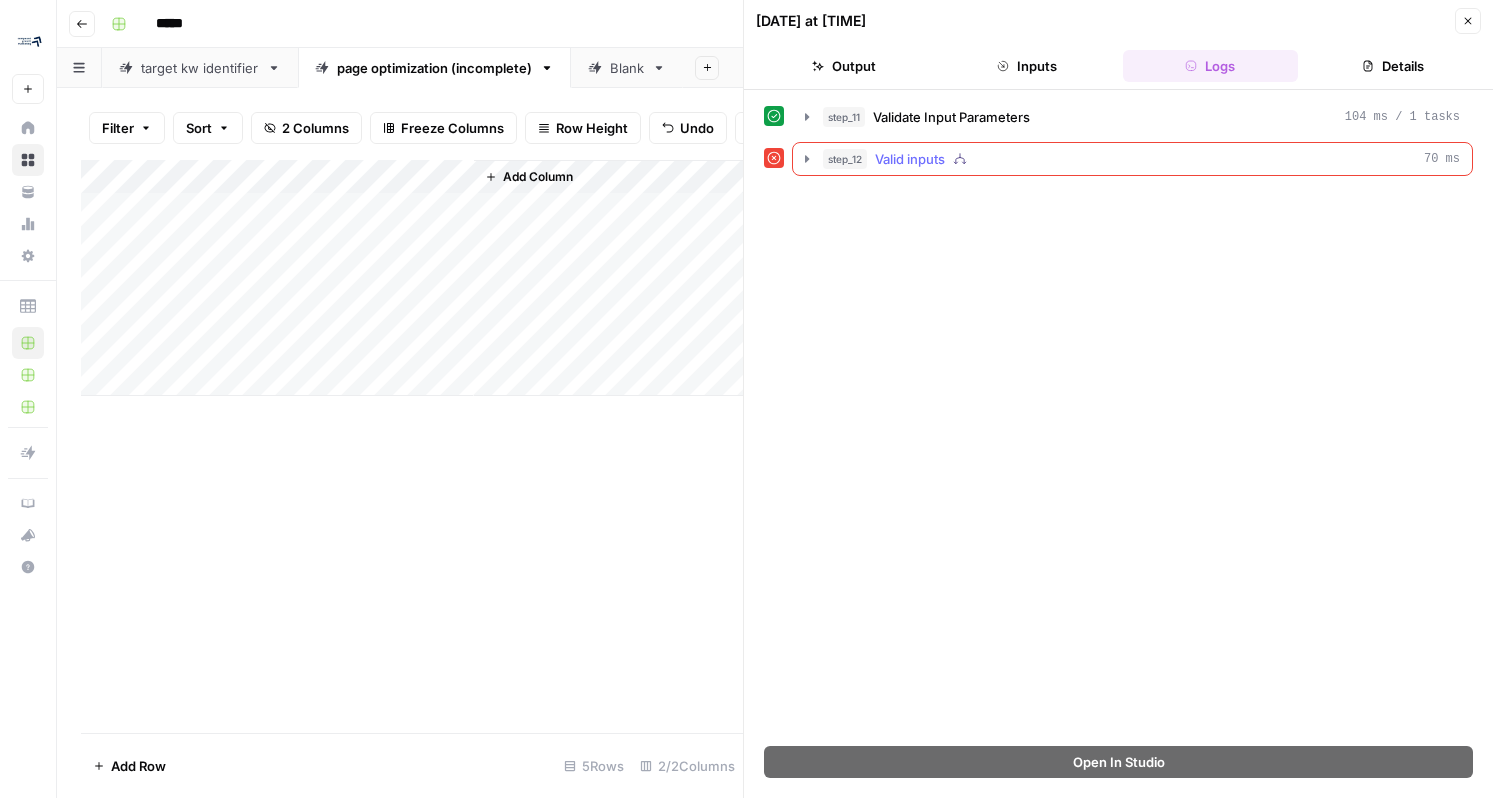 click 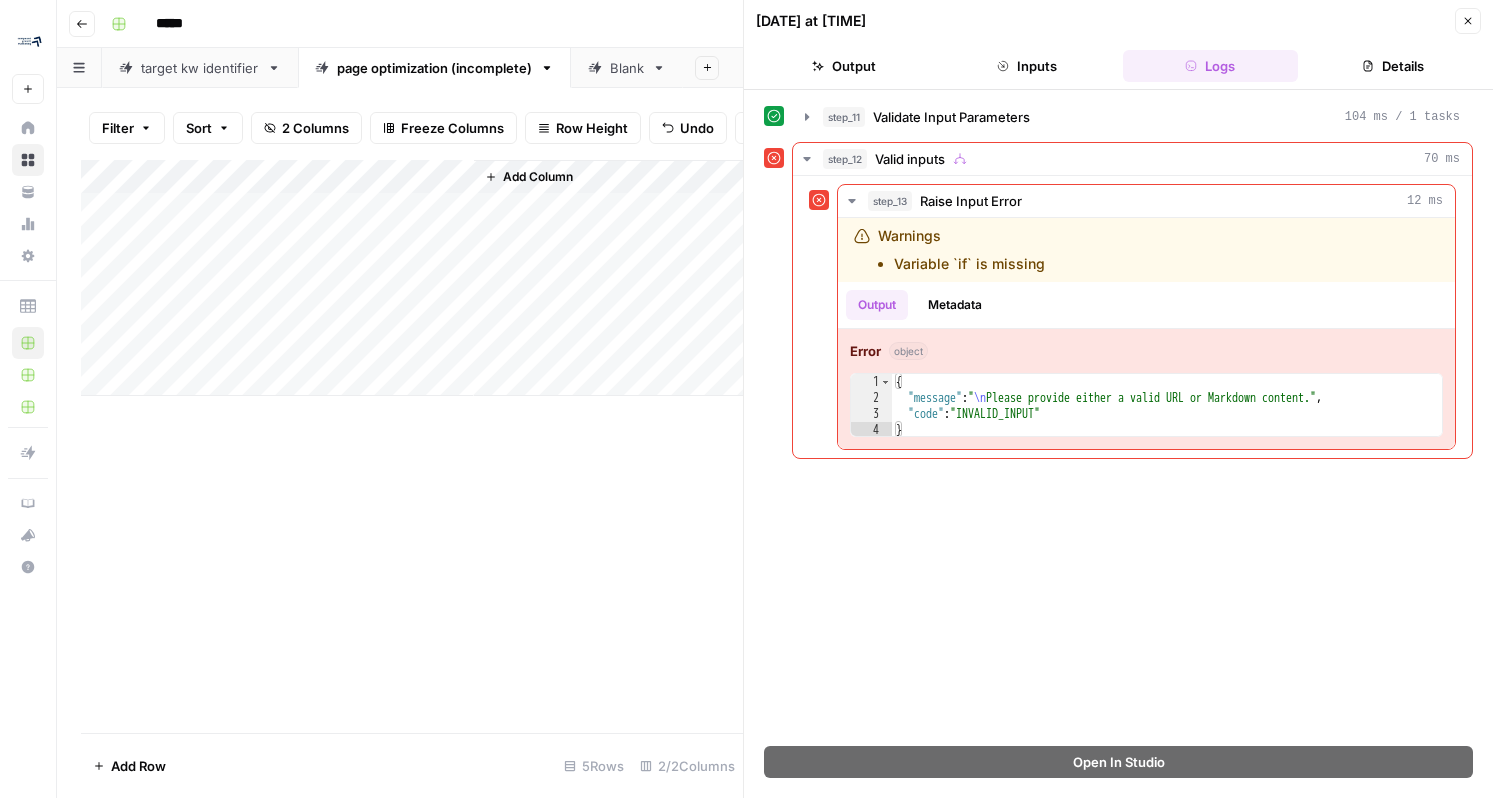 click on "Close" at bounding box center (1468, 21) 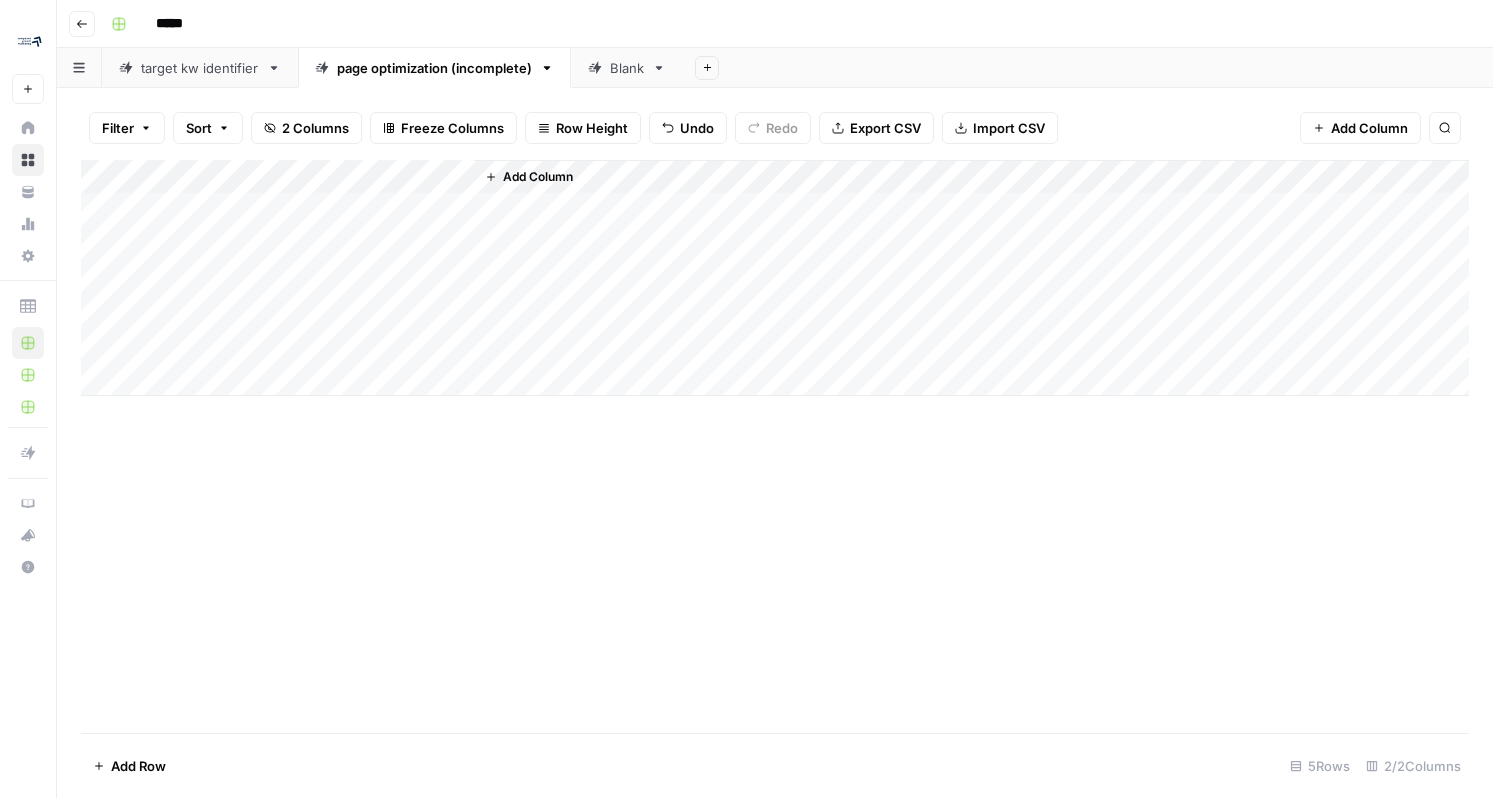 click on "page optimization (incomplete)" at bounding box center [434, 68] 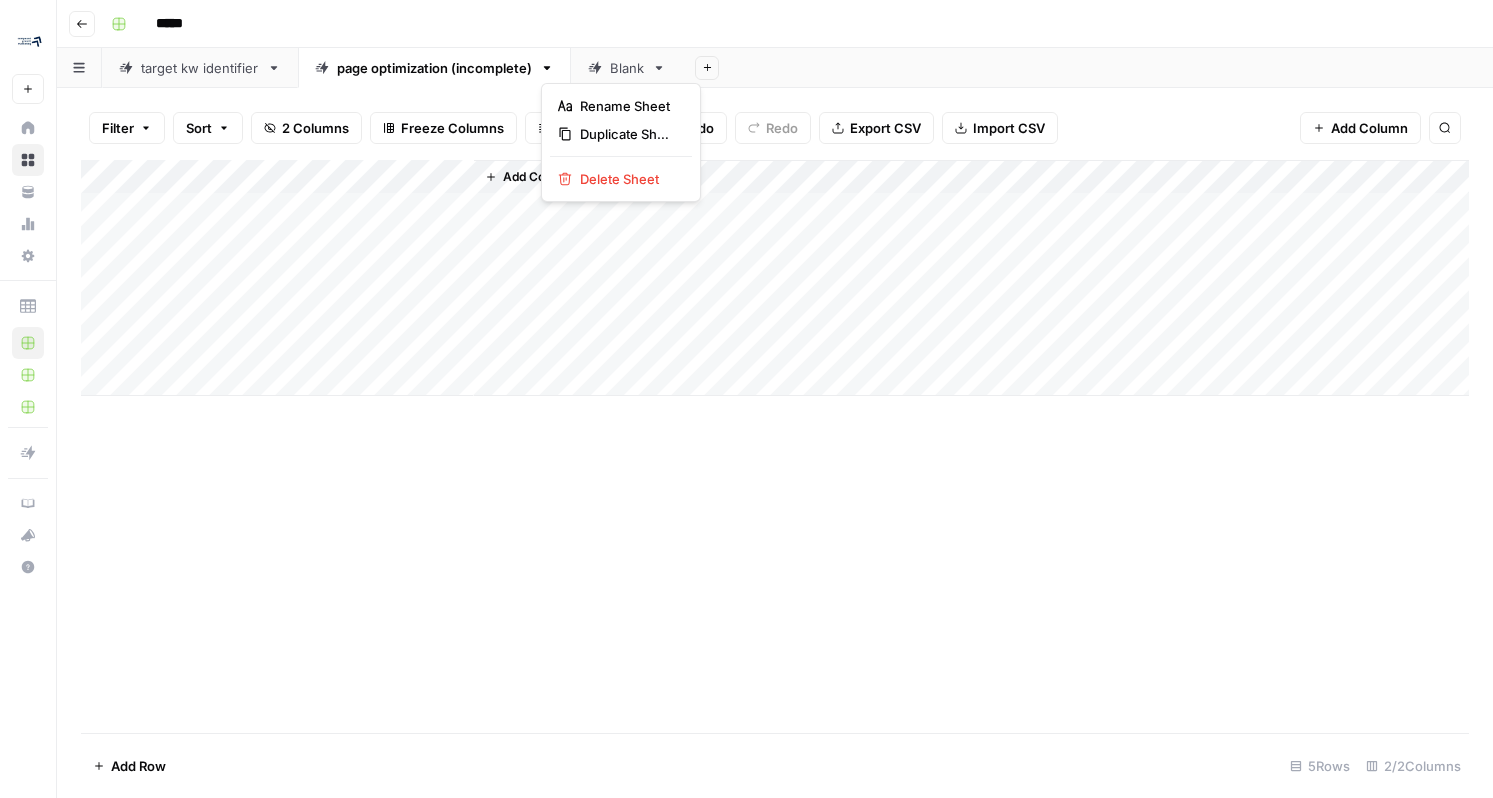 click 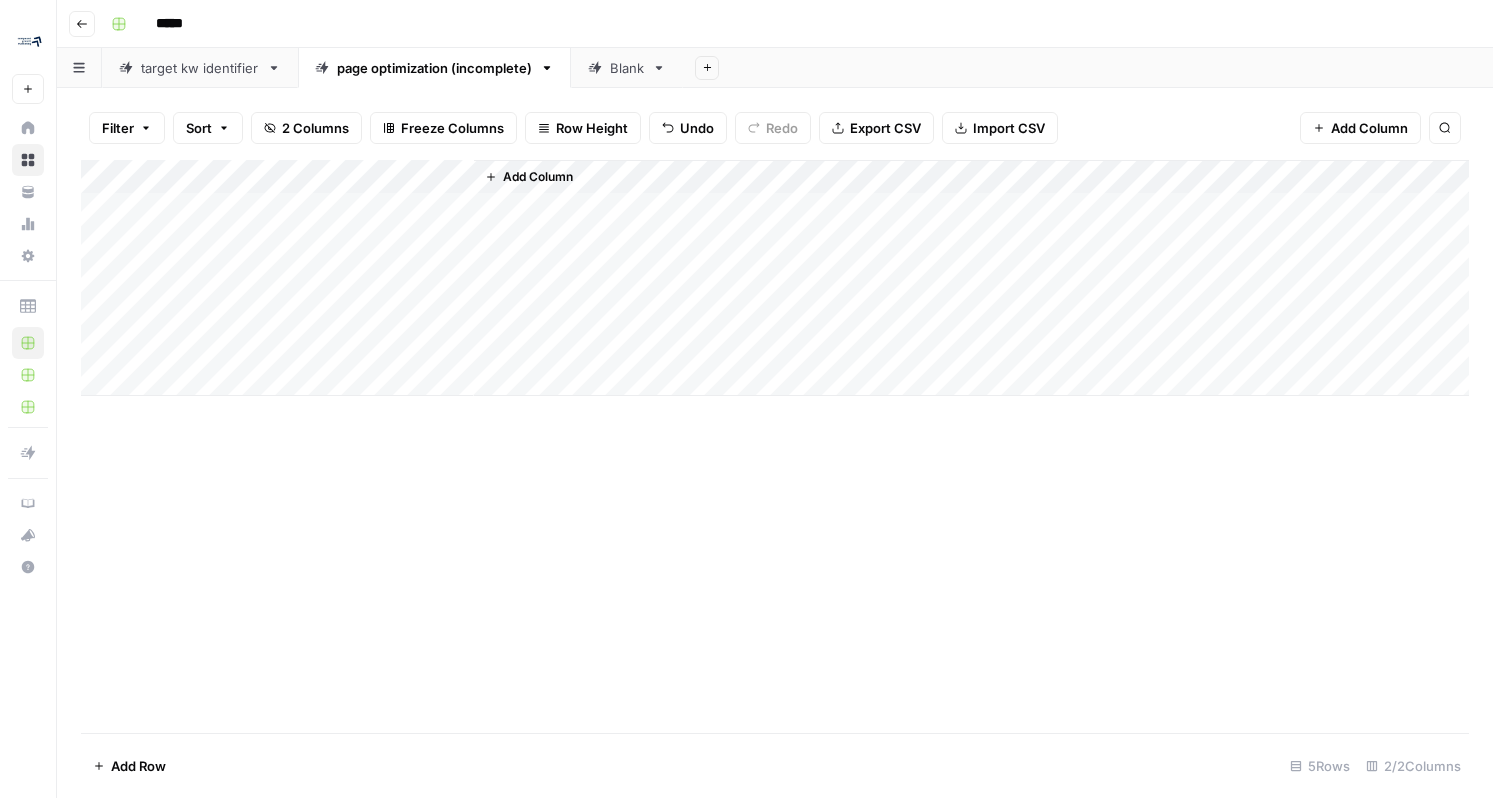 click on "Add Sheet" at bounding box center [1088, 68] 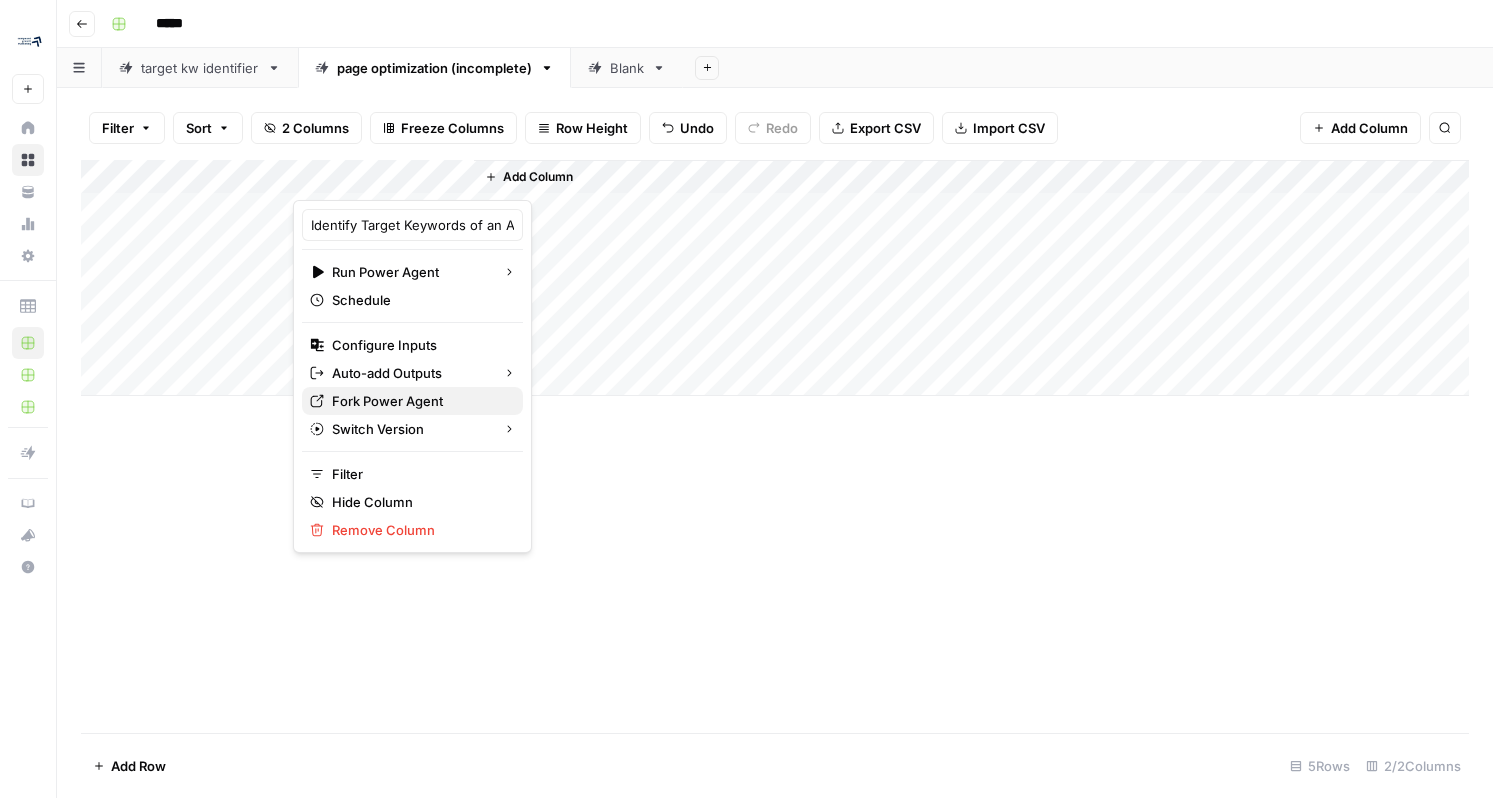 click on "Fork Power Agent" at bounding box center [419, 401] 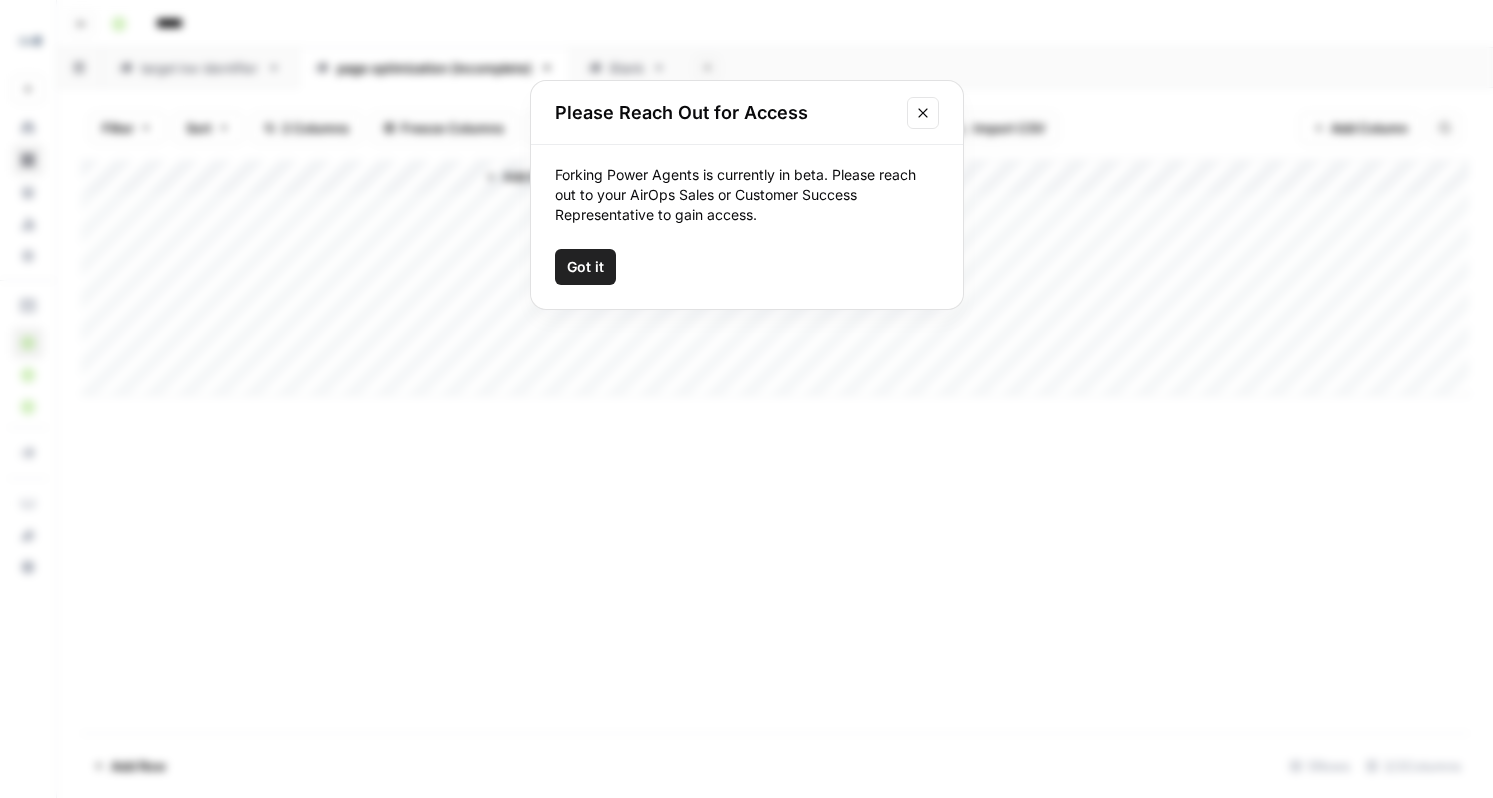 click on "Got it" at bounding box center [585, 267] 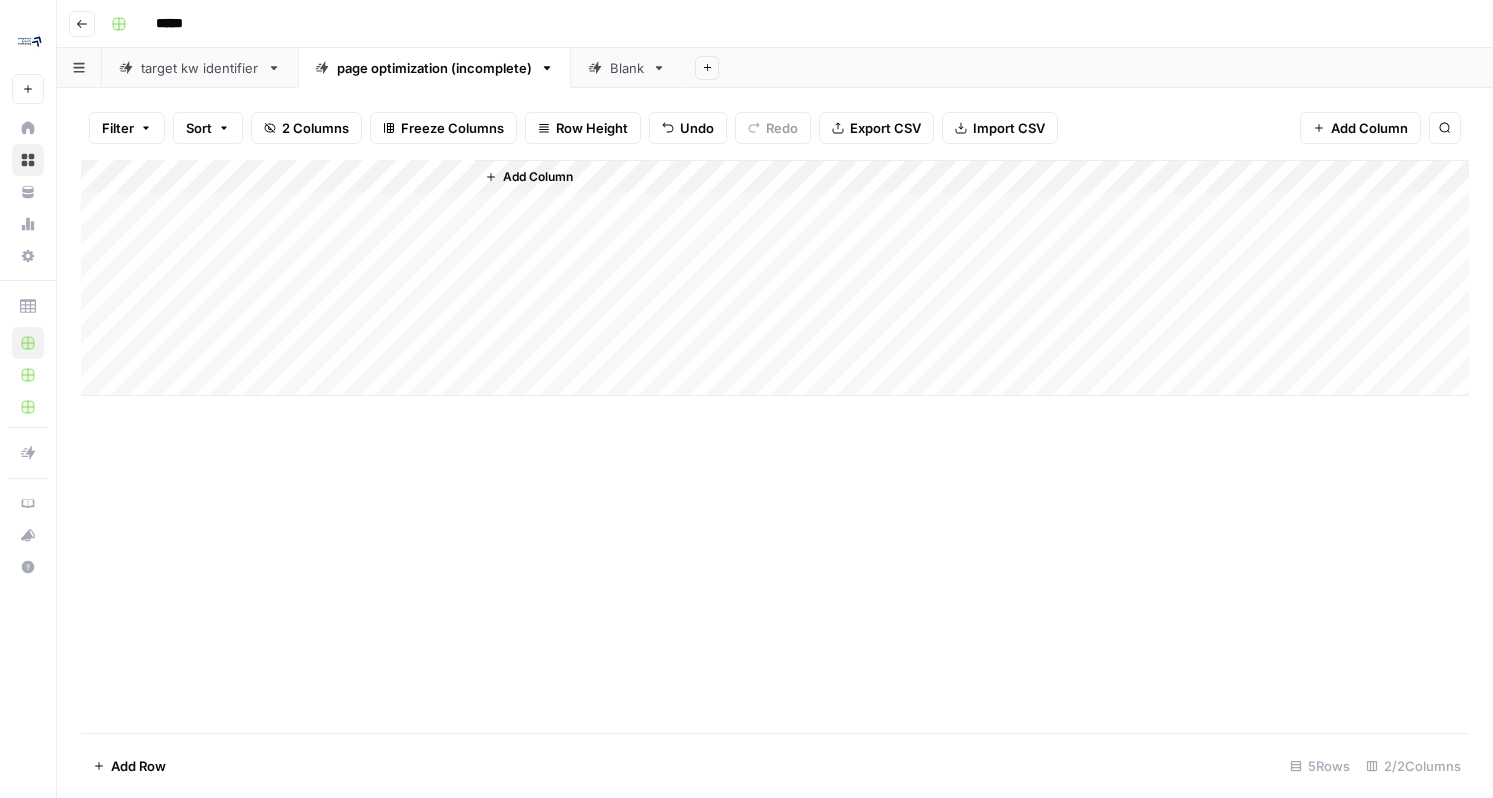 click on "Add Column" at bounding box center (775, 278) 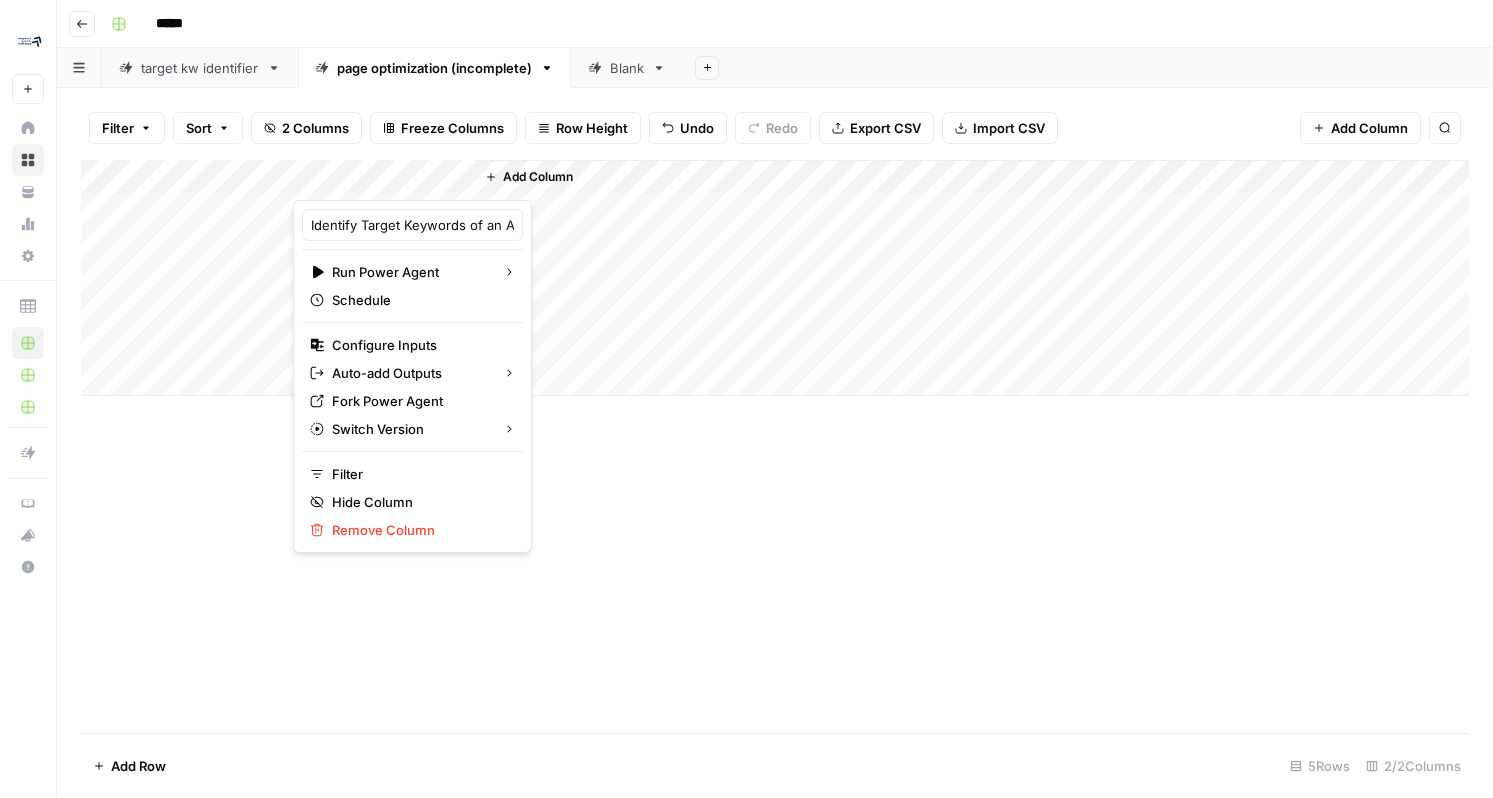 click on "Add Column" at bounding box center (775, 446) 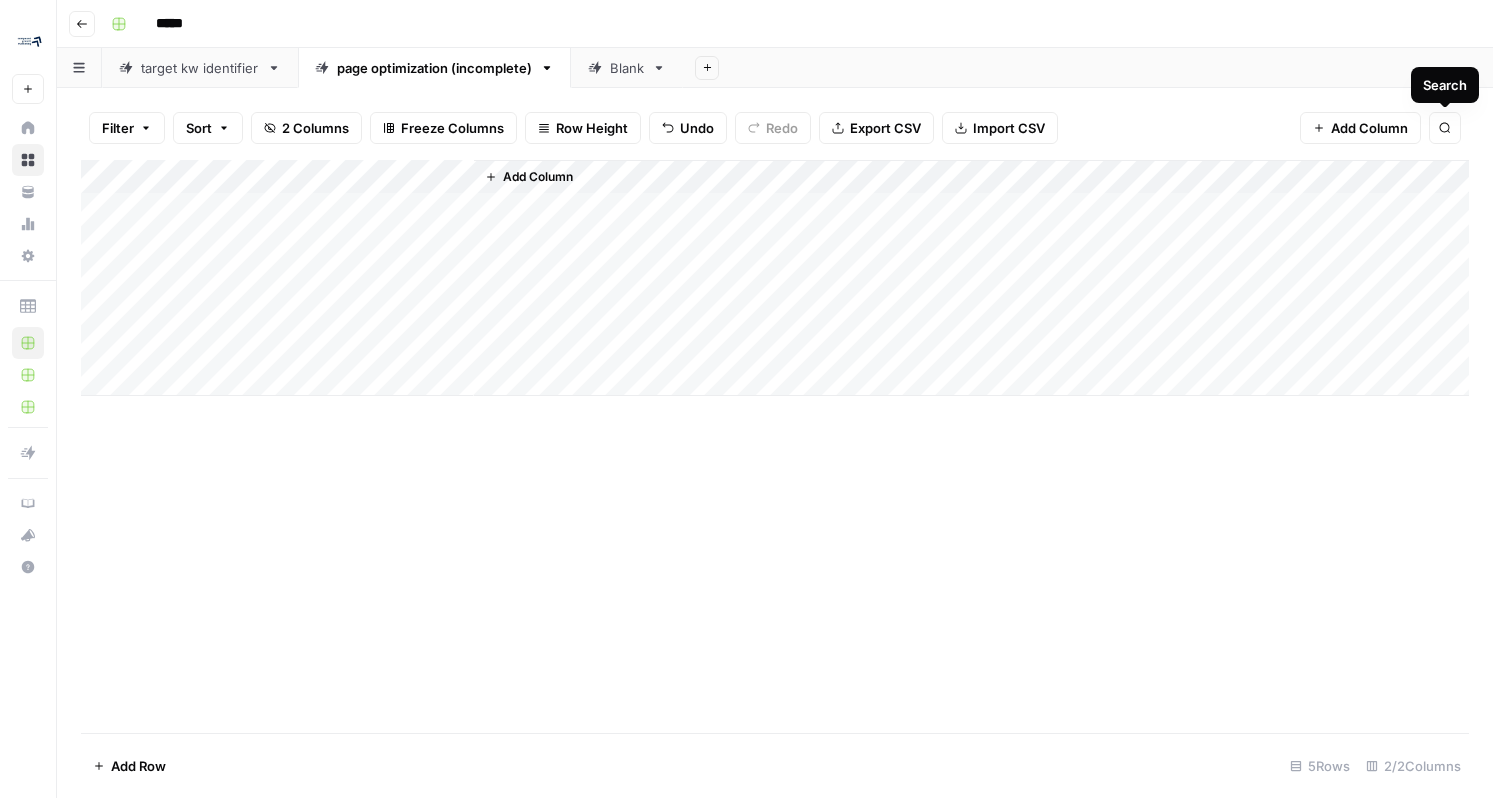 click 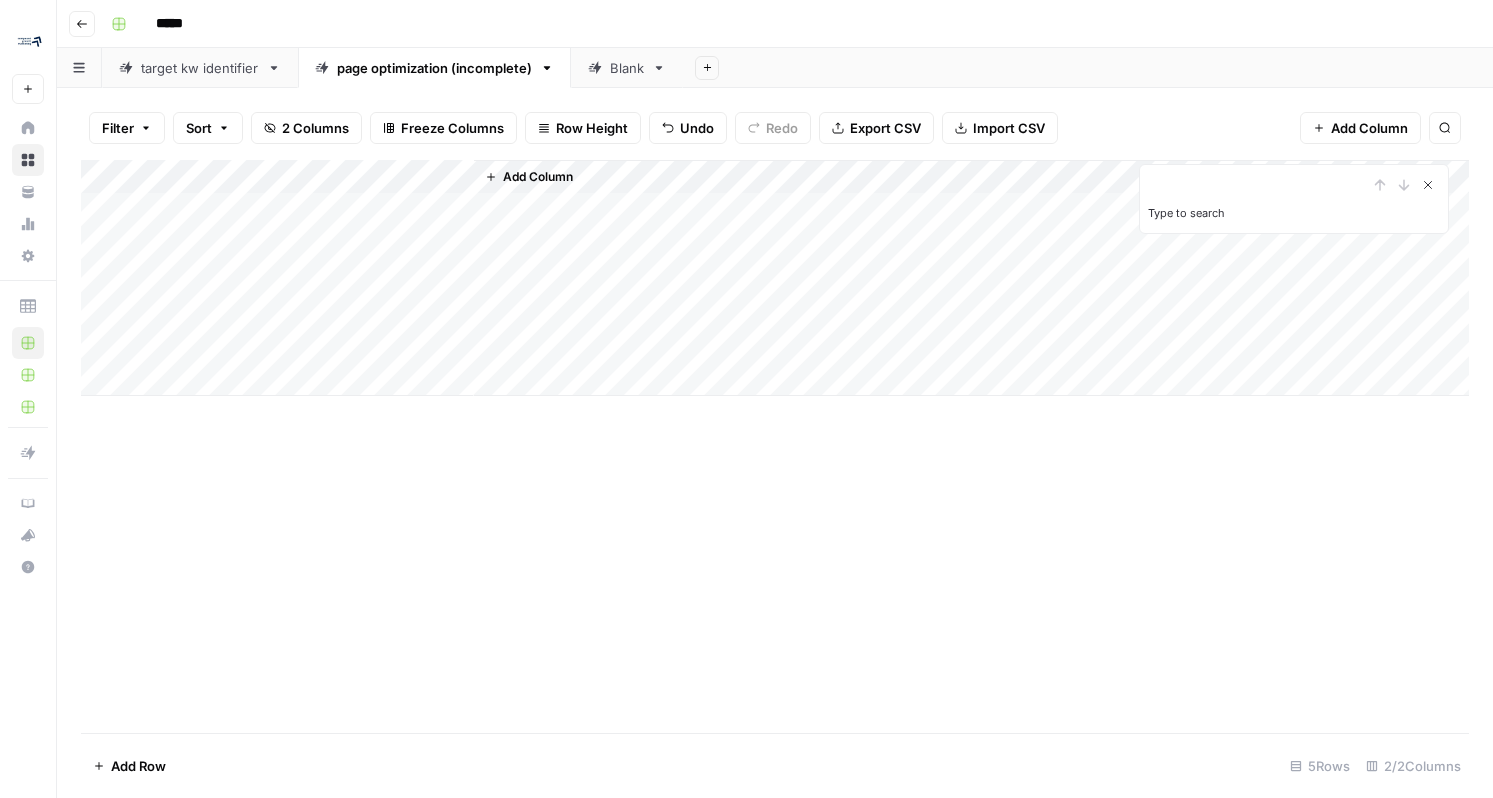 click 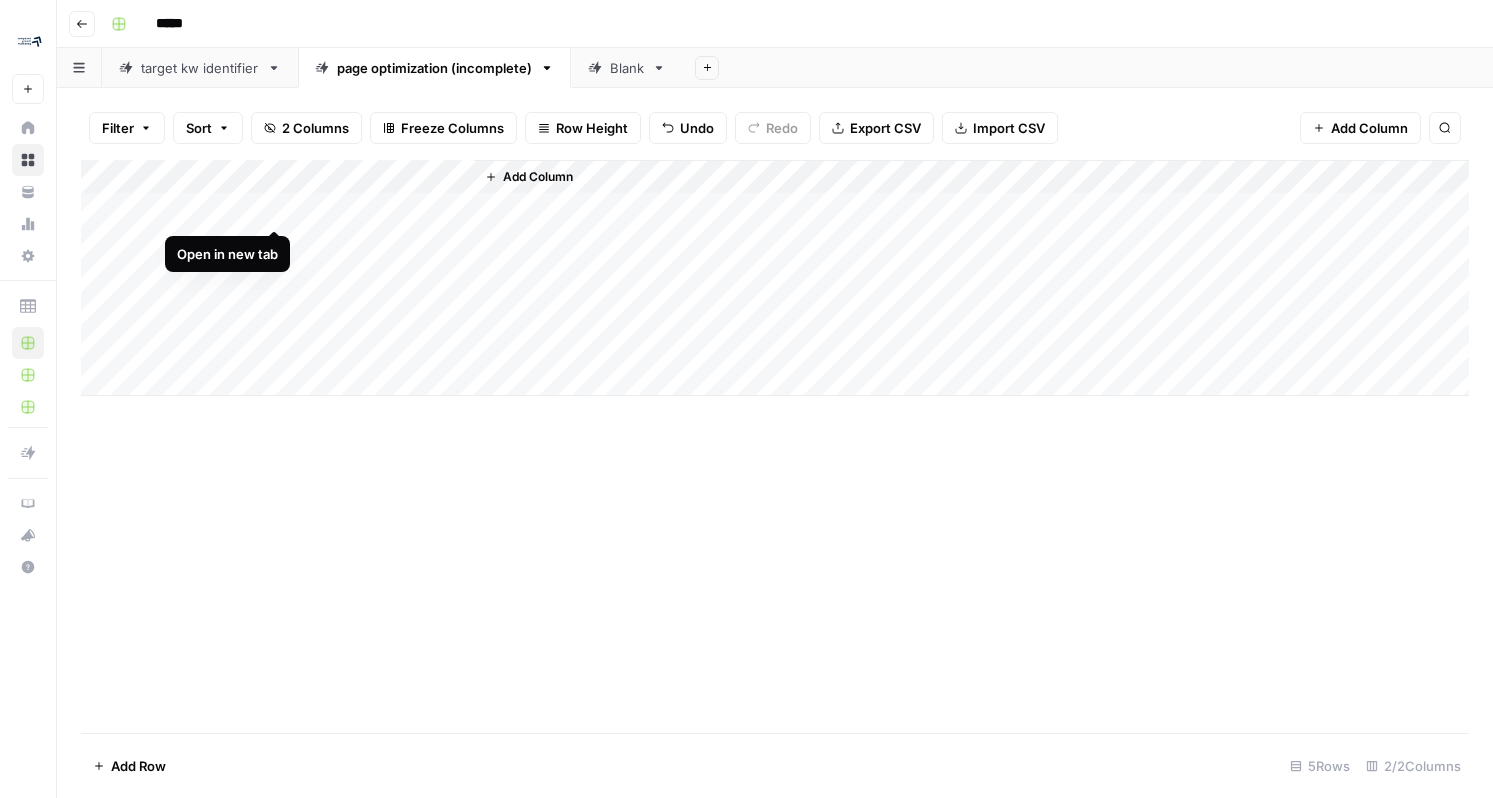 click on "Add Column" at bounding box center (775, 278) 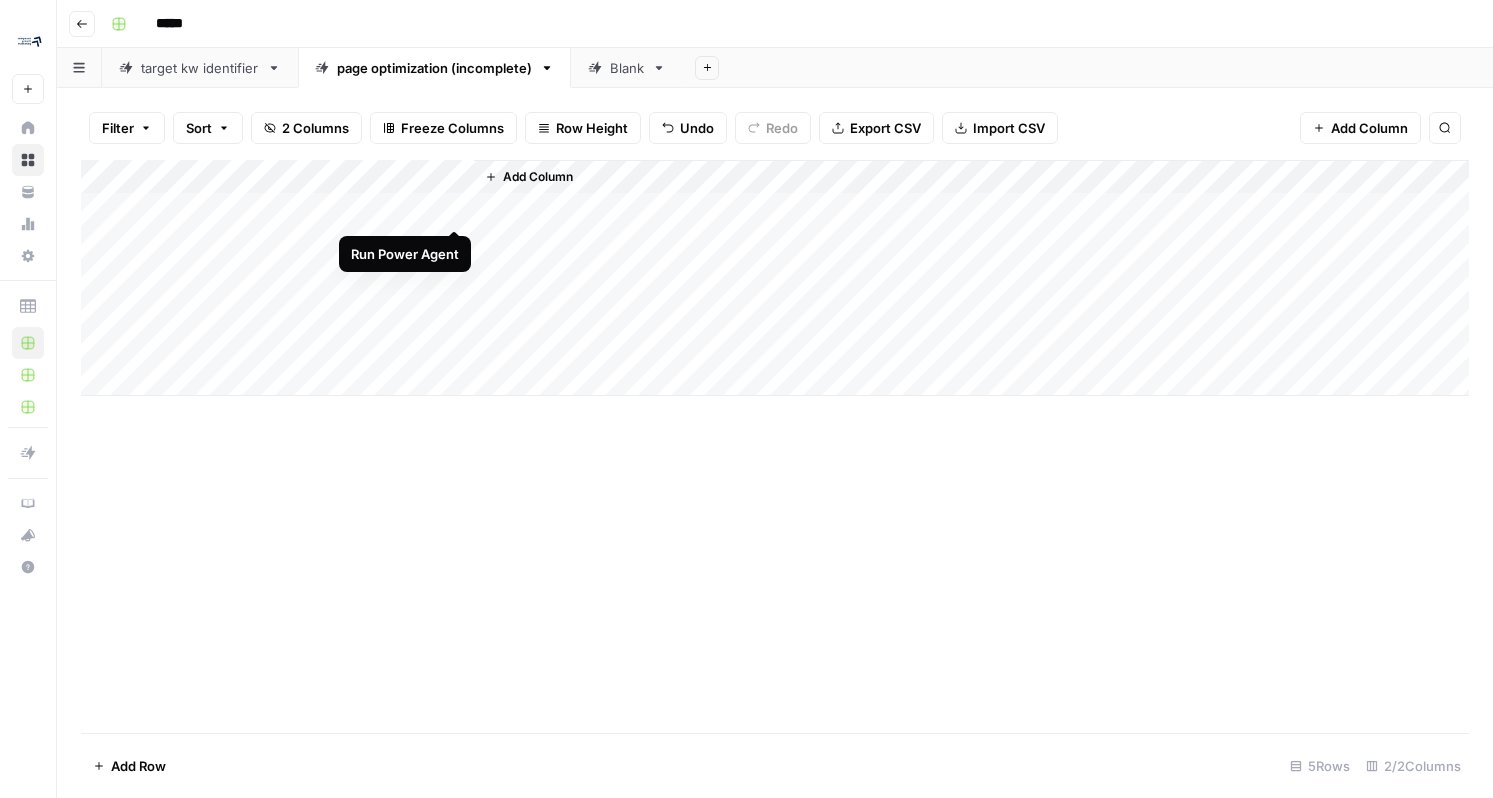 click on "Add Column" at bounding box center (775, 278) 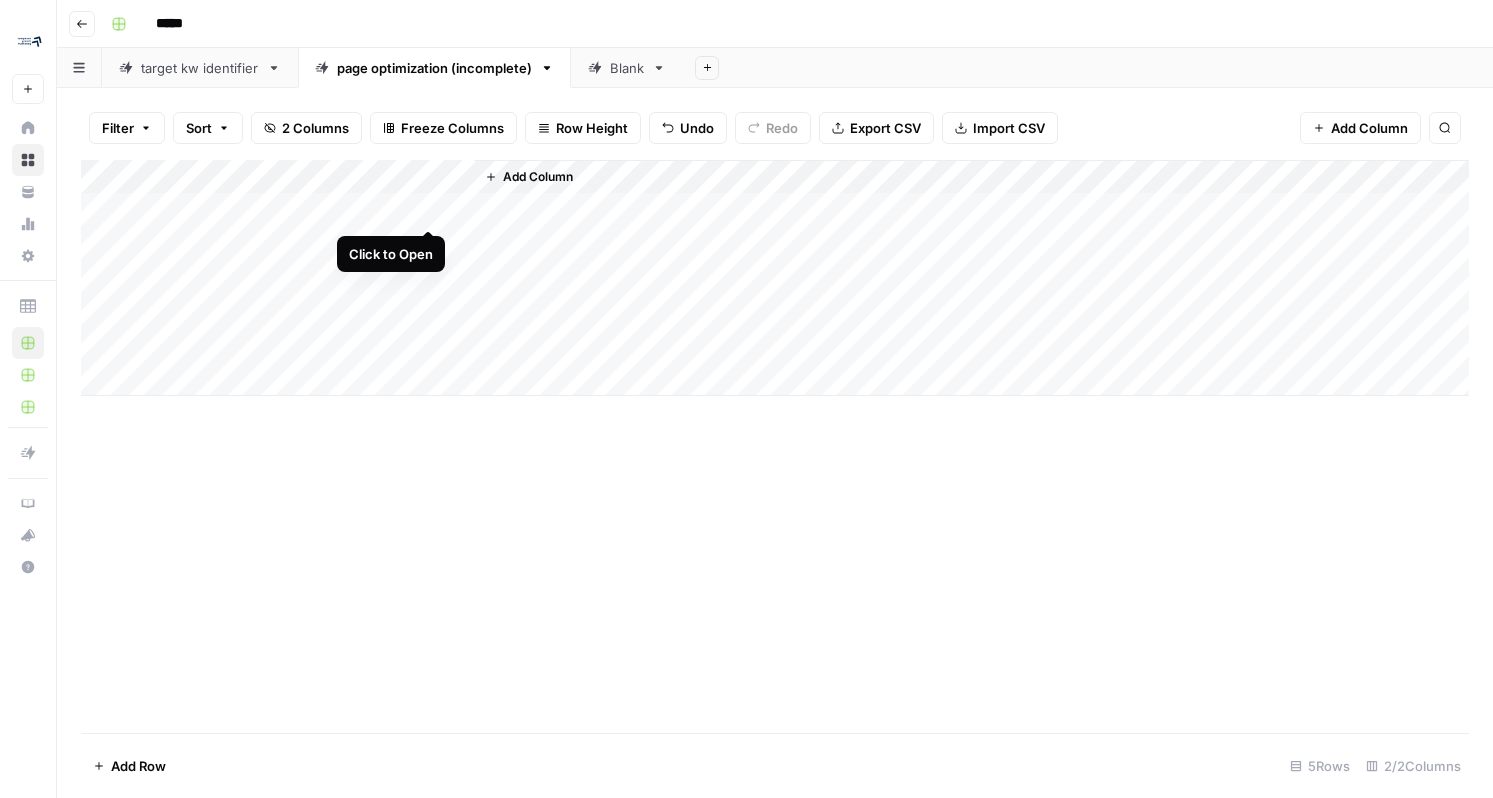 click on "Add Column" at bounding box center [775, 278] 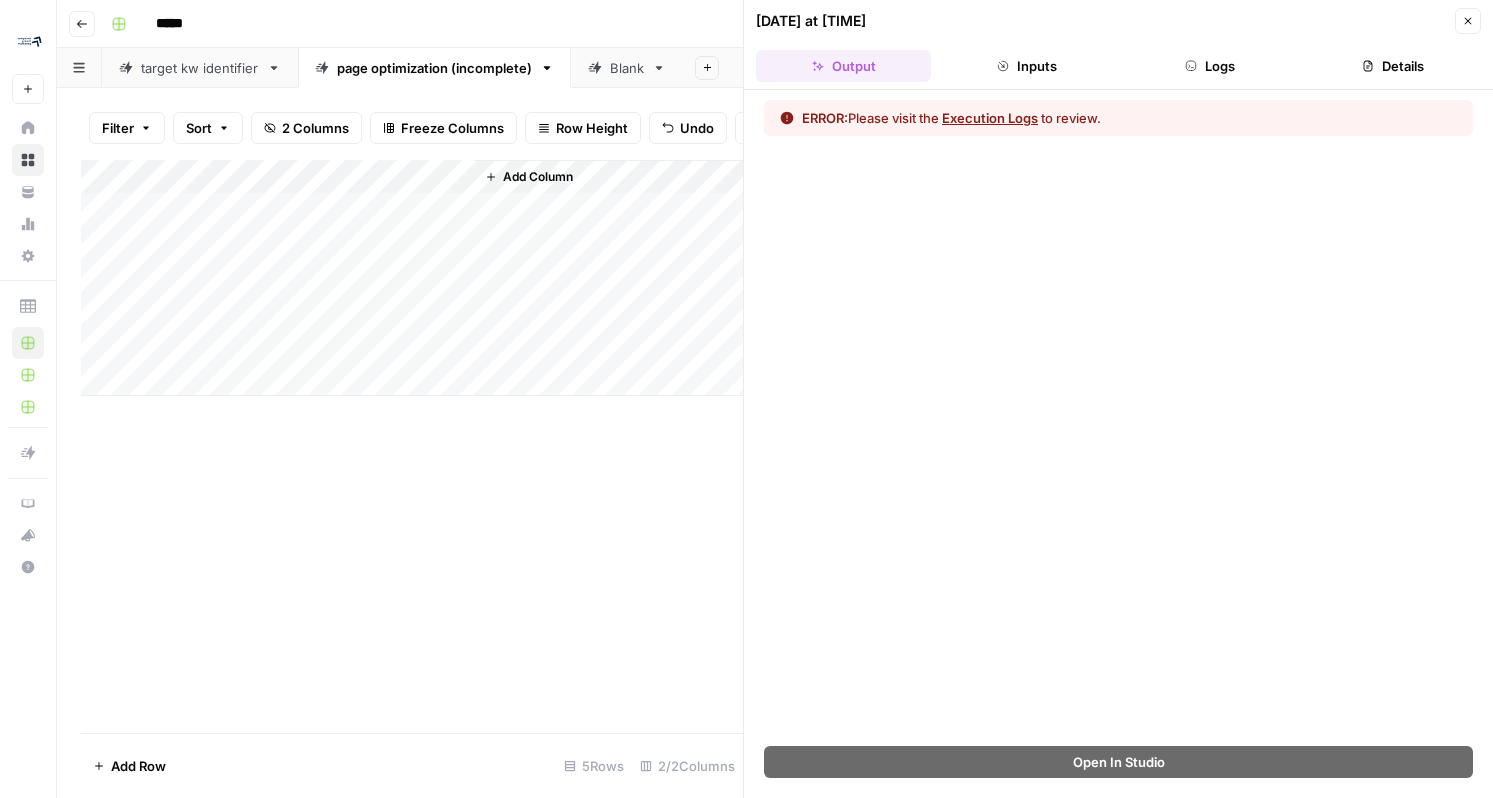 click on "Execution Logs" at bounding box center (990, 118) 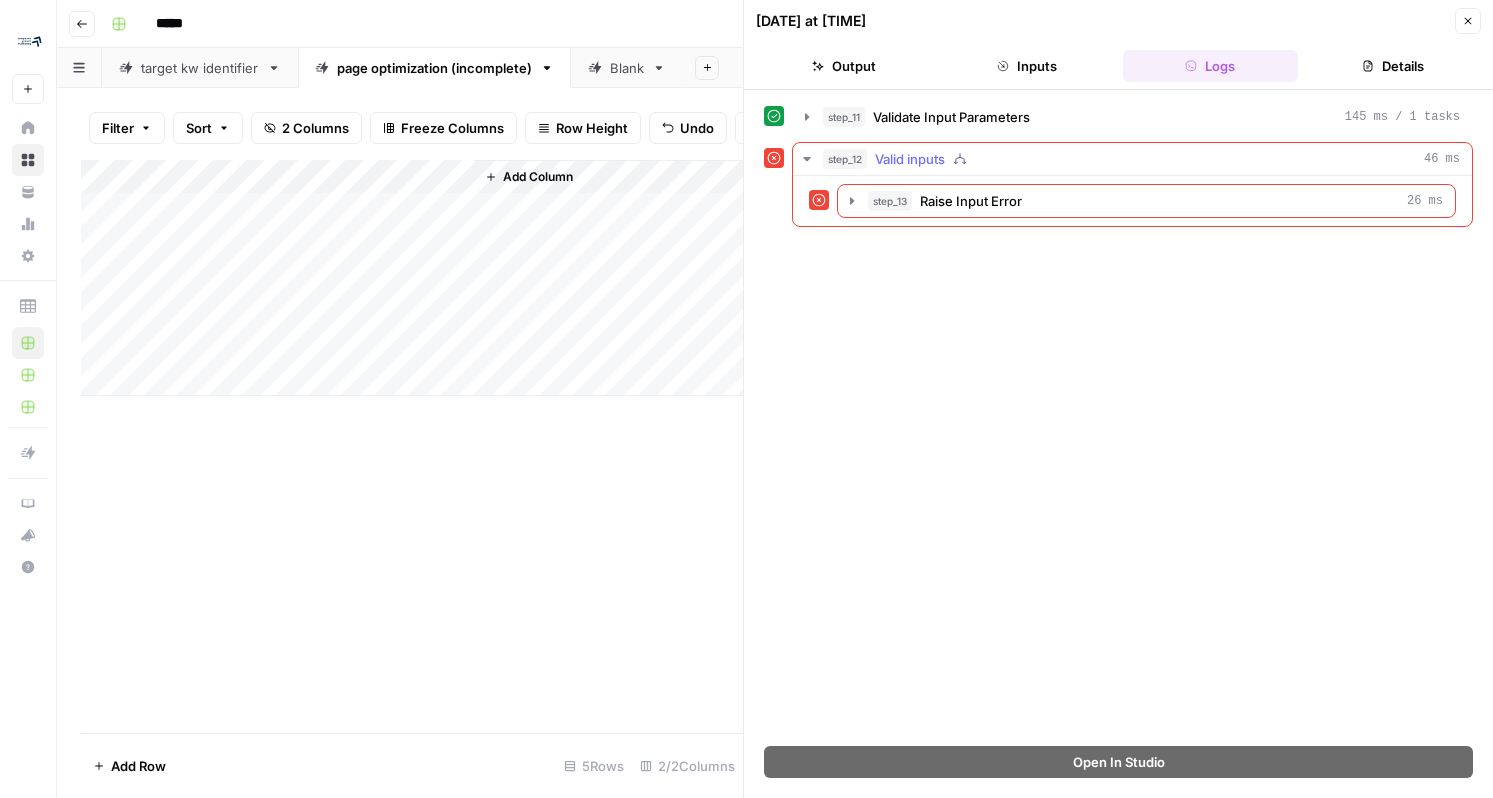 click 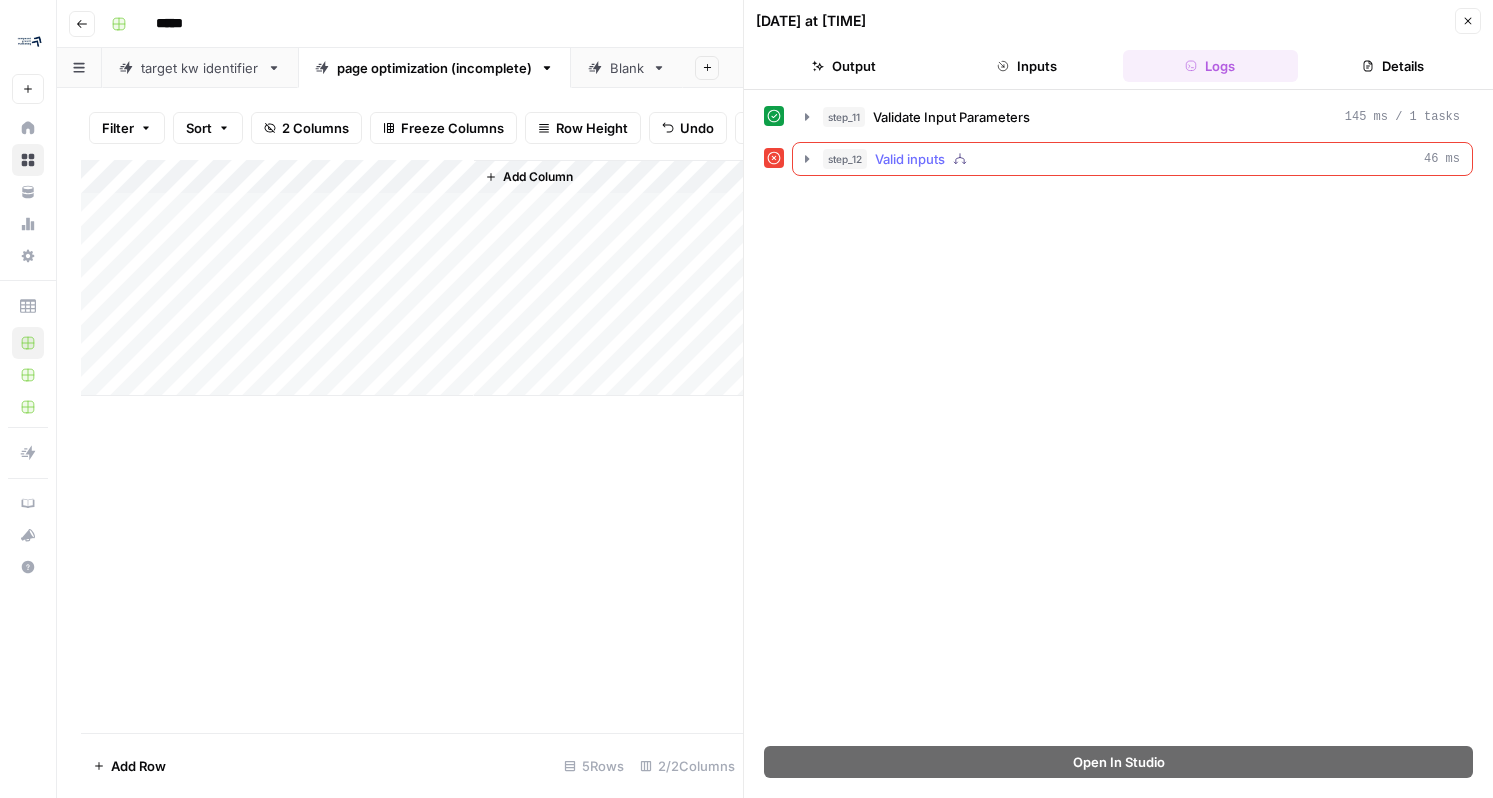 click 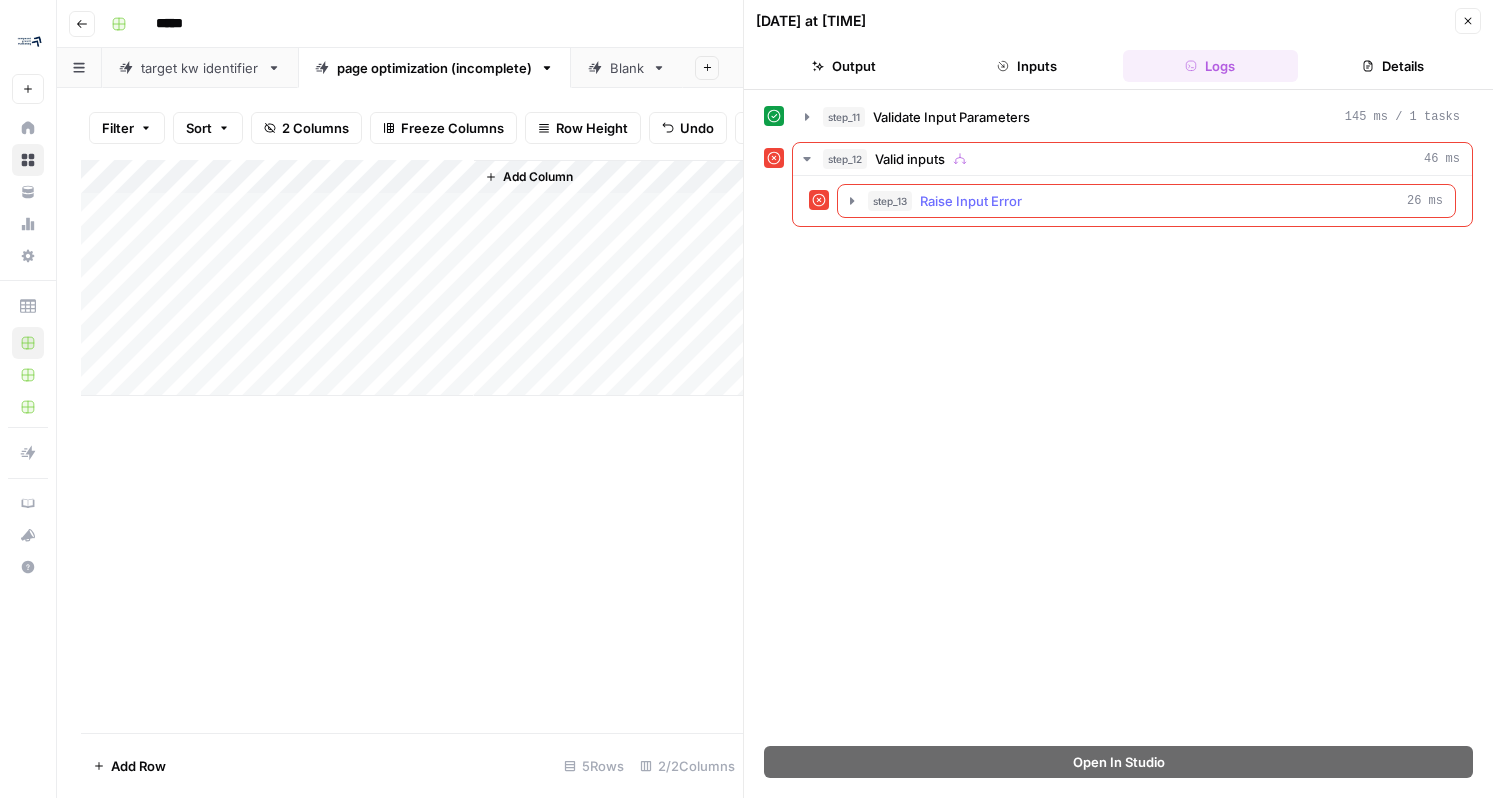 click on "step_13 Raise Input Error [TIME]" at bounding box center (1146, 201) 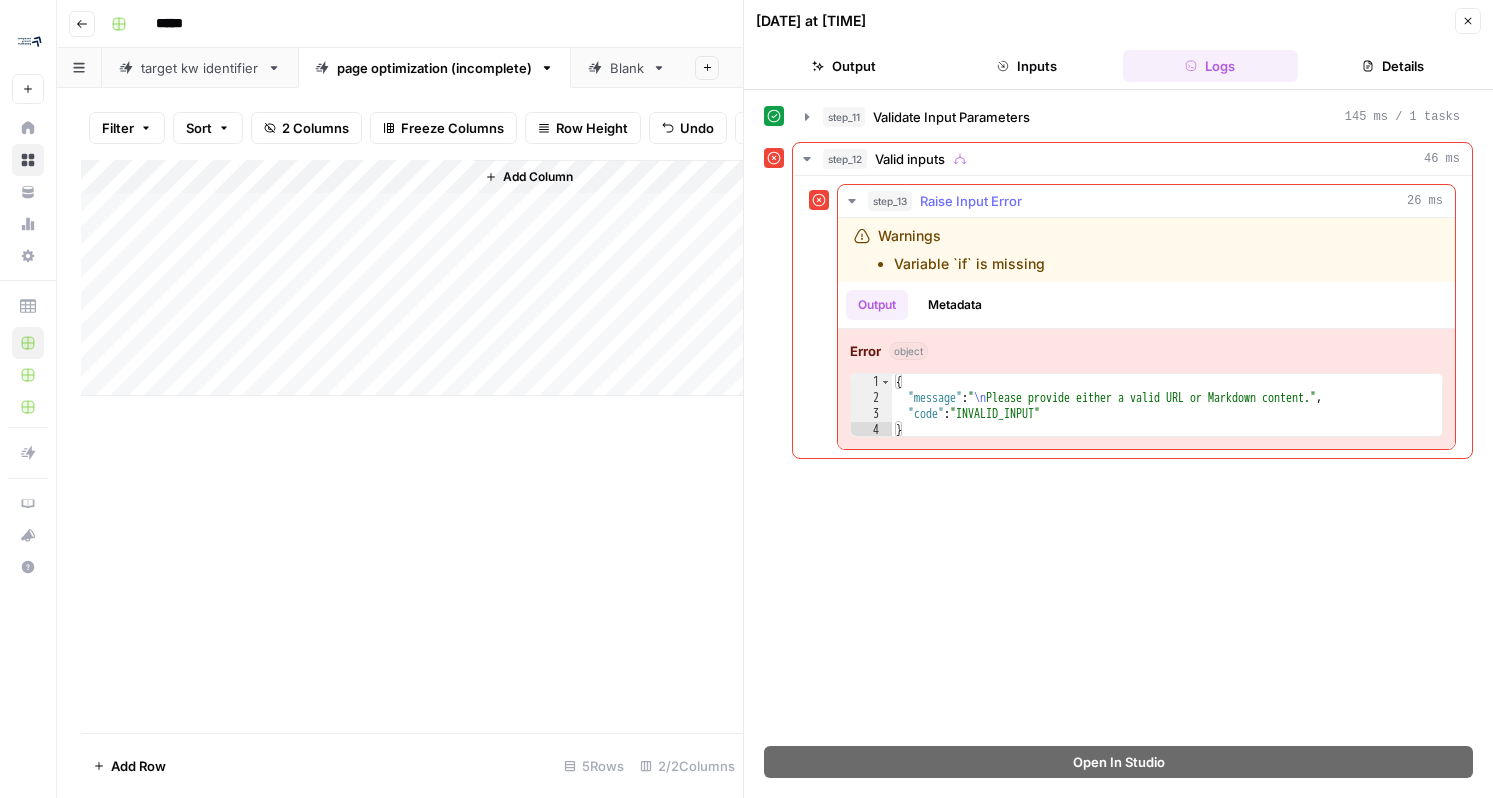 click on "Metadata" at bounding box center [955, 305] 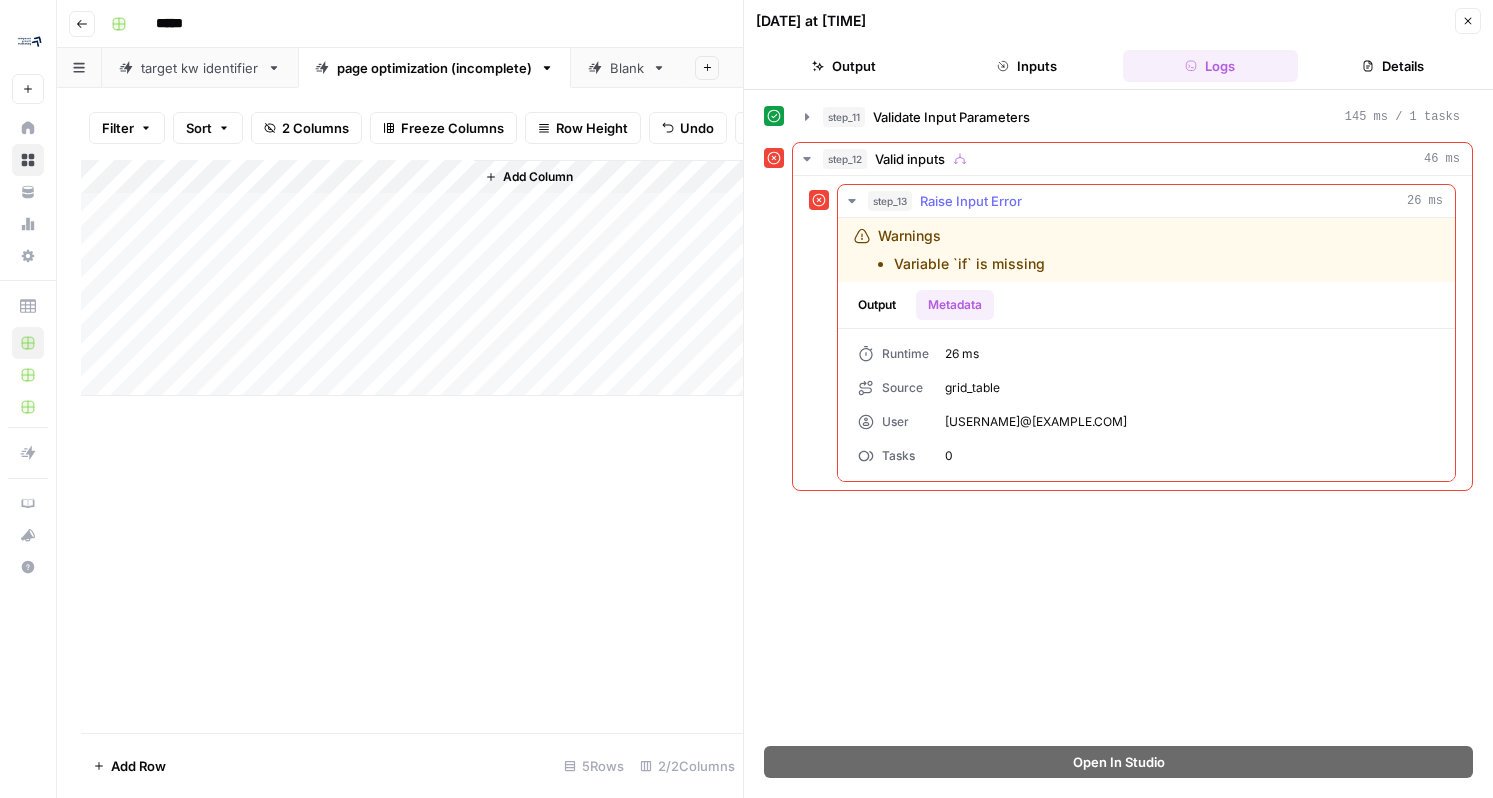 click on "Output" at bounding box center (877, 305) 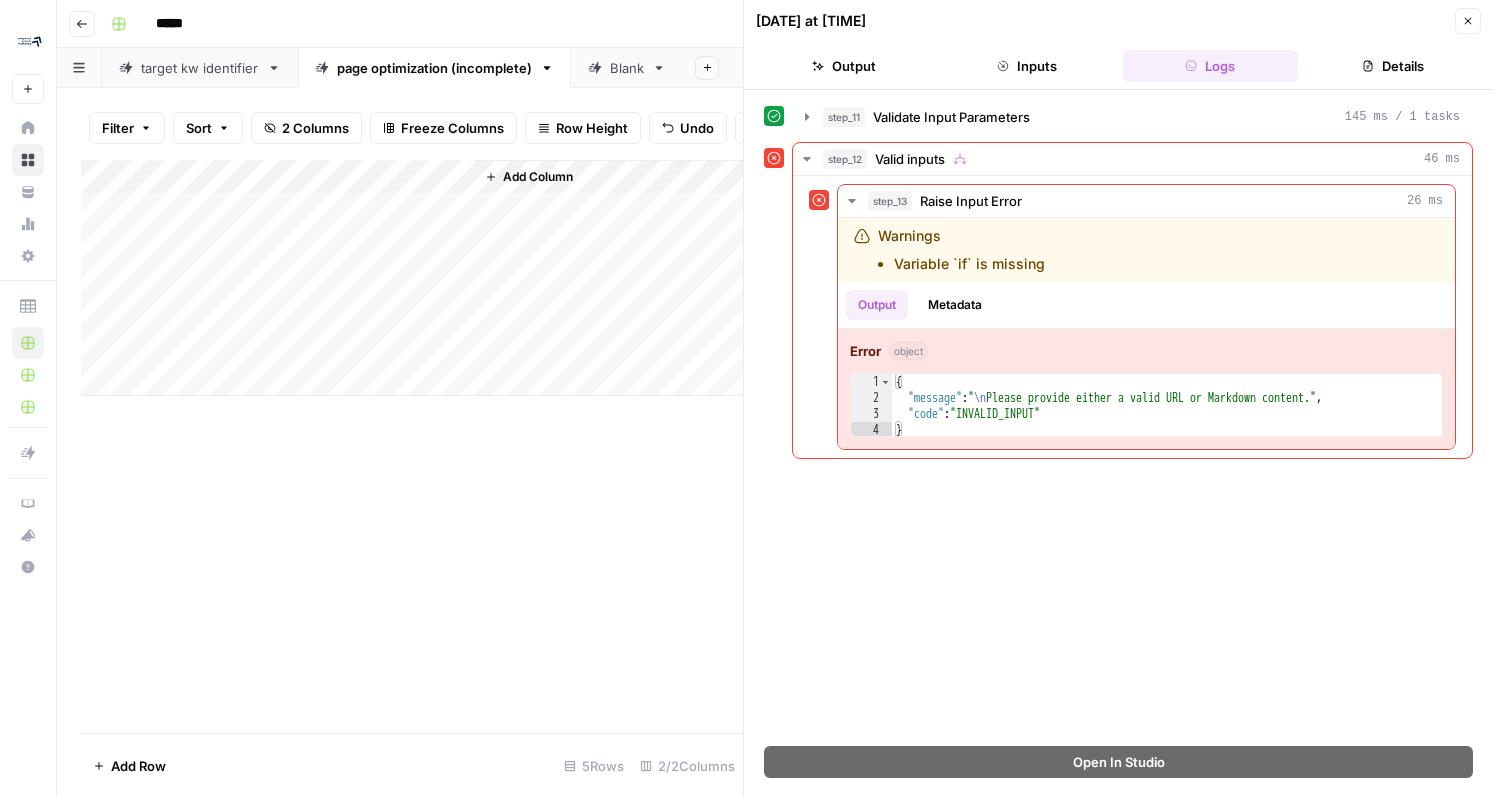 click on "Add Column" at bounding box center (412, 278) 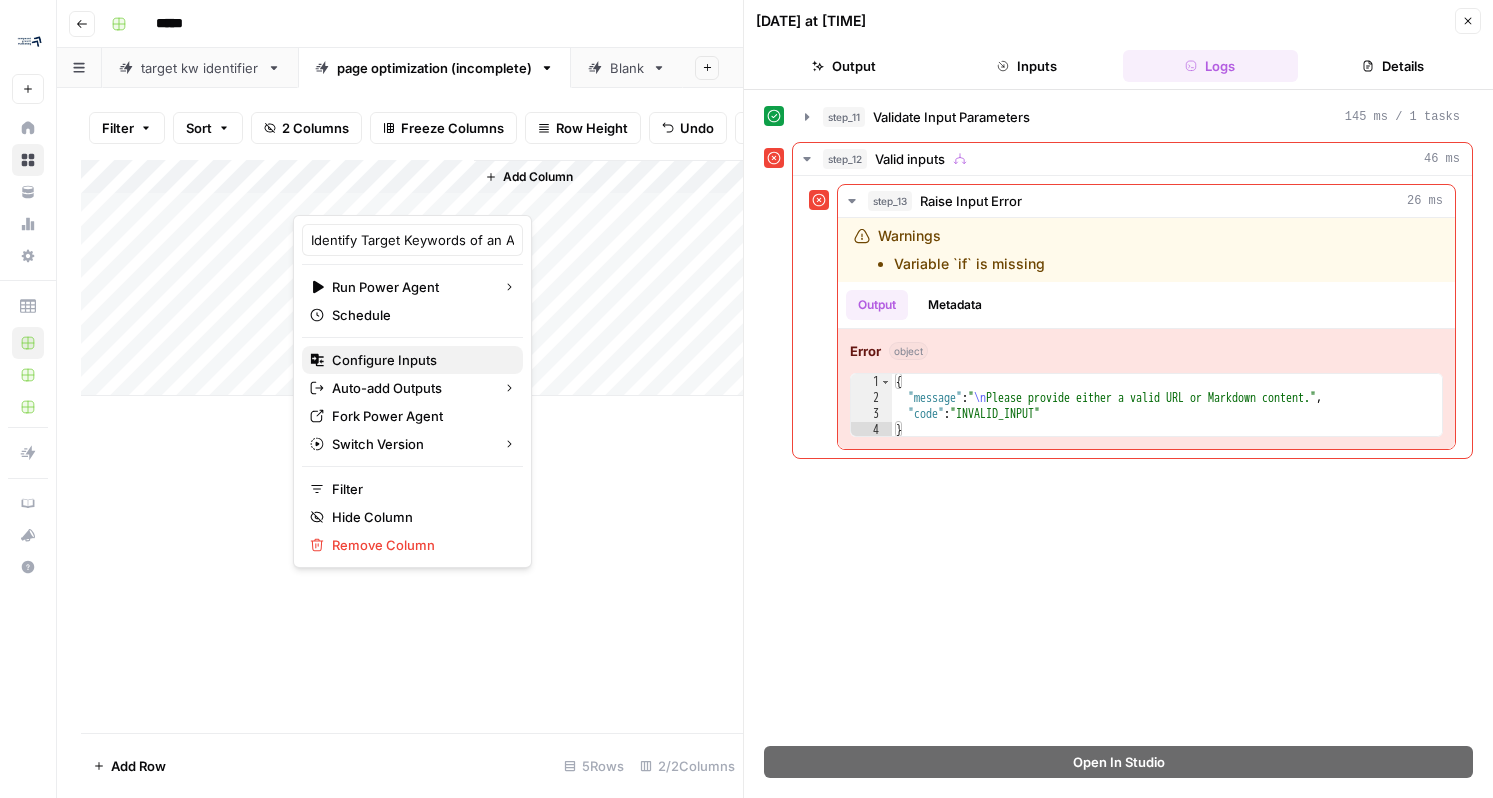 click on "Configure Inputs" at bounding box center (419, 360) 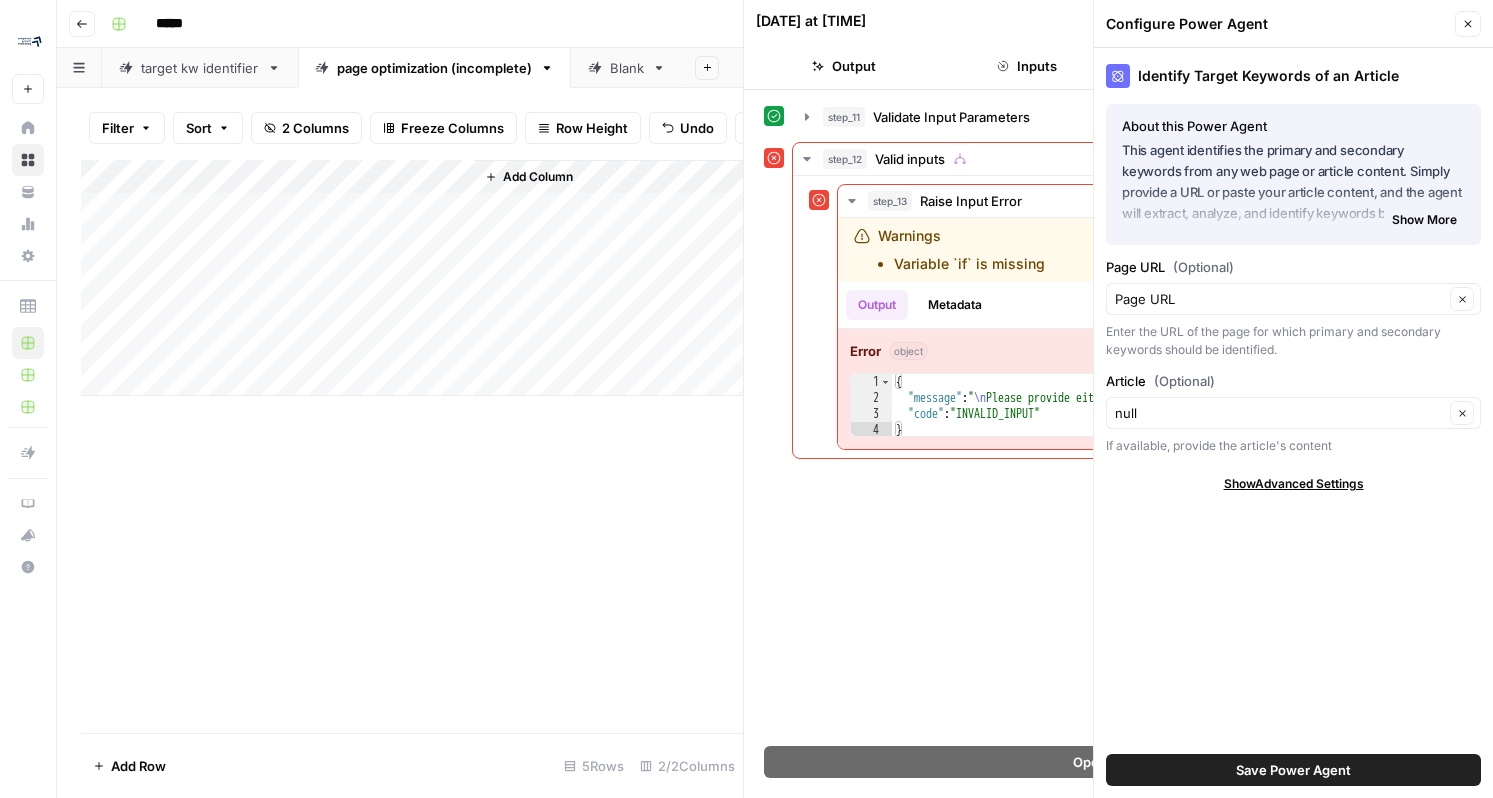 click on "Show  Advanced Settings" at bounding box center (1294, 484) 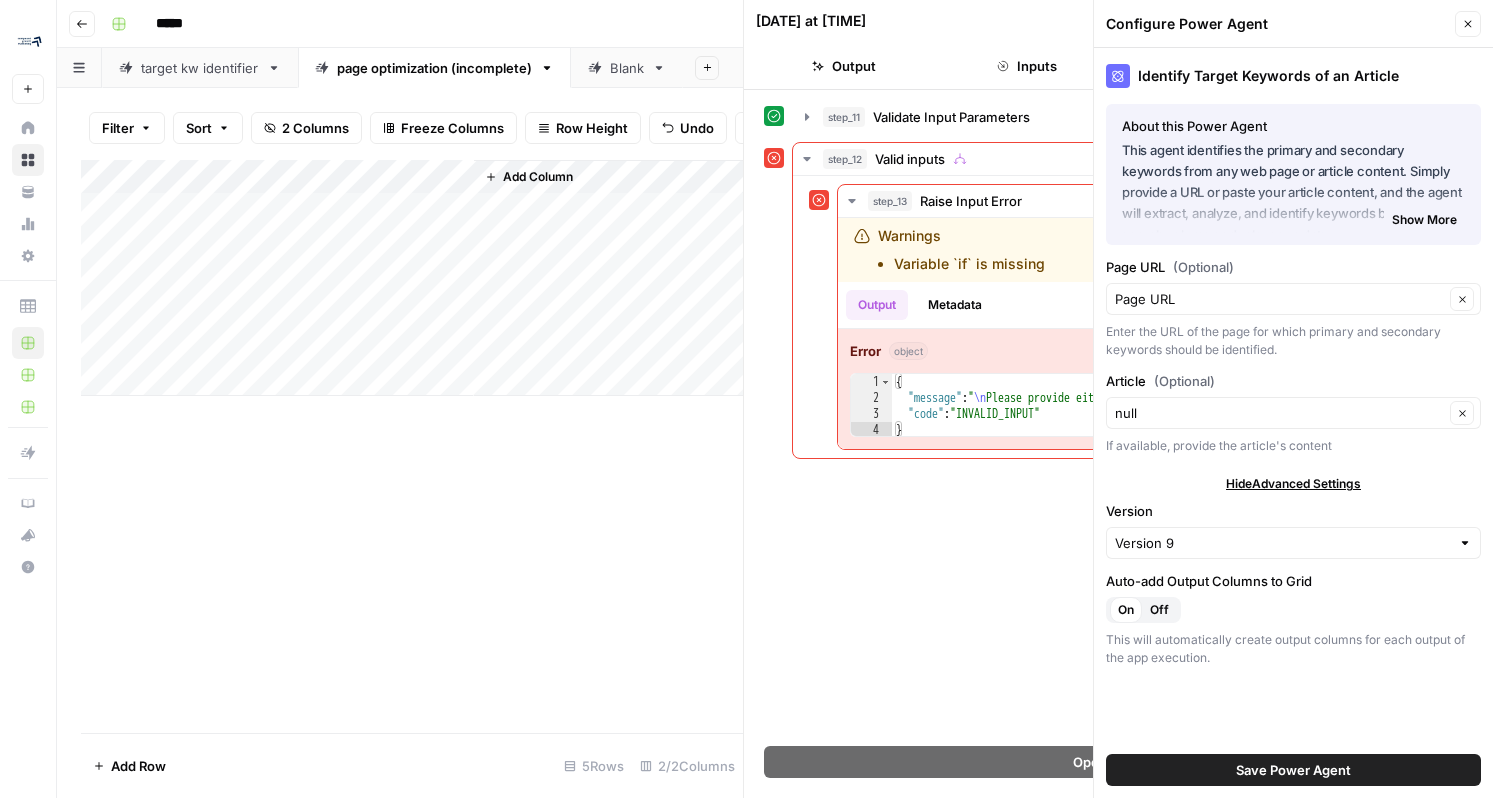 click on "Save Power Agent" at bounding box center [1293, 770] 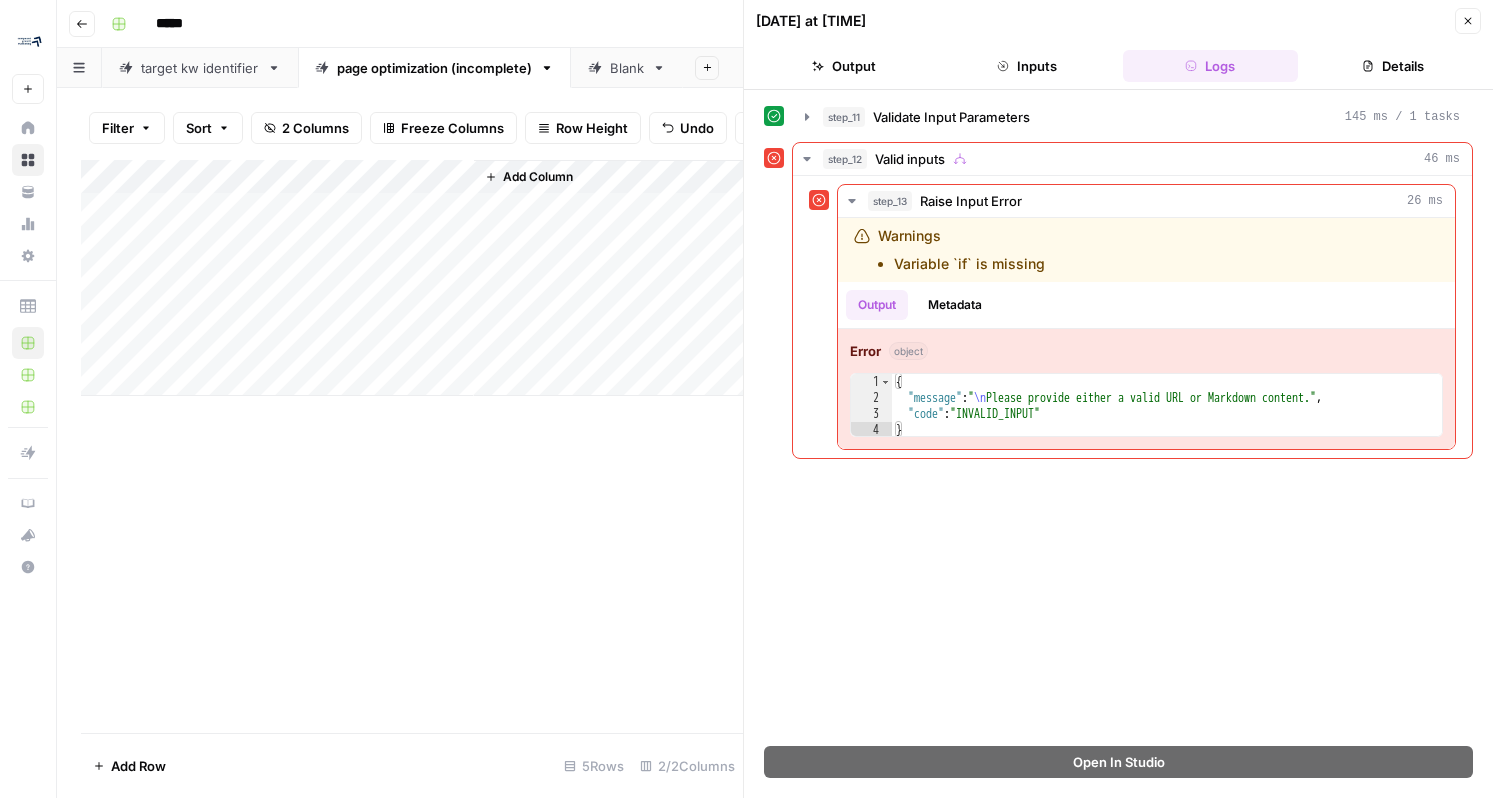 click on "Add Column" at bounding box center (412, 446) 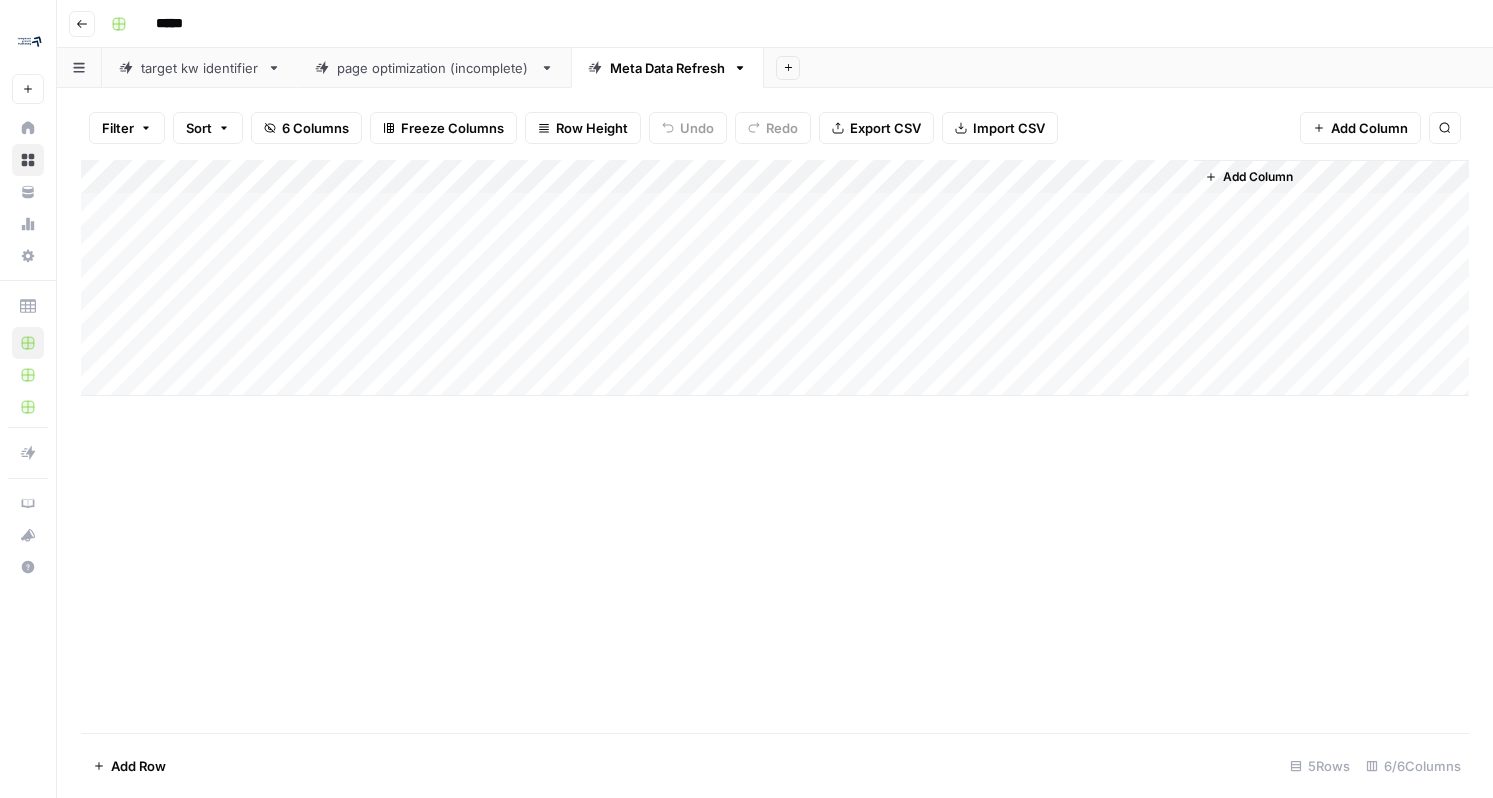 click on "page optimization (incomplete)" at bounding box center [434, 68] 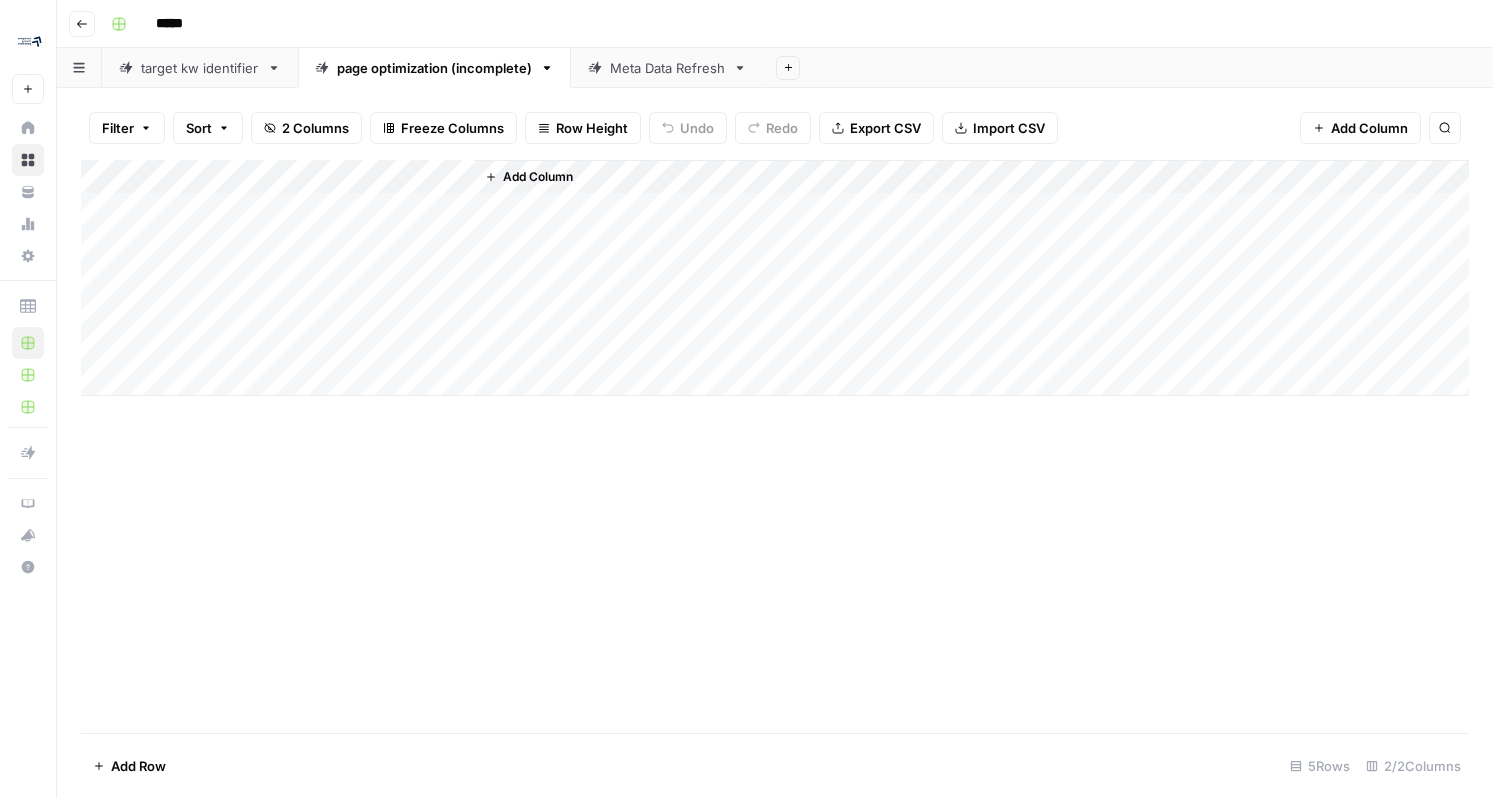 click on "target kw identifier" at bounding box center (200, 68) 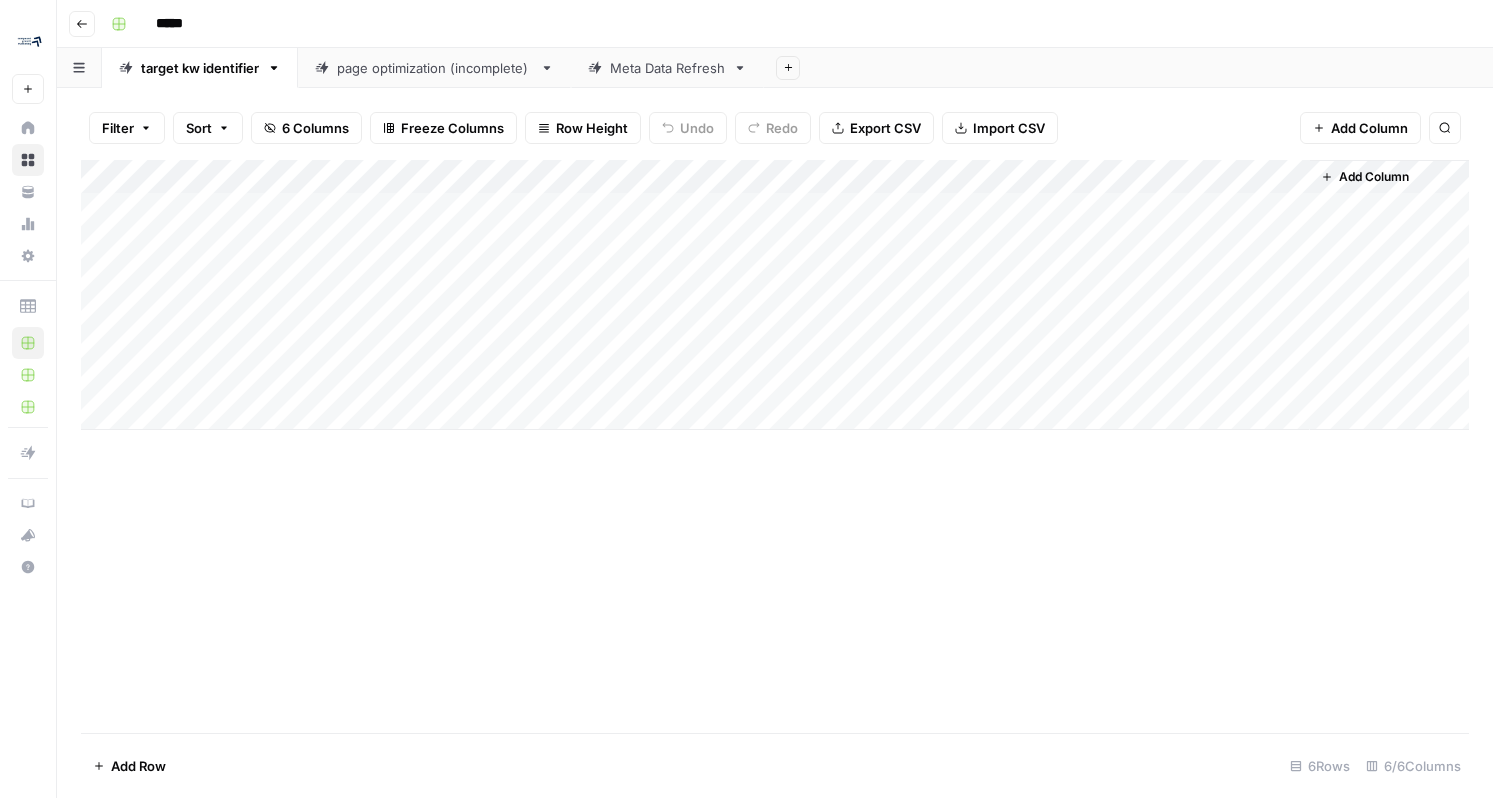 click on "page optimization (incomplete)" at bounding box center (434, 68) 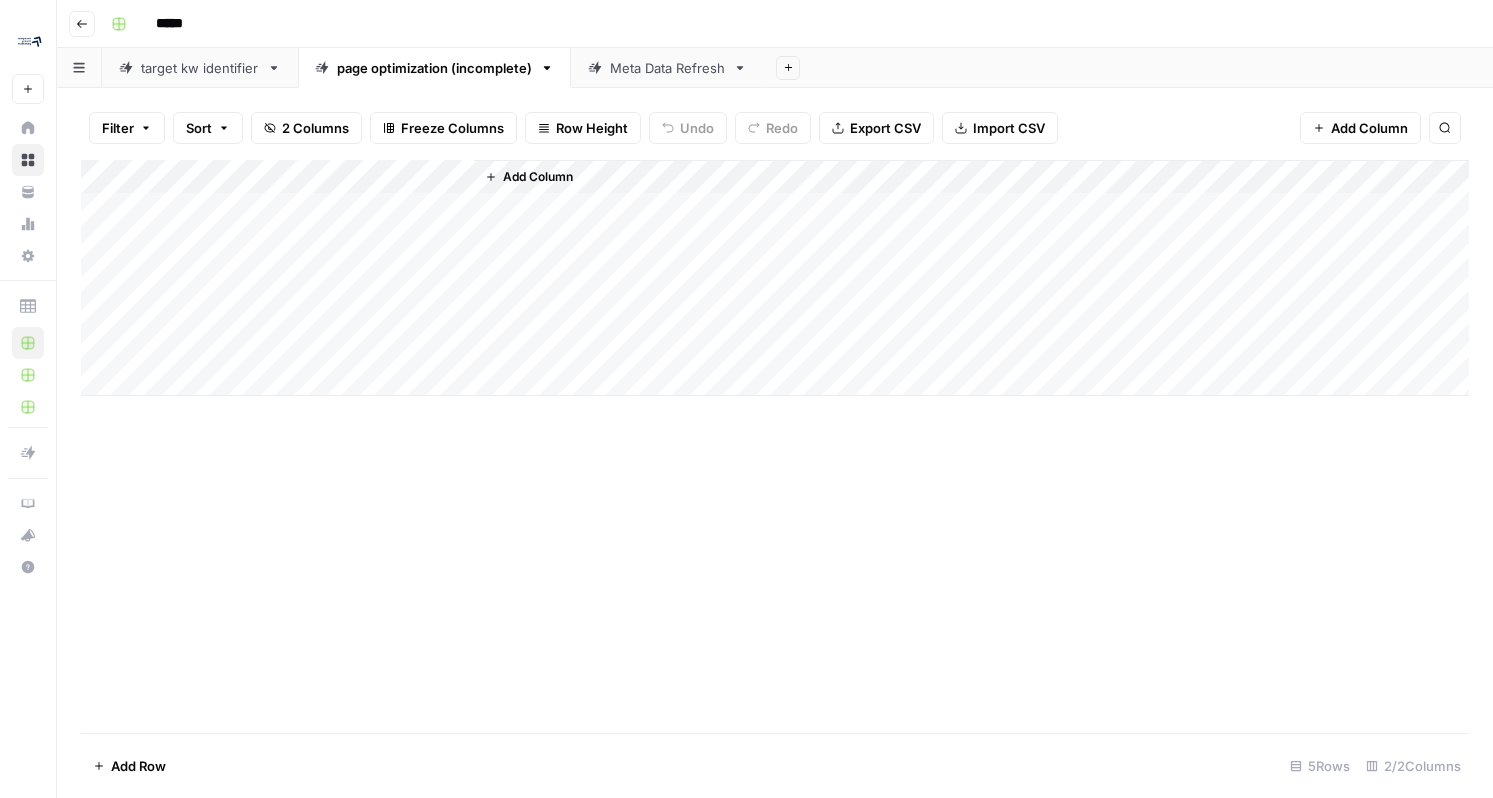 click on "Add Column" at bounding box center [775, 278] 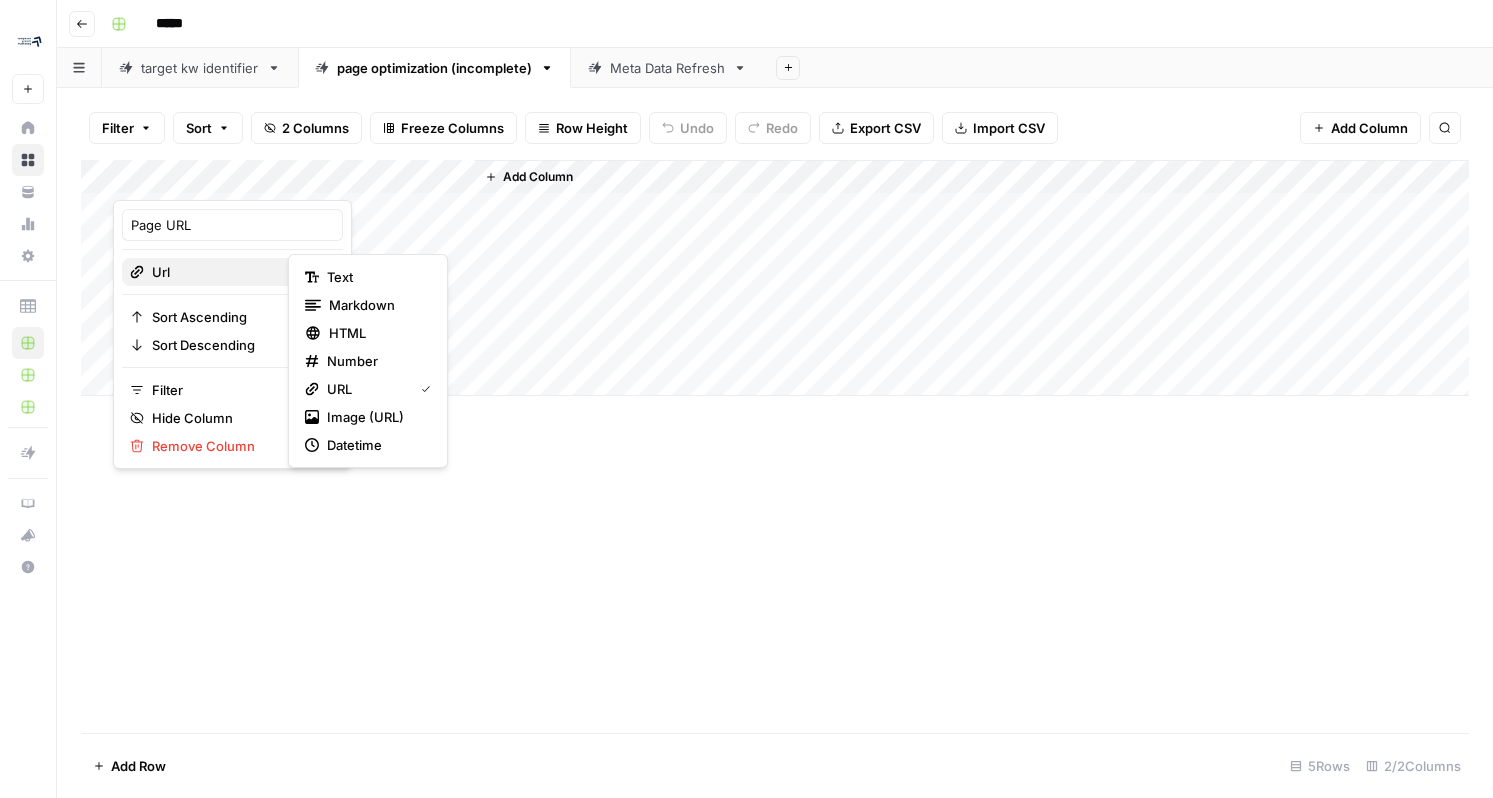 click on "Url" at bounding box center (229, 272) 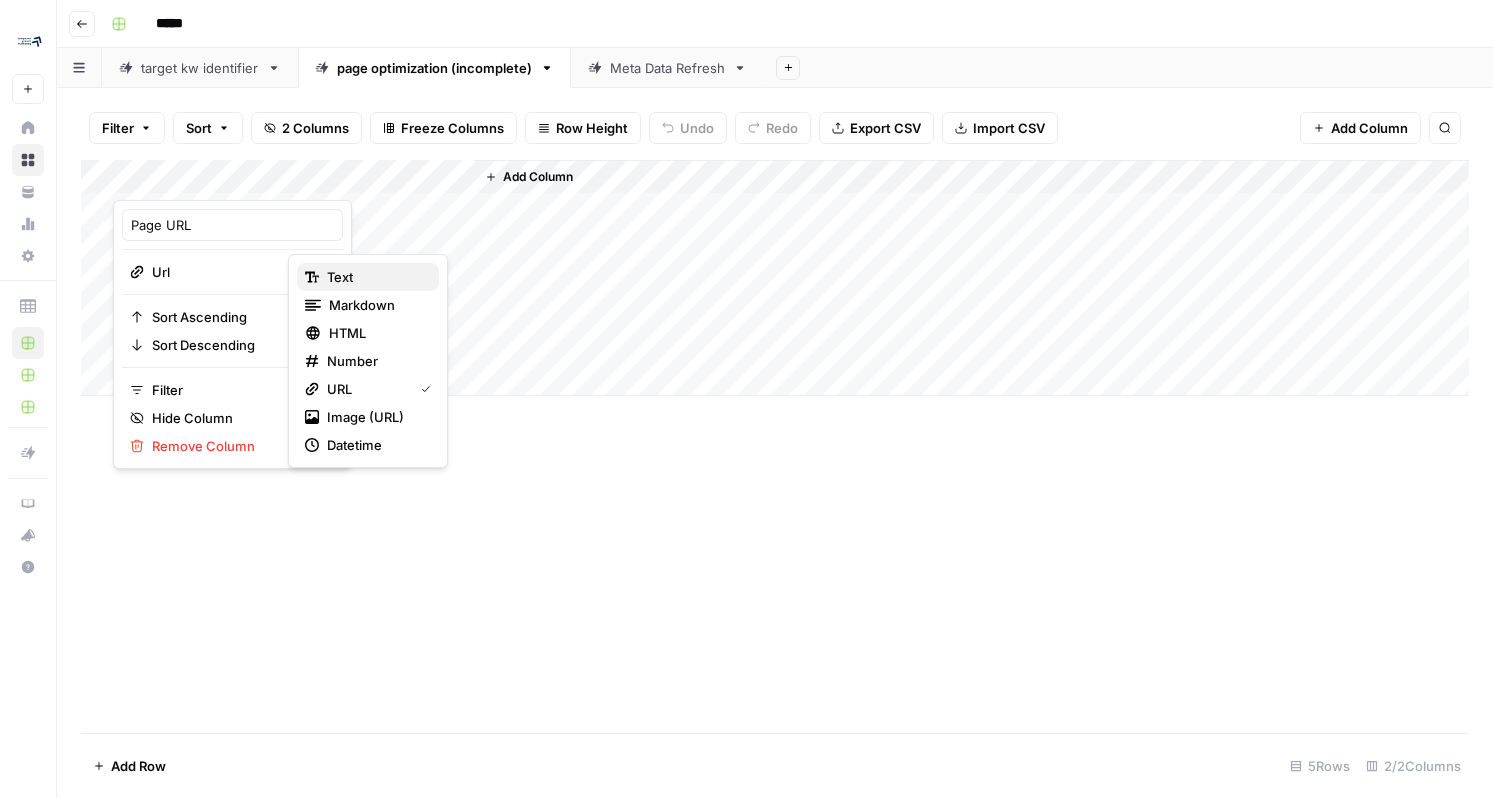 click on "text" at bounding box center [375, 277] 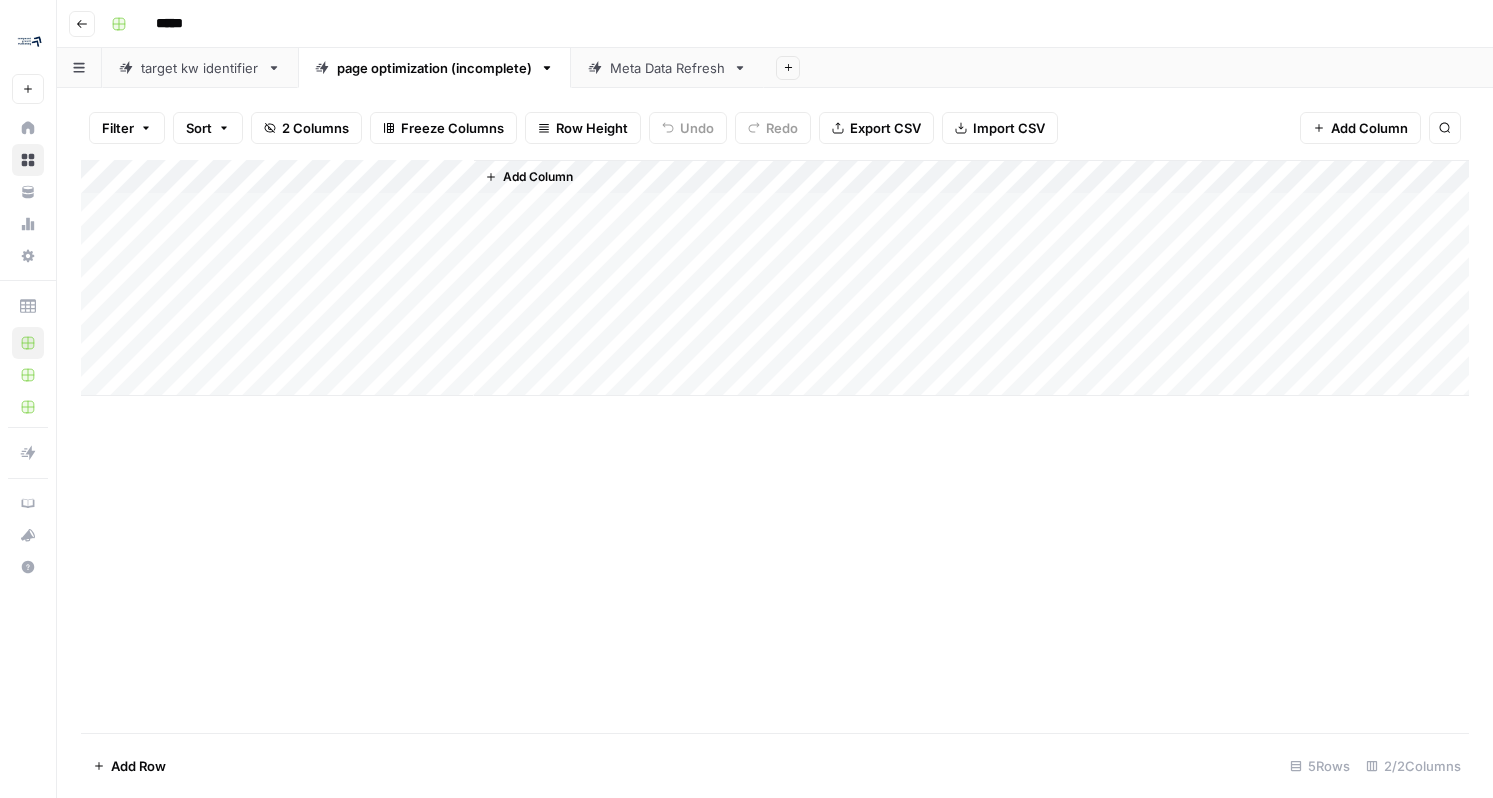 click on "target kw identifier" at bounding box center (200, 68) 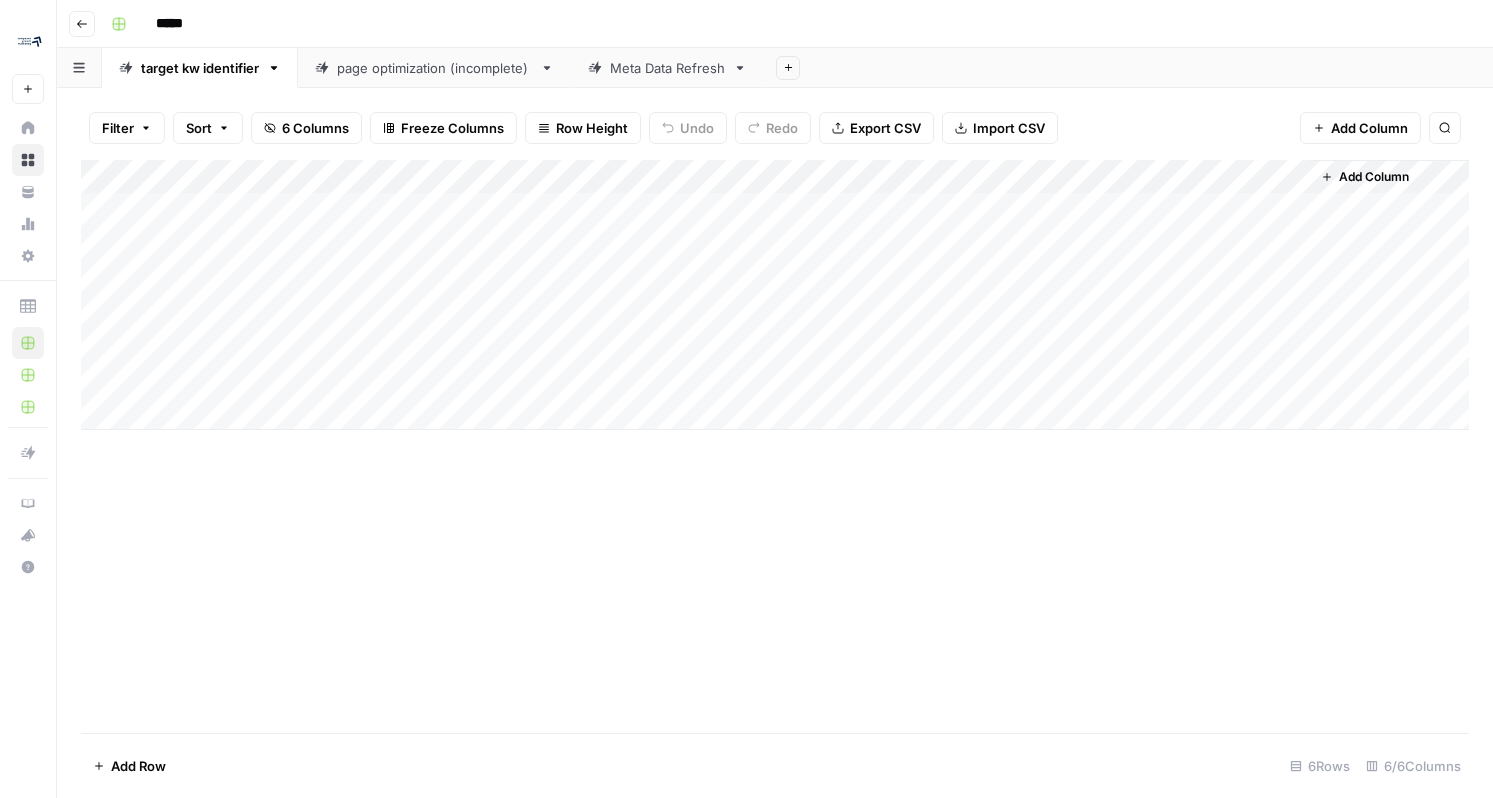 click on "Add Column" at bounding box center [775, 295] 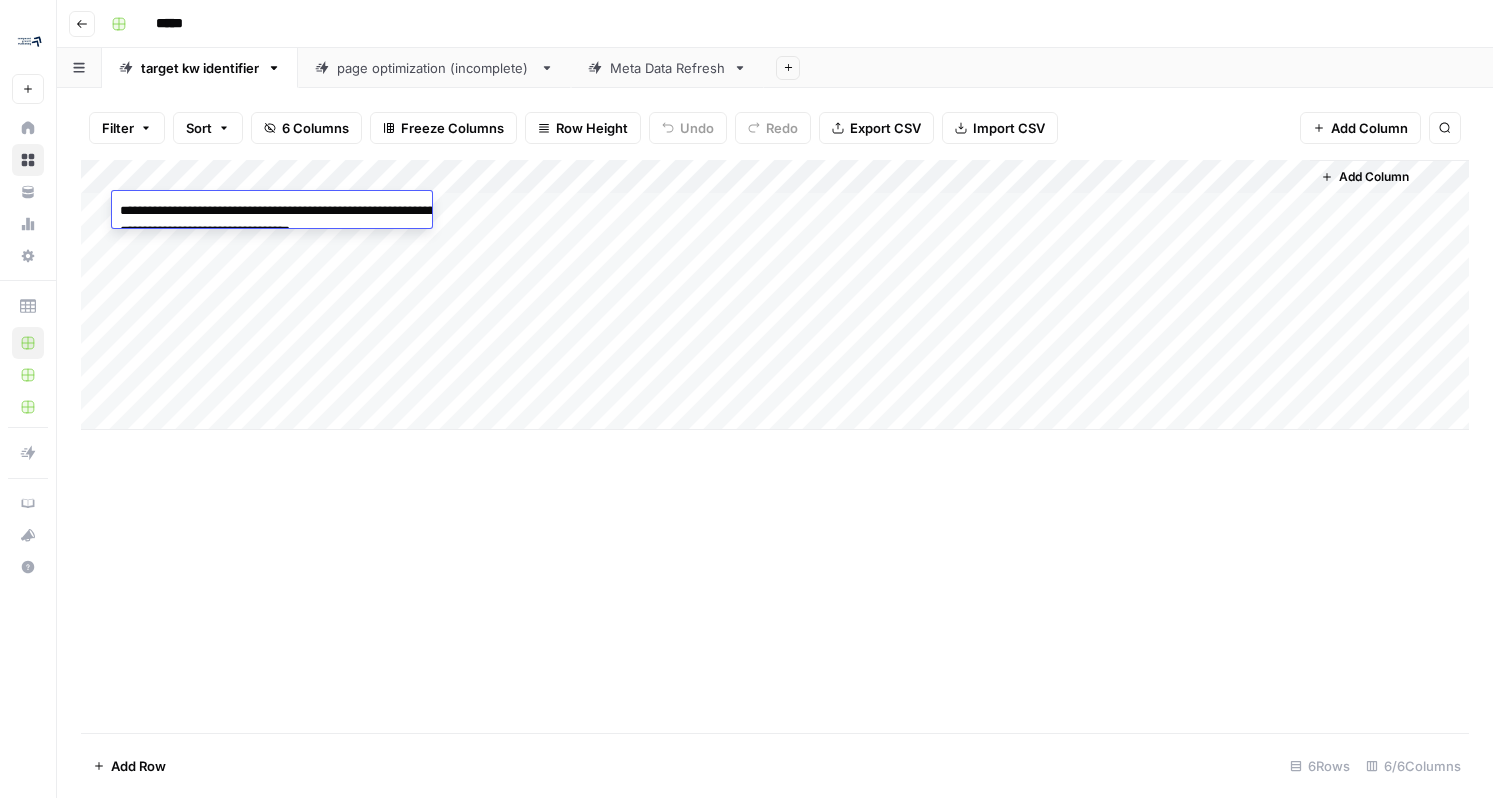 click on "**********" at bounding box center [312, 221] 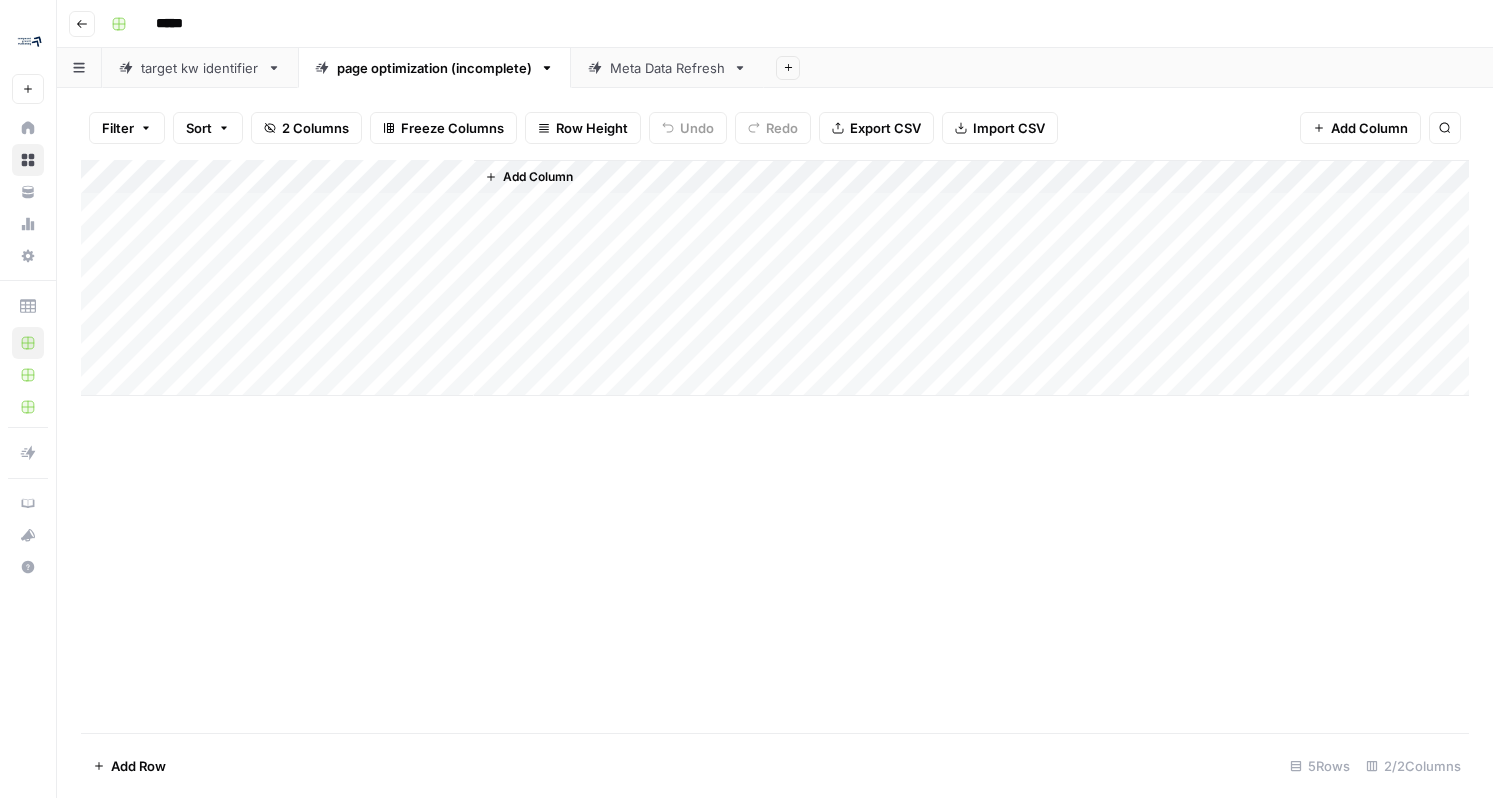 click on "Add Column" at bounding box center [775, 278] 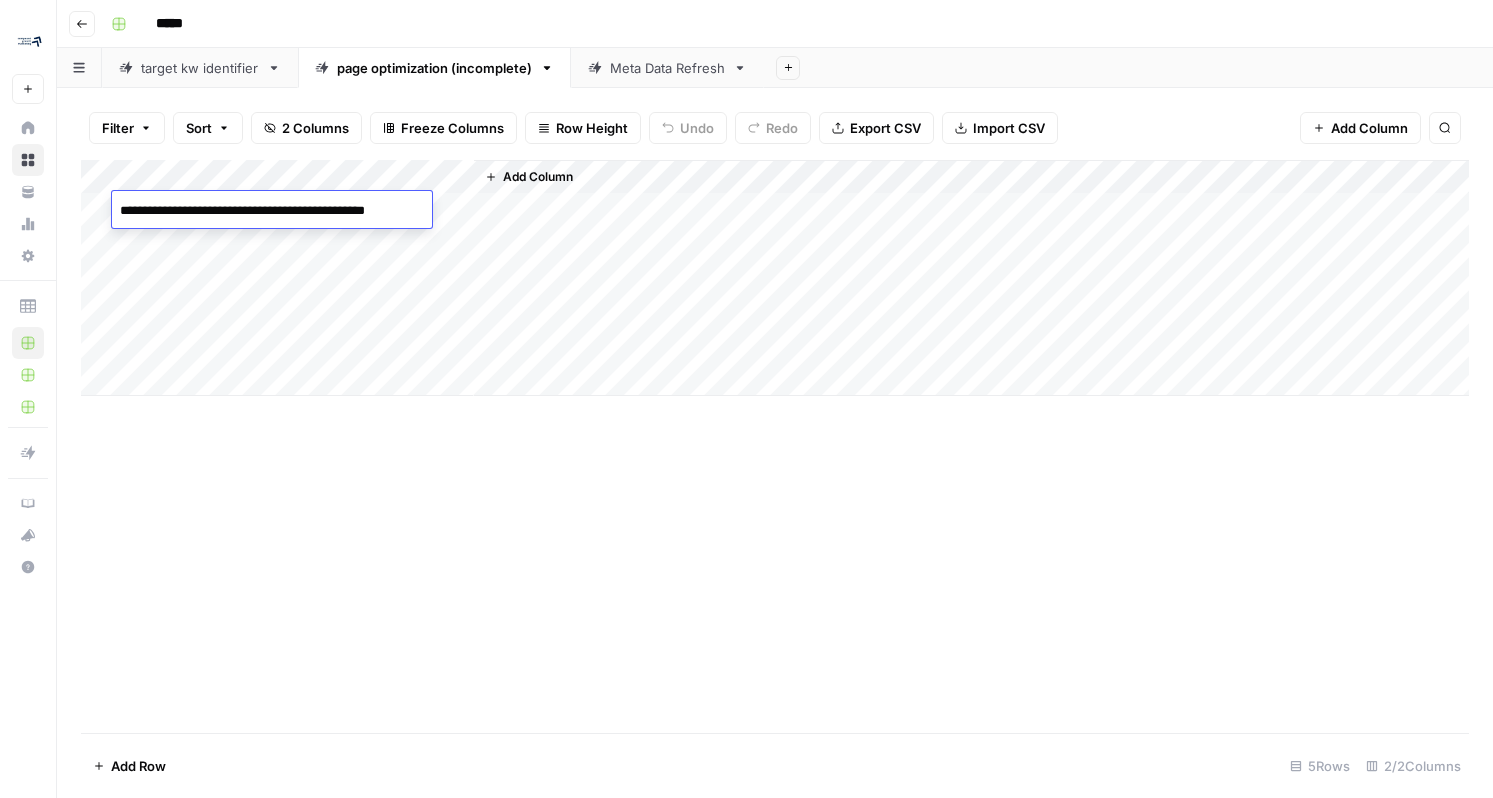 click on "target kw identifier" at bounding box center (200, 68) 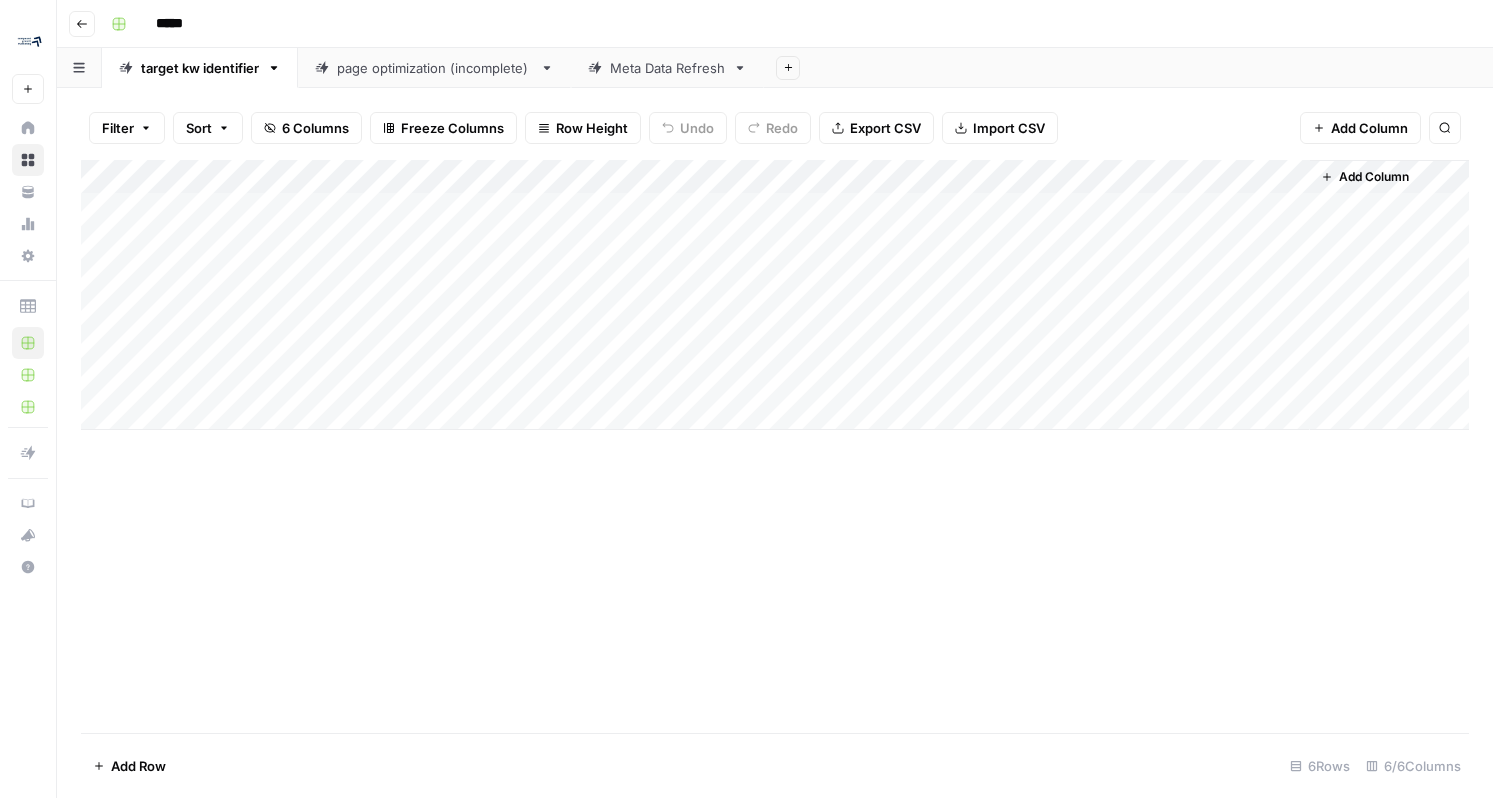 click on "Add Column" at bounding box center (775, 295) 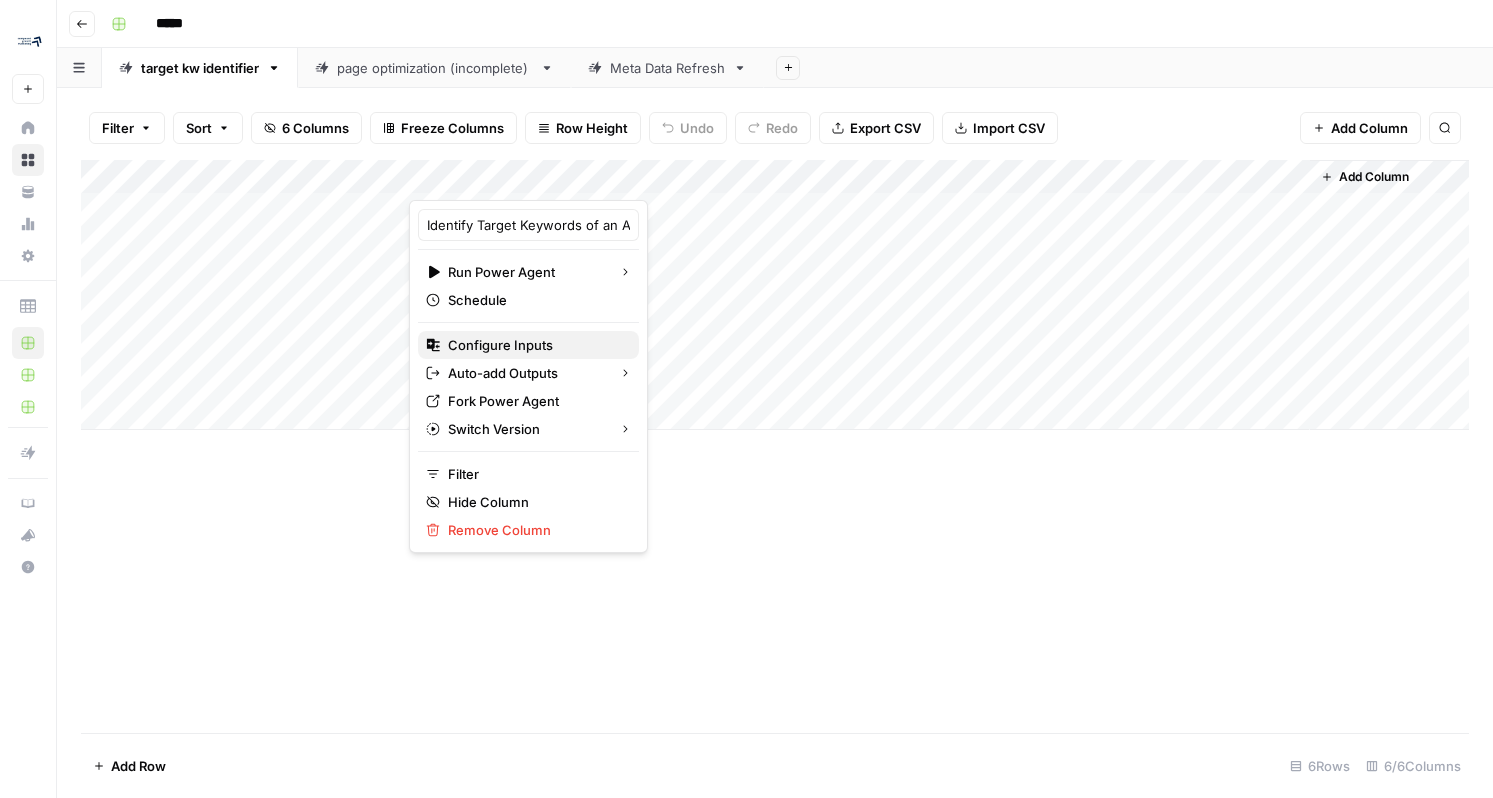 click on "Configure Inputs" at bounding box center (535, 345) 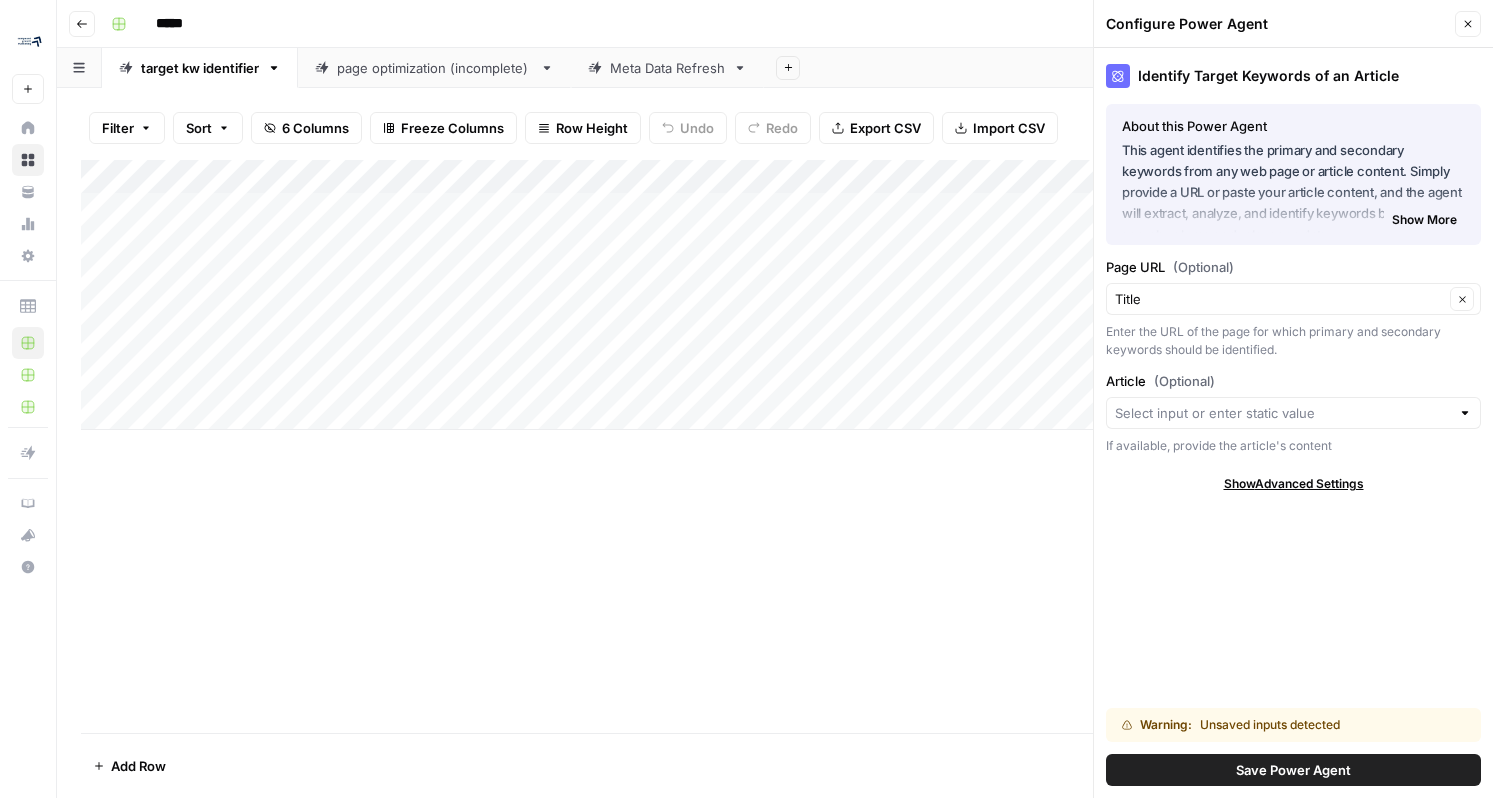 click on "page optimization (incomplete)" at bounding box center (434, 68) 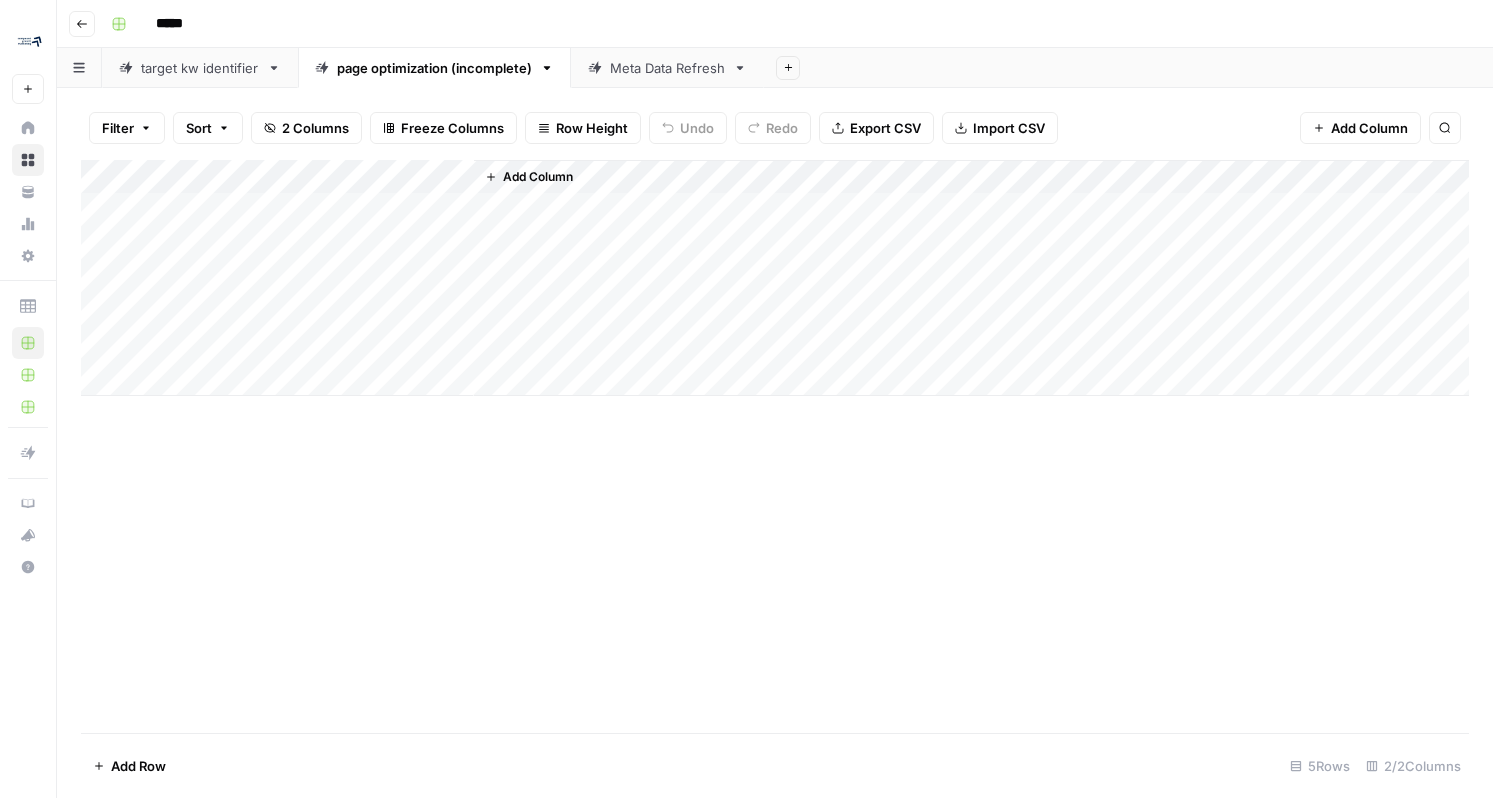 click on "Add Column" at bounding box center (775, 278) 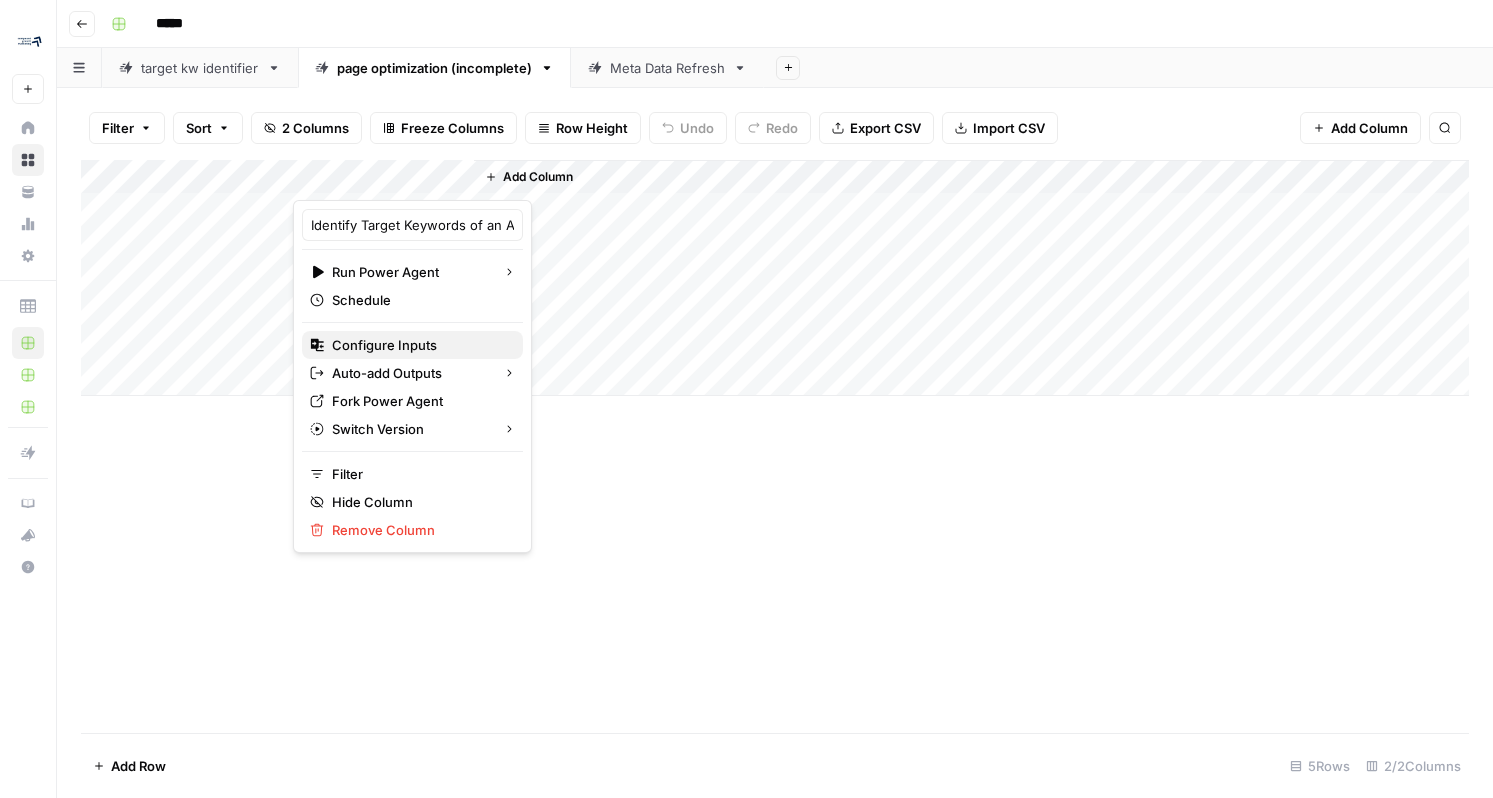 click on "Configure Inputs" at bounding box center (412, 345) 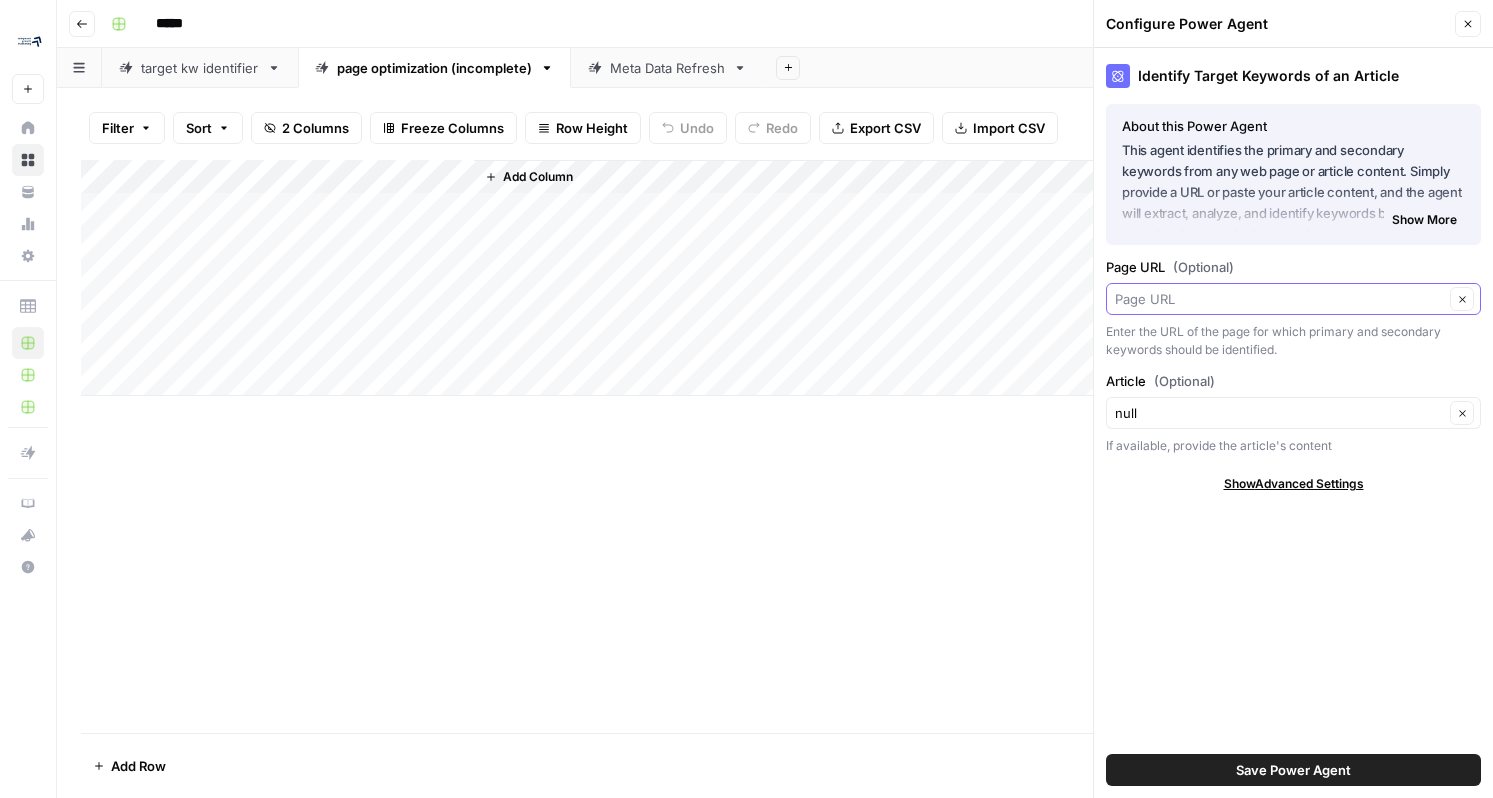 click on "Page URL   (Optional)" at bounding box center (1279, 299) 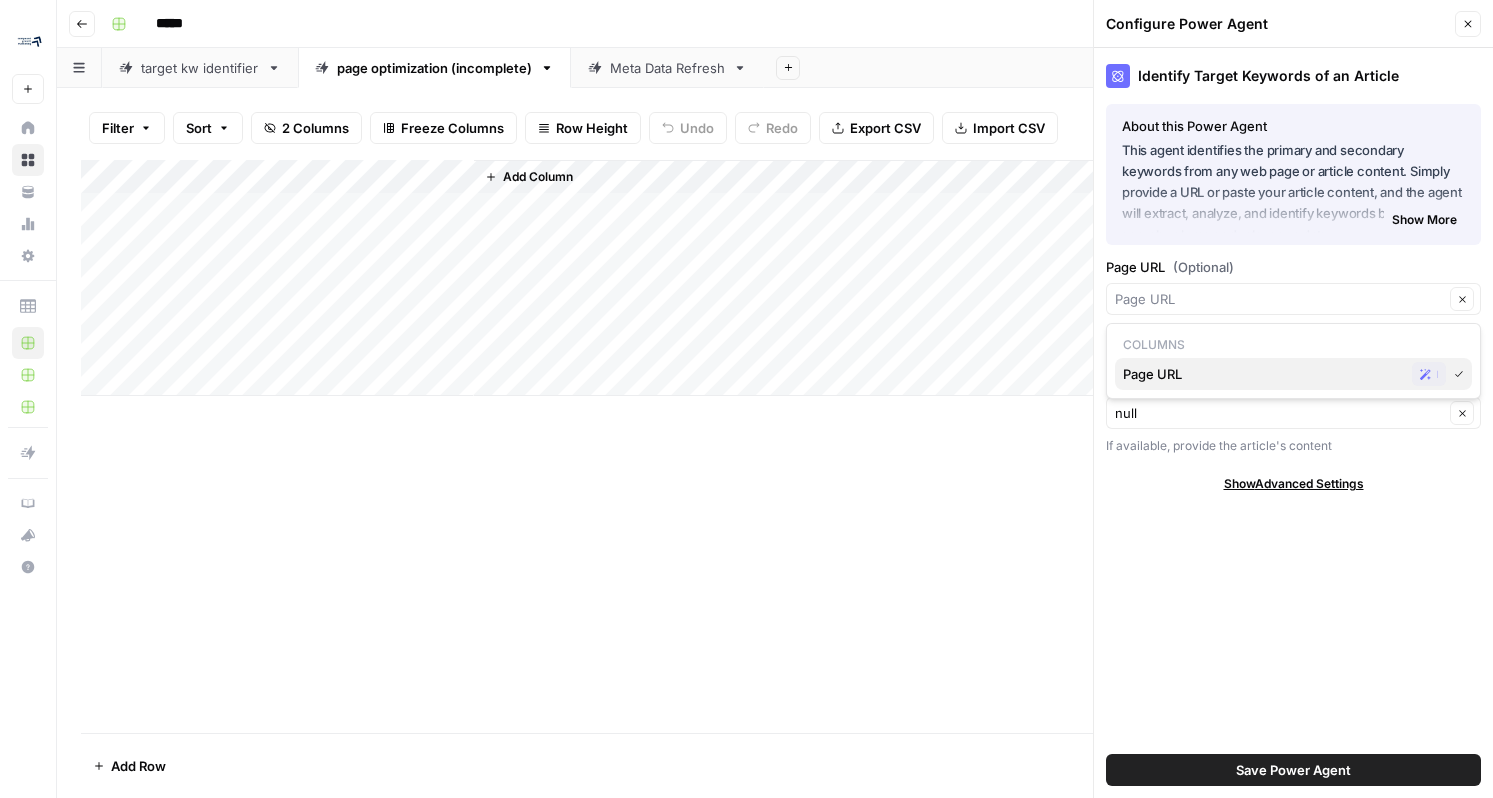 click on "Page URL Possible Match" at bounding box center (1293, 374) 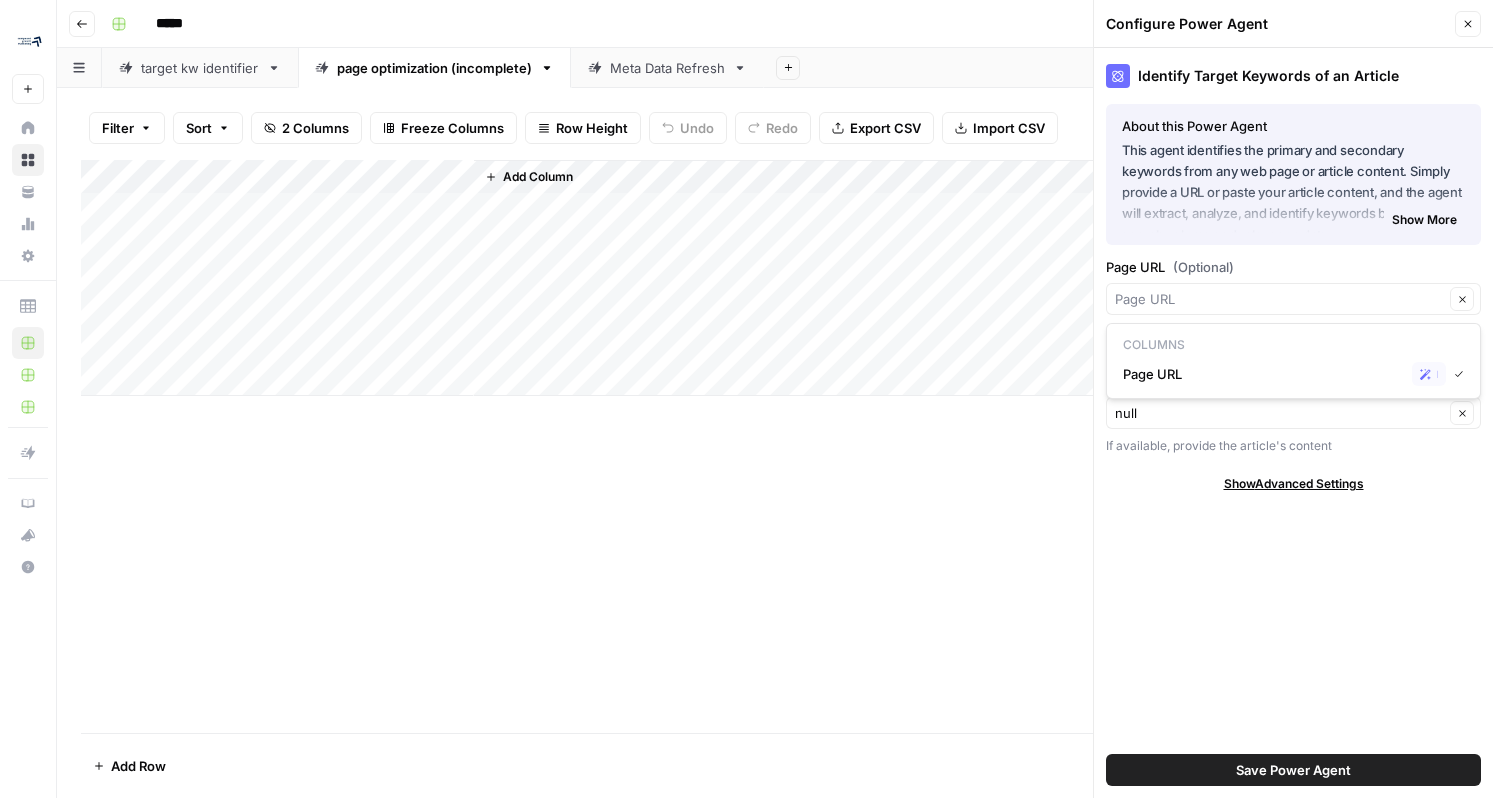 type on "Page URL" 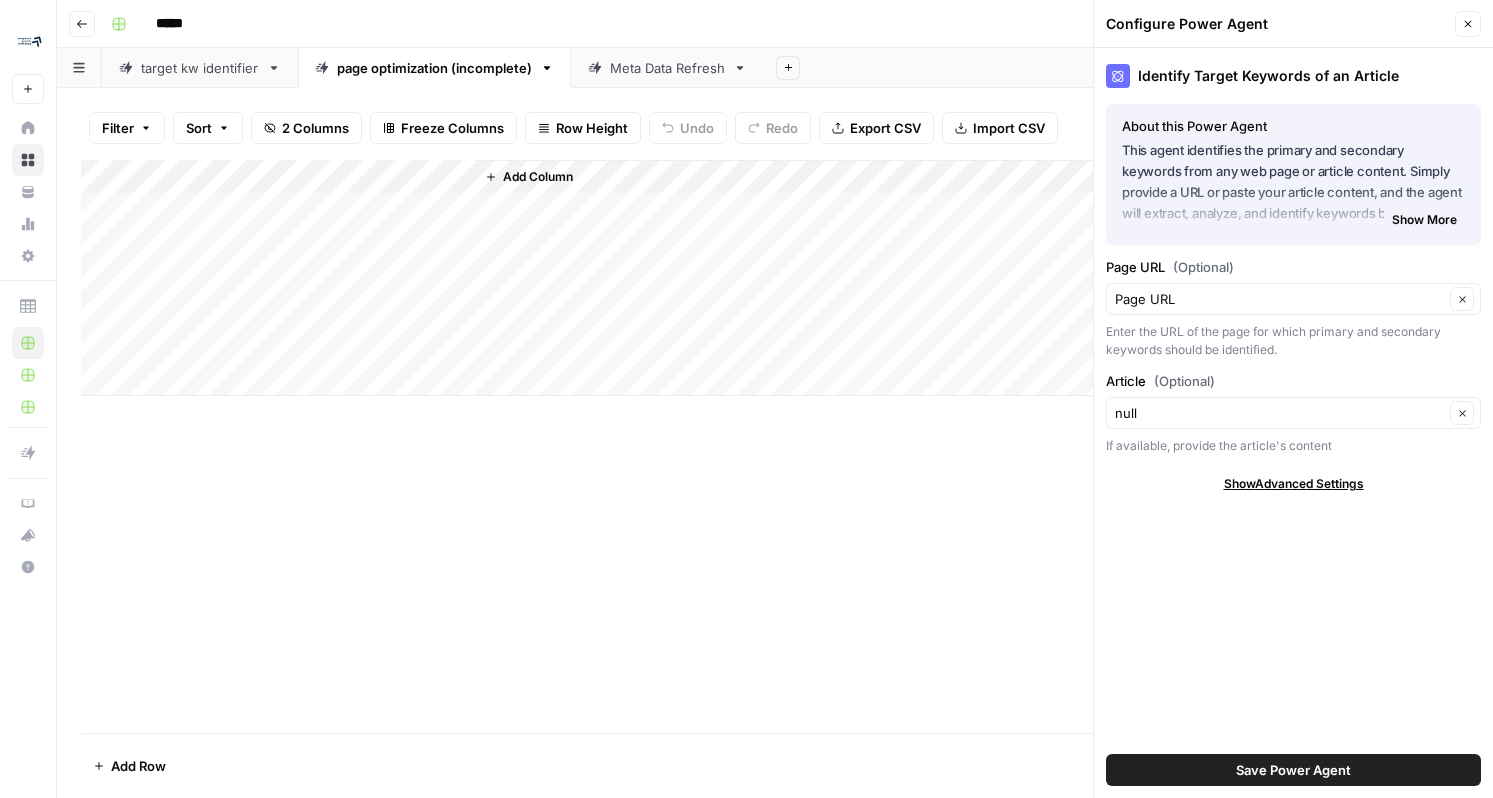 click on "Save Power Agent" at bounding box center (1293, 770) 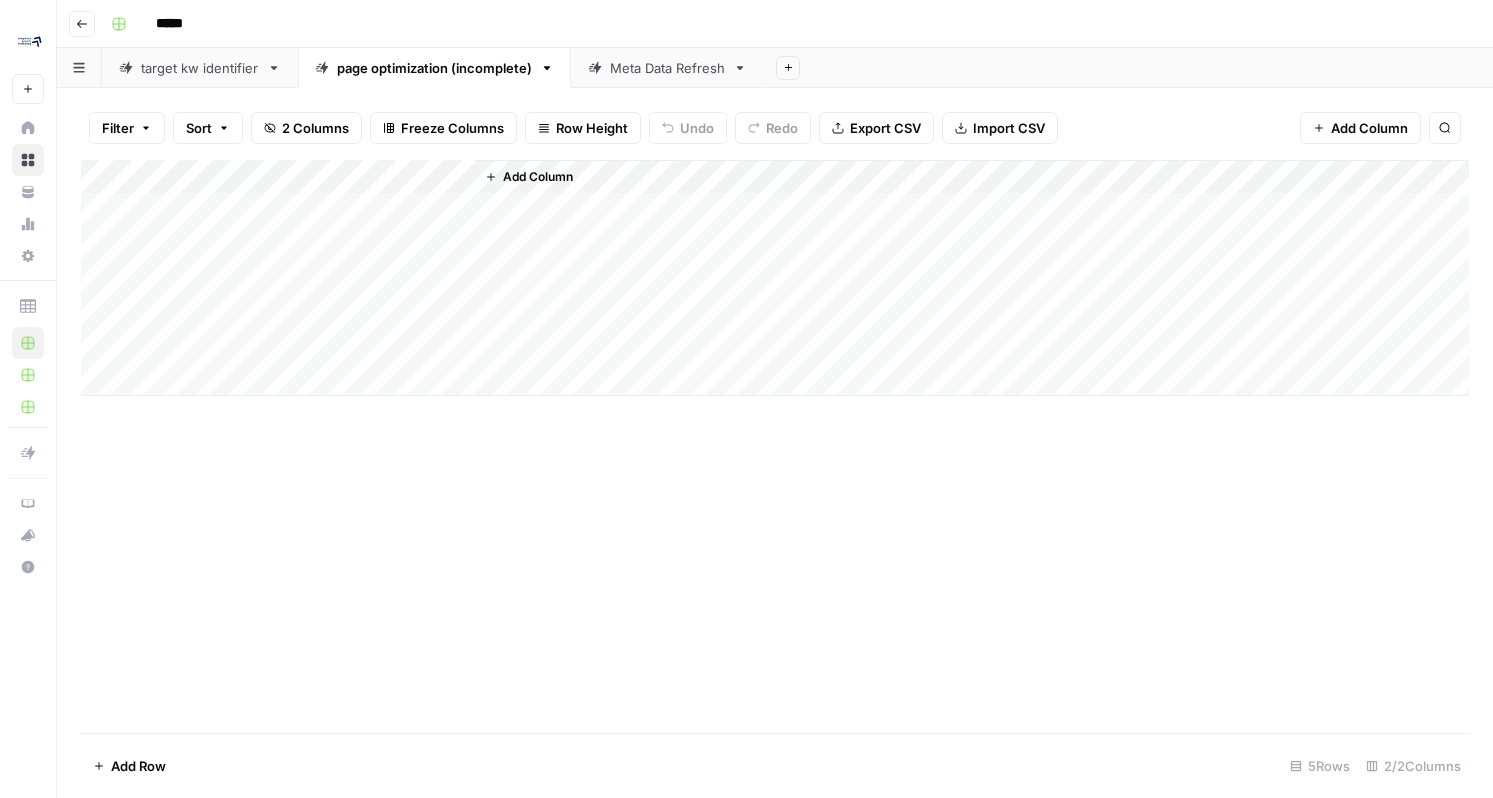 click on "target kw identifier" at bounding box center [200, 68] 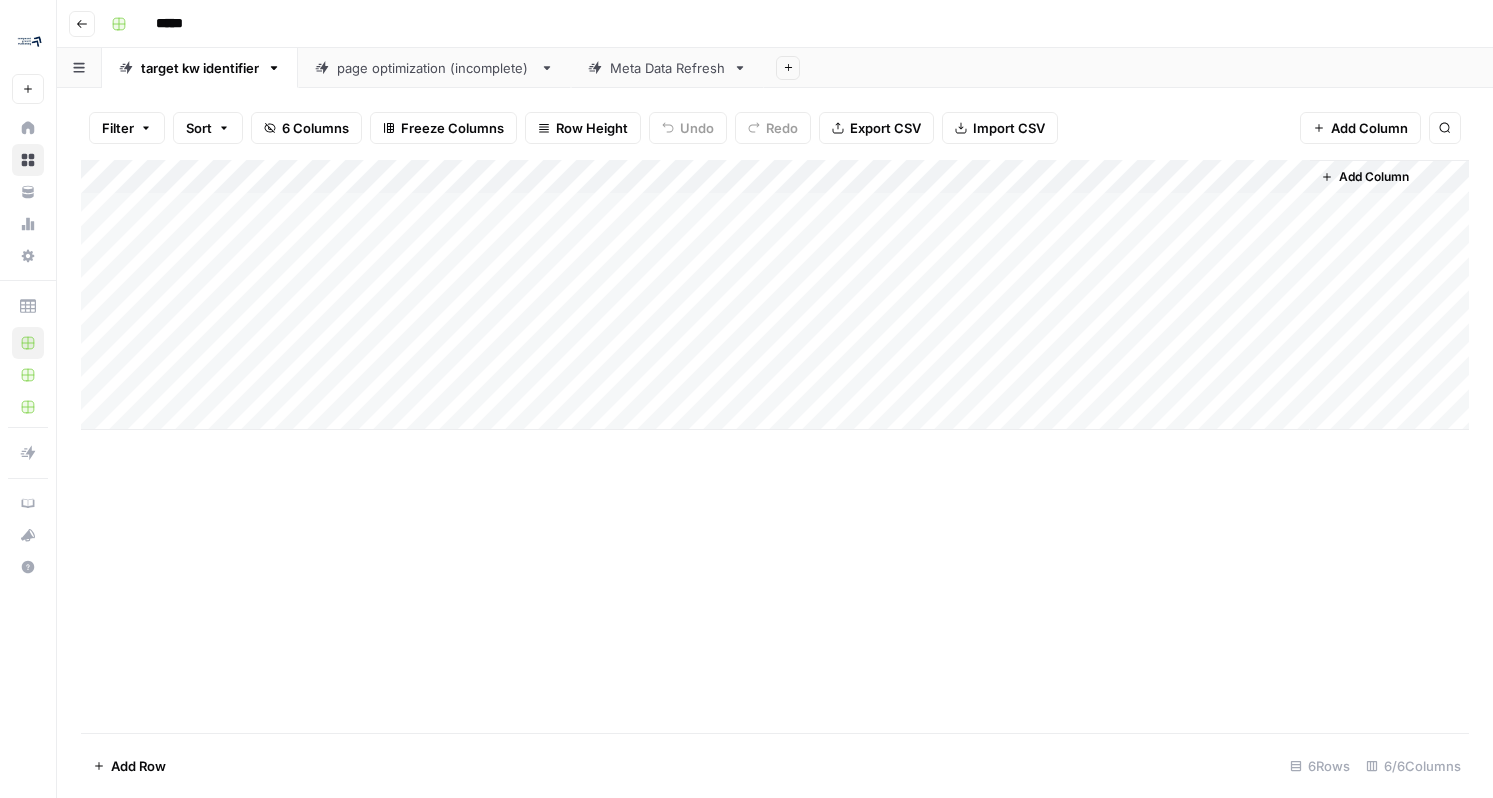 click on "Filter Sort 6 Columns Freeze Columns Row Height Undo Redo Export CSV Import CSV Add Column Search Add Column Add Row 6  Rows 6/6  Columns" at bounding box center [775, 443] 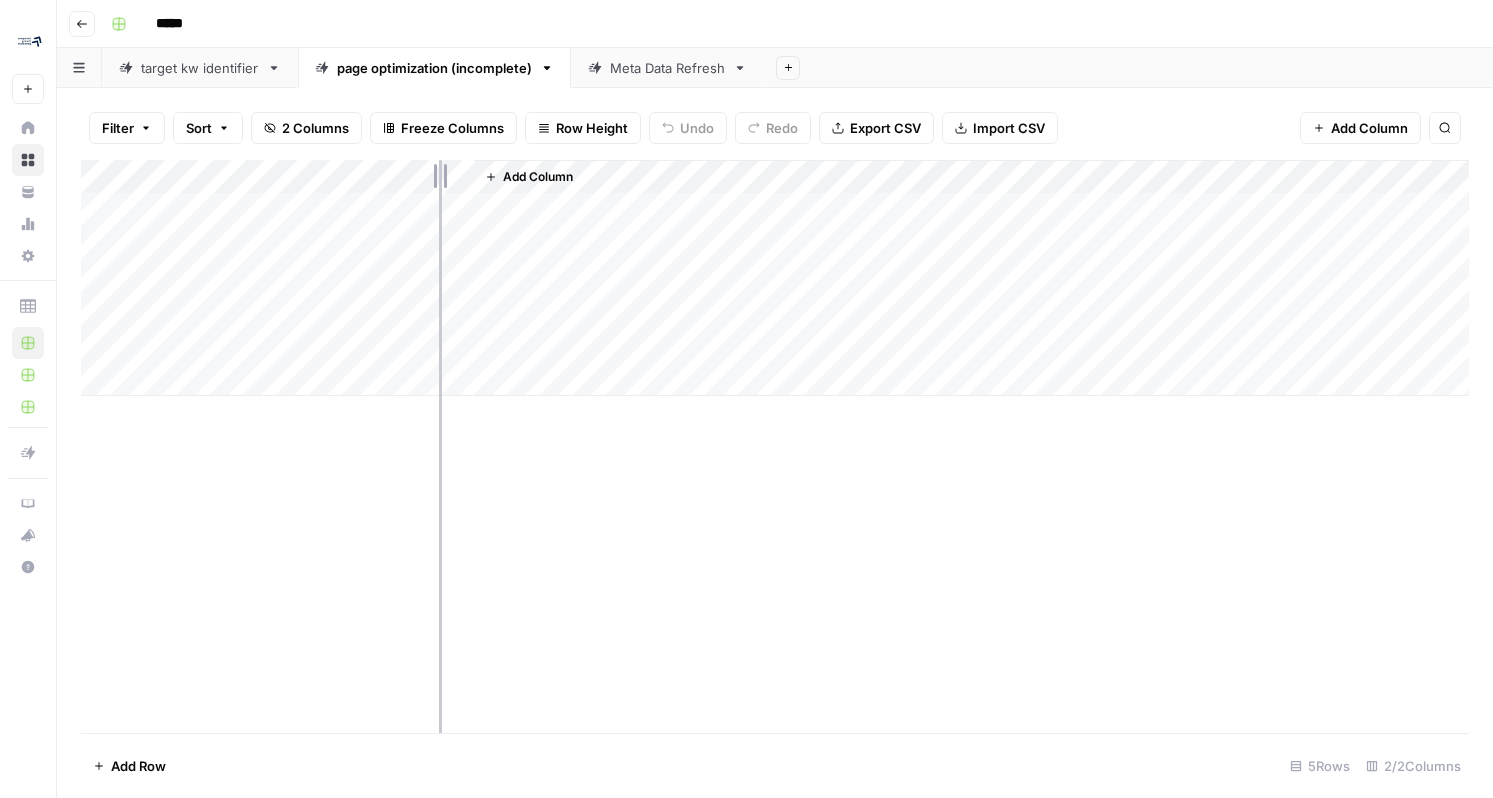 drag, startPoint x: 293, startPoint y: 183, endPoint x: 485, endPoint y: 173, distance: 192.26024 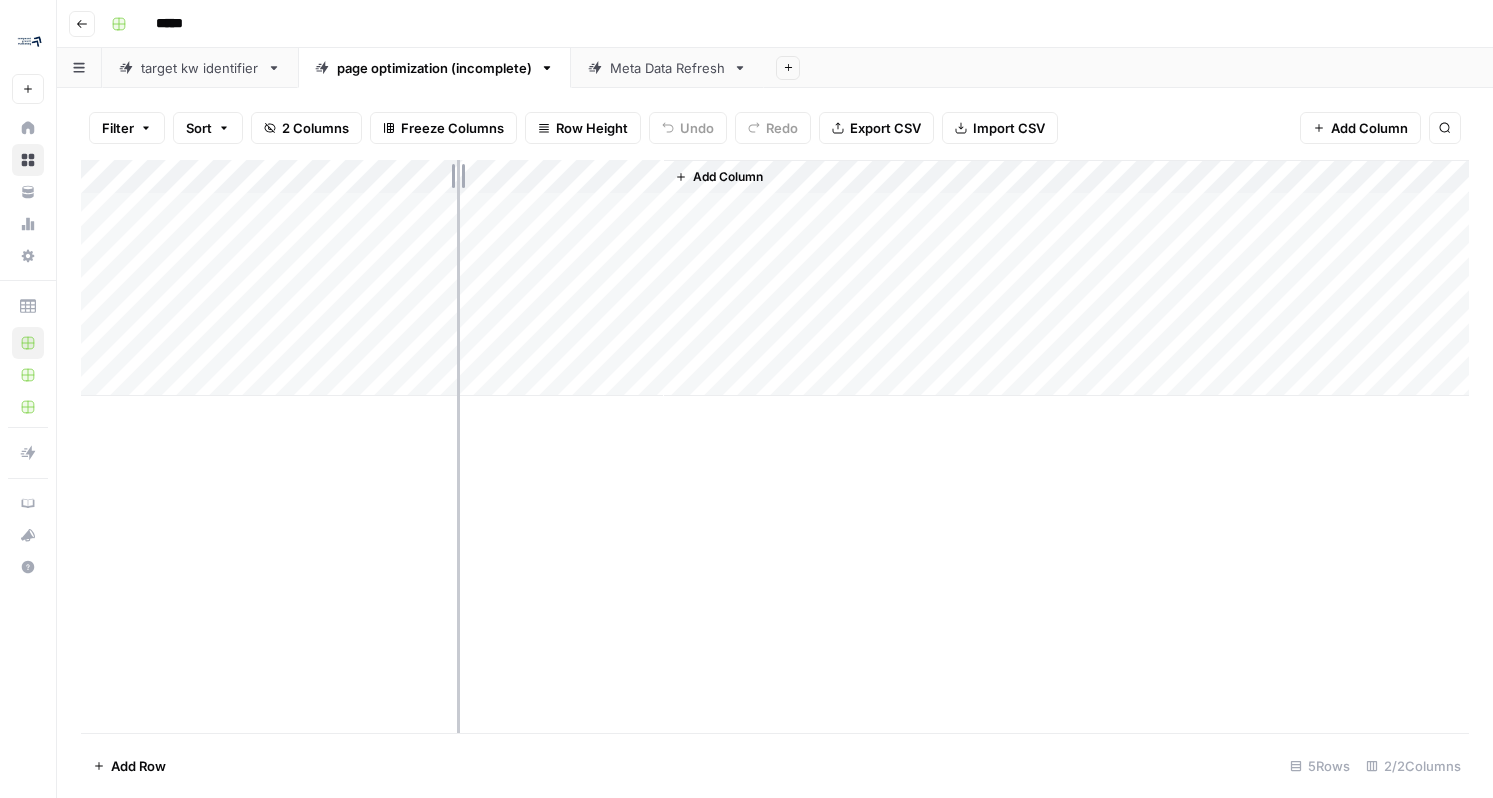 drag, startPoint x: 485, startPoint y: 173, endPoint x: 445, endPoint y: 169, distance: 40.1995 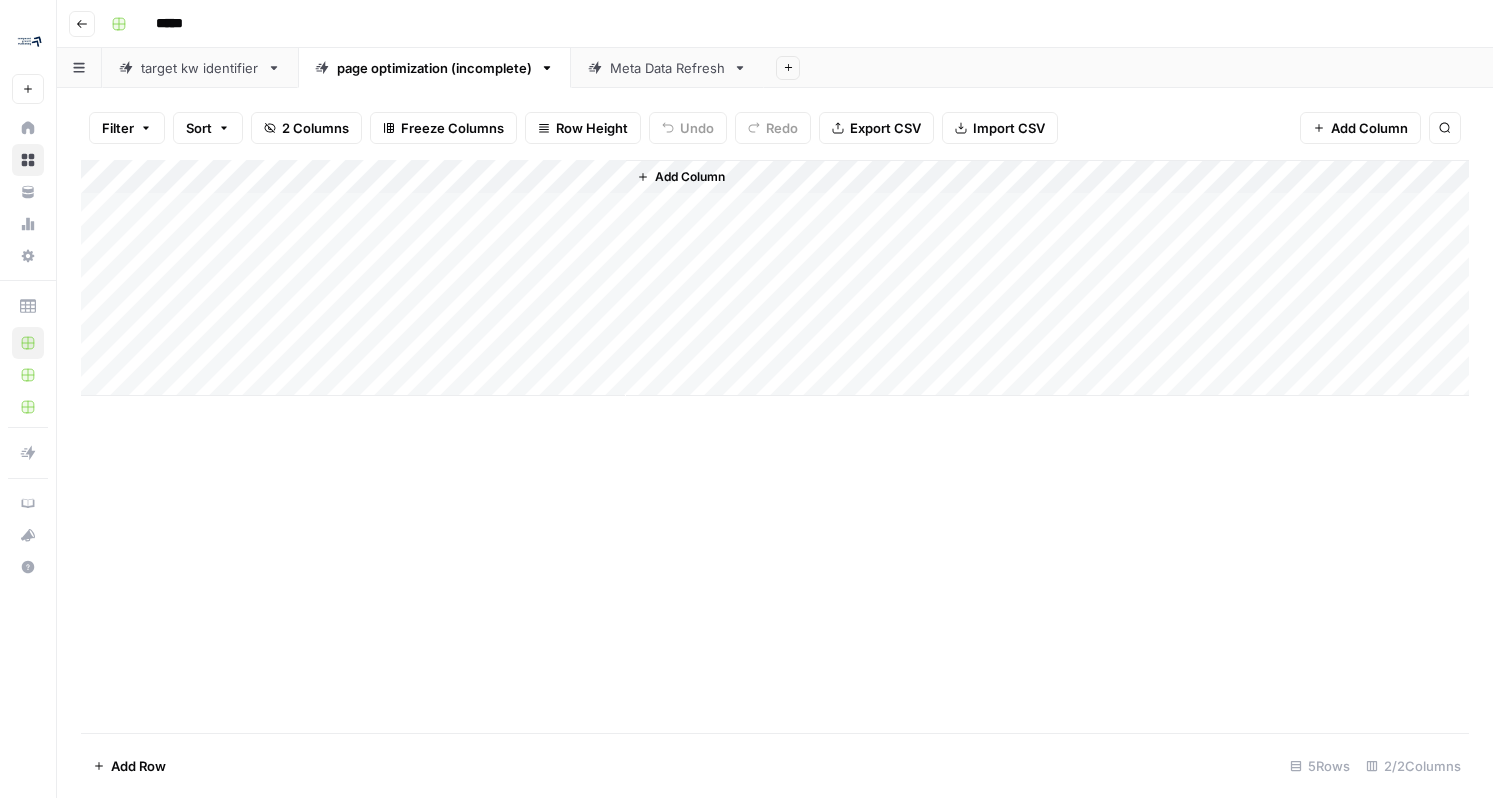 click on "Add Column" at bounding box center [775, 278] 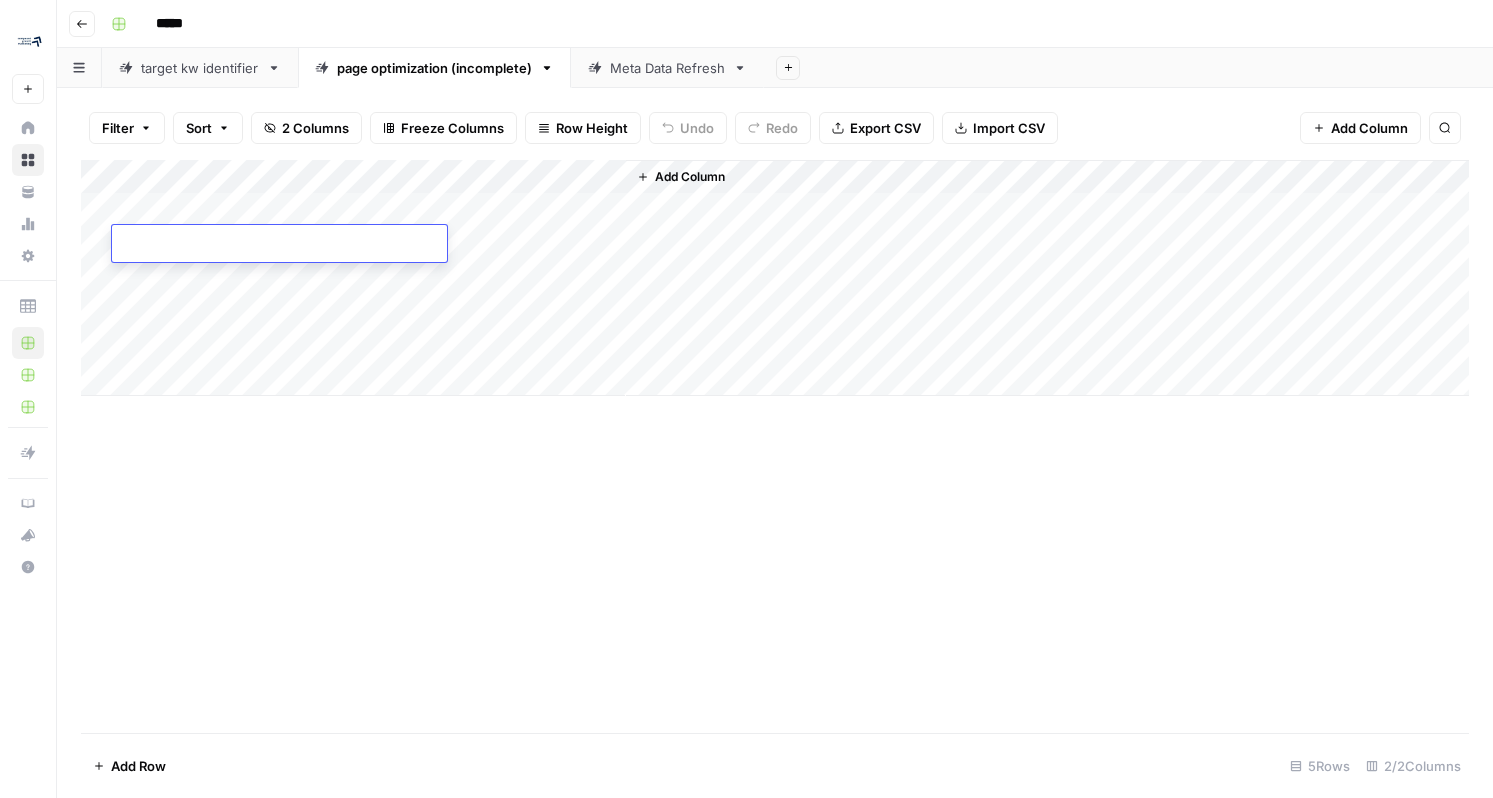 type on "**********" 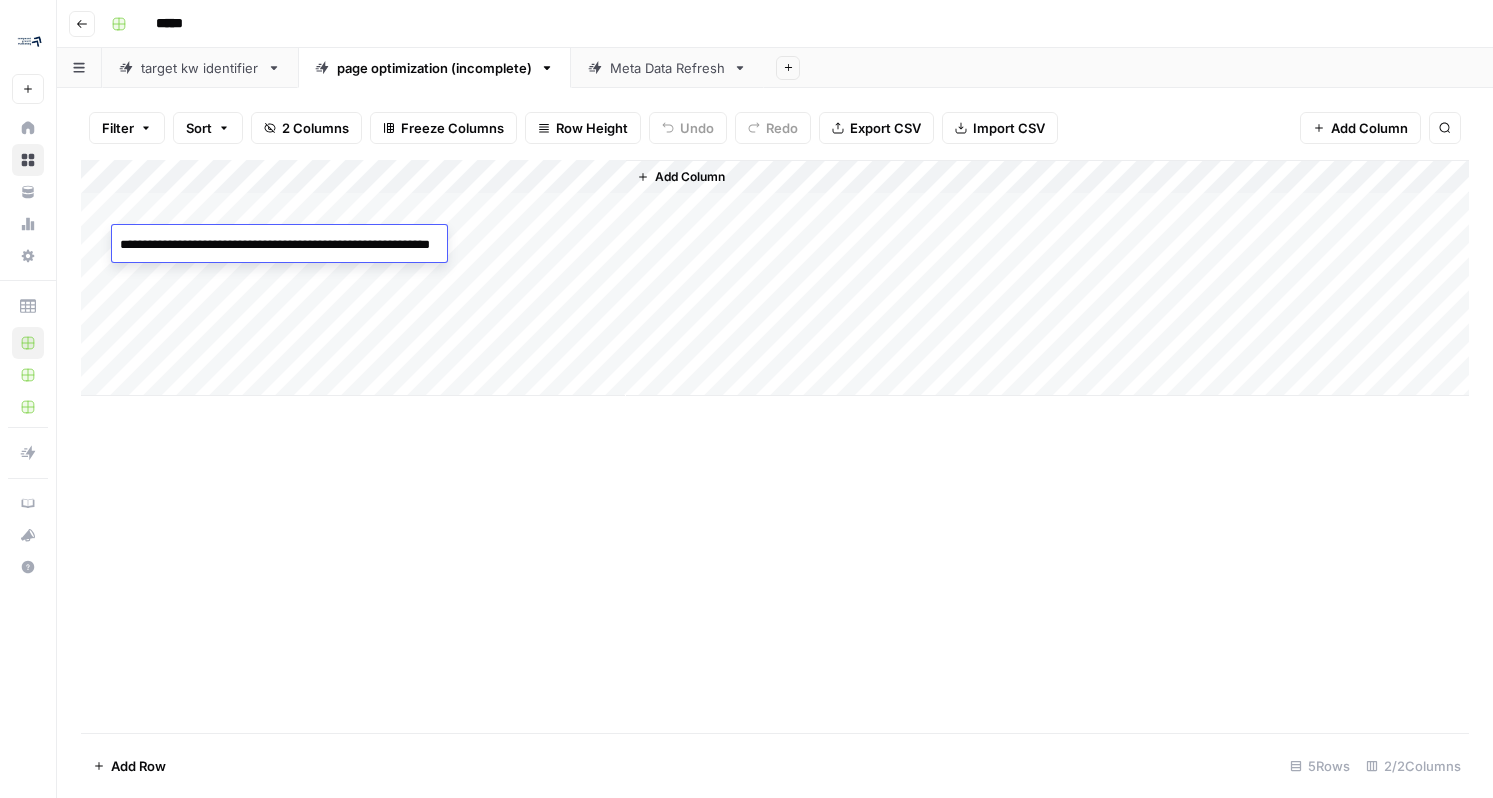 click on "Add Column" at bounding box center (775, 278) 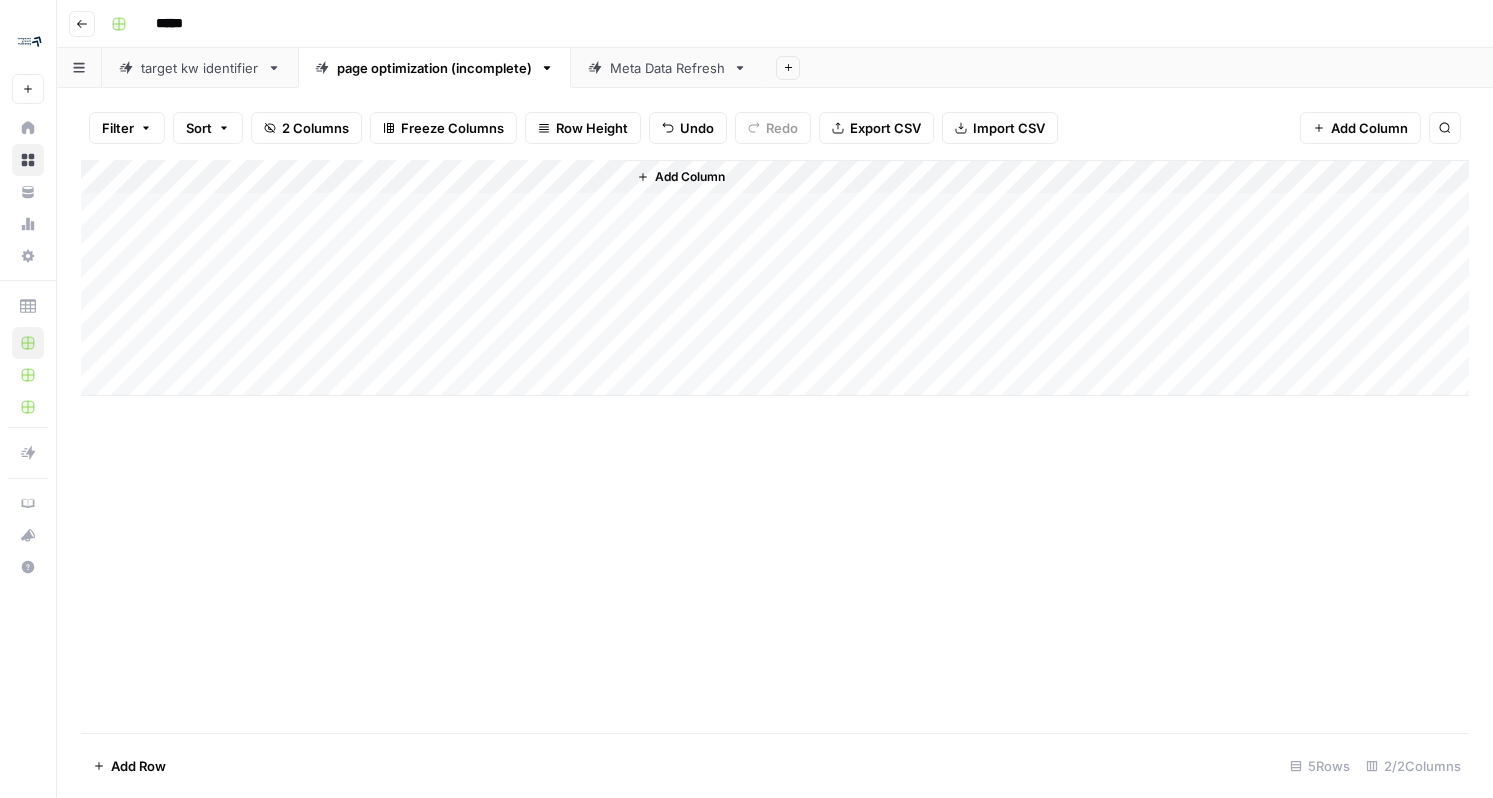 click on "Add Column" at bounding box center [775, 278] 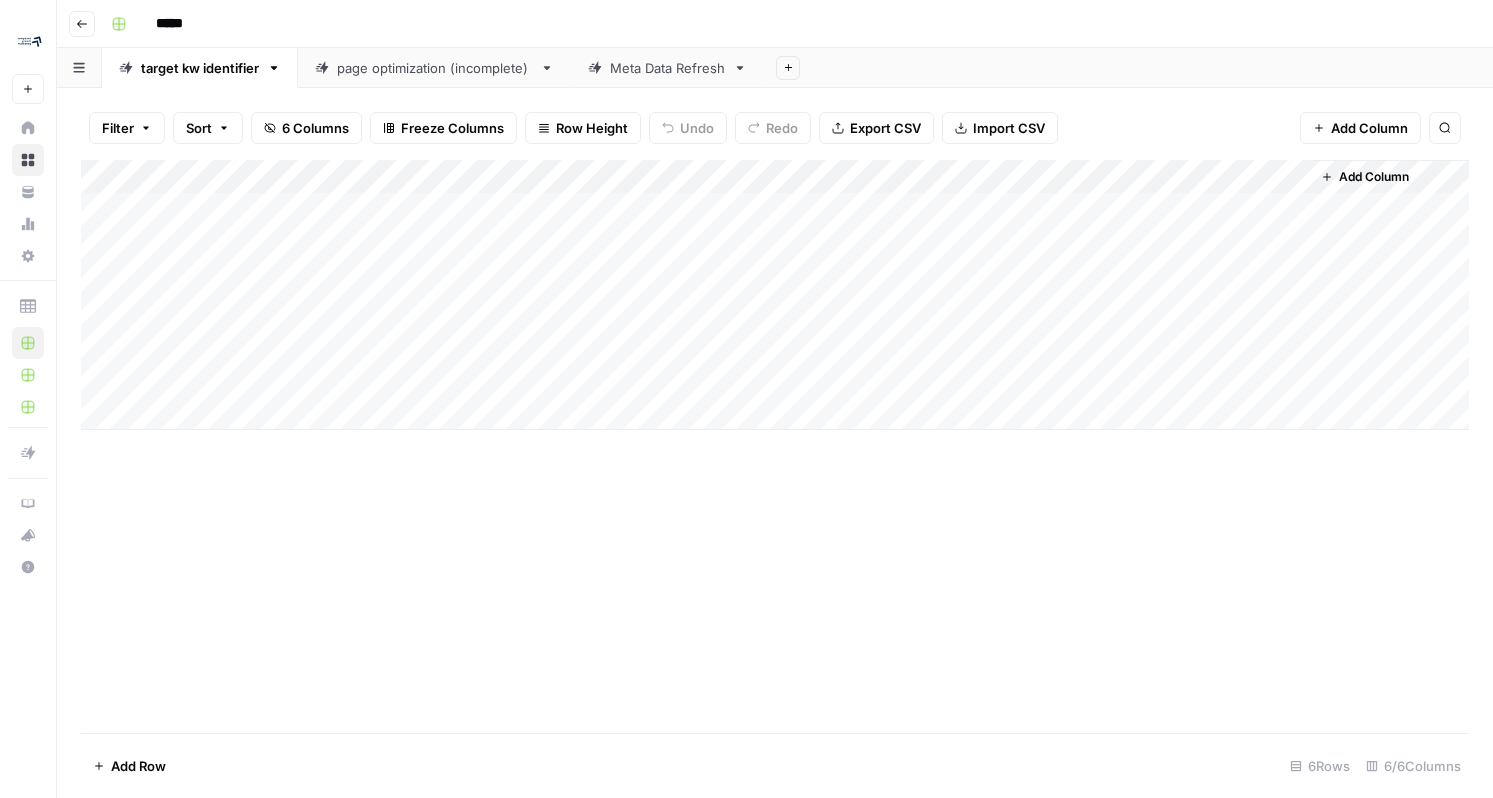 click on "page optimization (incomplete)" at bounding box center [434, 68] 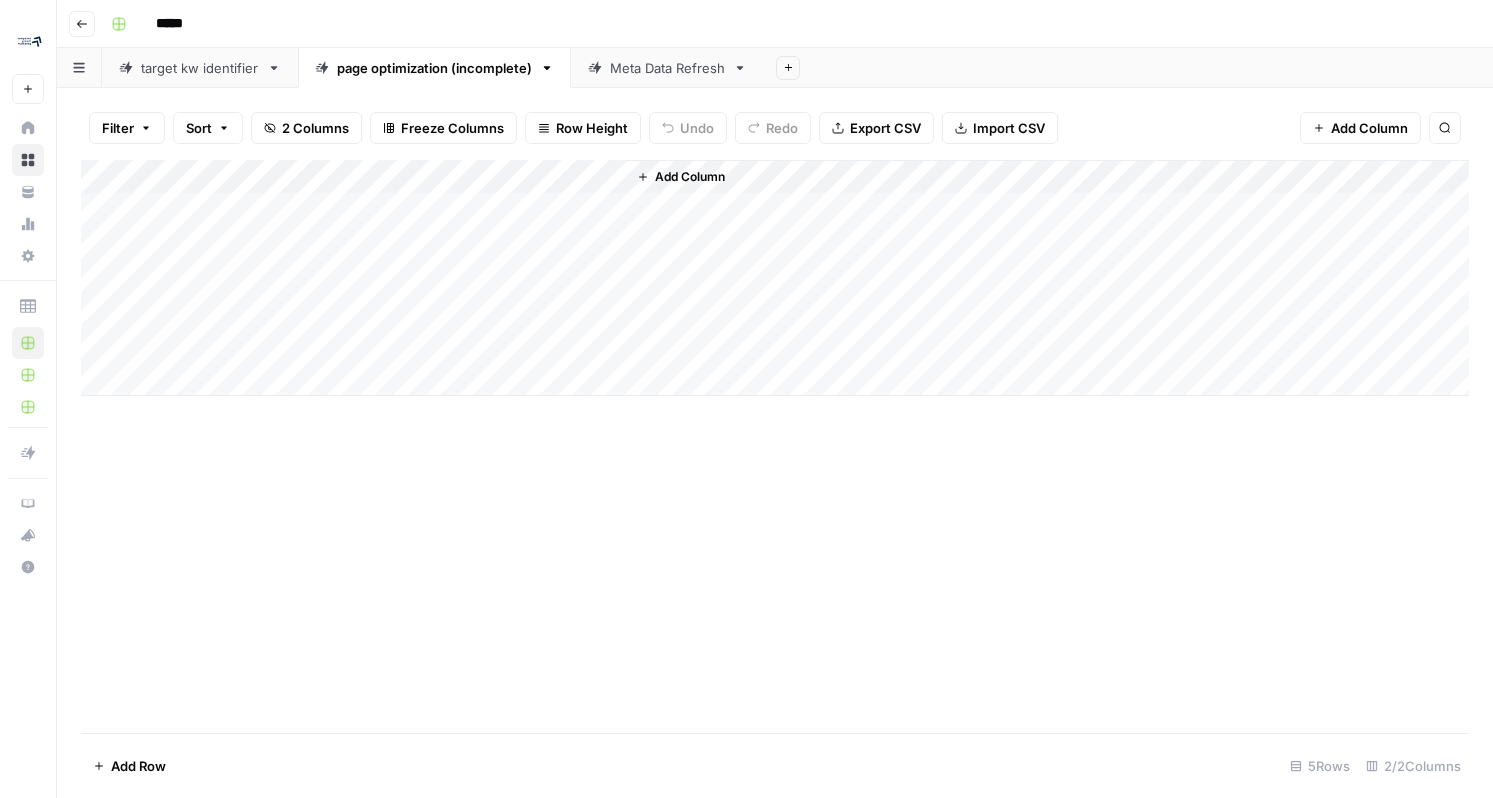 click on "Add Column" at bounding box center [775, 278] 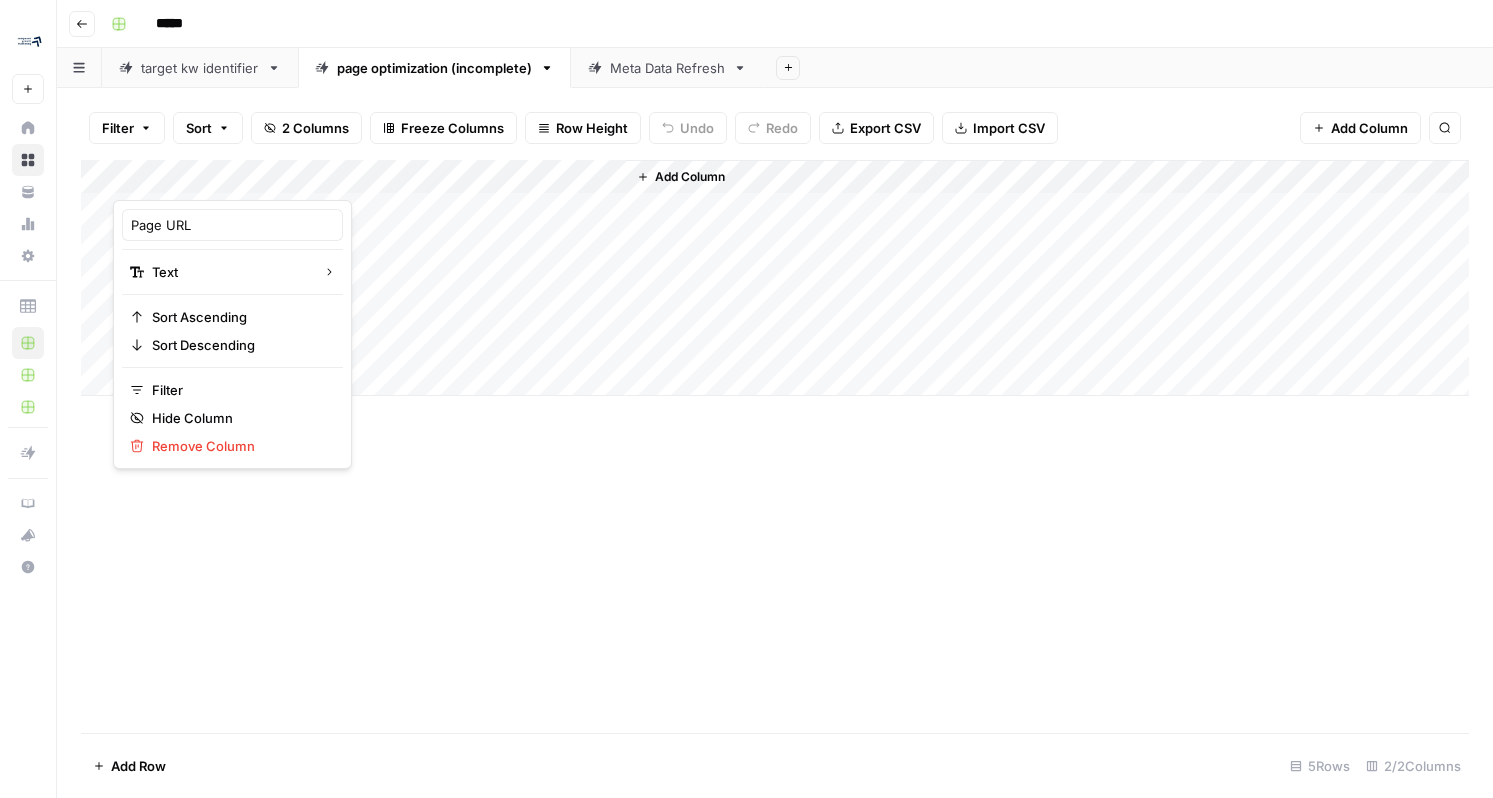 click at bounding box center [279, 180] 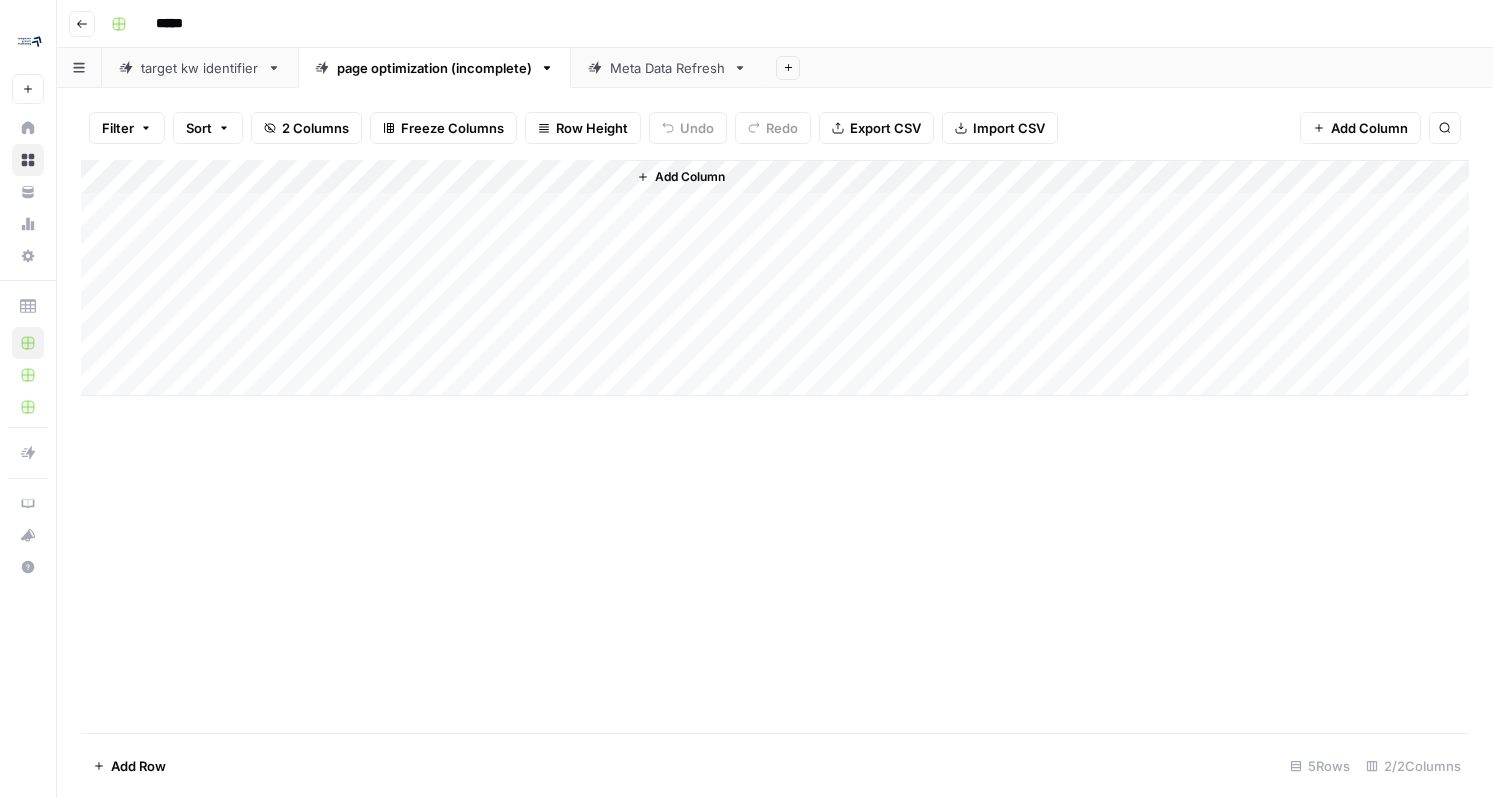 click on "Add Column" at bounding box center (775, 278) 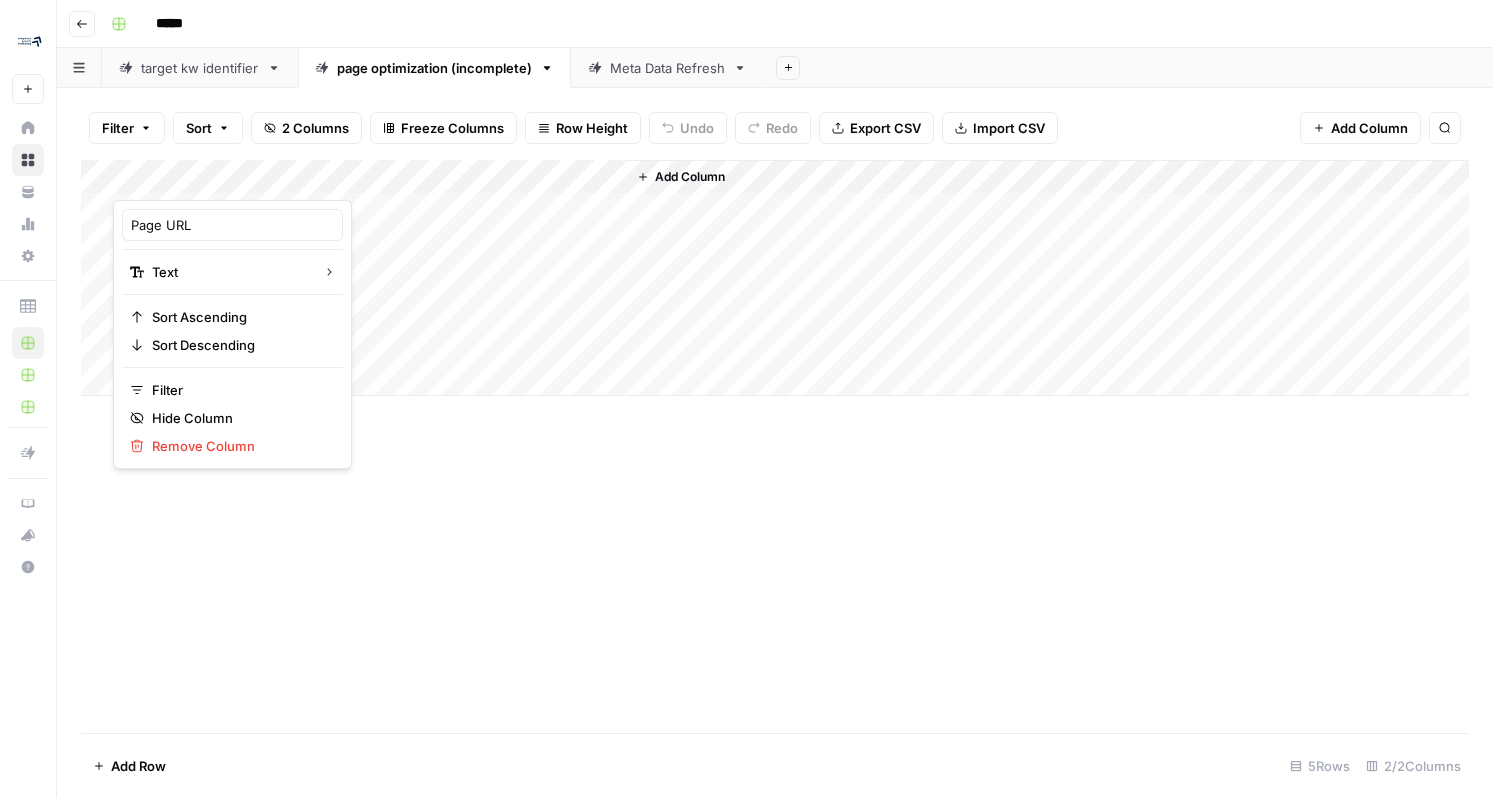 click at bounding box center (279, 180) 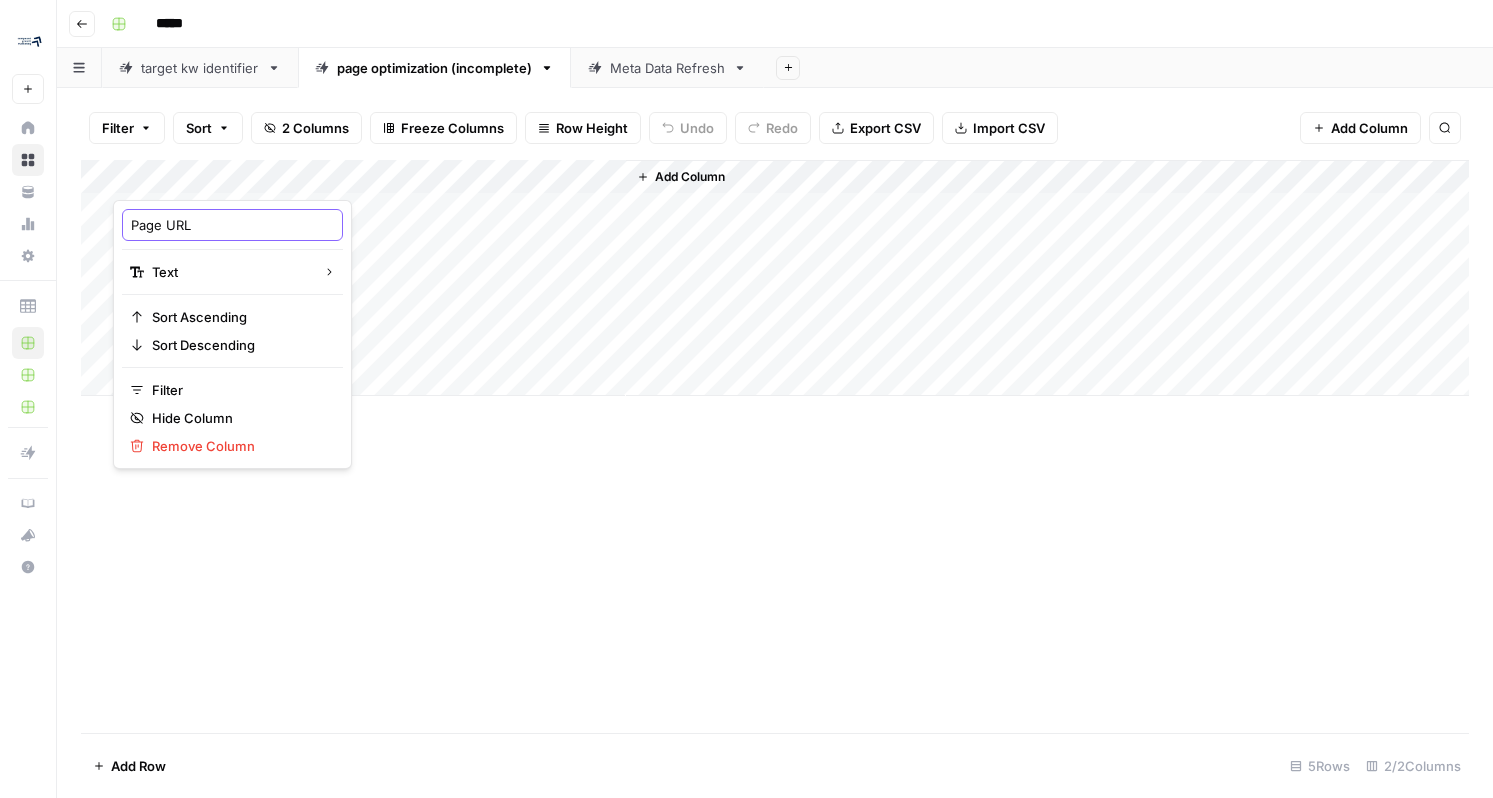 click on "Page URL" at bounding box center [232, 225] 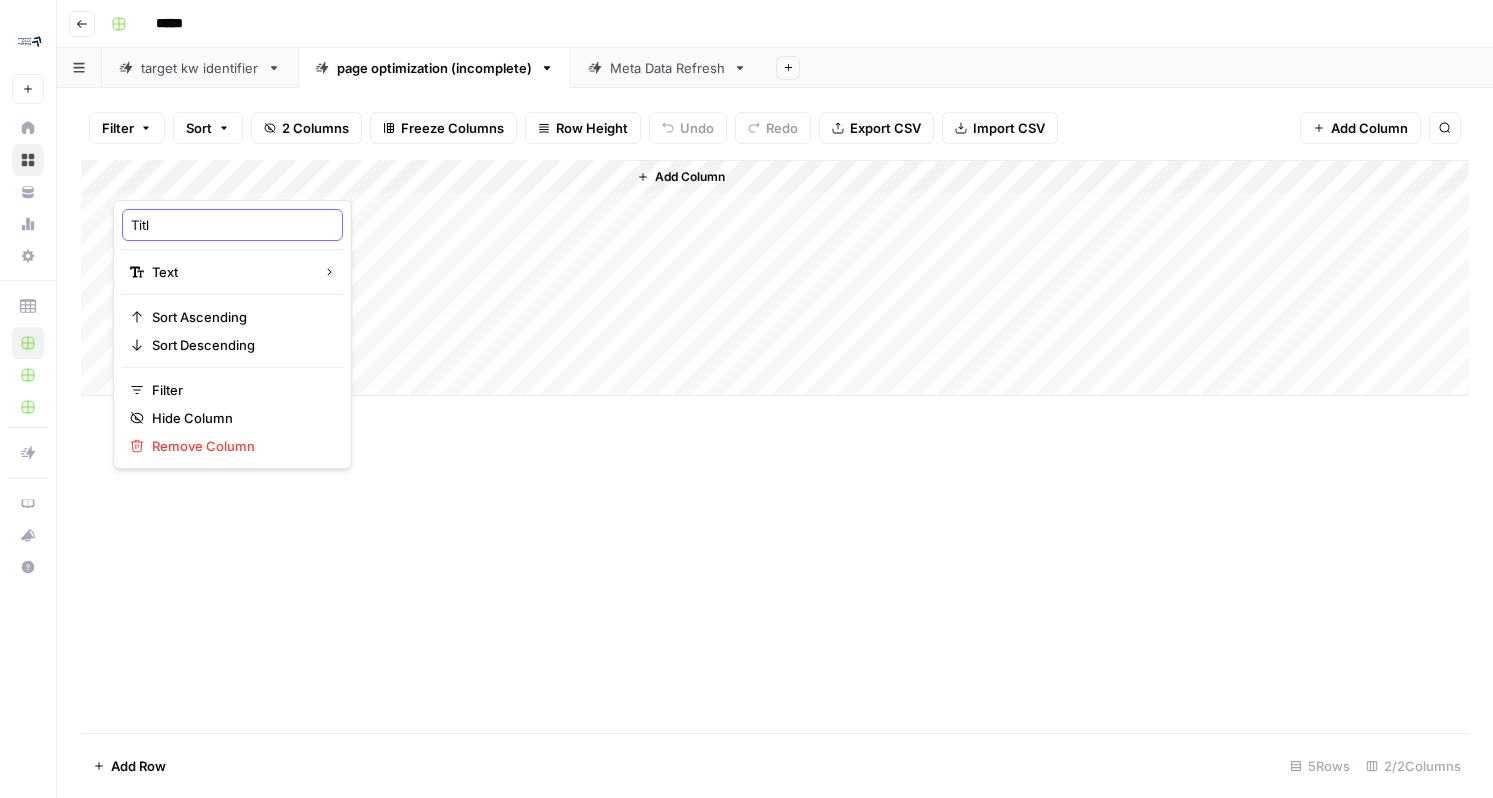 type on "Title" 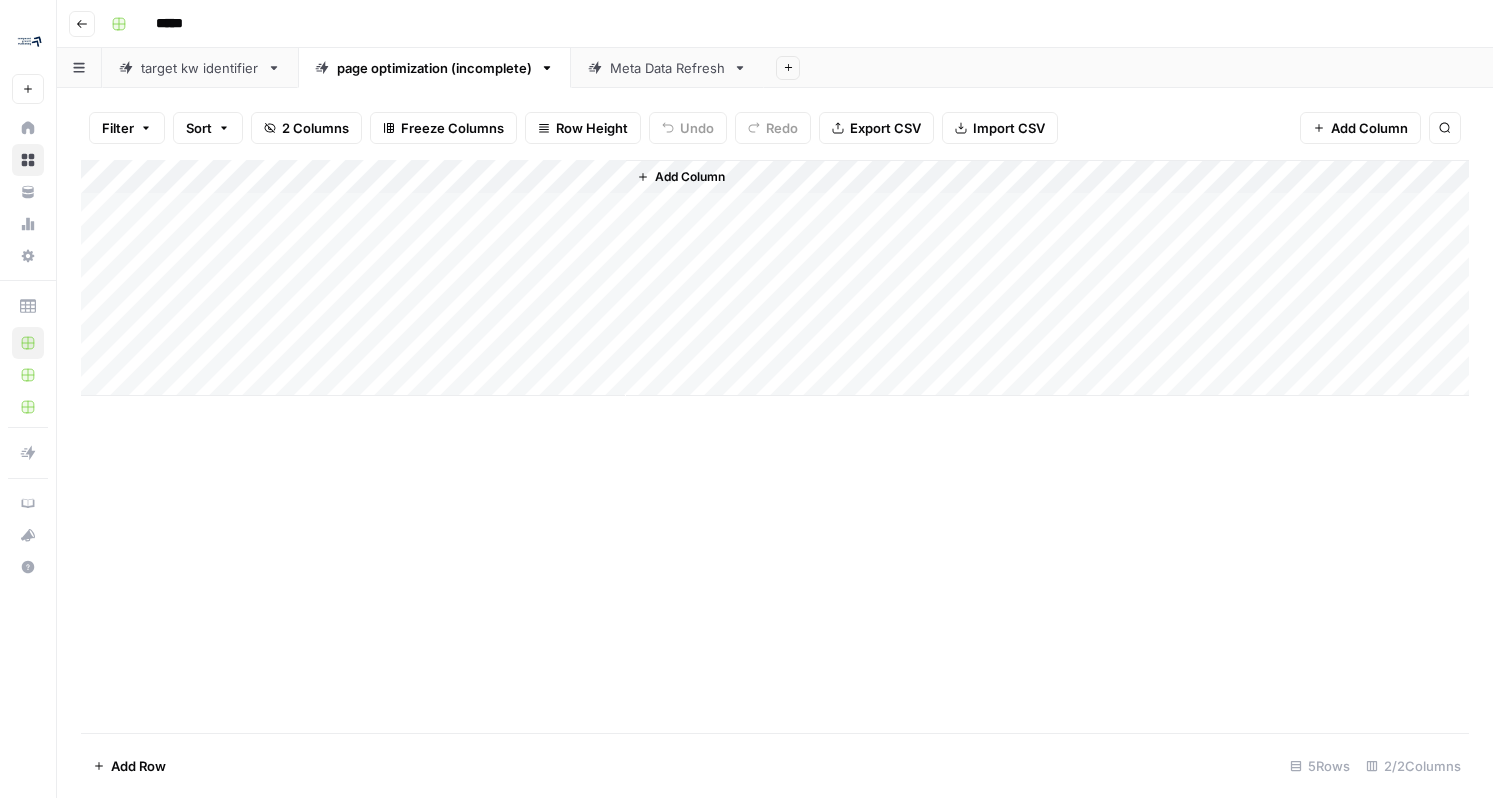 click on "target kw identifier" at bounding box center [200, 68] 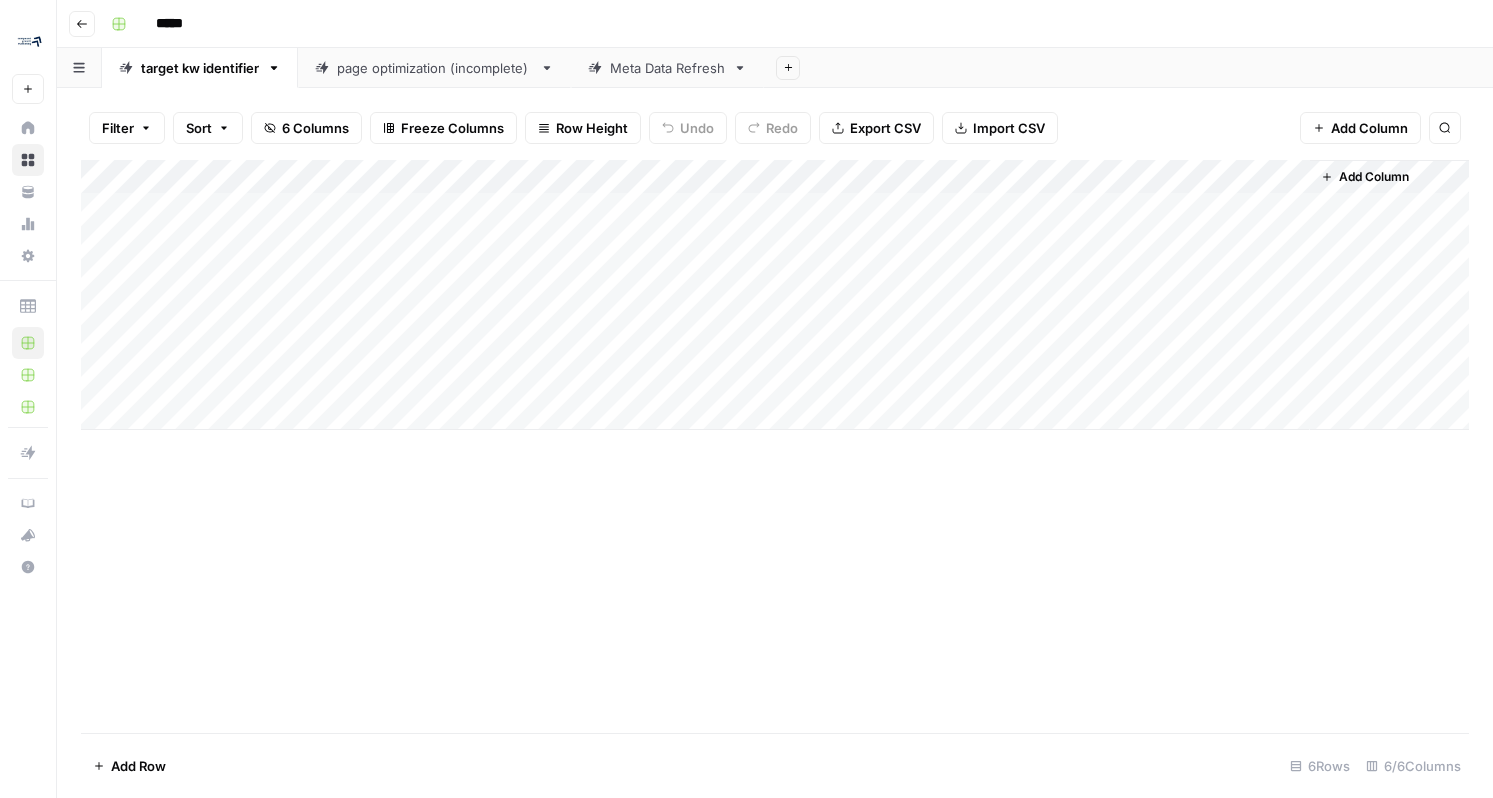 click on "Add Column" at bounding box center [775, 295] 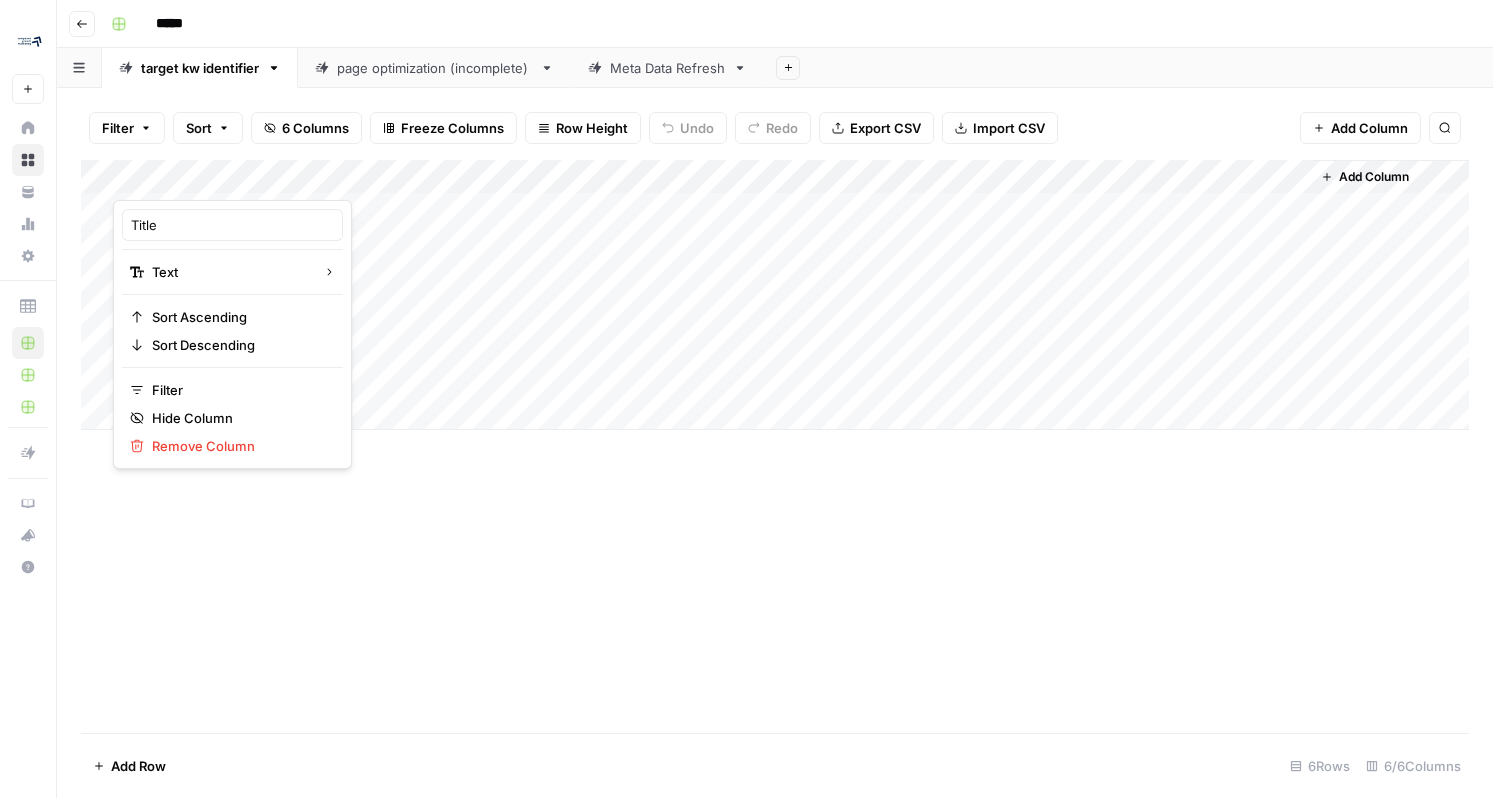 click on "page optimization (incomplete)" at bounding box center (434, 68) 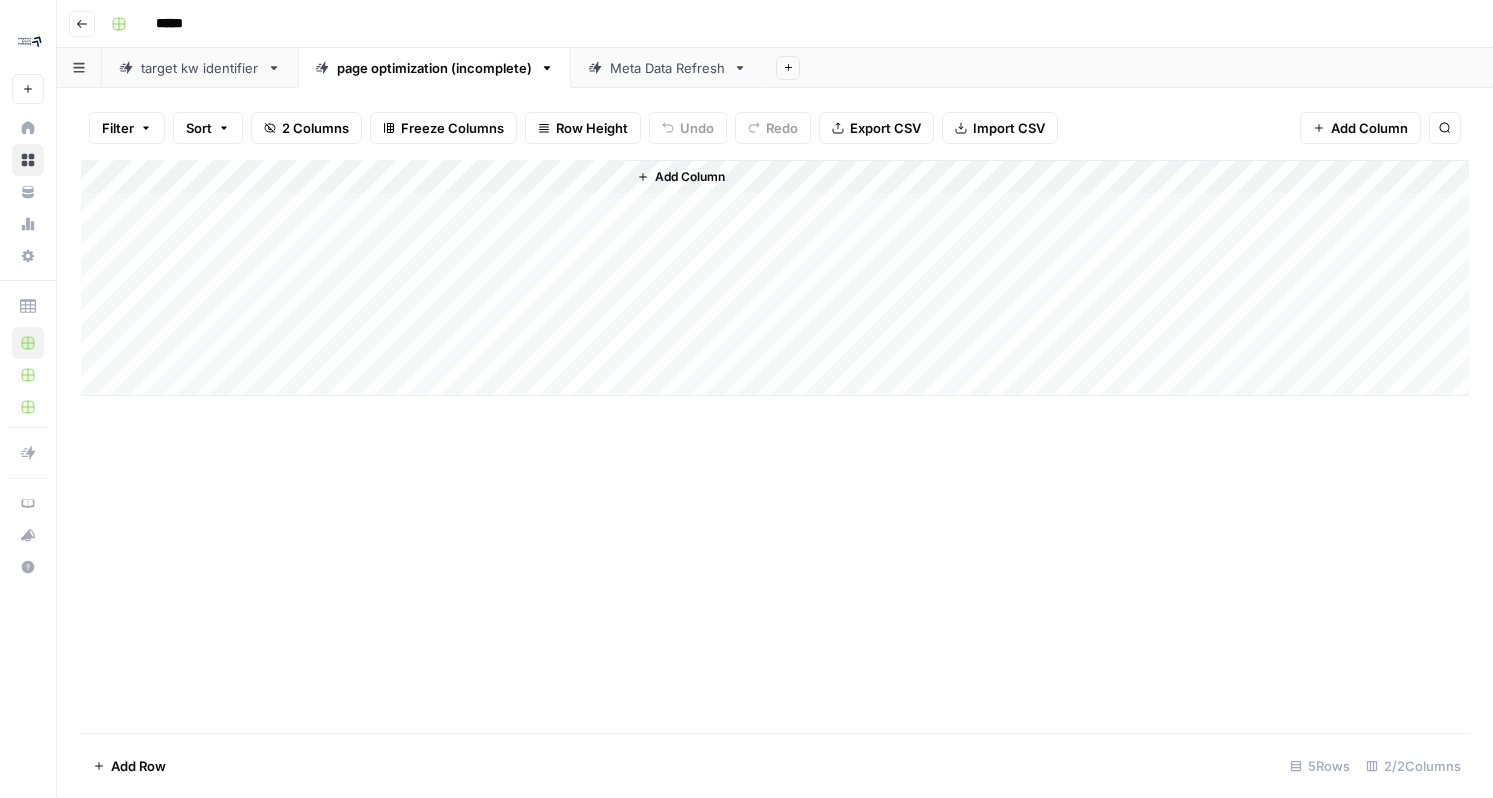 click on "Add Column" at bounding box center [775, 278] 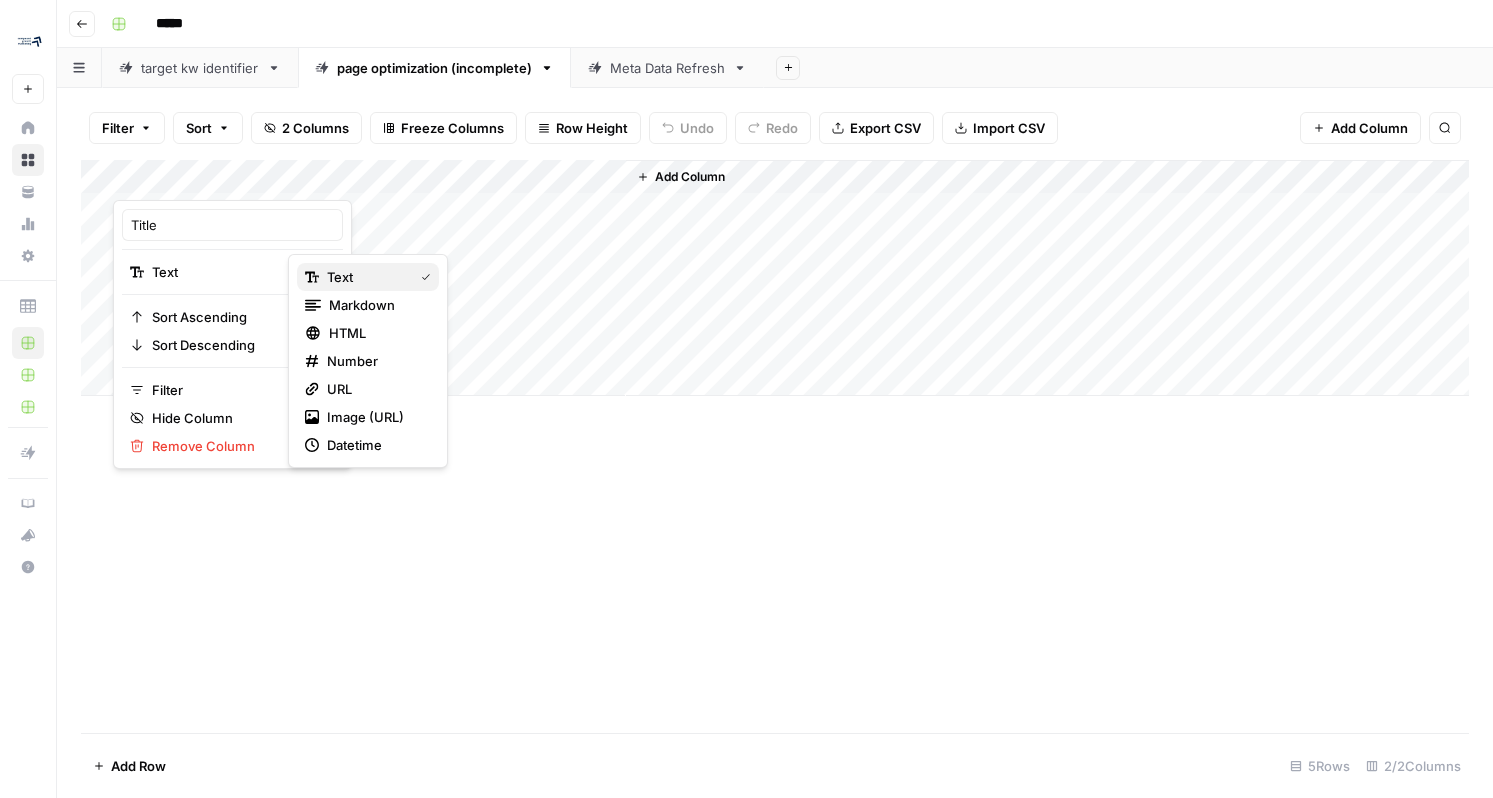 click 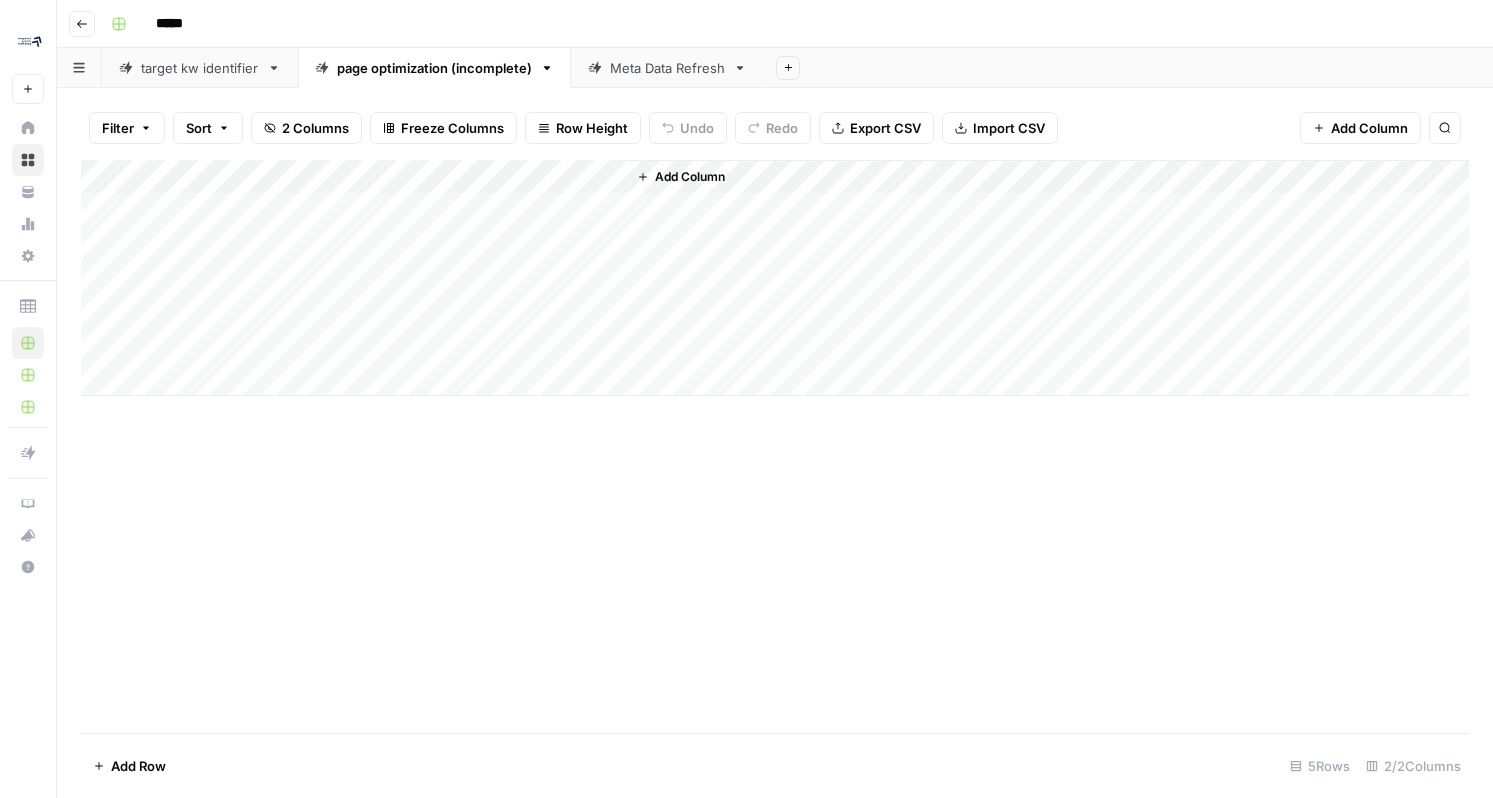 click on "target kw identifier" at bounding box center [200, 68] 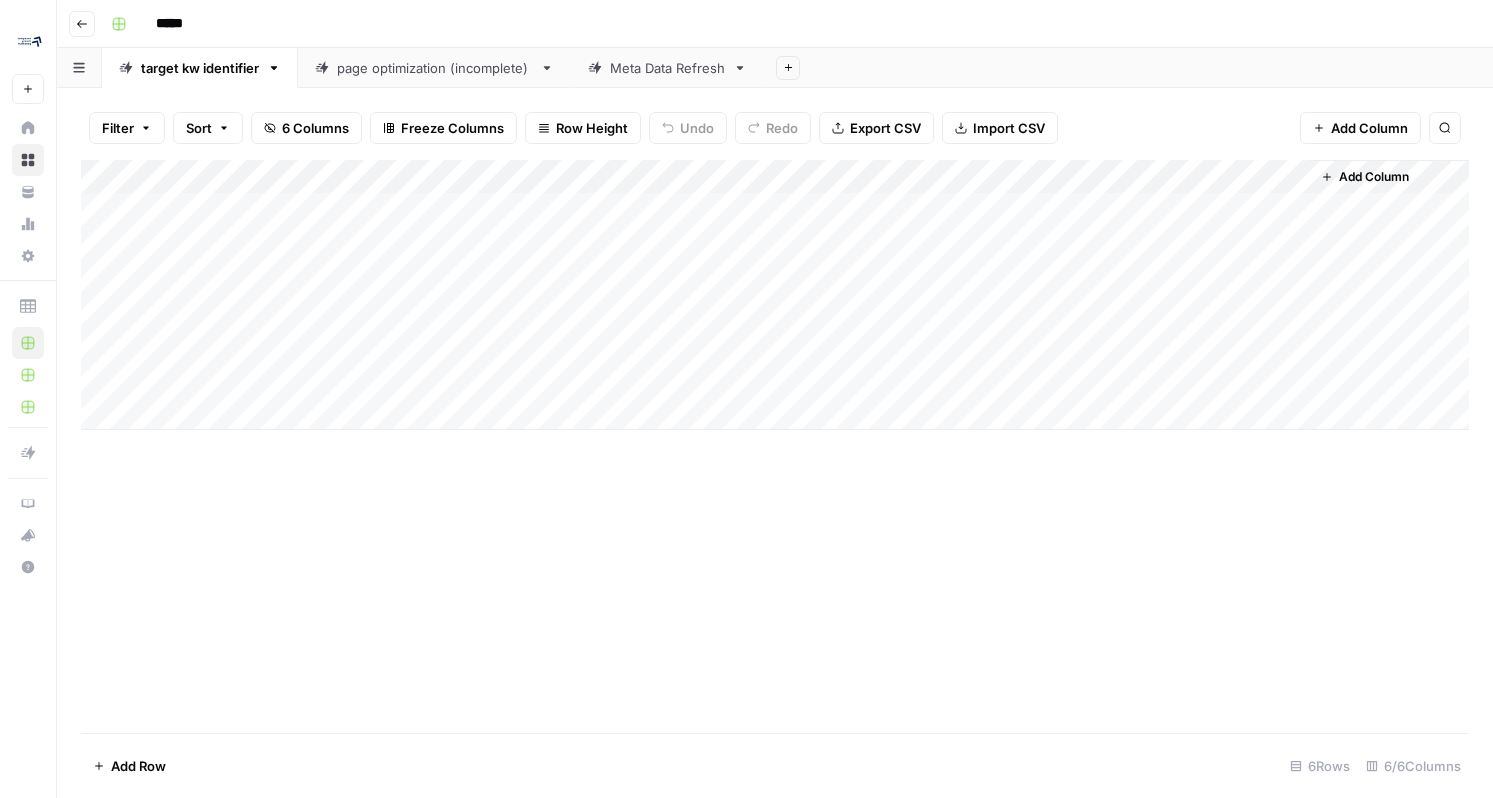 click on "Add Column" at bounding box center (775, 295) 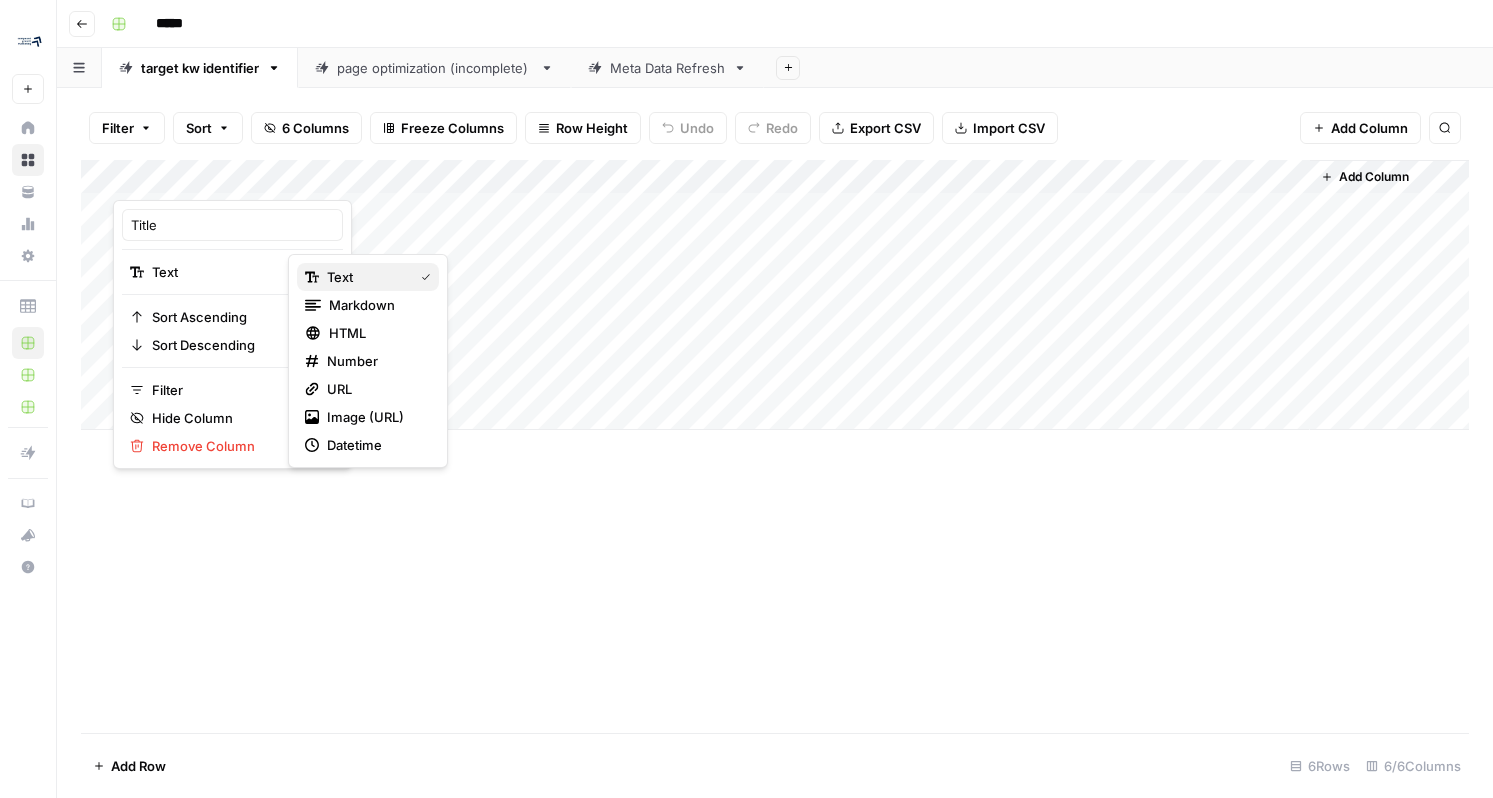 click on "text" at bounding box center [366, 277] 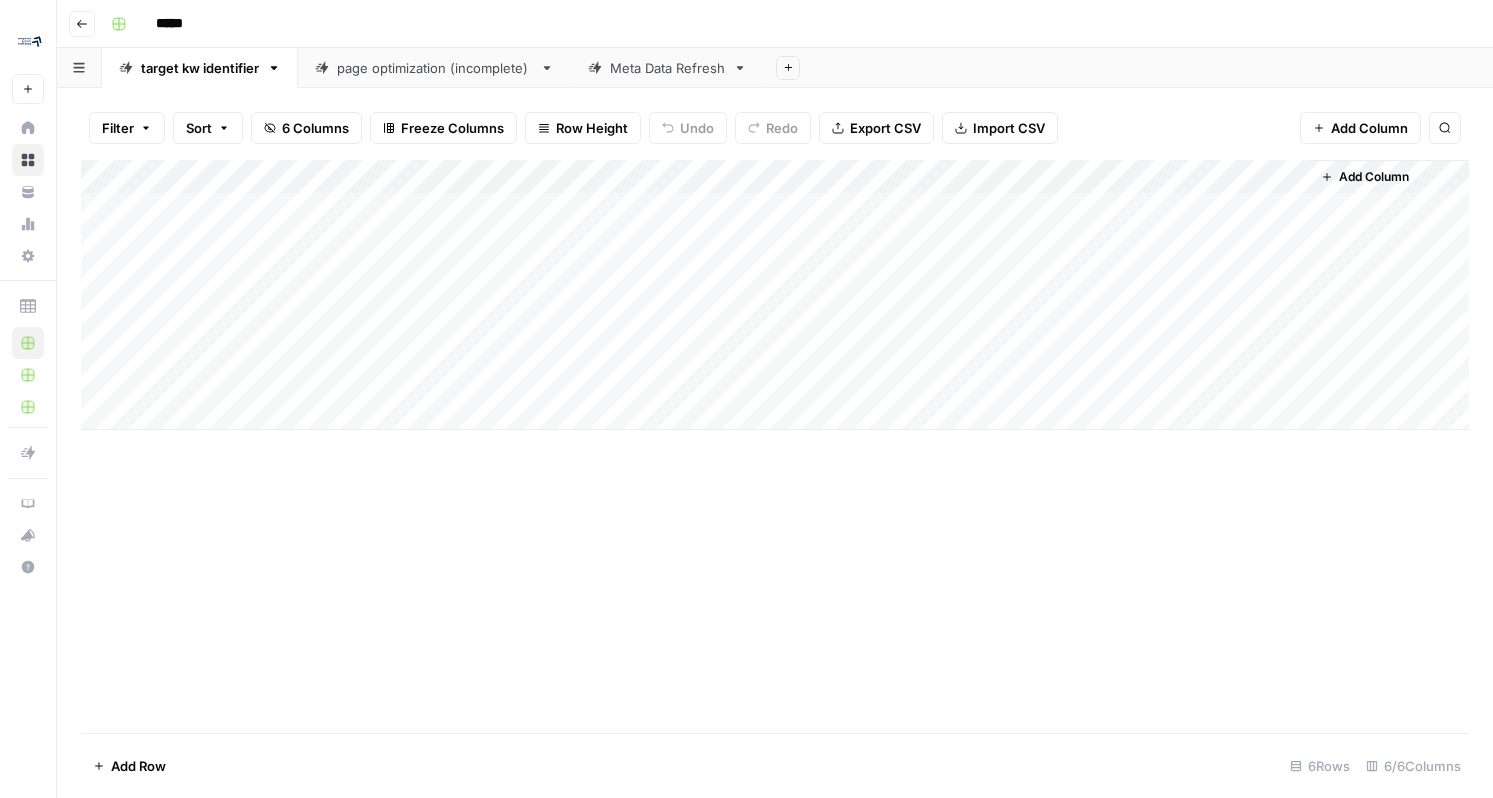 click on "page optimization (incomplete)" at bounding box center [434, 68] 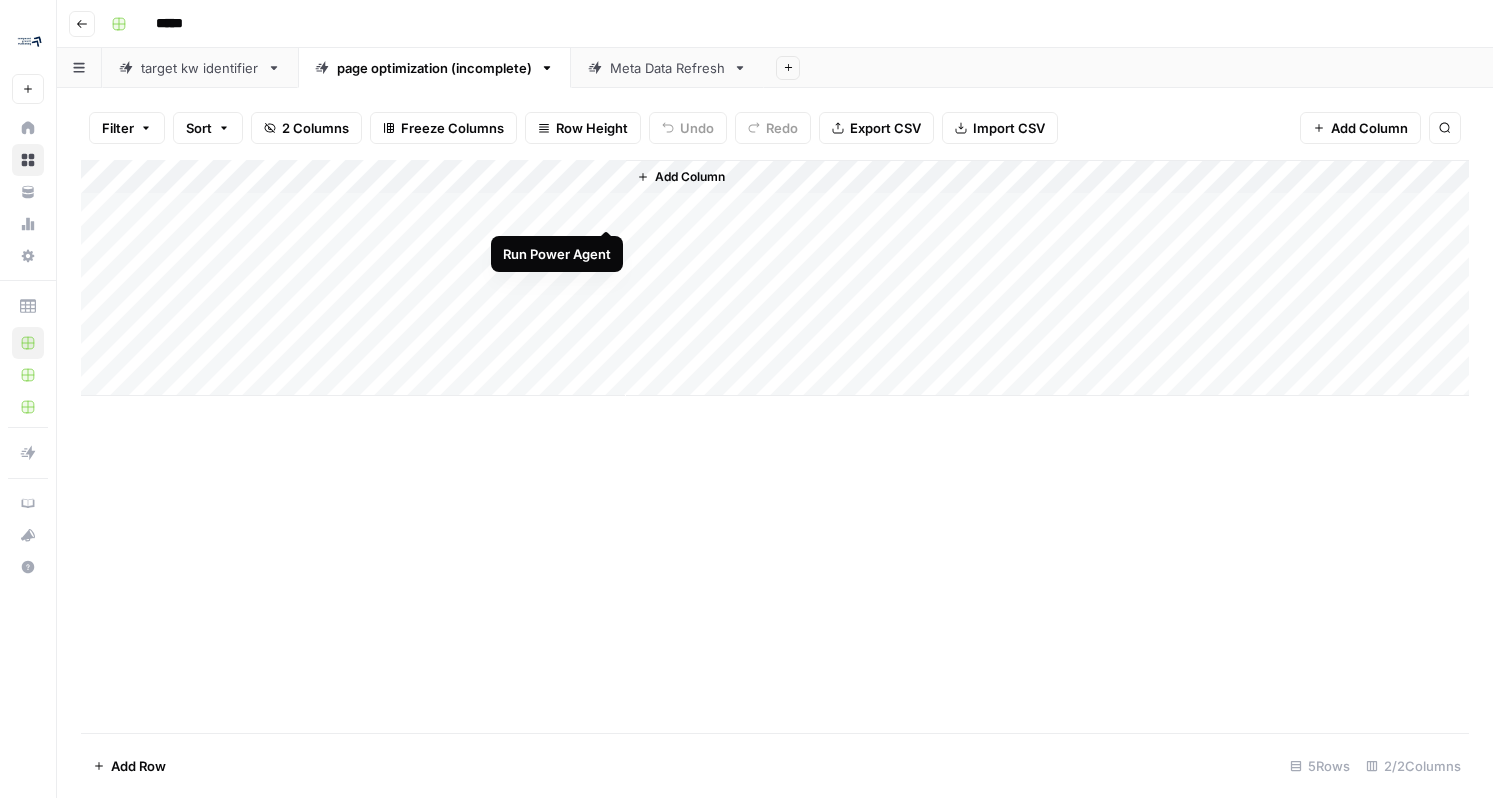 click on "Add Column" at bounding box center (775, 278) 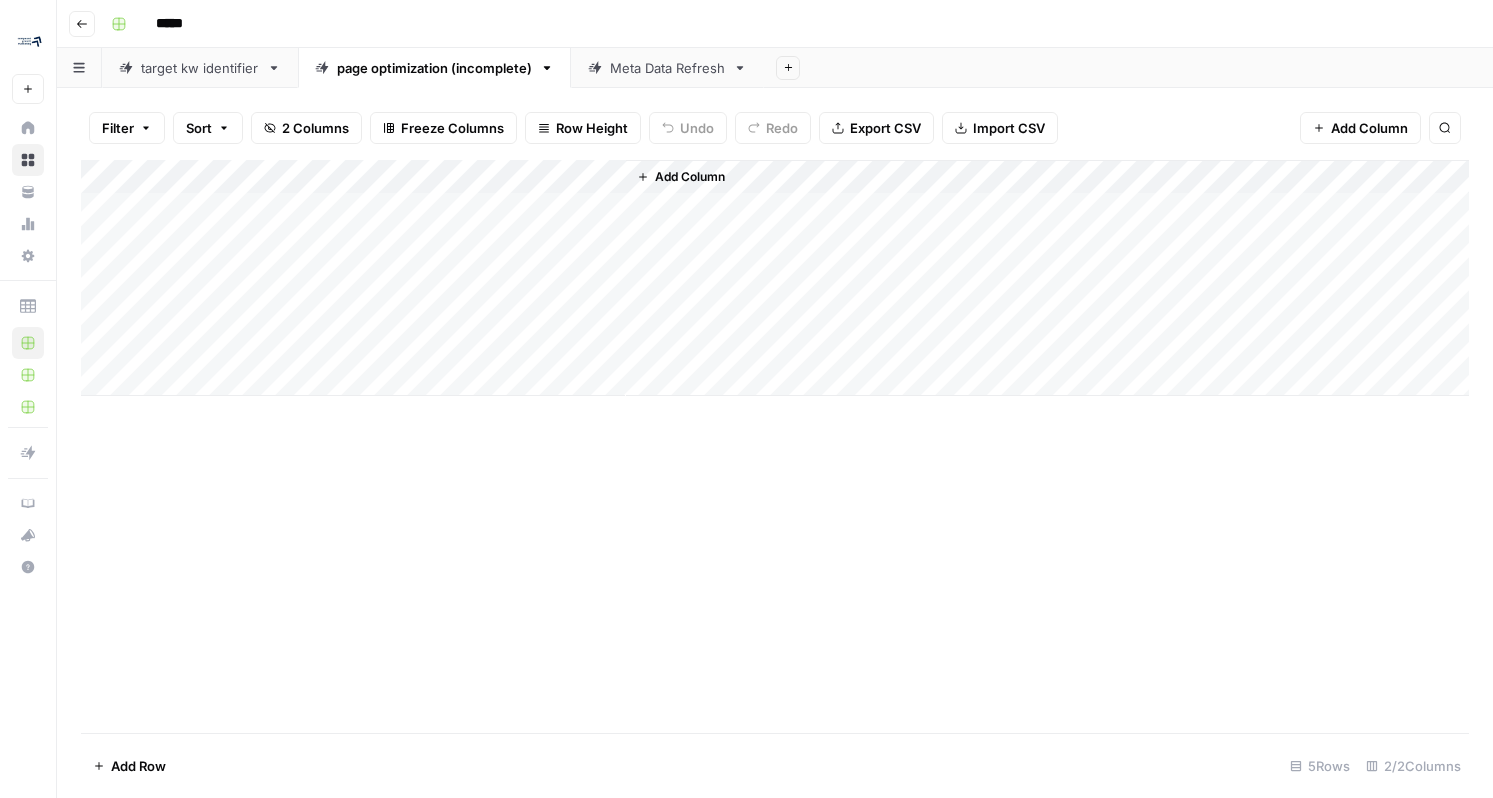 click on "Add Column" at bounding box center (775, 278) 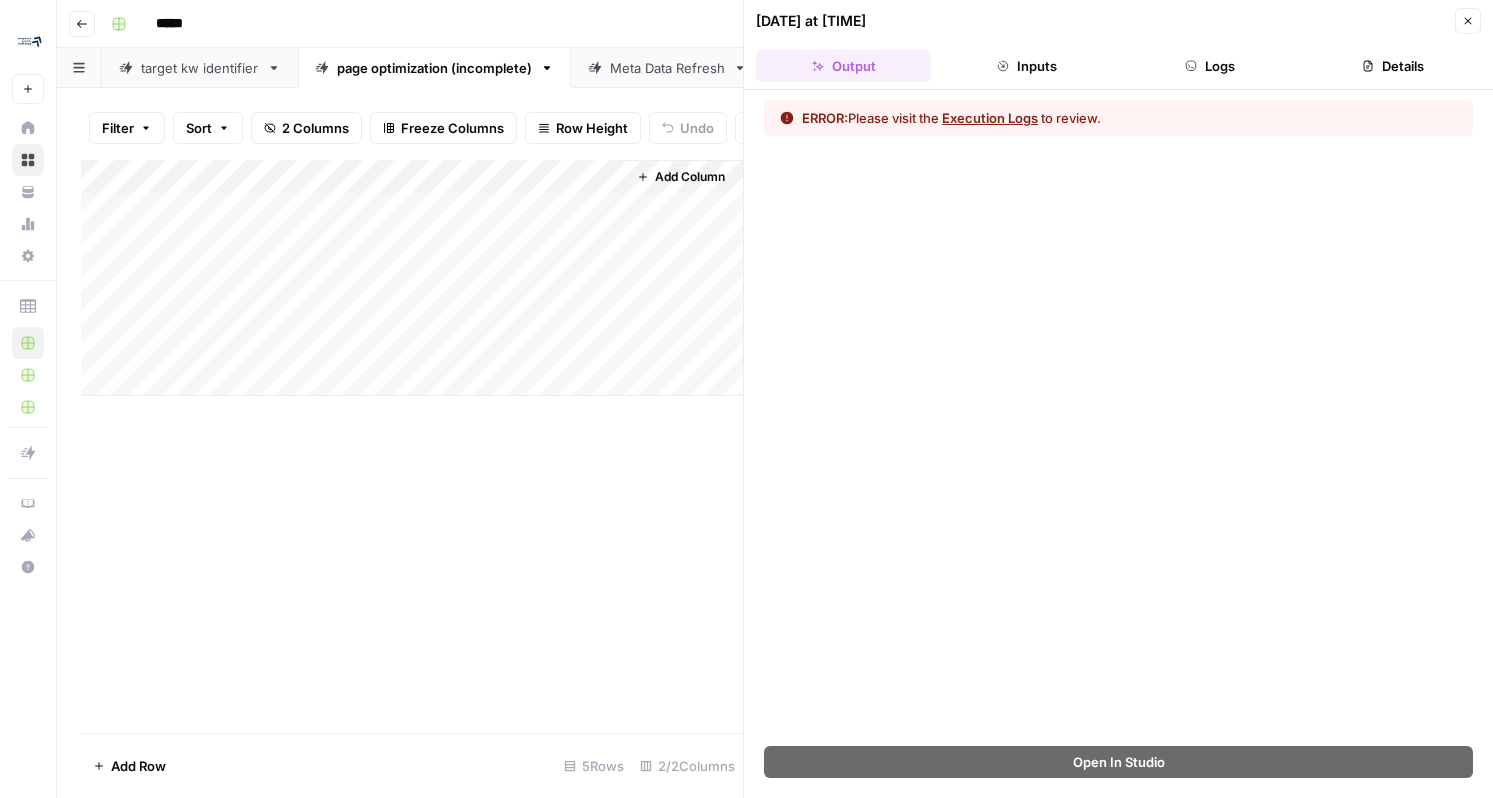 click on "Execution Logs" at bounding box center [990, 118] 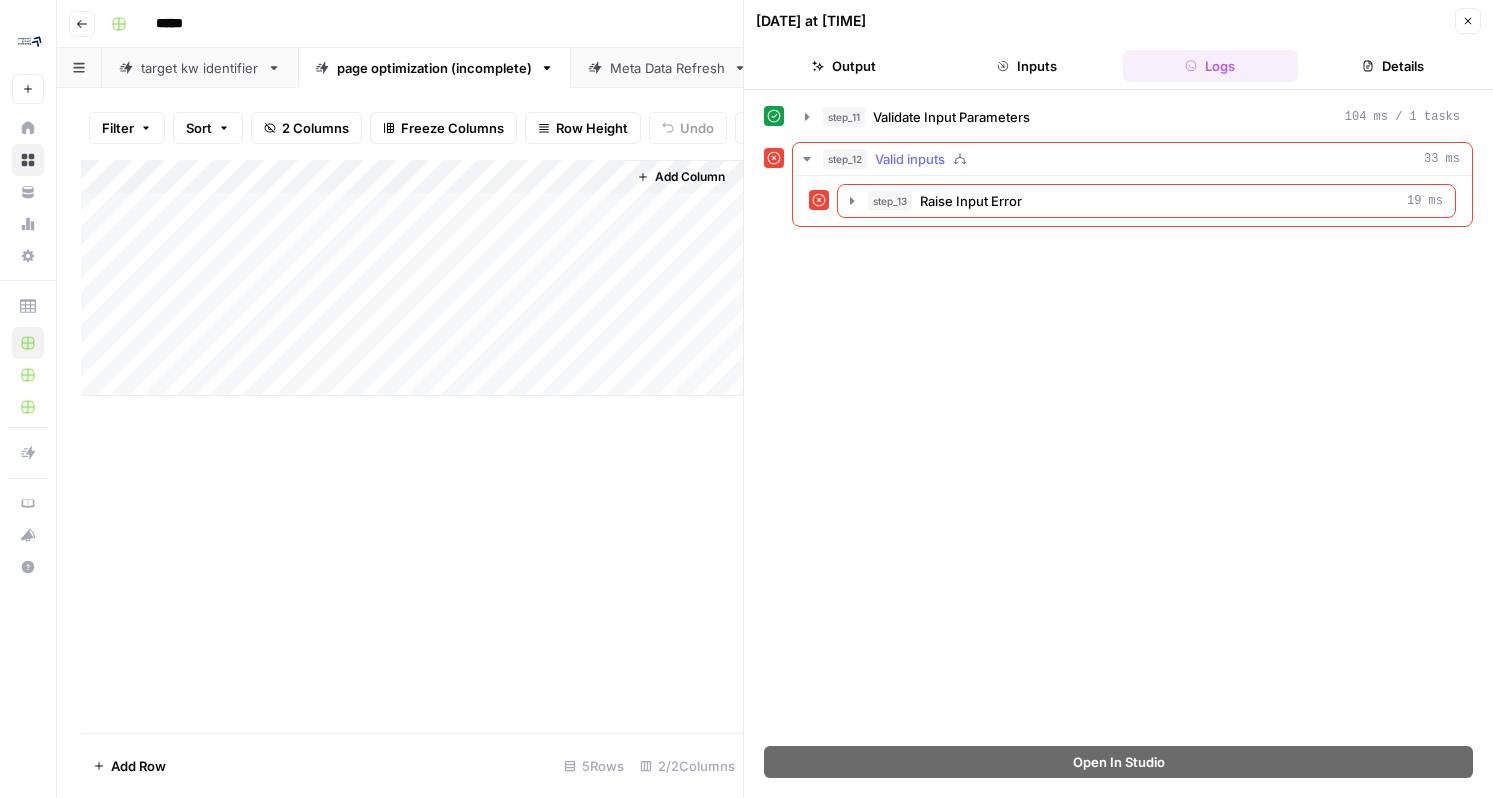 click on "step_13 Raise Input Error [TIME]" at bounding box center [1132, 201] 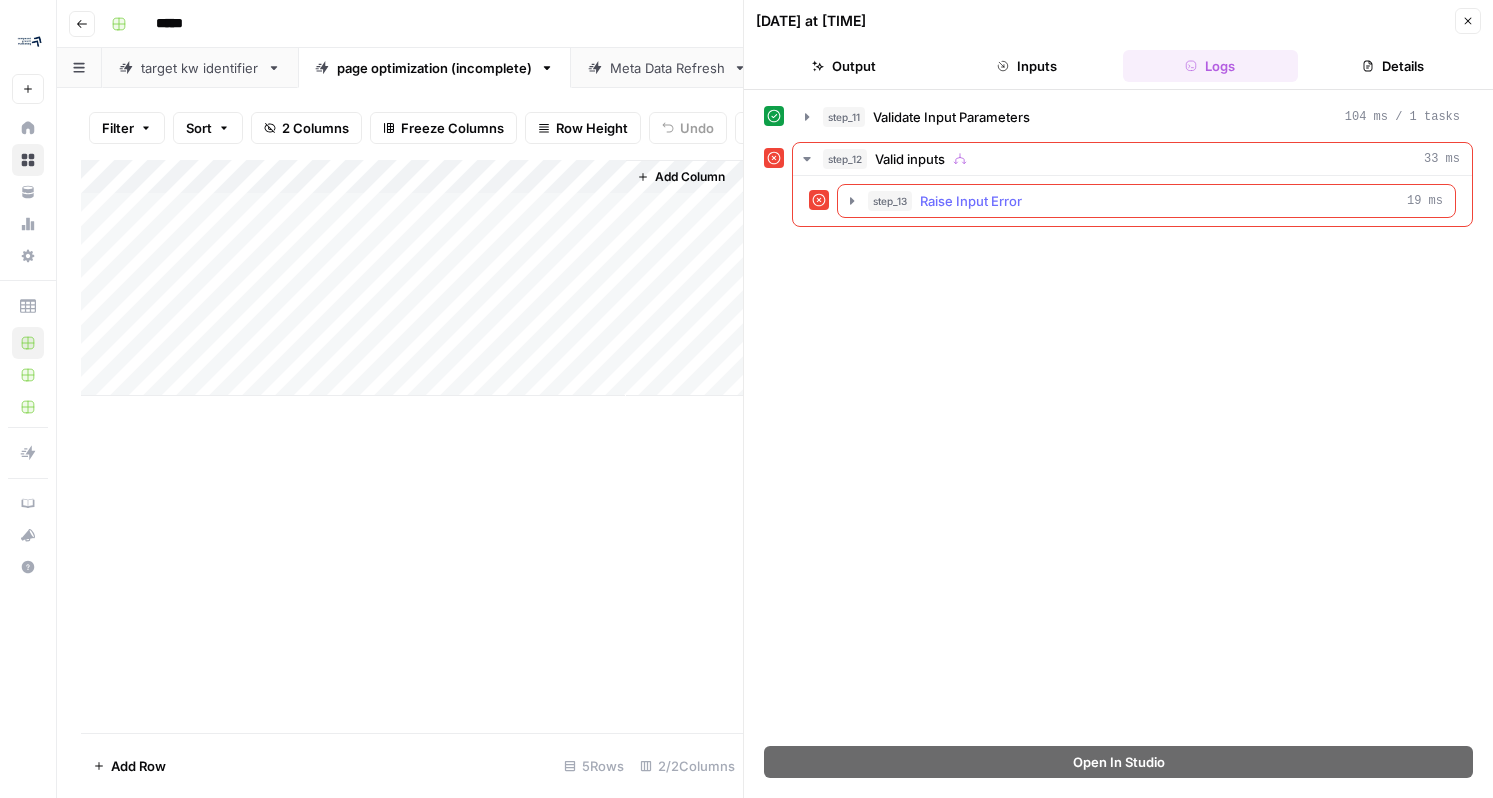 click on "Raise Input Error" at bounding box center [971, 201] 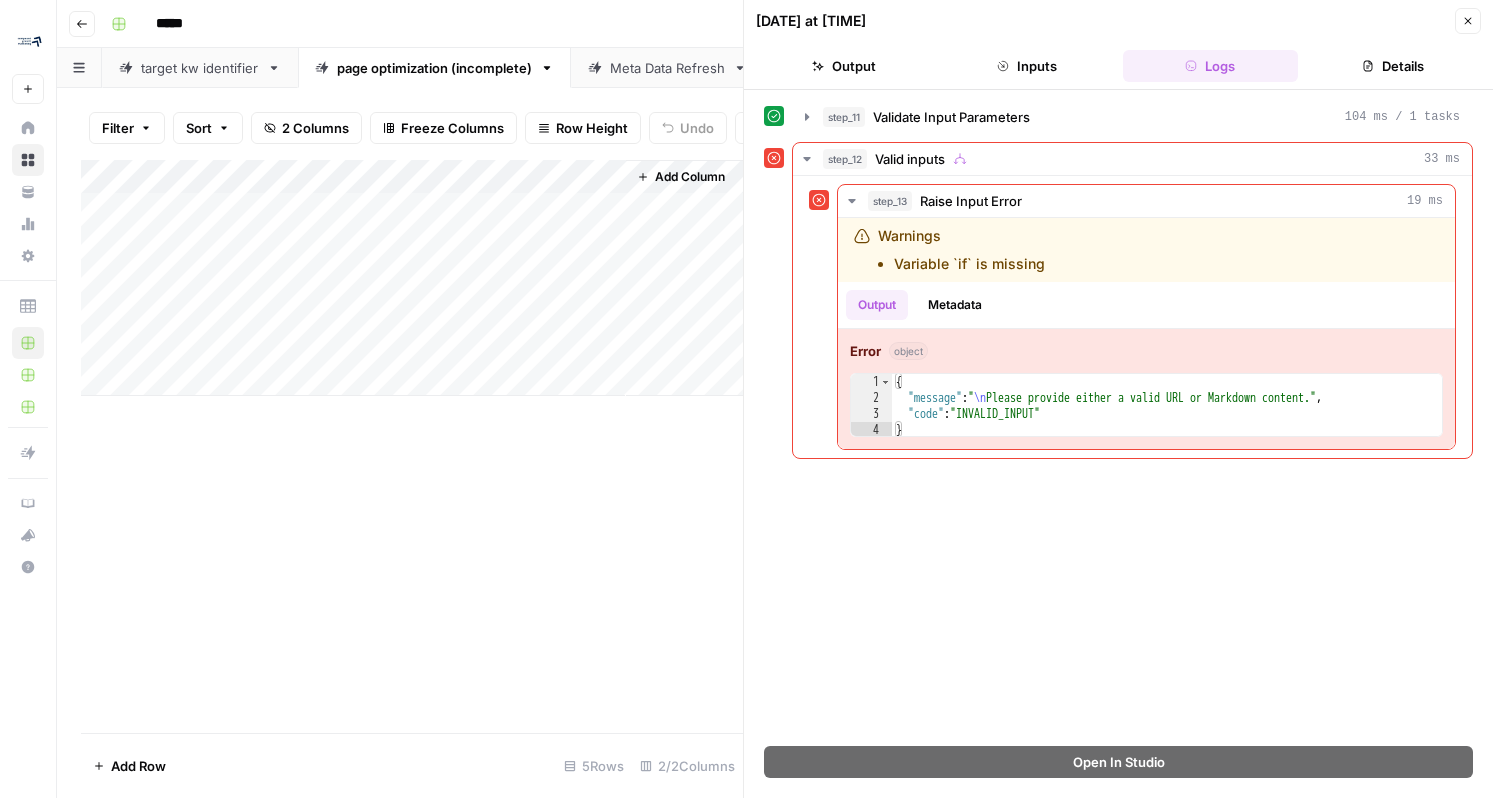 click on "target kw identifier" at bounding box center [200, 68] 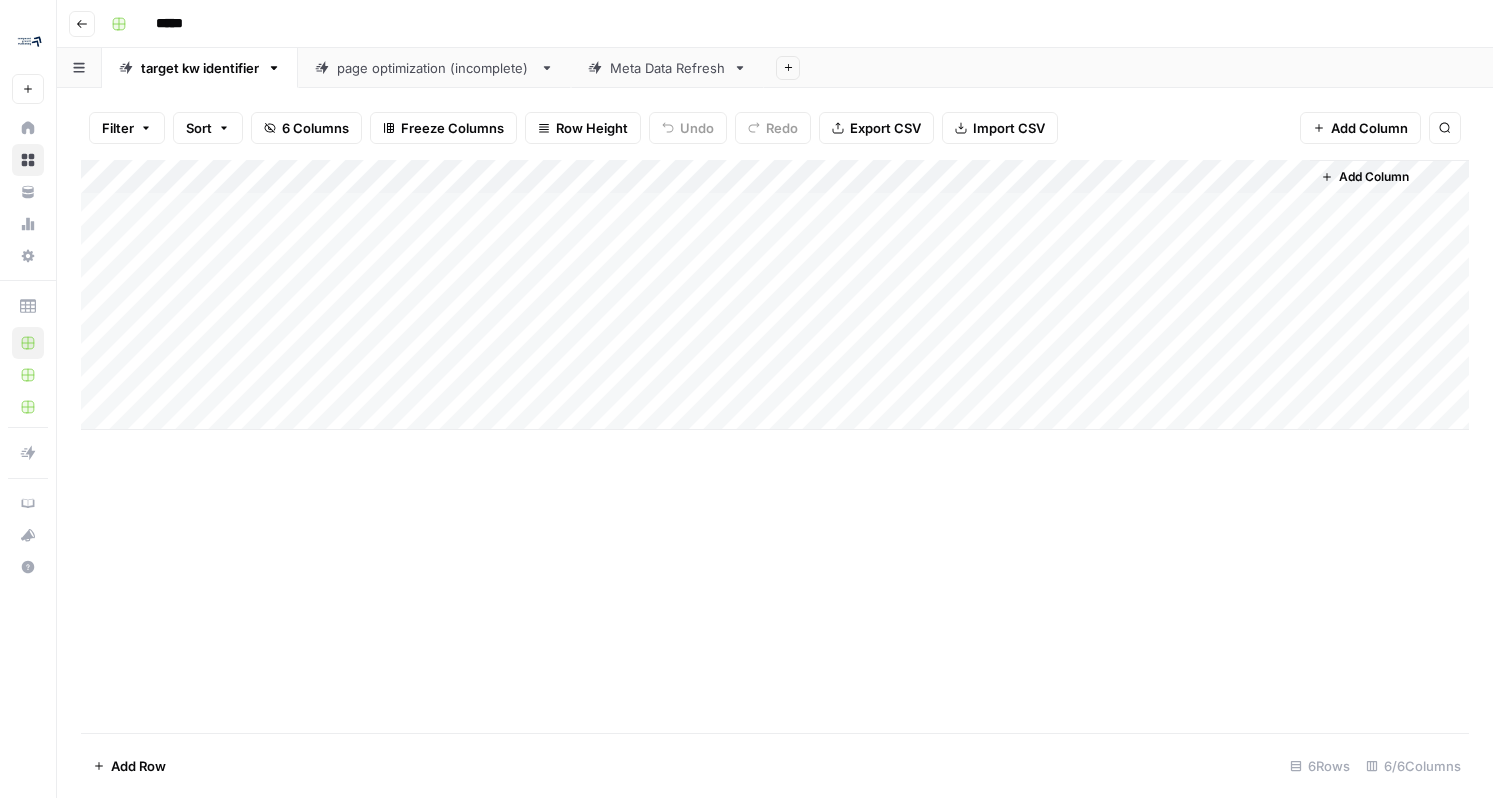click on "Add Column" at bounding box center [775, 295] 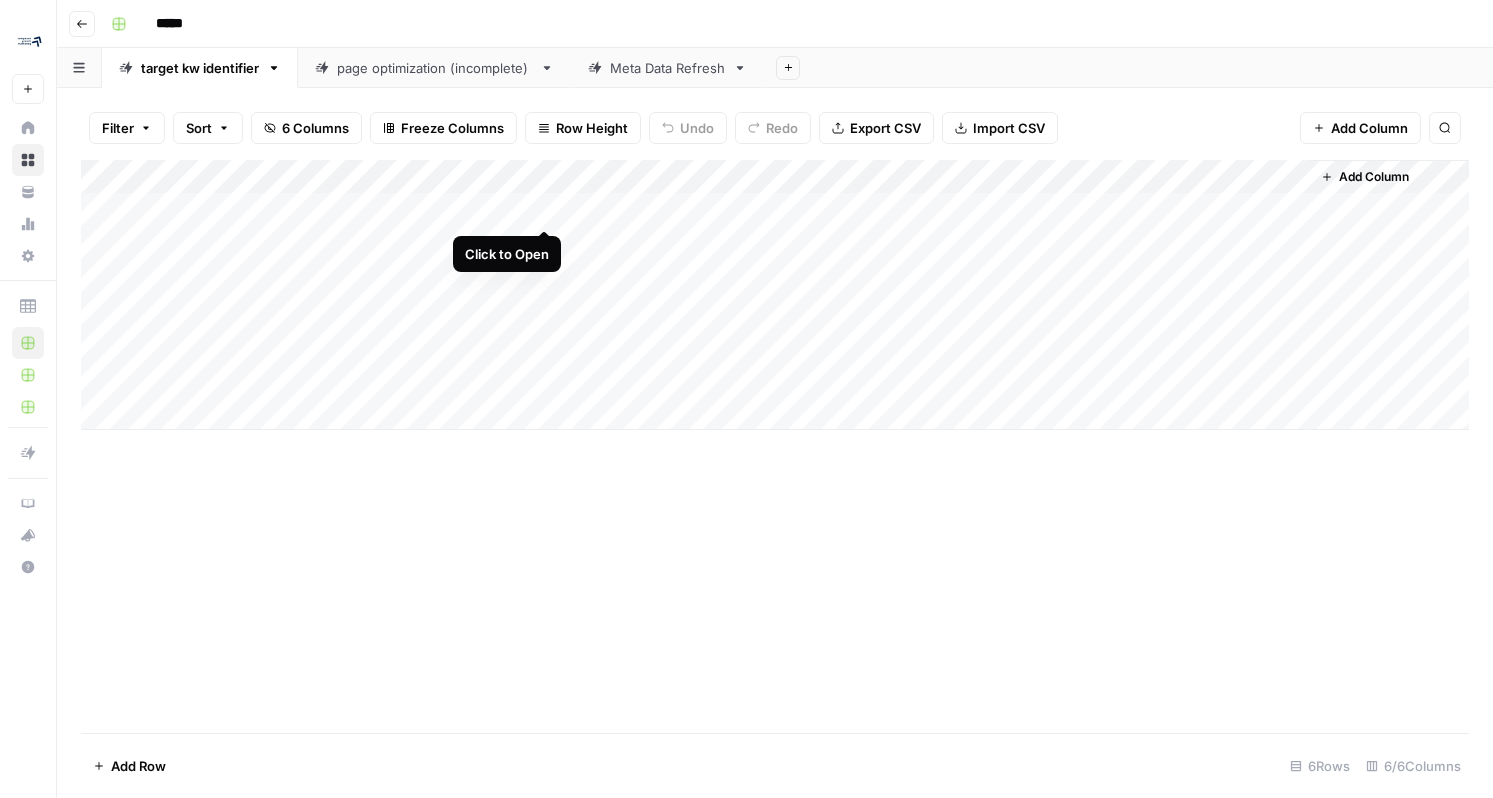 click on "Add Column" at bounding box center [775, 295] 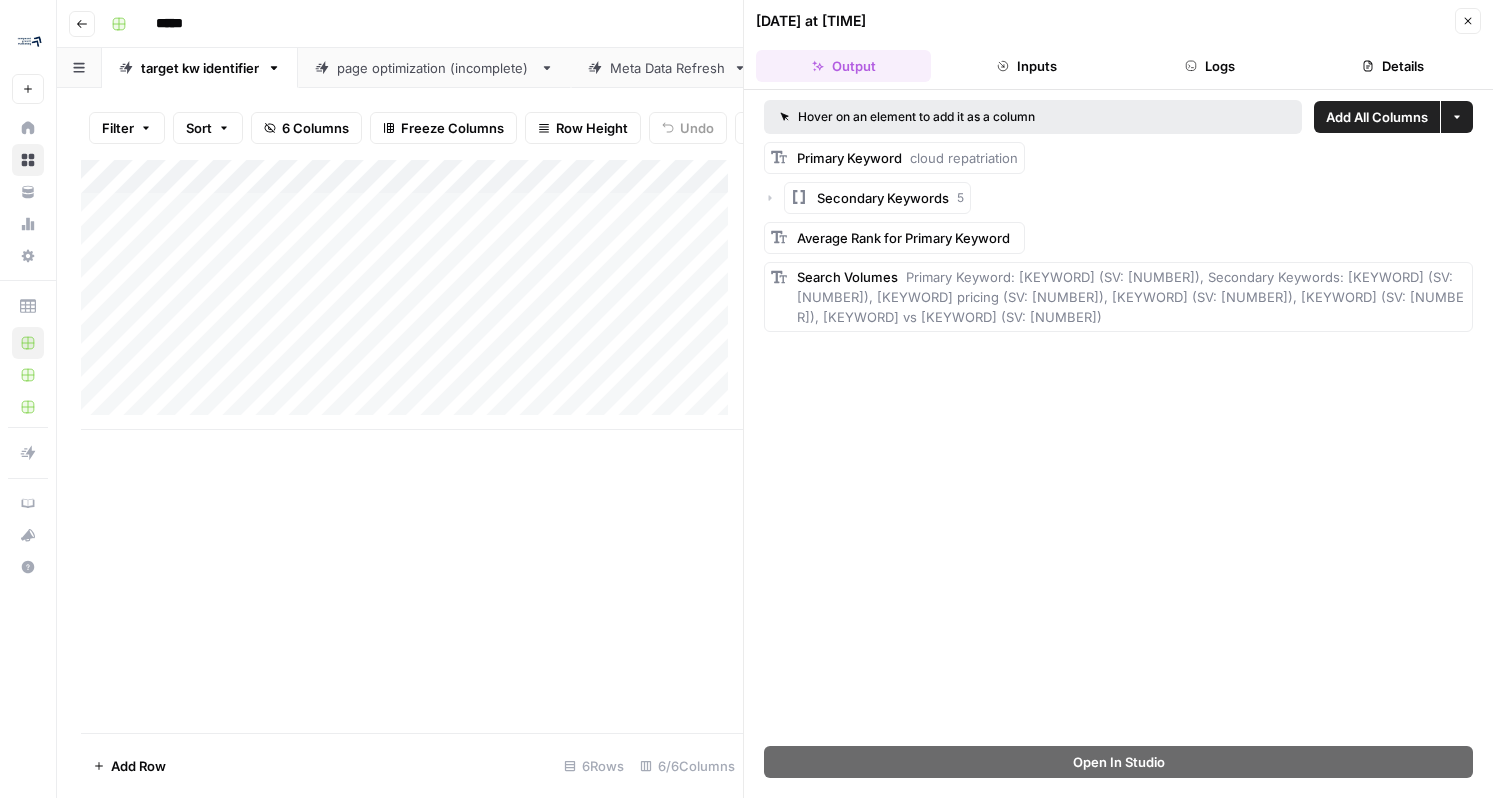 click on "Logs" at bounding box center [1210, 66] 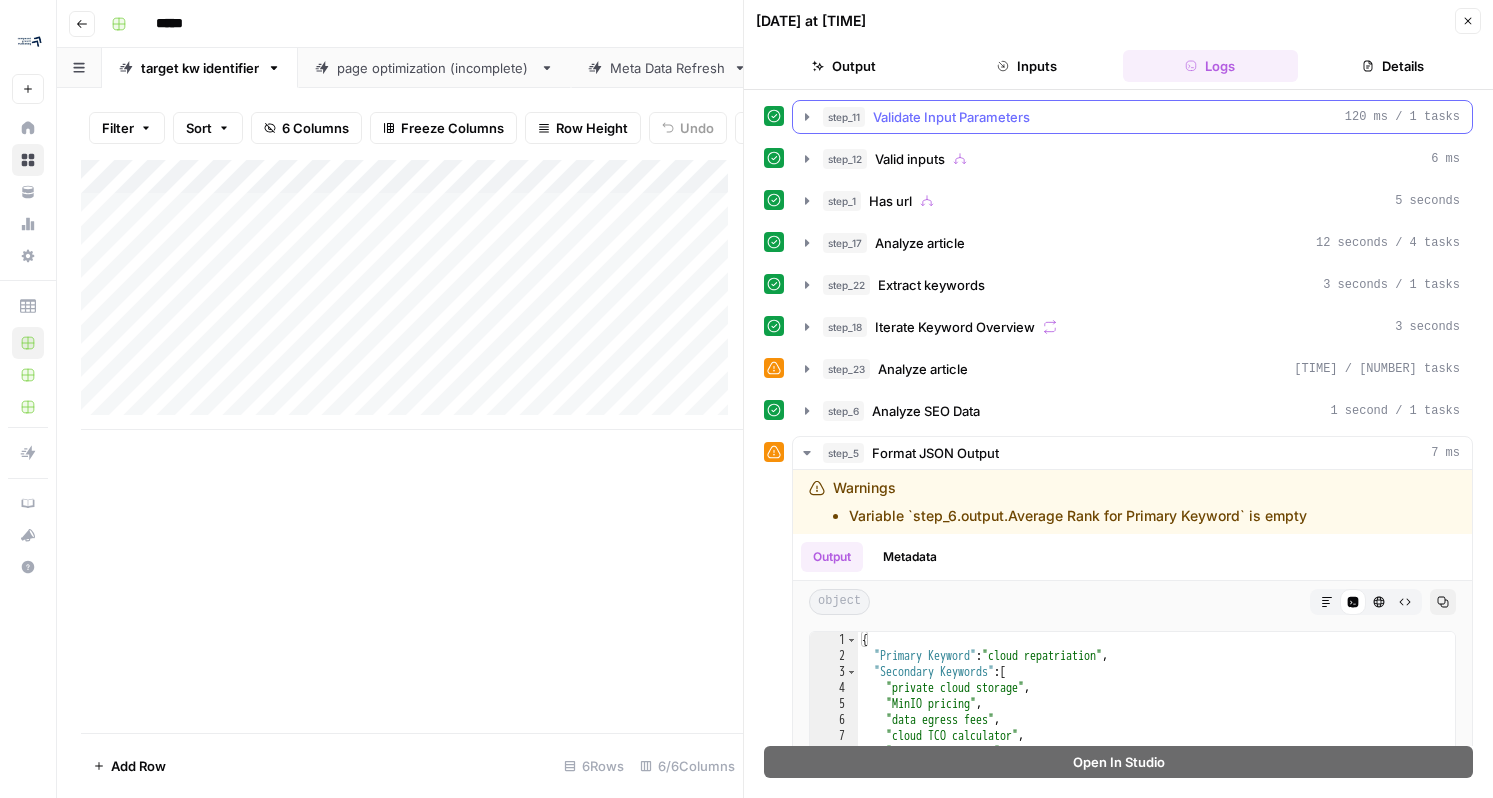 click on "Validate Input Parameters" at bounding box center [951, 117] 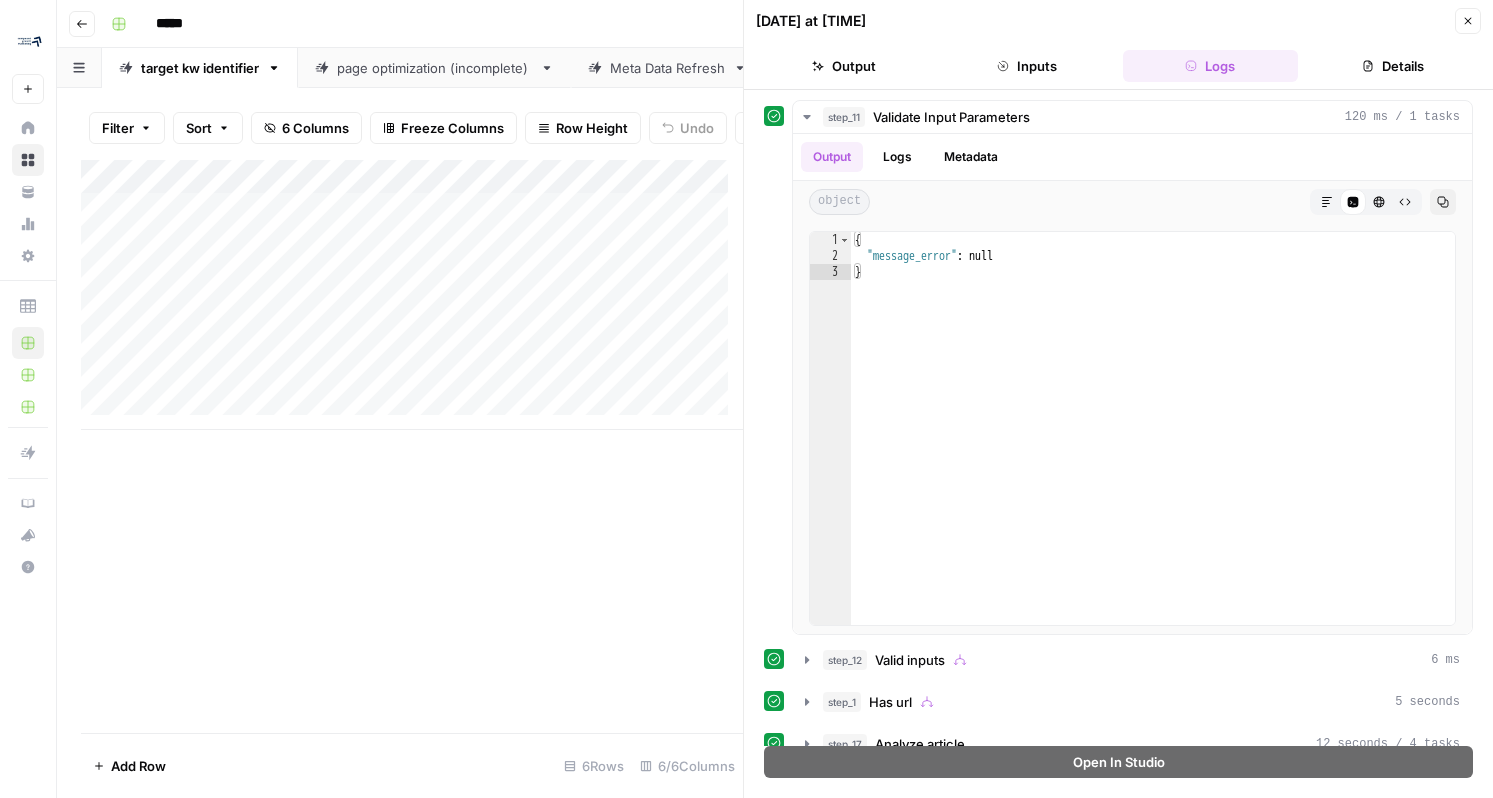click on "page optimization (incomplete)" at bounding box center [434, 68] 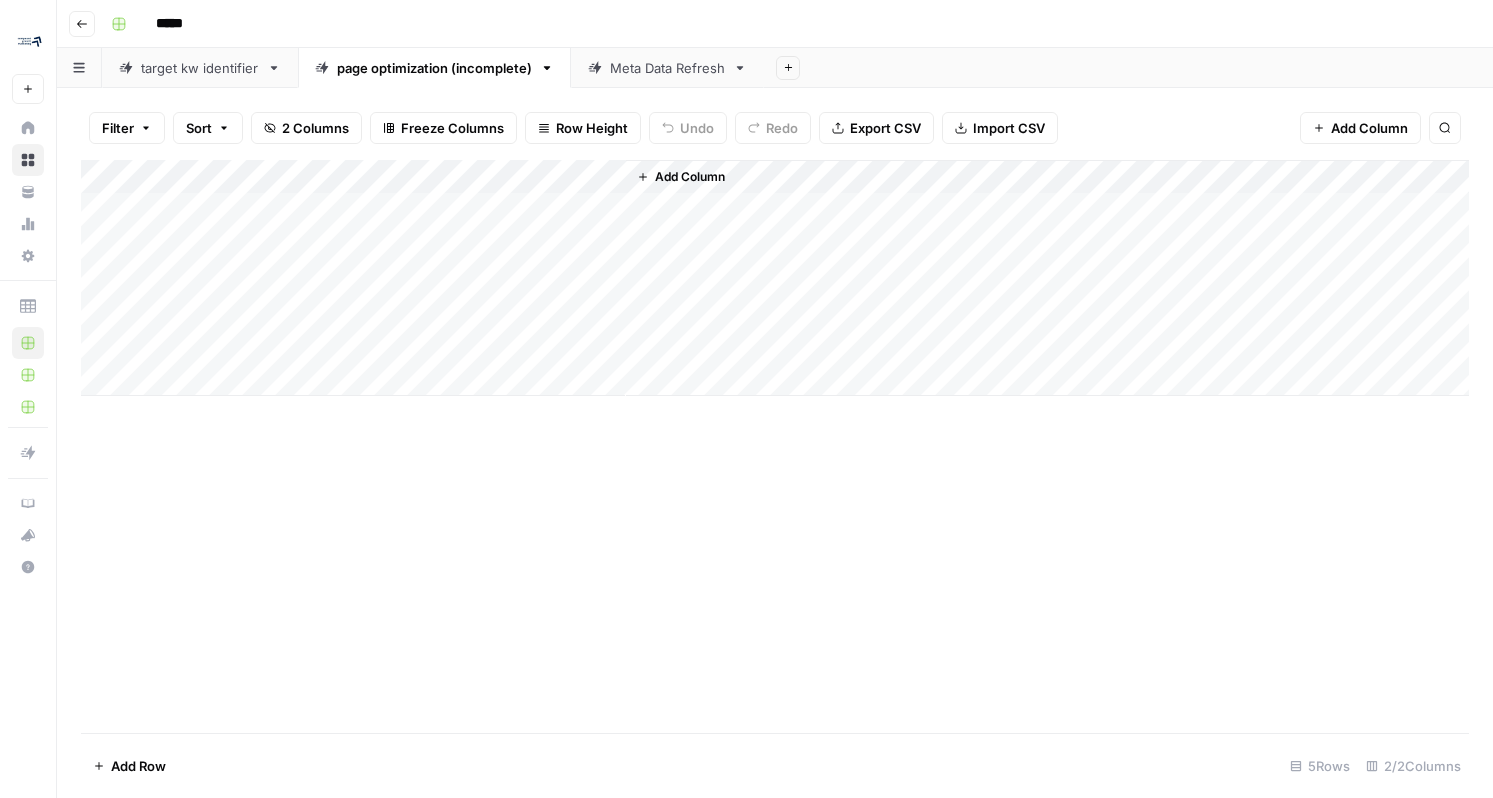click on "target kw identifier" at bounding box center (200, 68) 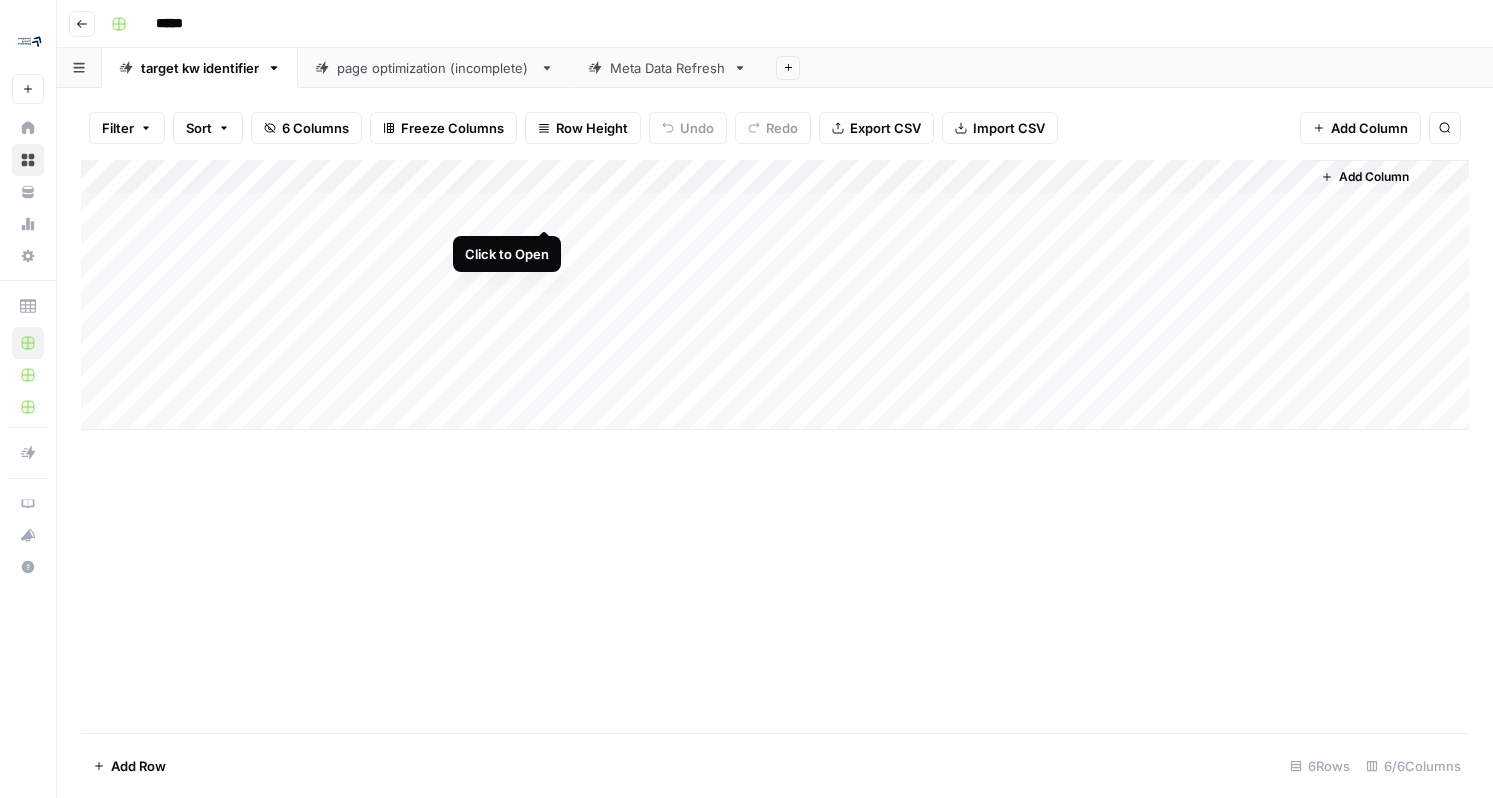 click on "Add Column" at bounding box center [775, 295] 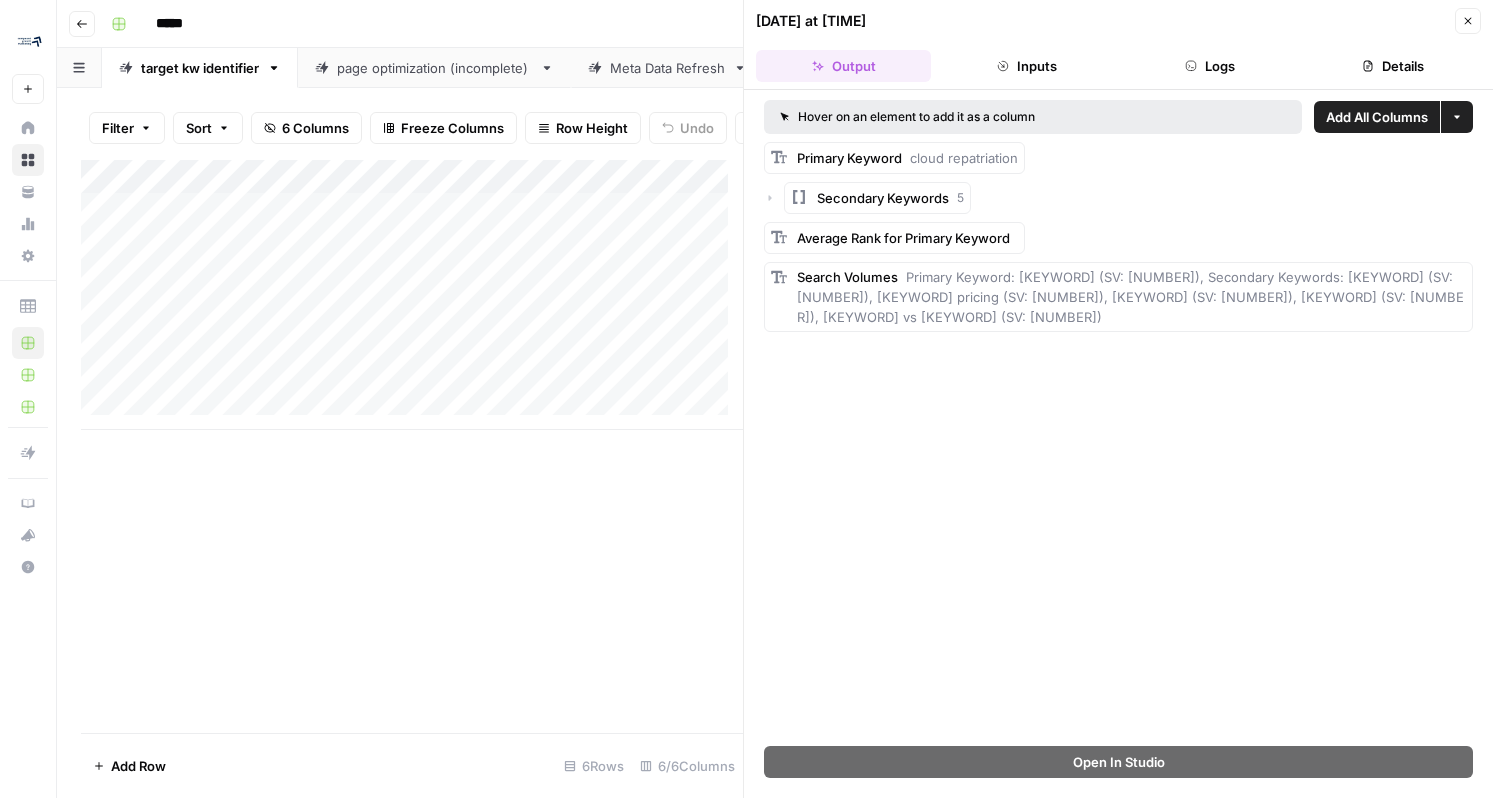 click 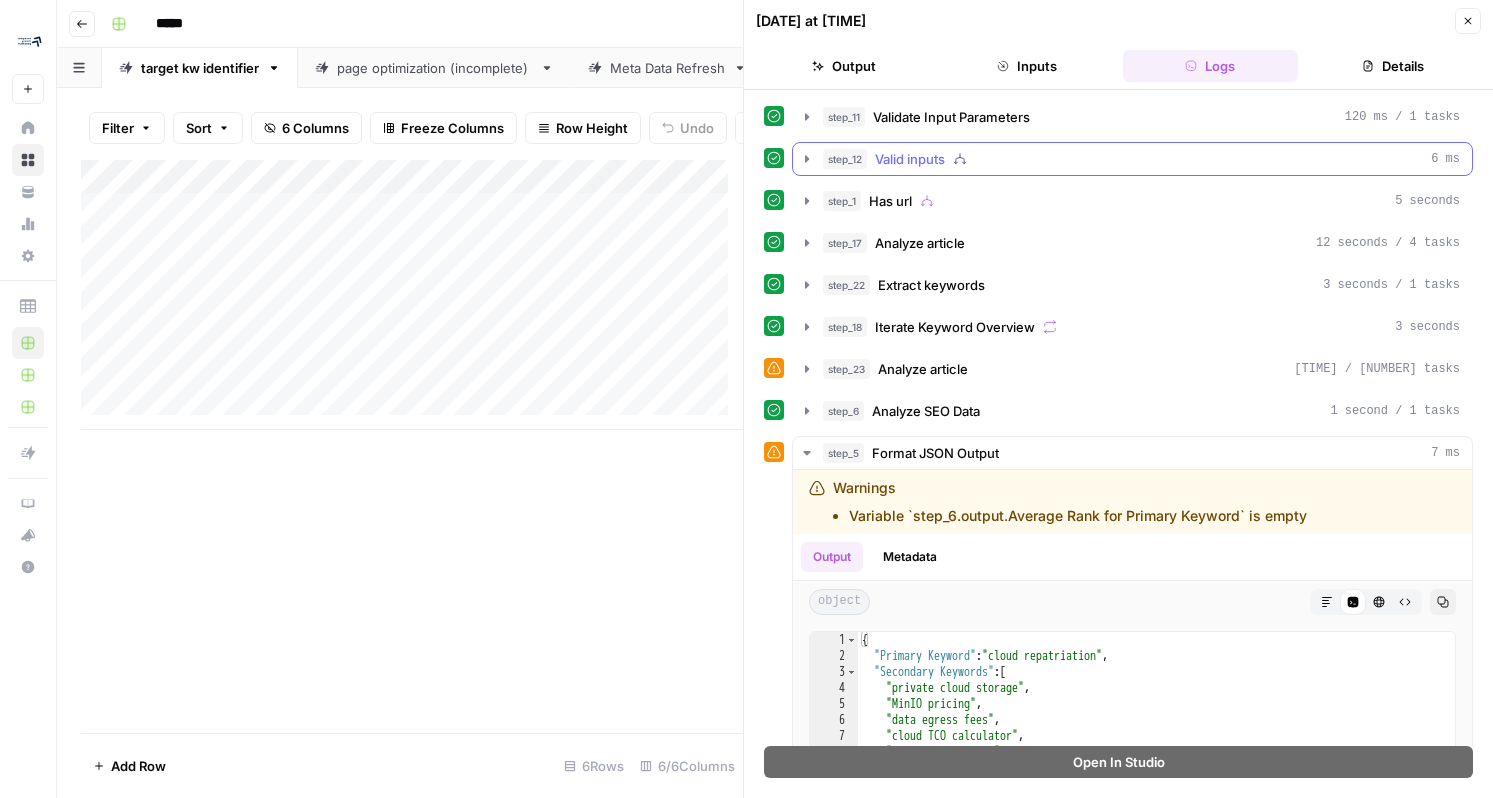 click on "Valid inputs" at bounding box center (910, 159) 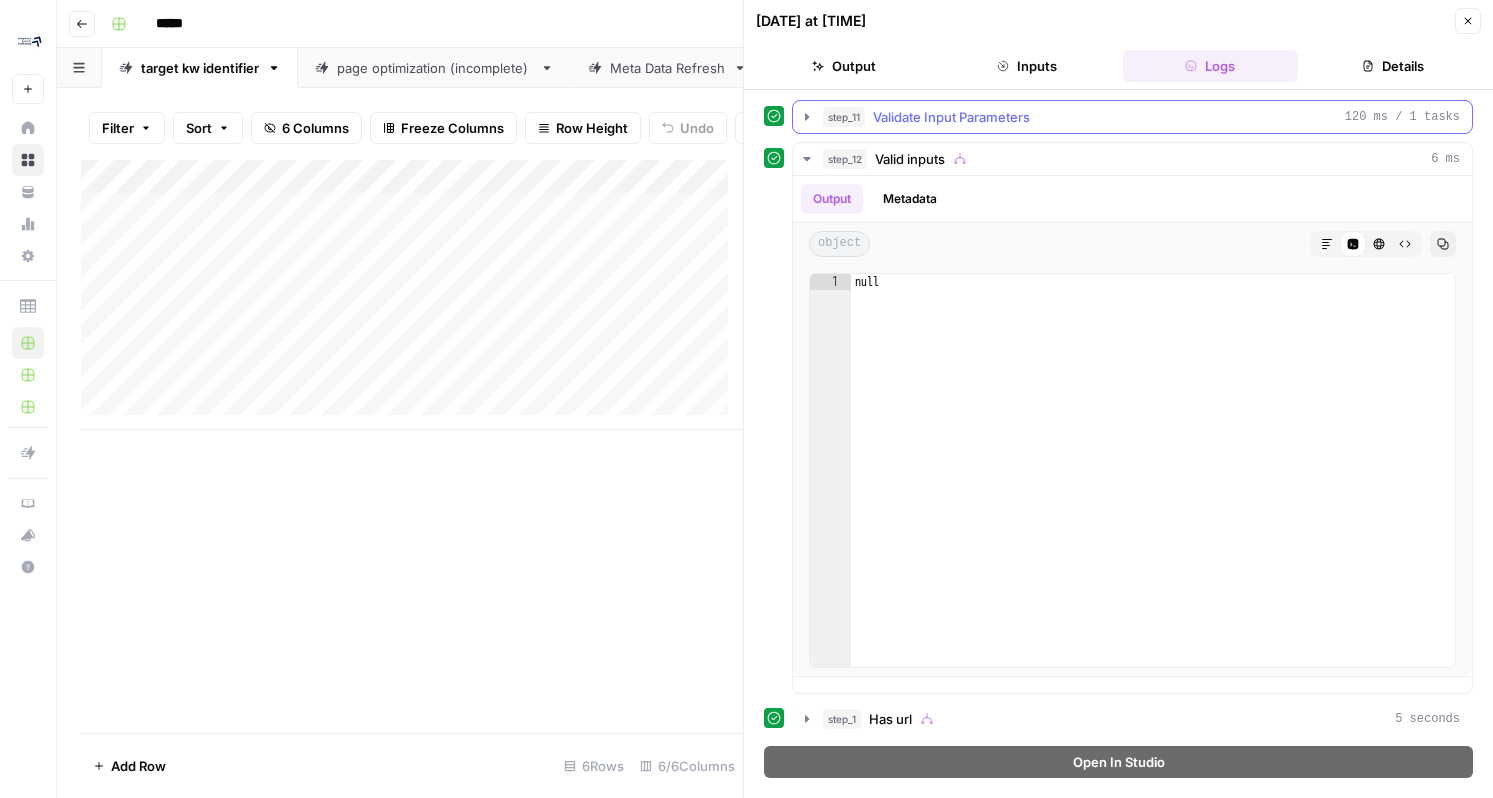 click on "Validate Input Parameters" at bounding box center (951, 117) 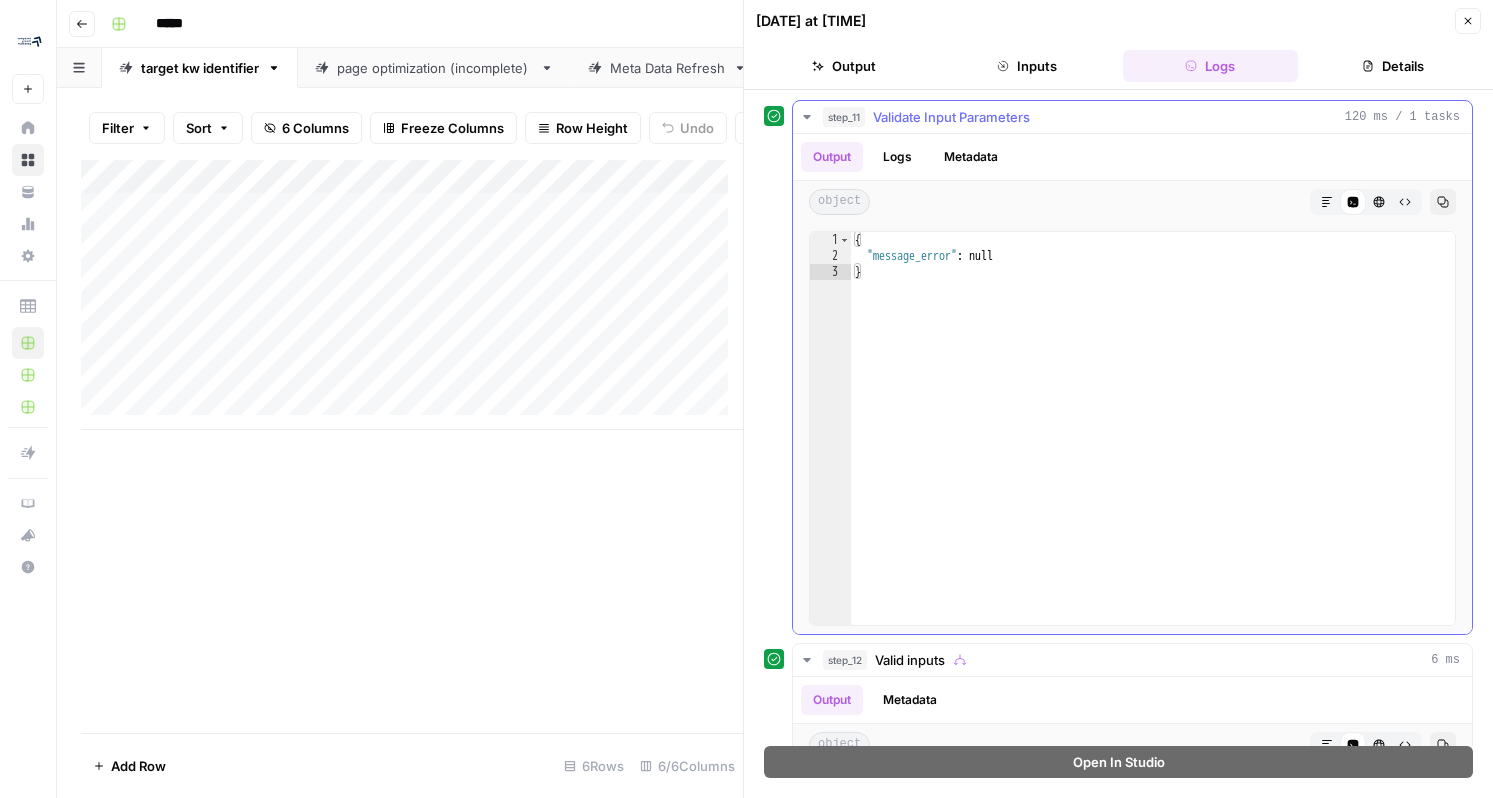 click on "Validate Input Parameters" at bounding box center (951, 117) 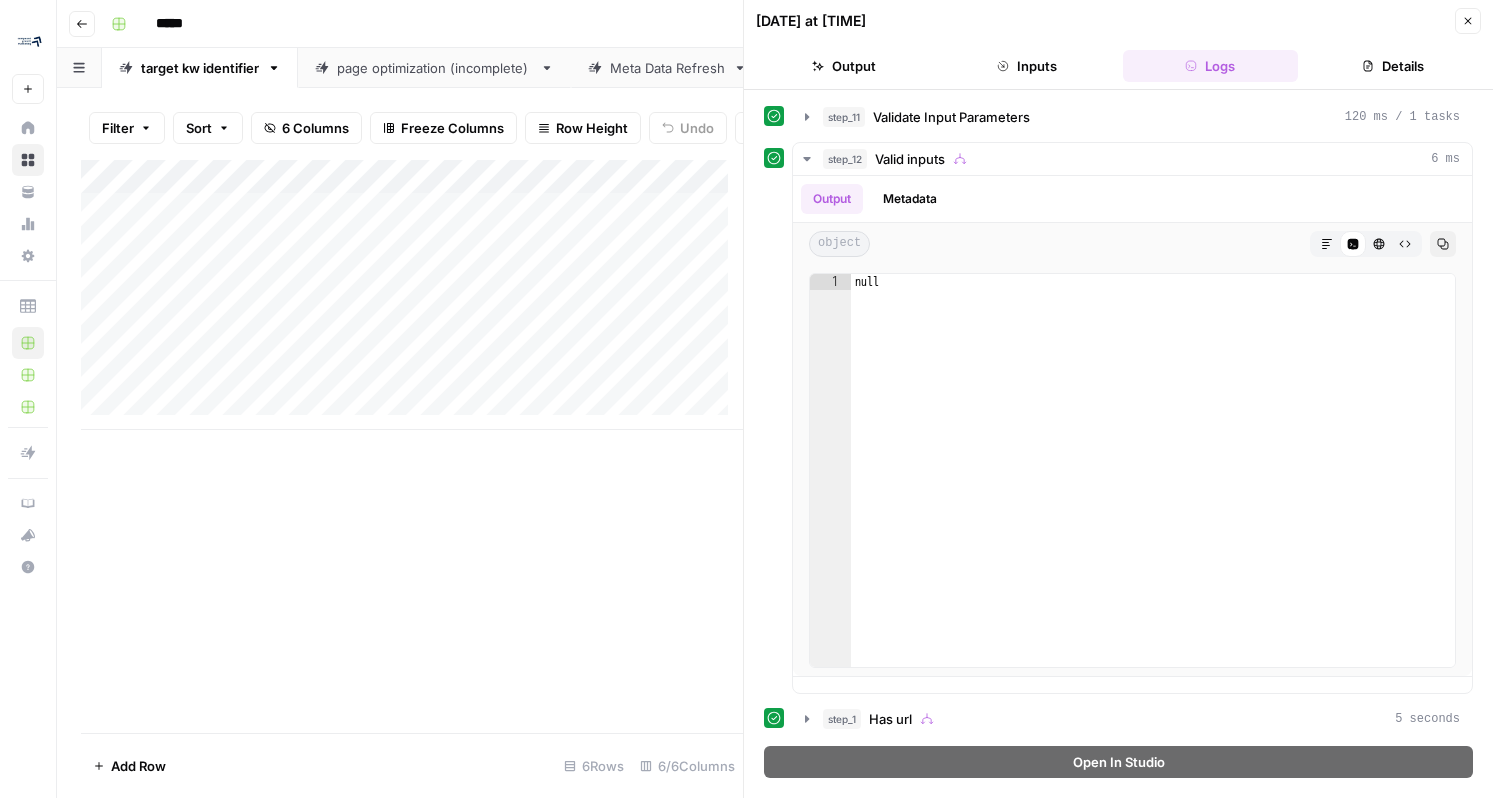 click on "Inputs" at bounding box center [1026, 66] 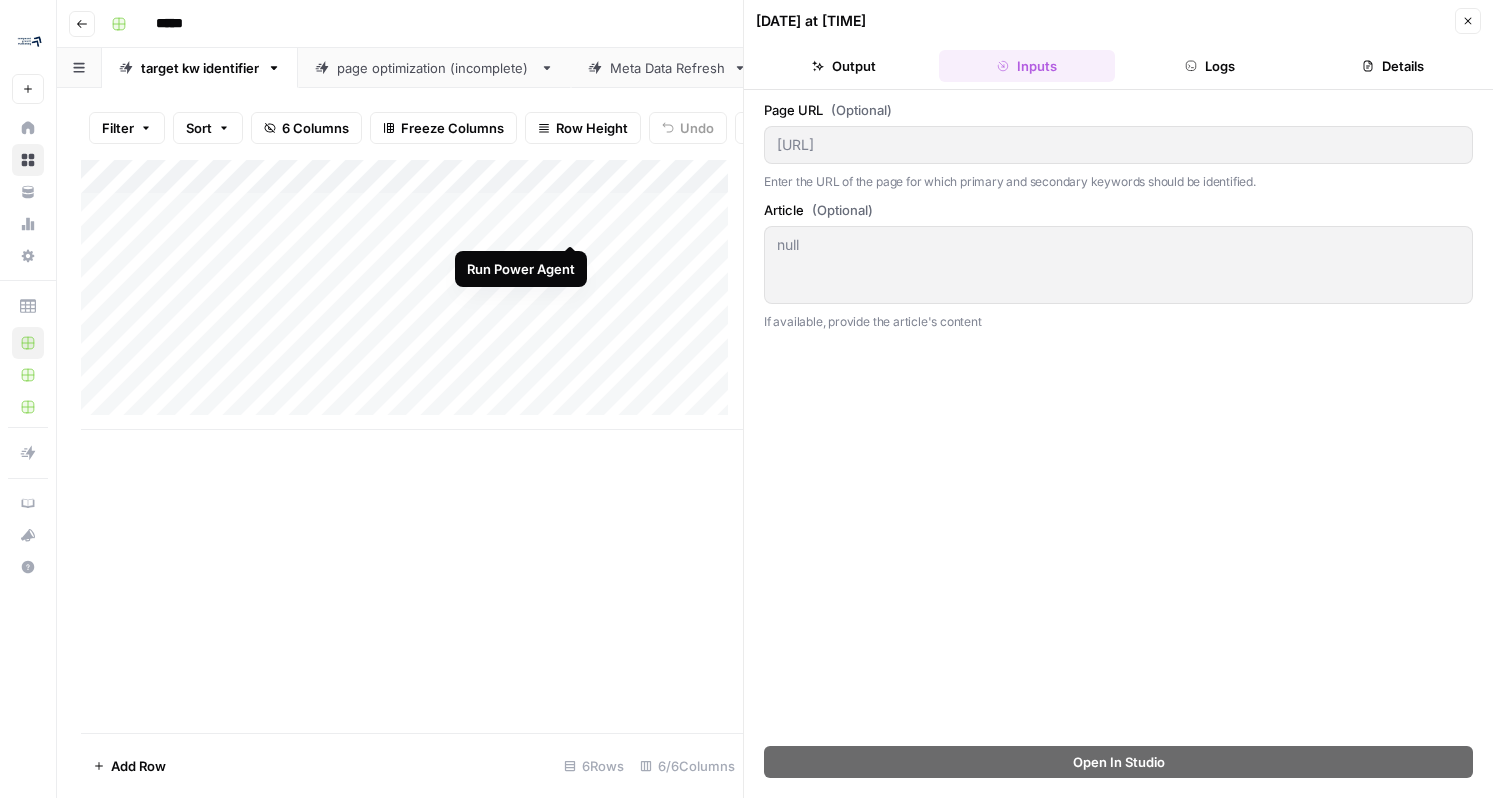click on "Add Column" at bounding box center (412, 295) 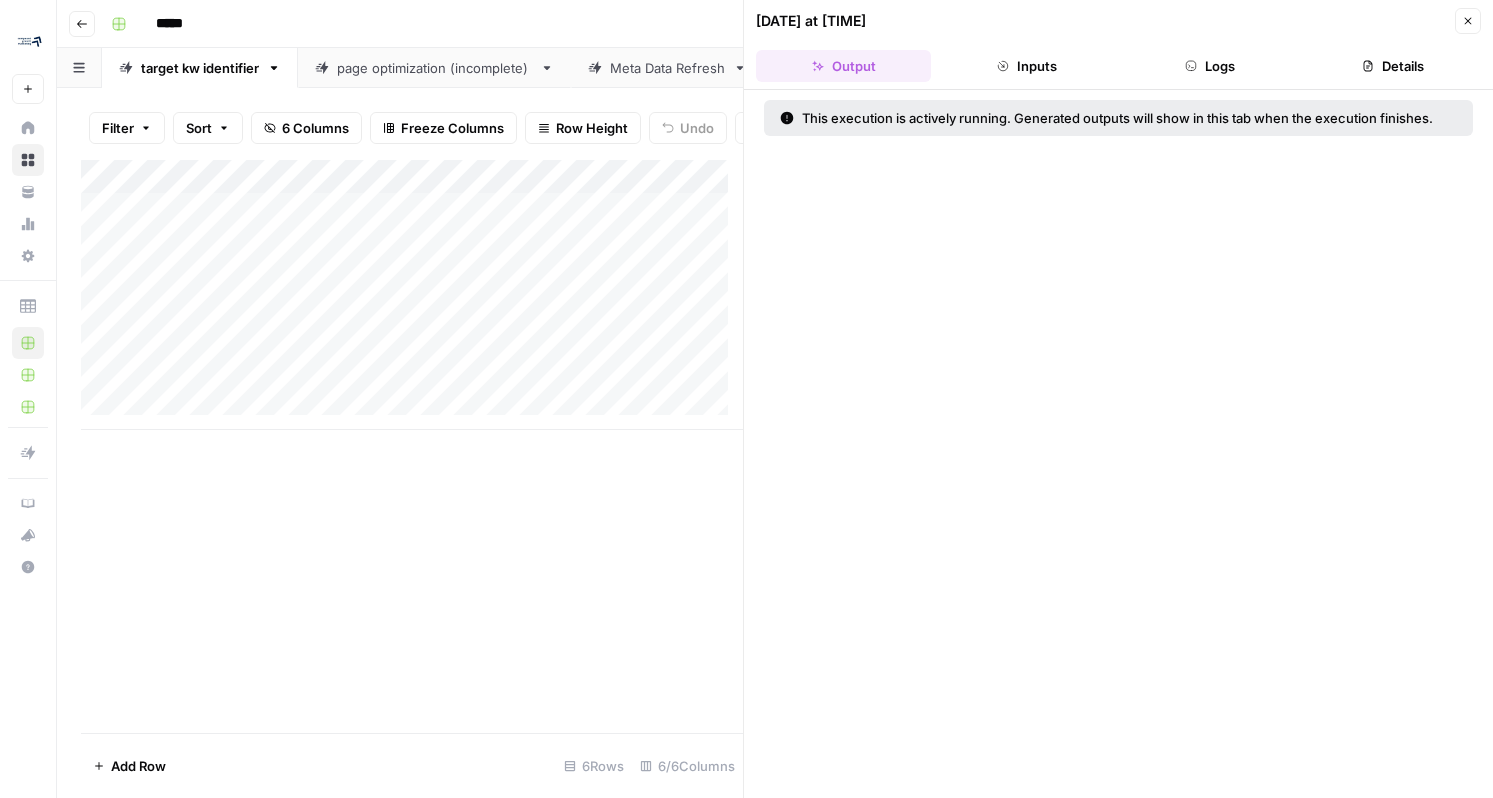 click on "Details" at bounding box center [1393, 66] 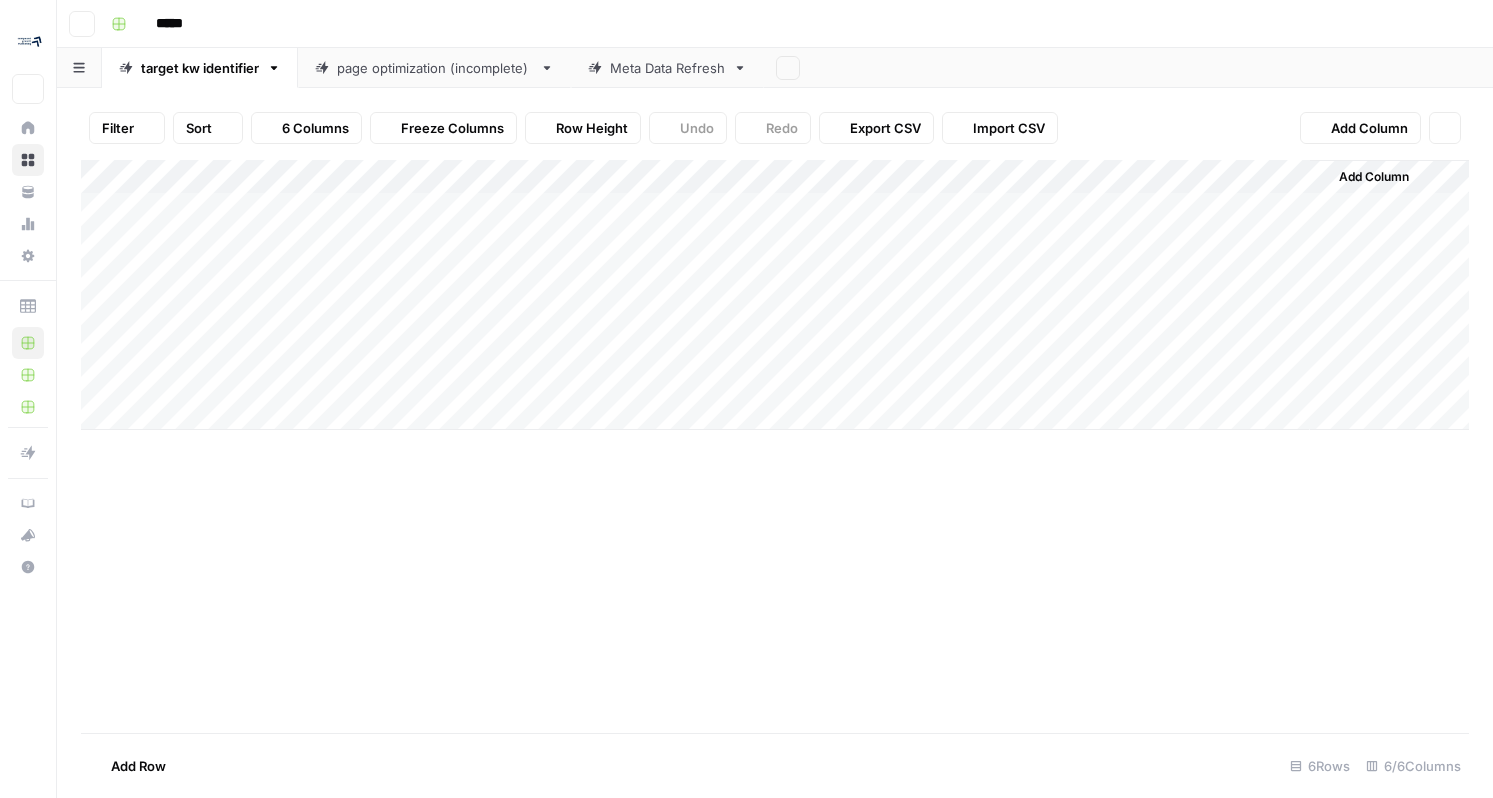 scroll, scrollTop: 0, scrollLeft: 0, axis: both 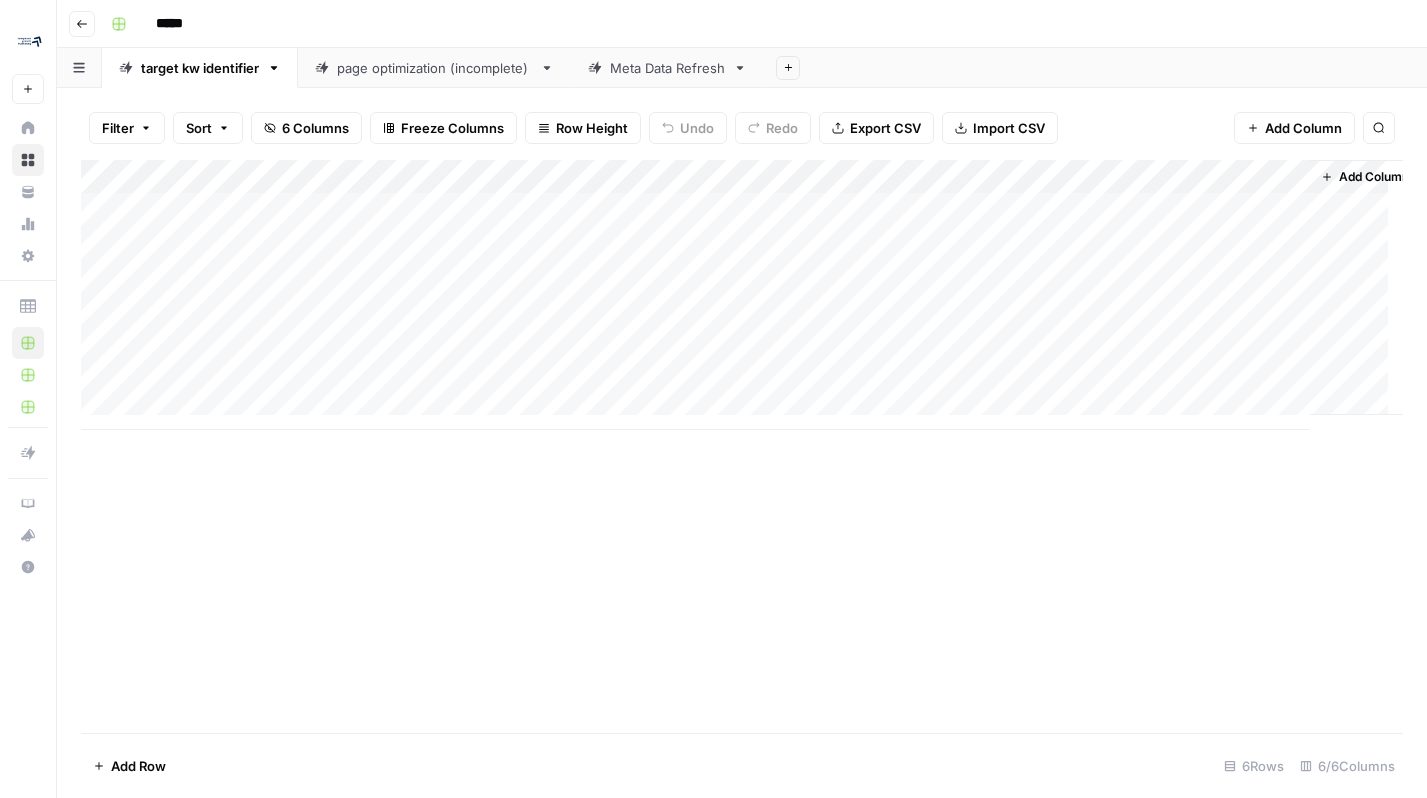 click on "page optimization (incomplete)" at bounding box center [434, 68] 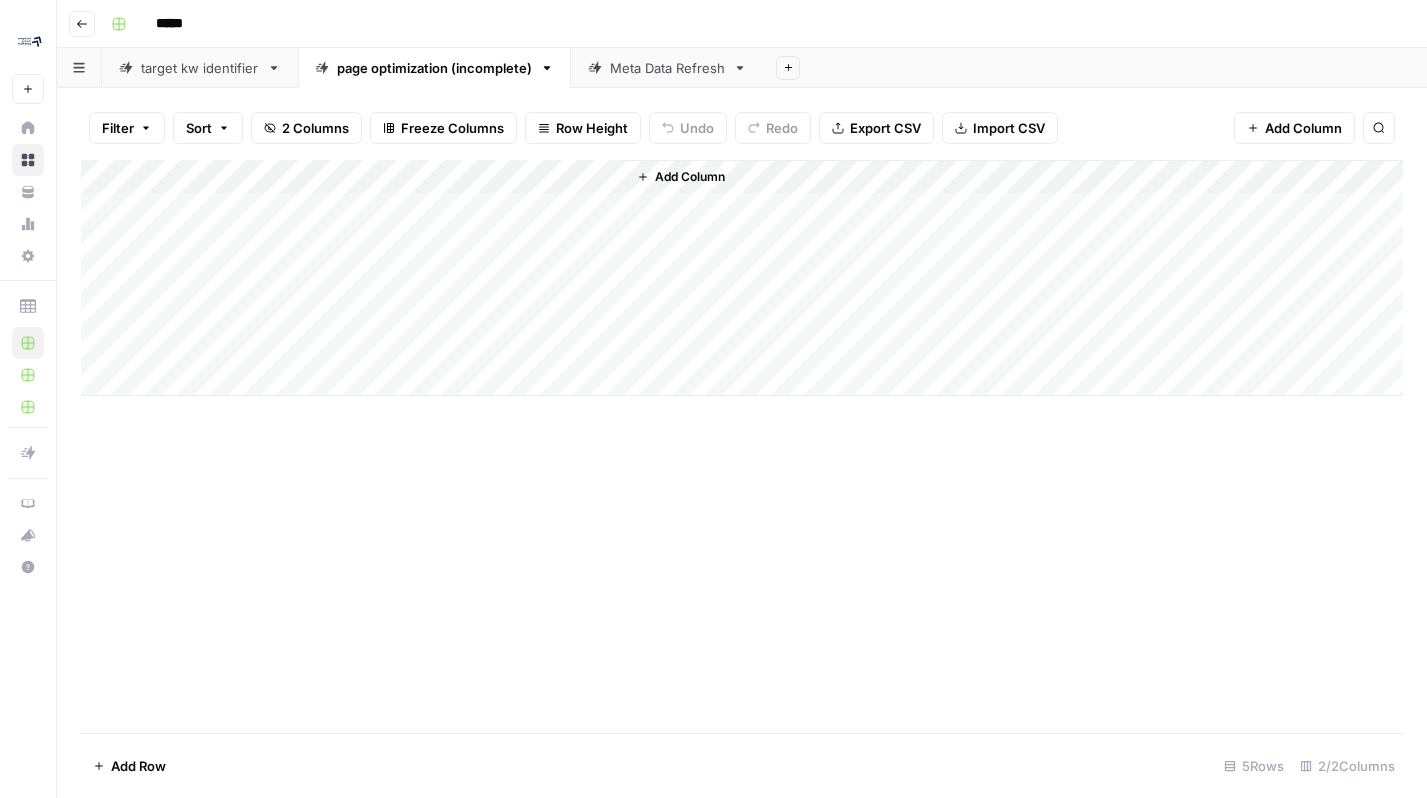 click on "target kw identifier" at bounding box center [200, 68] 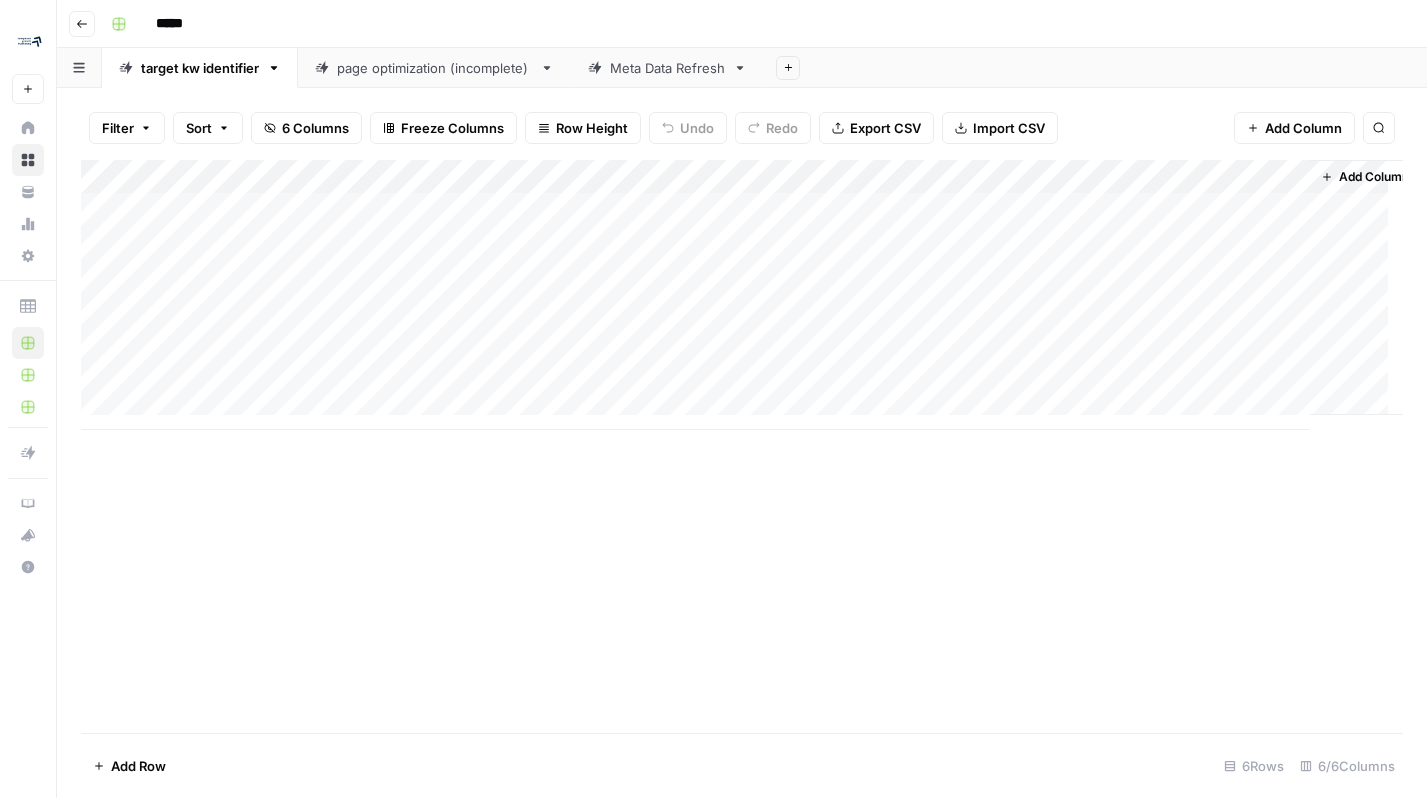 click on "Meta Data Refresh" at bounding box center (667, 68) 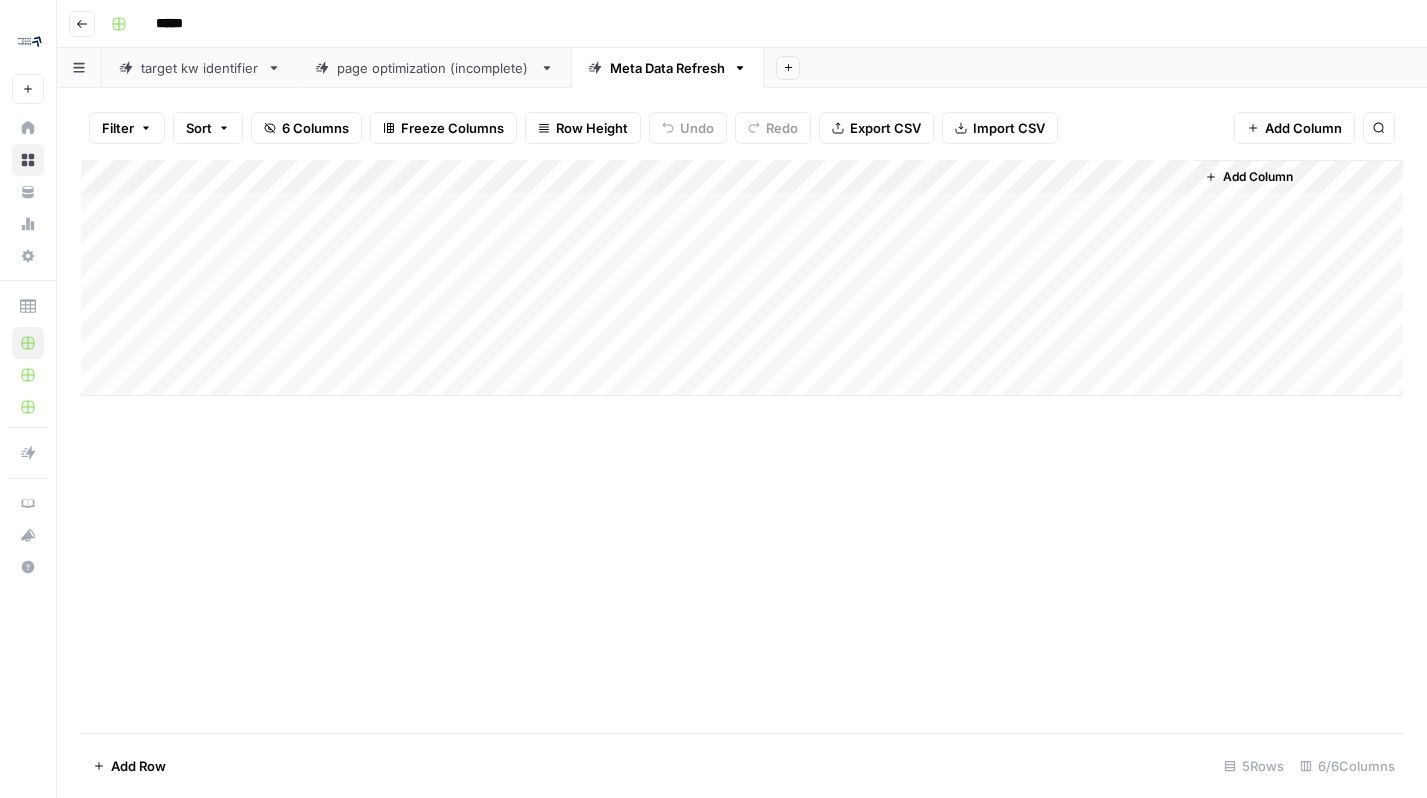 click on "page optimization (incomplete)" at bounding box center [434, 68] 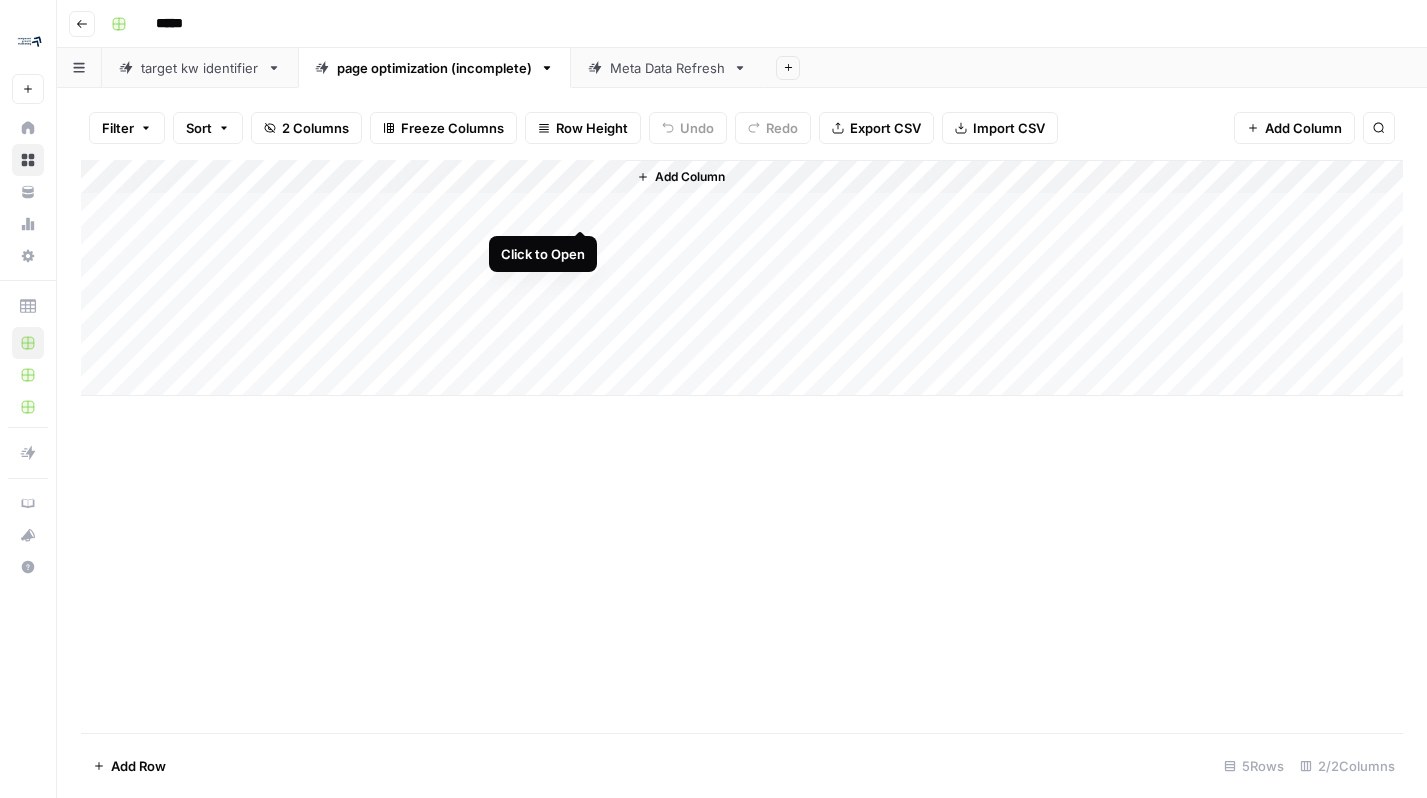 click on "Add Column" at bounding box center (742, 278) 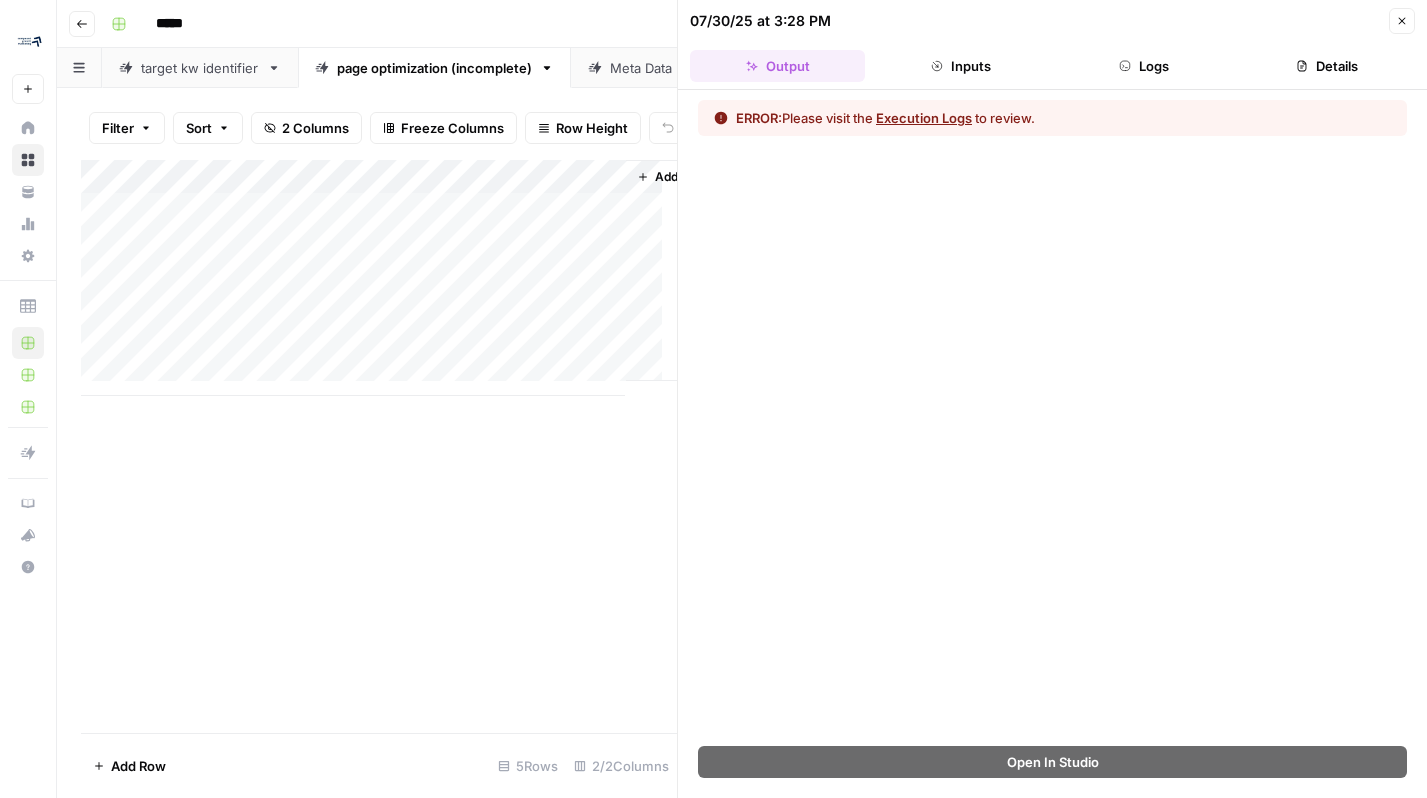 click on "Logs" at bounding box center (1144, 66) 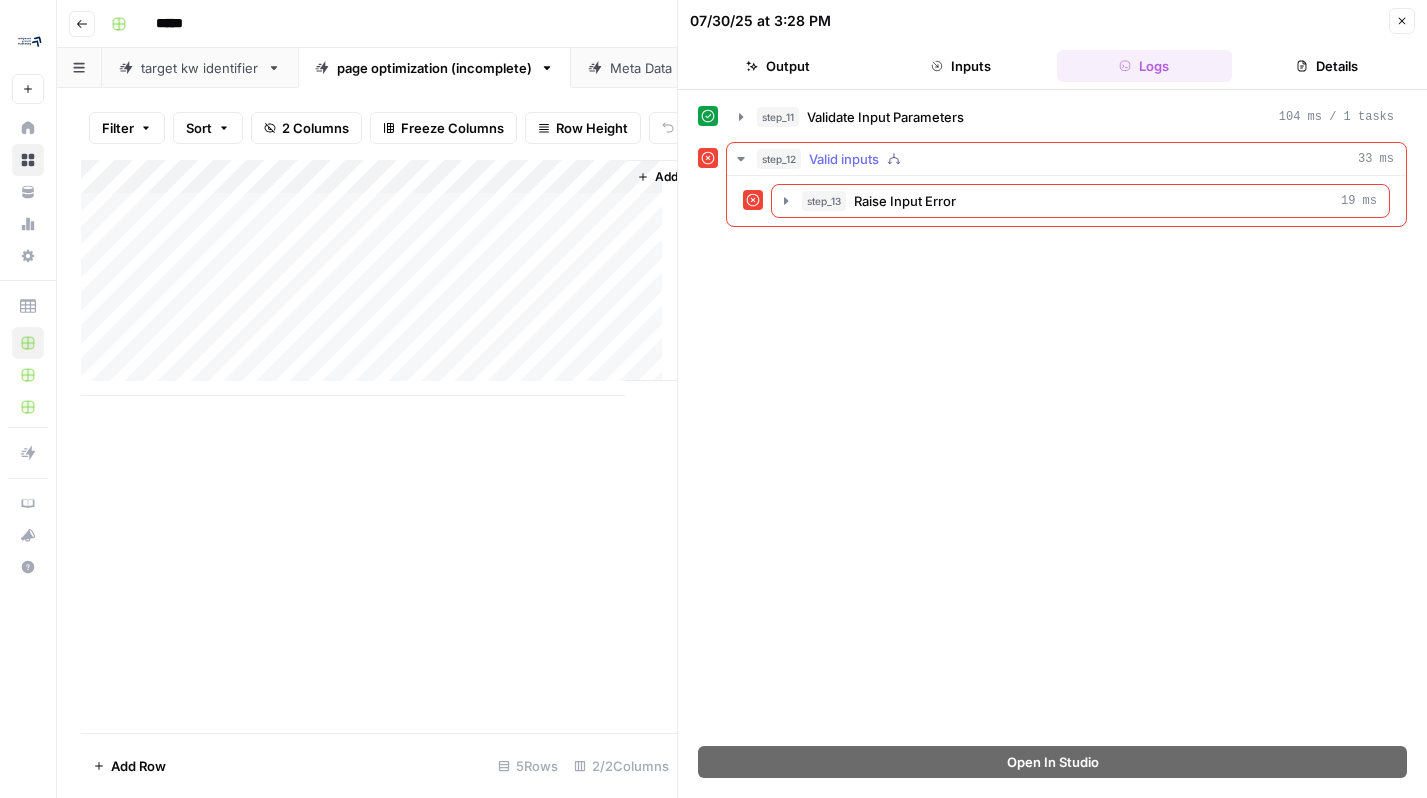 click on "step_12 Valid inputs 33 ms" at bounding box center [1075, 159] 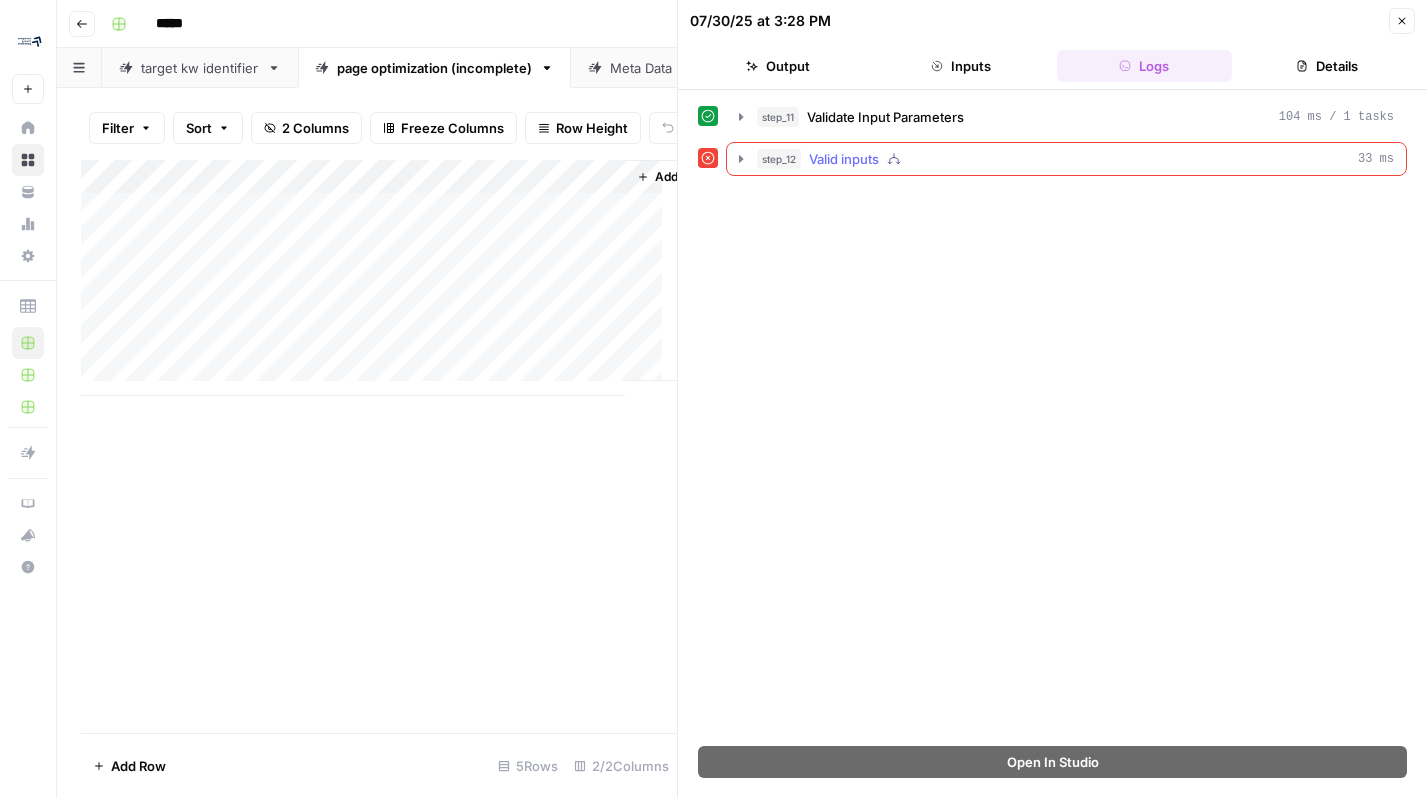 click on "step_12 Valid inputs 33 ms" at bounding box center [1075, 159] 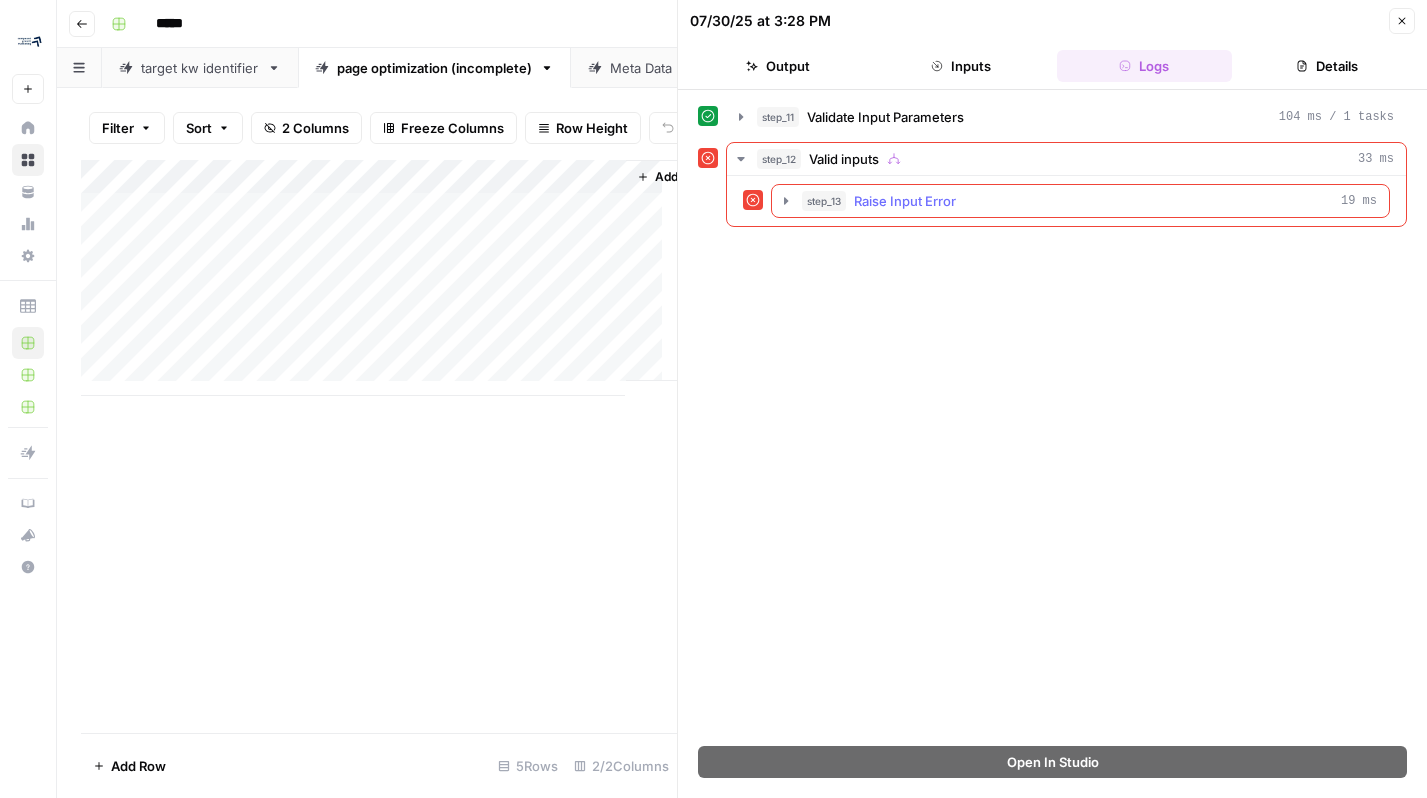 click on "Raise Input Error" at bounding box center [905, 201] 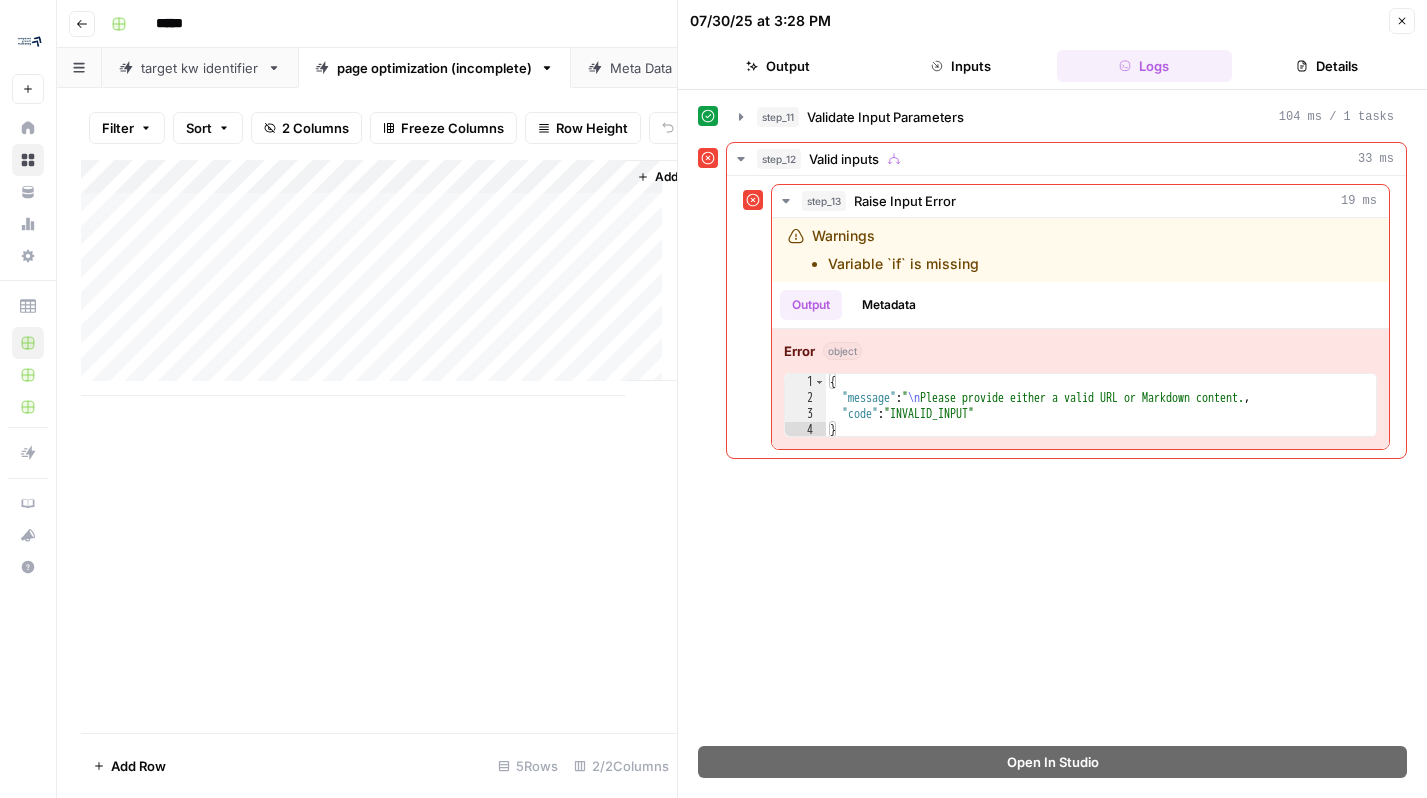 click on "Inputs" at bounding box center [960, 66] 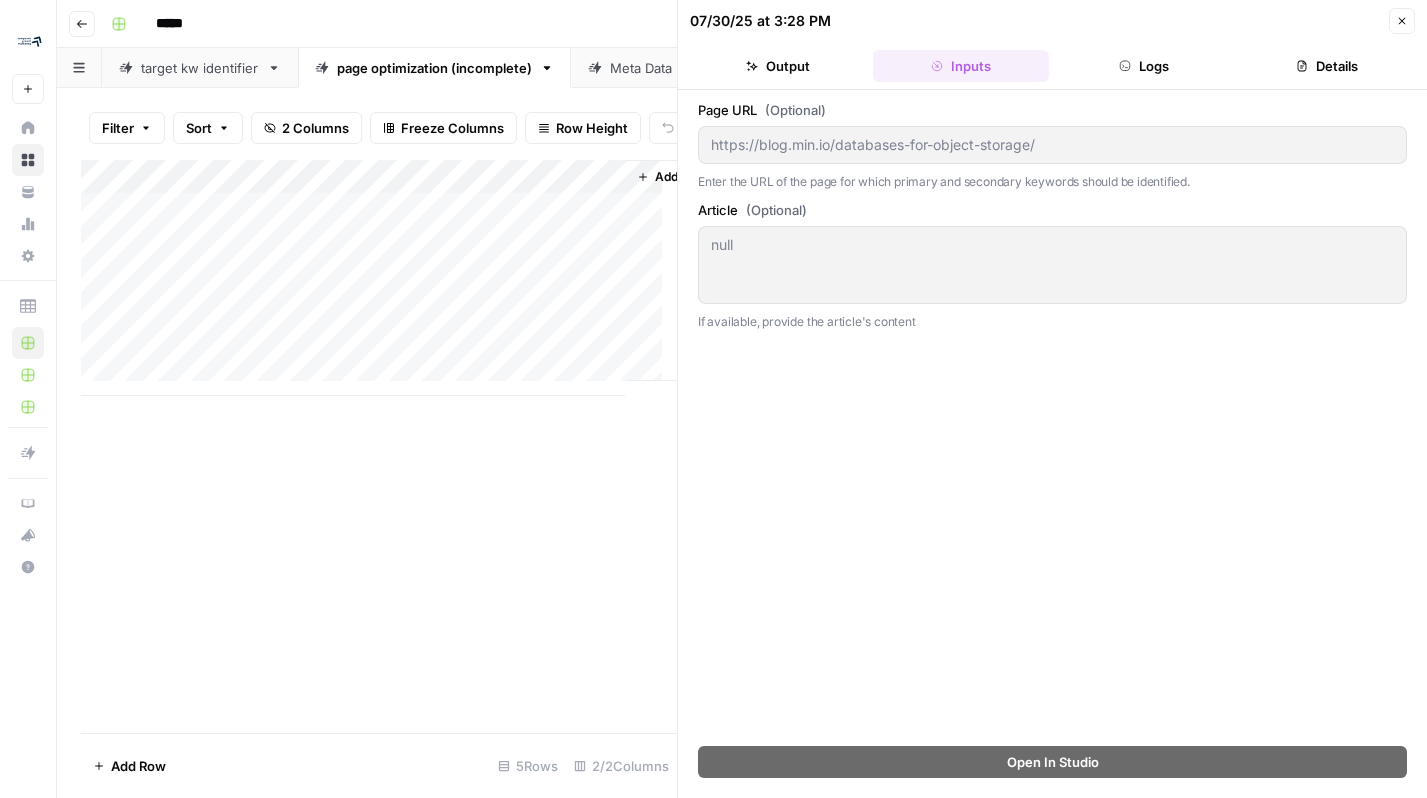 click on "Inputs" at bounding box center (960, 66) 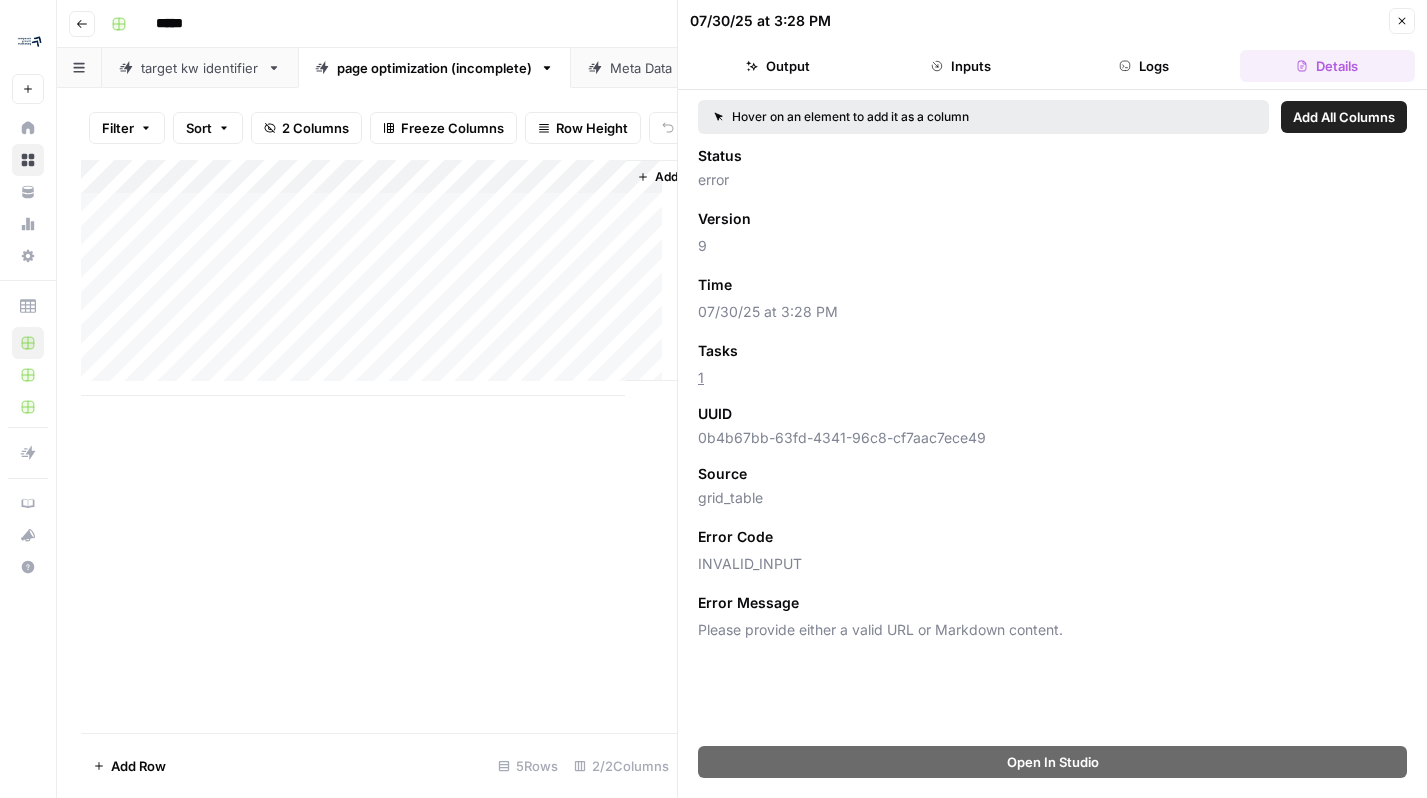 click 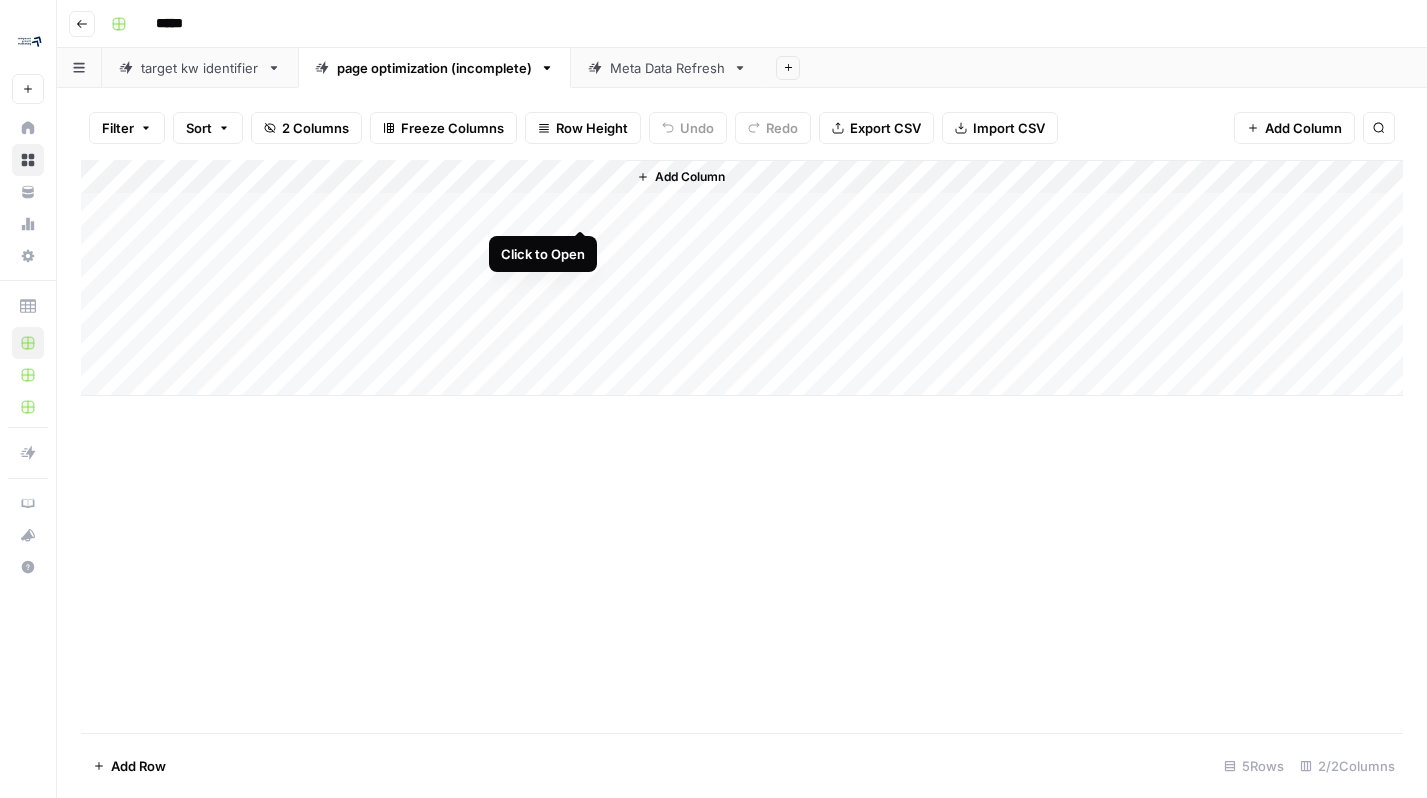 click on "Add Column" at bounding box center (742, 278) 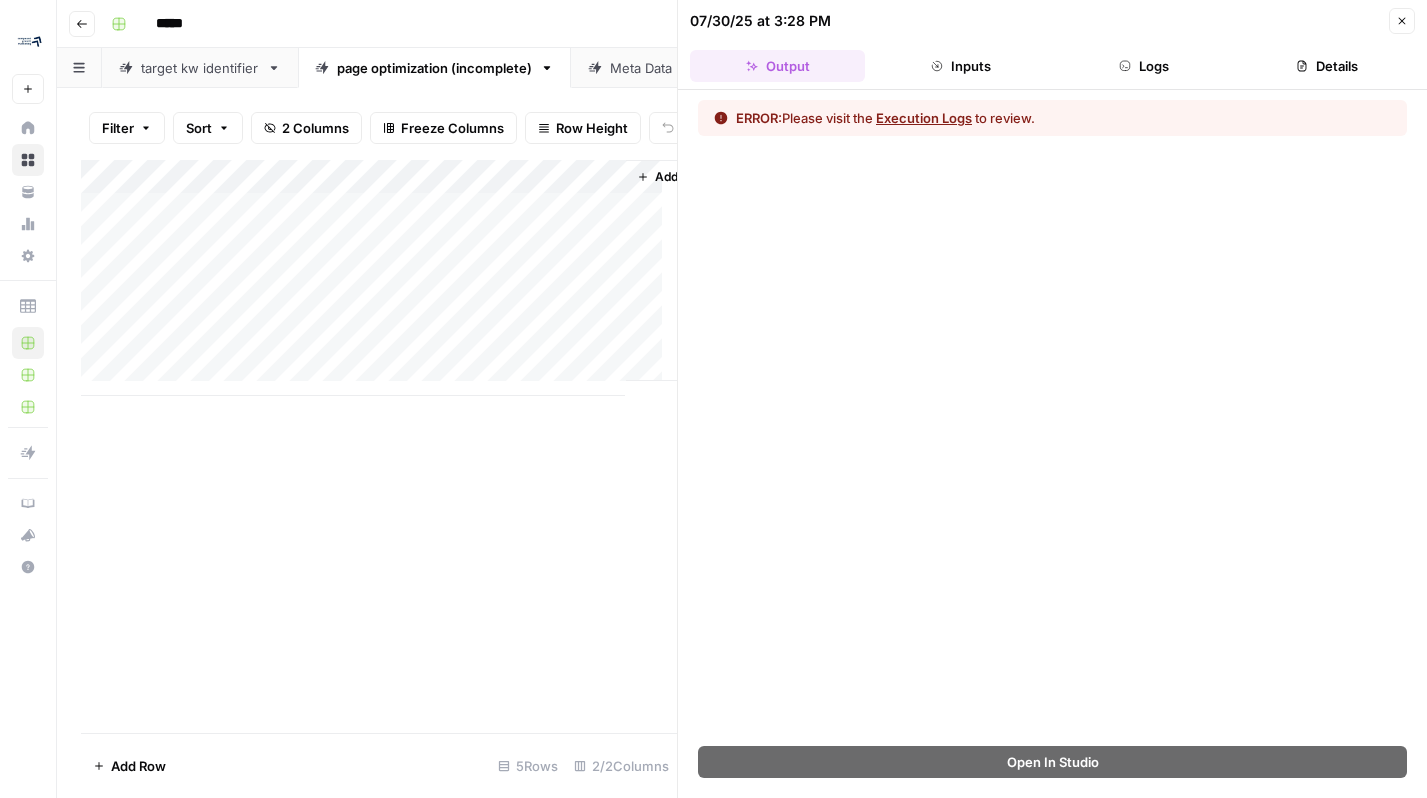 click on "Add Column" at bounding box center (379, 278) 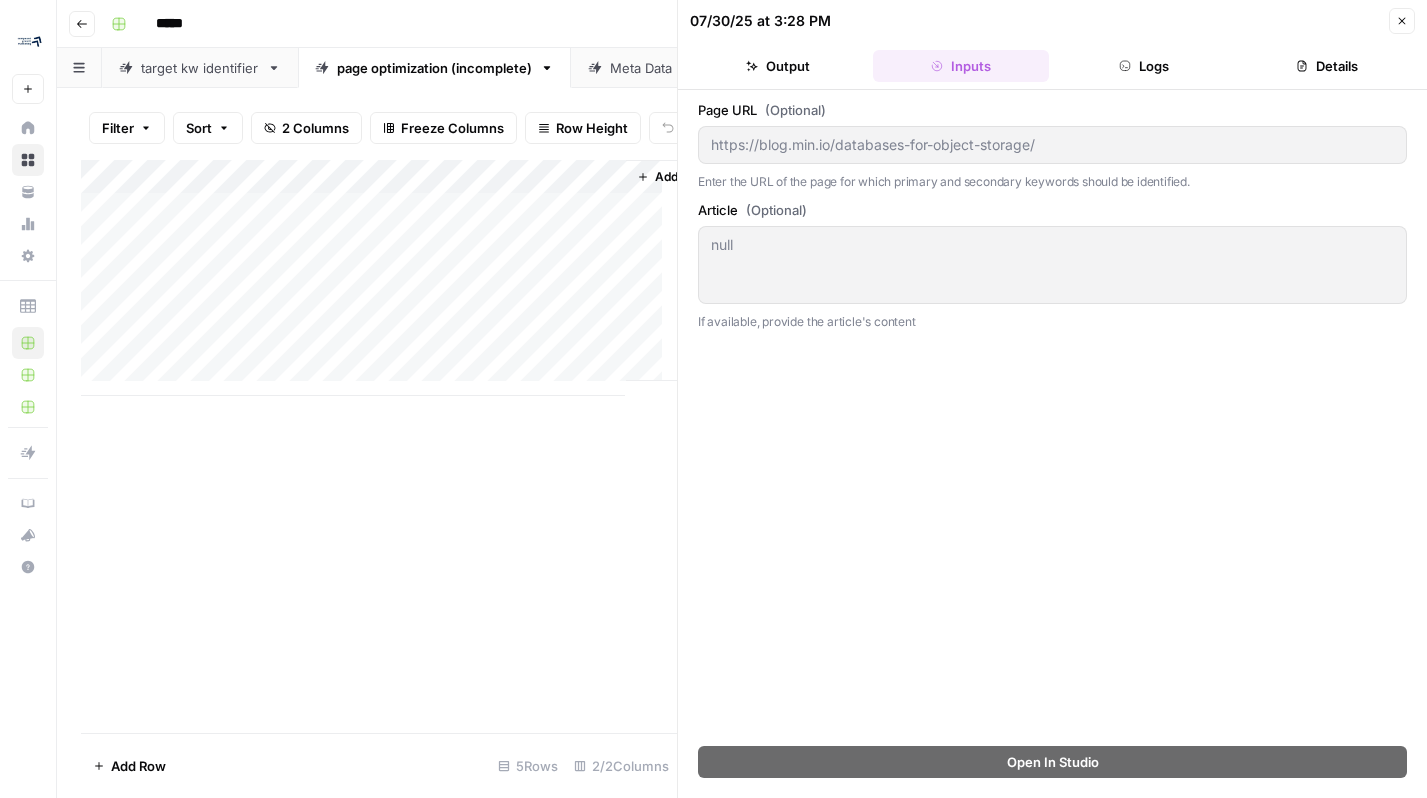 click on "Logs" at bounding box center (1144, 66) 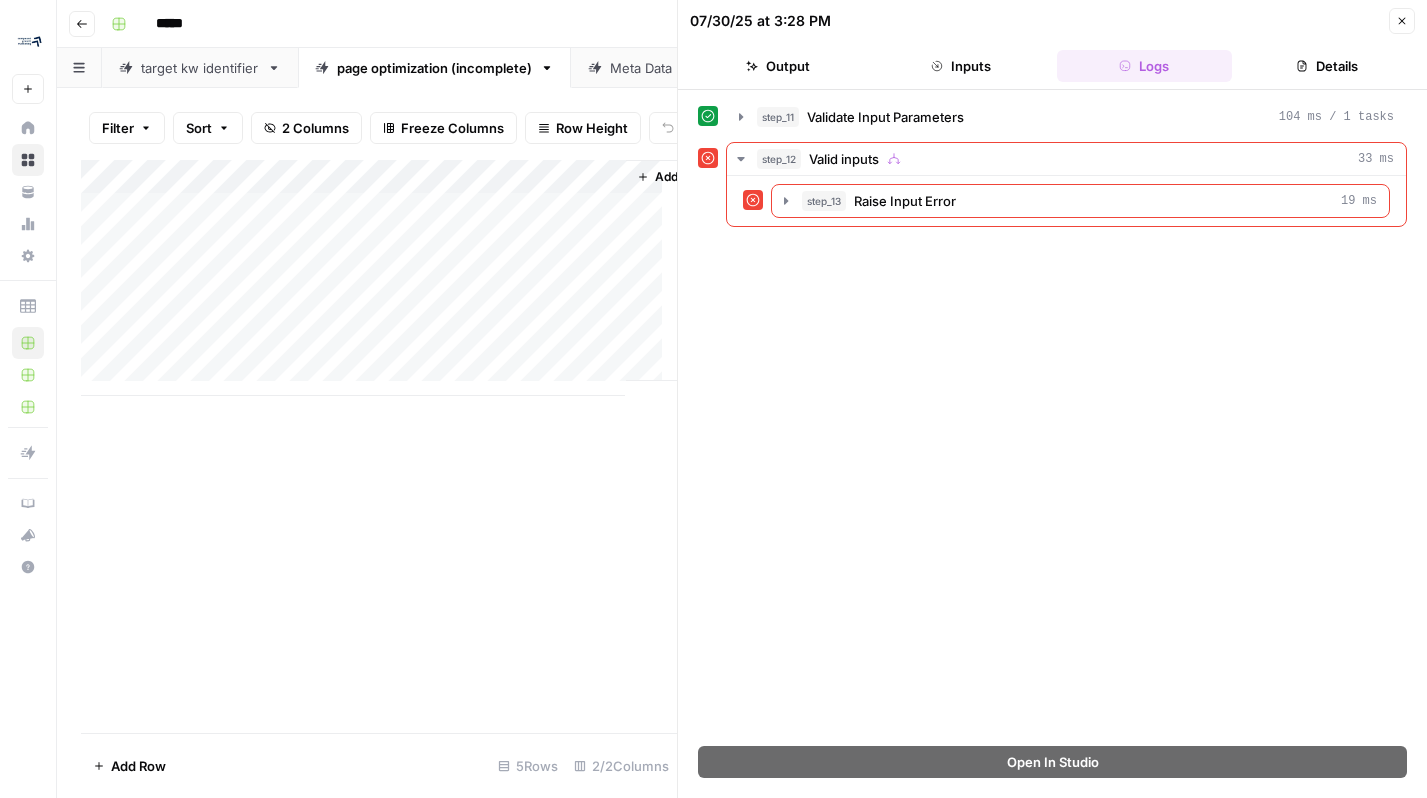 click 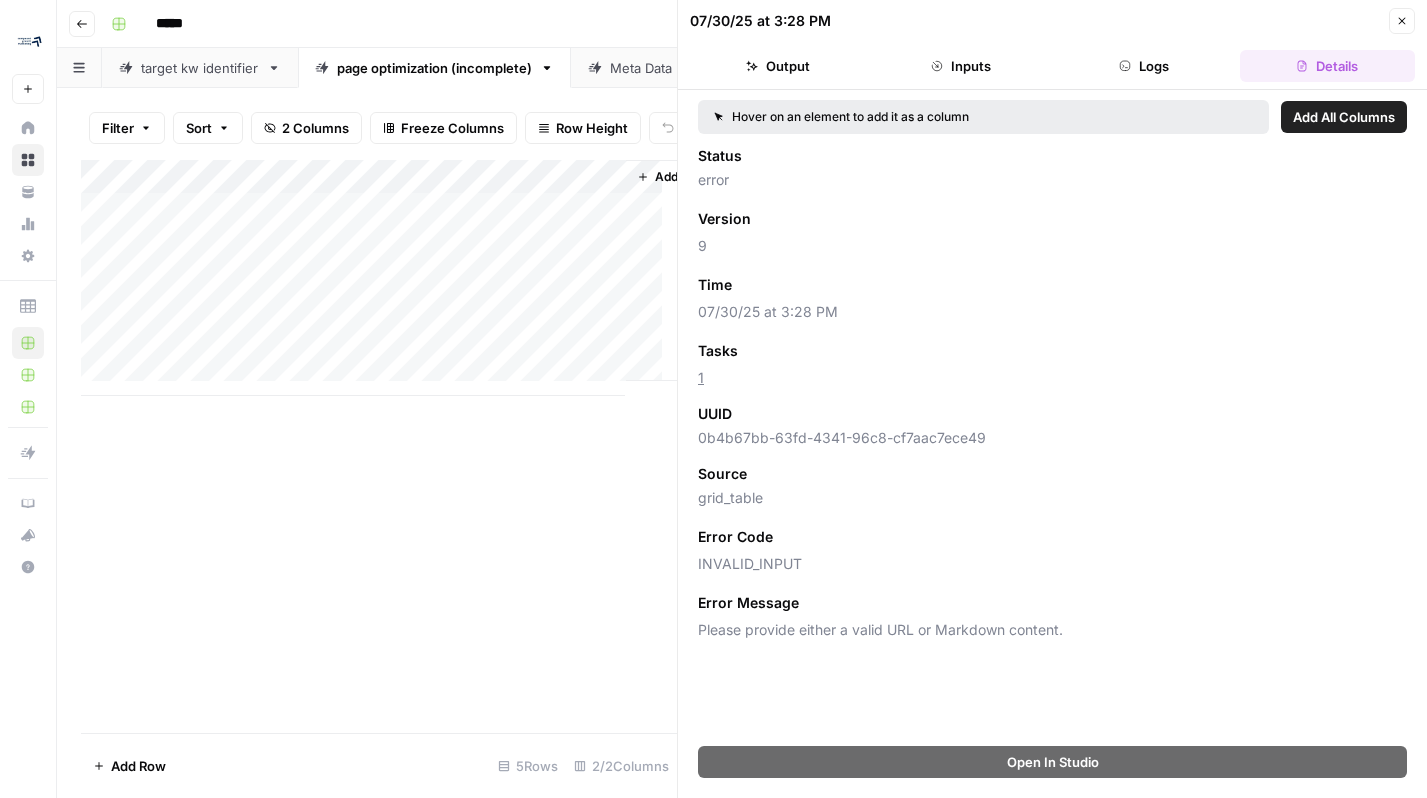 click on "Logs" at bounding box center (1144, 66) 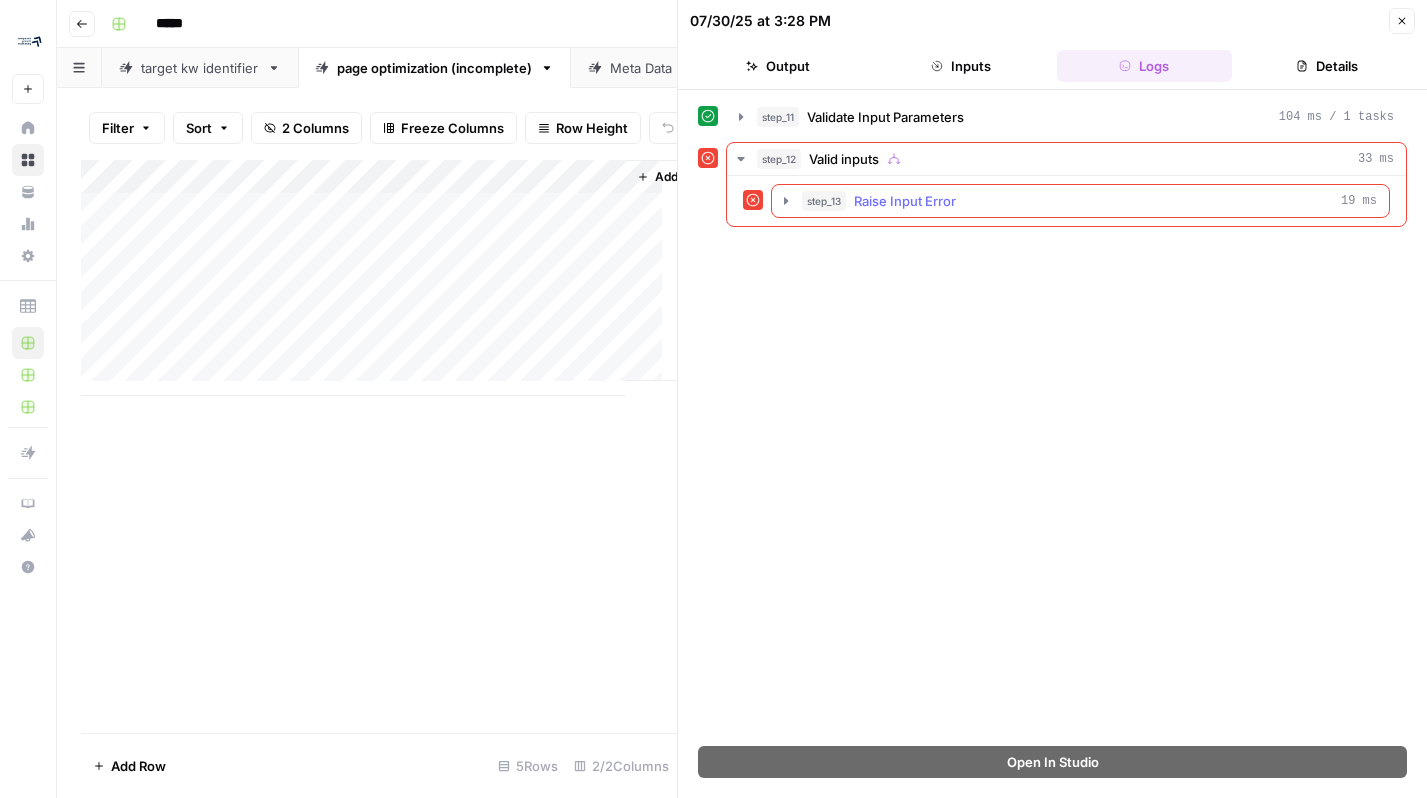 click on "Raise Input Error" at bounding box center (905, 201) 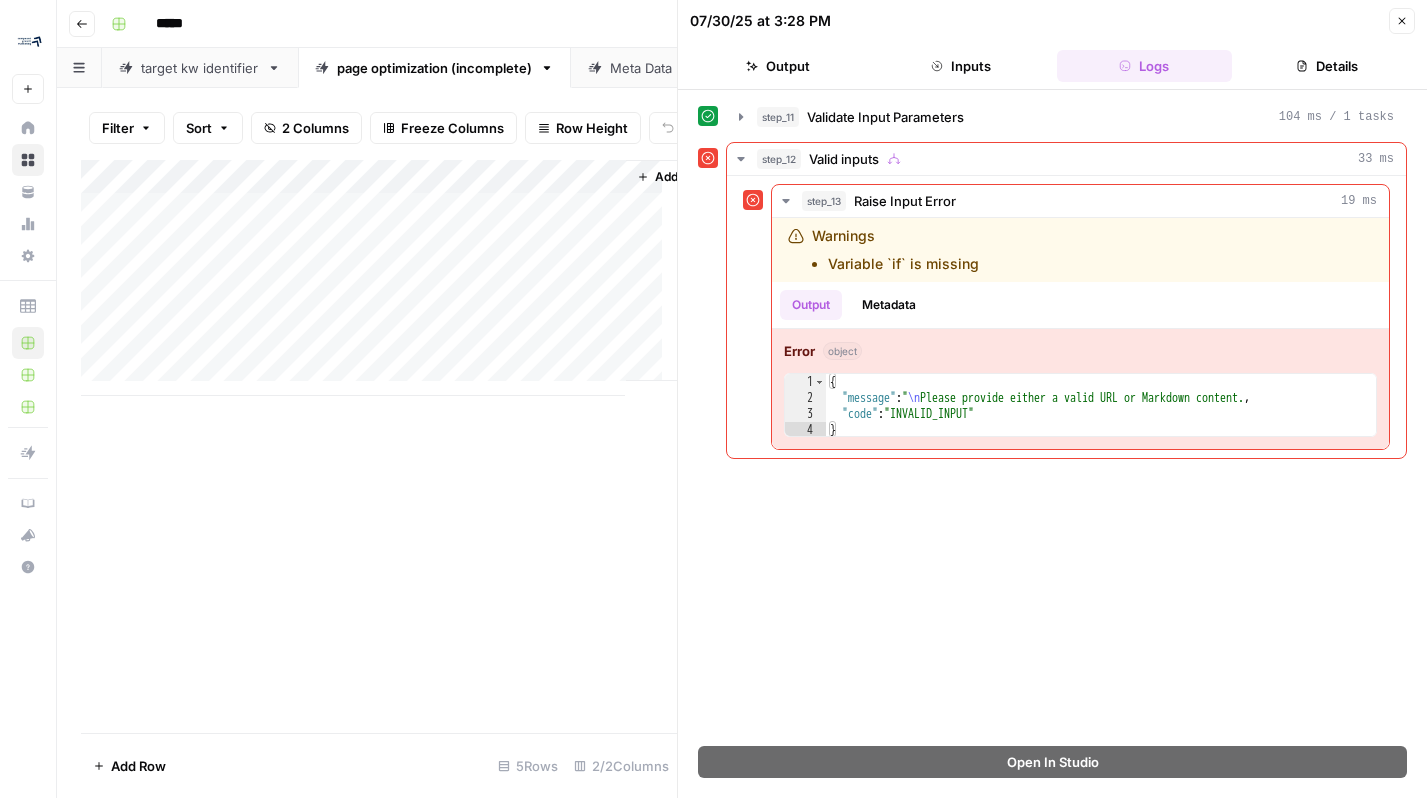 click on "Add Column" at bounding box center (379, 278) 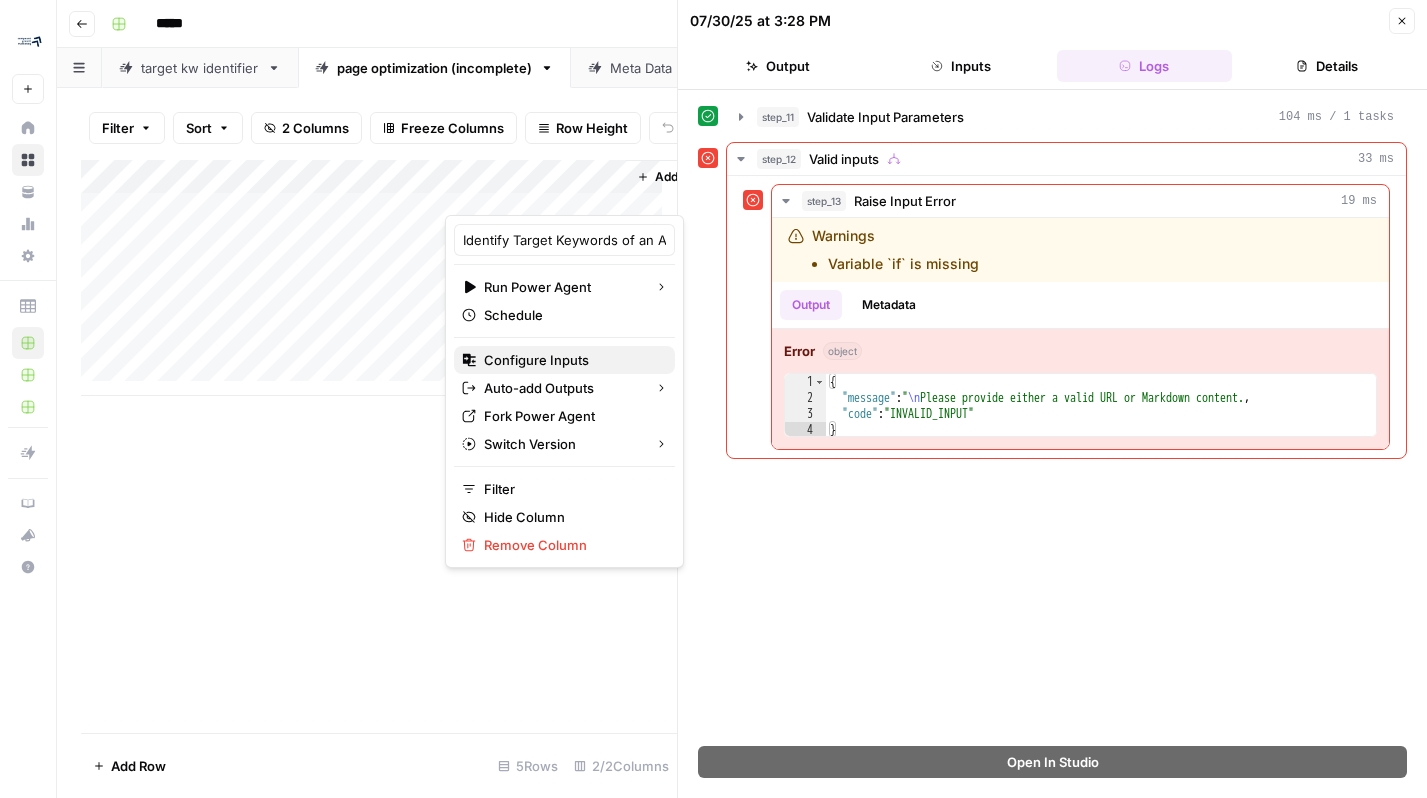 click on "Configure Inputs" at bounding box center [571, 360] 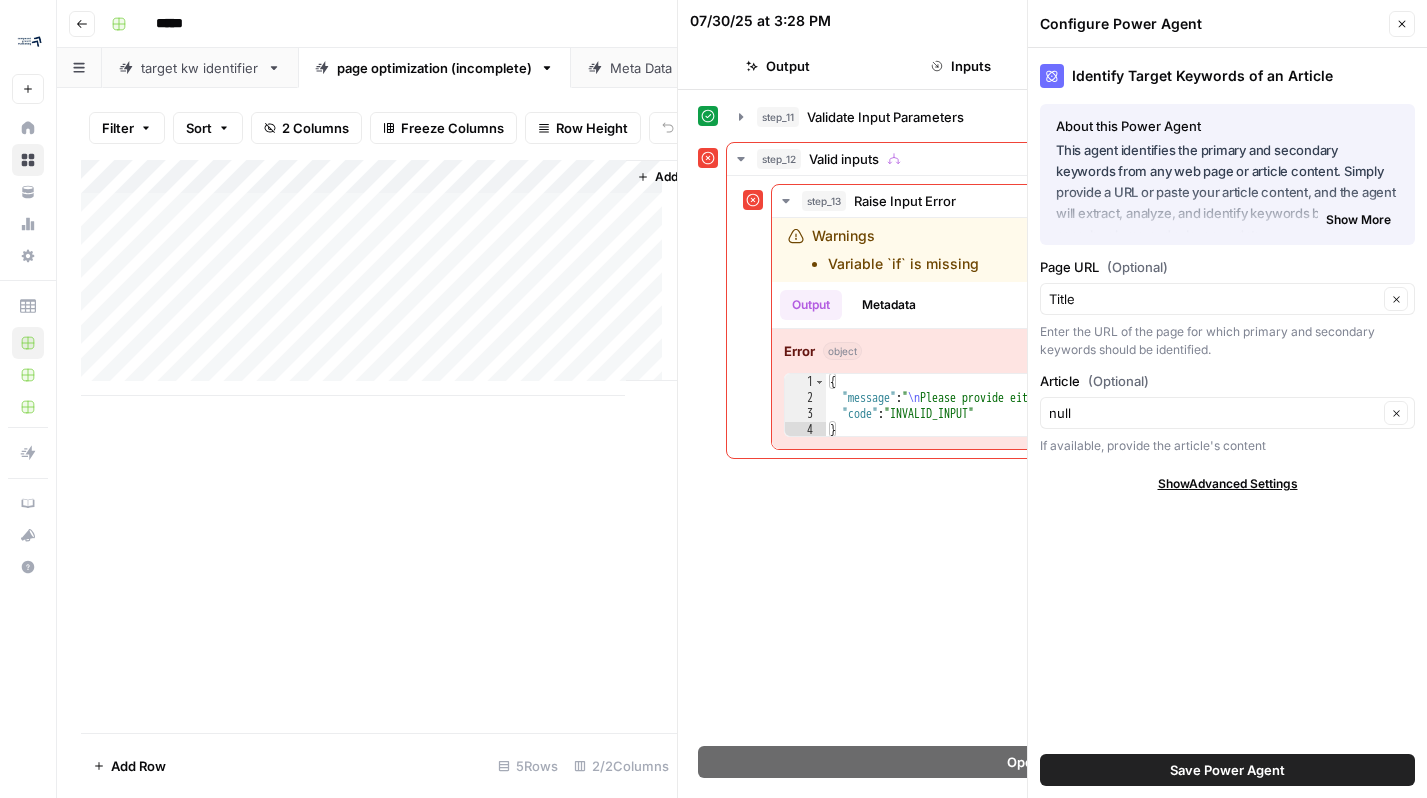 click on "Identify Target Keywords of an Article About this Power Agent This agent identifies the primary and secondary keywords from any web page or article content. Simply provide a URL or paste your article content, and the agent will extract, analyze, and identify keywords based on search volume and relevance data.
Key Features:
Retrieves search volume and ranking data from Semrush
Determines the primary keyword based on content relevance and search metrics
Provides a prioritized list of secondary keywords
Shows the average ranking position for your primary keyword when available
Show More About this Power Agent This agent identifies the primary and secondary keywords from any web page or article content. Simply provide a URL or paste your article content, and the agent will extract, analyze, and identify keywords based on search volume and relevance data.
Key Features:
Retrieves search volume and ranking data from Semrush
Provides a prioritized list of secondary keywords
Key Features:" at bounding box center [1227, 423] 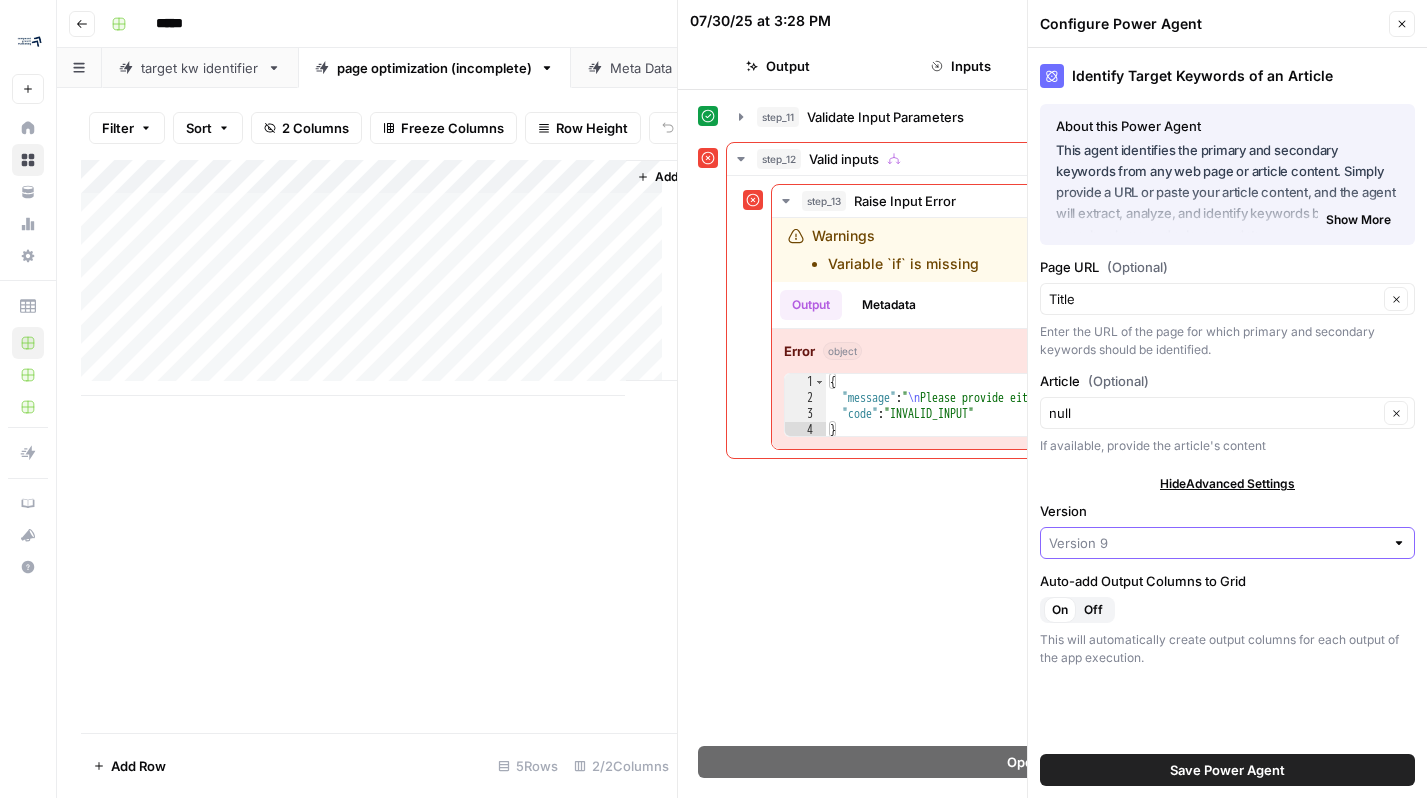 click on "Version" at bounding box center [1216, 543] 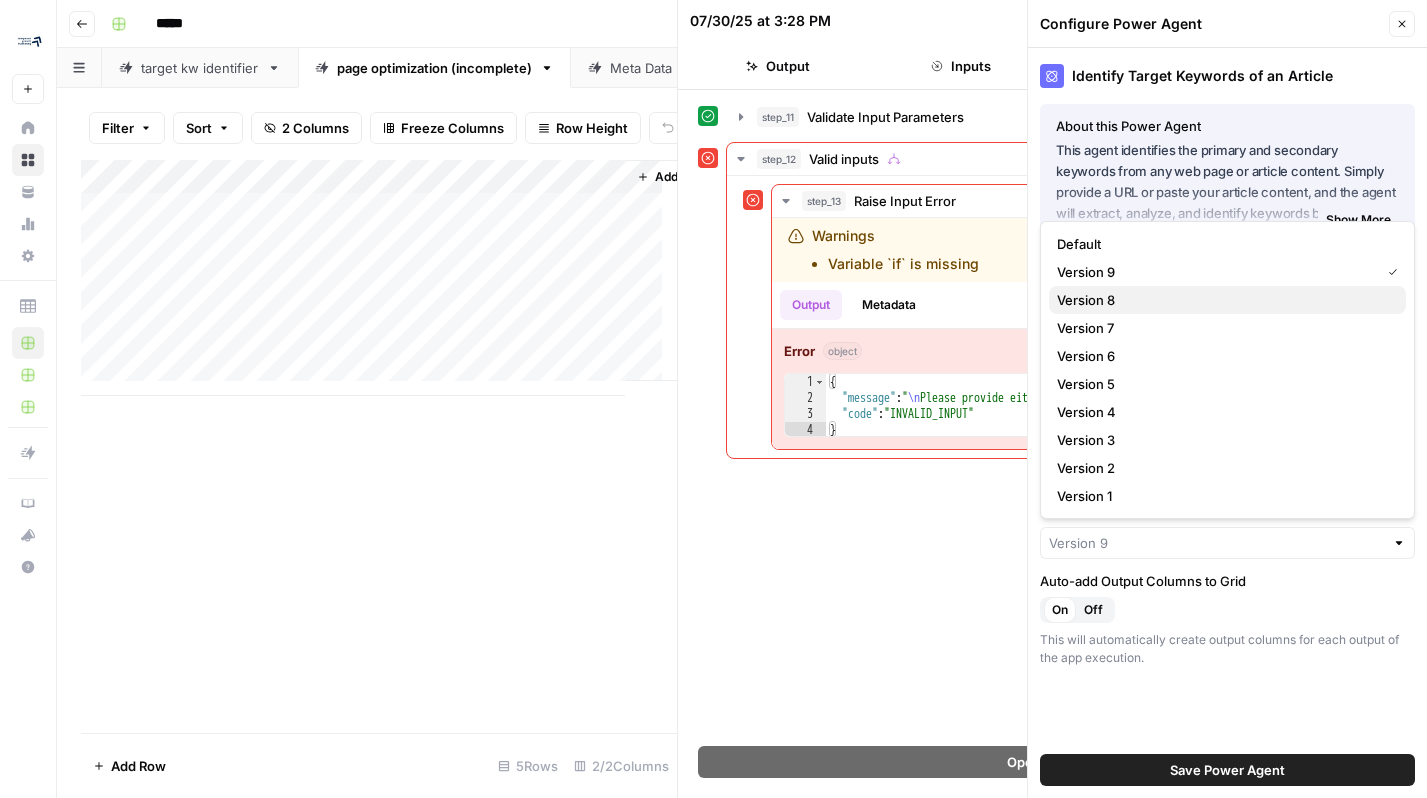 click on "Version 8" at bounding box center [1223, 300] 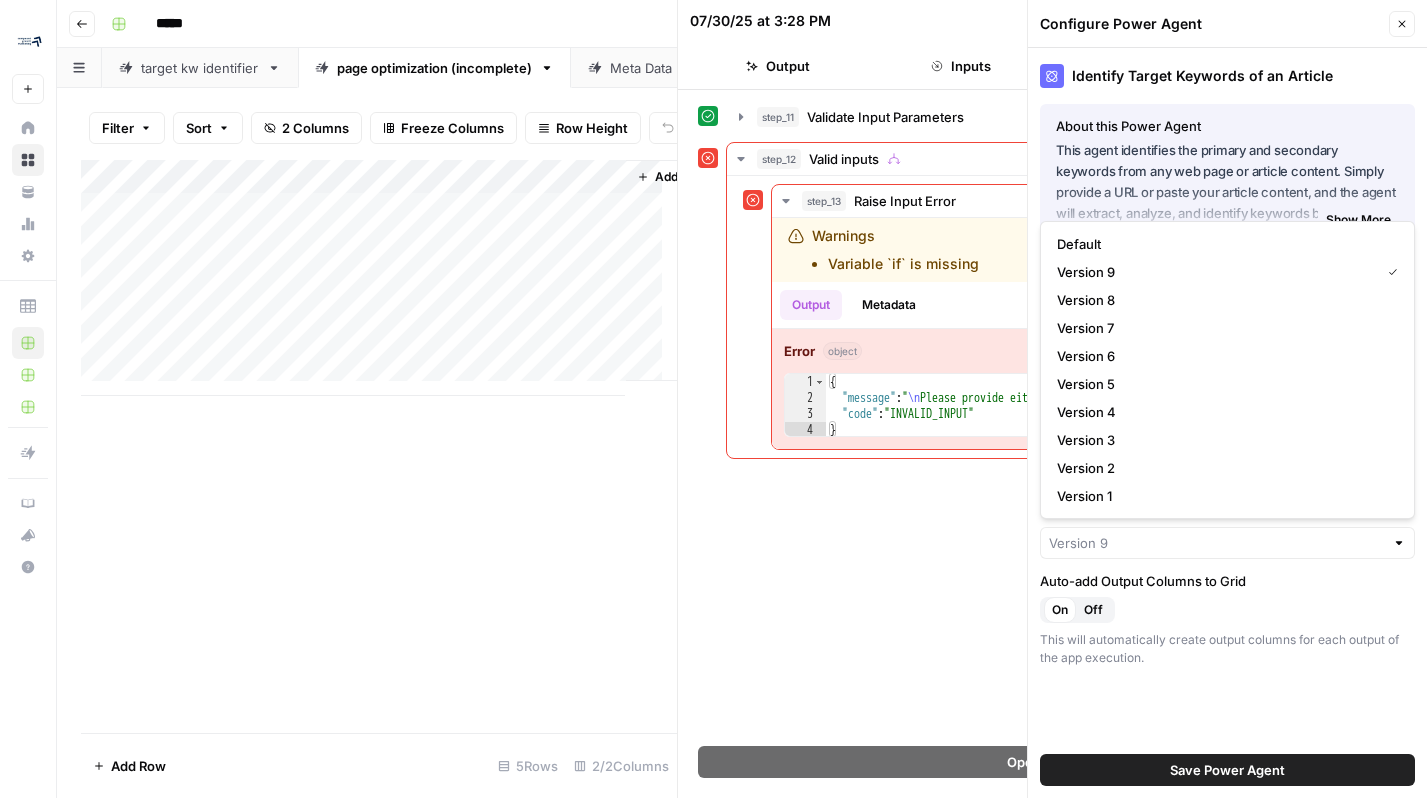type on "Version 8" 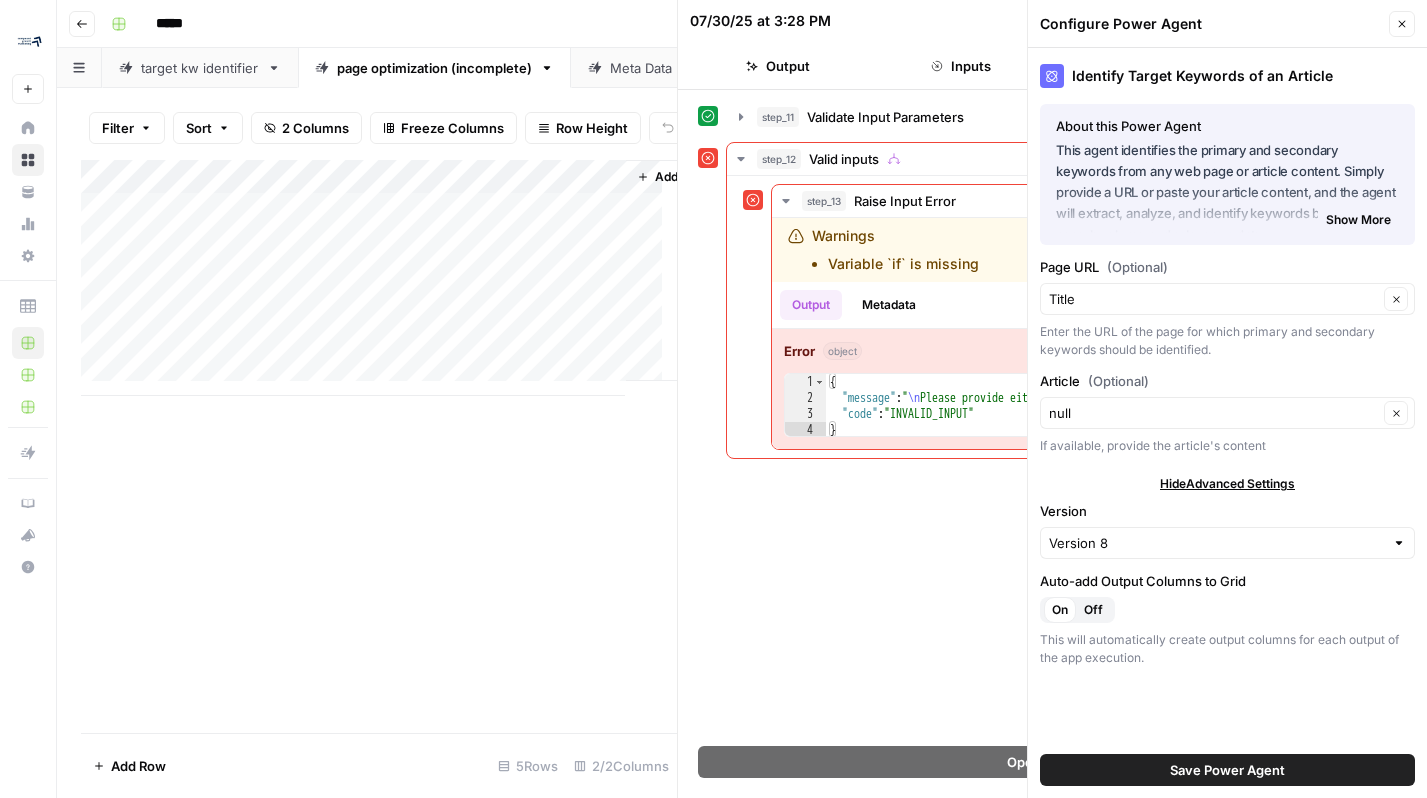 click on "Save Power Agent" at bounding box center (1227, 770) 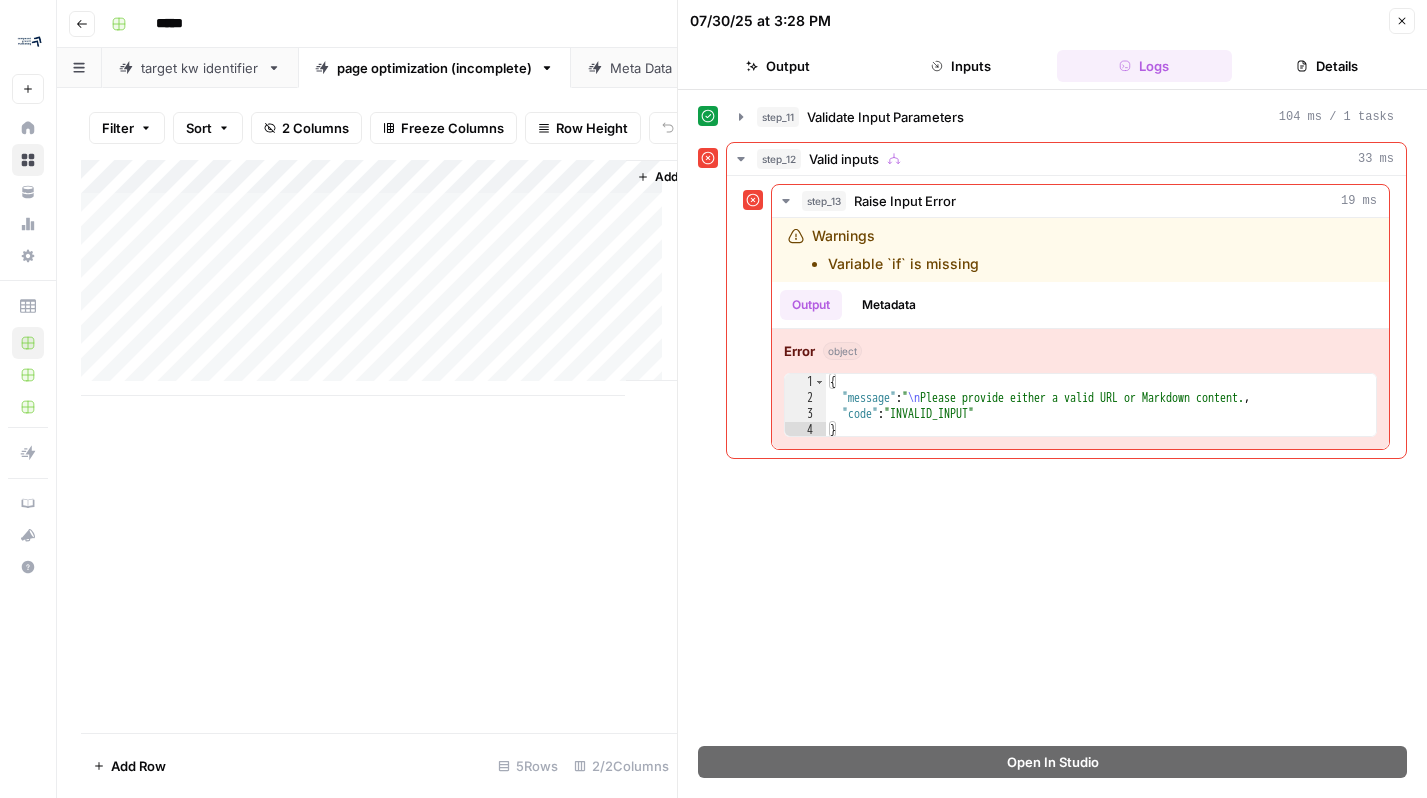 click on "Add Column" at bounding box center [379, 278] 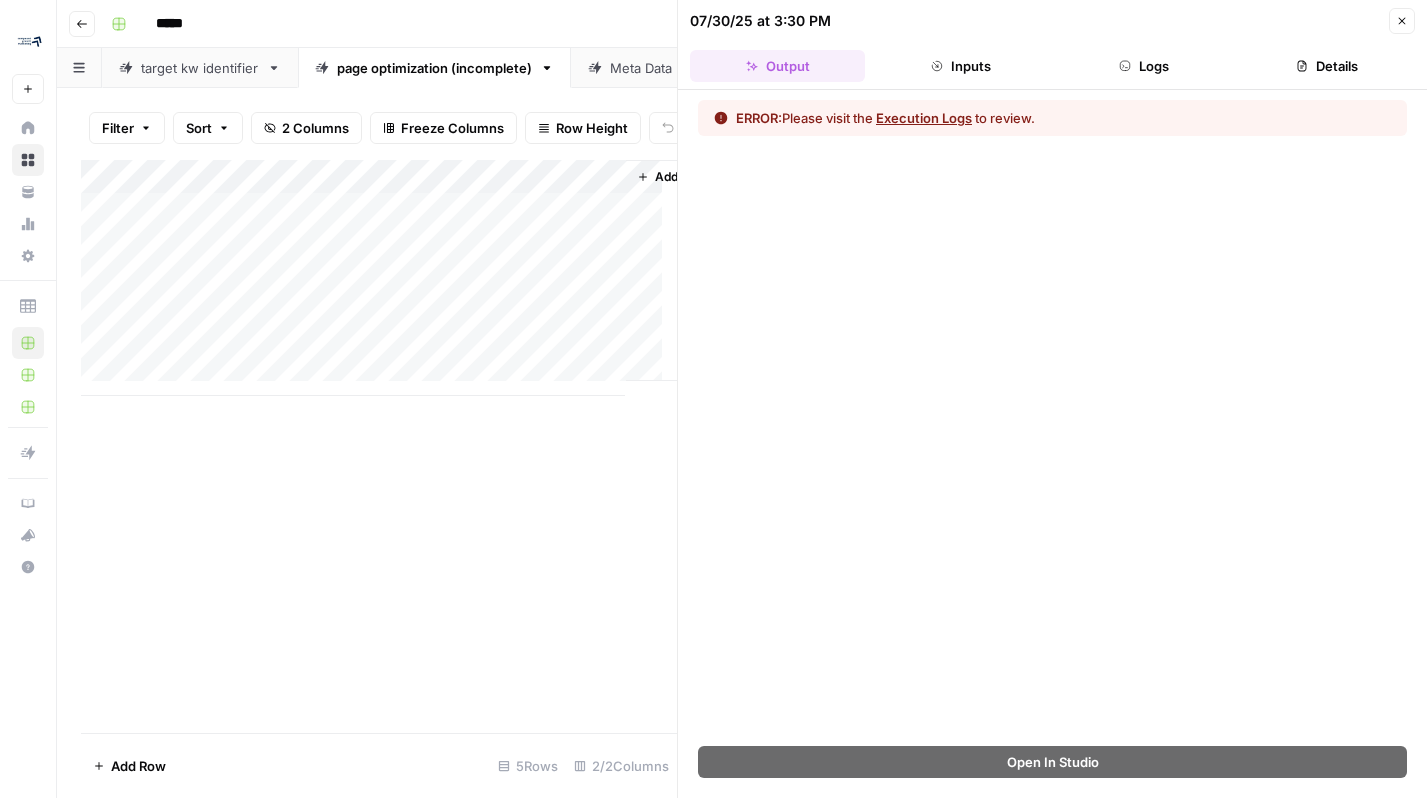 click on "Add Column" at bounding box center (379, 278) 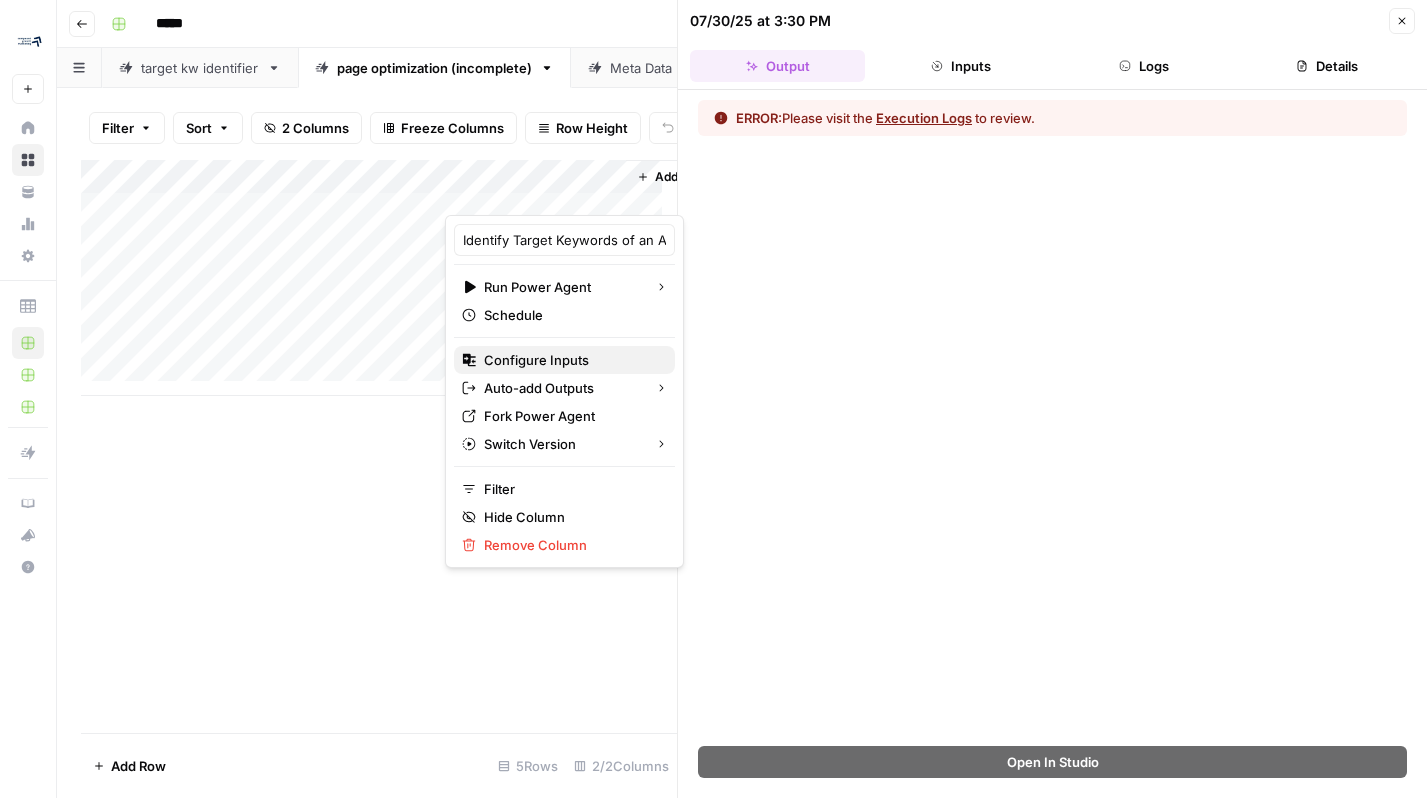 click on "Configure Inputs" at bounding box center (571, 360) 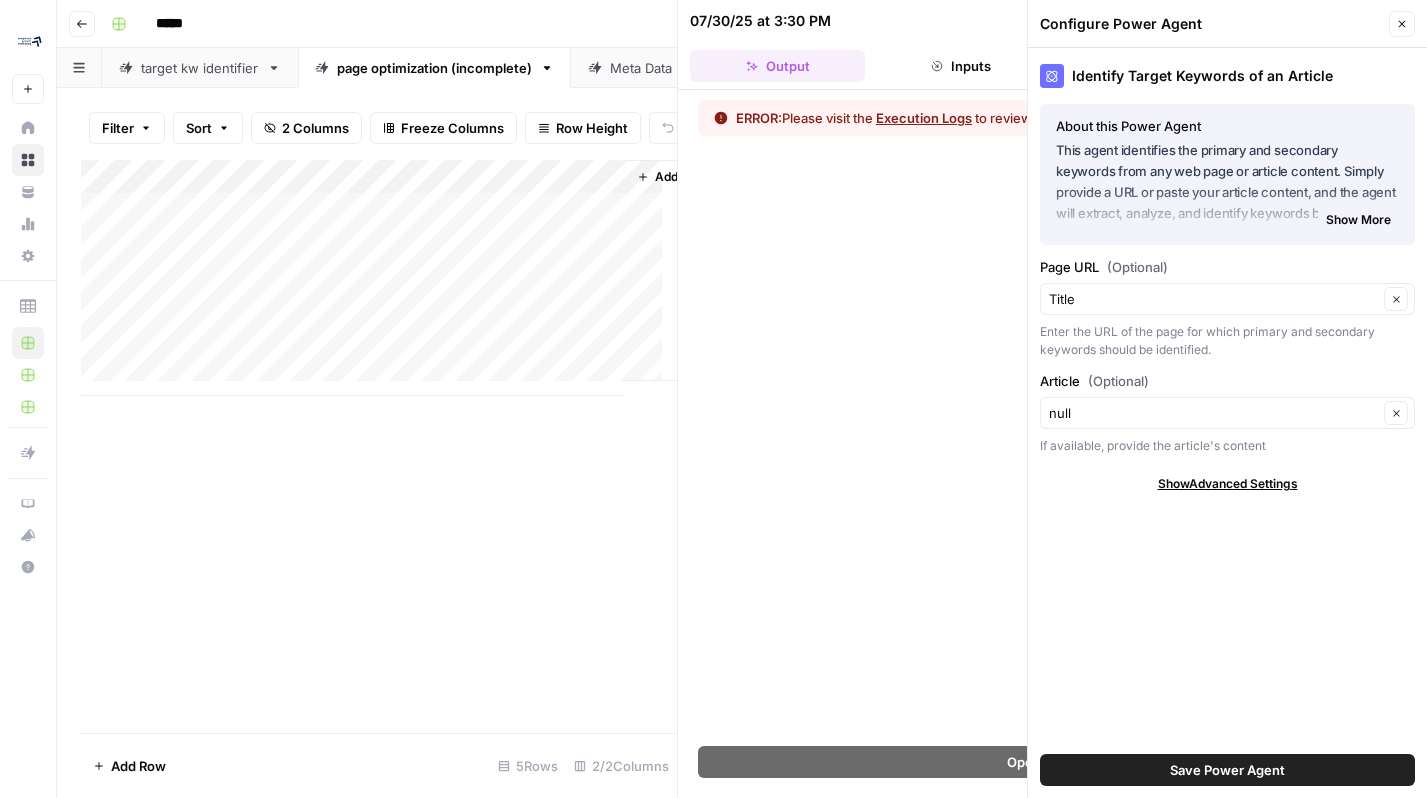 click on "Show  Advanced Settings" at bounding box center [1228, 484] 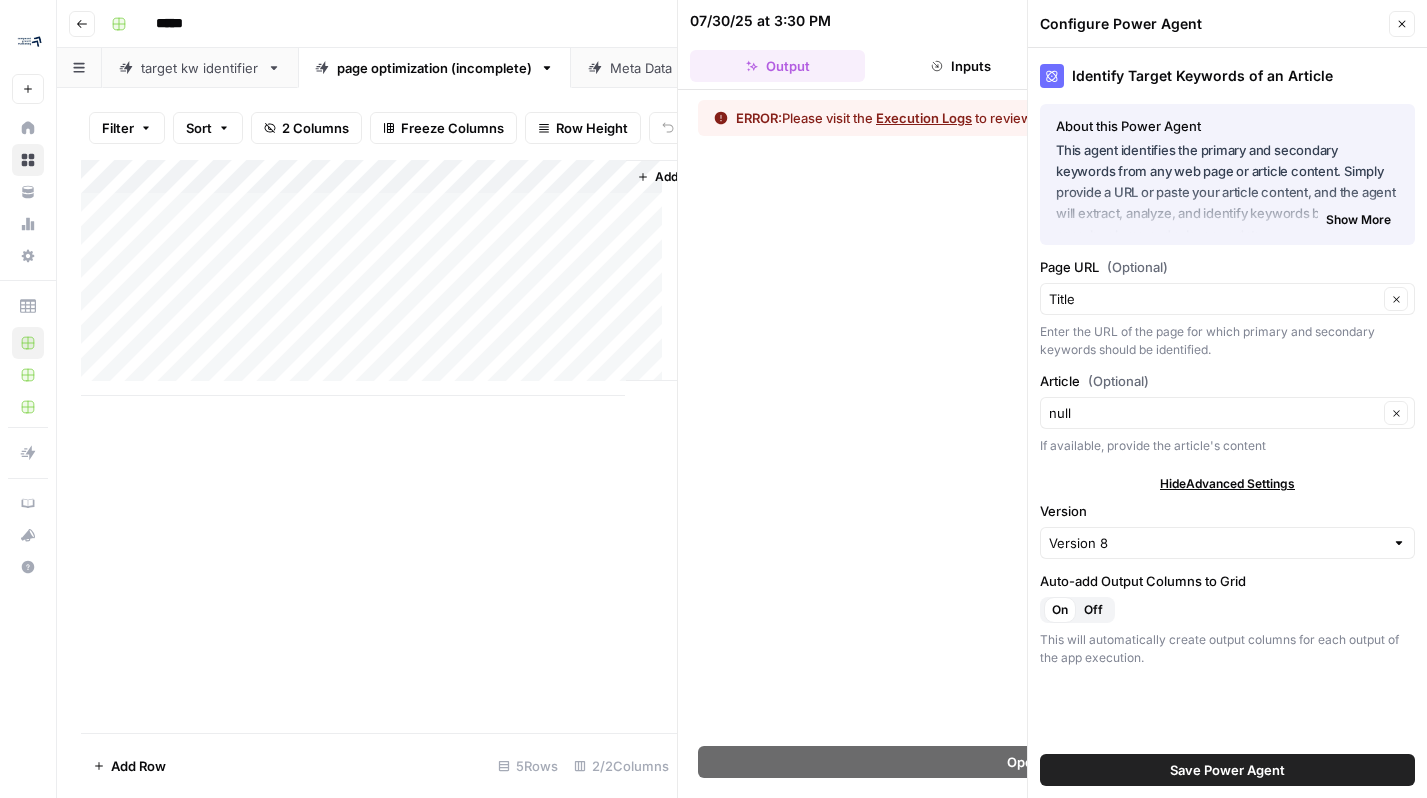 click on "Version 8" at bounding box center (1227, 543) 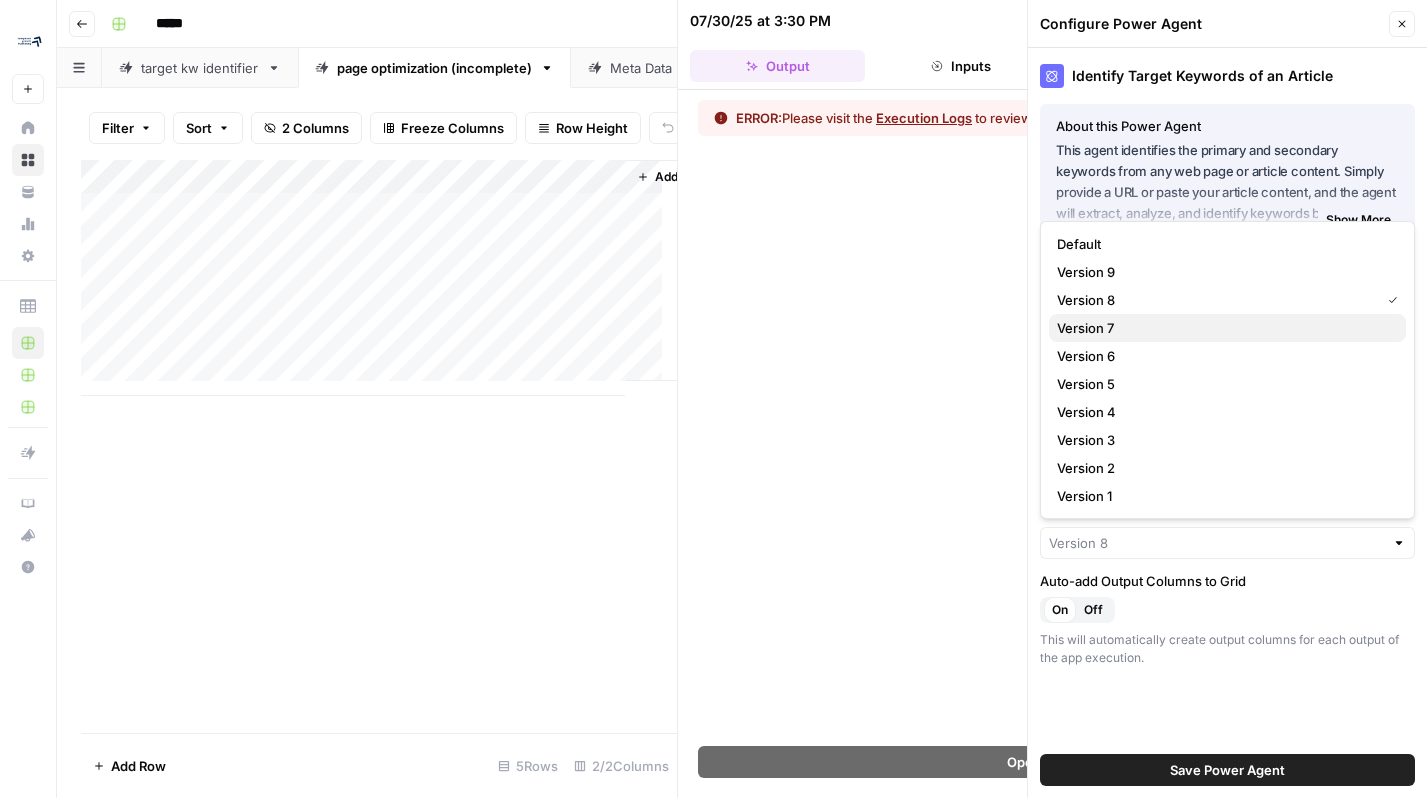 click on "Version 7" at bounding box center [1223, 328] 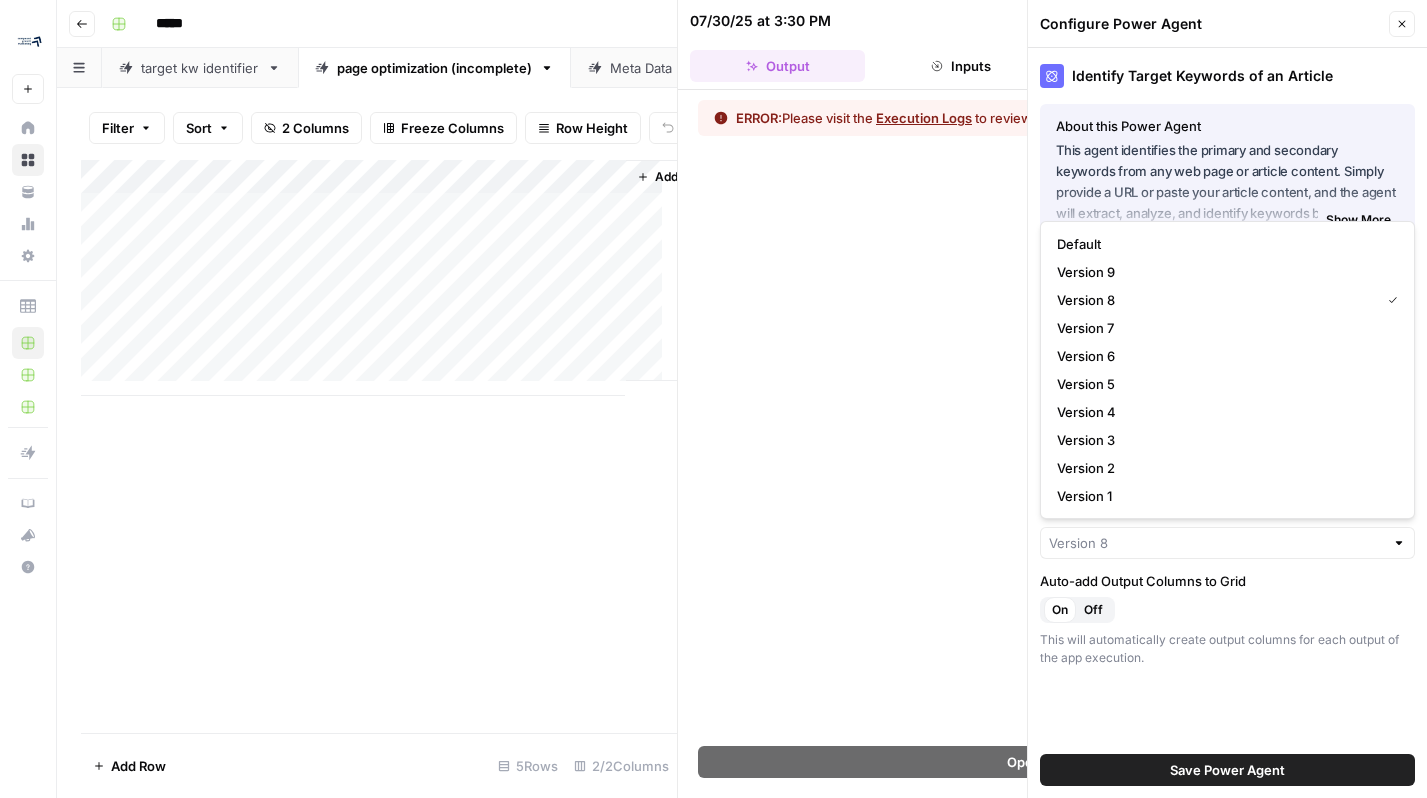 type on "Version 7" 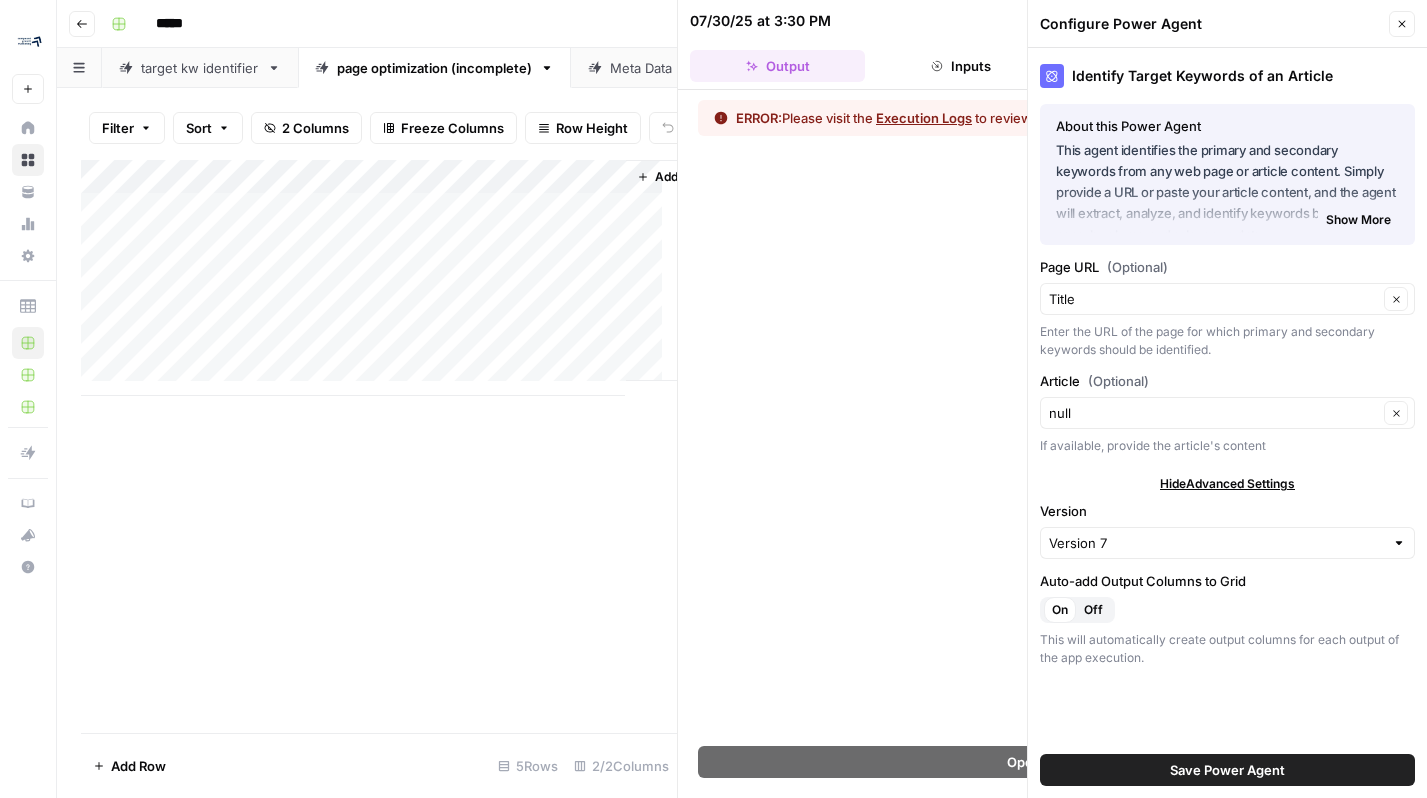 click on "Save Power Agent" at bounding box center (1227, 770) 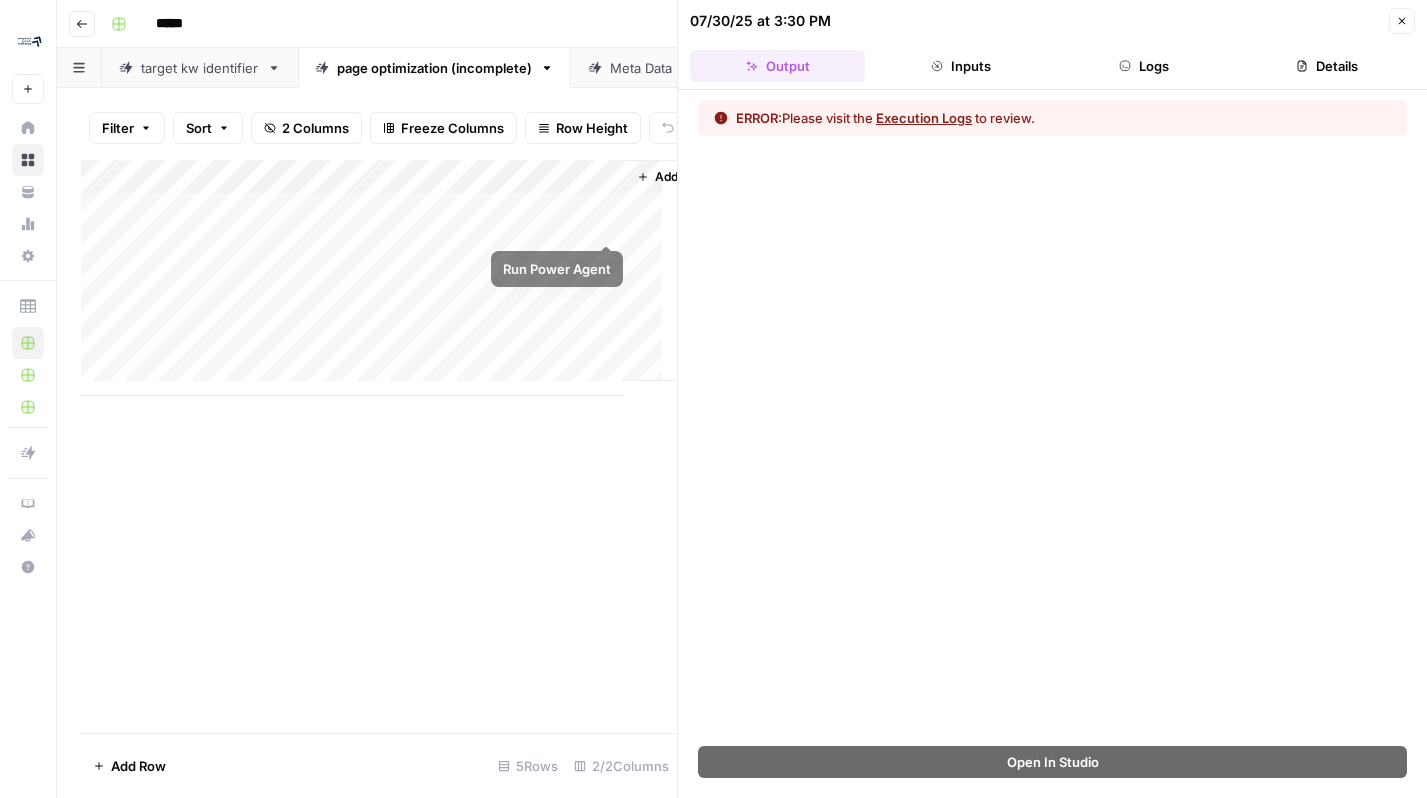 click on "Add Column" at bounding box center (379, 278) 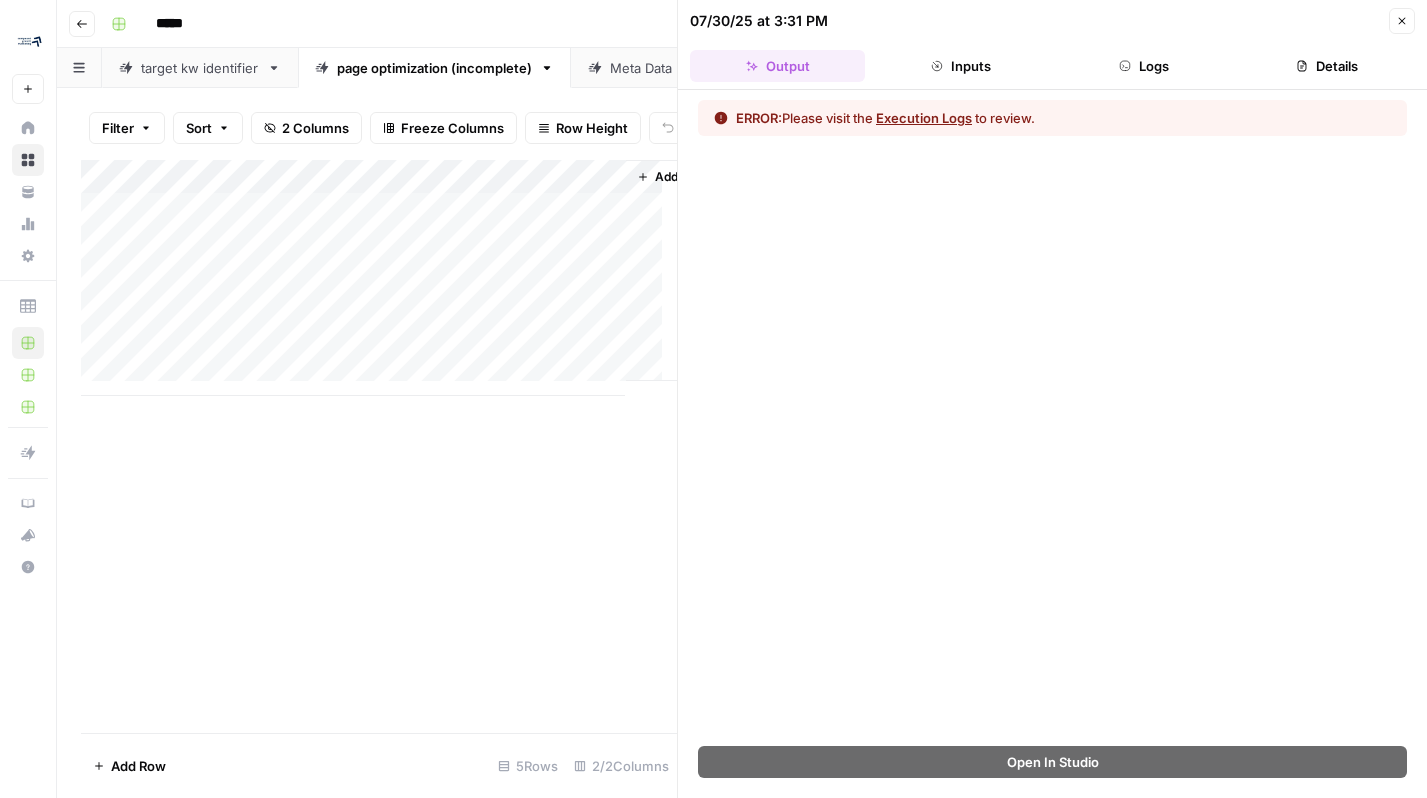 click on "Close" at bounding box center [1402, 21] 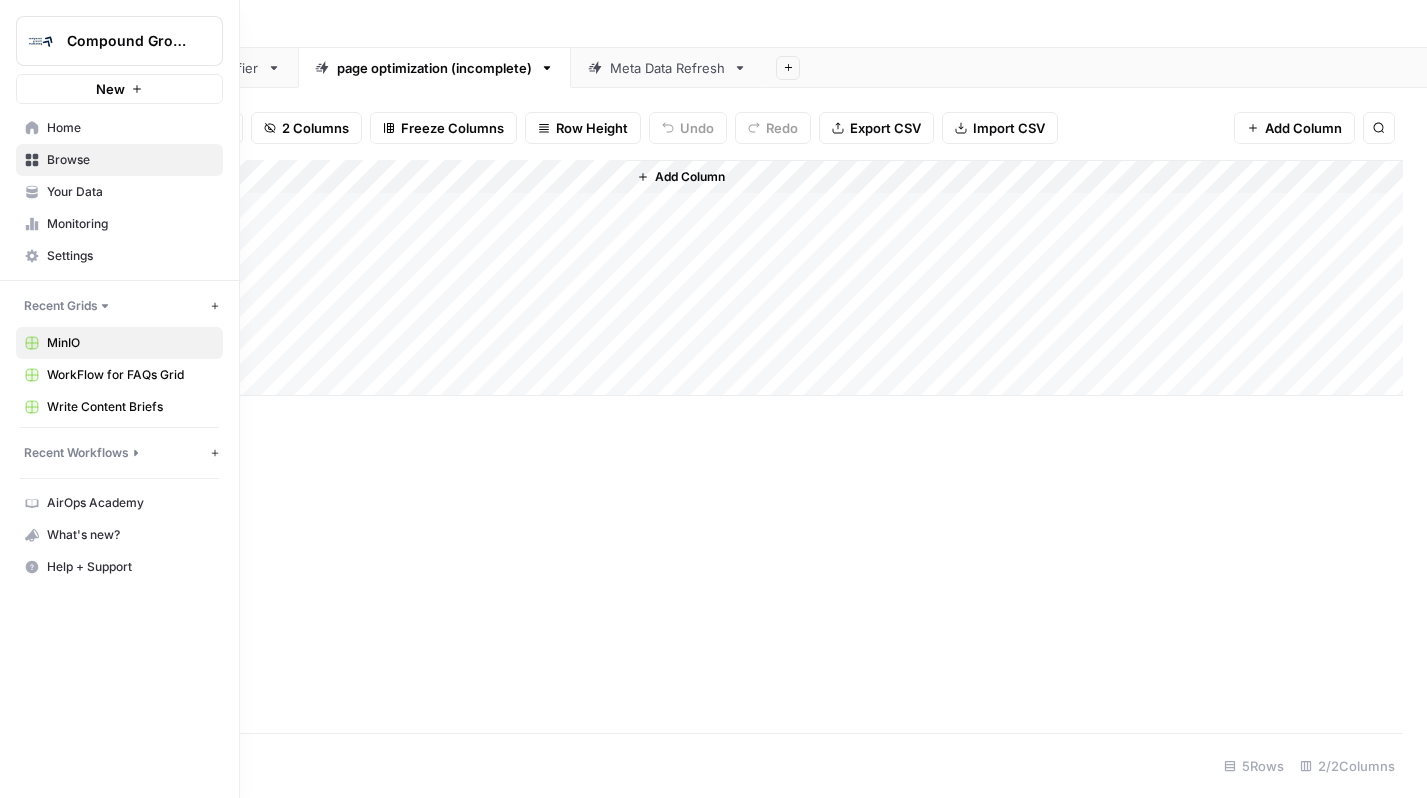 click on "Browse" at bounding box center (130, 160) 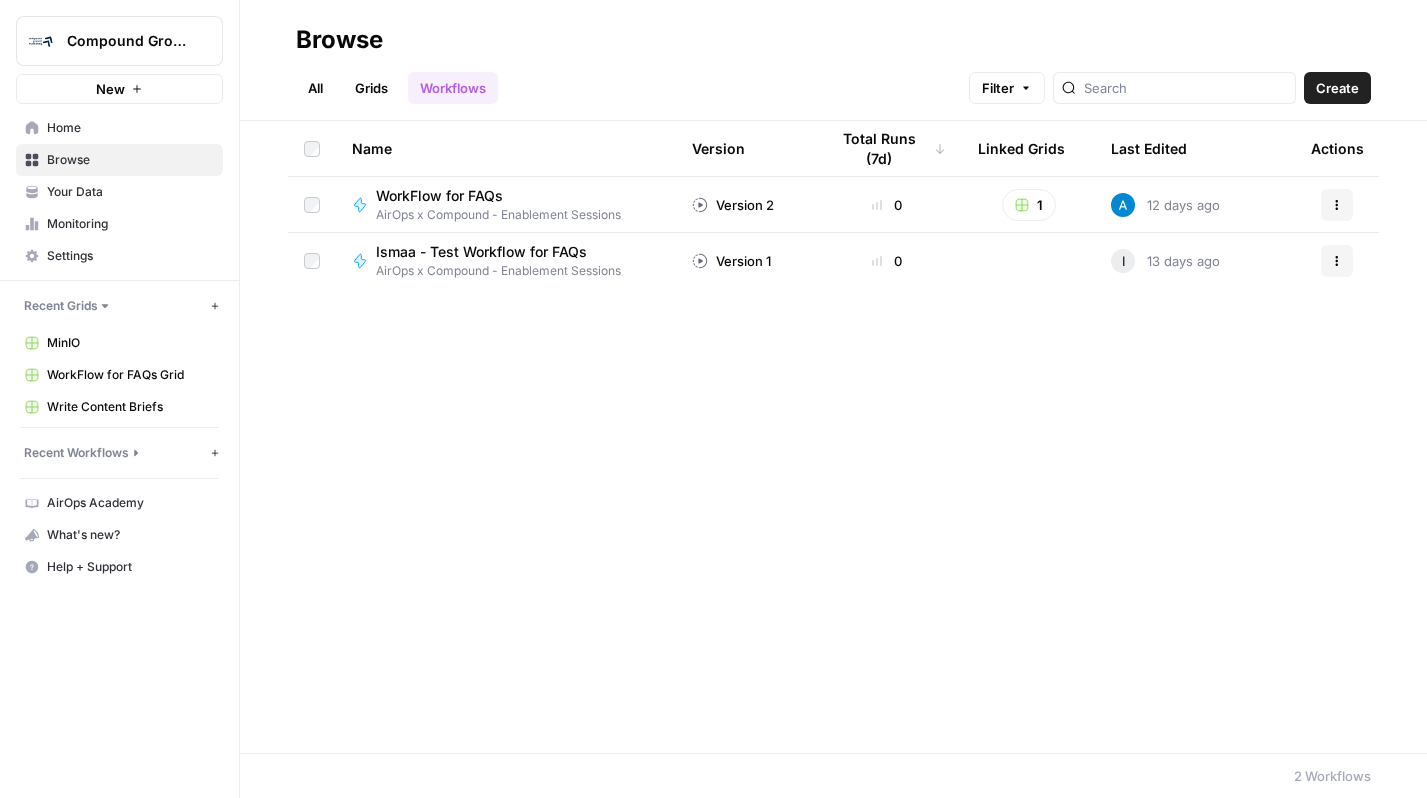 click on "All" at bounding box center [315, 88] 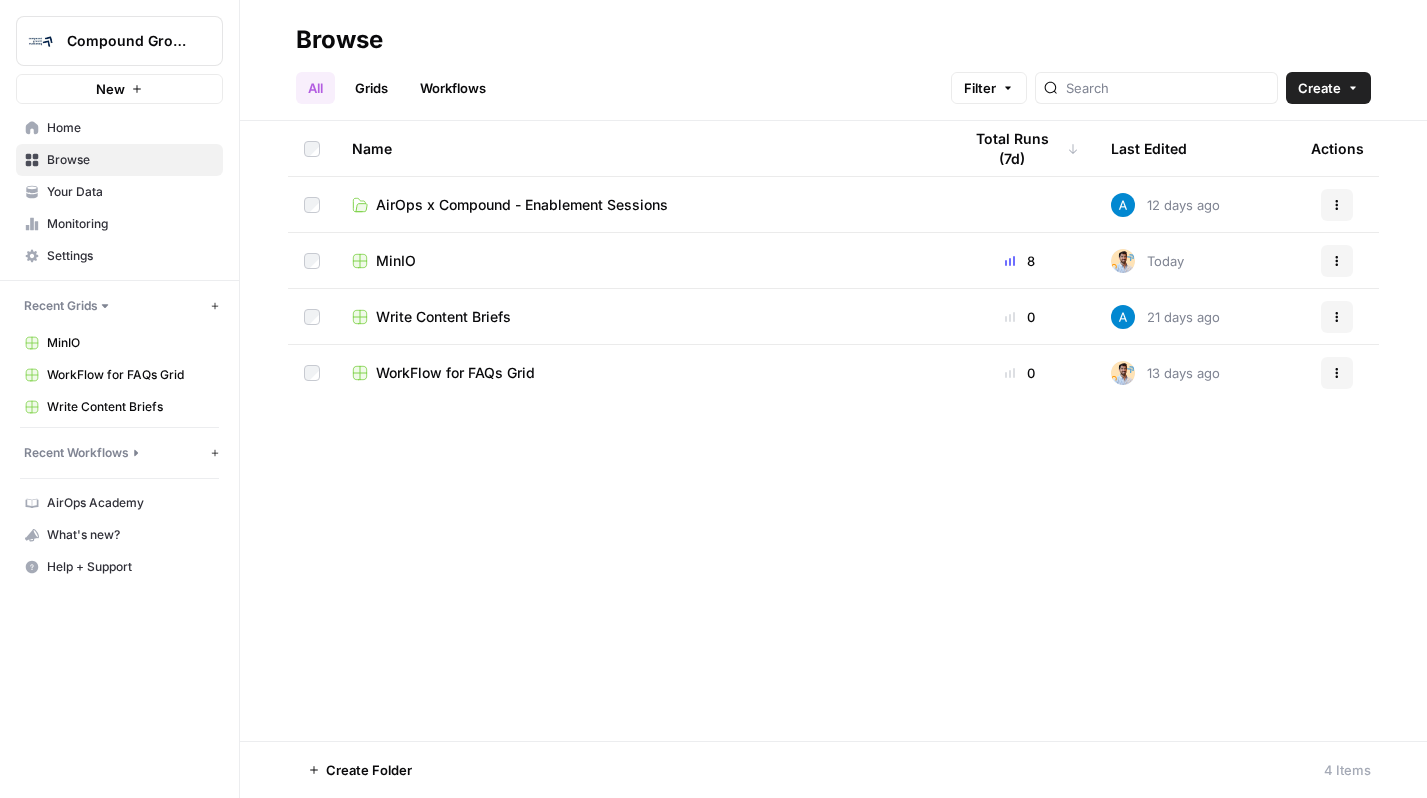 click 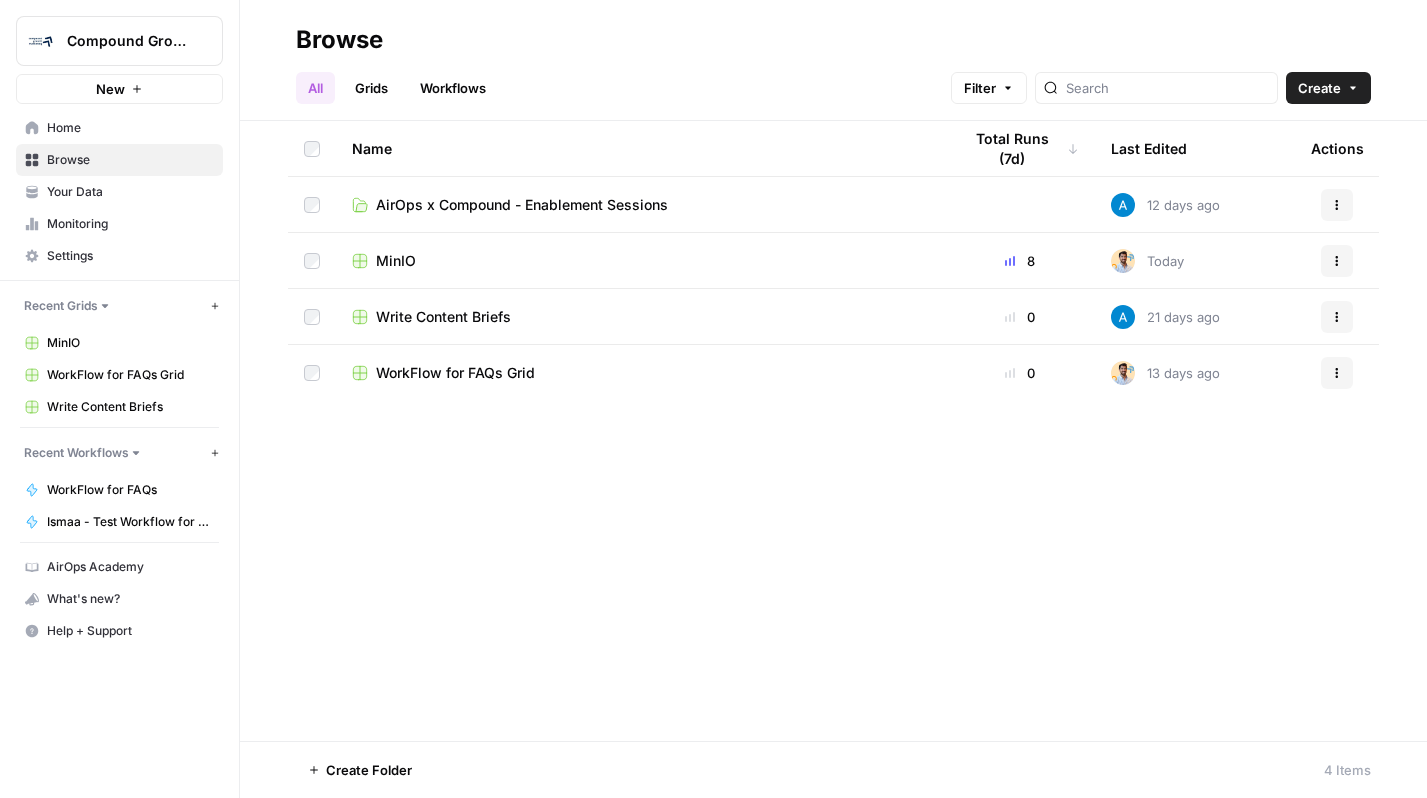 click on "Home" at bounding box center [130, 128] 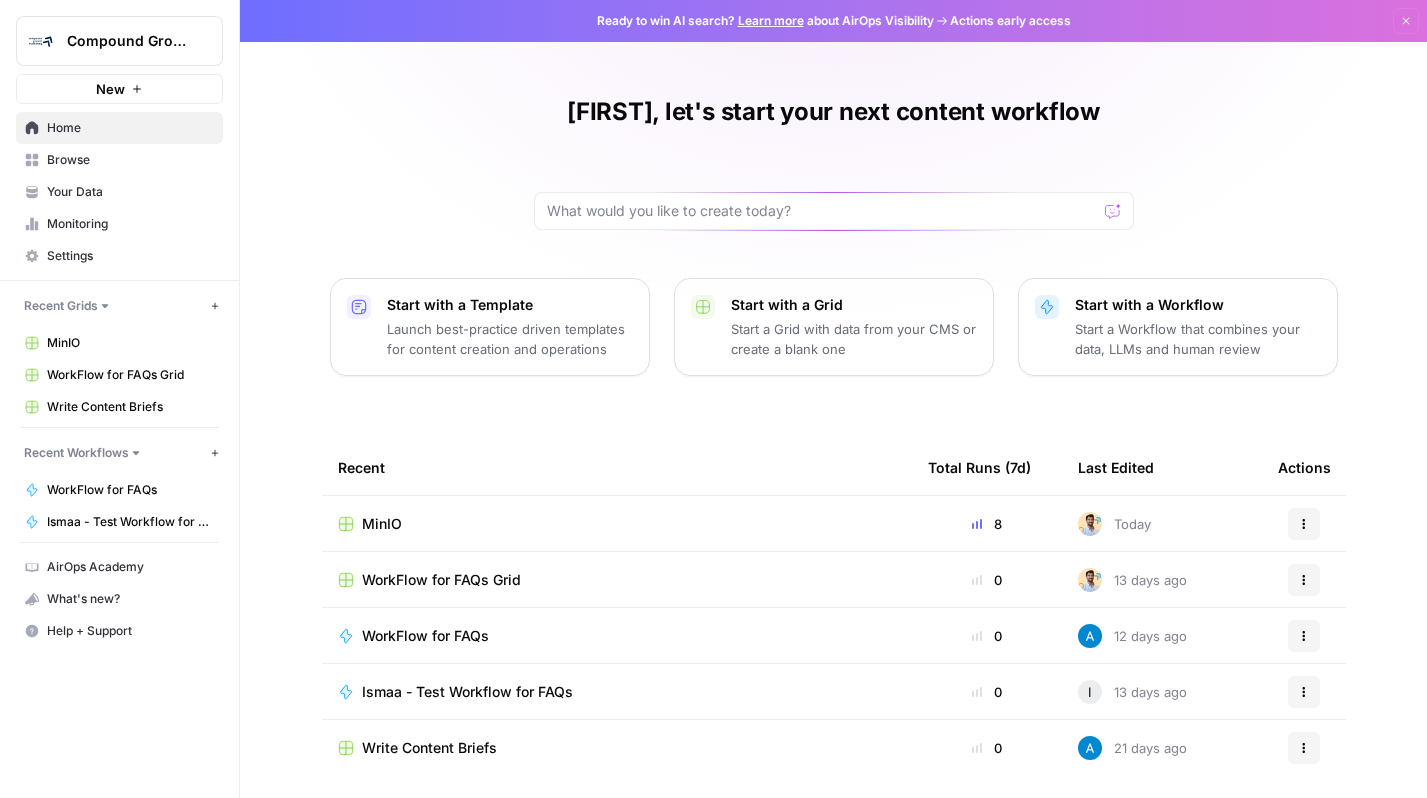 click on "Launch best-practice driven templates for content creation and operations" at bounding box center [510, 339] 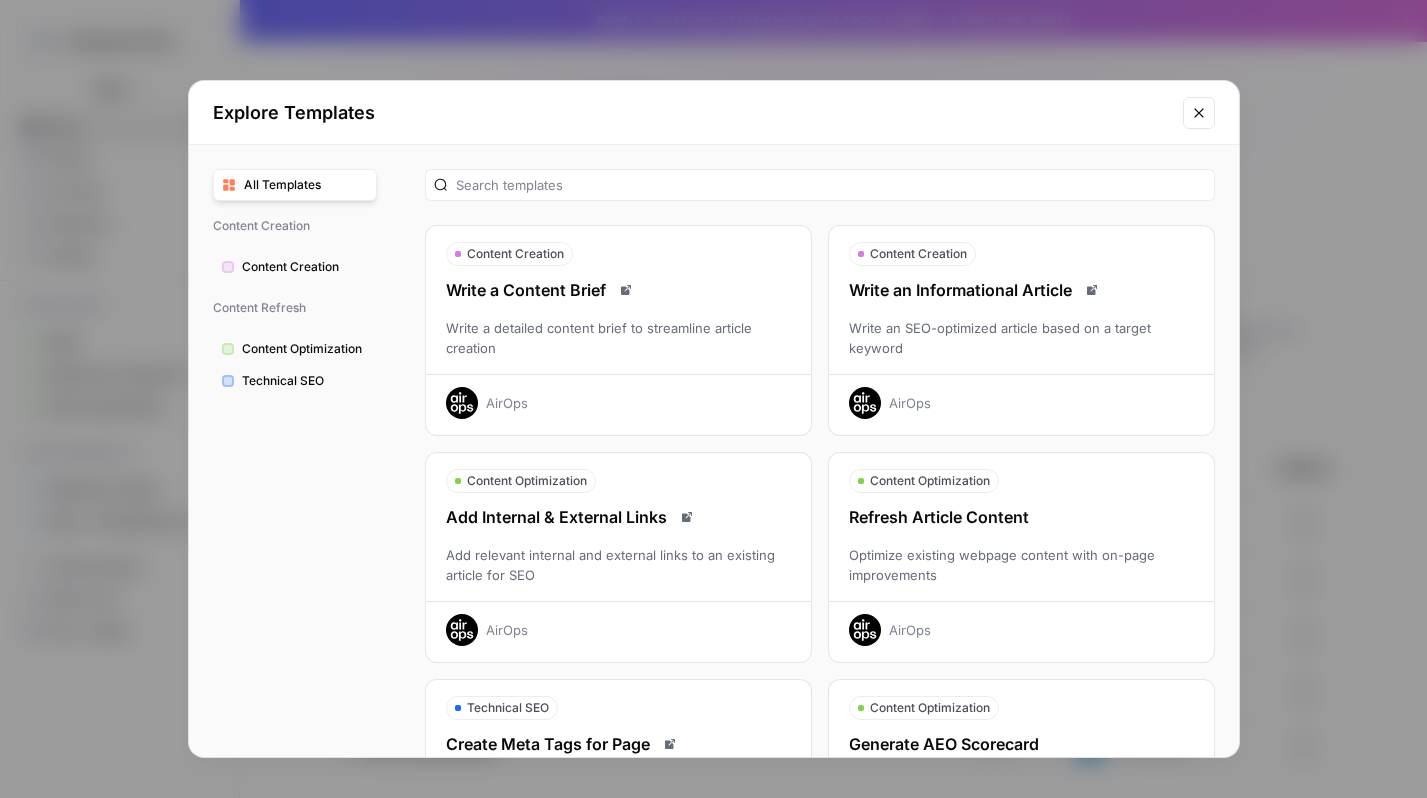 click on "Content Optimization" at bounding box center [305, 349] 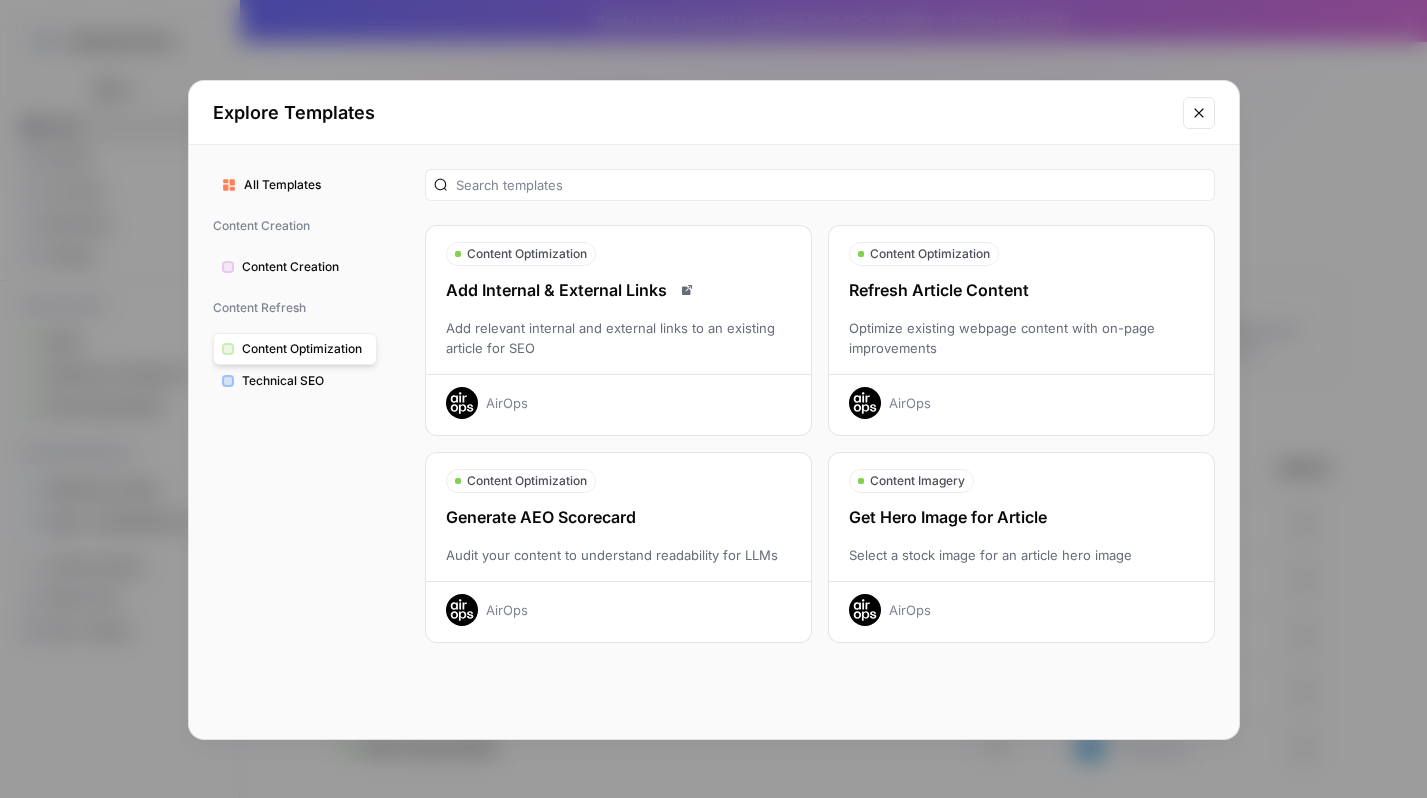click on "Refresh Article Content" at bounding box center (1021, 290) 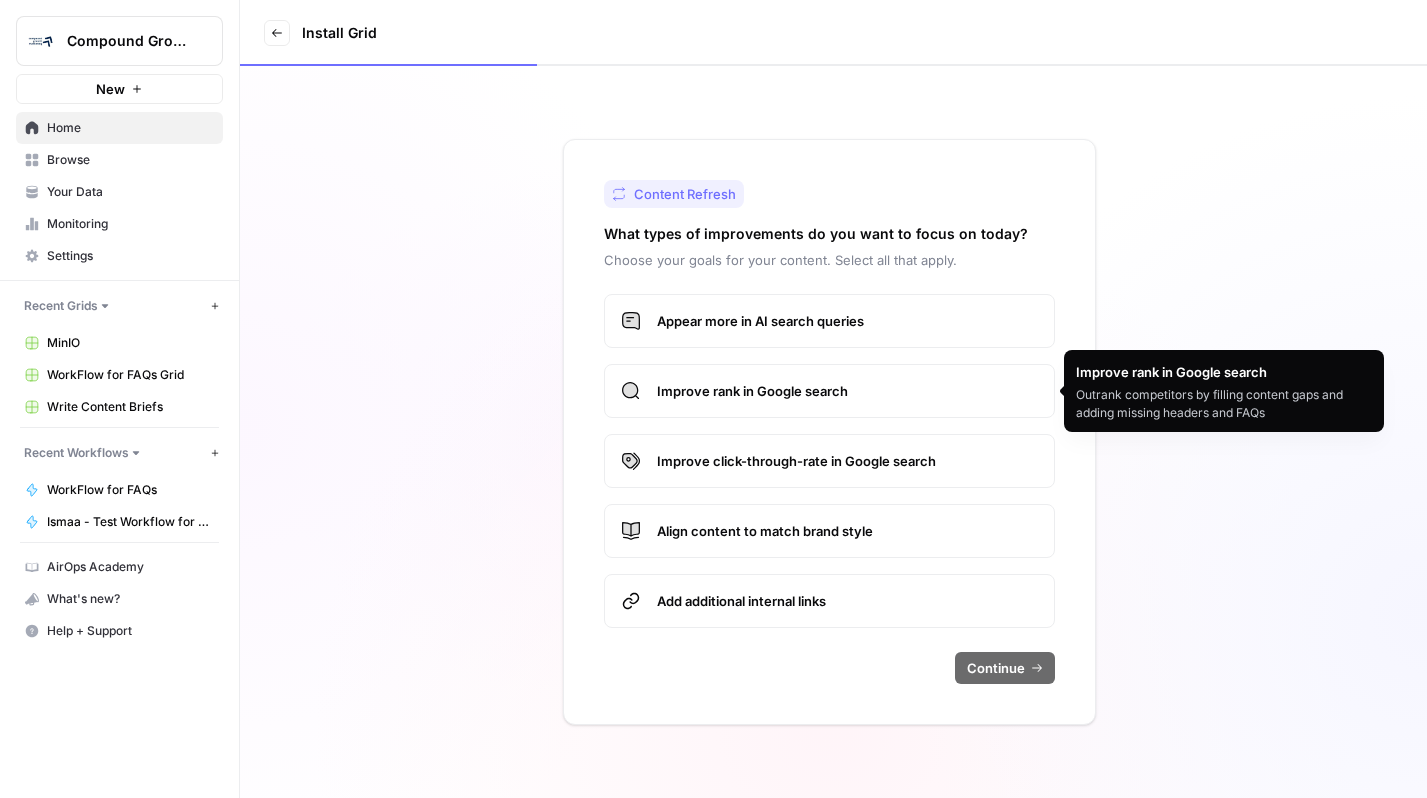 click on "Improve rank in Google search" at bounding box center [847, 391] 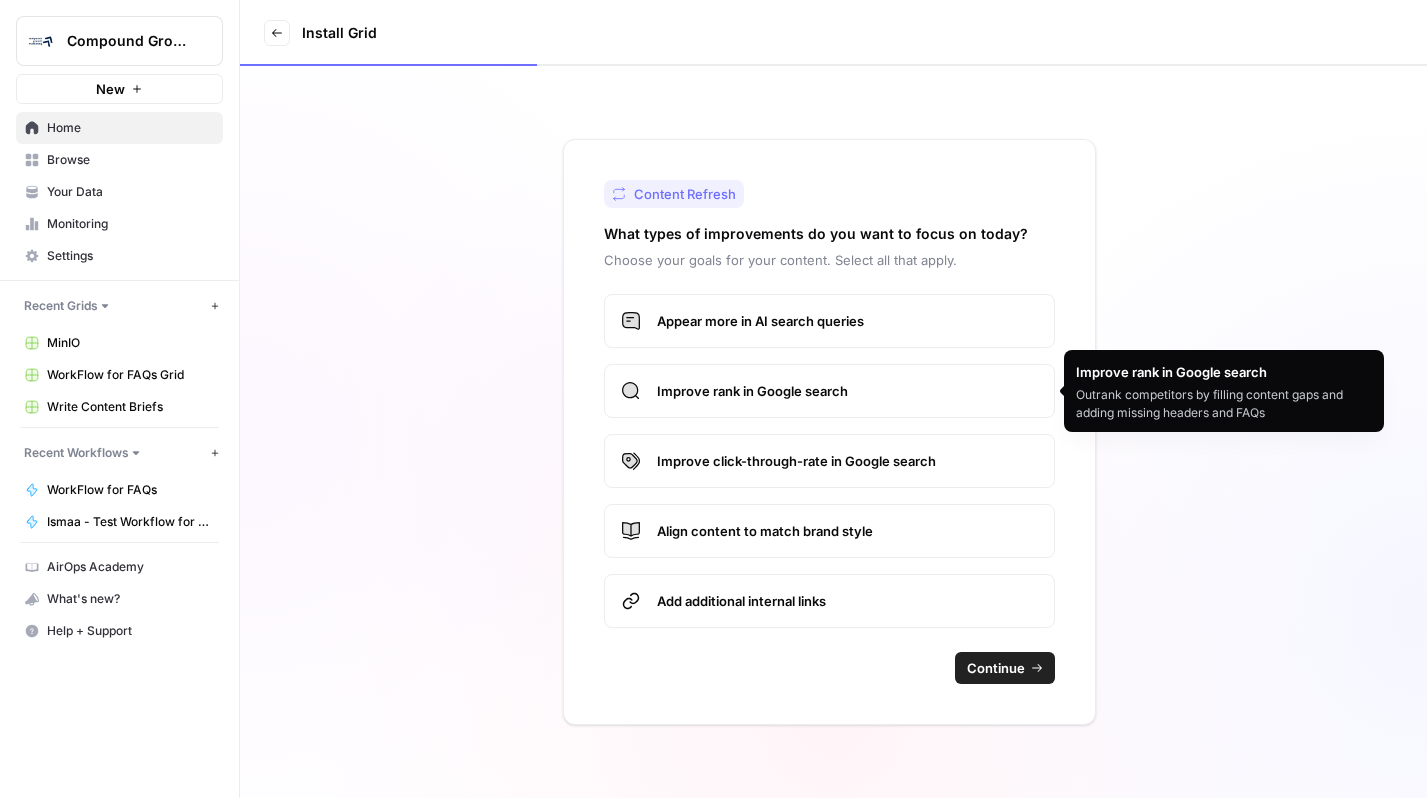 click on "Improve click-through-rate in Google search" at bounding box center (847, 461) 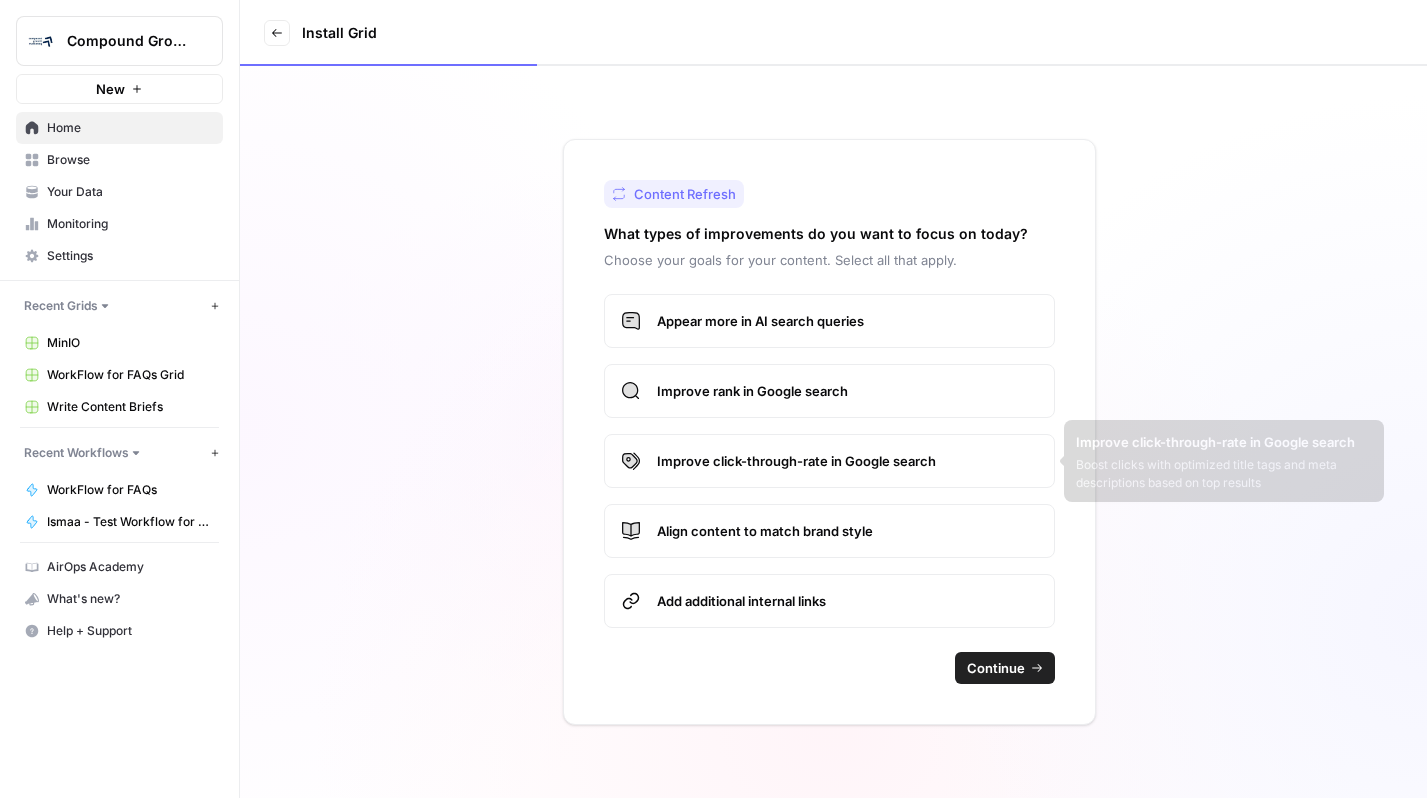 click on "Improve rank in Google search" at bounding box center (847, 391) 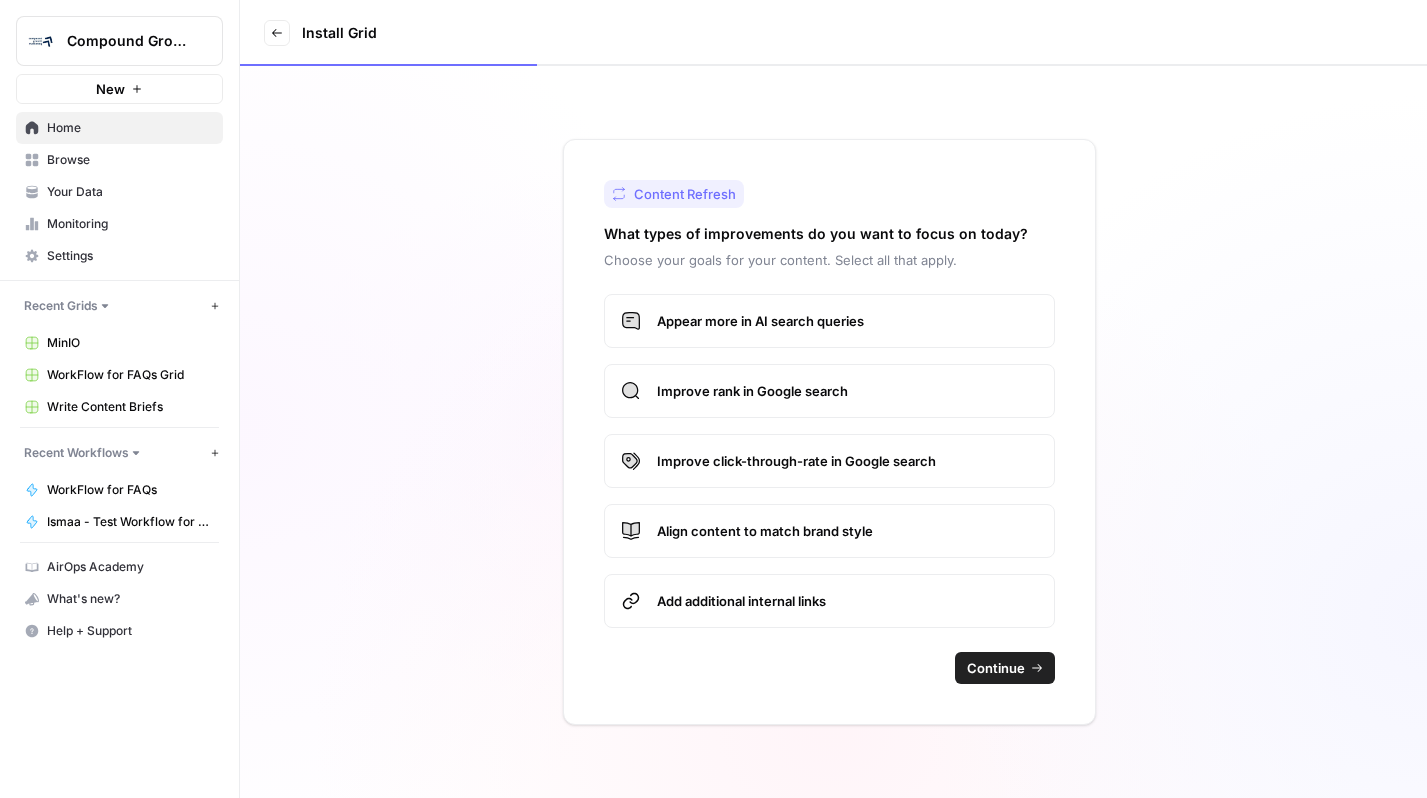 click on "Improve rank in Google search" at bounding box center [847, 391] 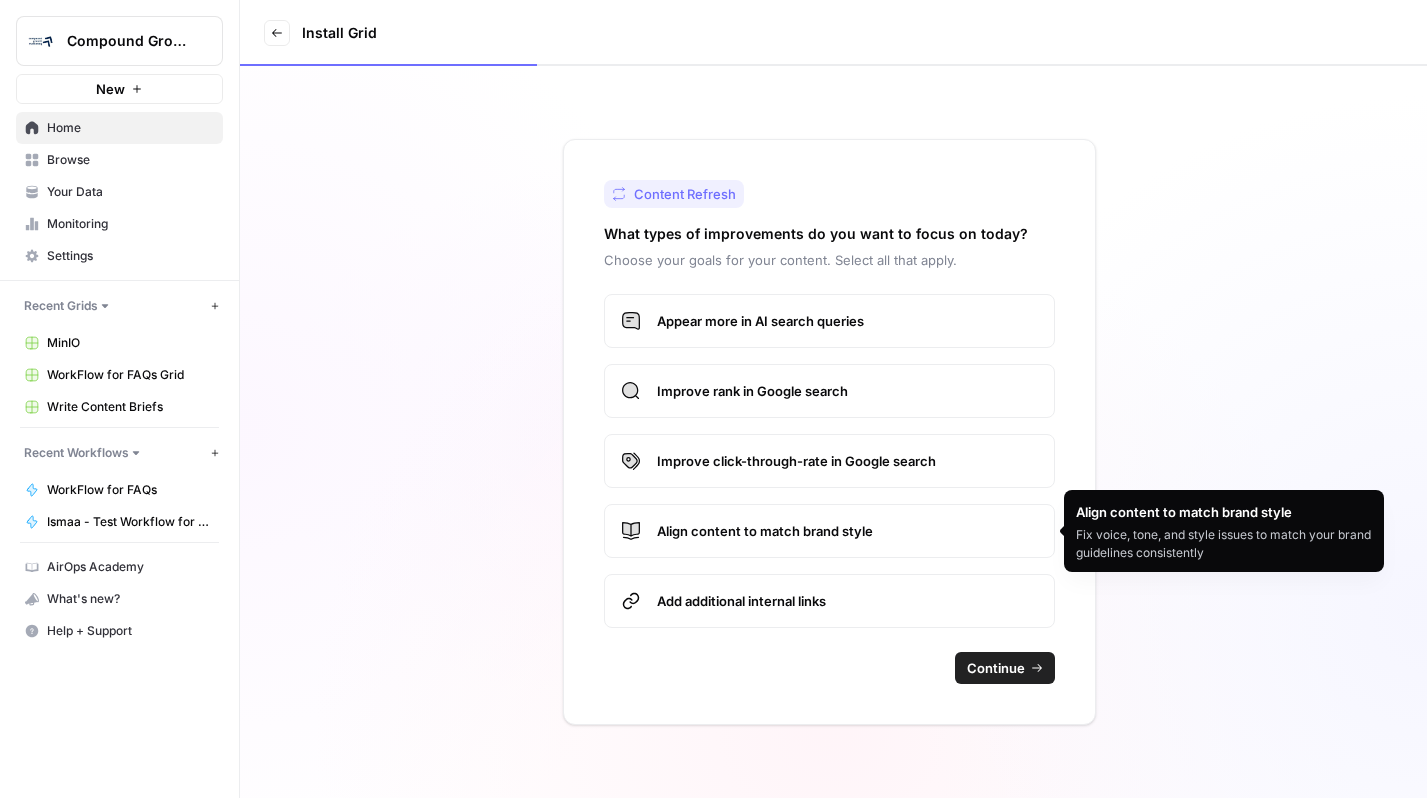 click on "Add additional internal links" at bounding box center (847, 601) 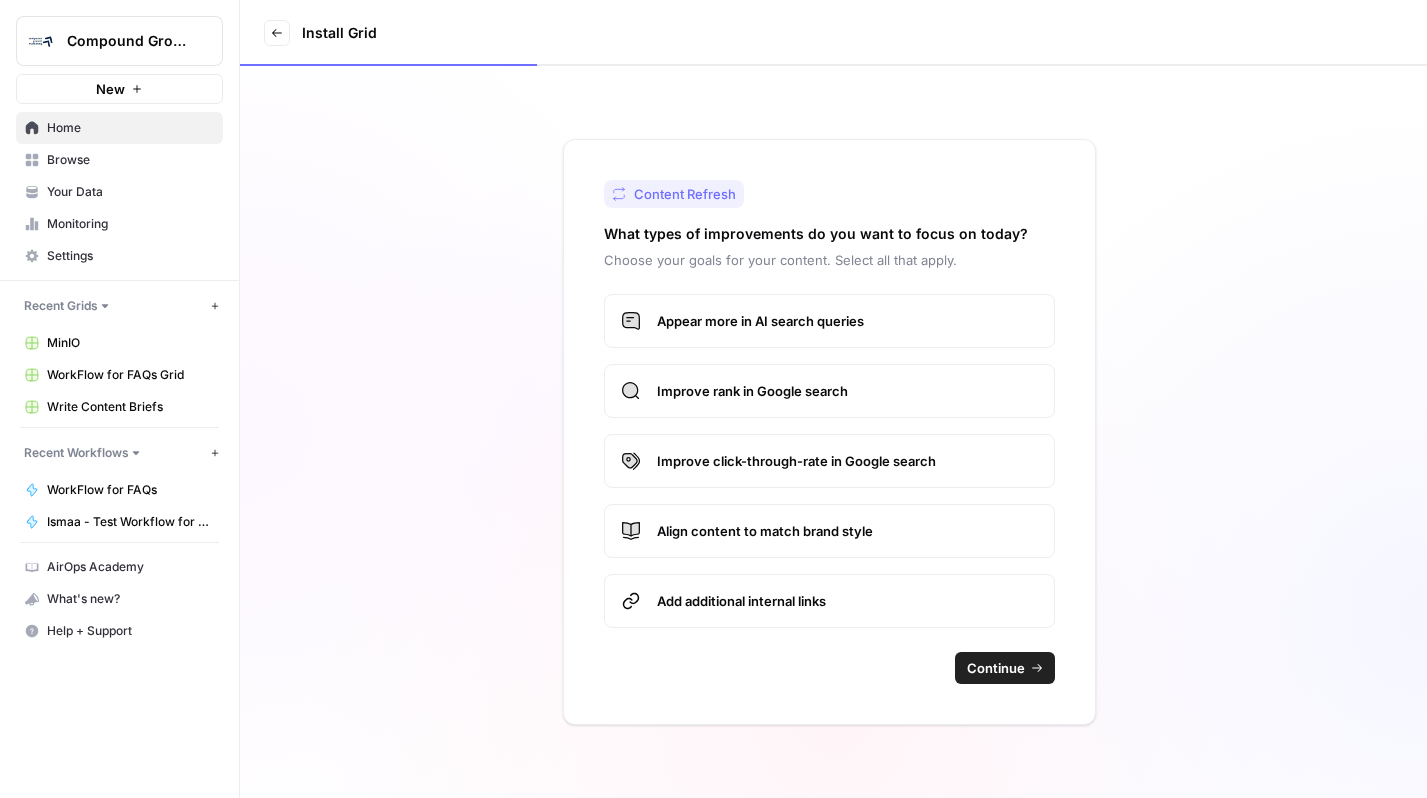 click on "Continue" at bounding box center [996, 668] 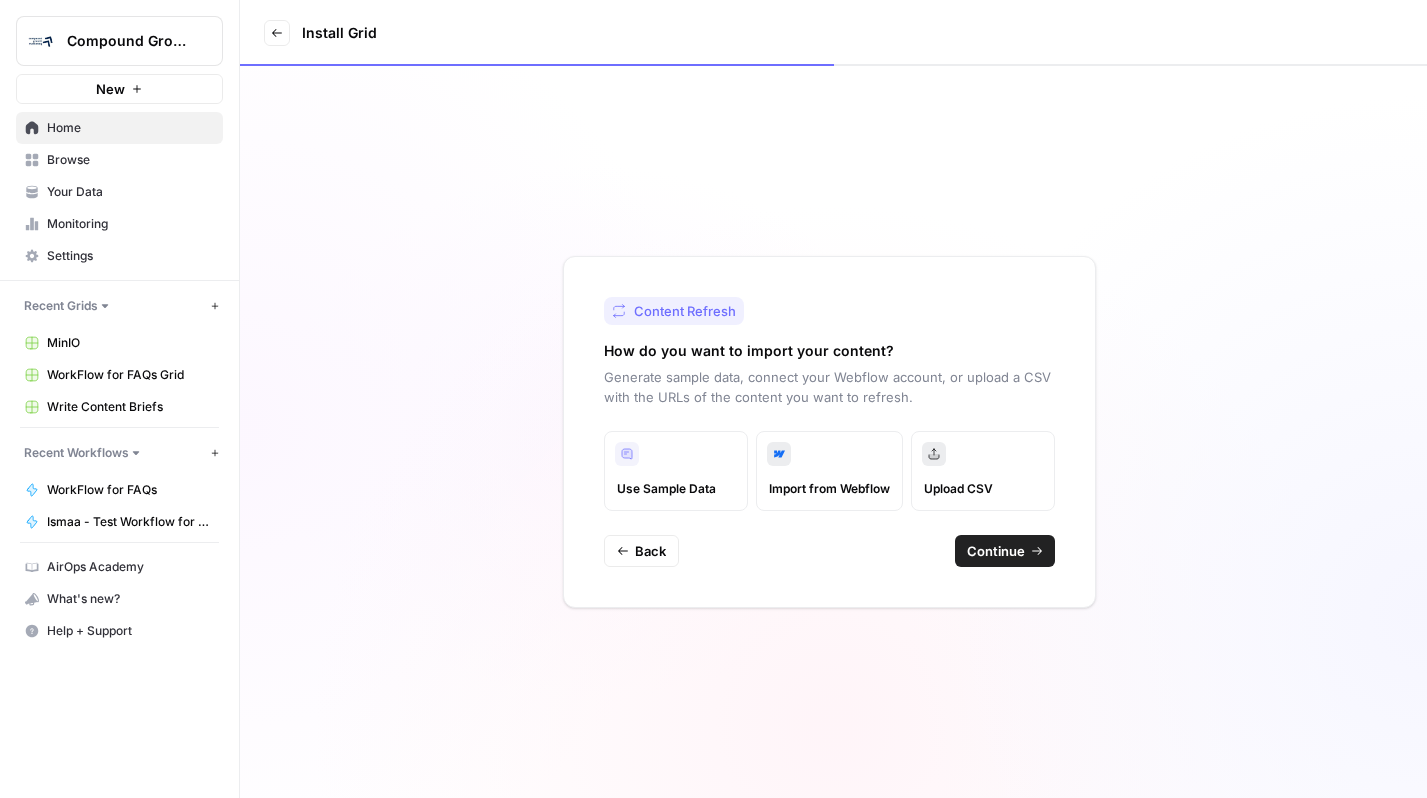 click on "Continue" at bounding box center (996, 551) 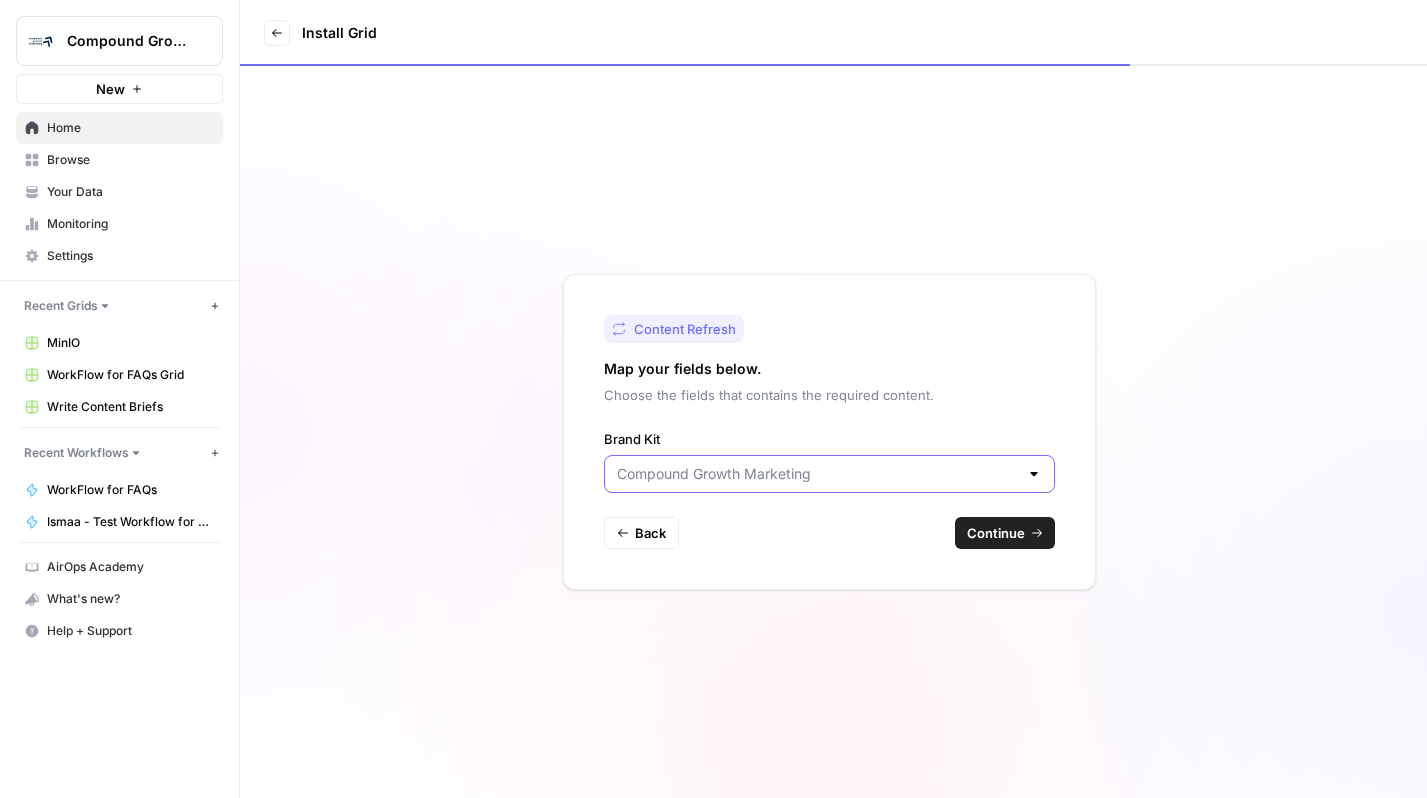 click on "Brand Kit" at bounding box center (817, 474) 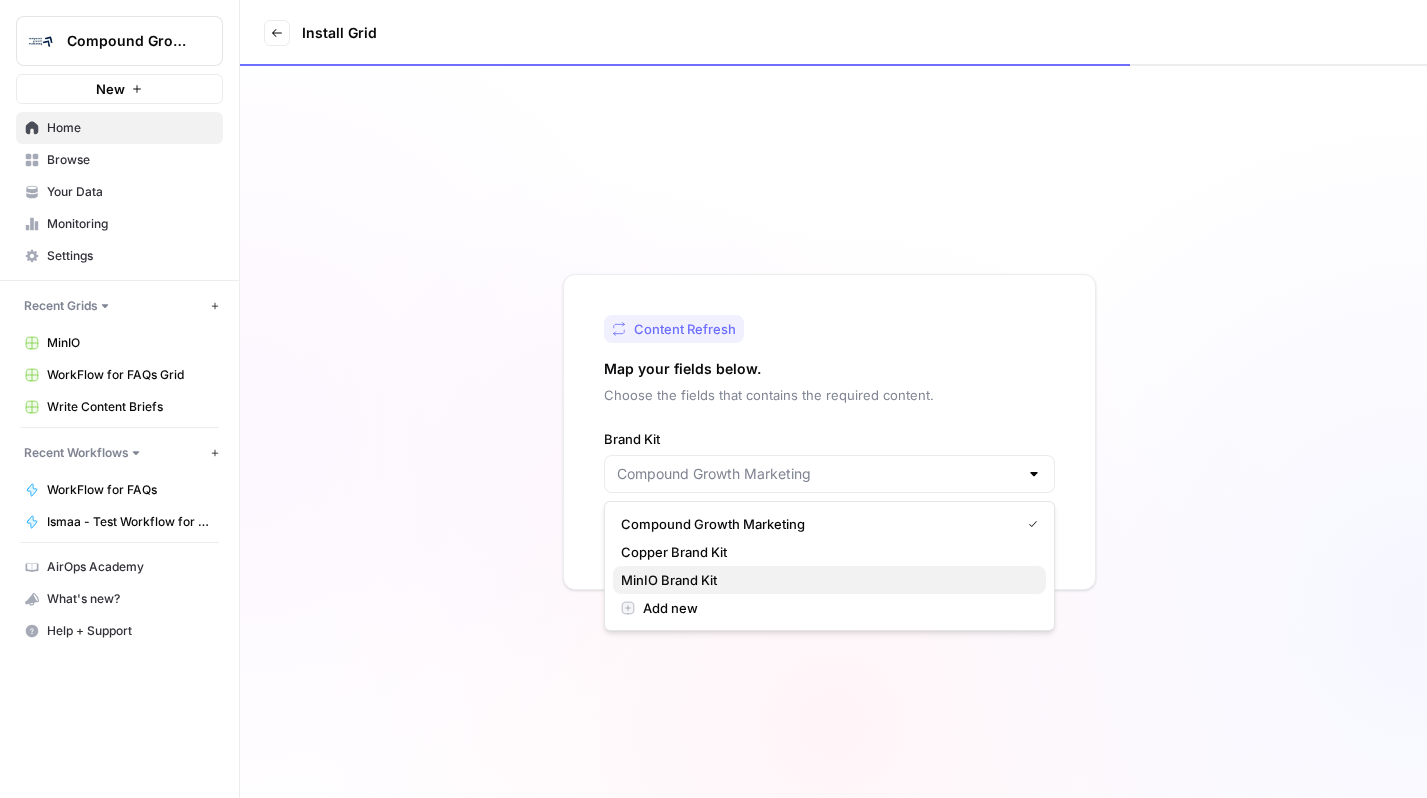 click on "MinIO Brand Kit" at bounding box center [825, 580] 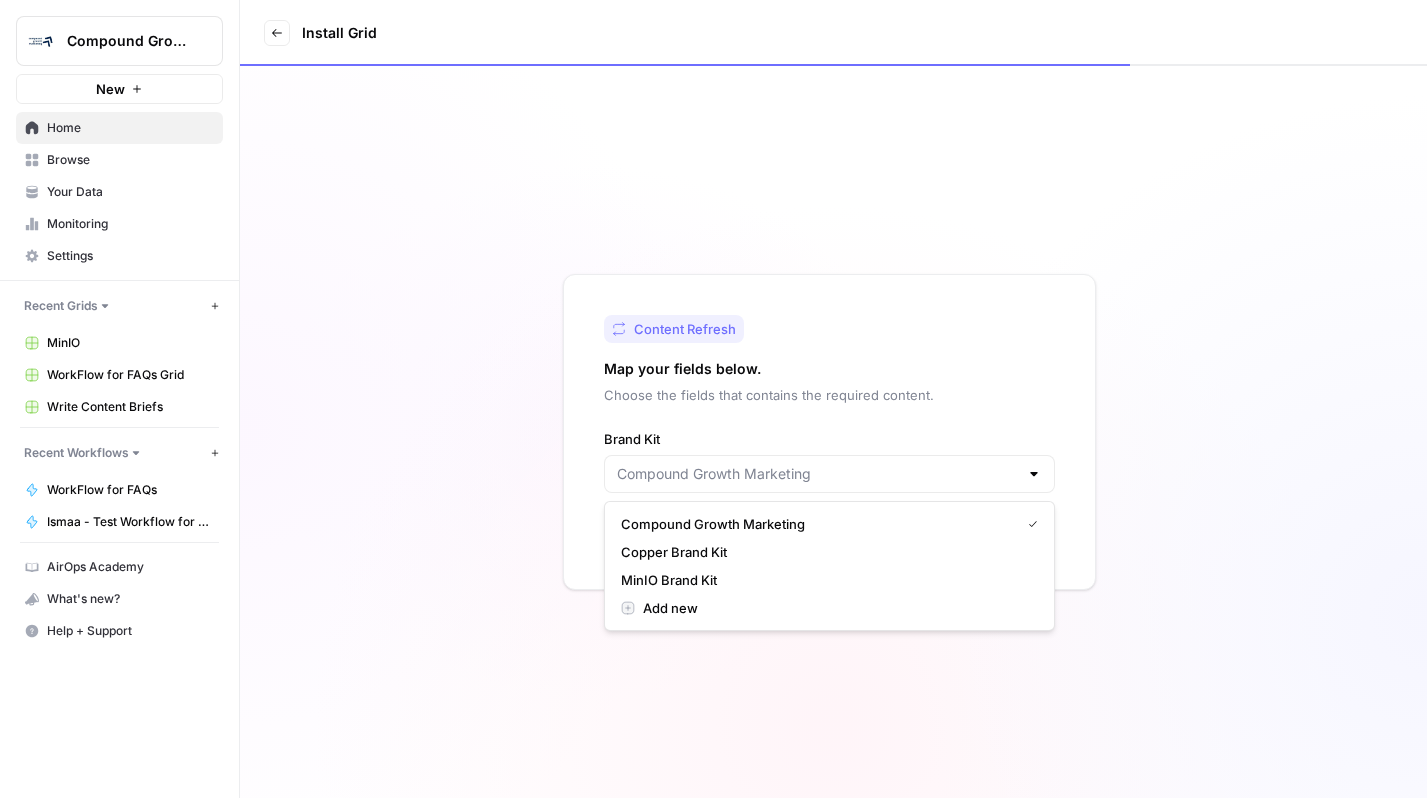 type on "MinIO Brand Kit" 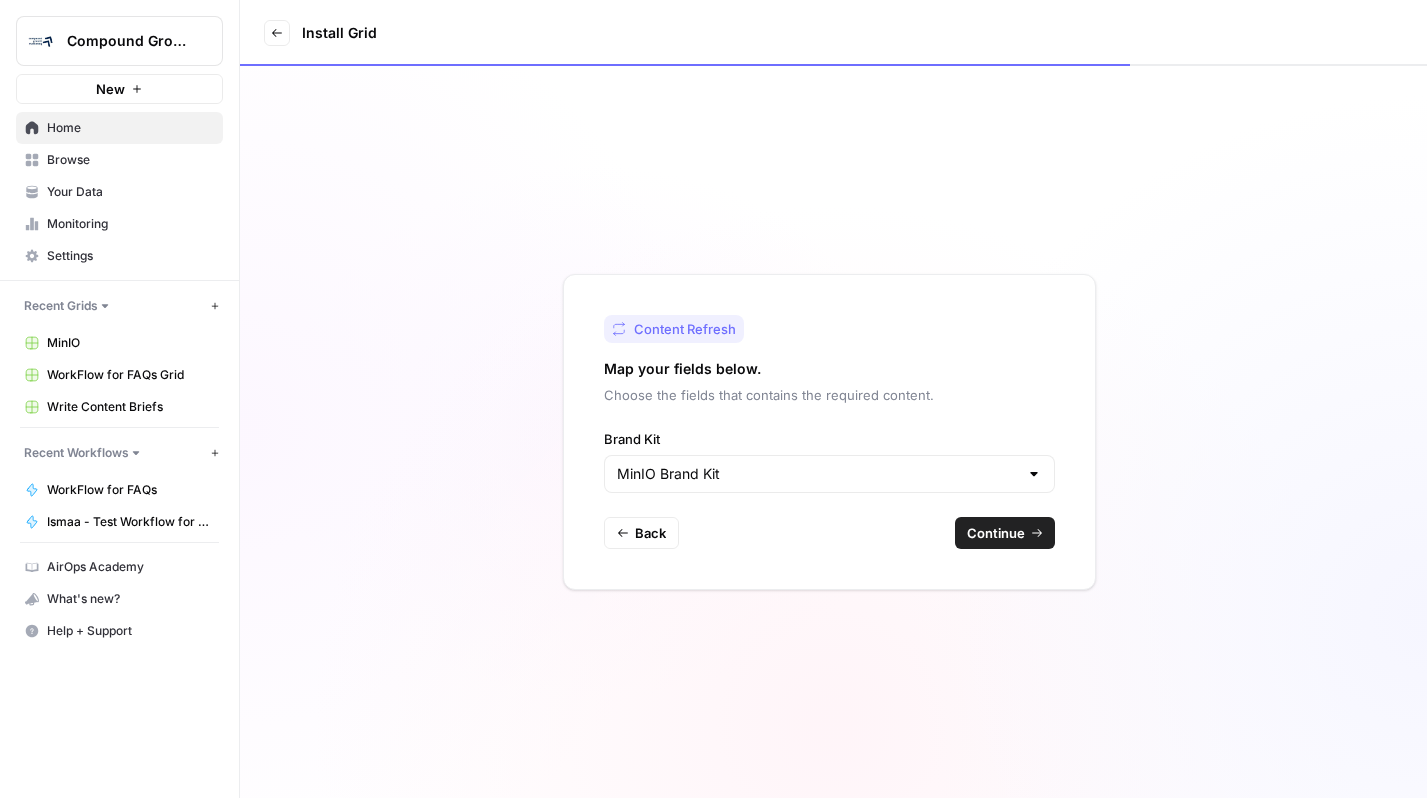 click on "Continue" at bounding box center [996, 533] 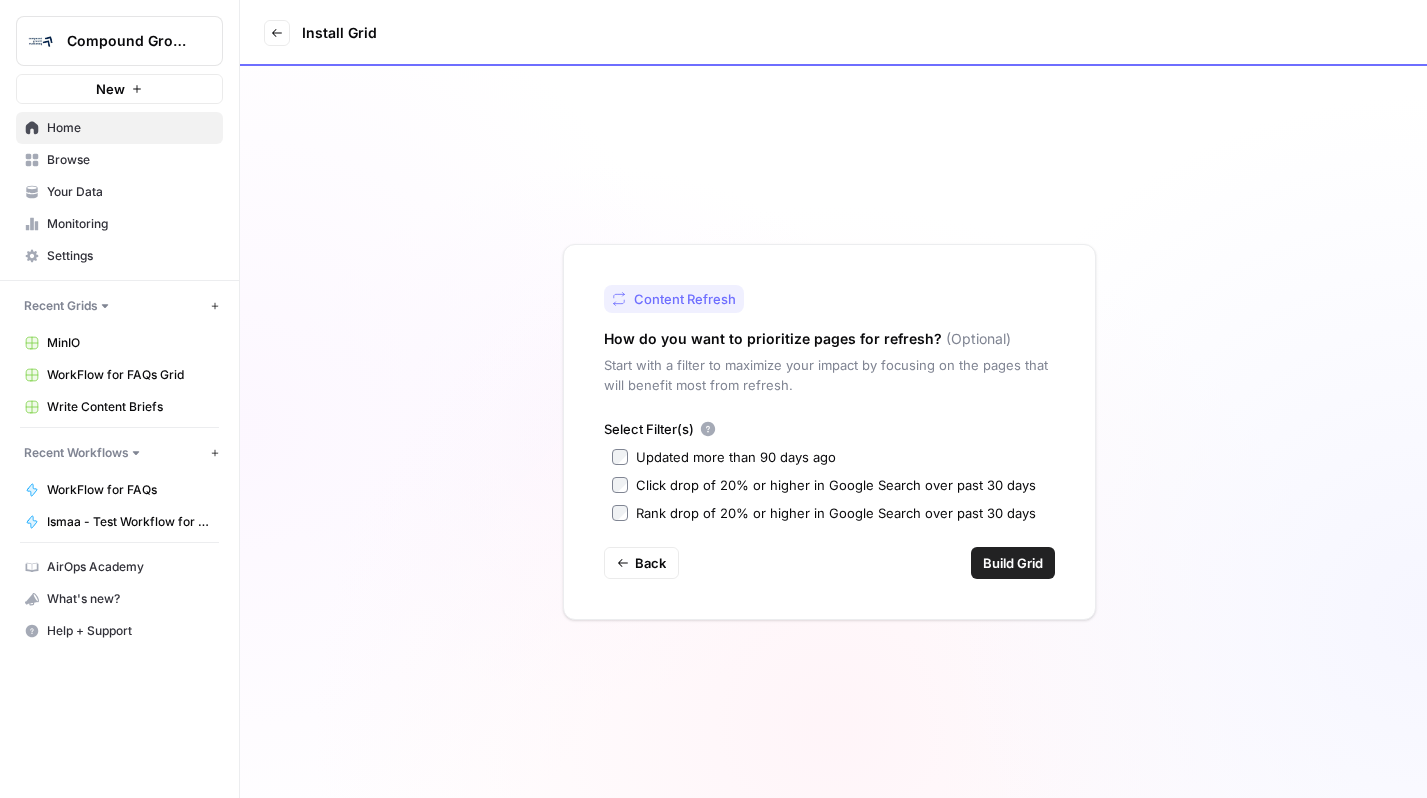 click on "Build Grid" at bounding box center (1013, 563) 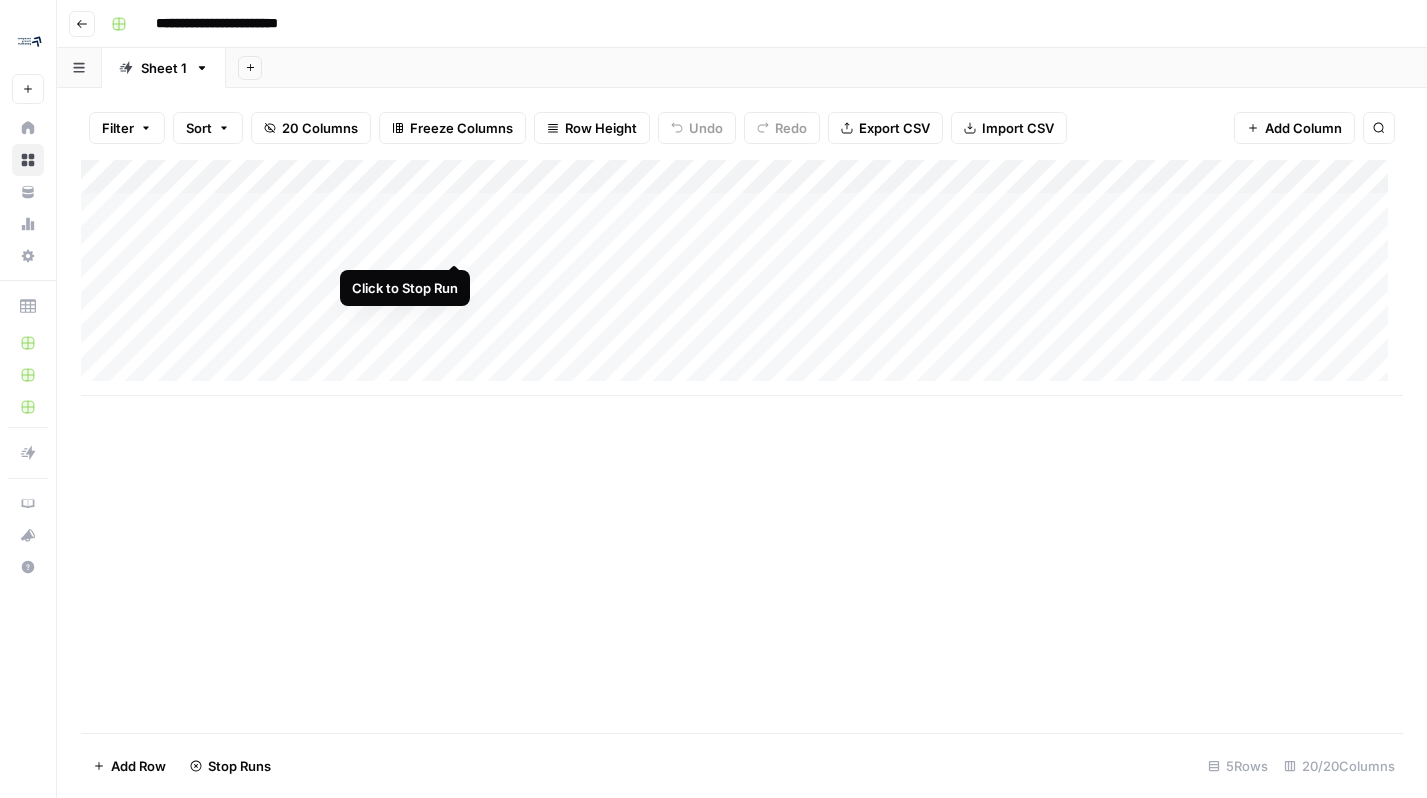click on "Add Column" at bounding box center (742, 278) 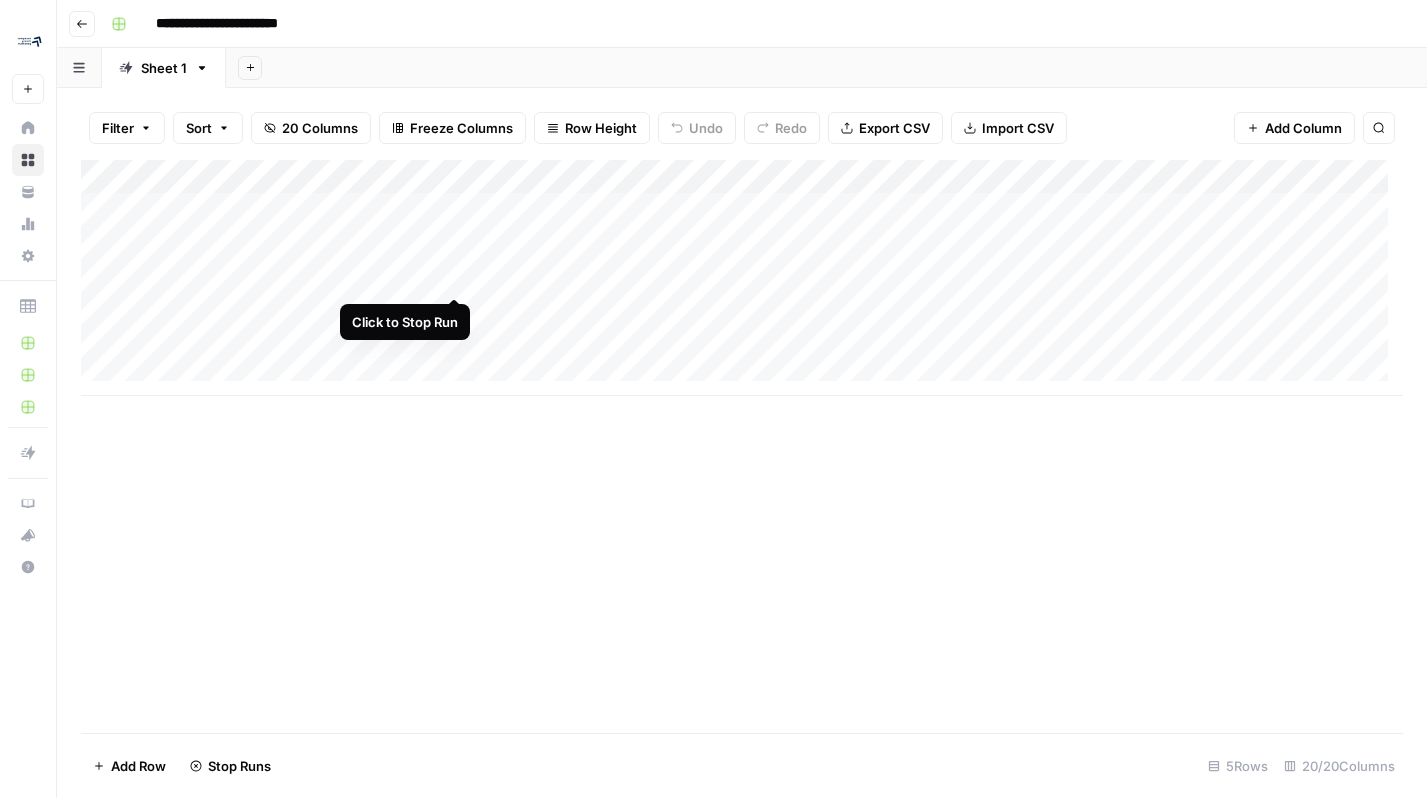 click on "Add Column" at bounding box center (742, 278) 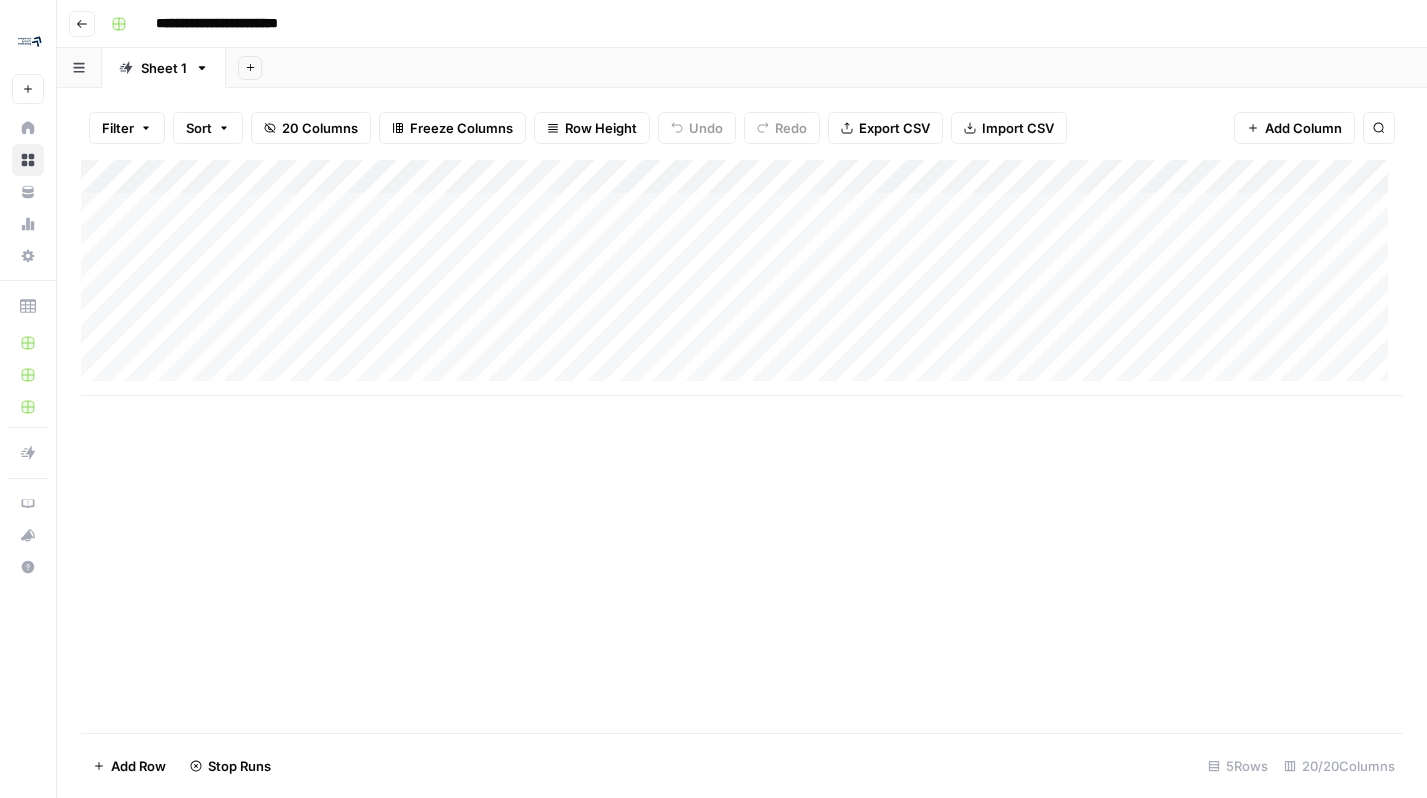 click on "Add Column" at bounding box center (742, 278) 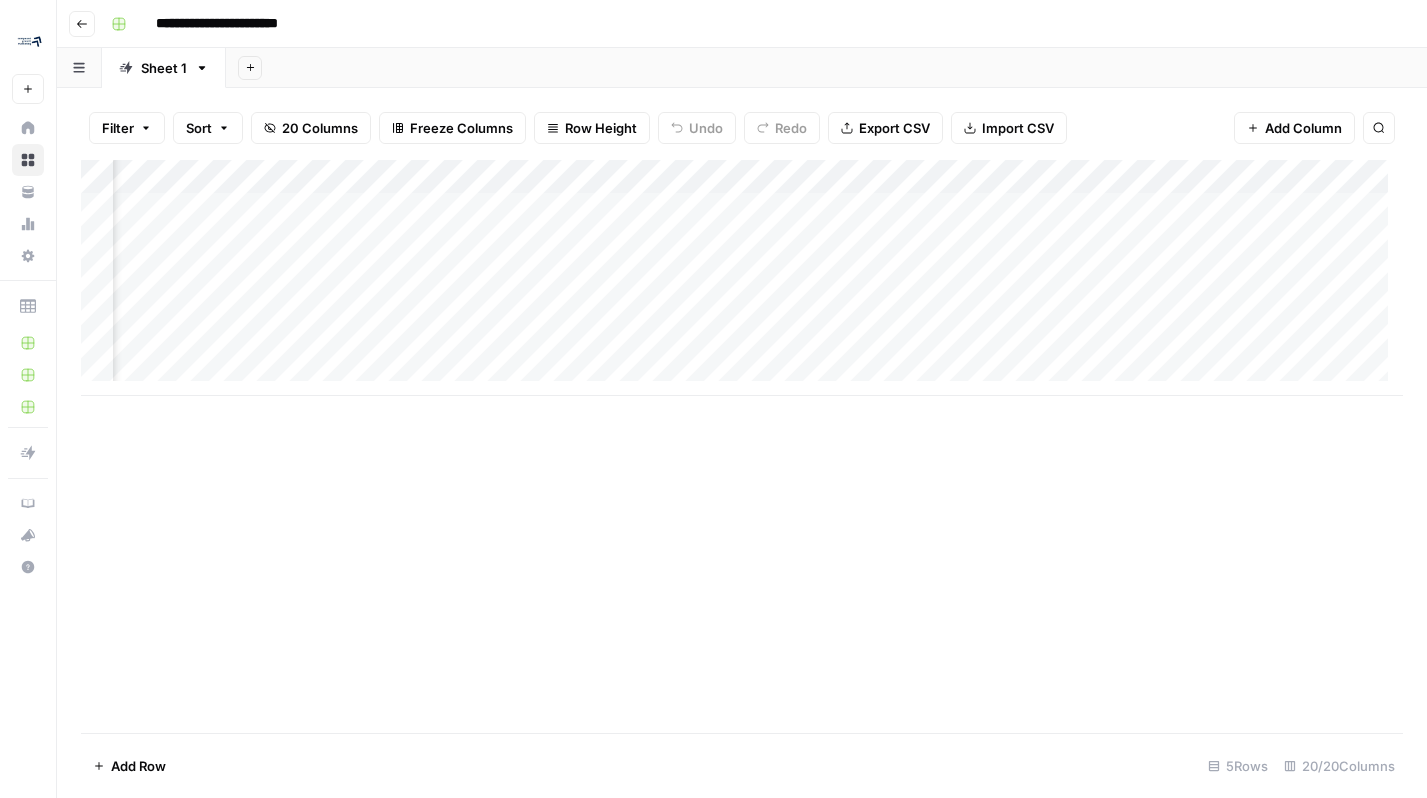 scroll, scrollTop: 0, scrollLeft: 610, axis: horizontal 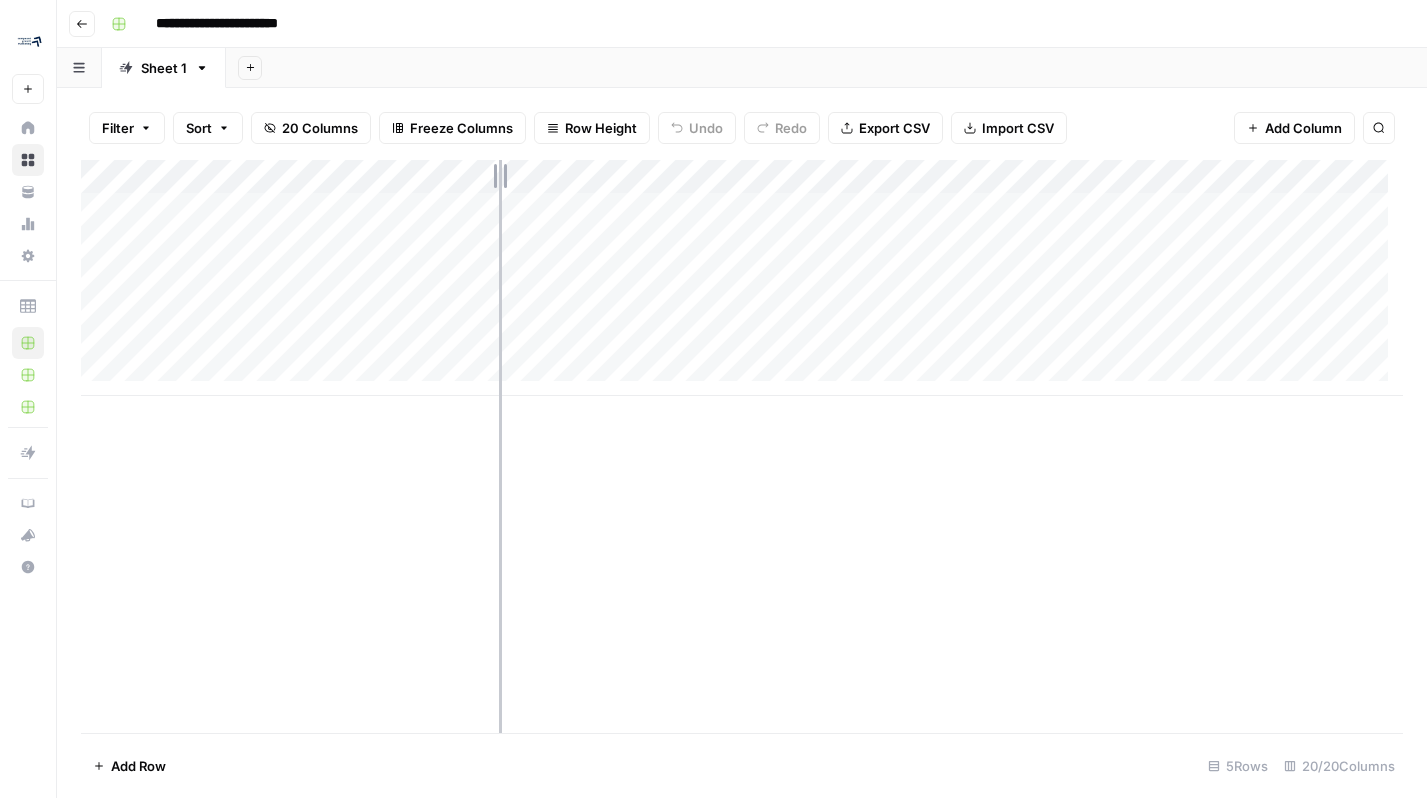 drag, startPoint x: 294, startPoint y: 180, endPoint x: 503, endPoint y: 182, distance: 209.00957 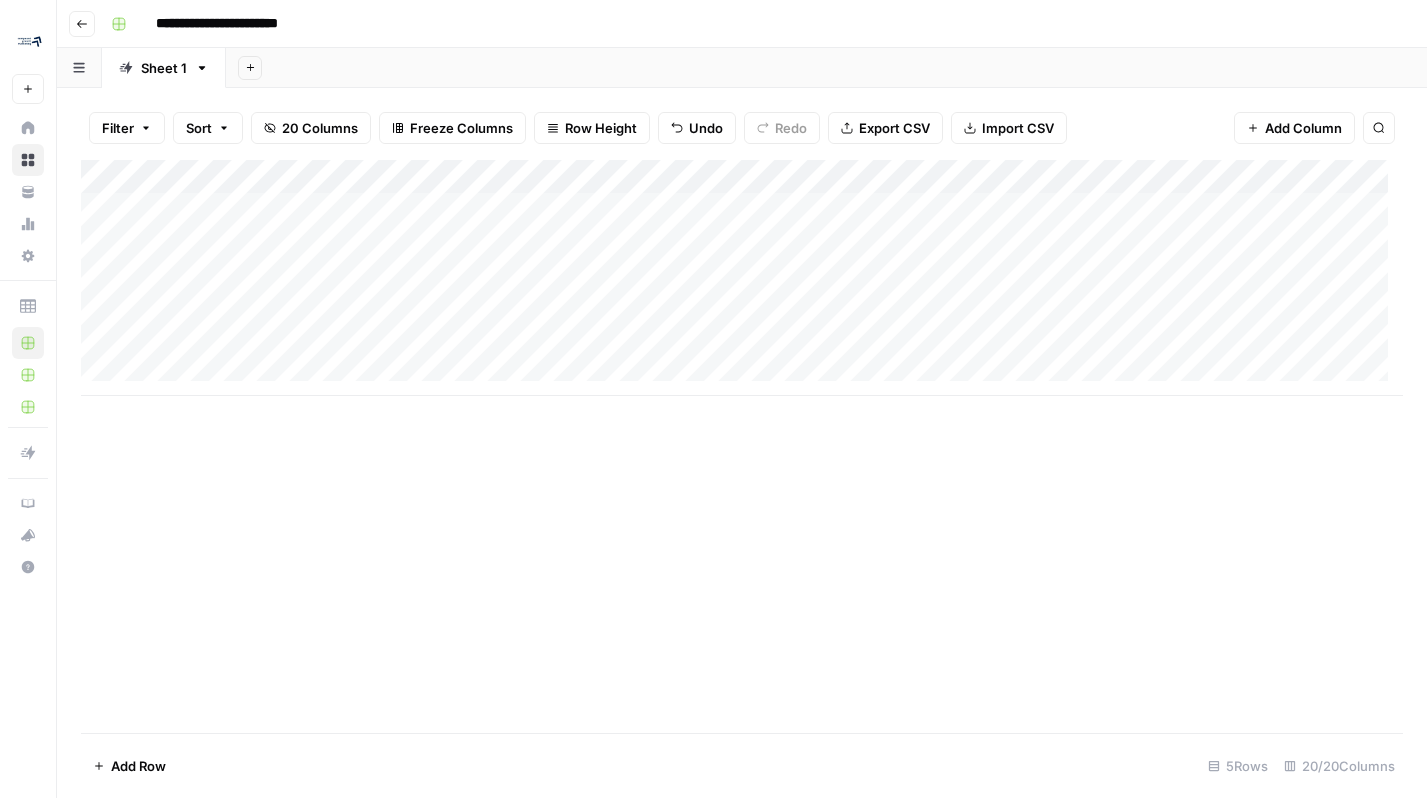 click on "Add Column" at bounding box center (742, 278) 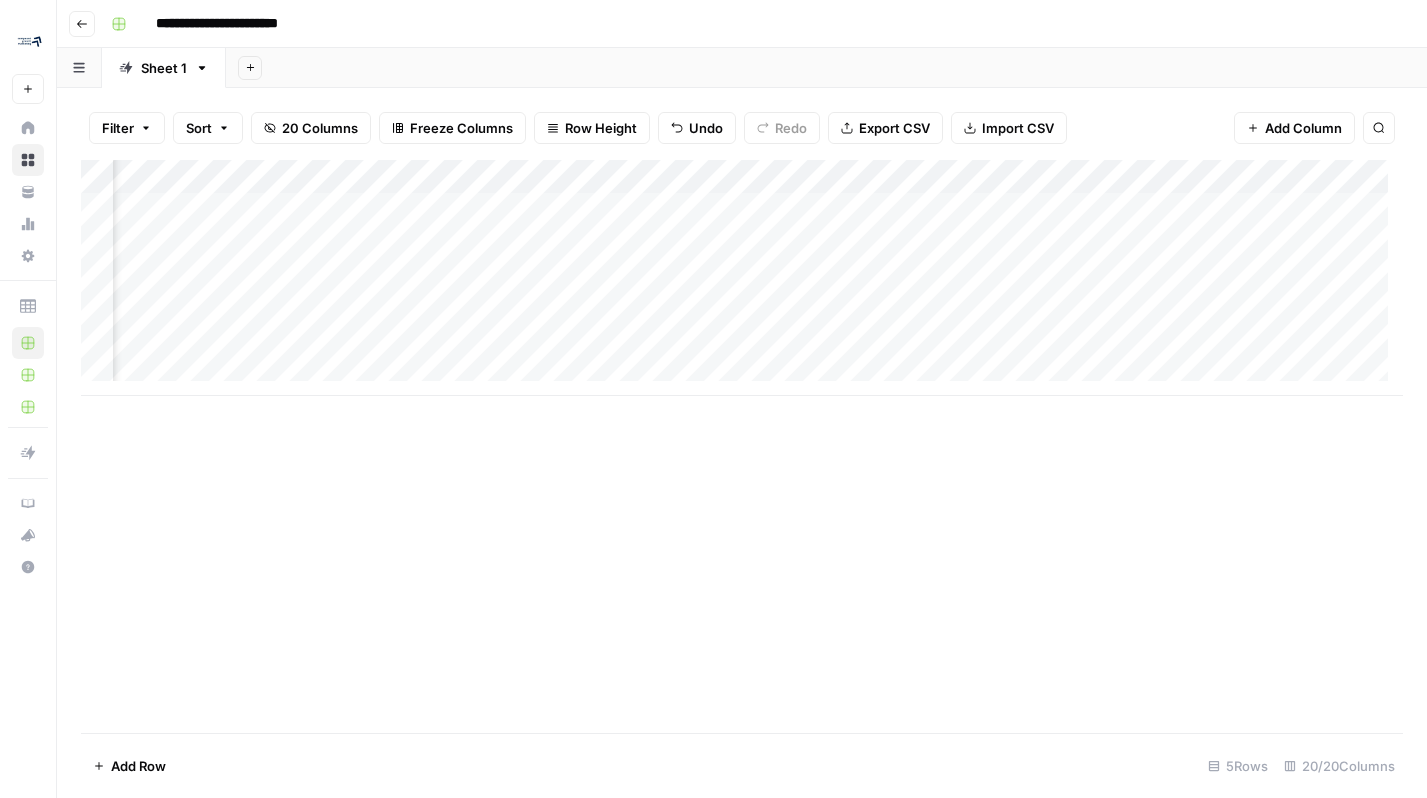 scroll, scrollTop: 0, scrollLeft: 196, axis: horizontal 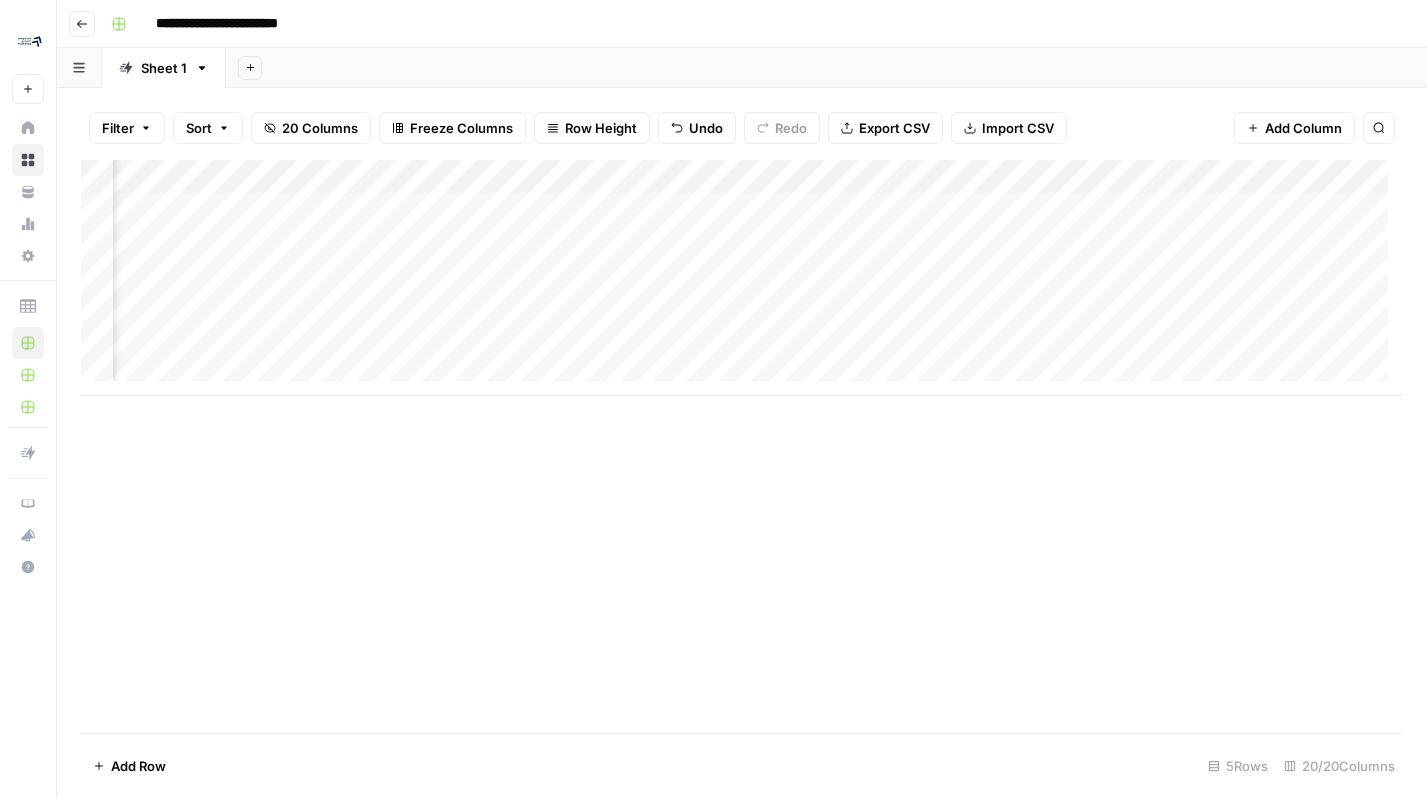click on "Add Column" at bounding box center (742, 278) 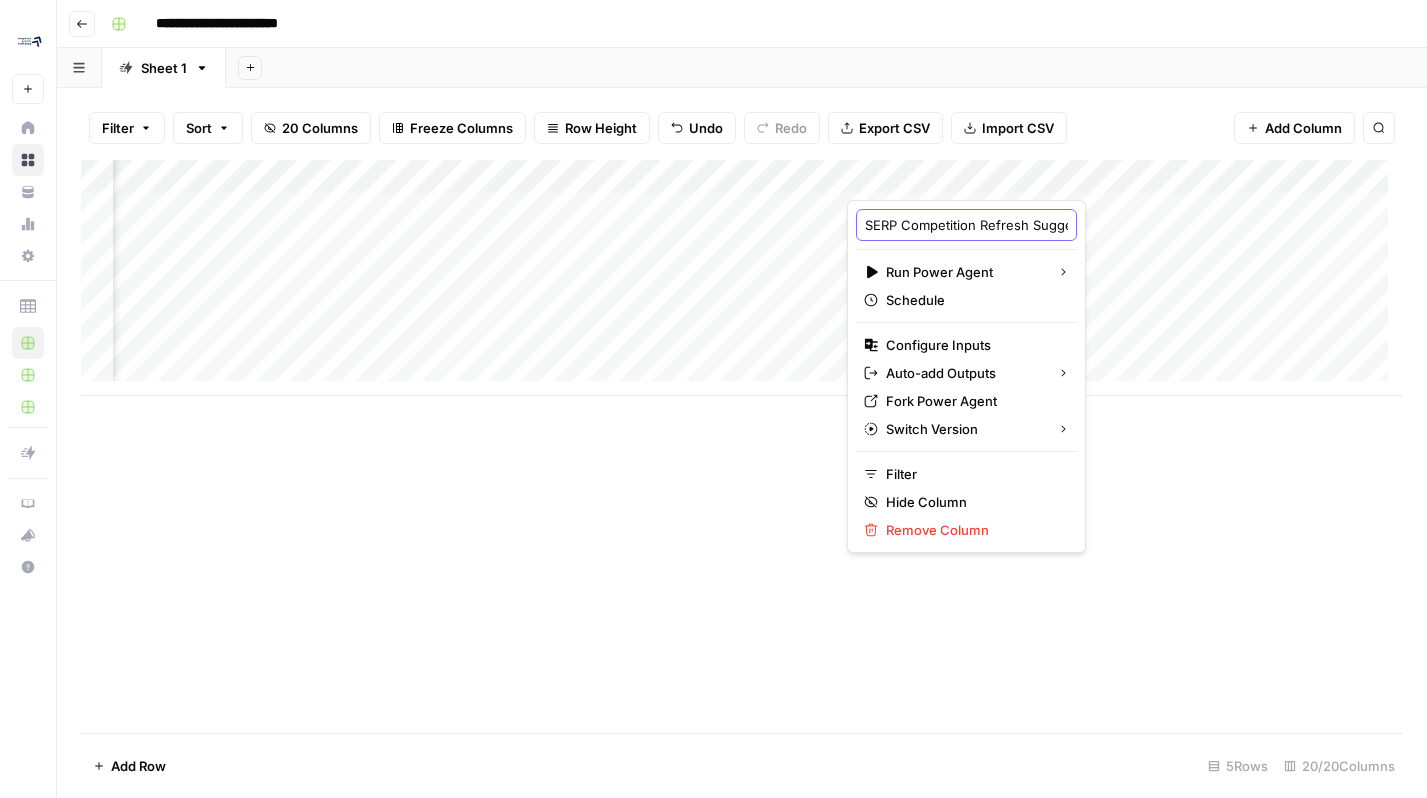 click on "SERP Competition Refresh Suggestions" at bounding box center [966, 225] 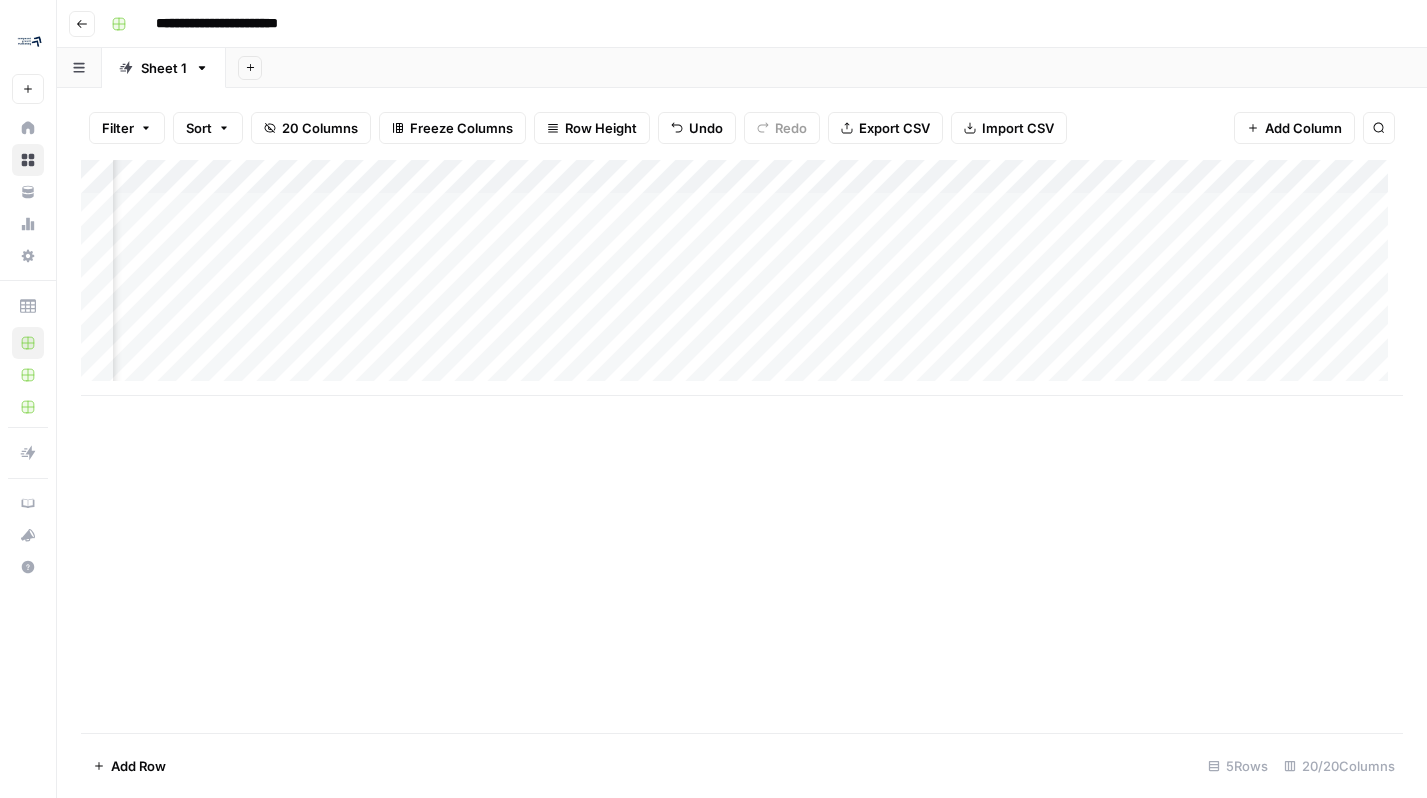 click on "Add Column" at bounding box center [742, 278] 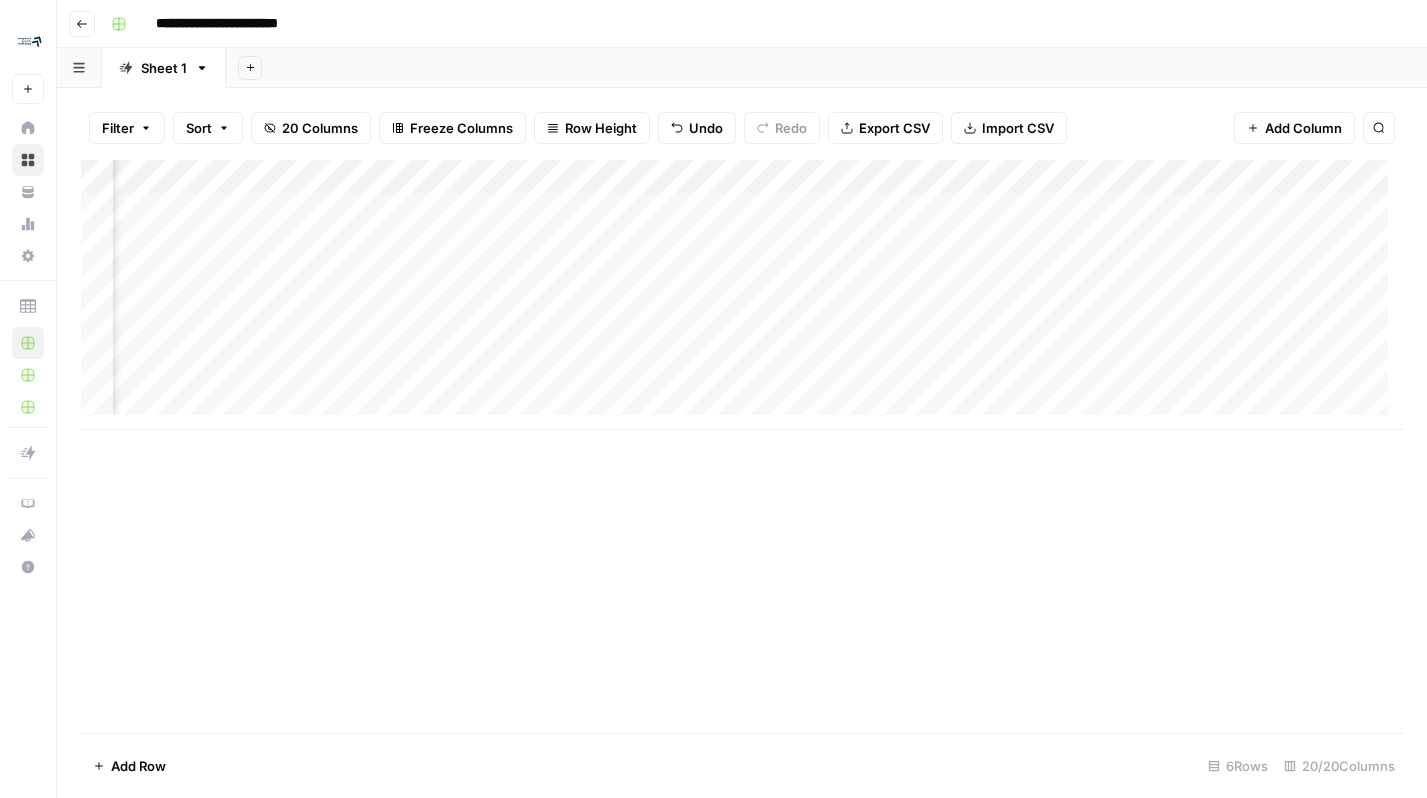 scroll, scrollTop: 0, scrollLeft: 0, axis: both 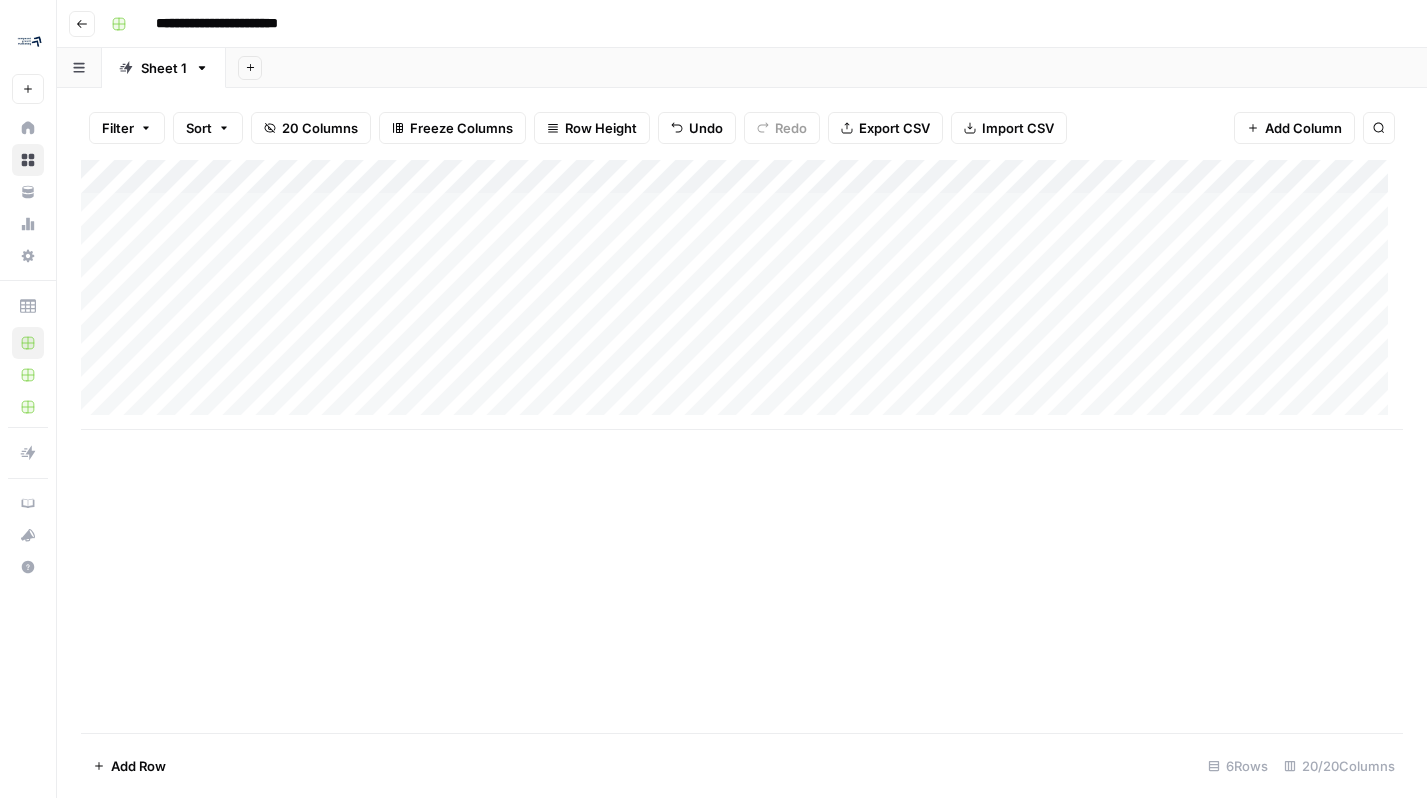 click on "Add Column" at bounding box center (742, 295) 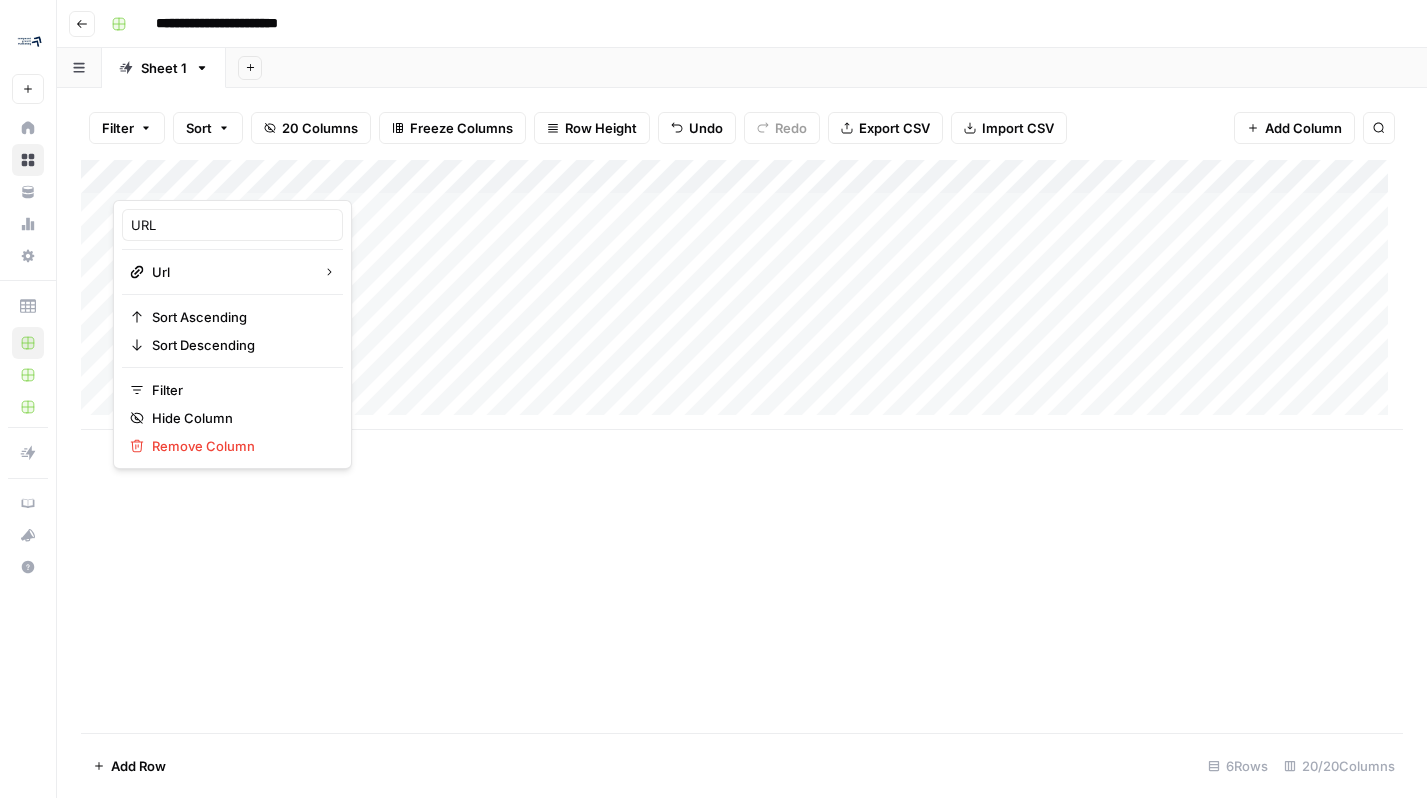 click on "Add Column" at bounding box center (742, 295) 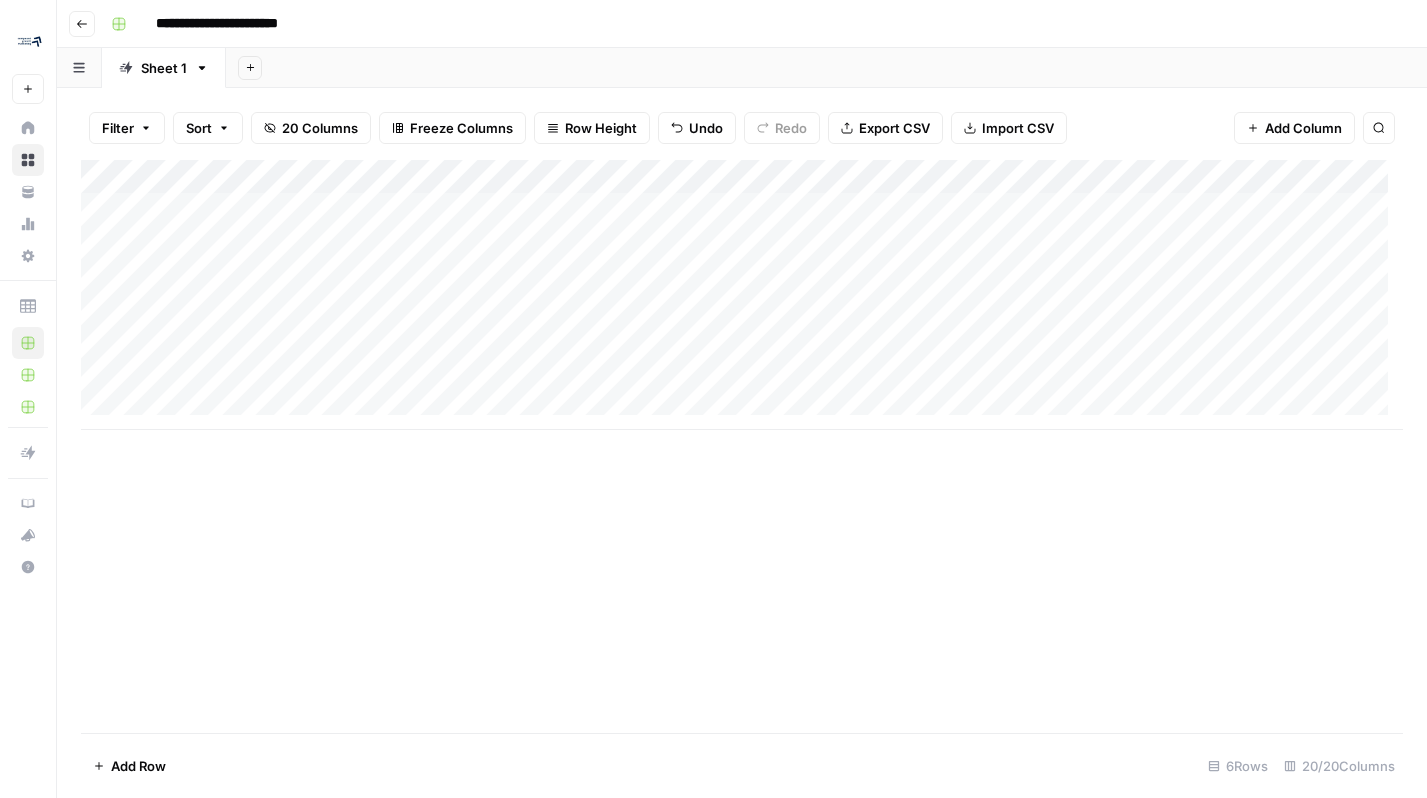 click on "Add Column" at bounding box center [742, 295] 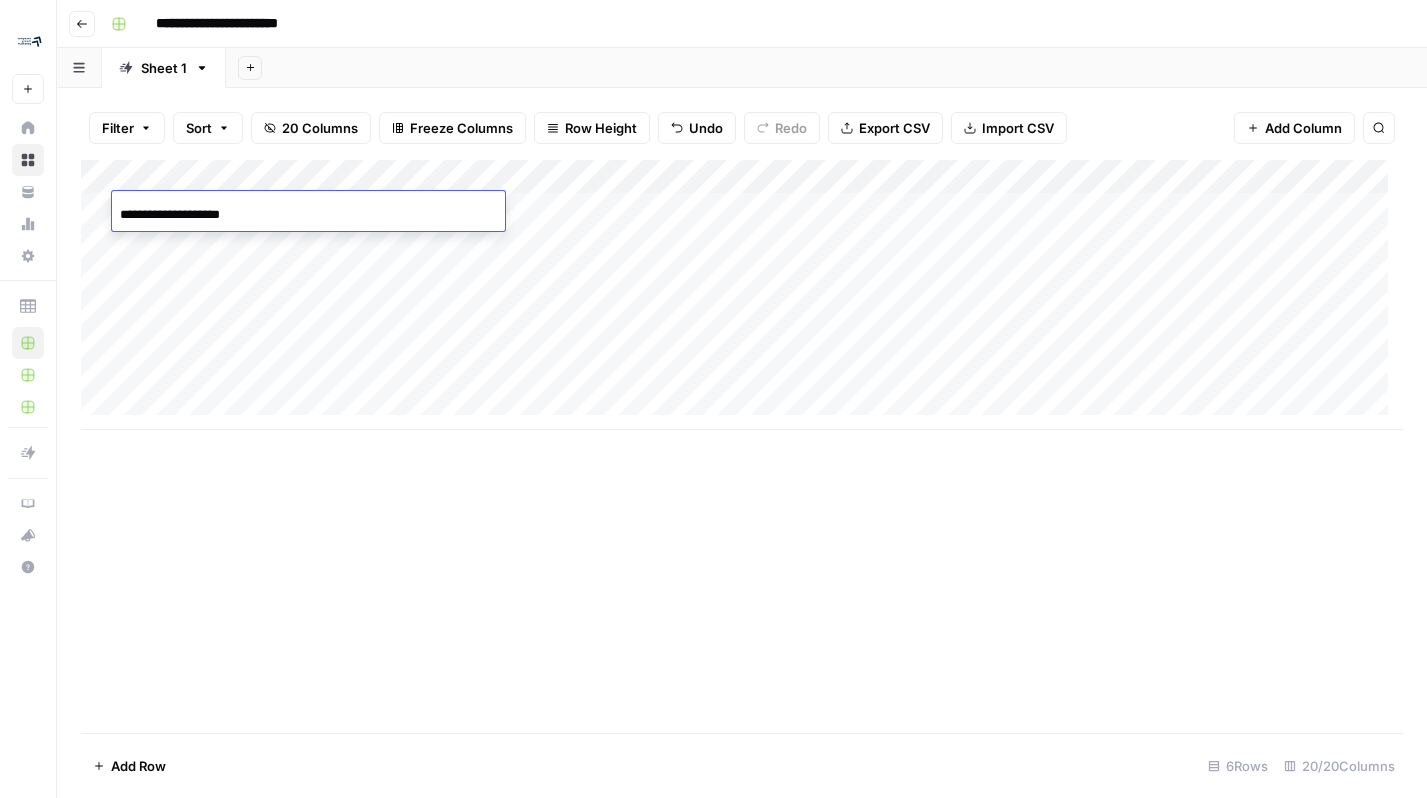click on "**********" at bounding box center [280, 215] 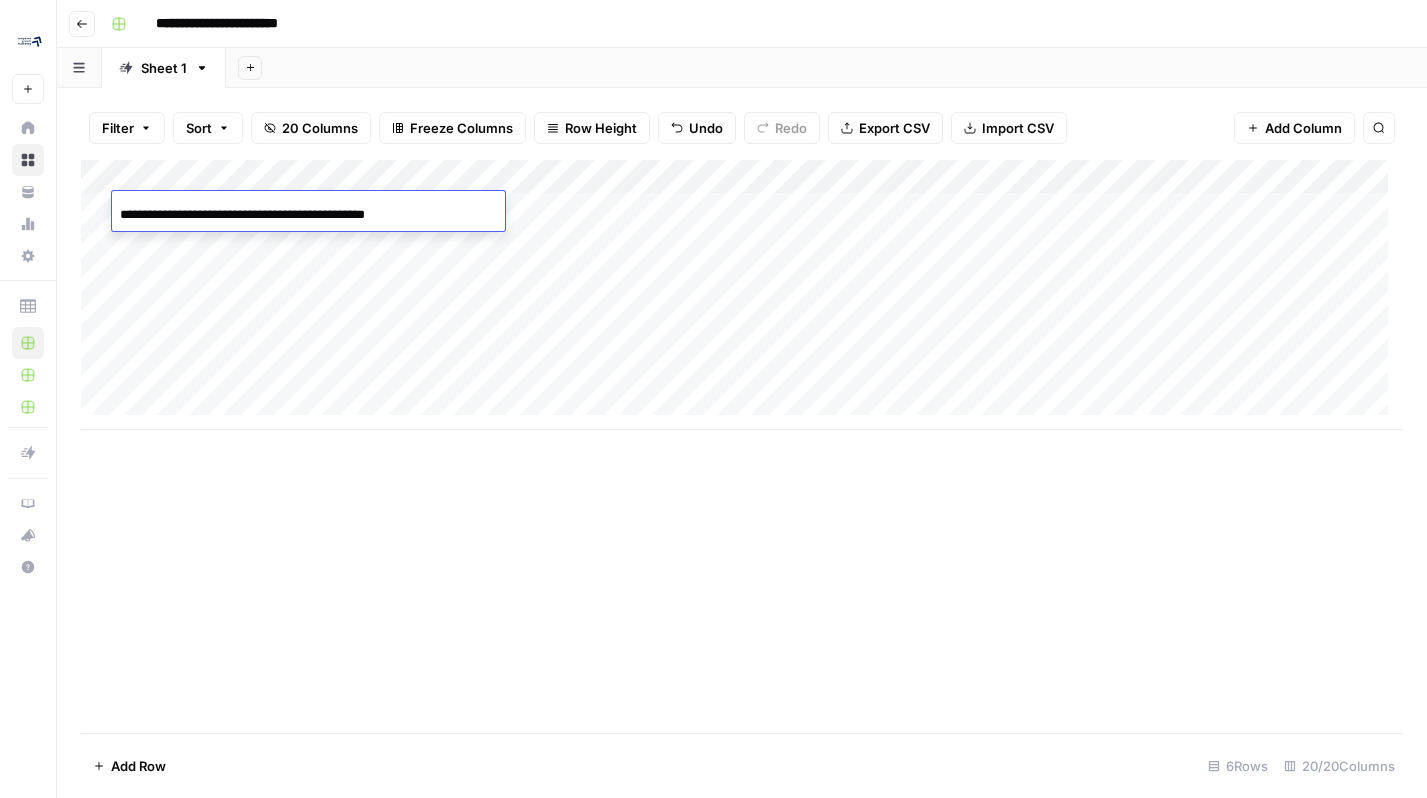 click on "Add Column" at bounding box center (742, 295) 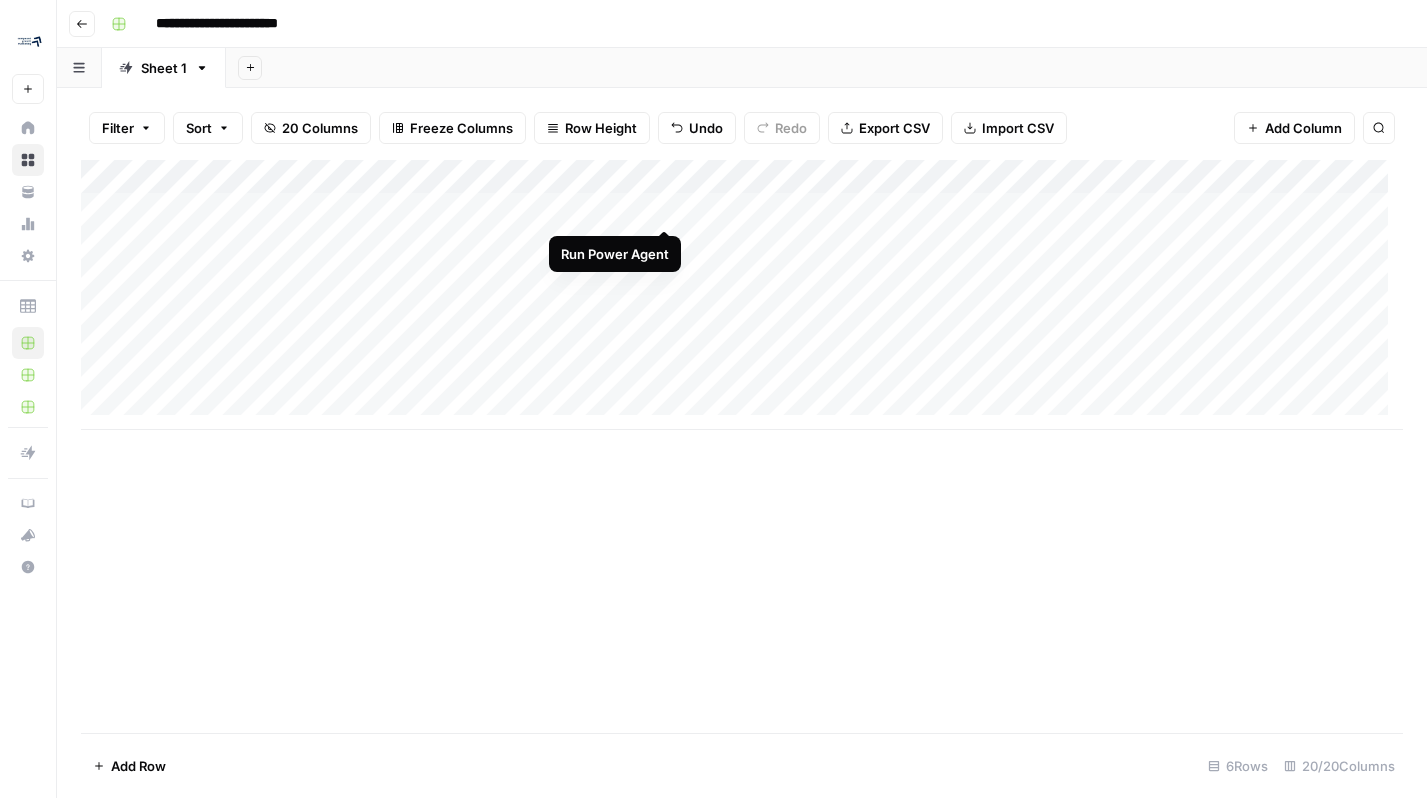 click on "Add Column" at bounding box center (742, 295) 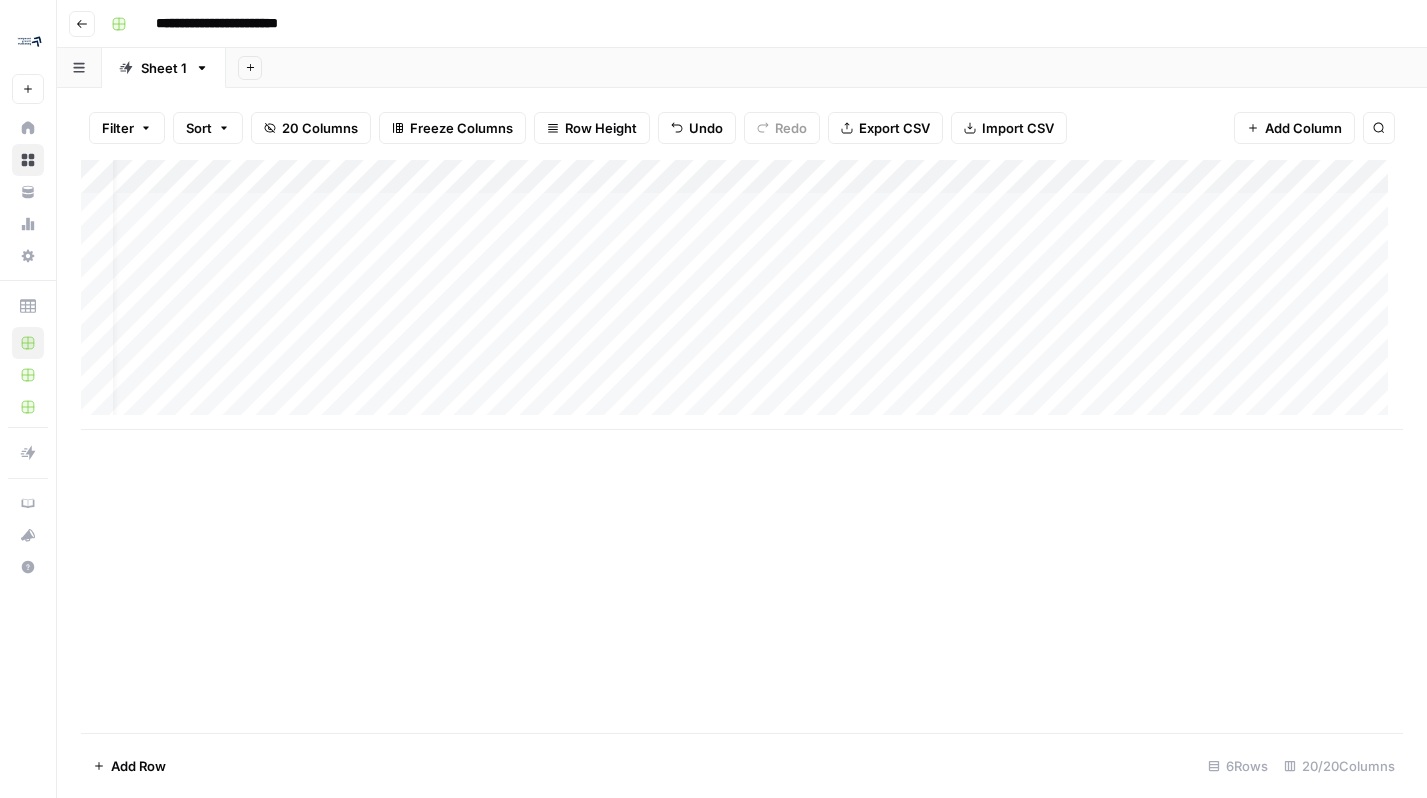 scroll, scrollTop: 0, scrollLeft: 0, axis: both 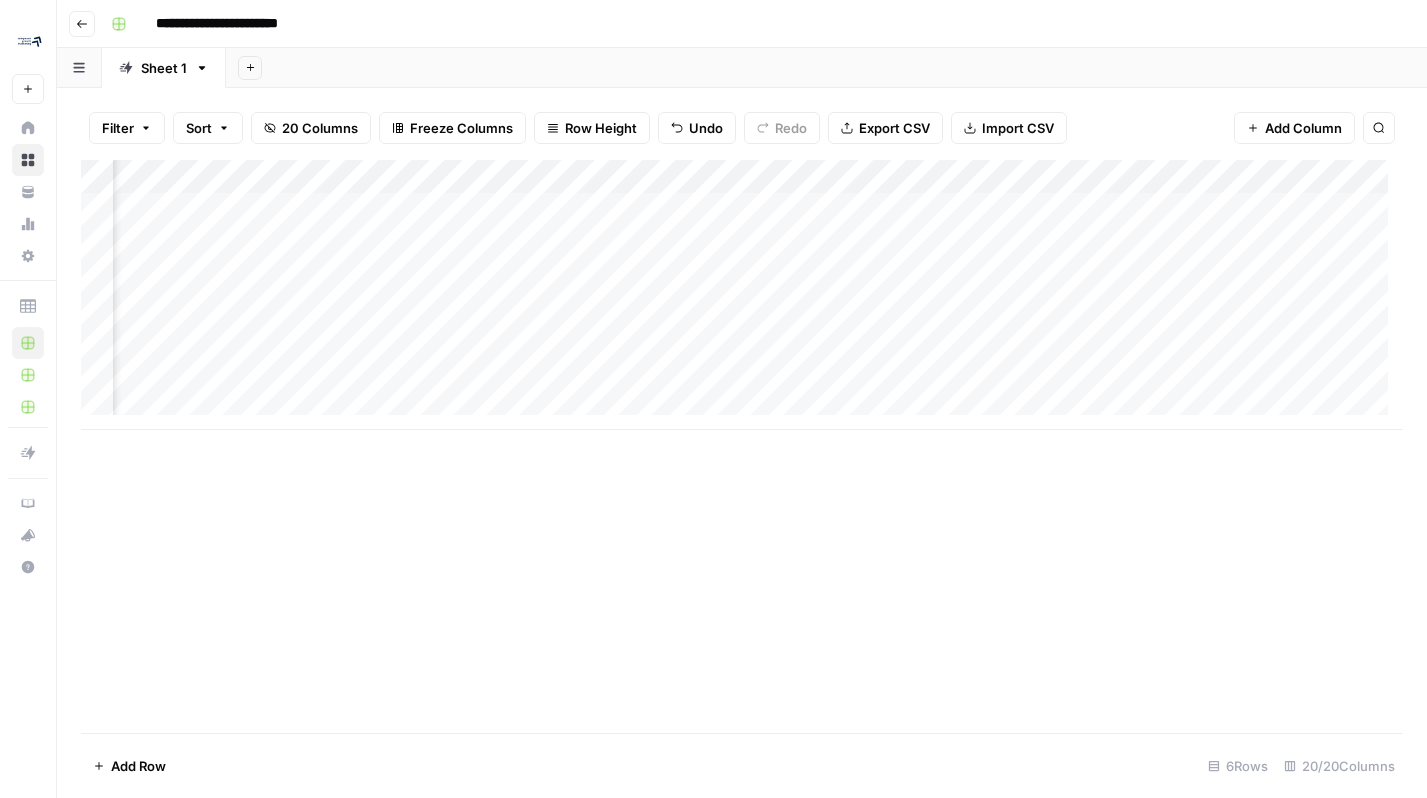 click on "Add Column" at bounding box center [742, 295] 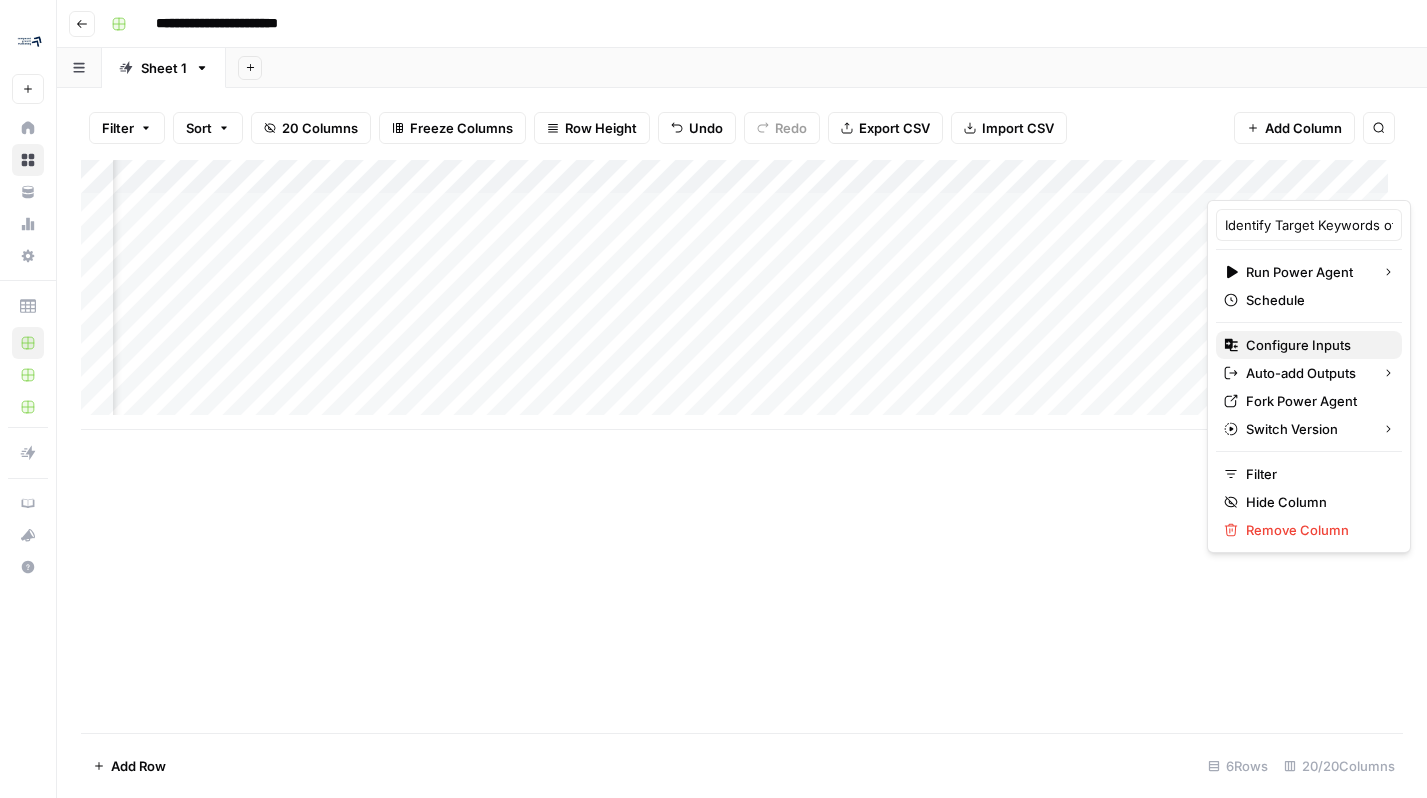 click on "Configure Inputs" at bounding box center [1309, 345] 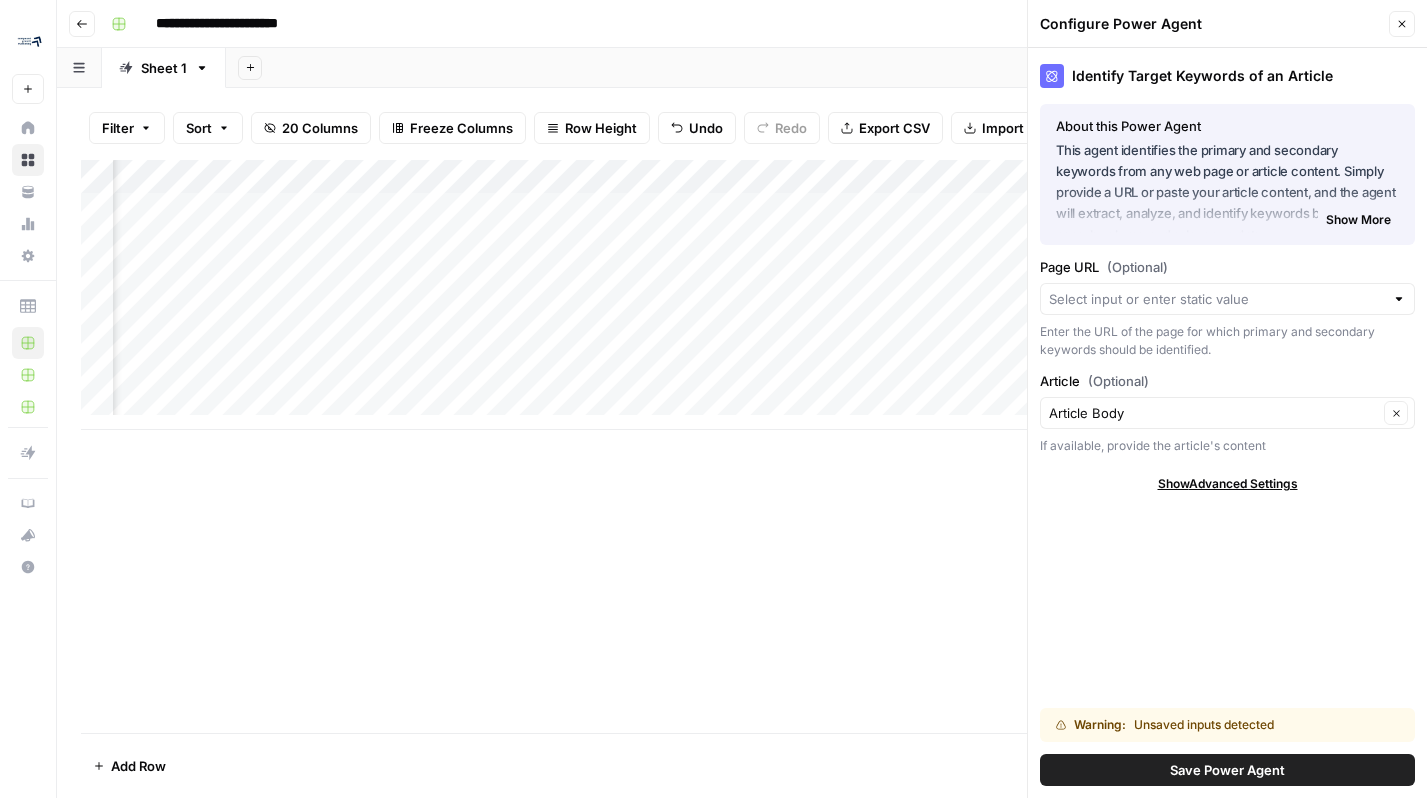 click on "Close" at bounding box center (1402, 24) 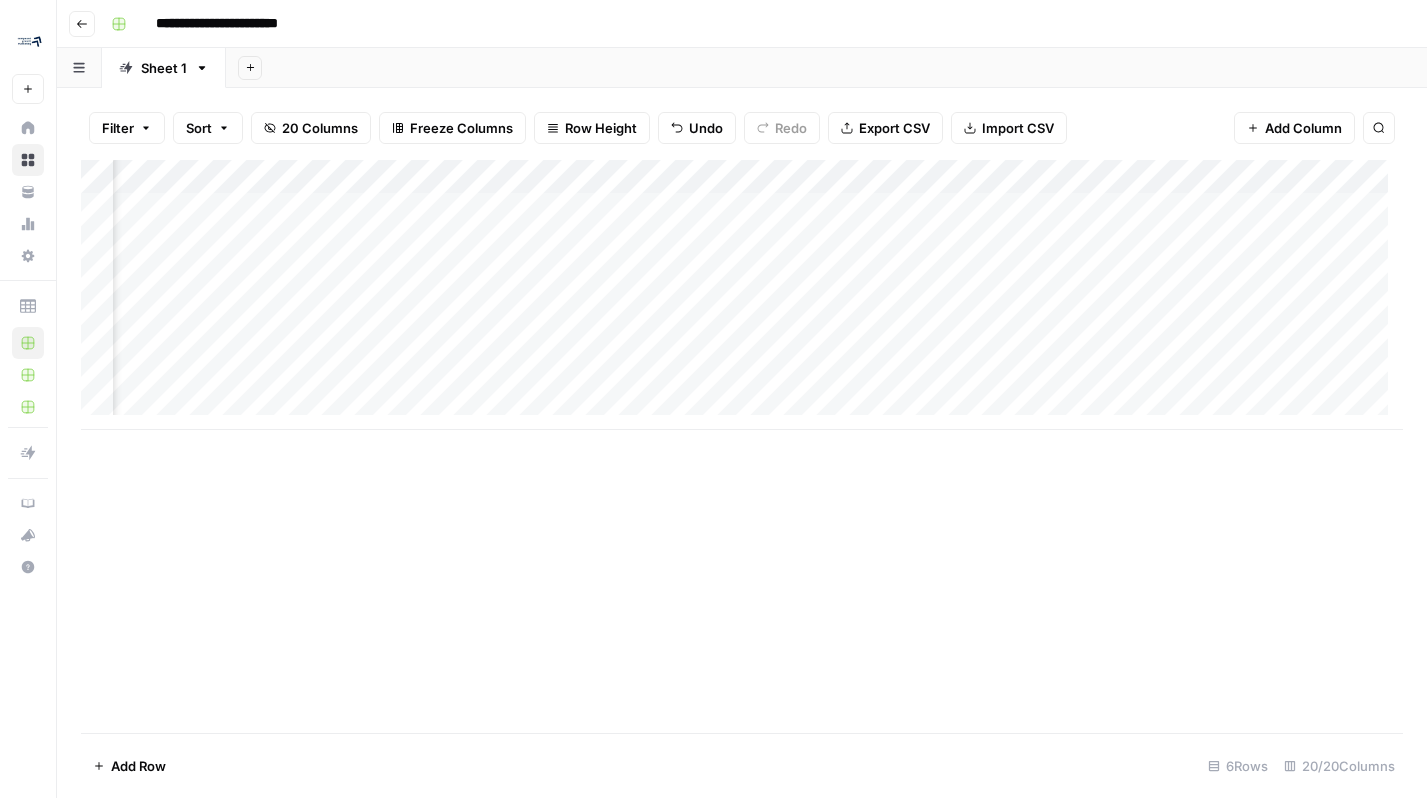 click on "Add Column" at bounding box center [742, 295] 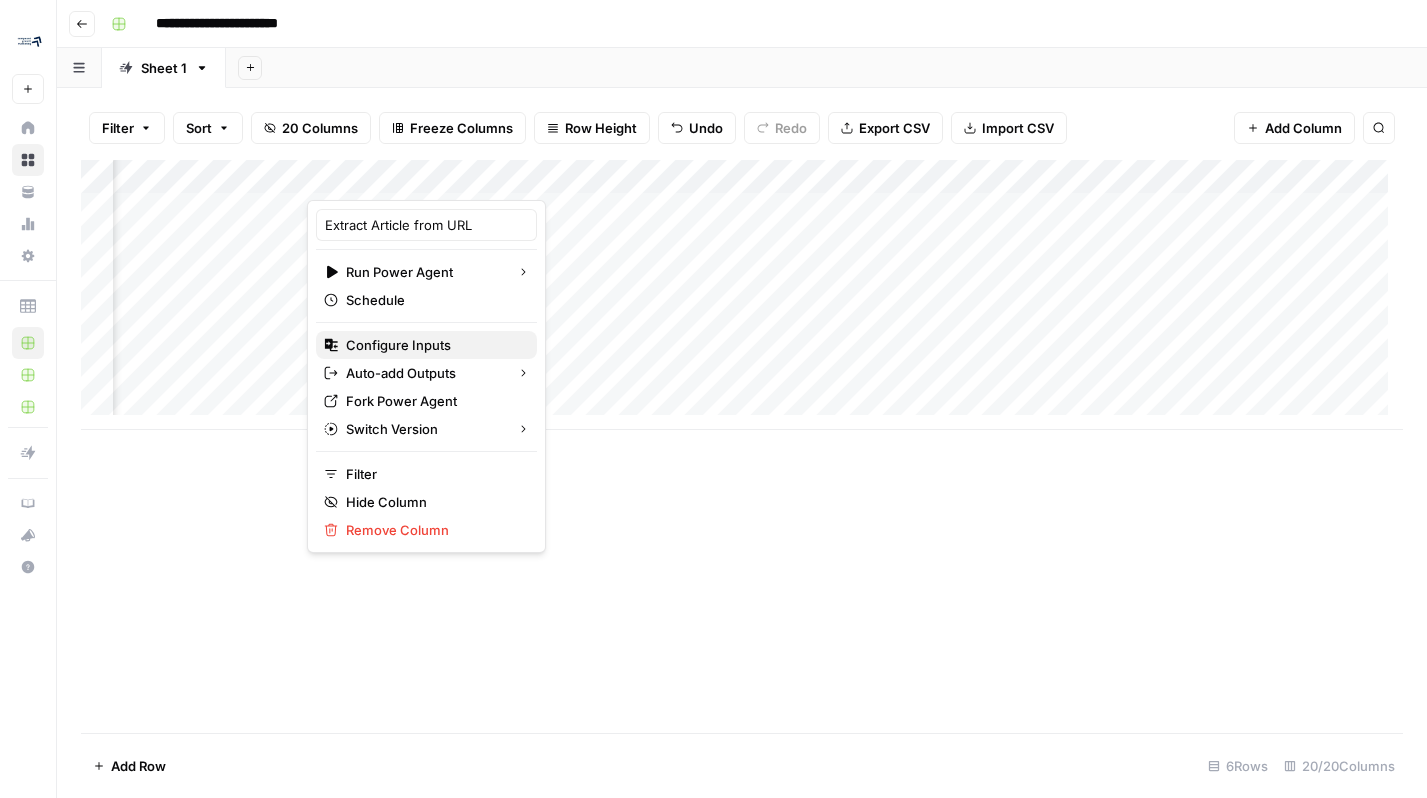 click on "Configure Inputs" at bounding box center [433, 345] 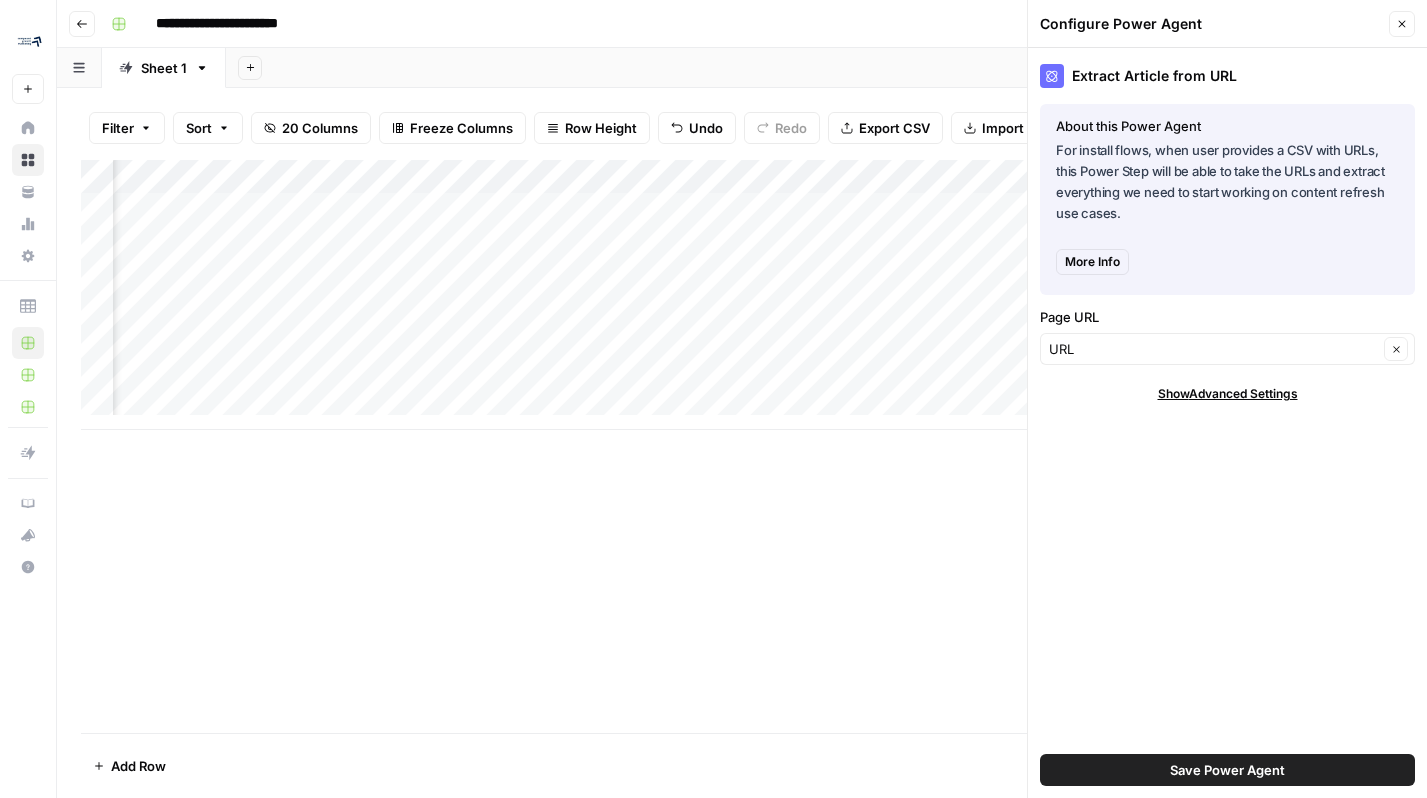 click on "Save Power Agent" at bounding box center [1227, 770] 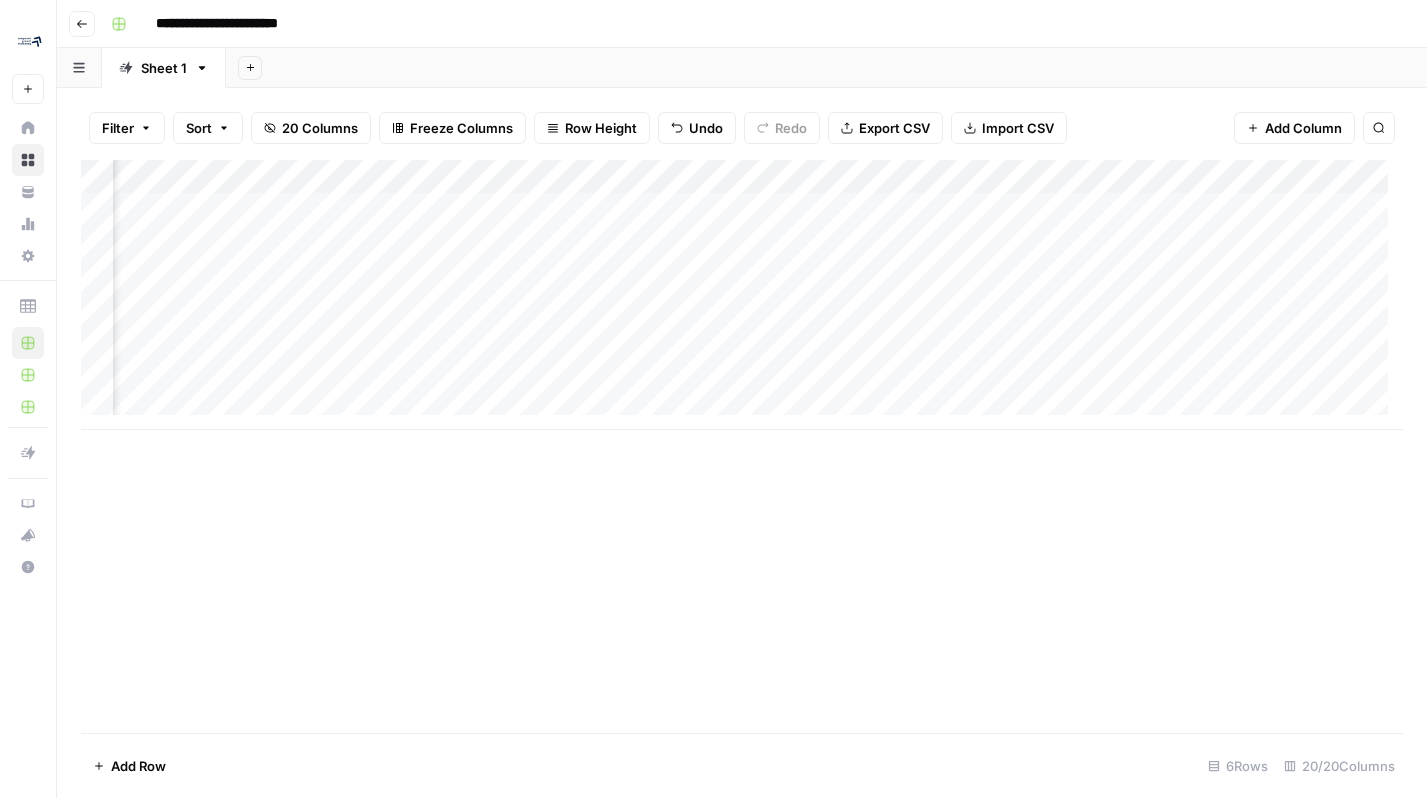 click on "Add Column" at bounding box center [742, 295] 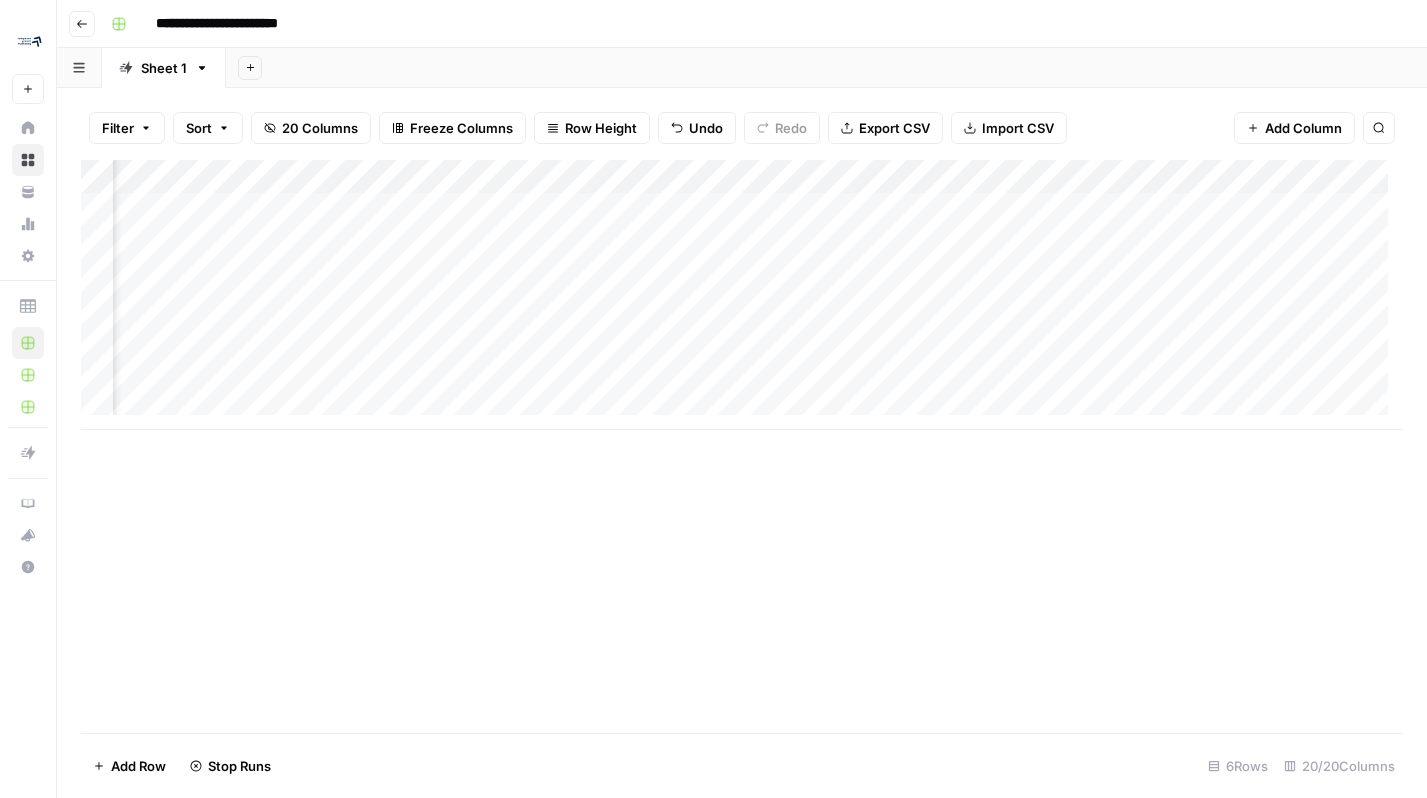scroll, scrollTop: 0, scrollLeft: 720, axis: horizontal 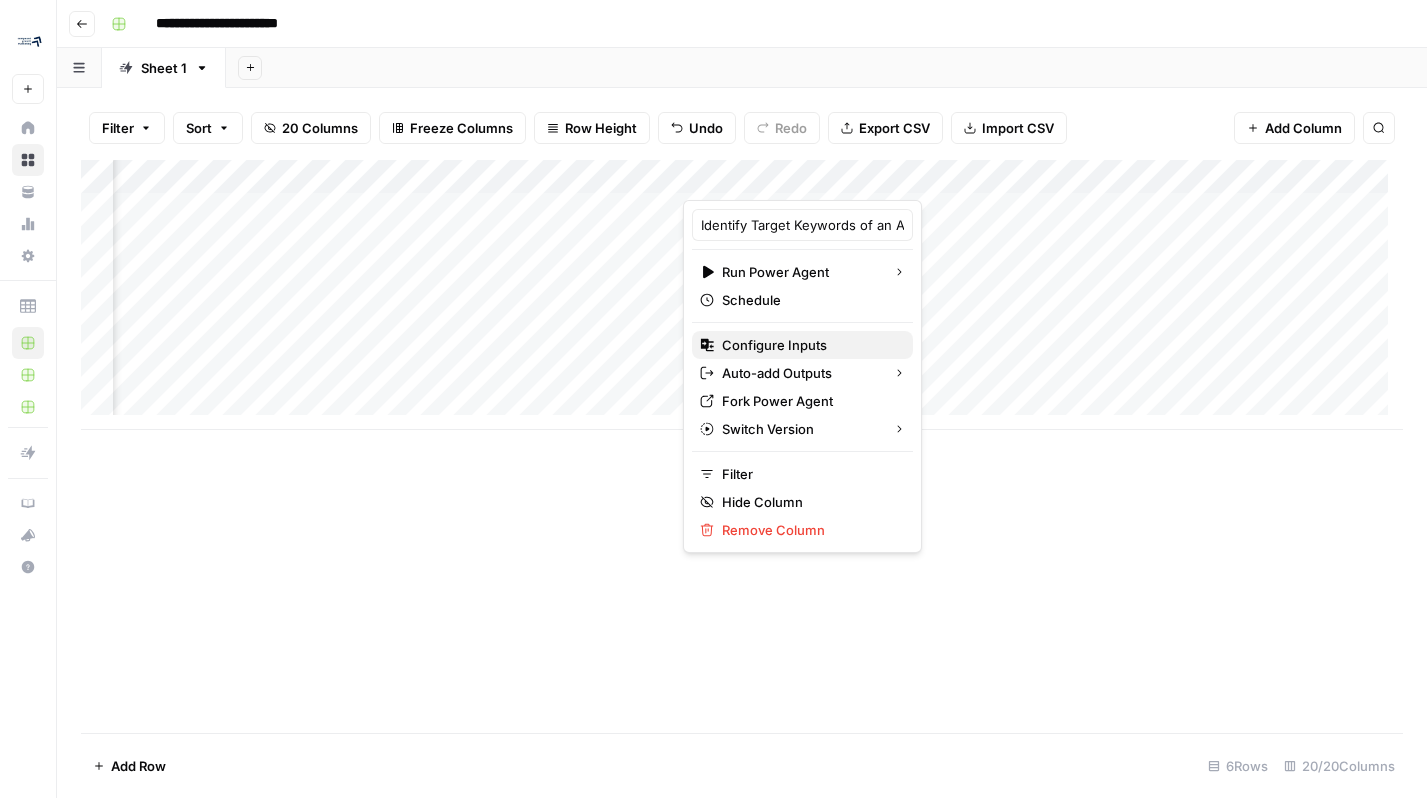 click on "Configure Inputs" at bounding box center (809, 345) 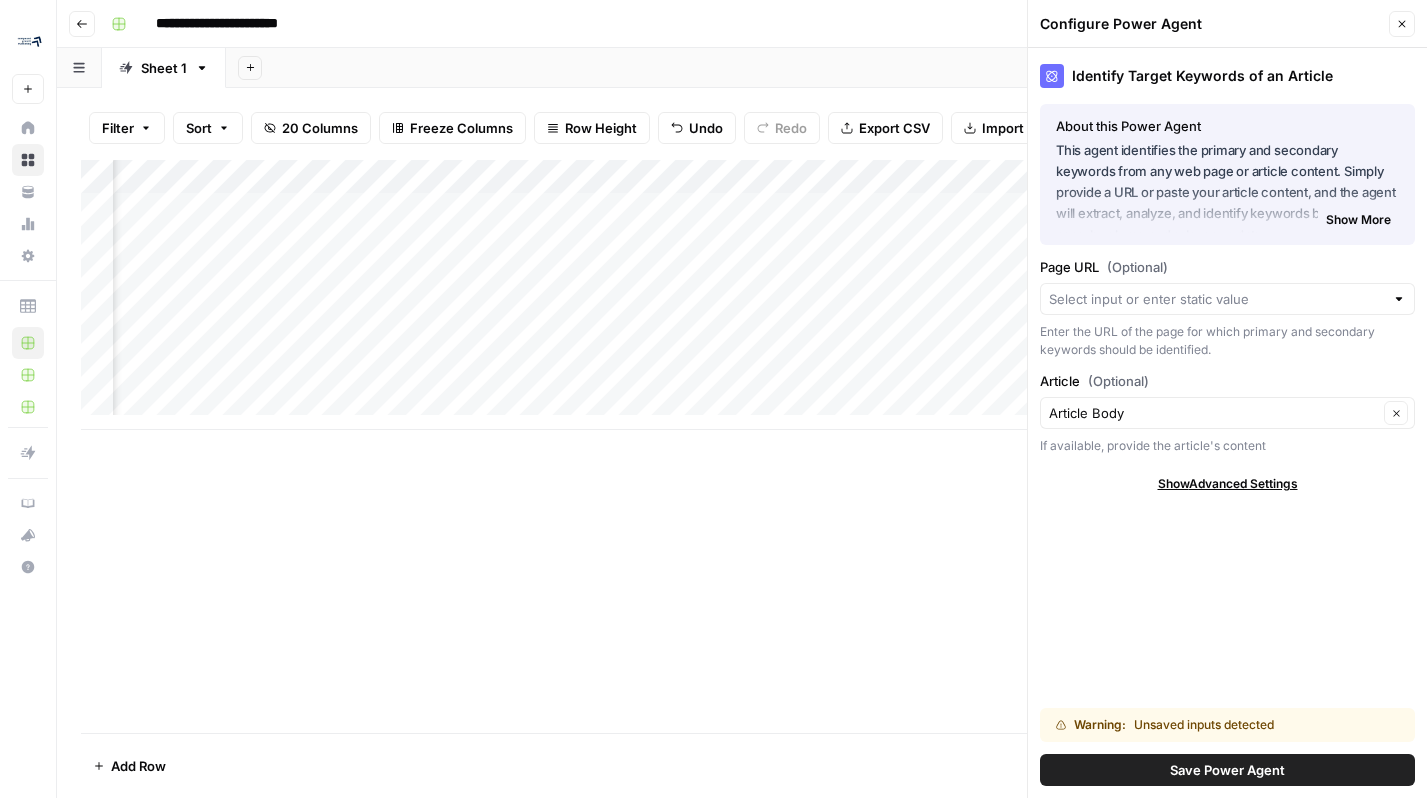 click on "Show  Advanced Settings" at bounding box center [1228, 484] 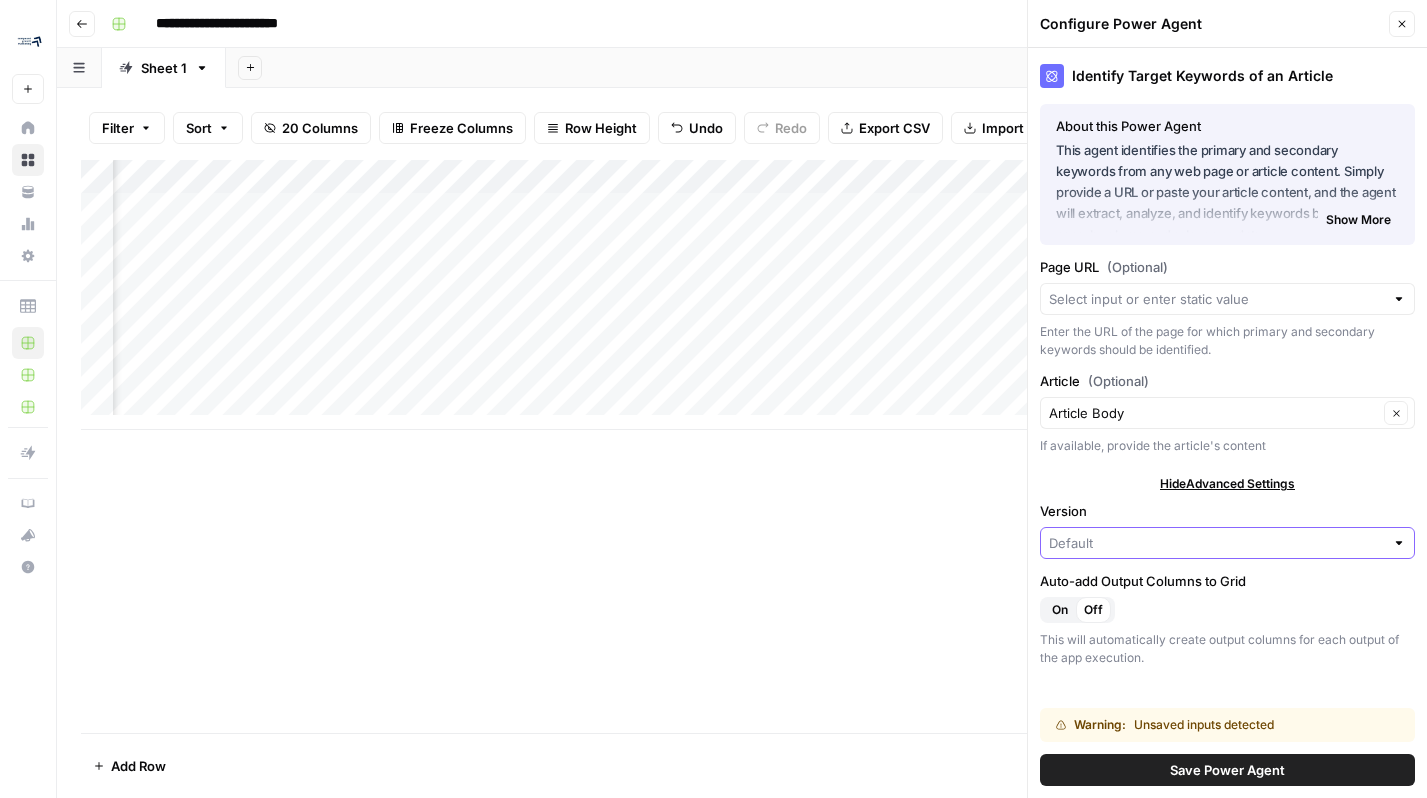 click on "Version" at bounding box center (1216, 543) 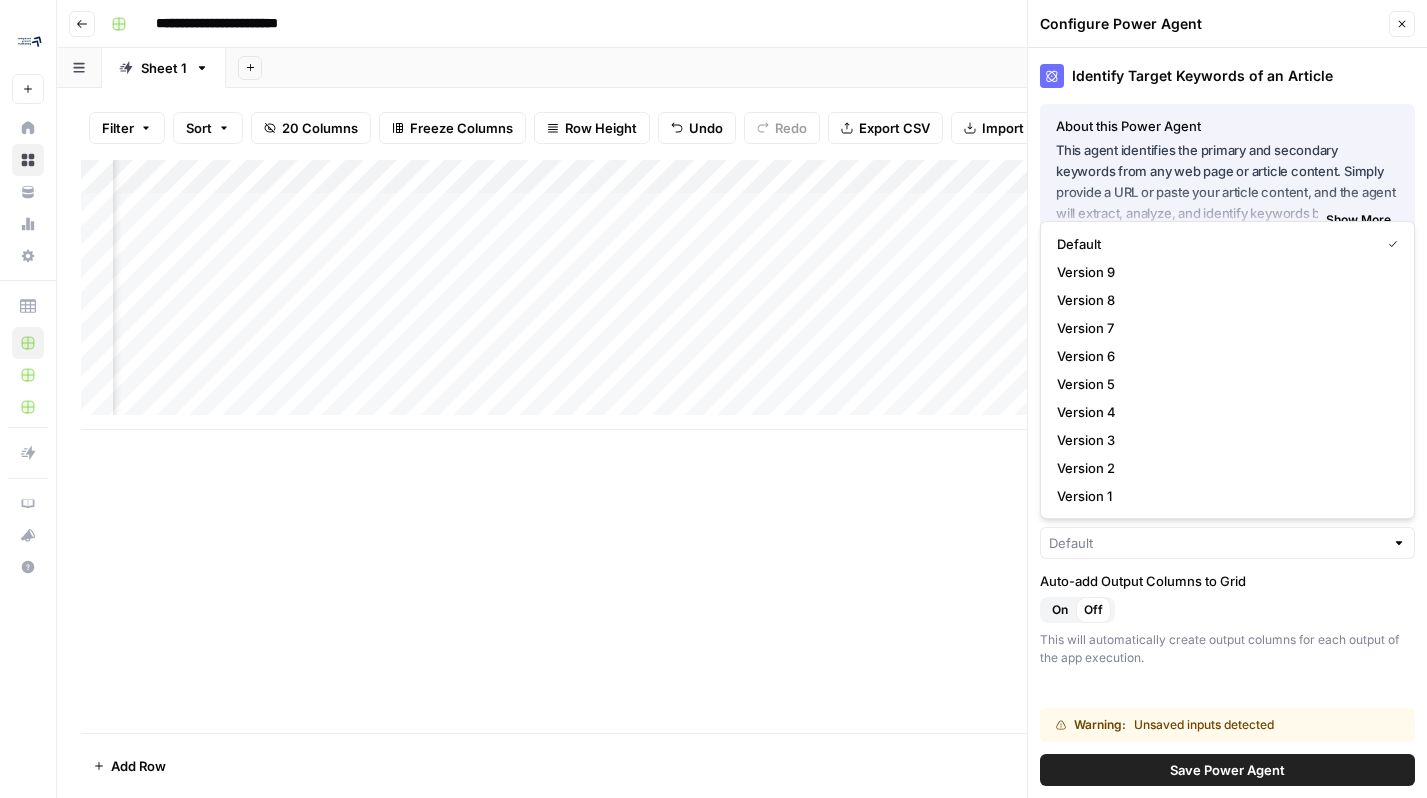 type on "Default" 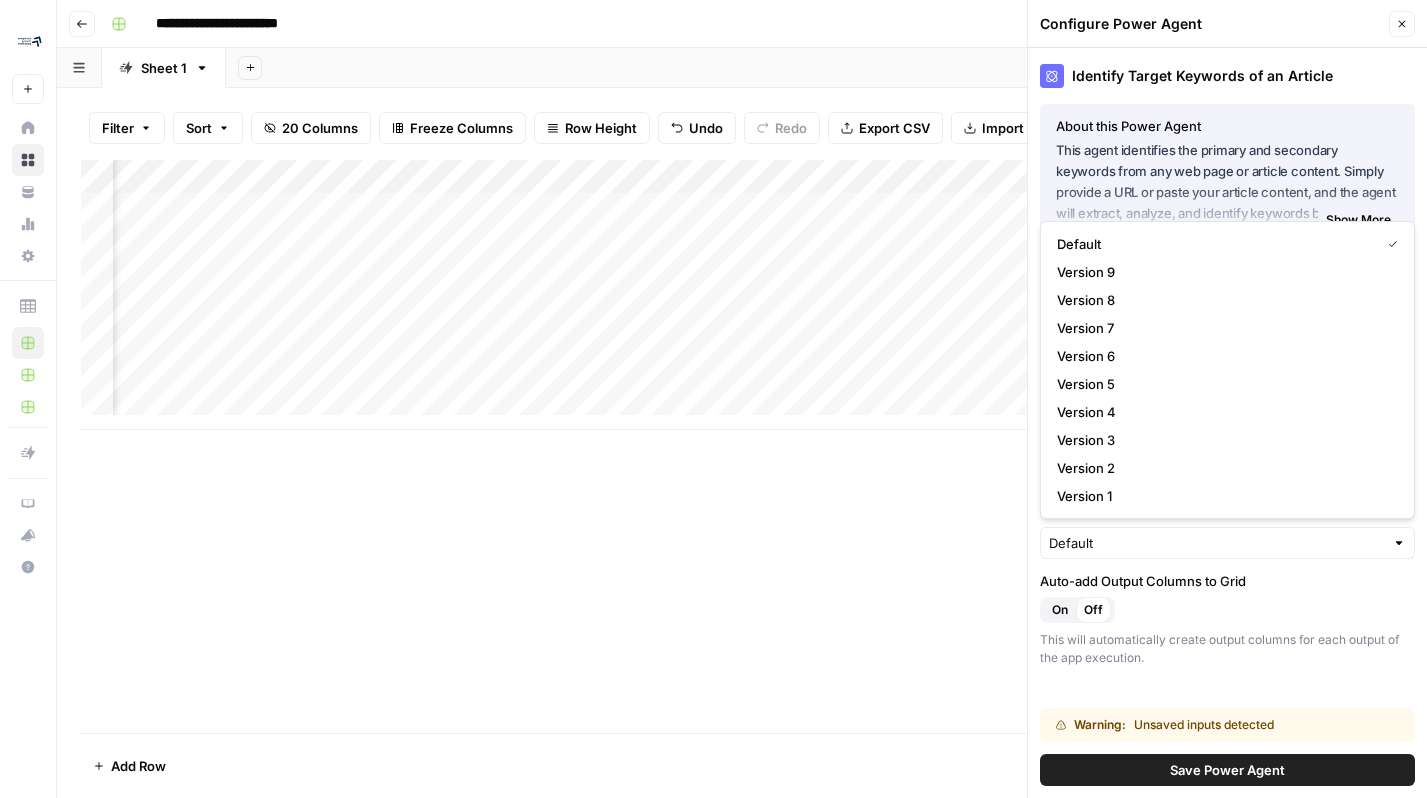 click on "Add Column" at bounding box center [742, 446] 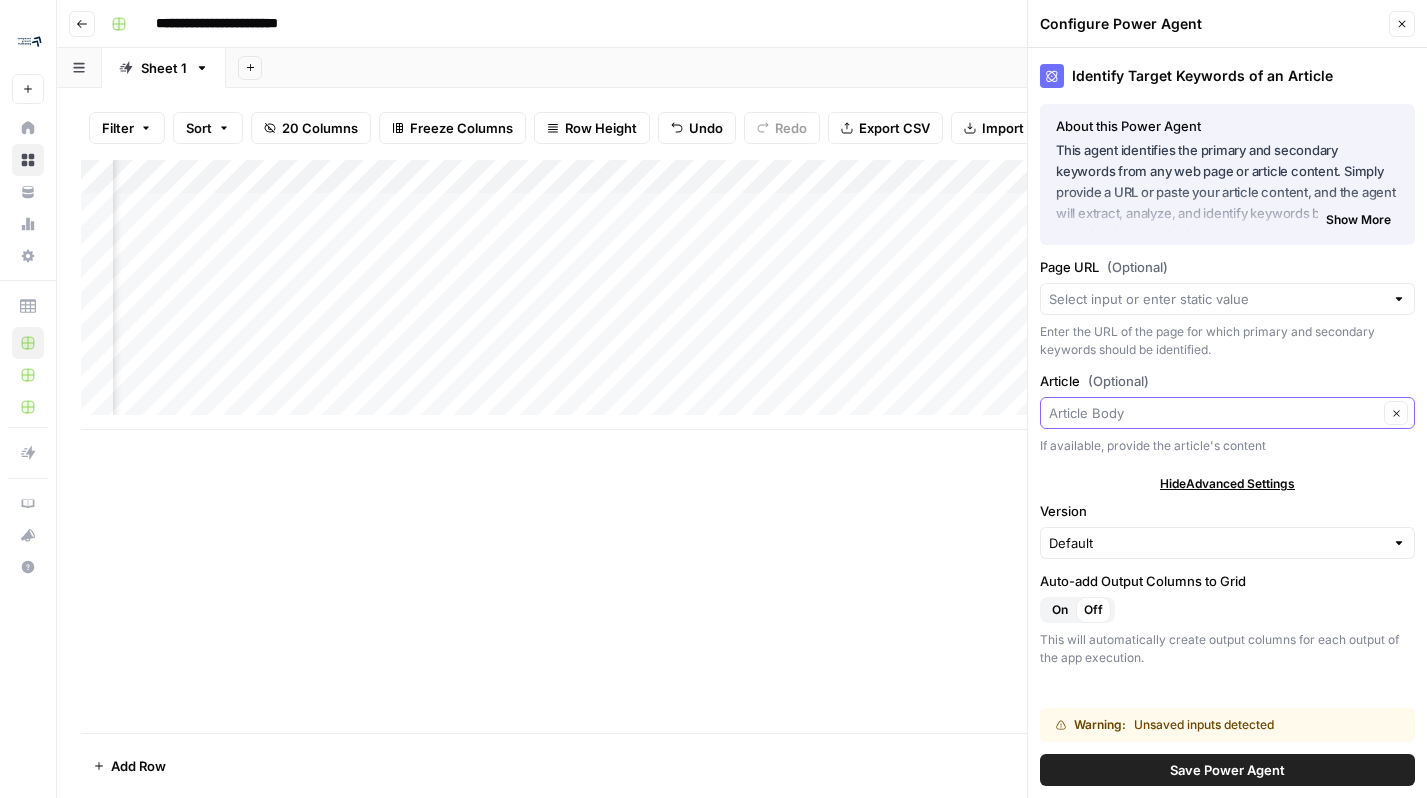 click on "Article   (Optional)" at bounding box center [1213, 413] 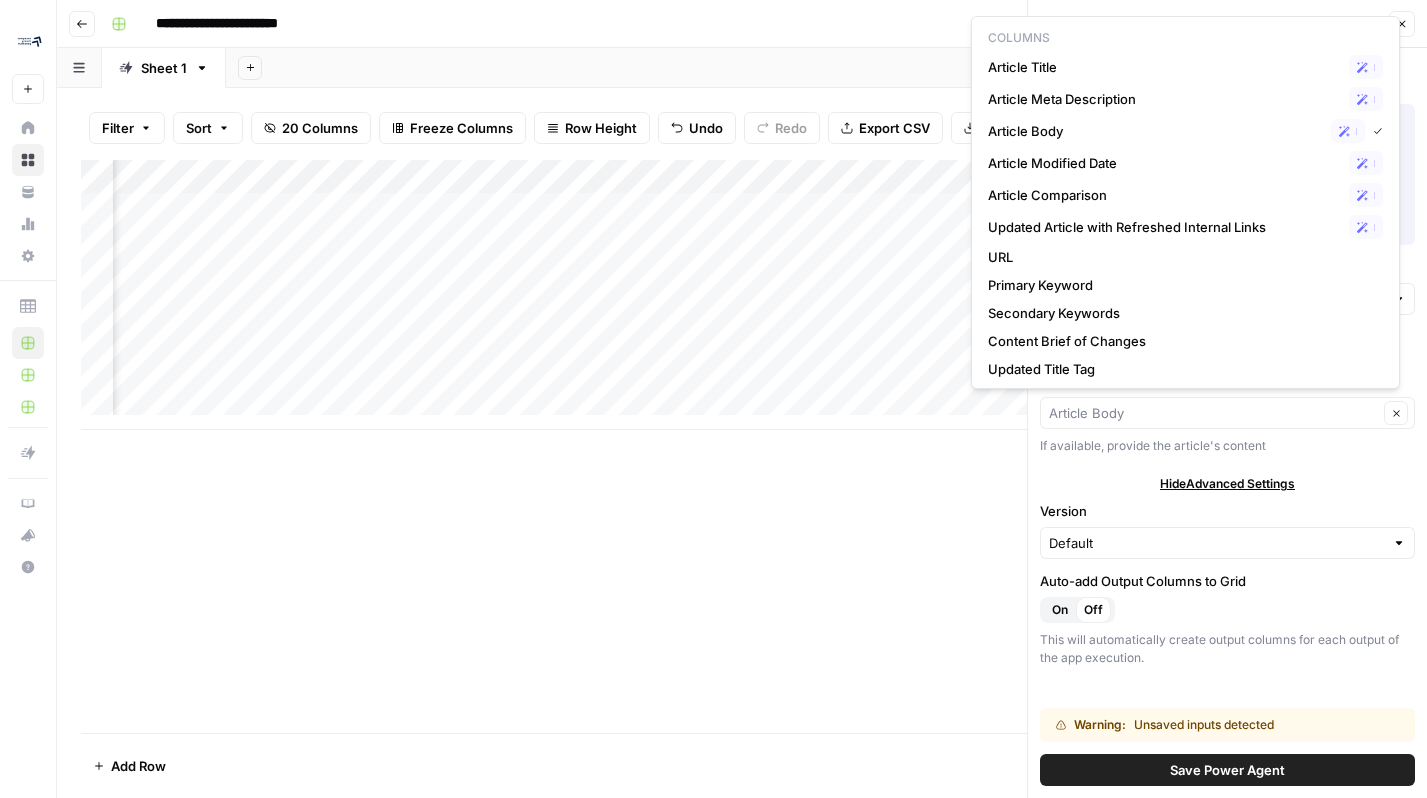 type on "Article Body" 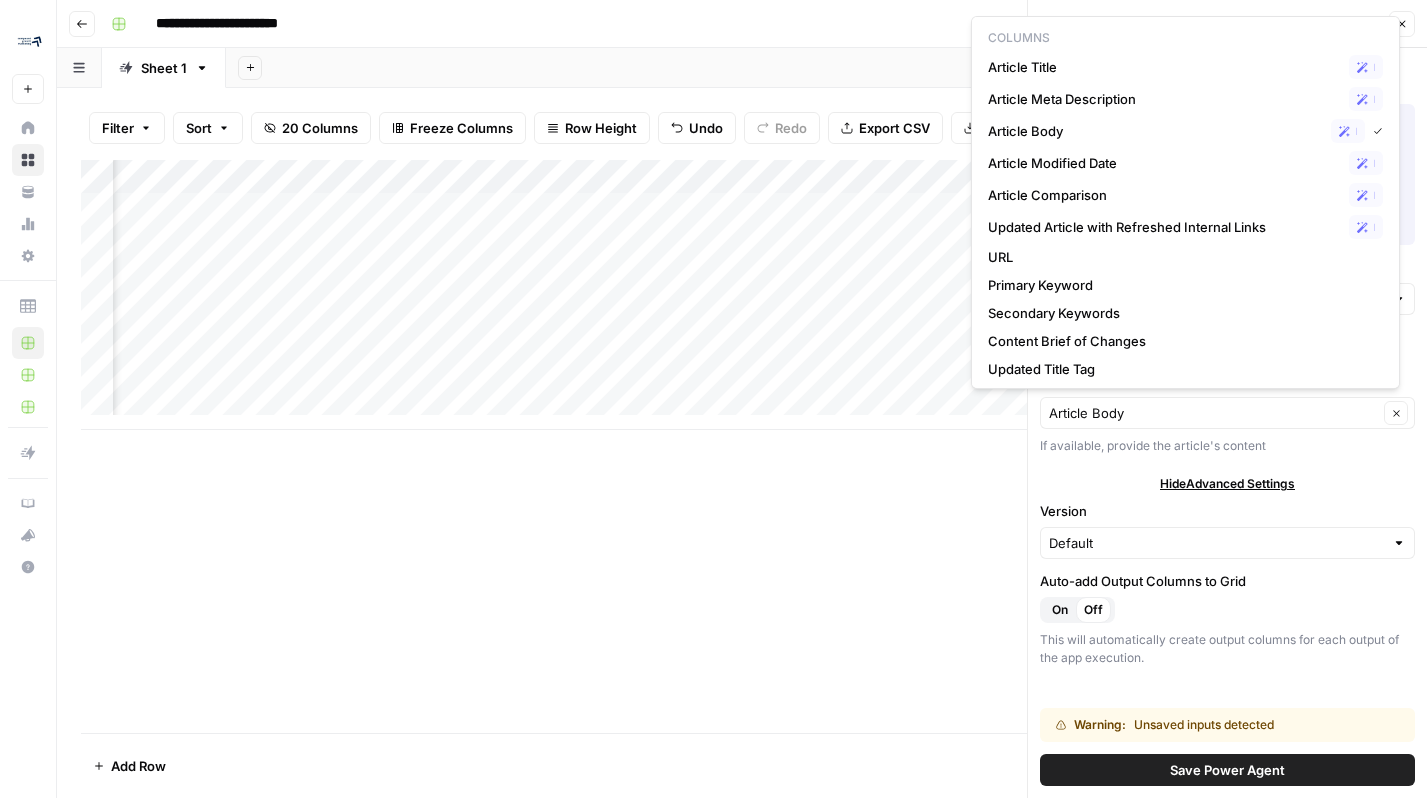 click on "Add Column" at bounding box center [742, 446] 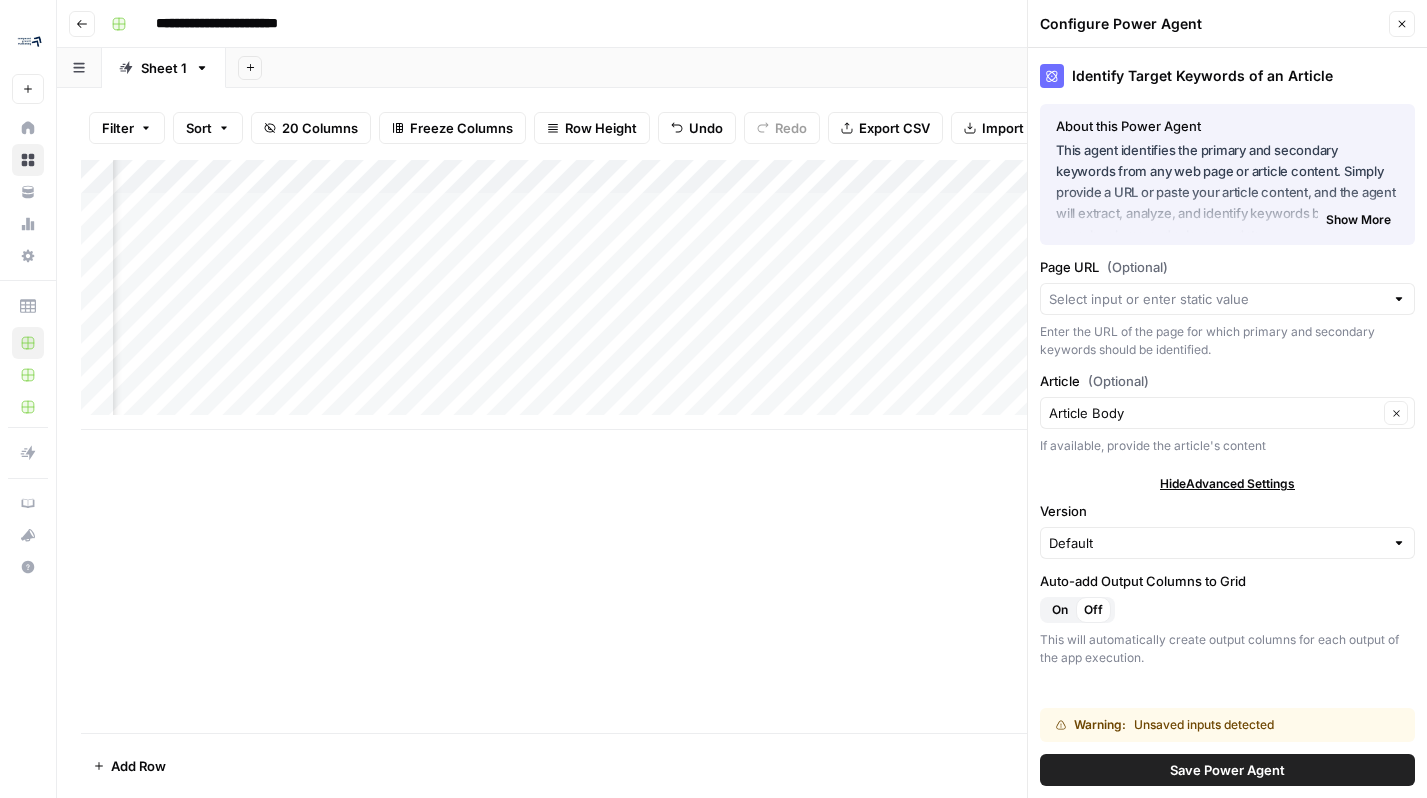 click on "Add Column" at bounding box center [742, 446] 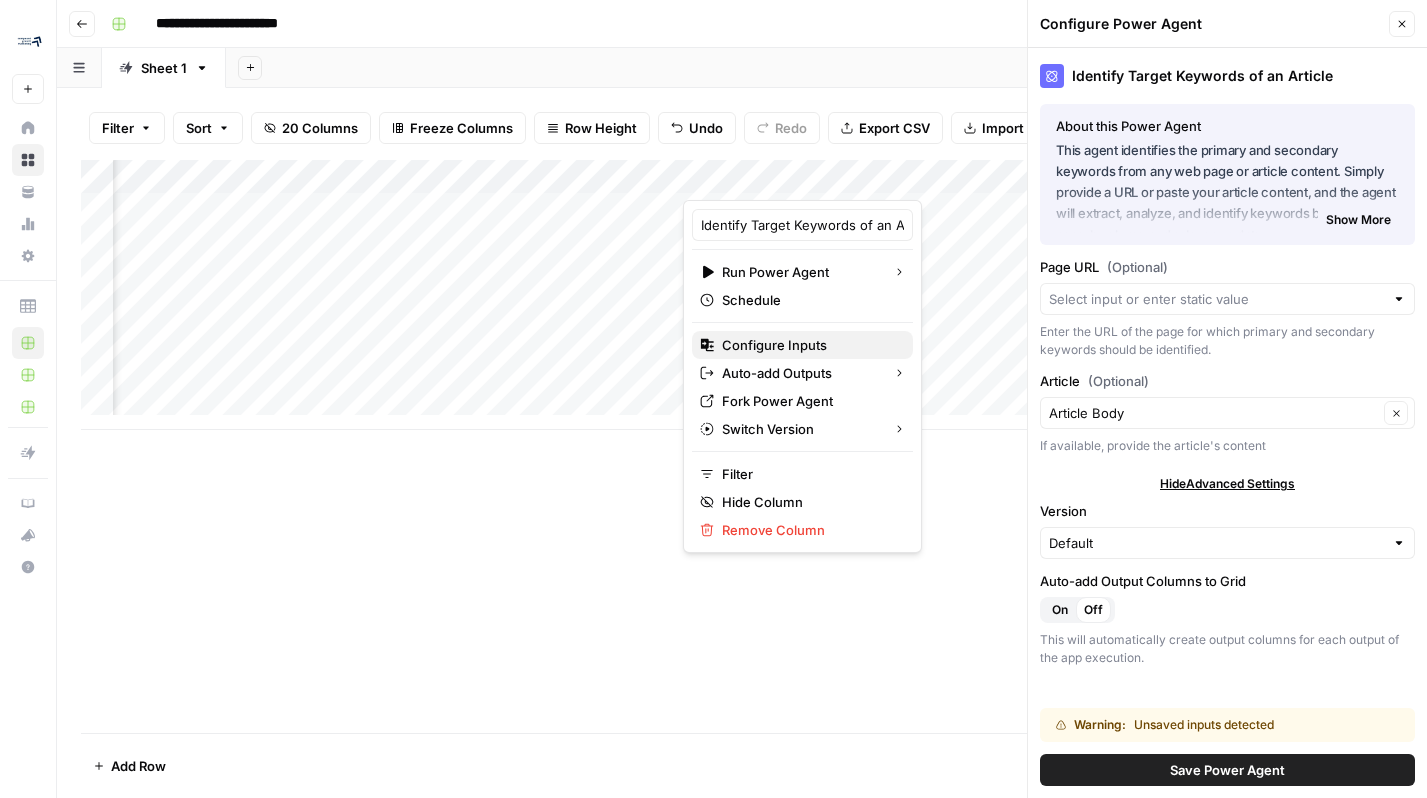 click on "Configure Inputs" at bounding box center [809, 345] 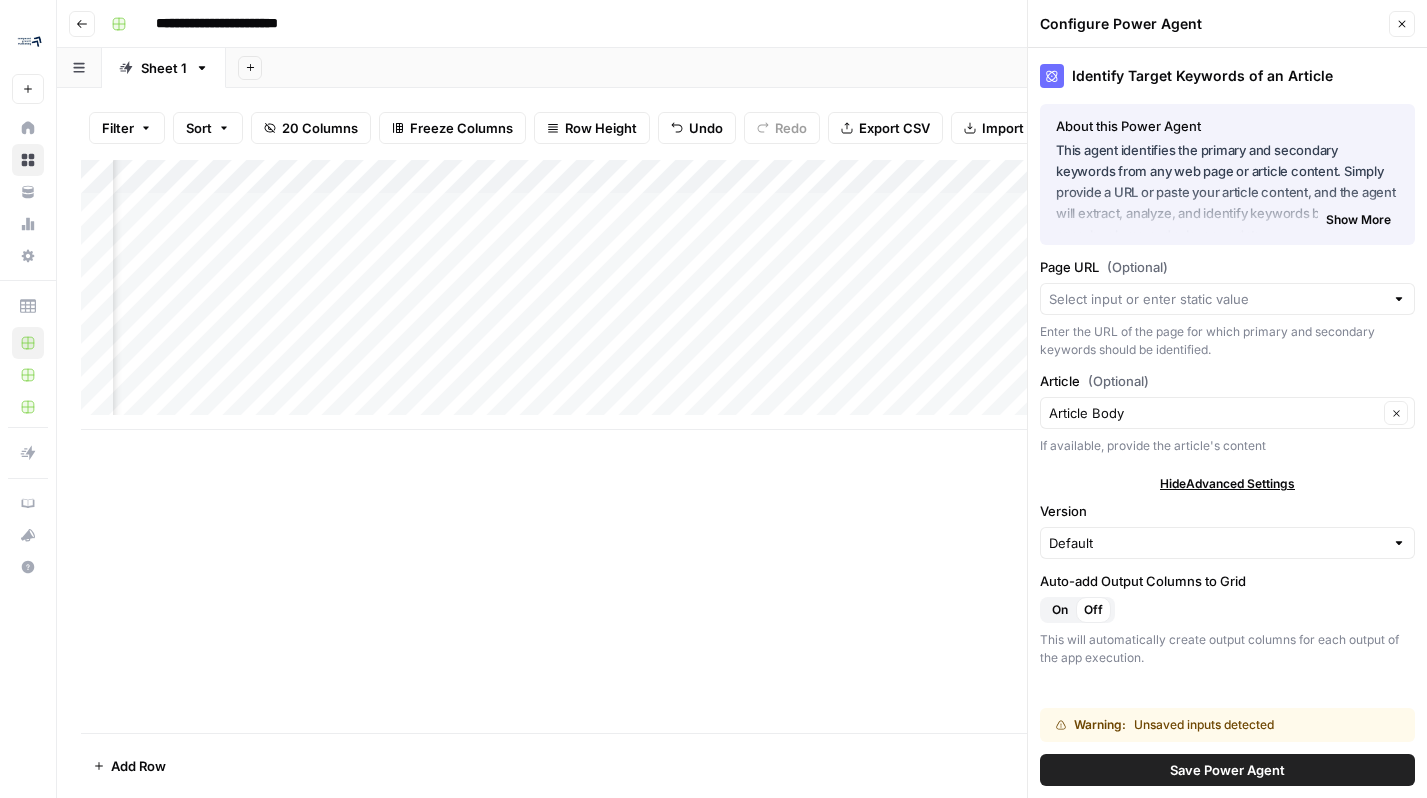 click on "Add Column" at bounding box center (742, 446) 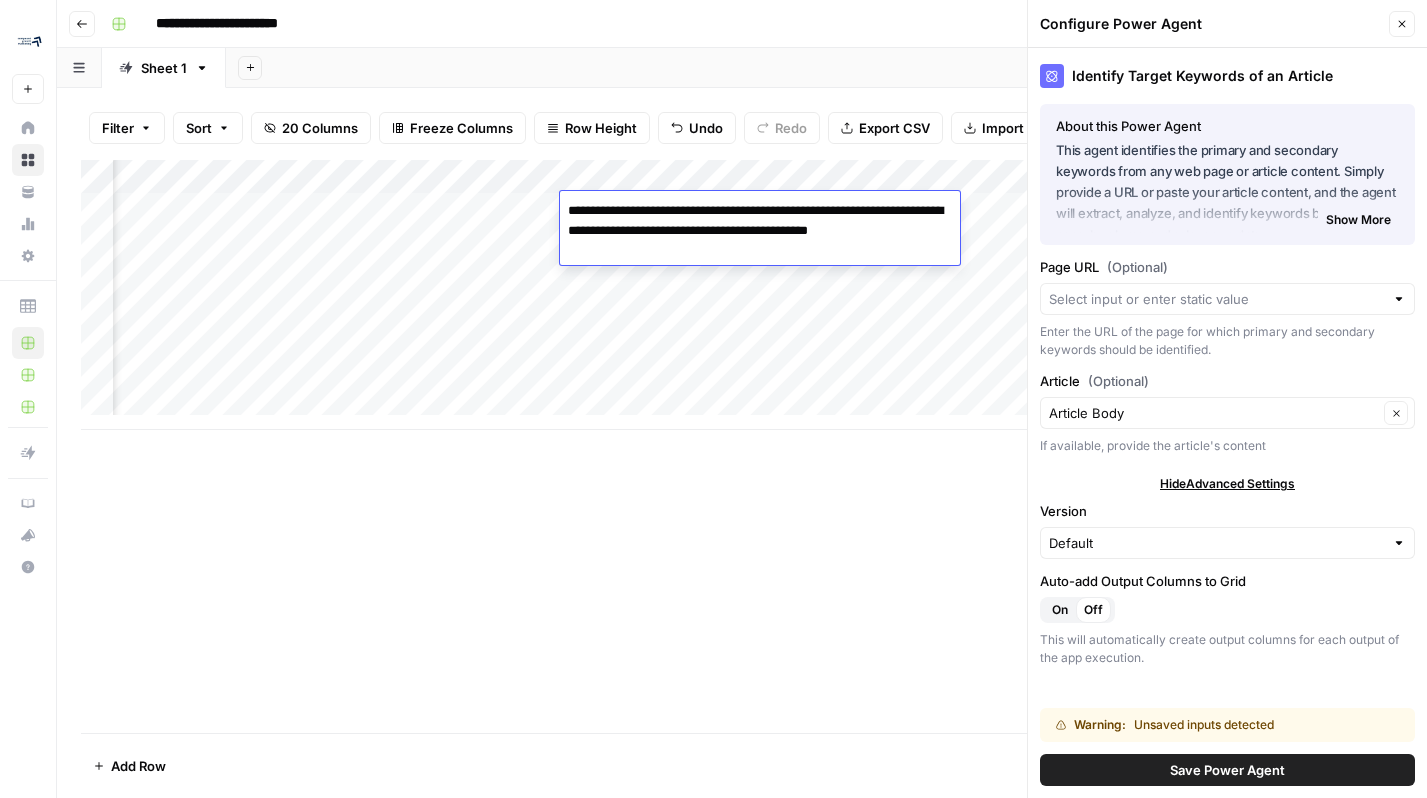 click on "Add Column" at bounding box center [742, 295] 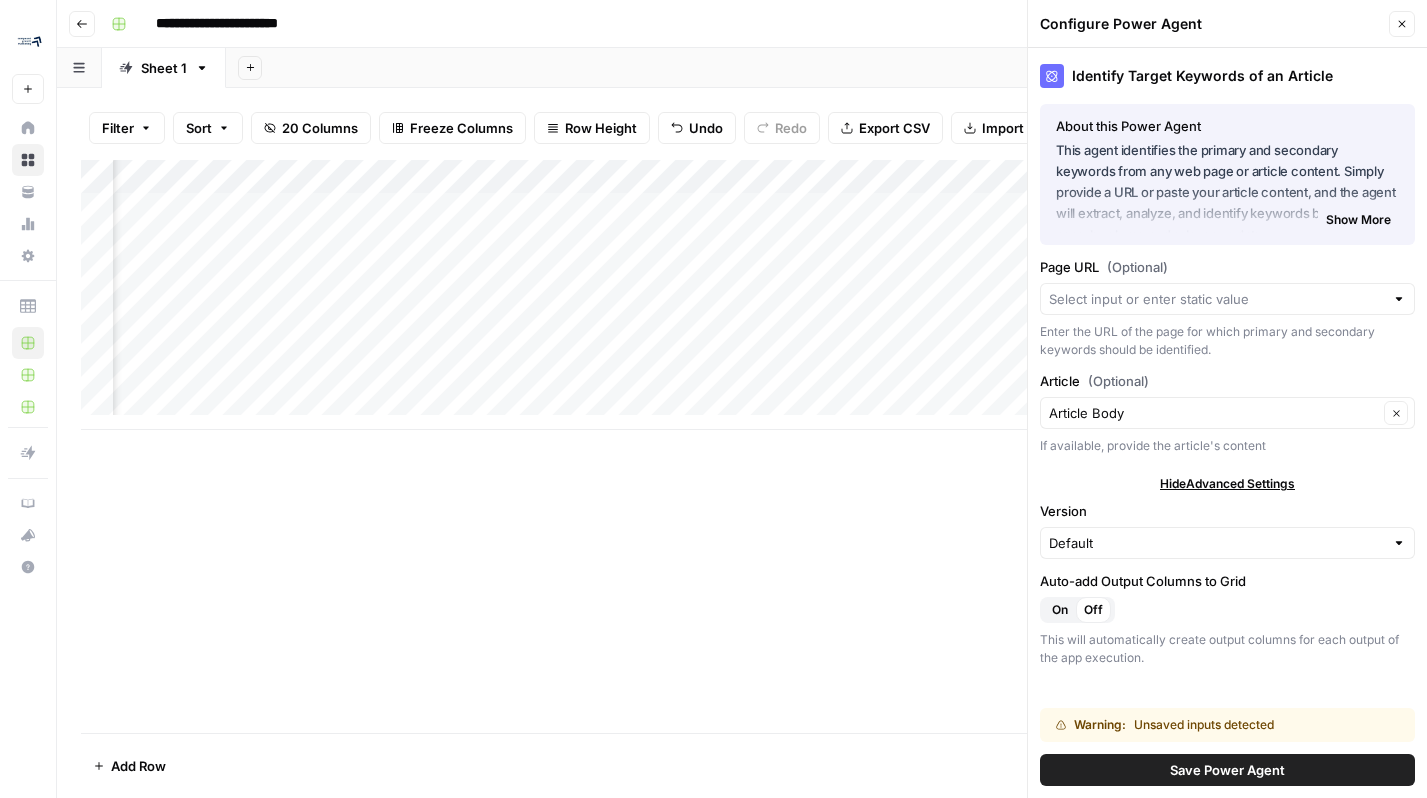 scroll, scrollTop: 0, scrollLeft: 1952, axis: horizontal 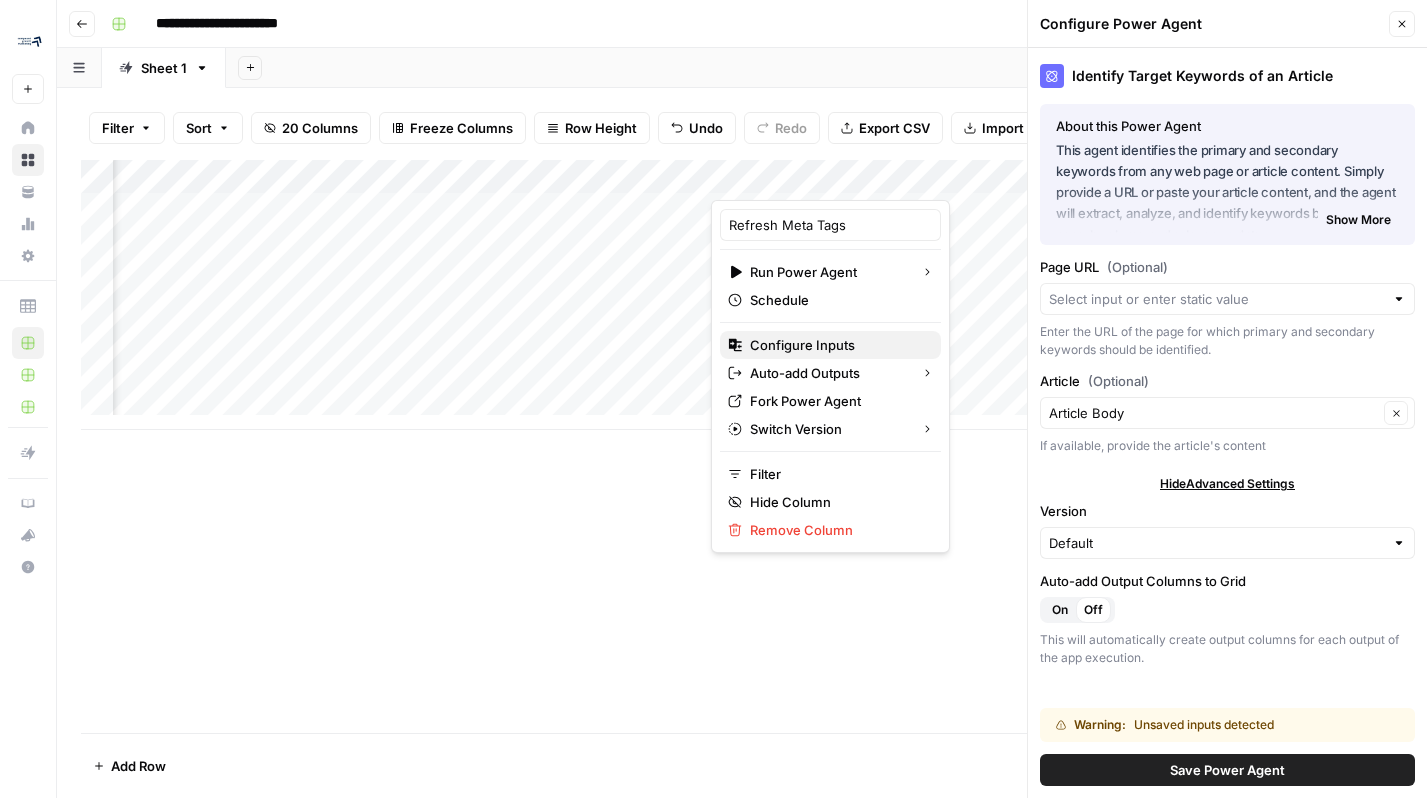 click on "Configure Inputs" at bounding box center (837, 345) 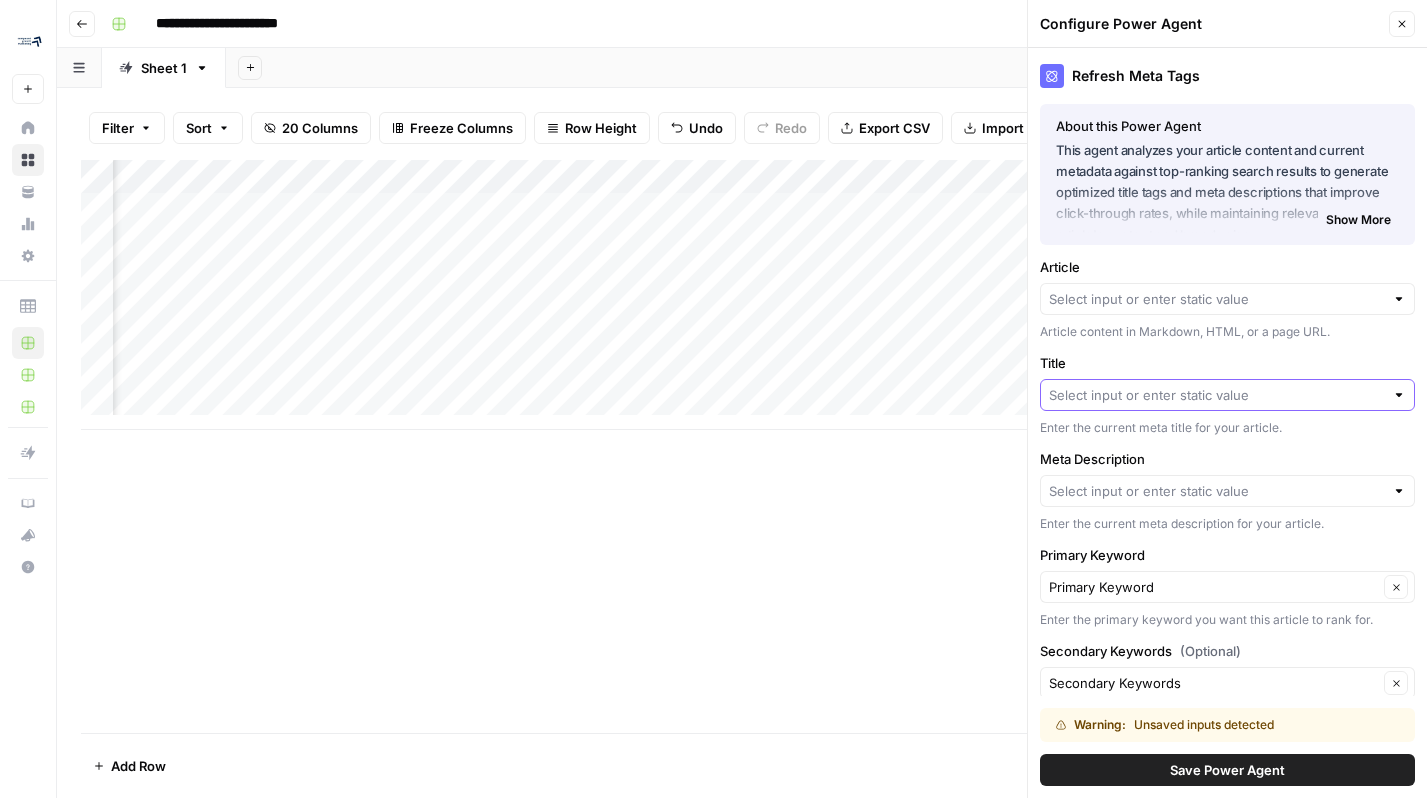 click on "Title" at bounding box center (1216, 395) 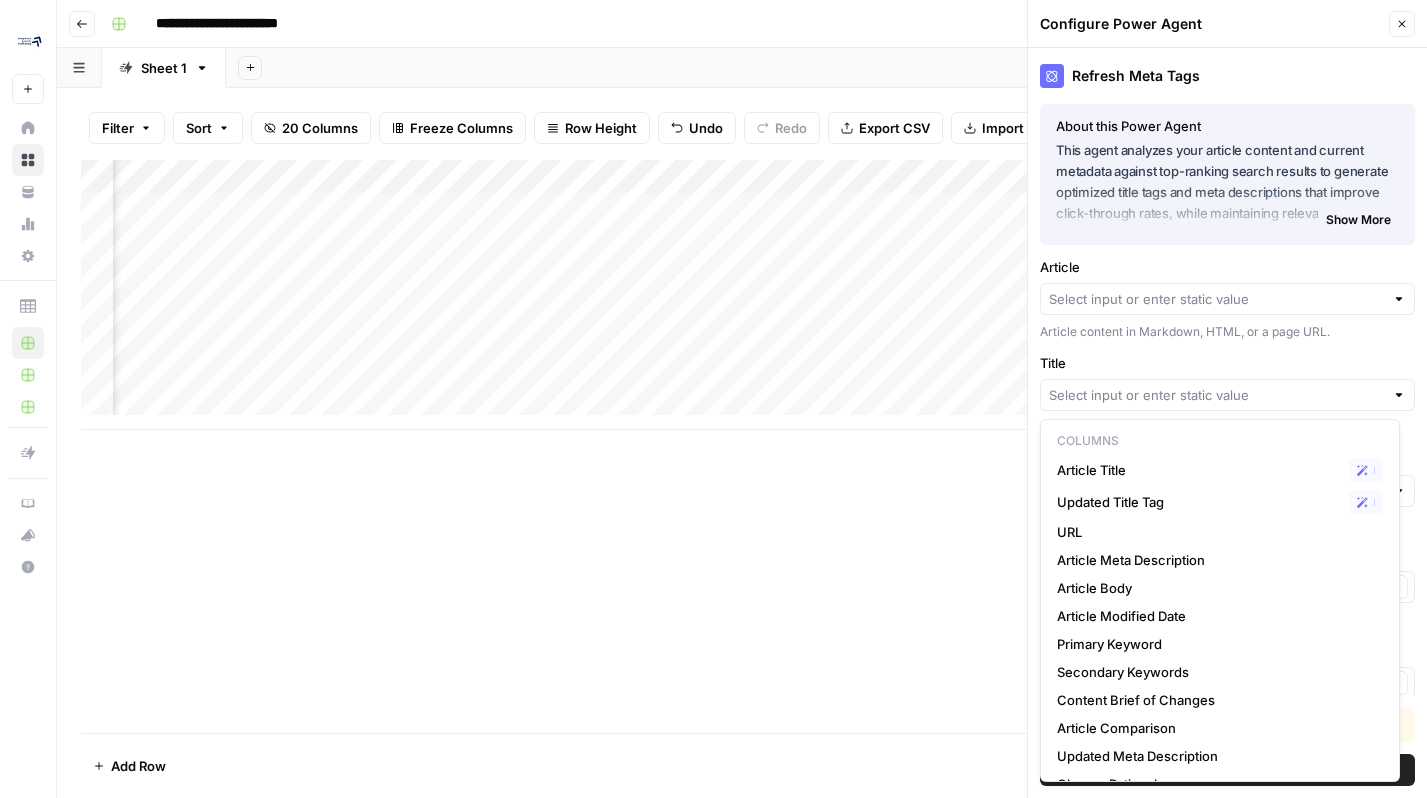 click on "Add Column" at bounding box center [742, 446] 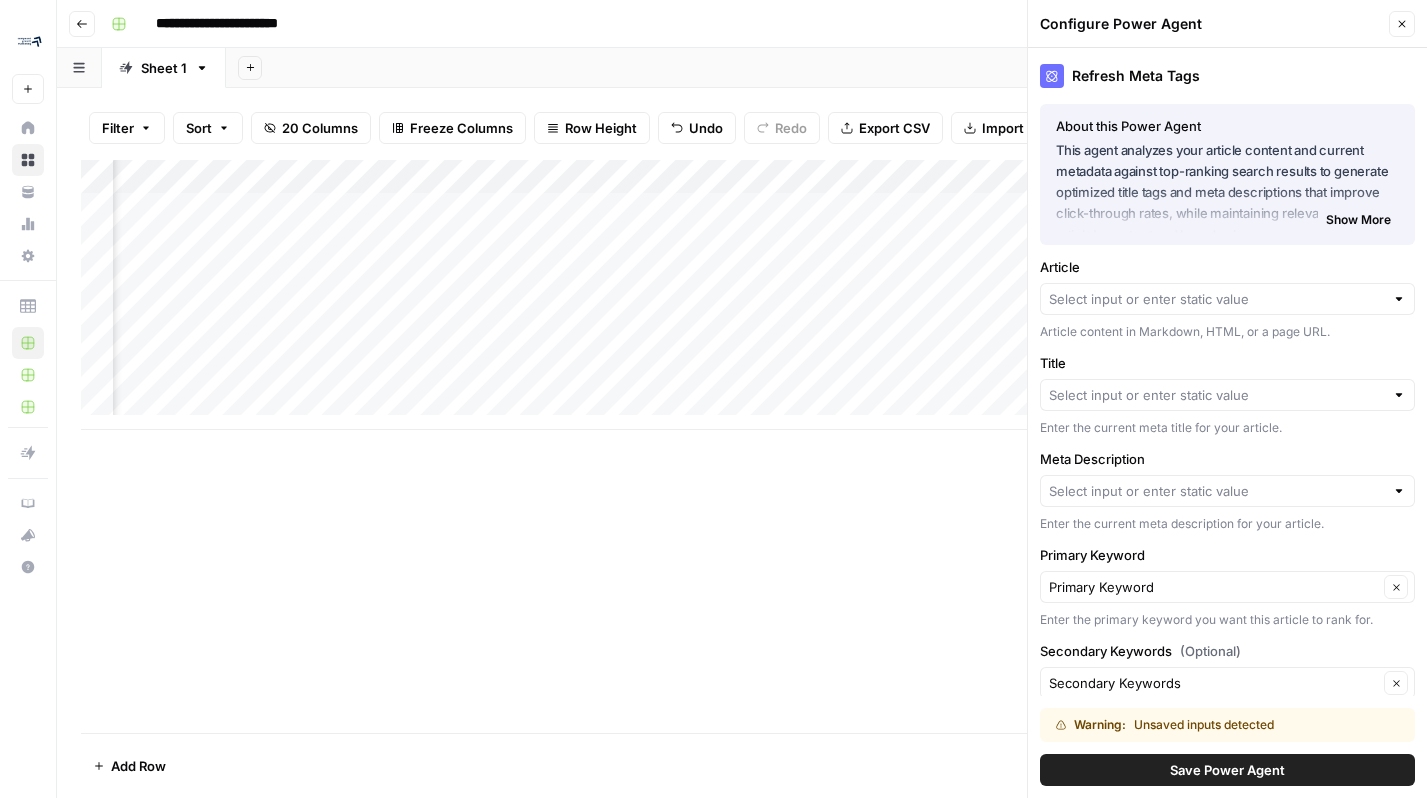 scroll, scrollTop: 0, scrollLeft: 429, axis: horizontal 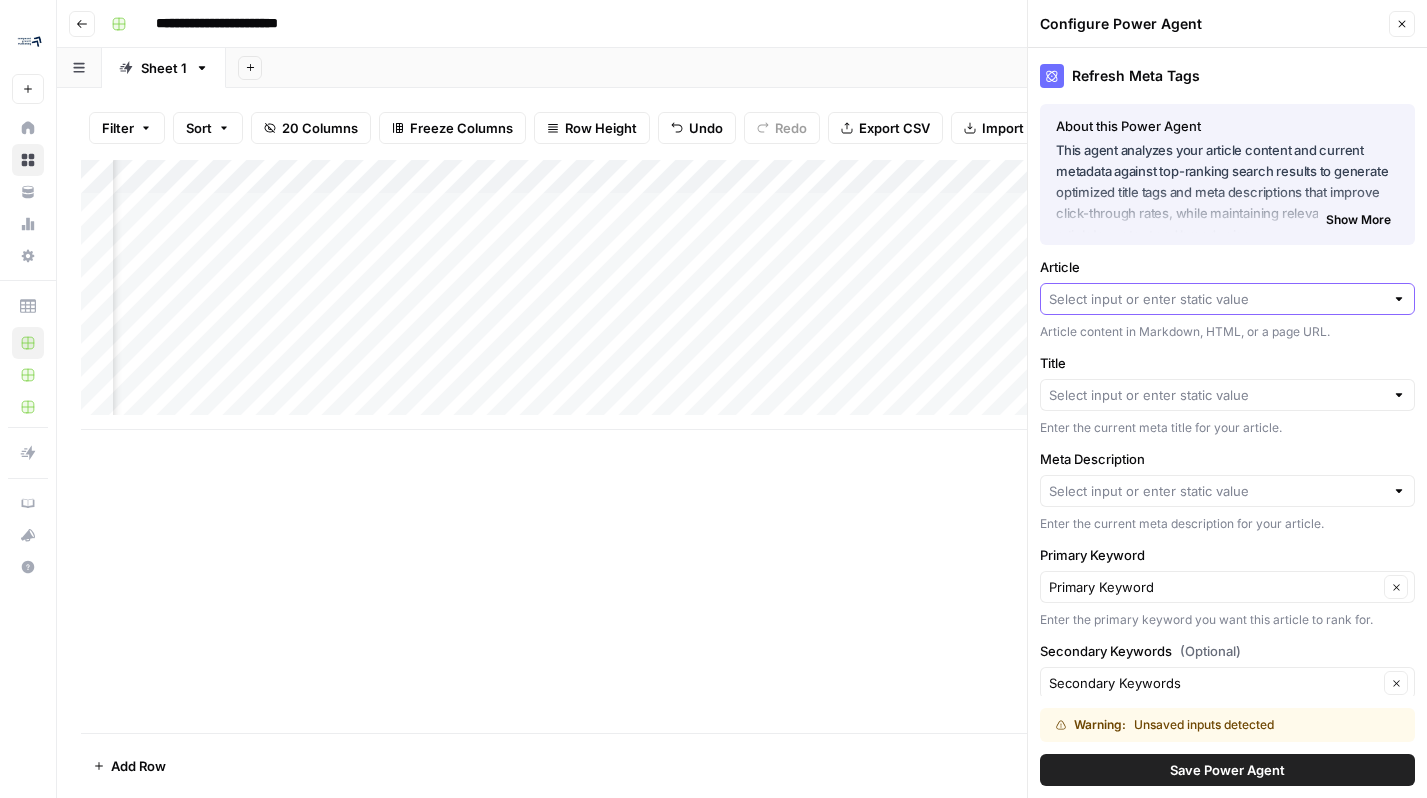 click on "Article" at bounding box center (1216, 299) 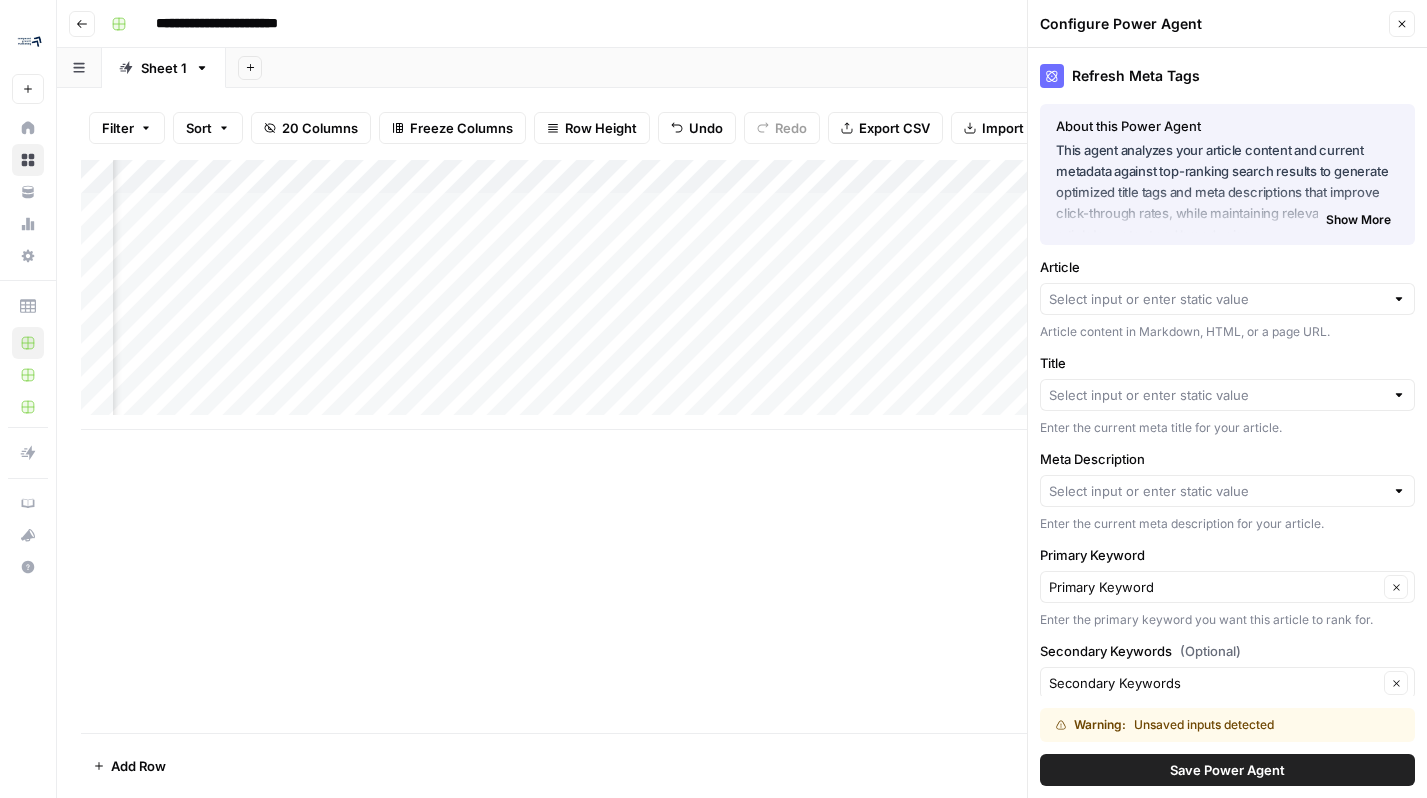 click on "Article" at bounding box center (1227, 267) 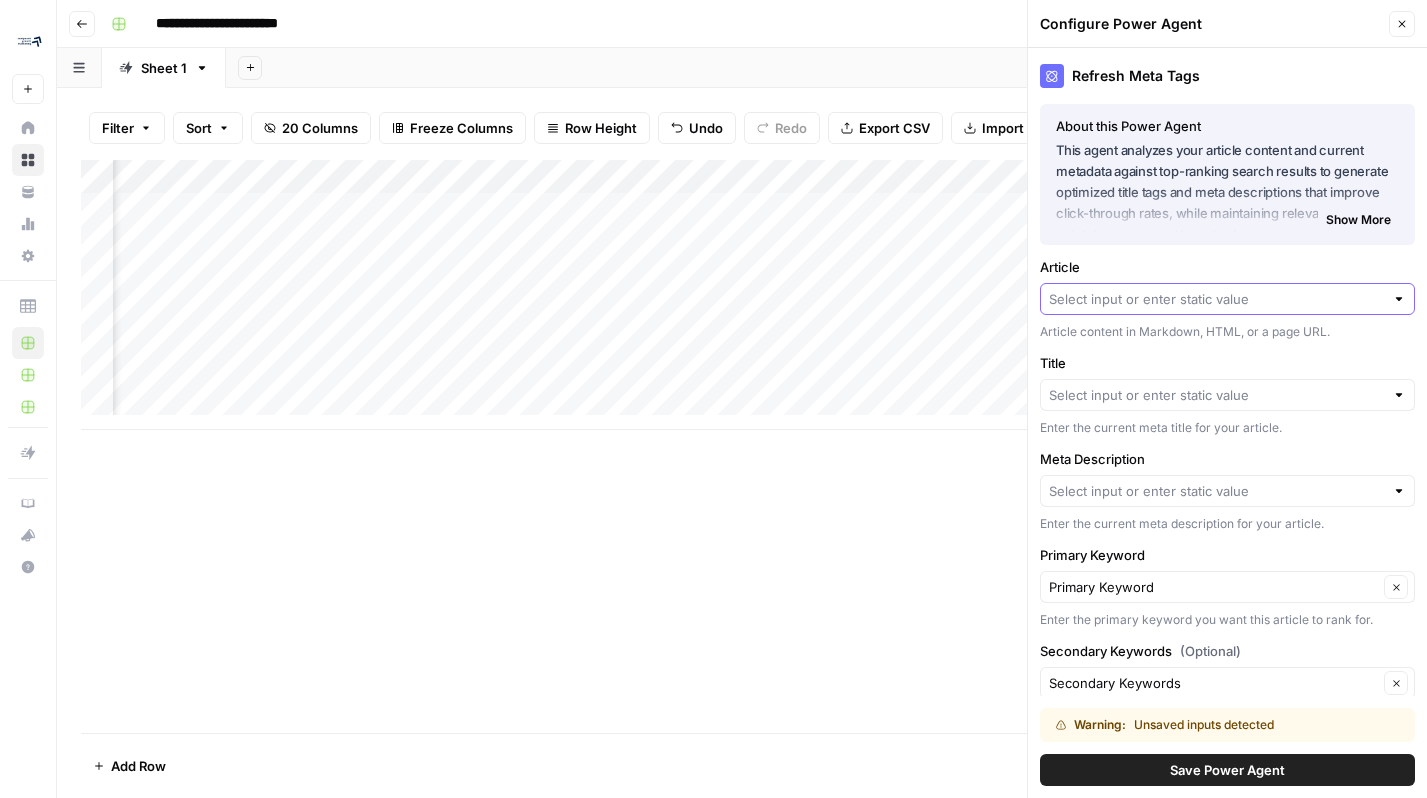 click on "Article" at bounding box center (1216, 299) 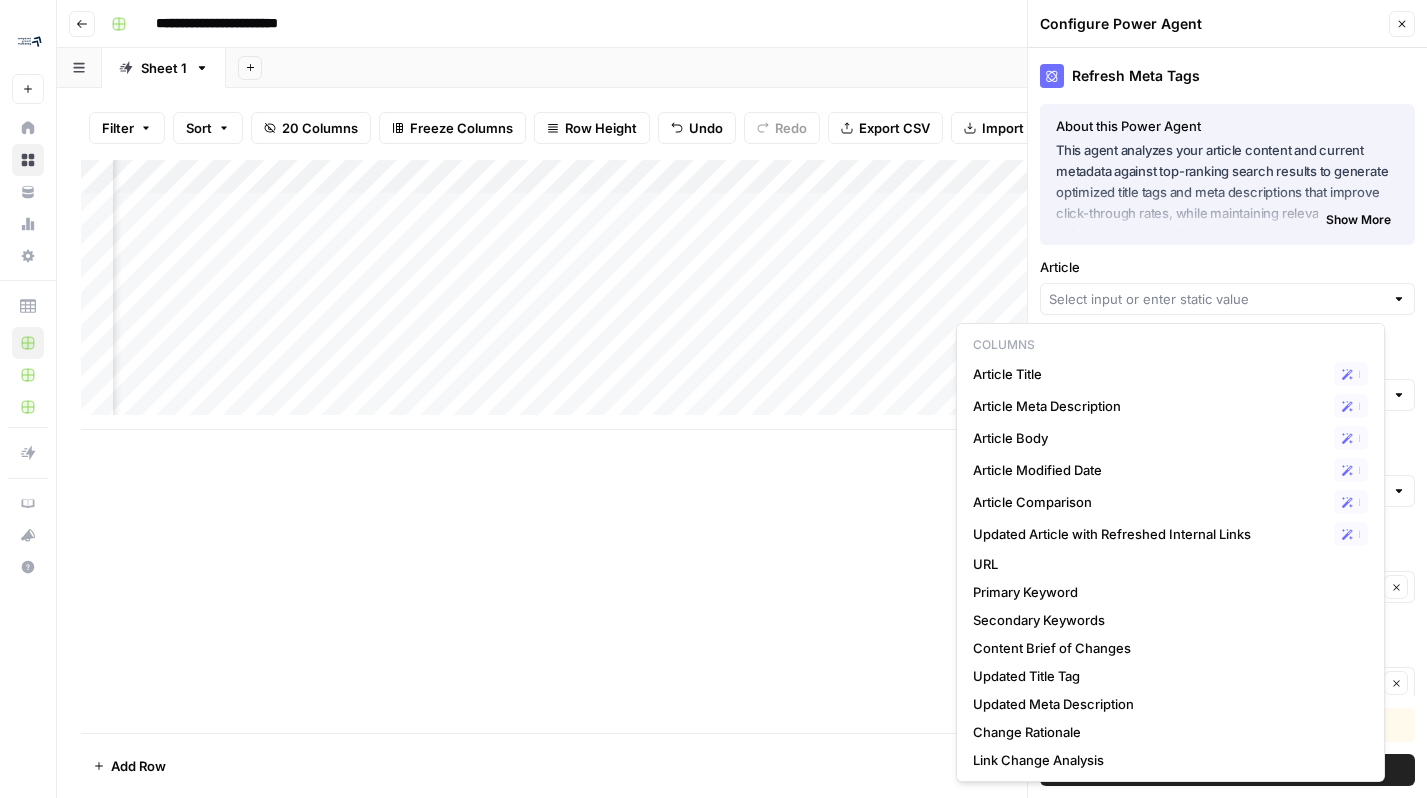 click on "Article" at bounding box center (1227, 267) 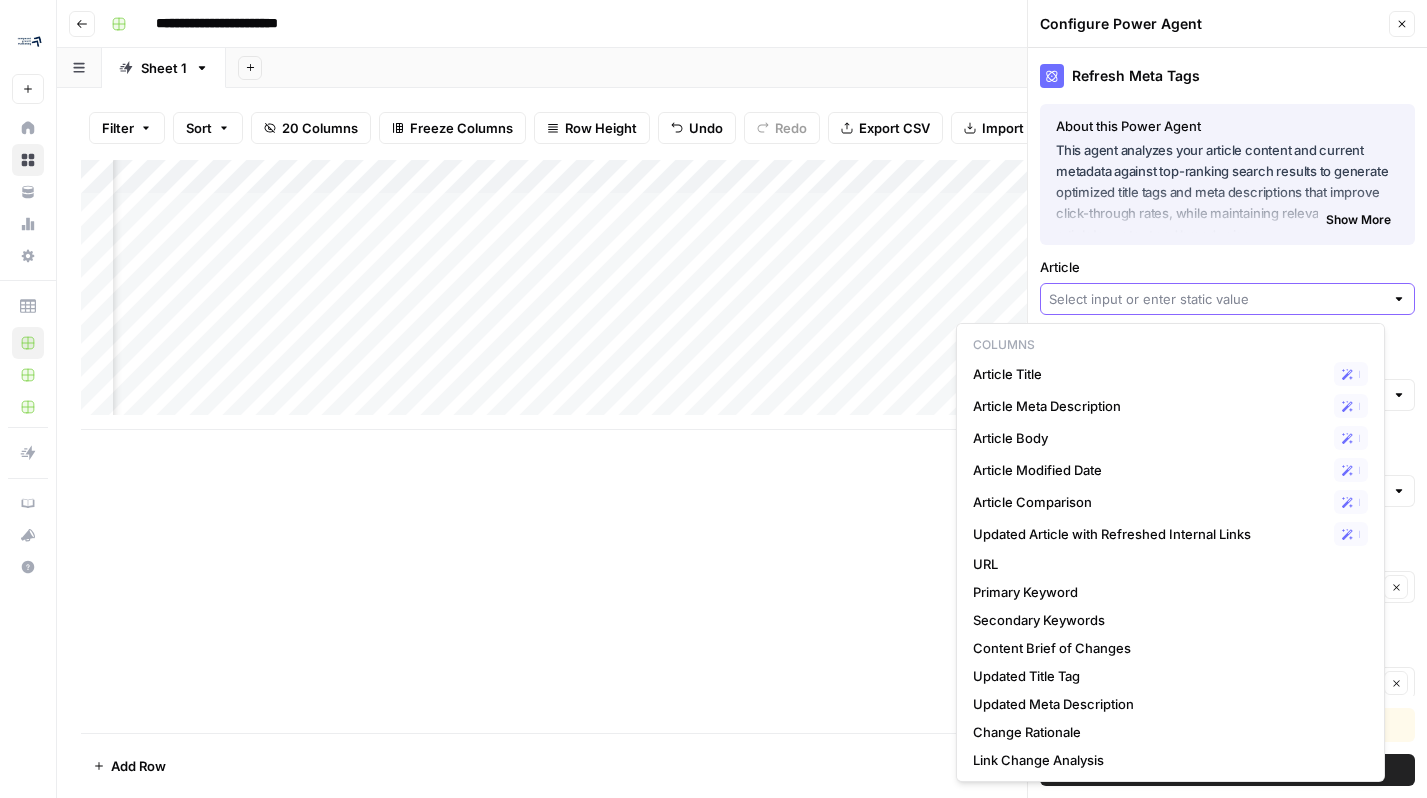 click on "Article" at bounding box center (1216, 299) 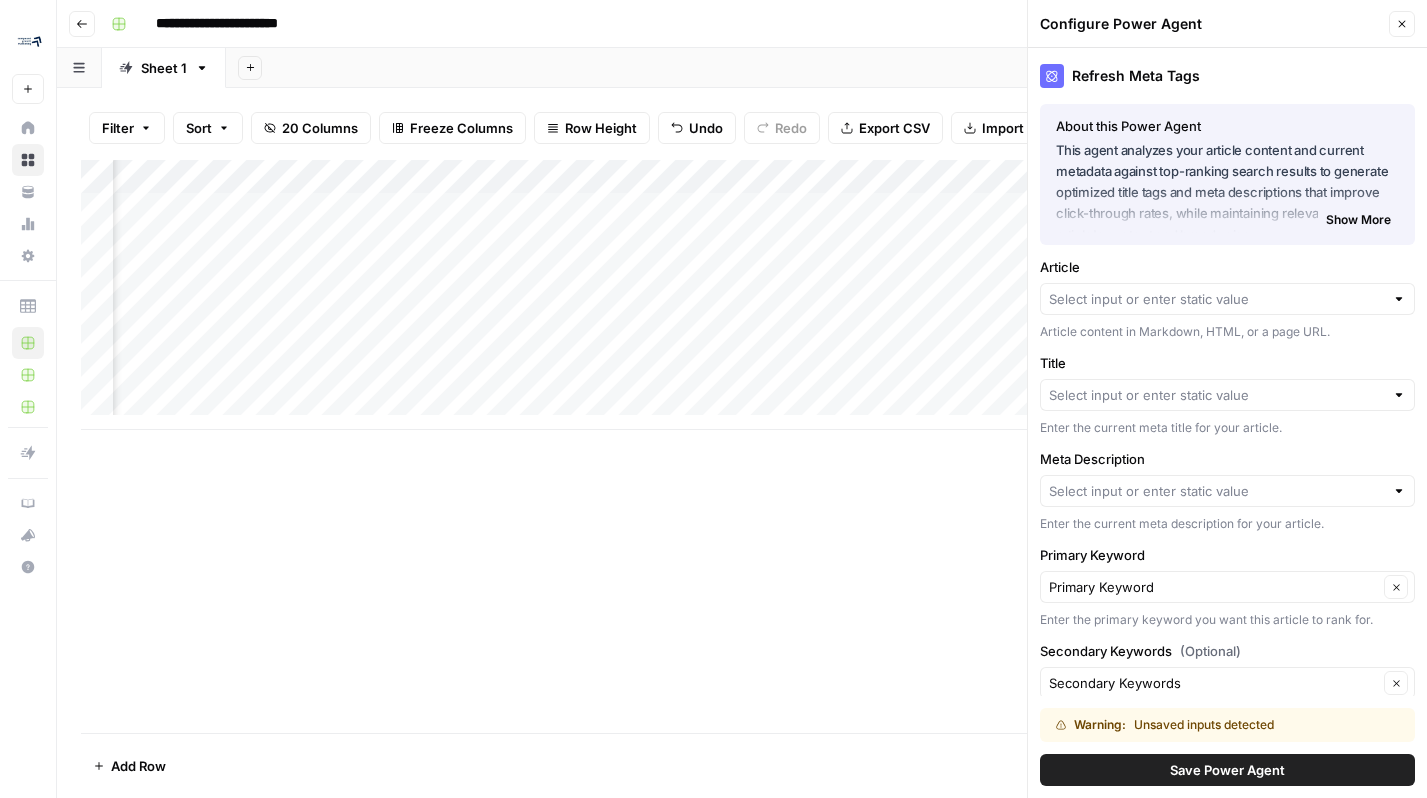 click on "About this Power Agent This agent analyzes your article content and current metadata against top-ranking search results to generate optimized title tags and meta descriptions that improve click-through rates, while maintaining relevance to your article's content and brand voice.
Key Features:
Analyzes your article content to understand its core topic and message
Extracts and analyzes title tags and meta descriptions from top search results
Compares your current metadata against high-performing competitors
Generates SEO-optimized title tags and meta descriptions that follow best practices for length and format
Provides a clear rationale for the suggested changes to help you understand the improvements
Show More About this Power Agent This agent analyzes your article content and current metadata against top-ranking search results to generate optimized title tags and meta descriptions that improve click-through rates, while maintaining relevance to your article's content and brand voice." at bounding box center (1227, 174) 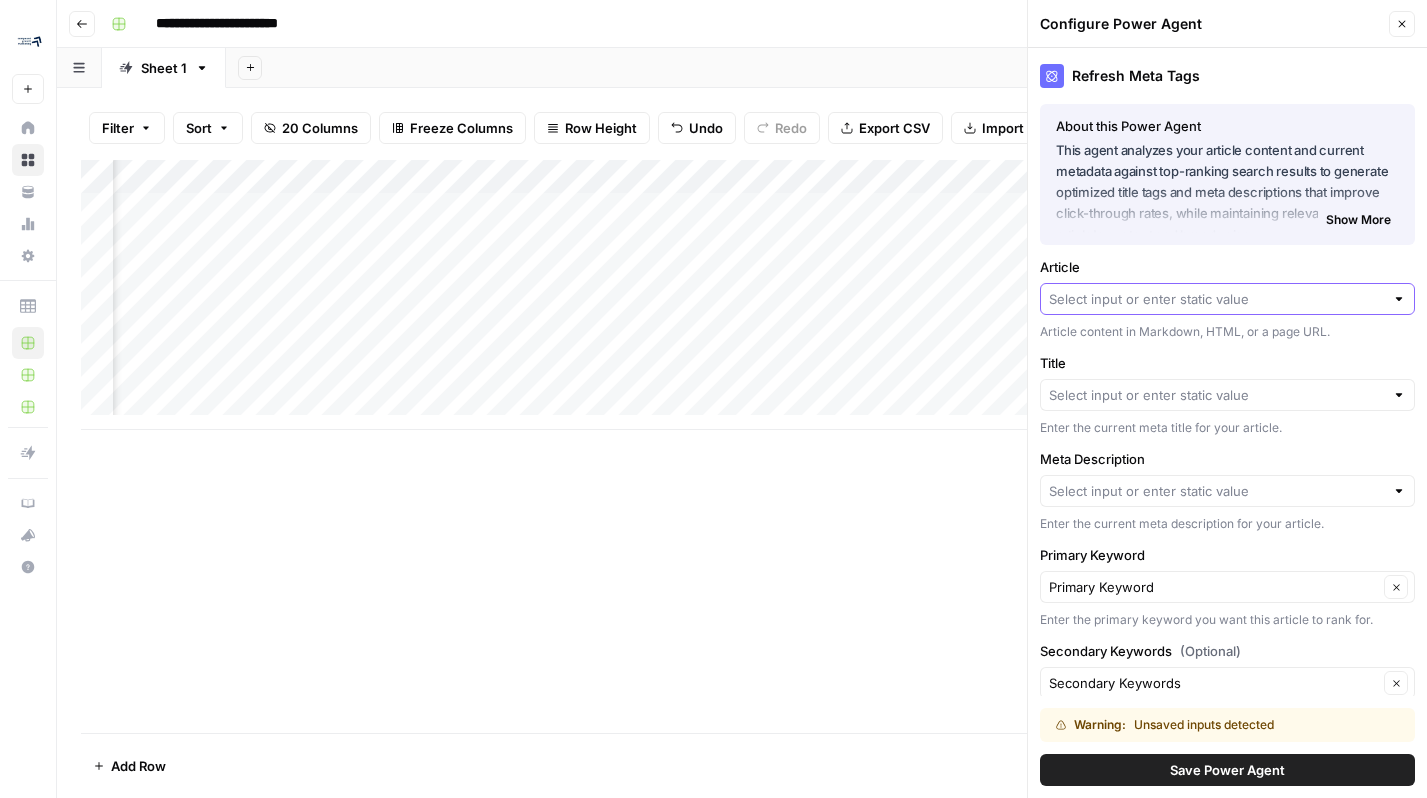 click on "Article" at bounding box center (1216, 299) 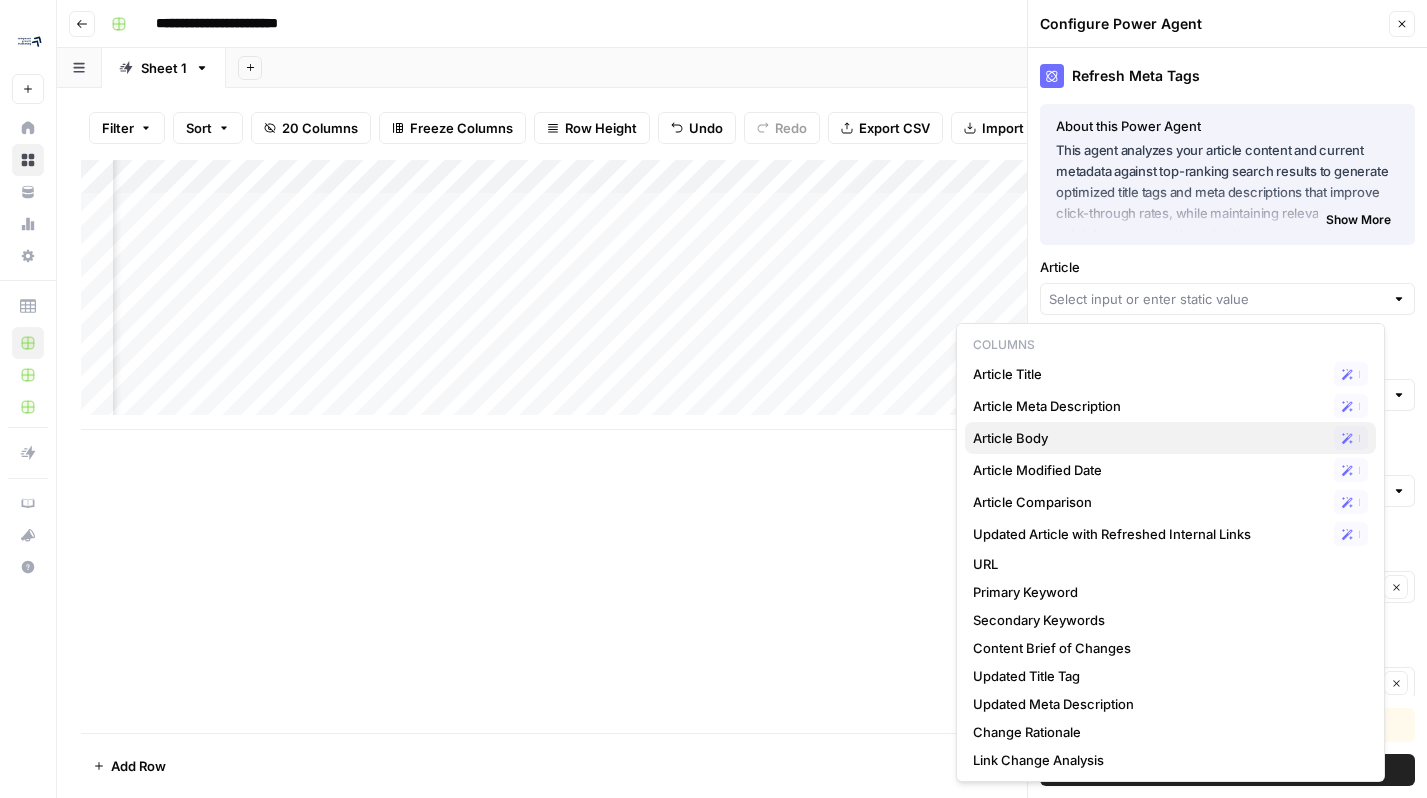 click on "Article Body" at bounding box center [1149, 438] 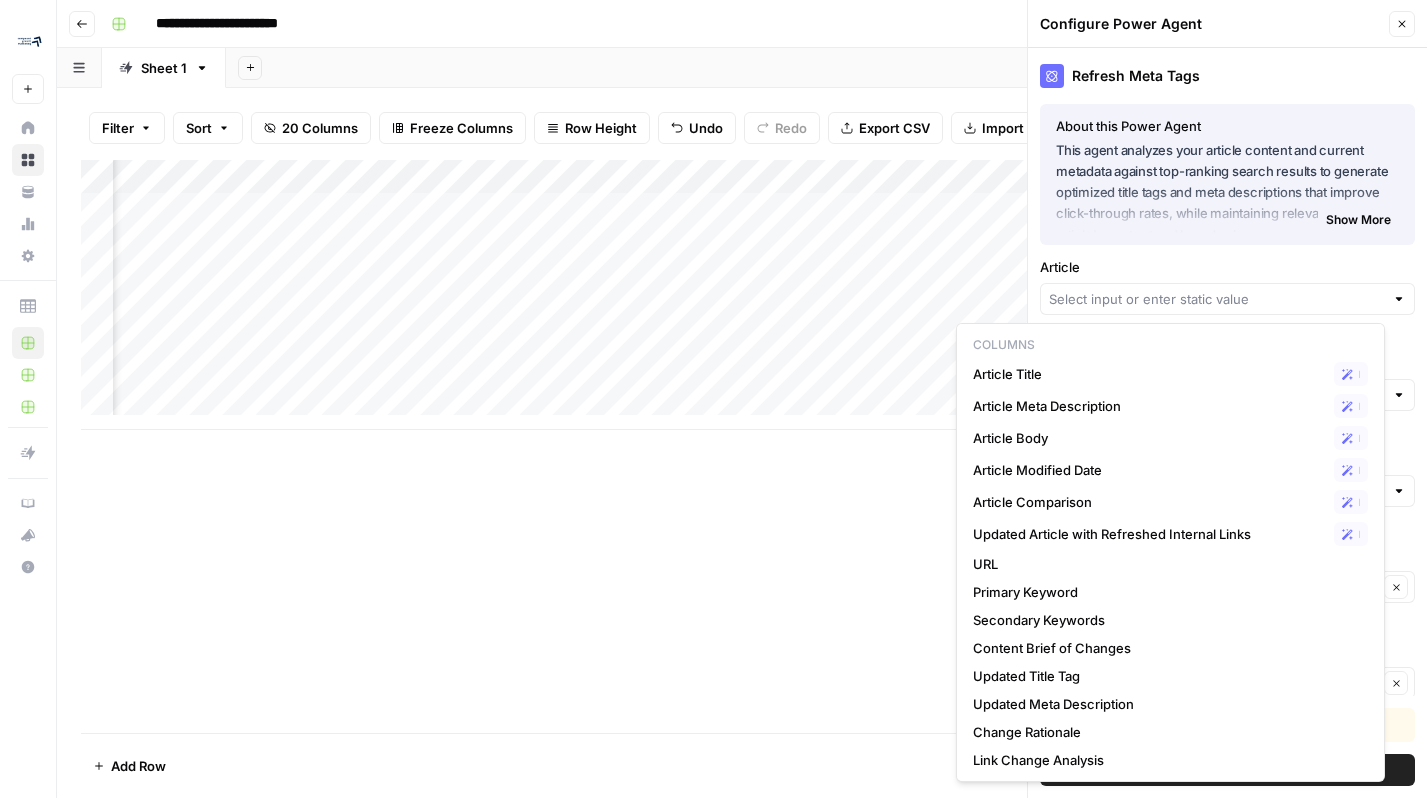 type on "Article Body" 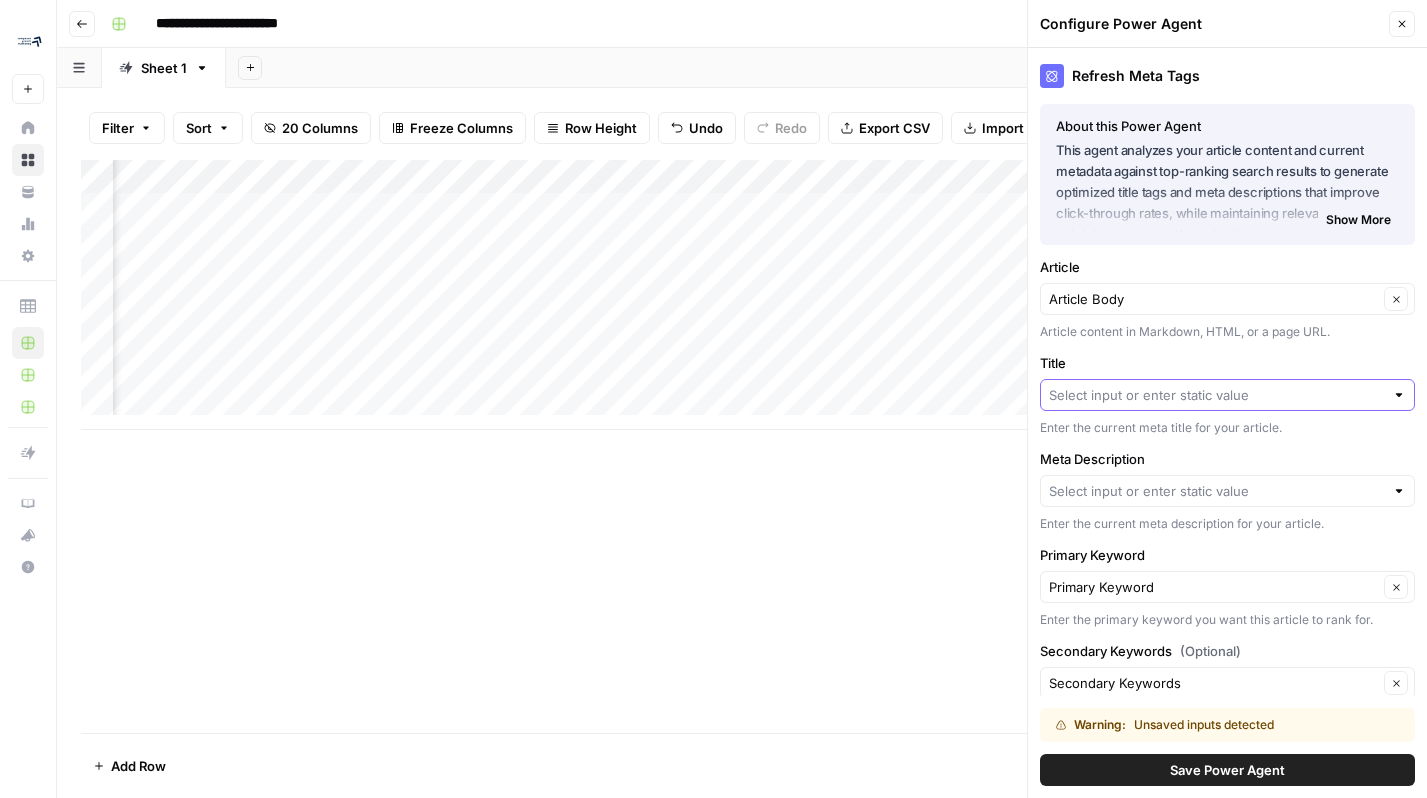 click on "Title" at bounding box center (1216, 395) 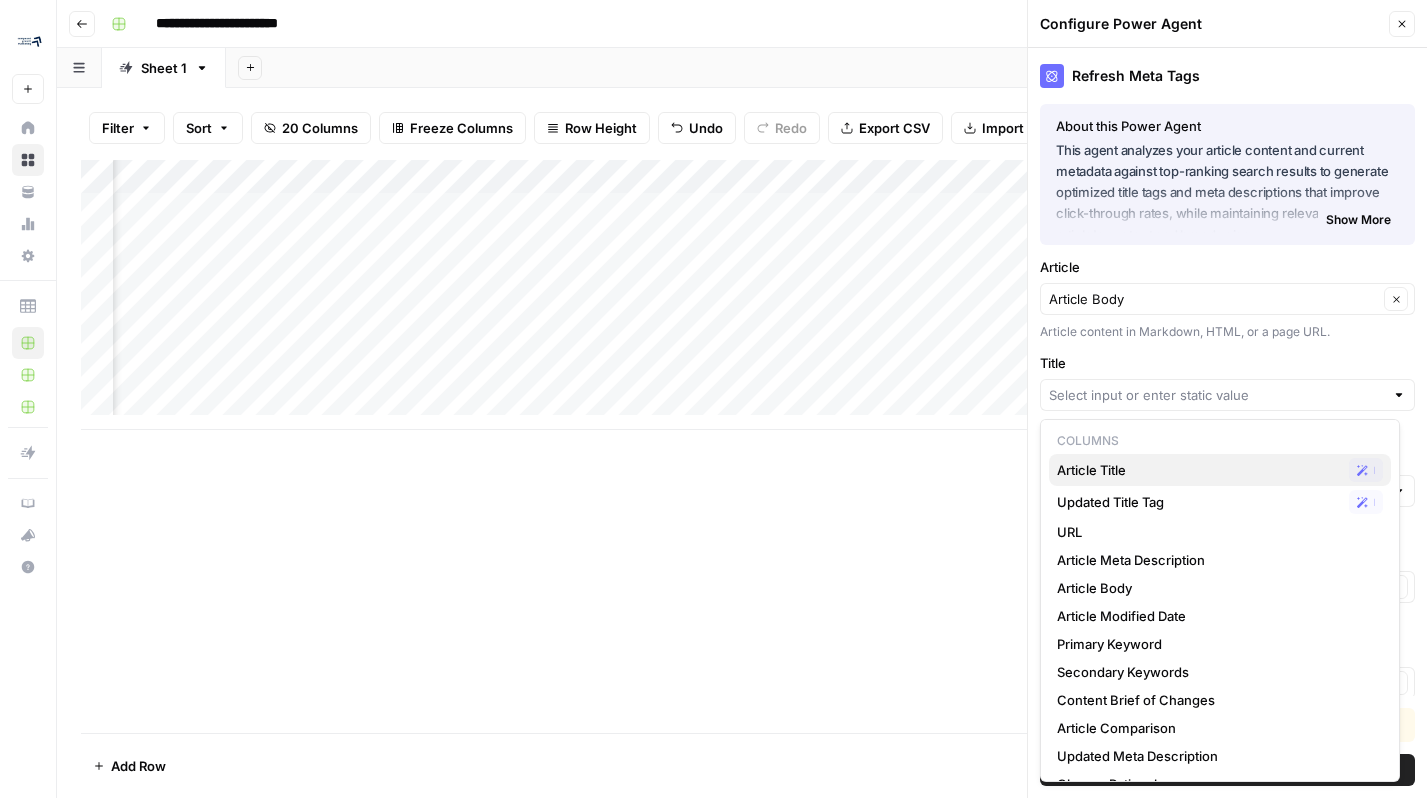 click on "Article Title" at bounding box center [1199, 470] 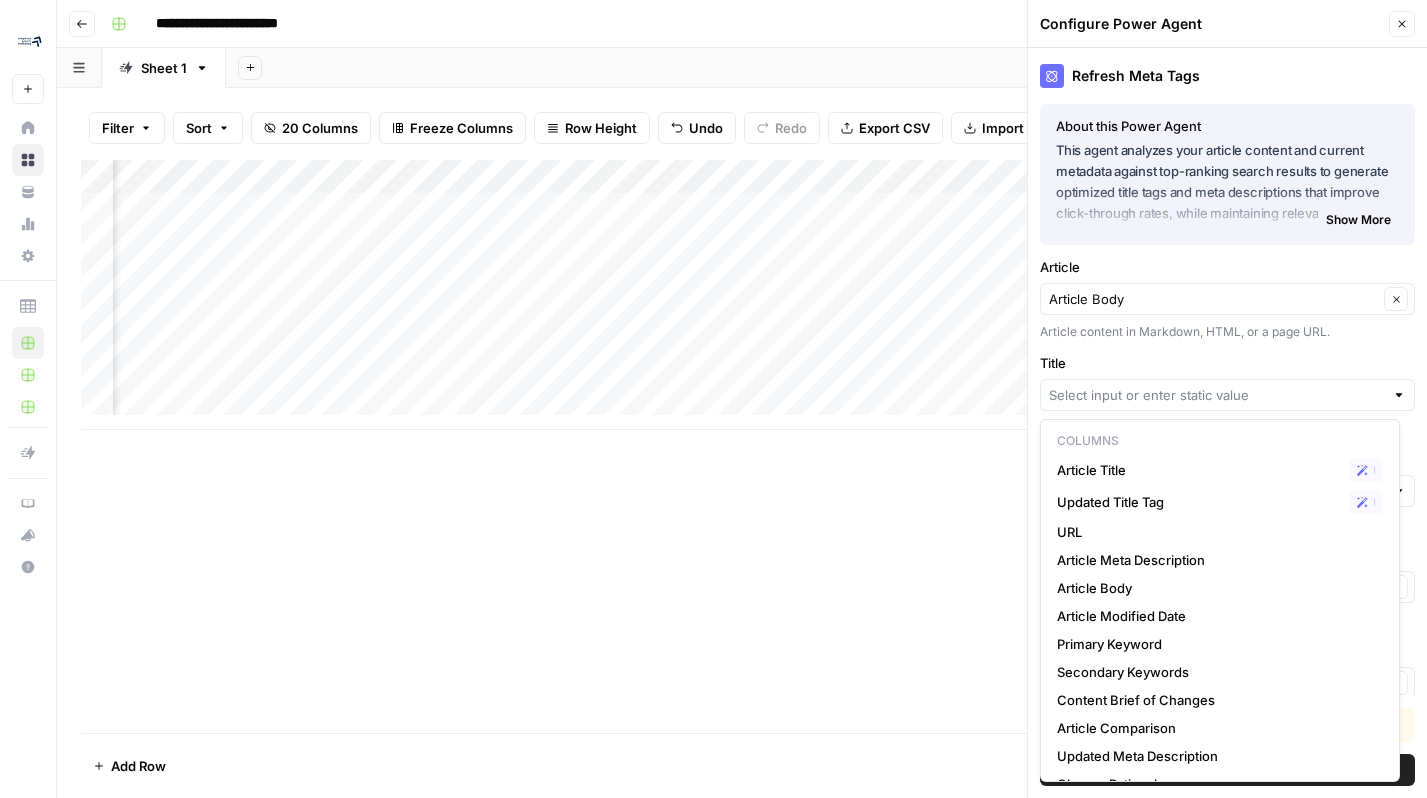 type on "Article Title" 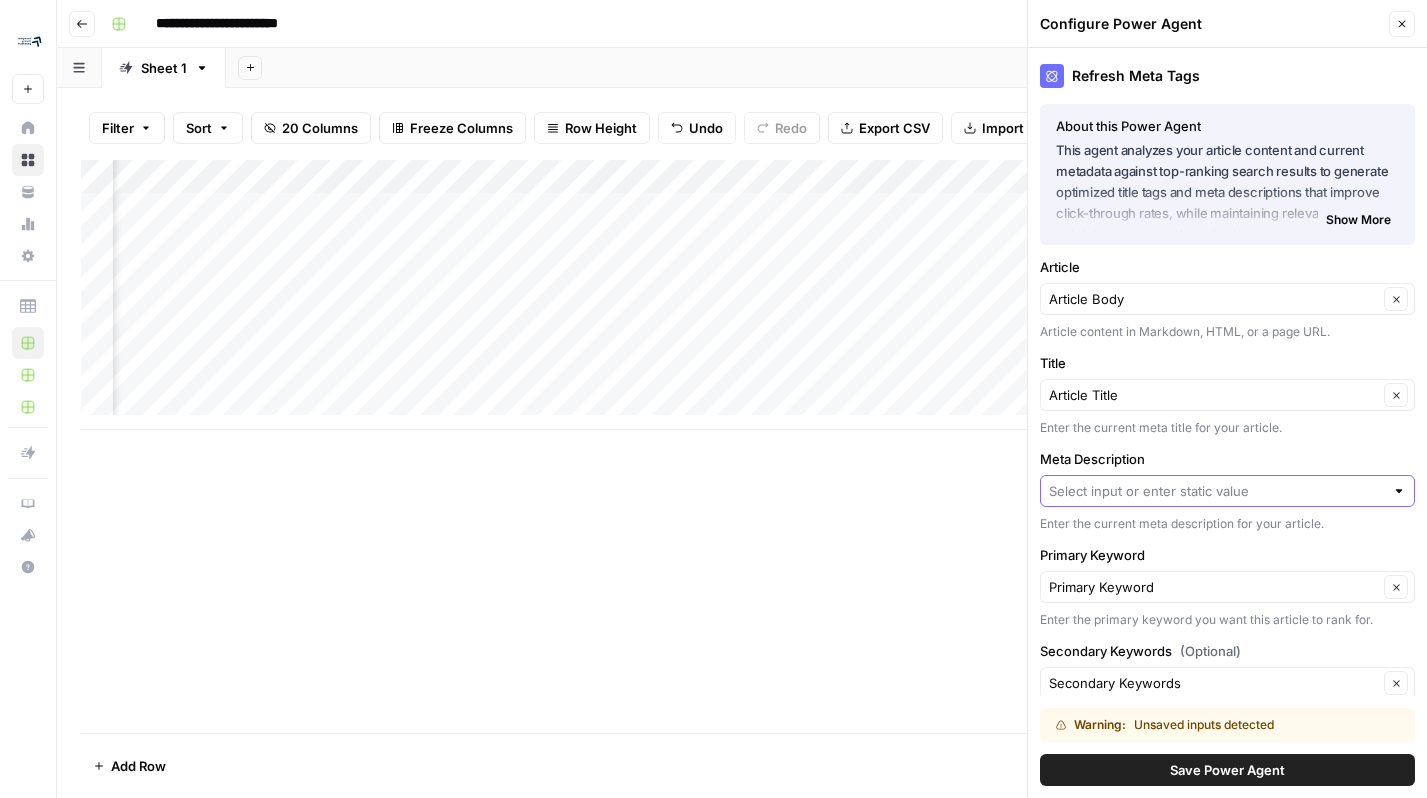 click on "Meta Description" at bounding box center (1216, 491) 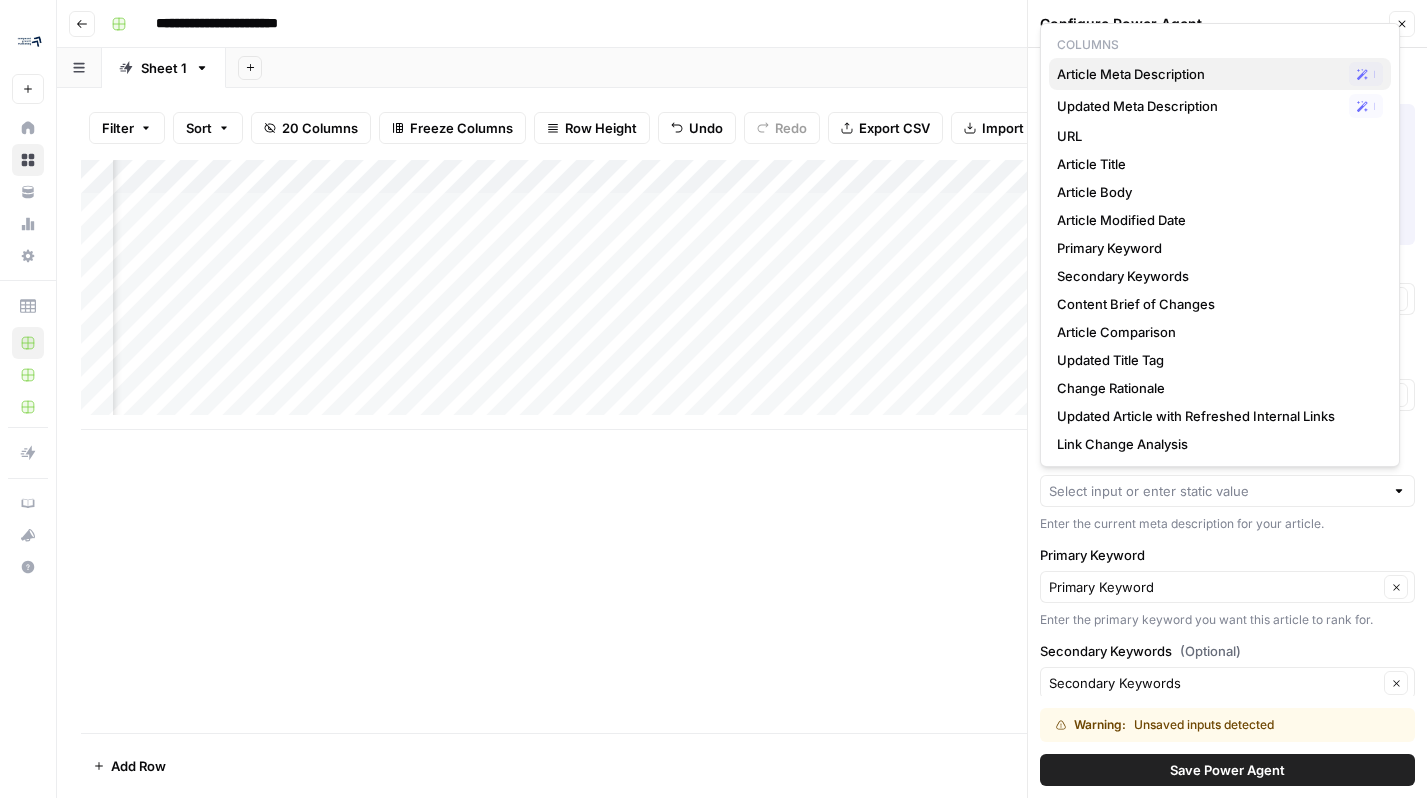 click on "Article Meta Description" at bounding box center (1199, 74) 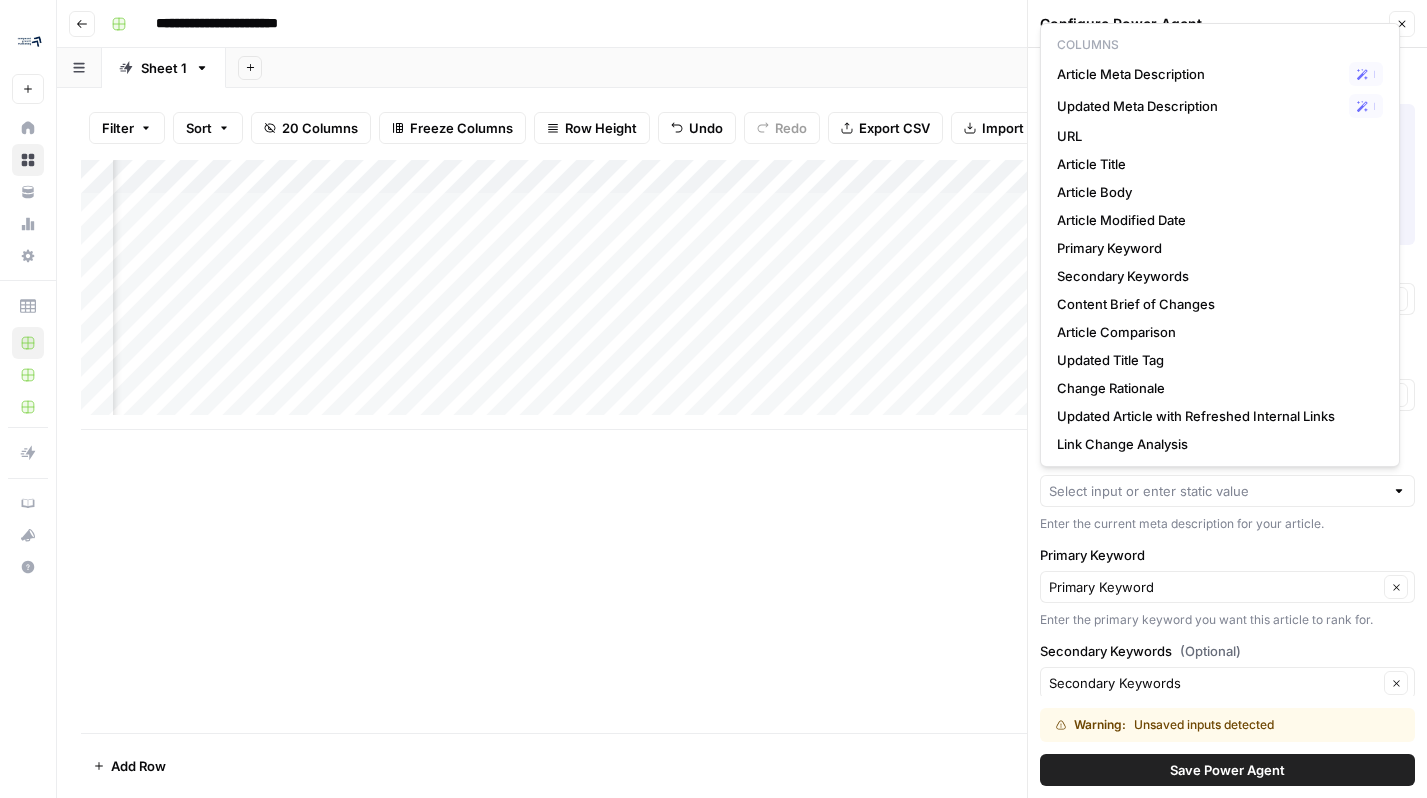 type on "Article Meta Description" 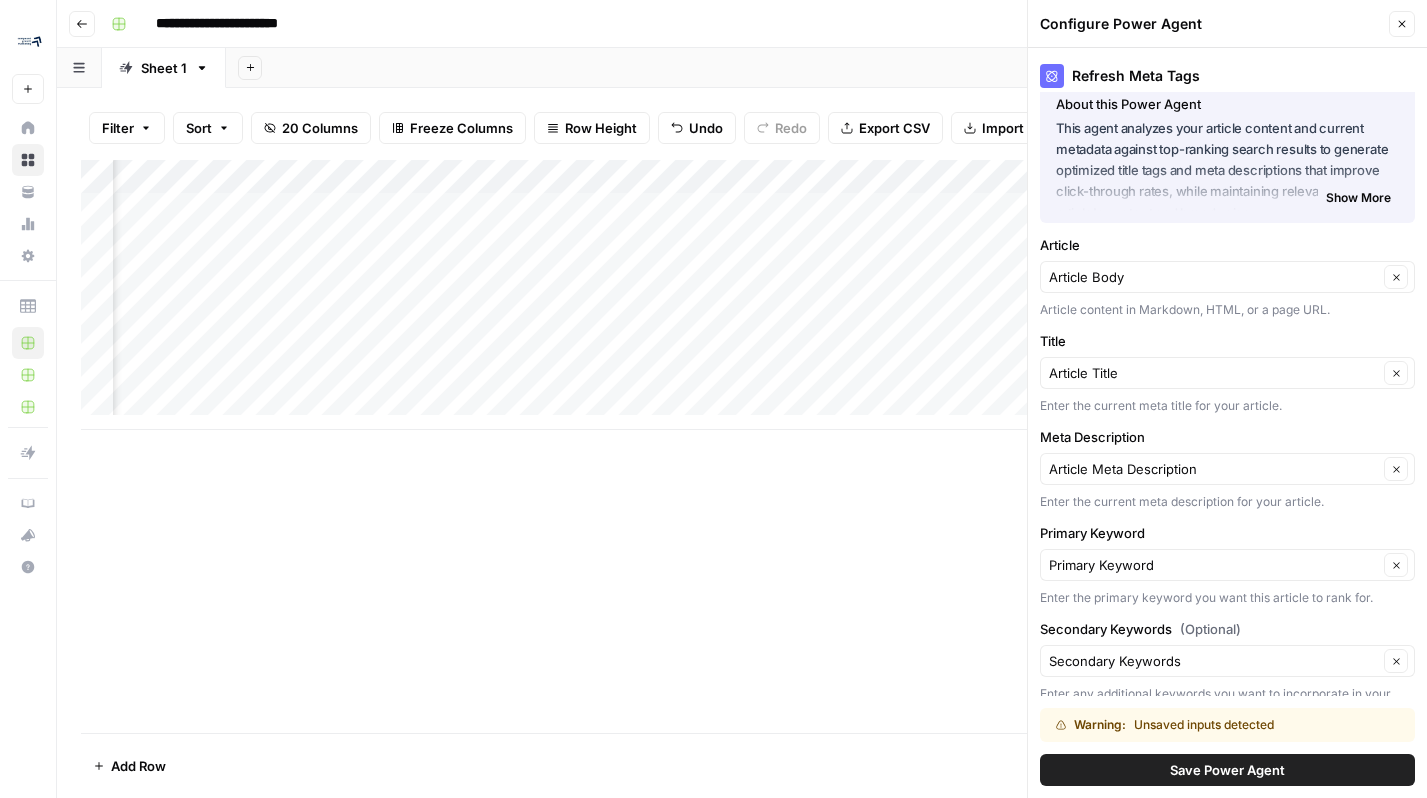 scroll, scrollTop: 25, scrollLeft: 0, axis: vertical 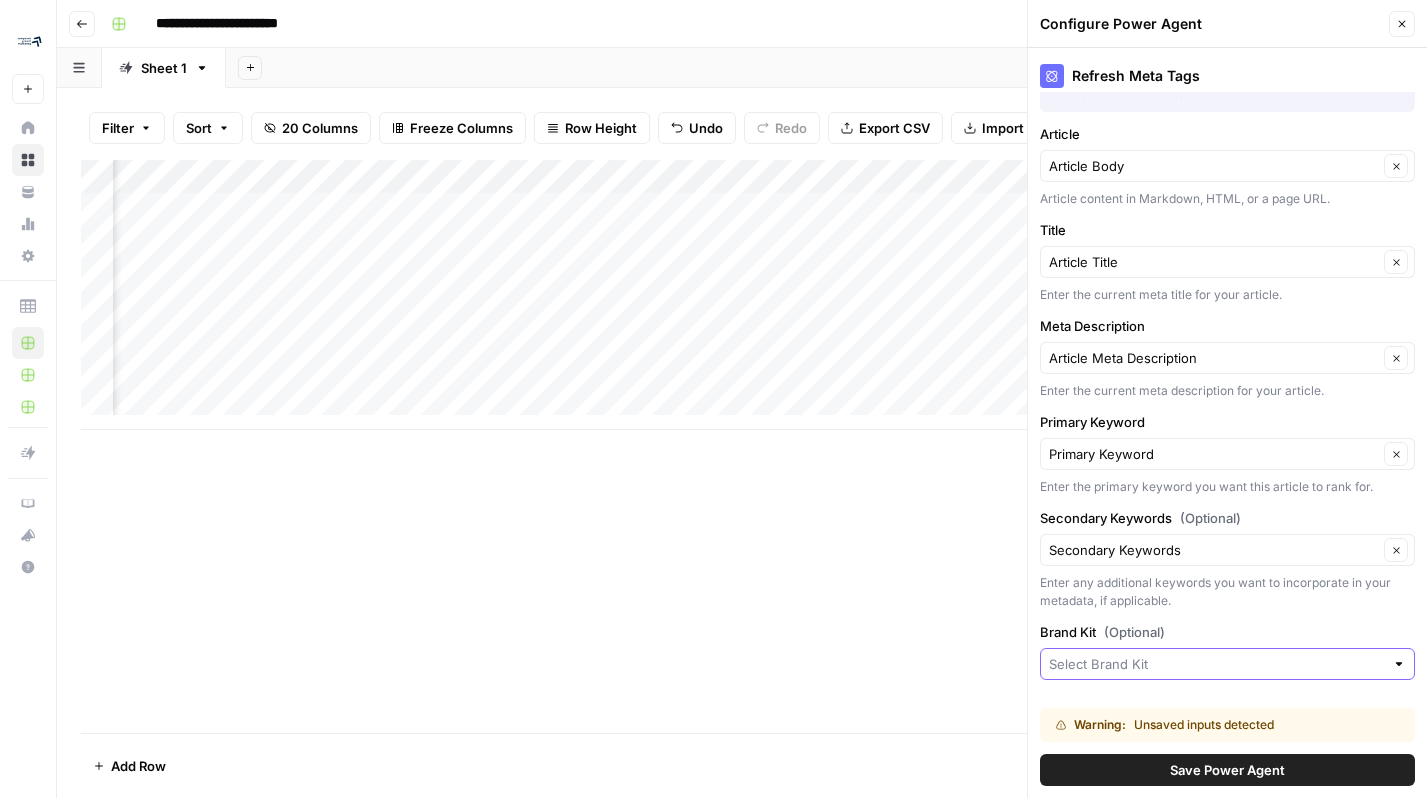 click on "Brand Kit   (Optional)" at bounding box center (1216, 664) 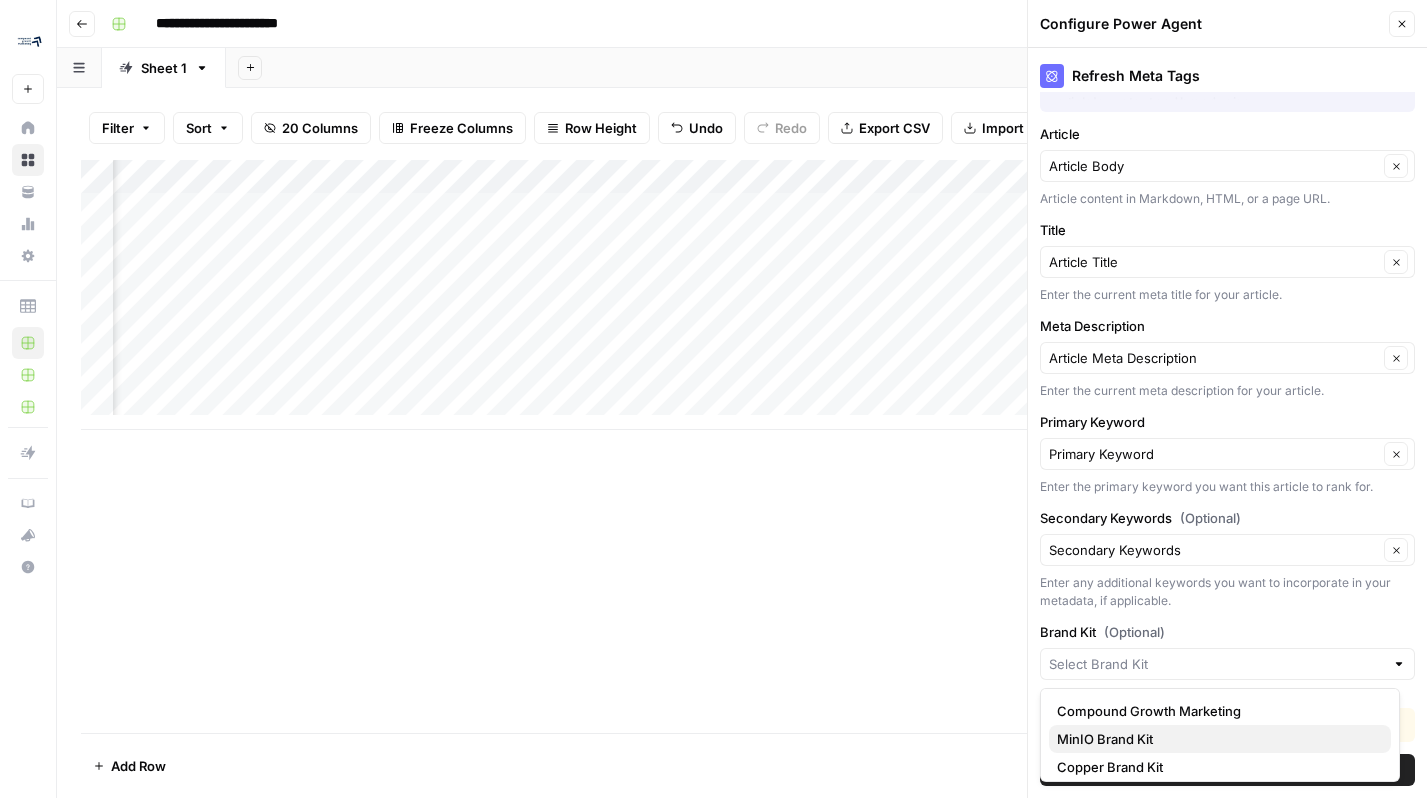 click on "MinIO Brand Kit" at bounding box center [1216, 739] 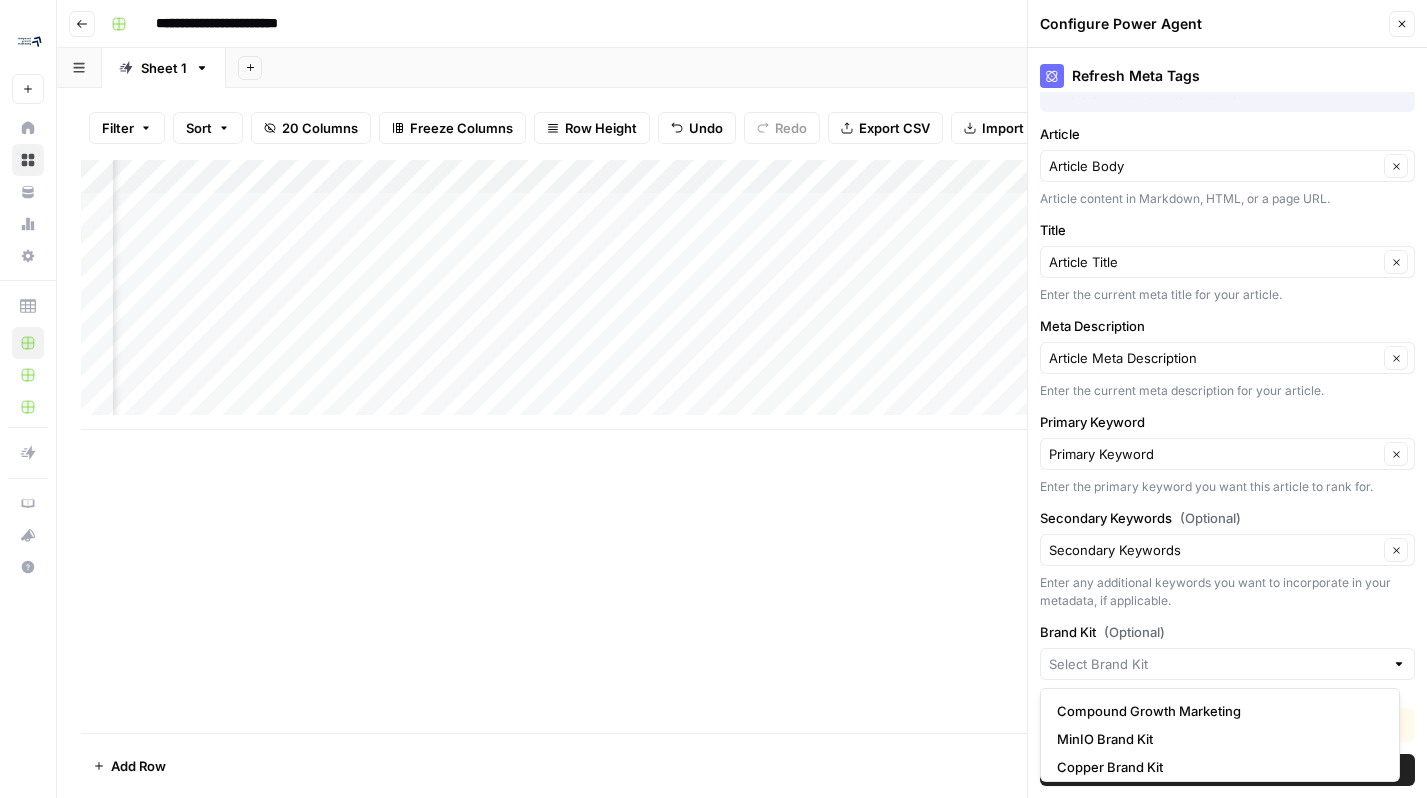 type on "MinIO Brand Kit" 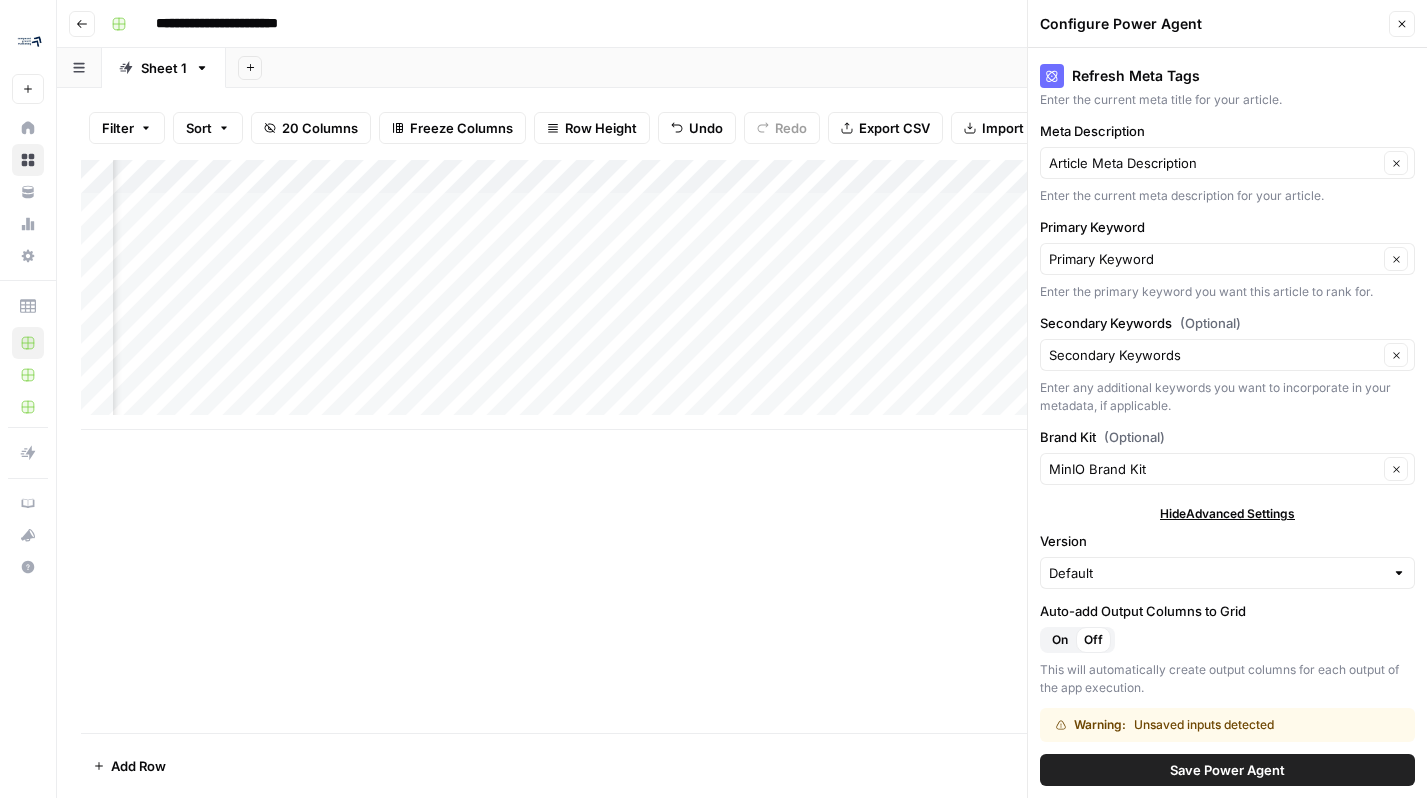 scroll, scrollTop: 341, scrollLeft: 0, axis: vertical 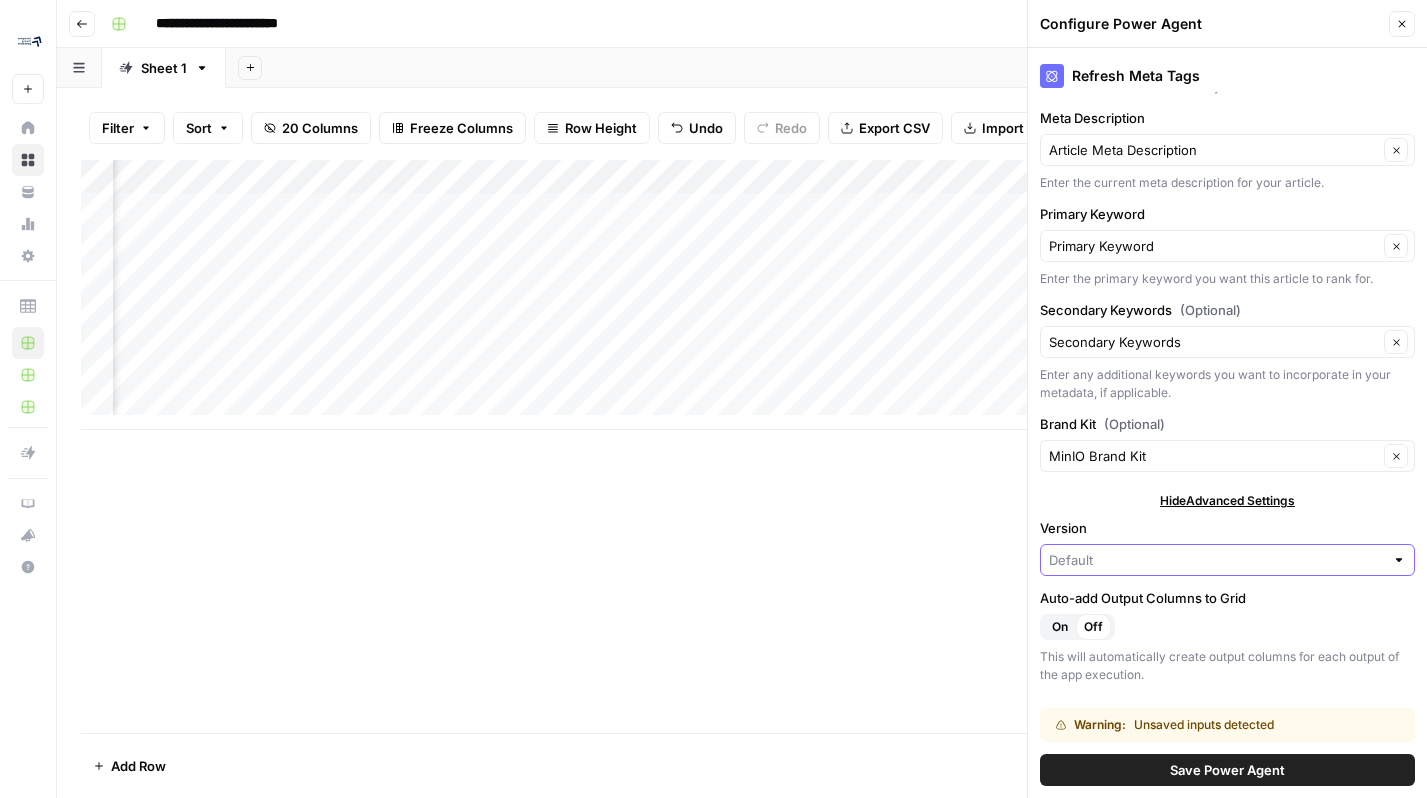 click on "Version" at bounding box center [1216, 560] 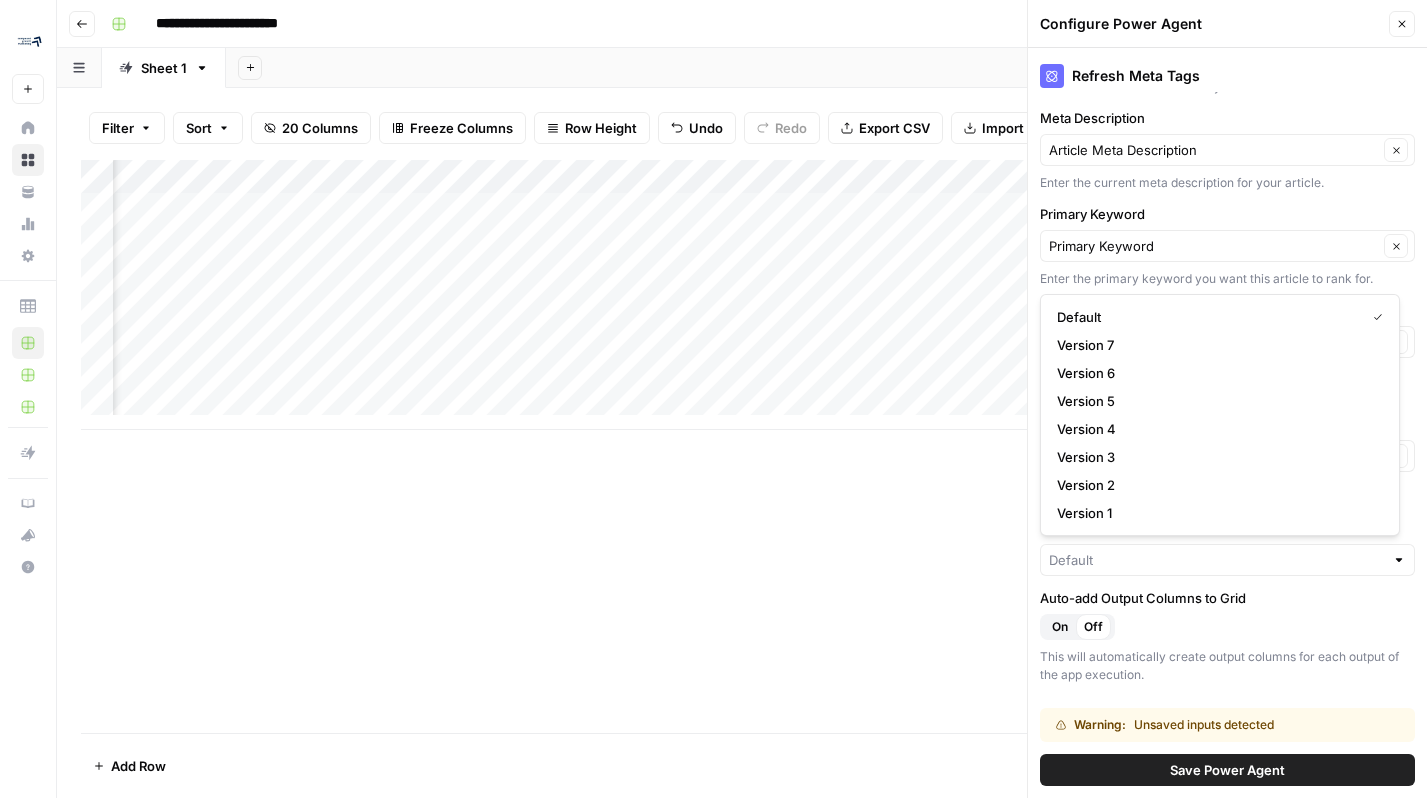 type on "Default" 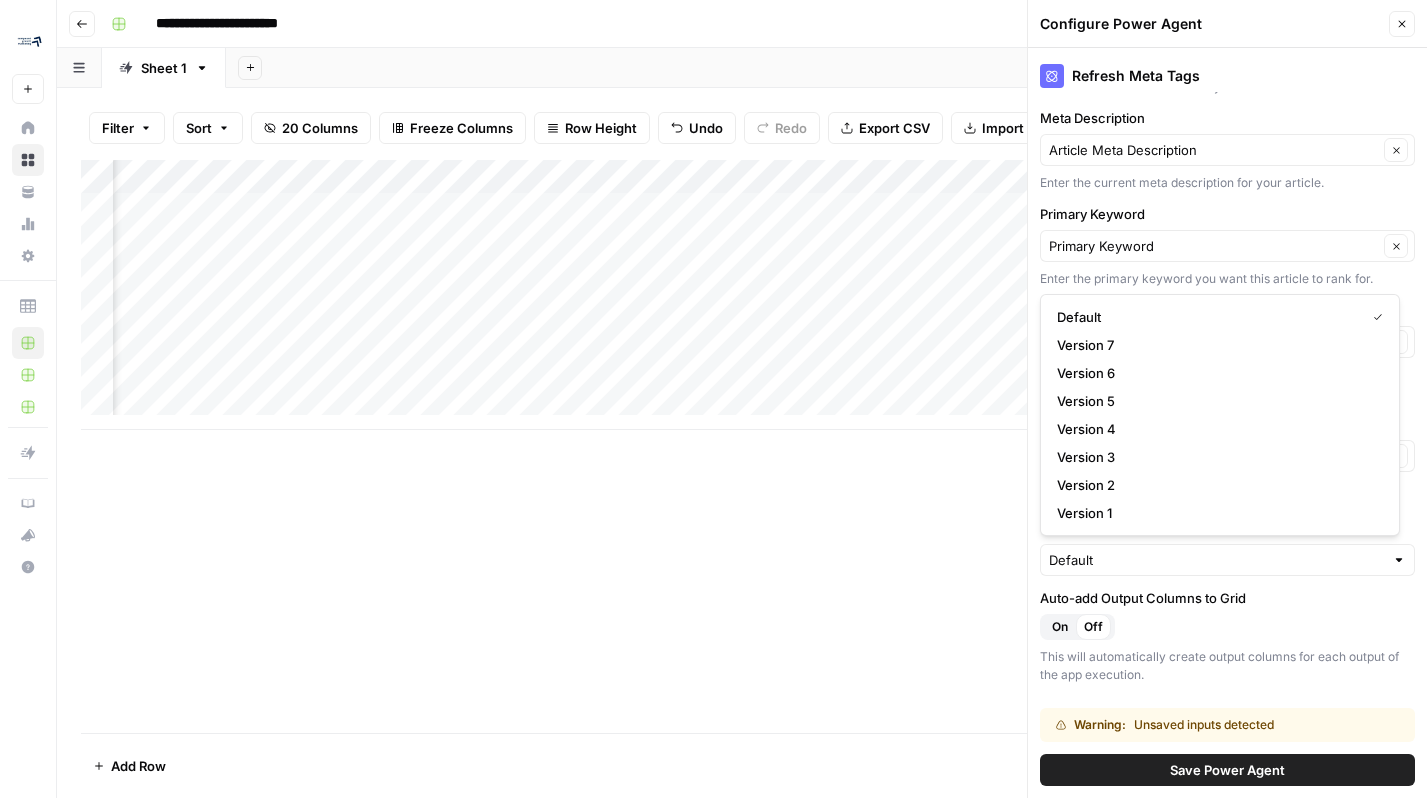 click on "Auto-add Output Columns to Grid On Off This will automatically create output columns for each output of the app execution." at bounding box center (1227, 636) 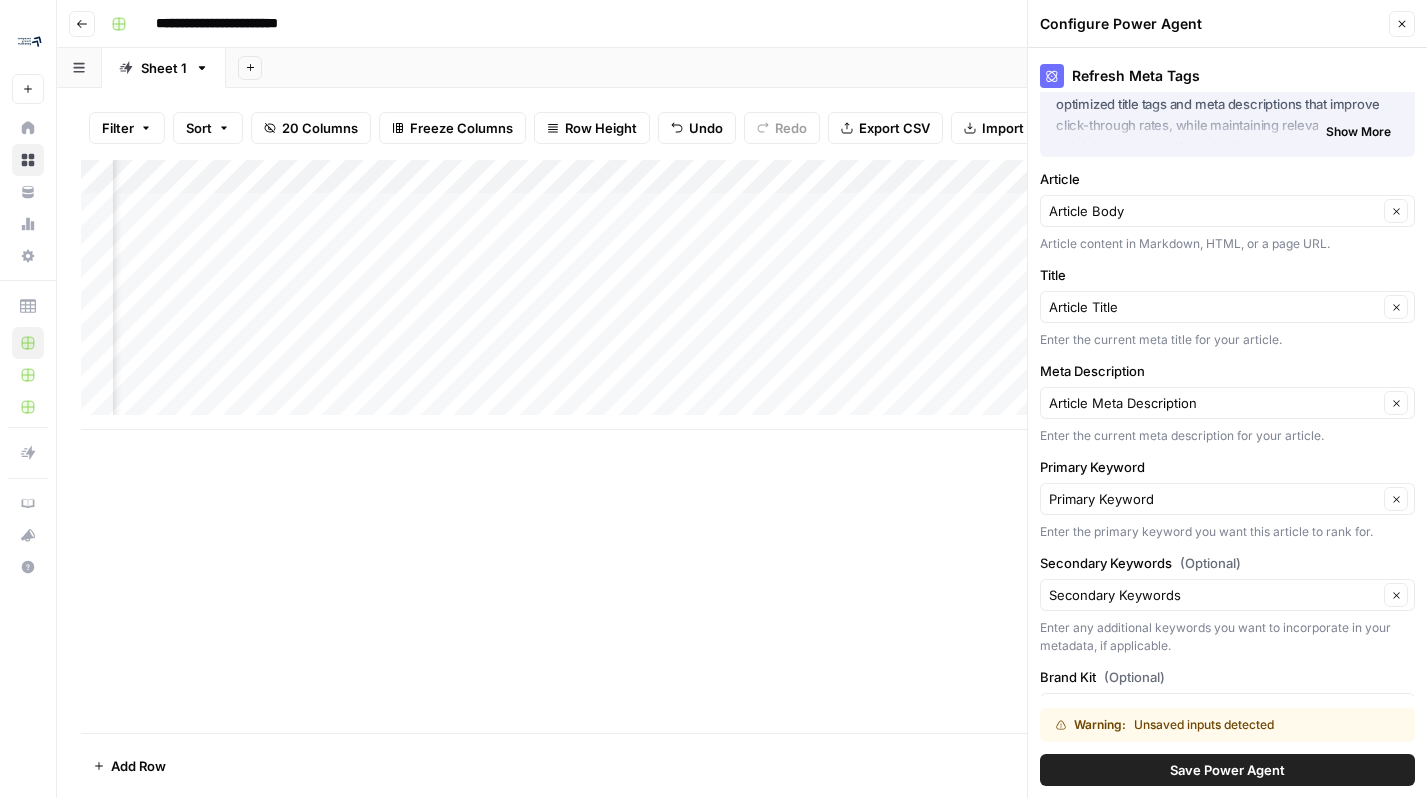 scroll, scrollTop: 85, scrollLeft: 0, axis: vertical 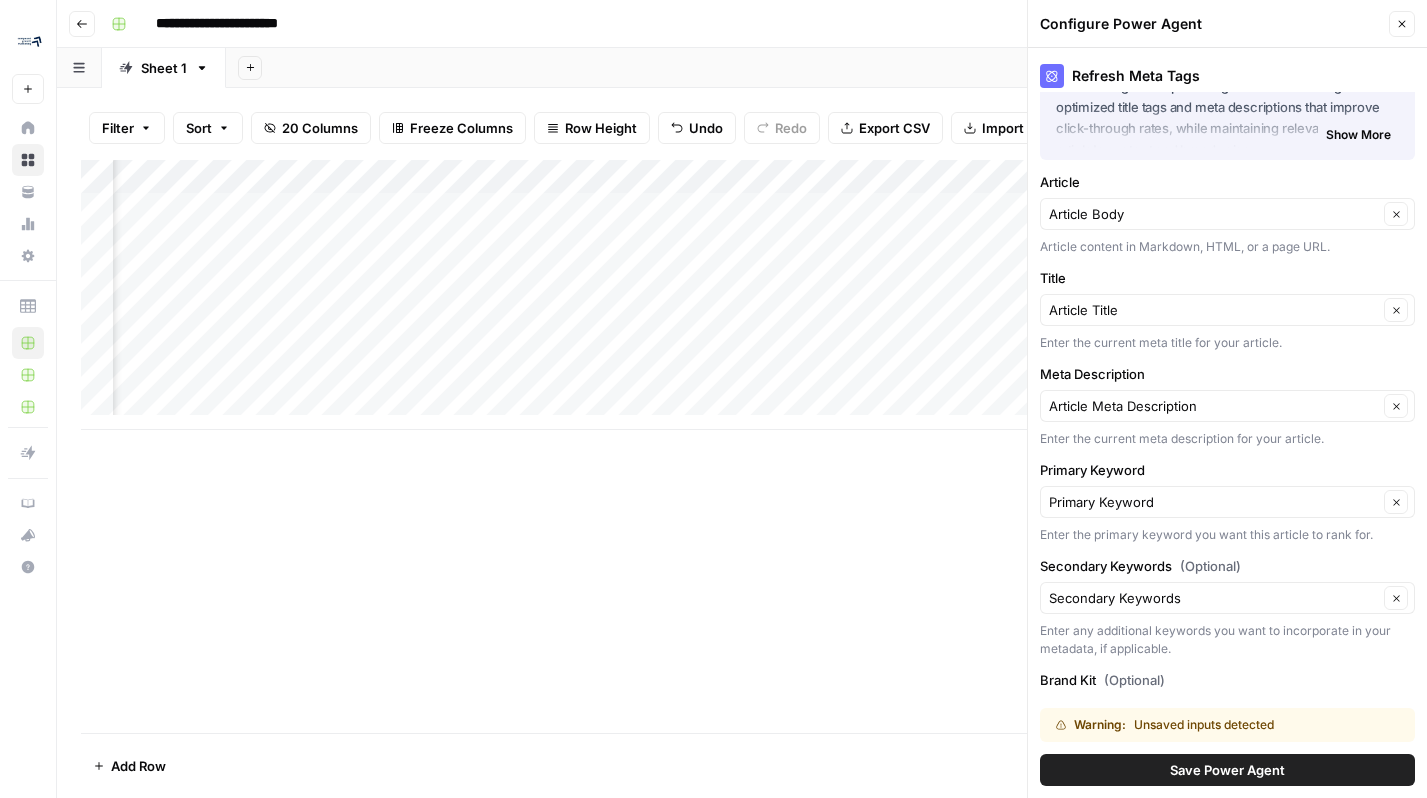 click on "Save Power Agent" at bounding box center (1227, 770) 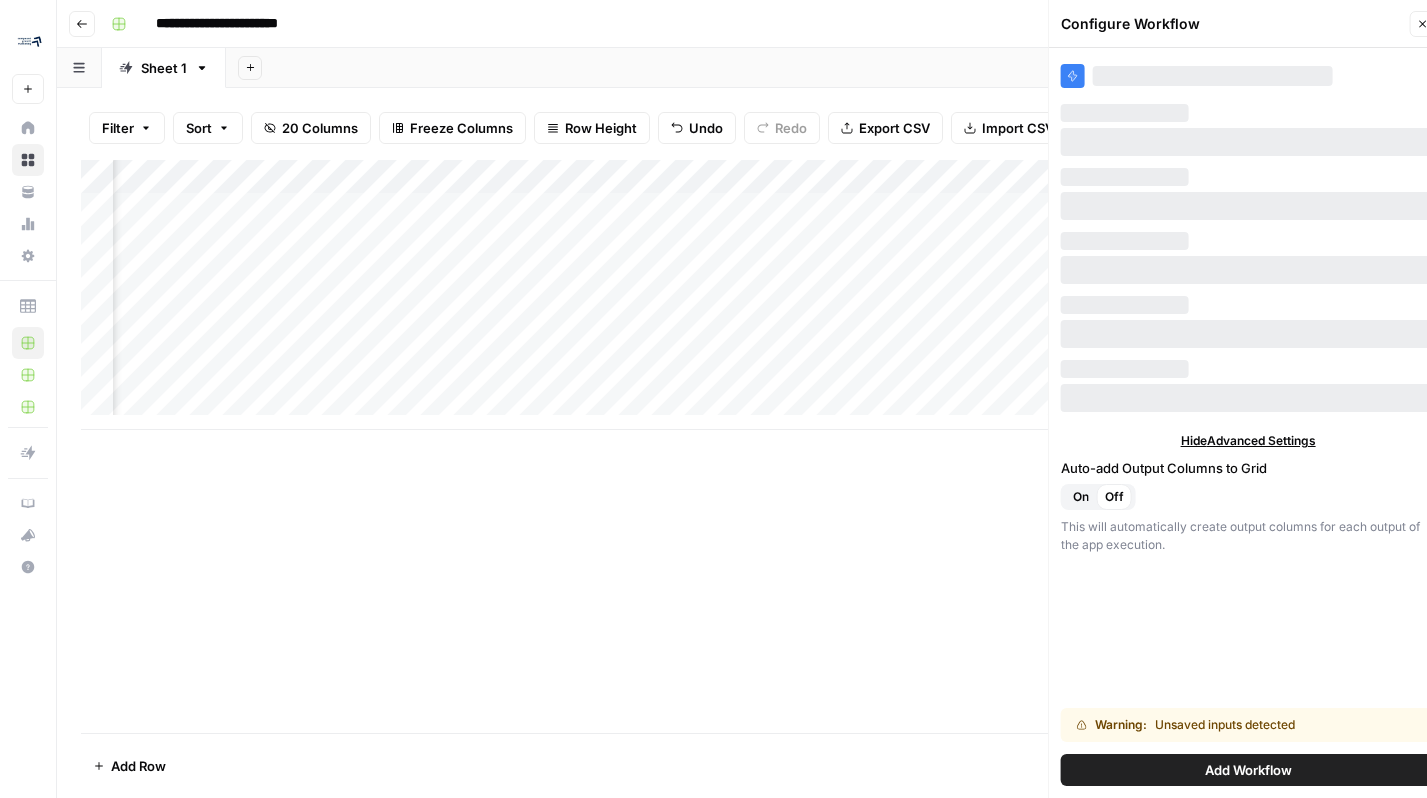 scroll, scrollTop: 0, scrollLeft: 0, axis: both 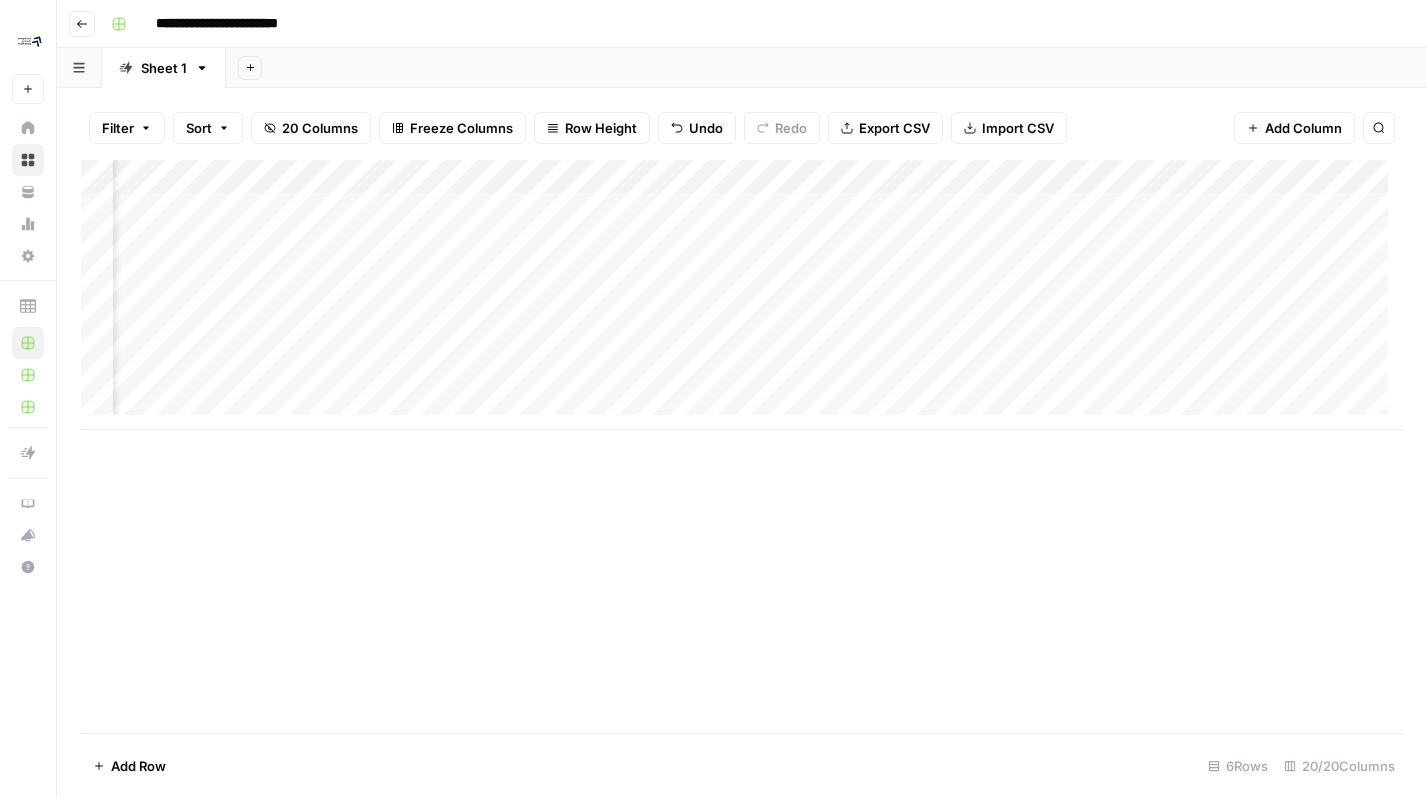 click on "Add Column" at bounding box center (742, 295) 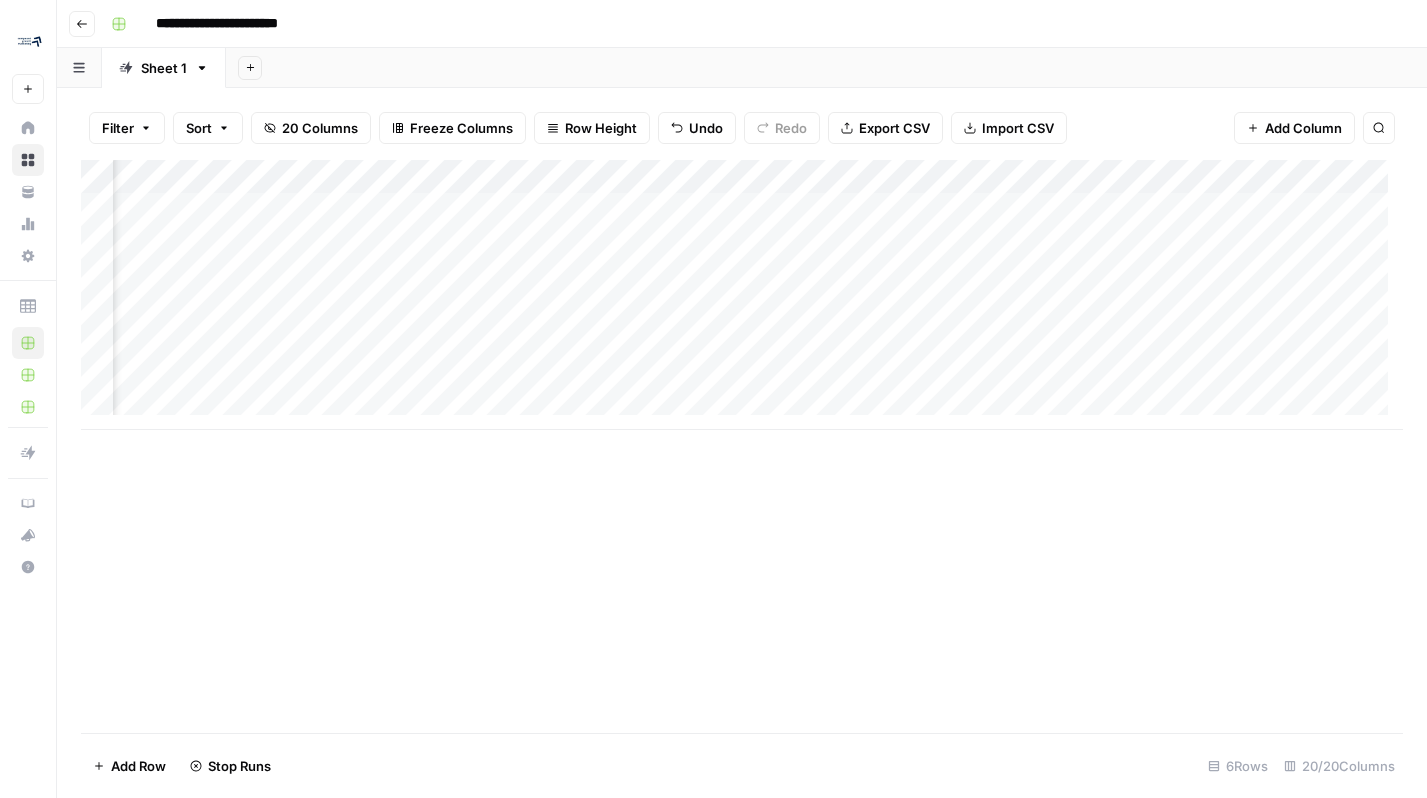 scroll, scrollTop: 0, scrollLeft: 1331, axis: horizontal 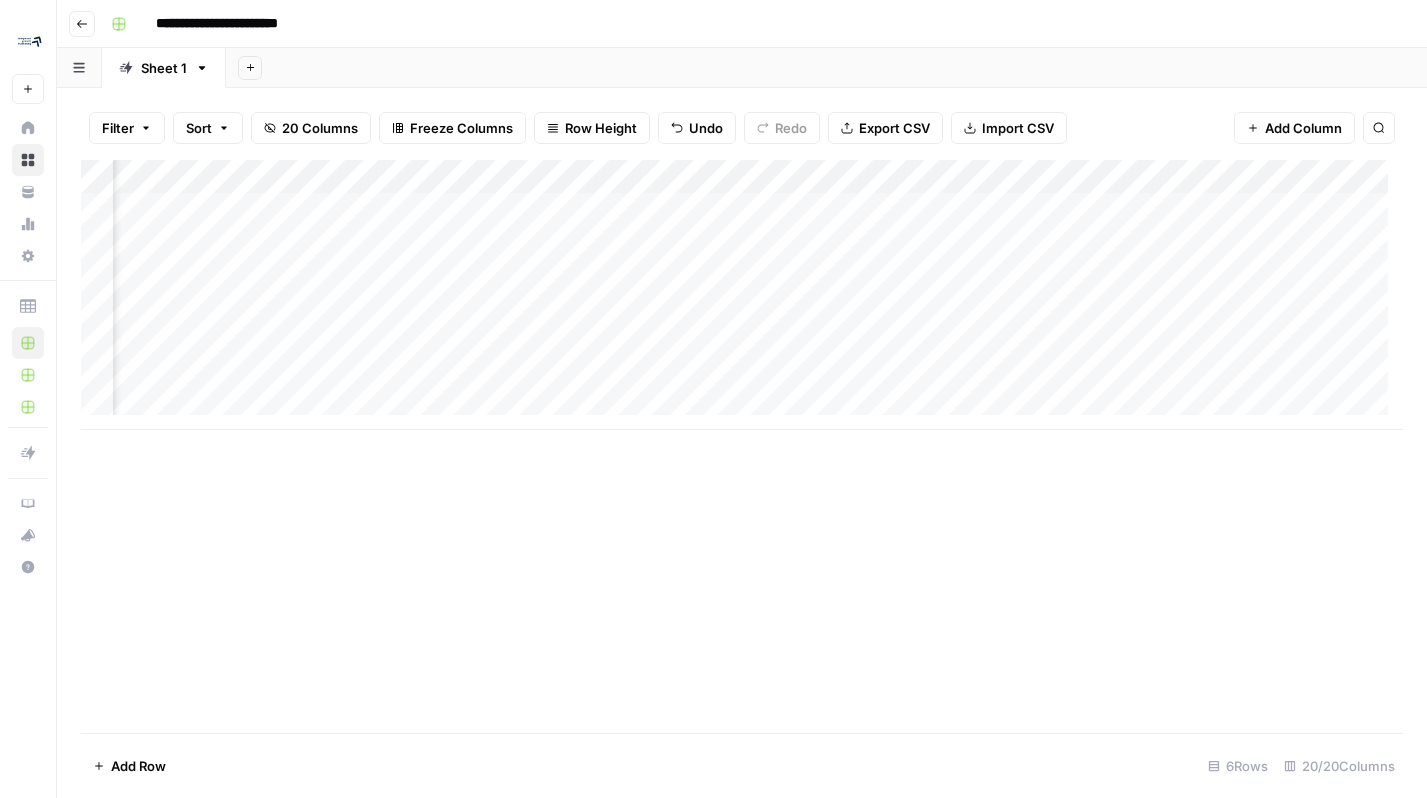 click on "Add Column" at bounding box center (742, 295) 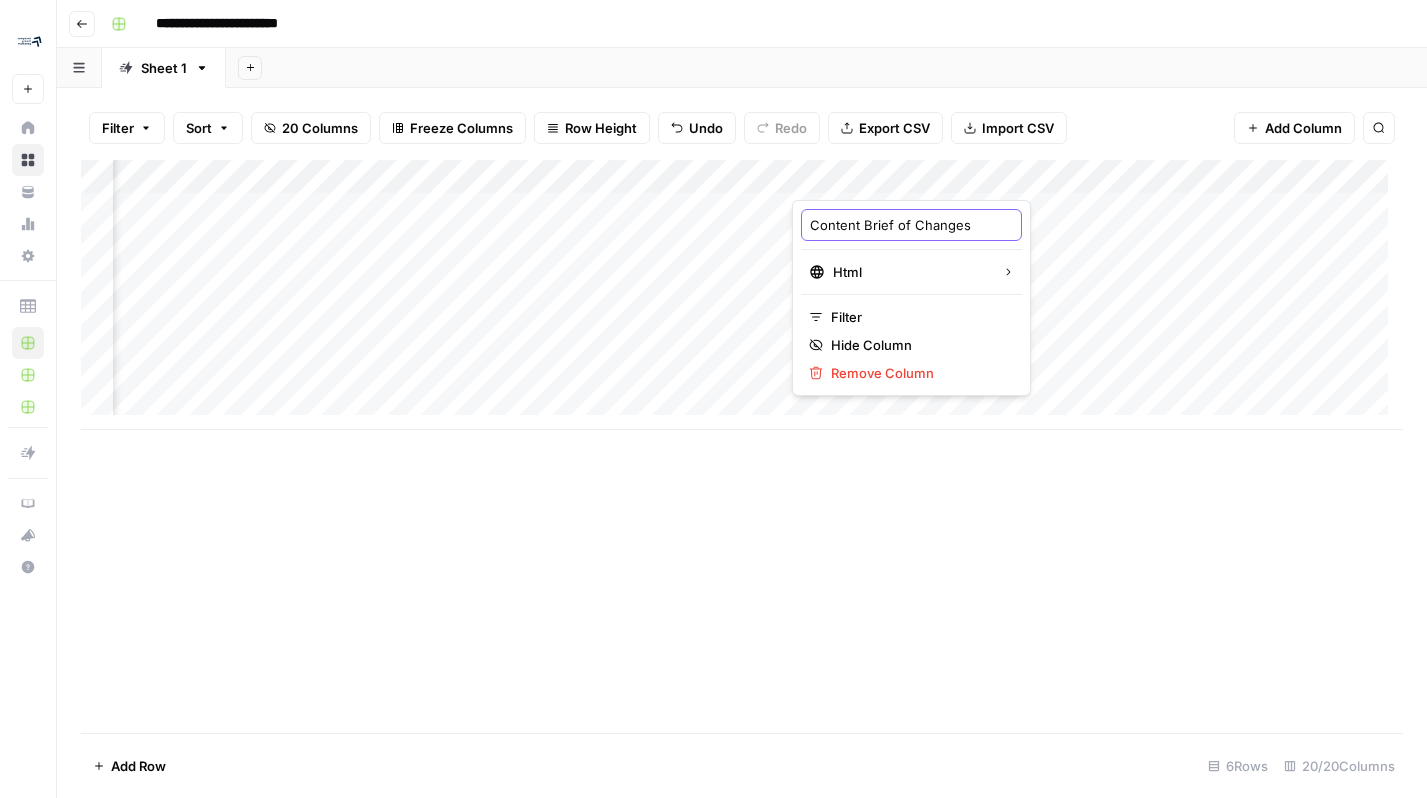 click on "Content Brief of Changes" at bounding box center (911, 225) 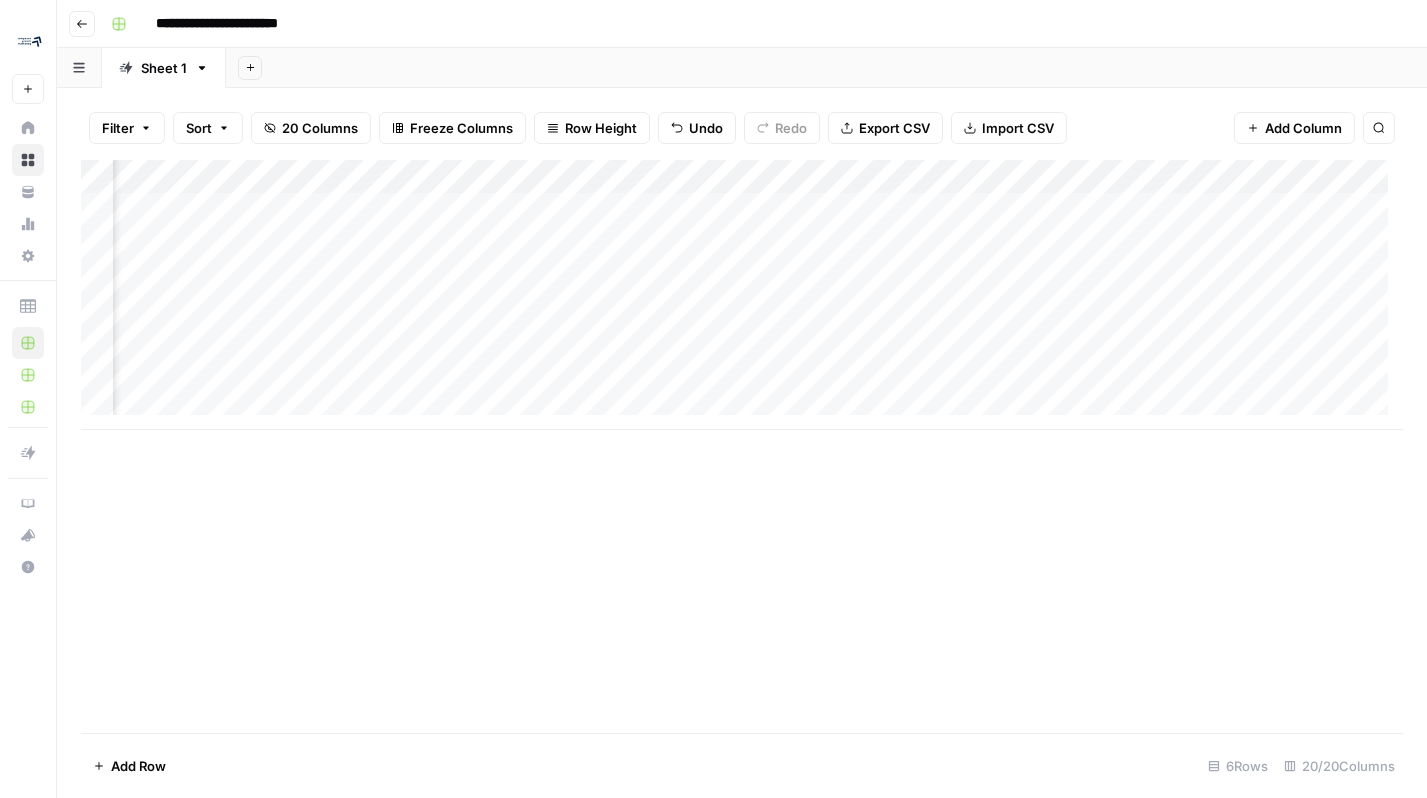 click on "Add Column" at bounding box center (742, 446) 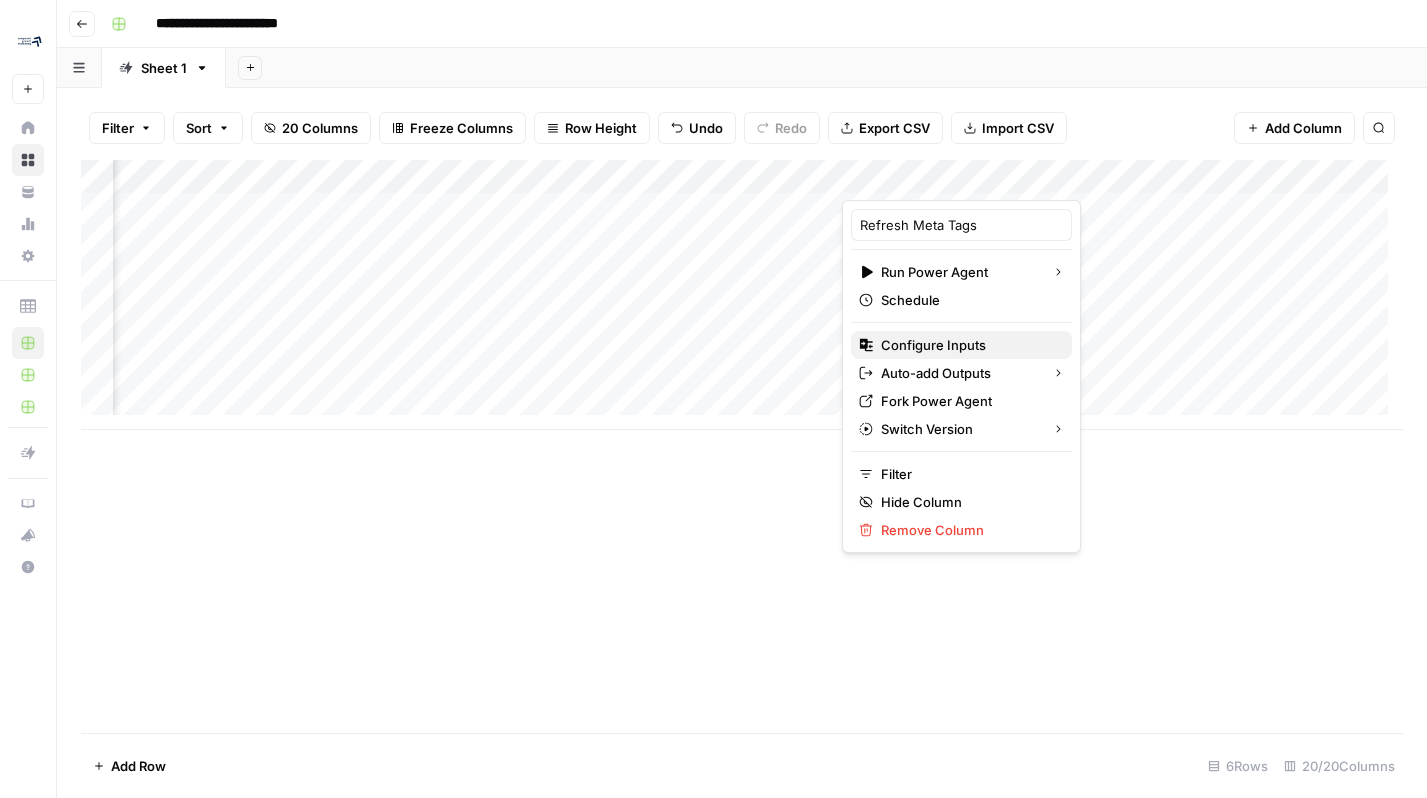 click on "Configure Inputs" at bounding box center (968, 345) 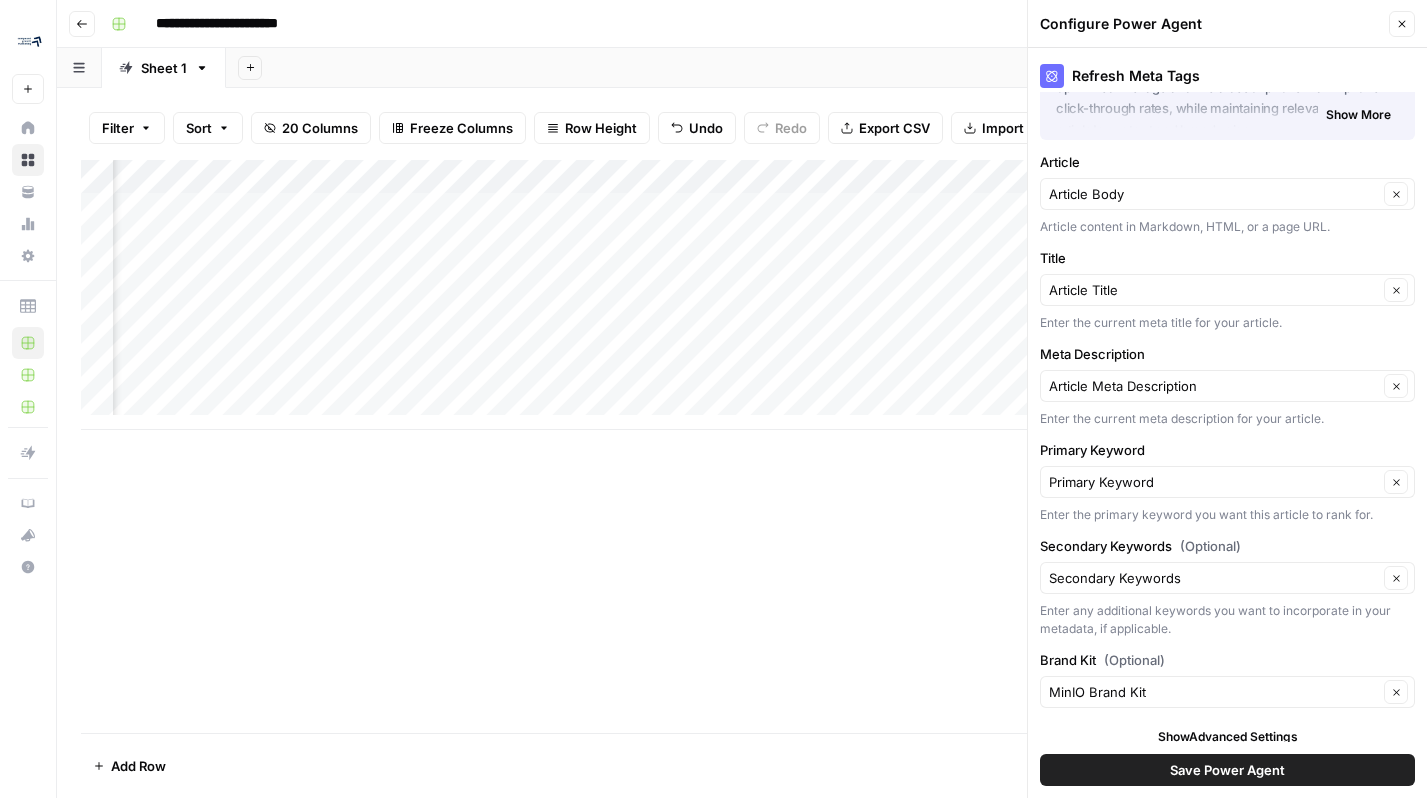 scroll, scrollTop: 117, scrollLeft: 0, axis: vertical 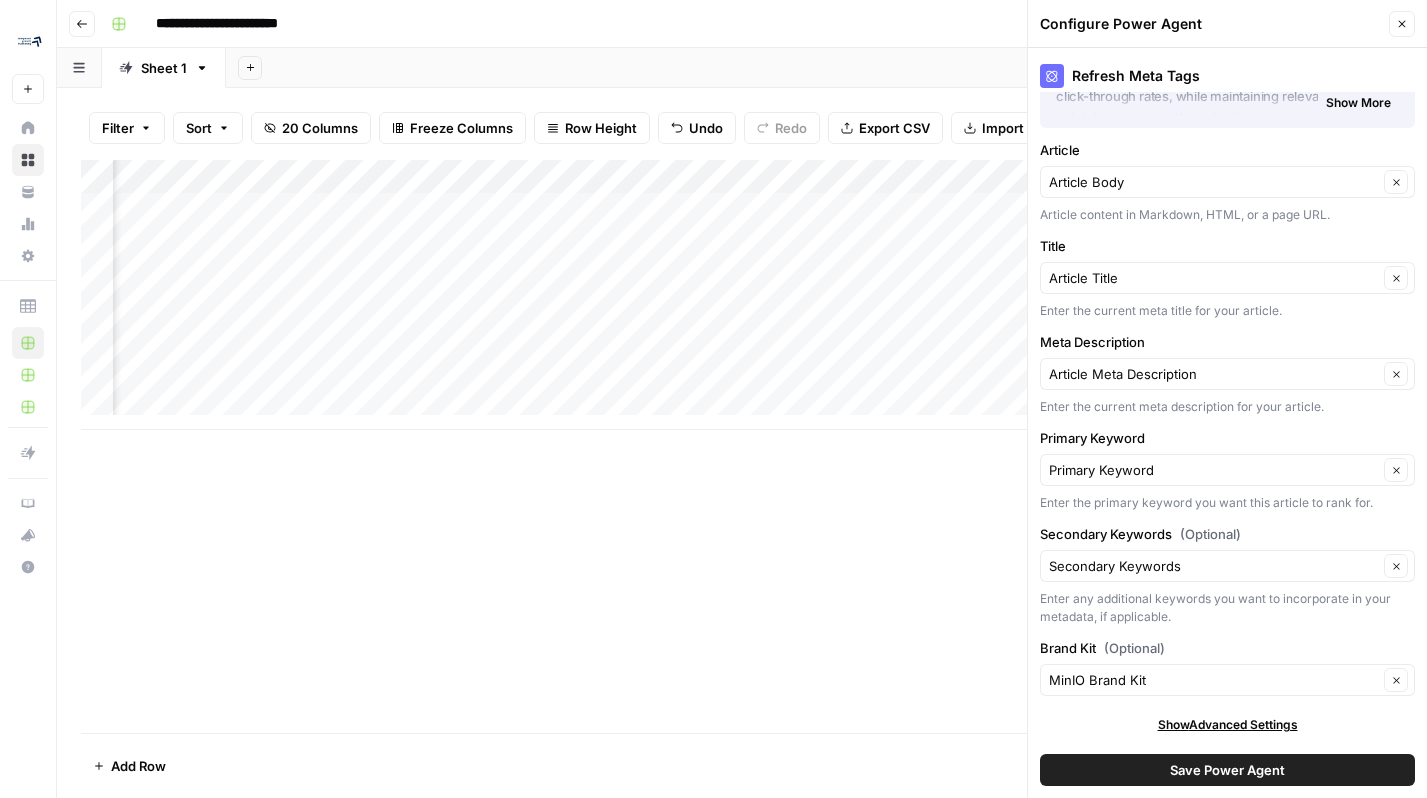 click on "Save Power Agent" at bounding box center (1227, 770) 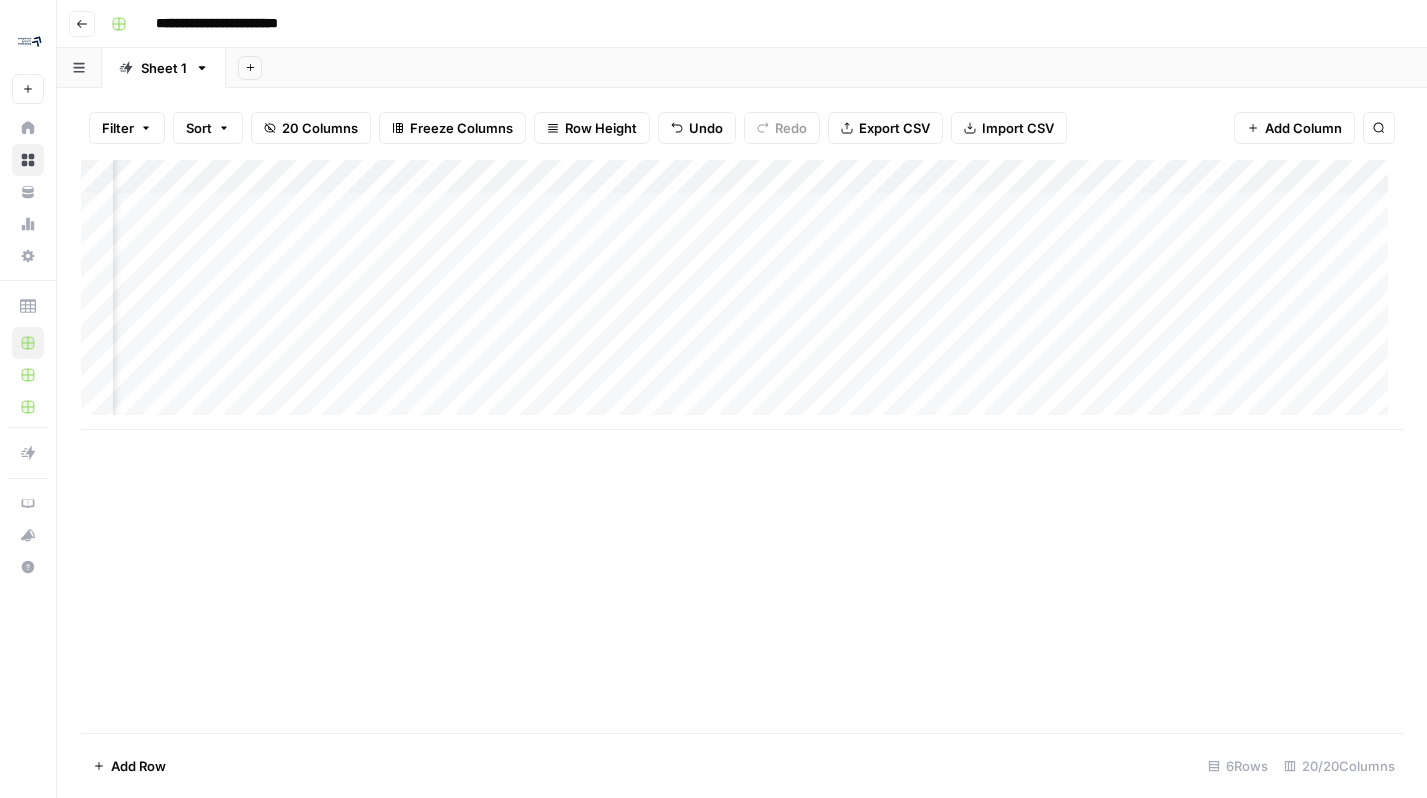 click on "Add Column" at bounding box center (742, 295) 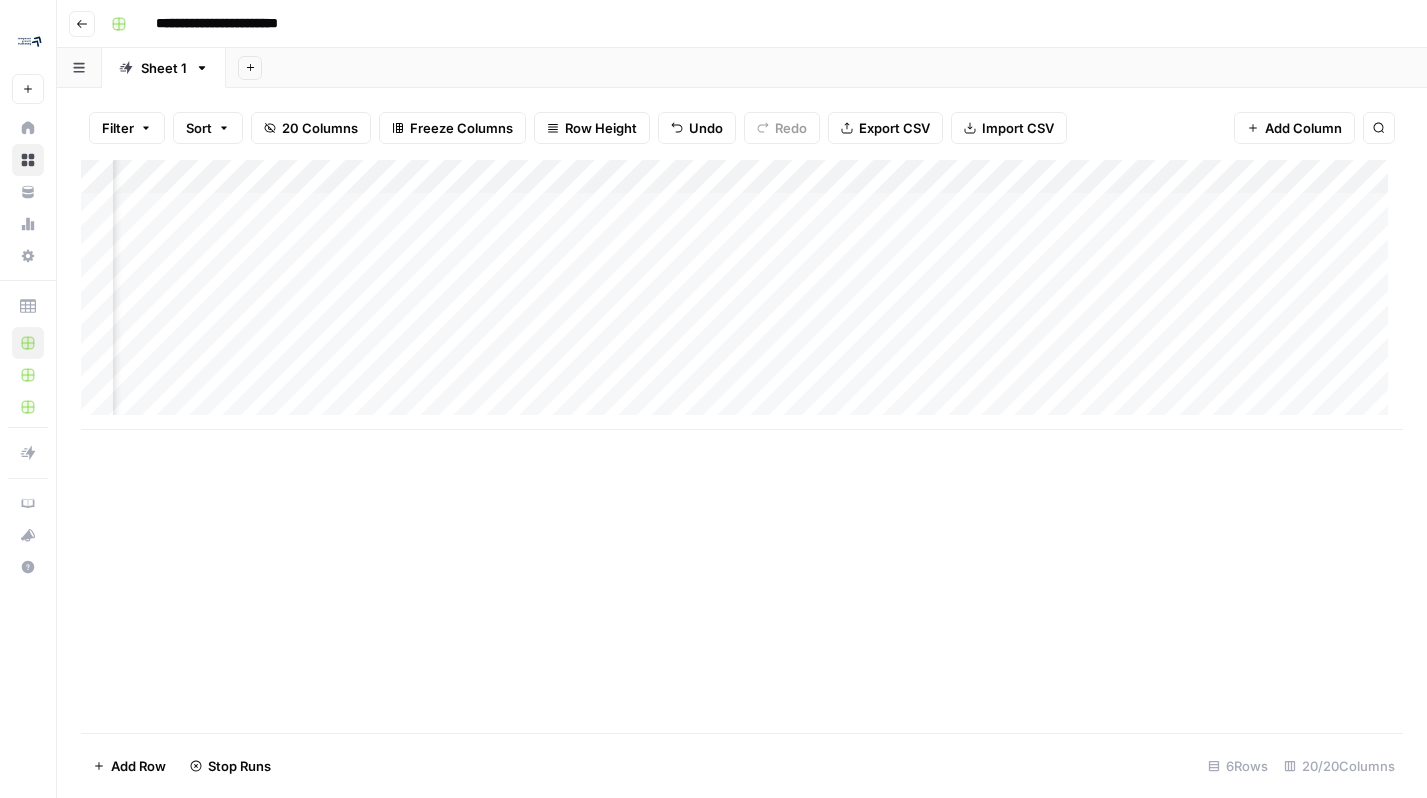 scroll, scrollTop: 0, scrollLeft: 2063, axis: horizontal 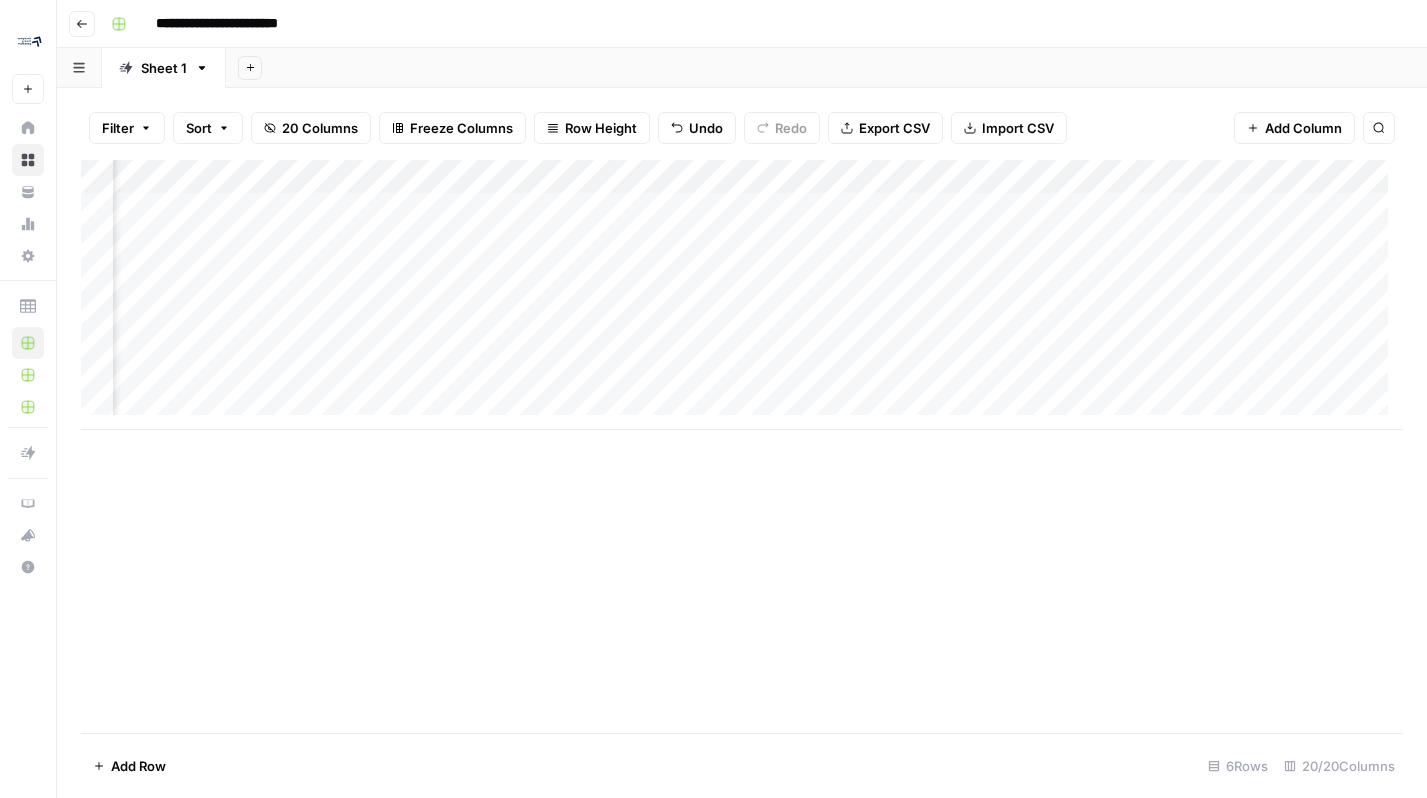 click on "Add Column" at bounding box center [742, 295] 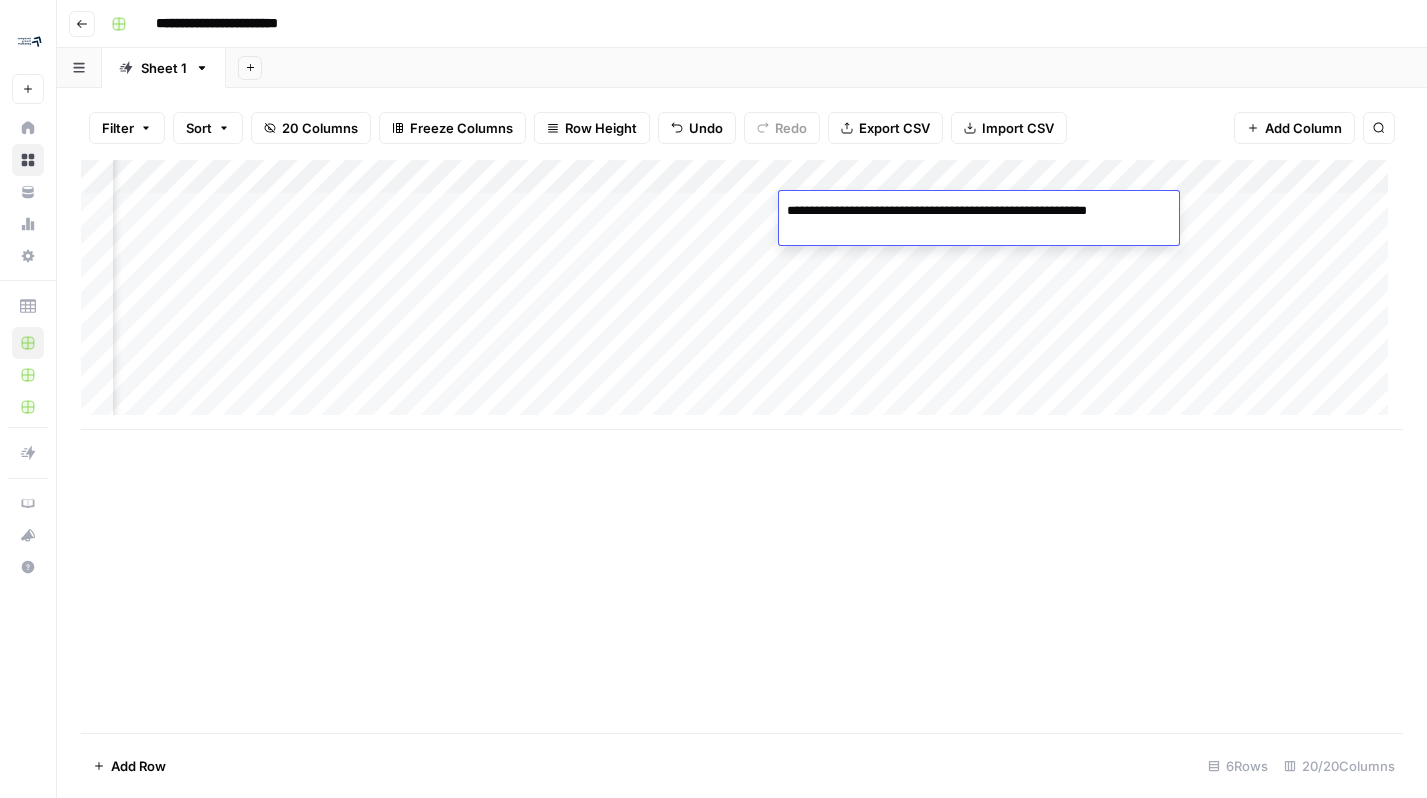 click on "**********" at bounding box center [979, 221] 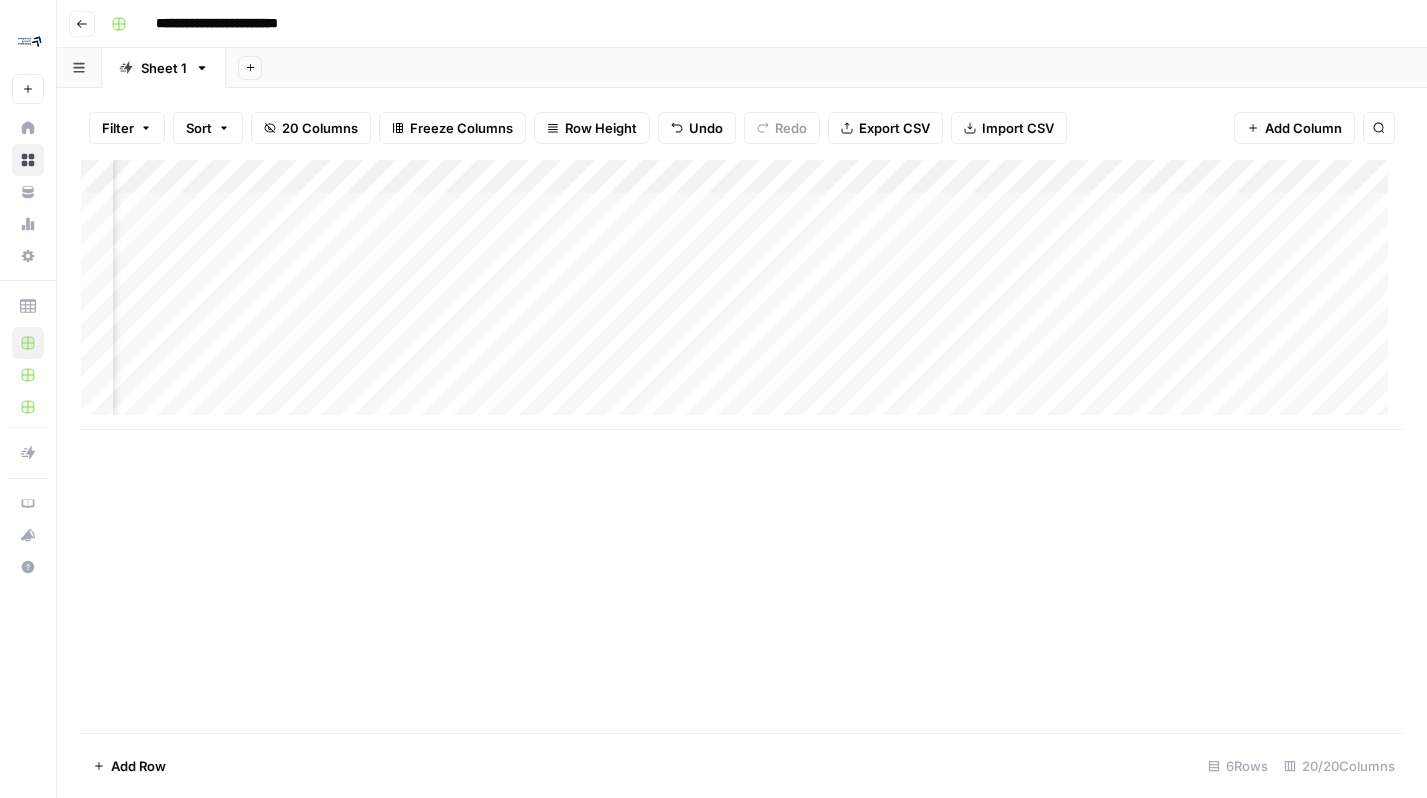 scroll, scrollTop: 0, scrollLeft: 1110, axis: horizontal 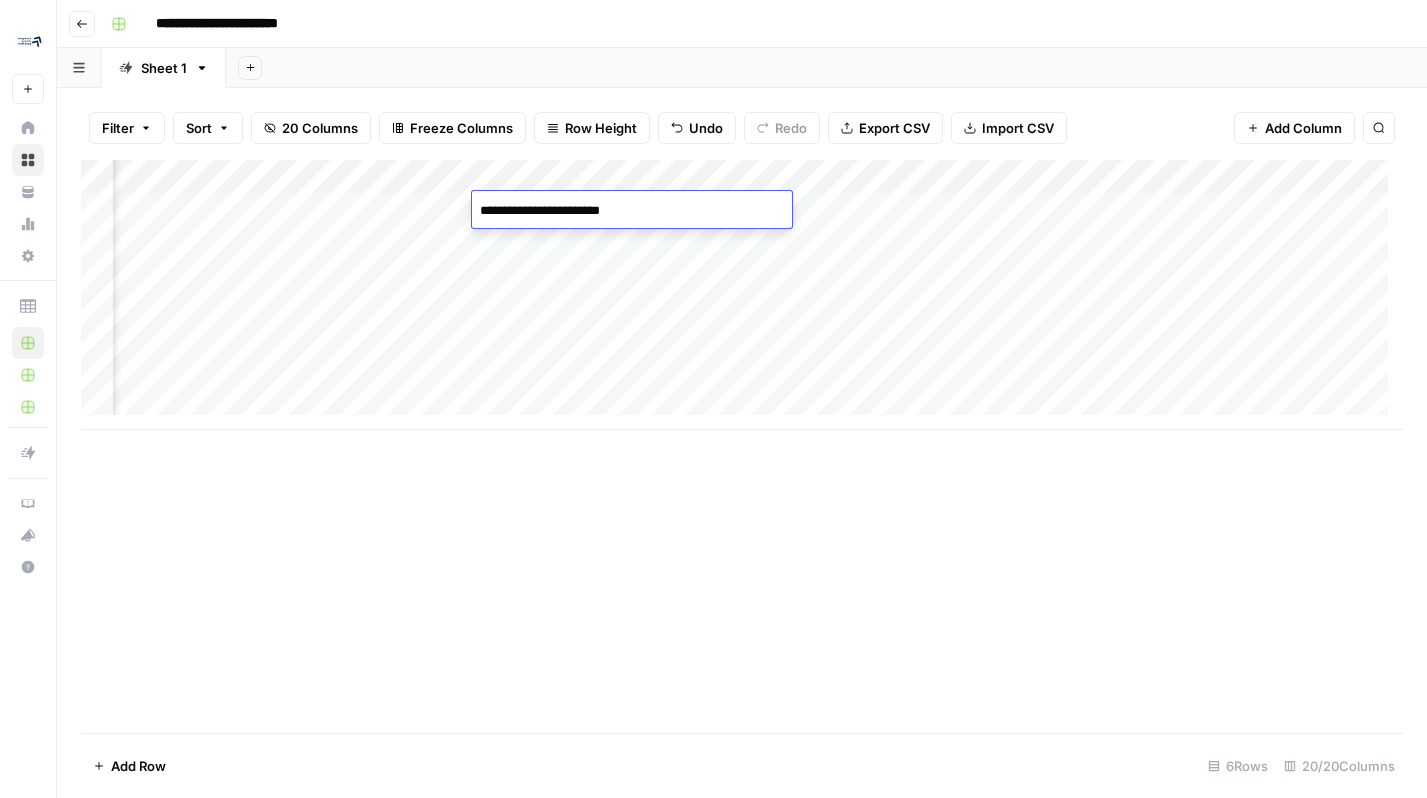 click on "Add Column" at bounding box center (742, 295) 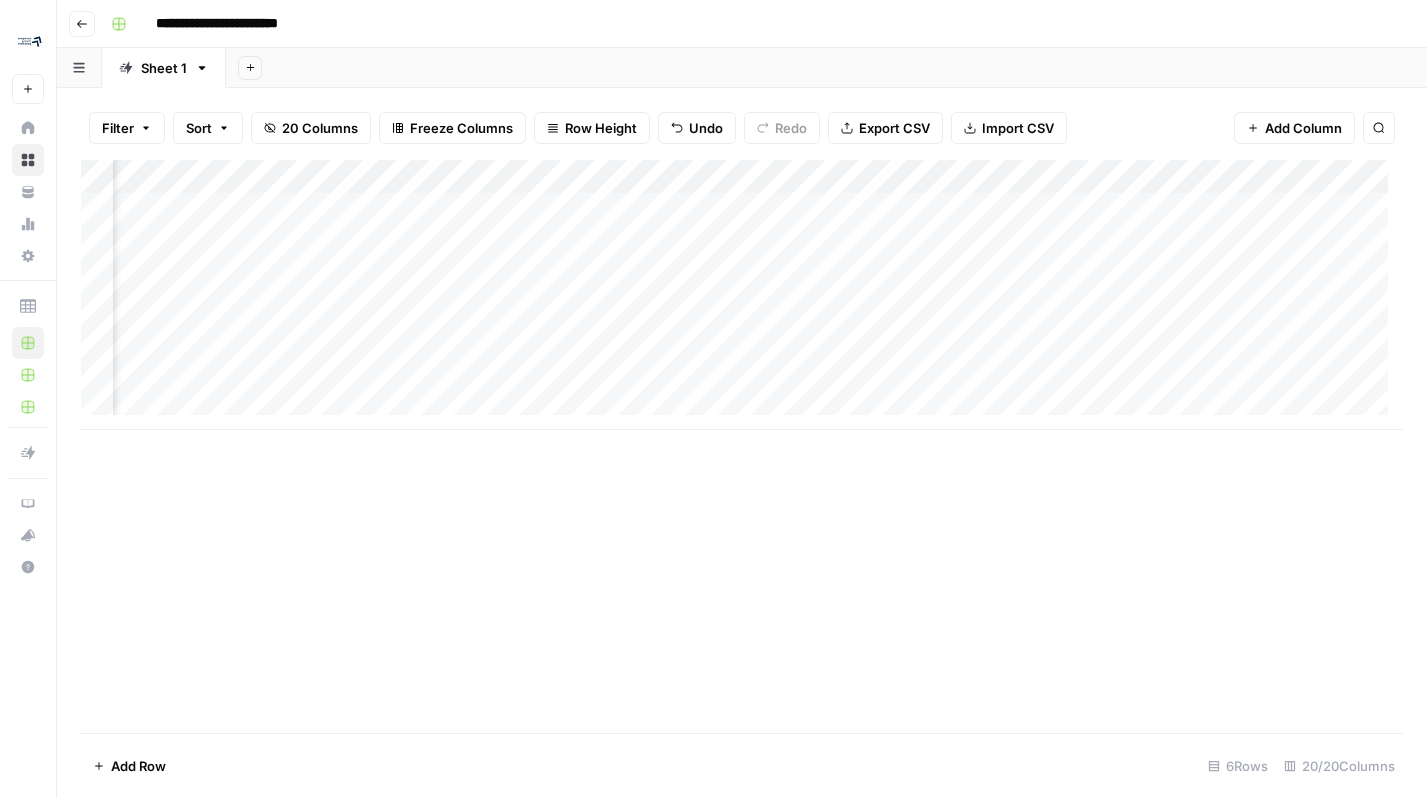 click on "Add Column" at bounding box center [742, 295] 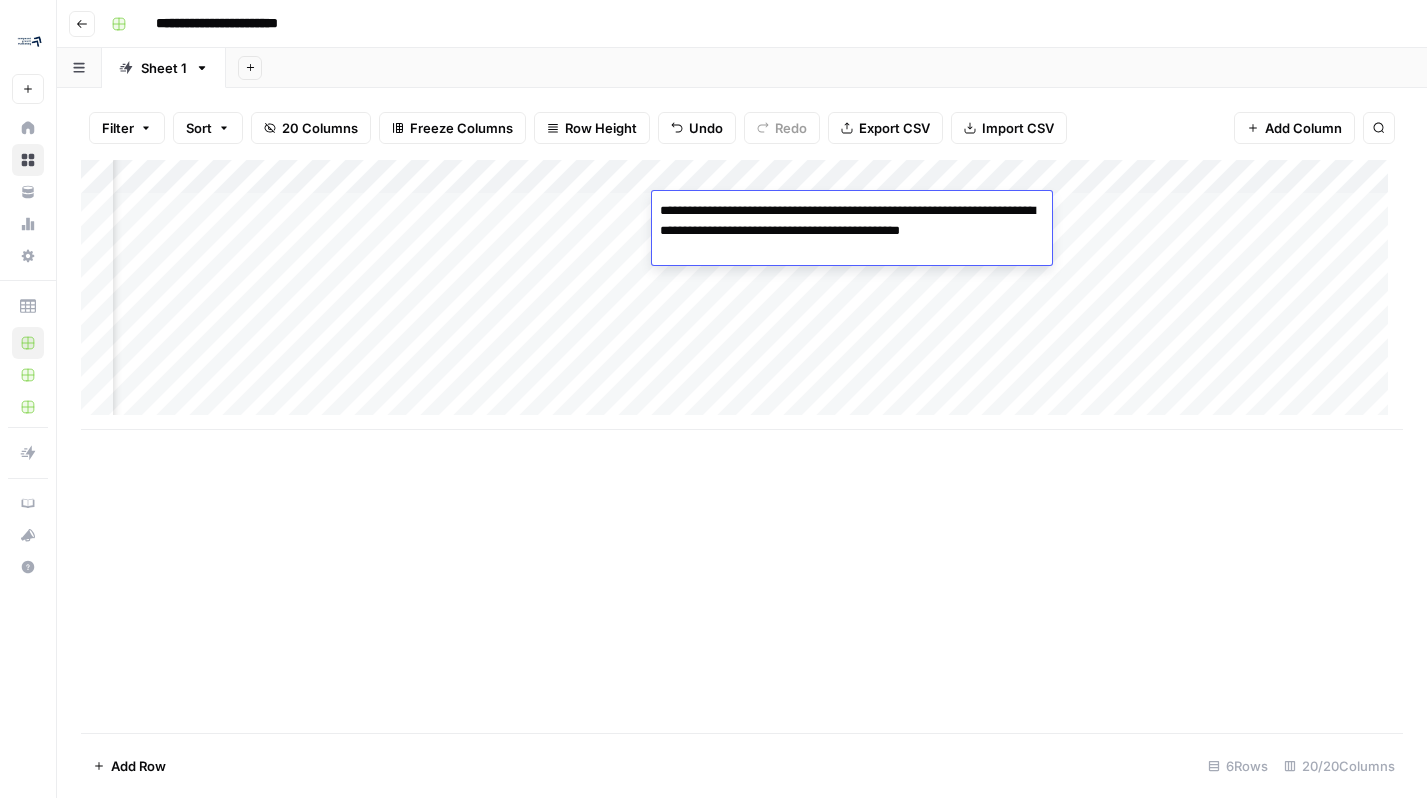 click on "Add Column" at bounding box center [742, 295] 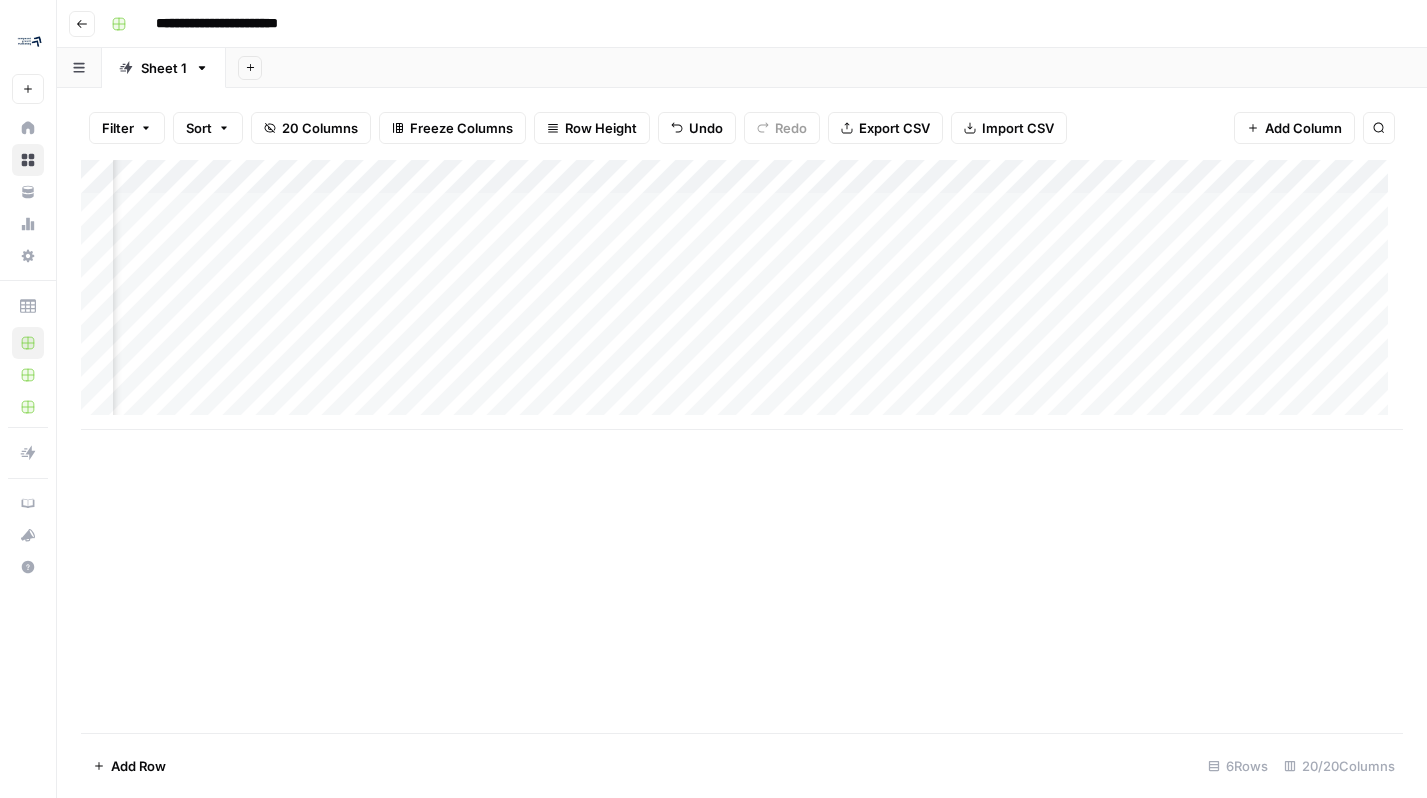 scroll, scrollTop: 0, scrollLeft: 1996, axis: horizontal 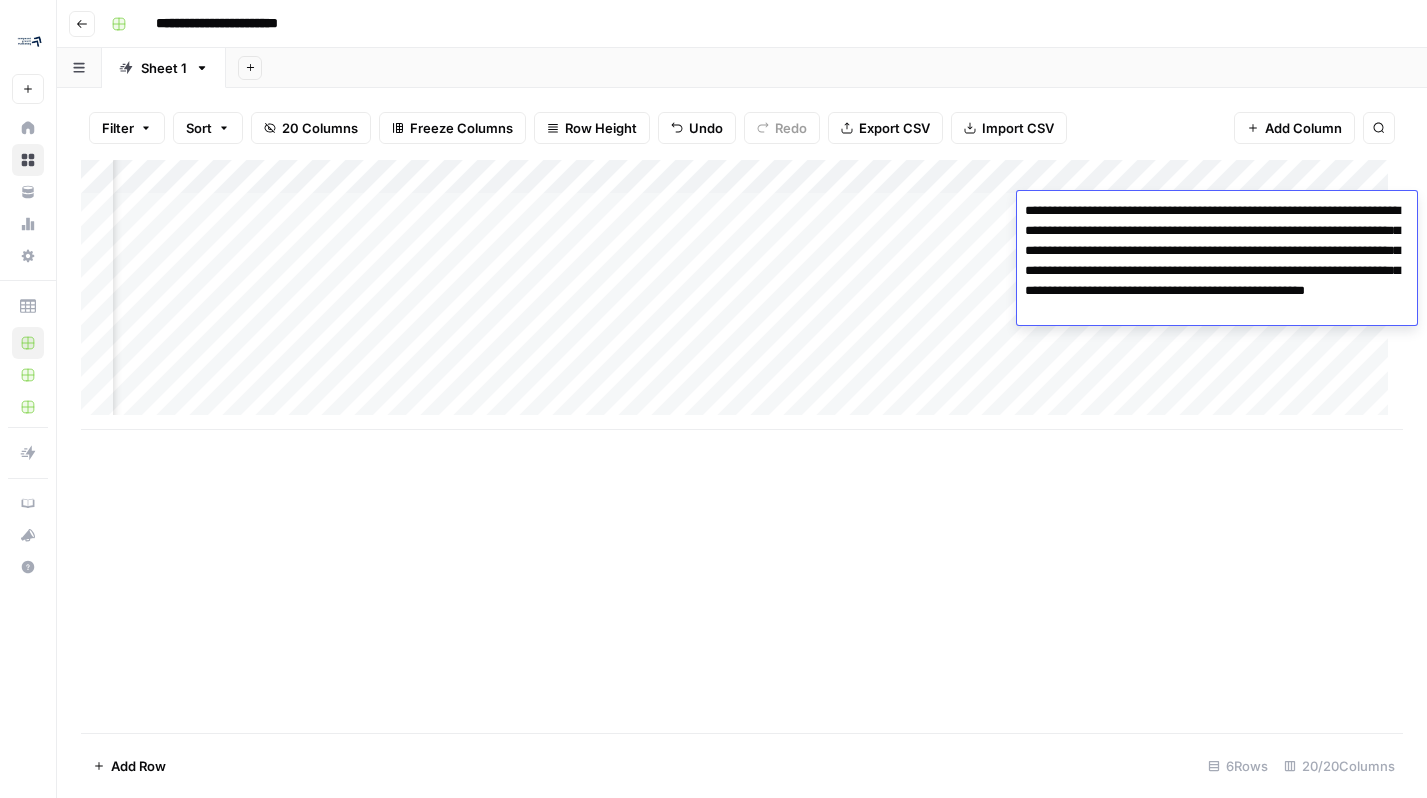 click on "**********" at bounding box center [1217, 261] 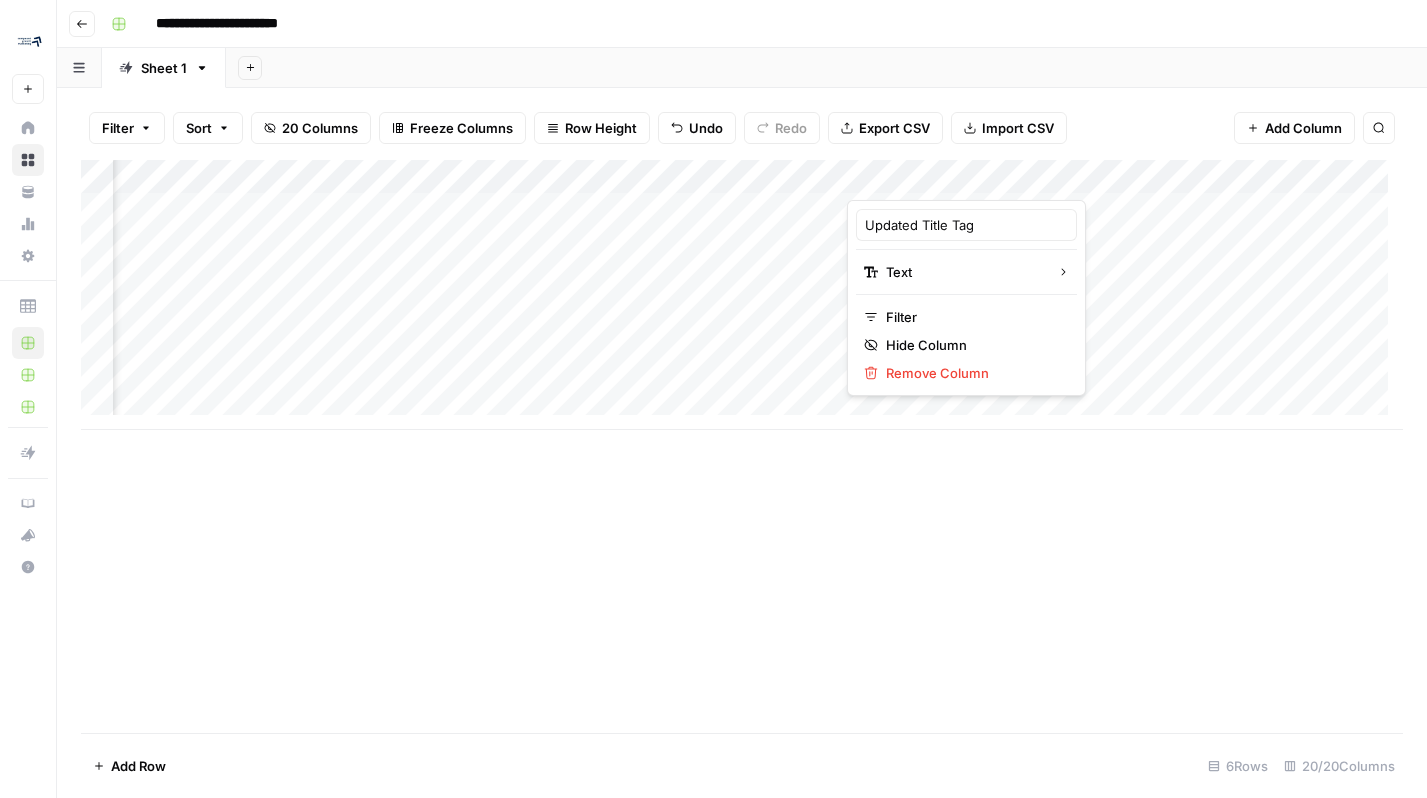 click on "Add Column" at bounding box center [742, 295] 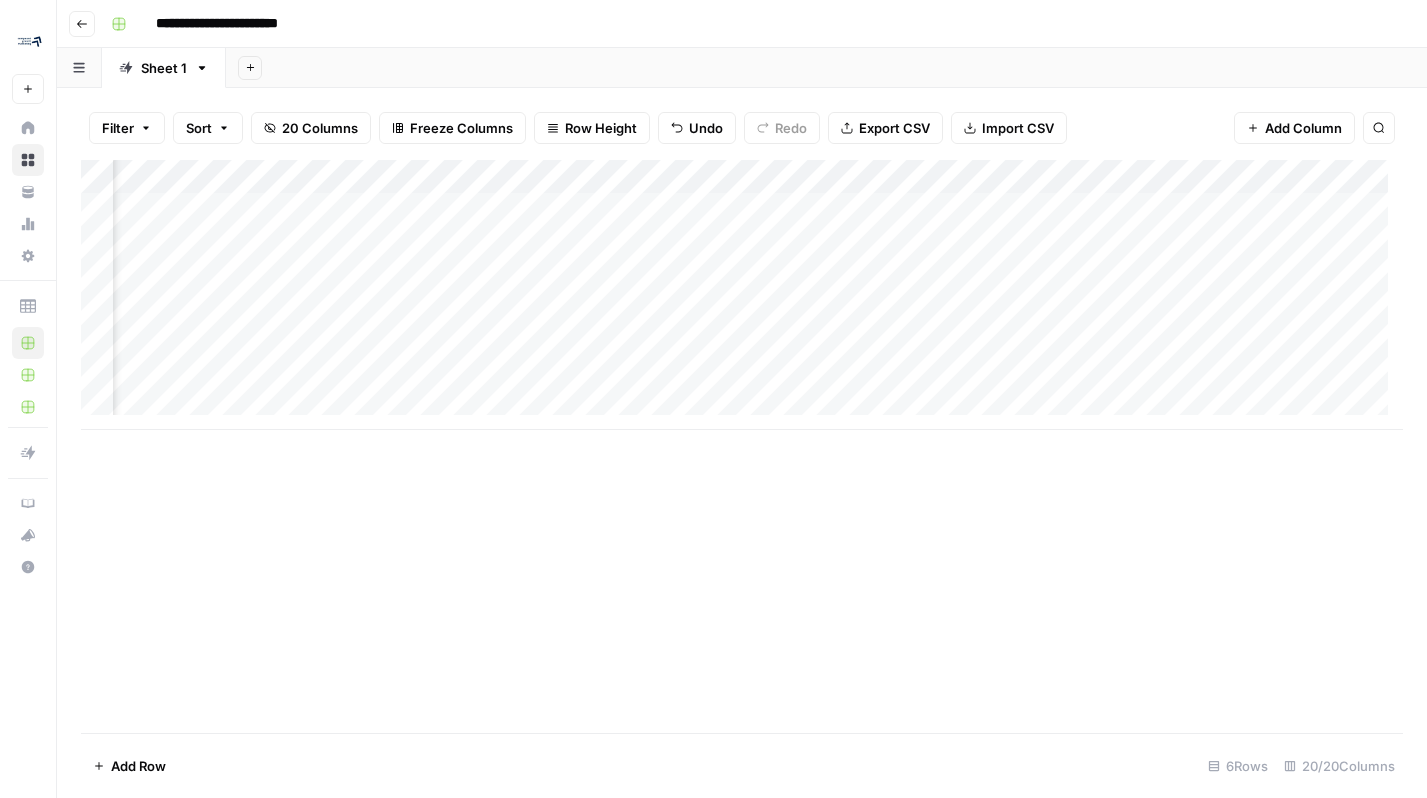 click on "Add Column" at bounding box center [742, 295] 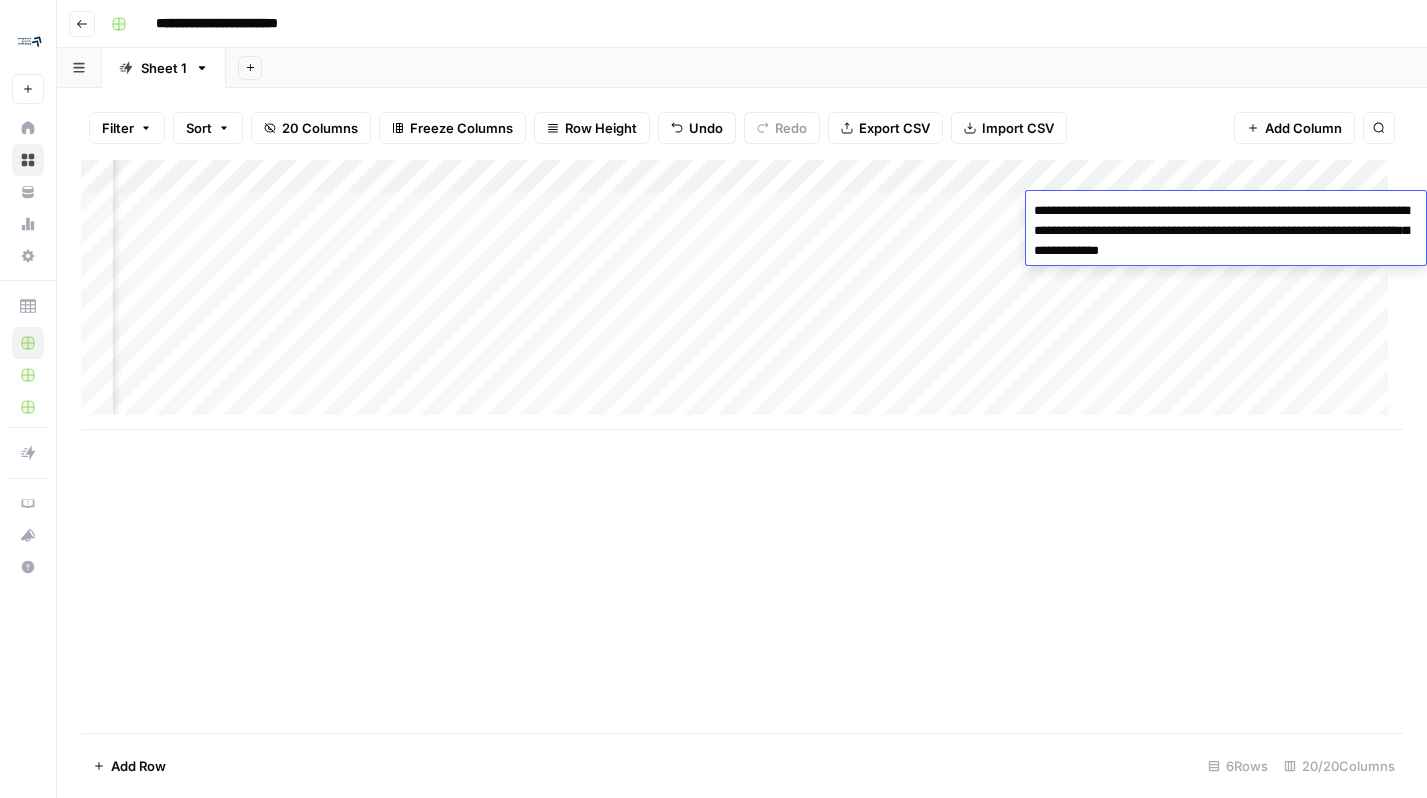 click on "**********" at bounding box center [1226, 231] 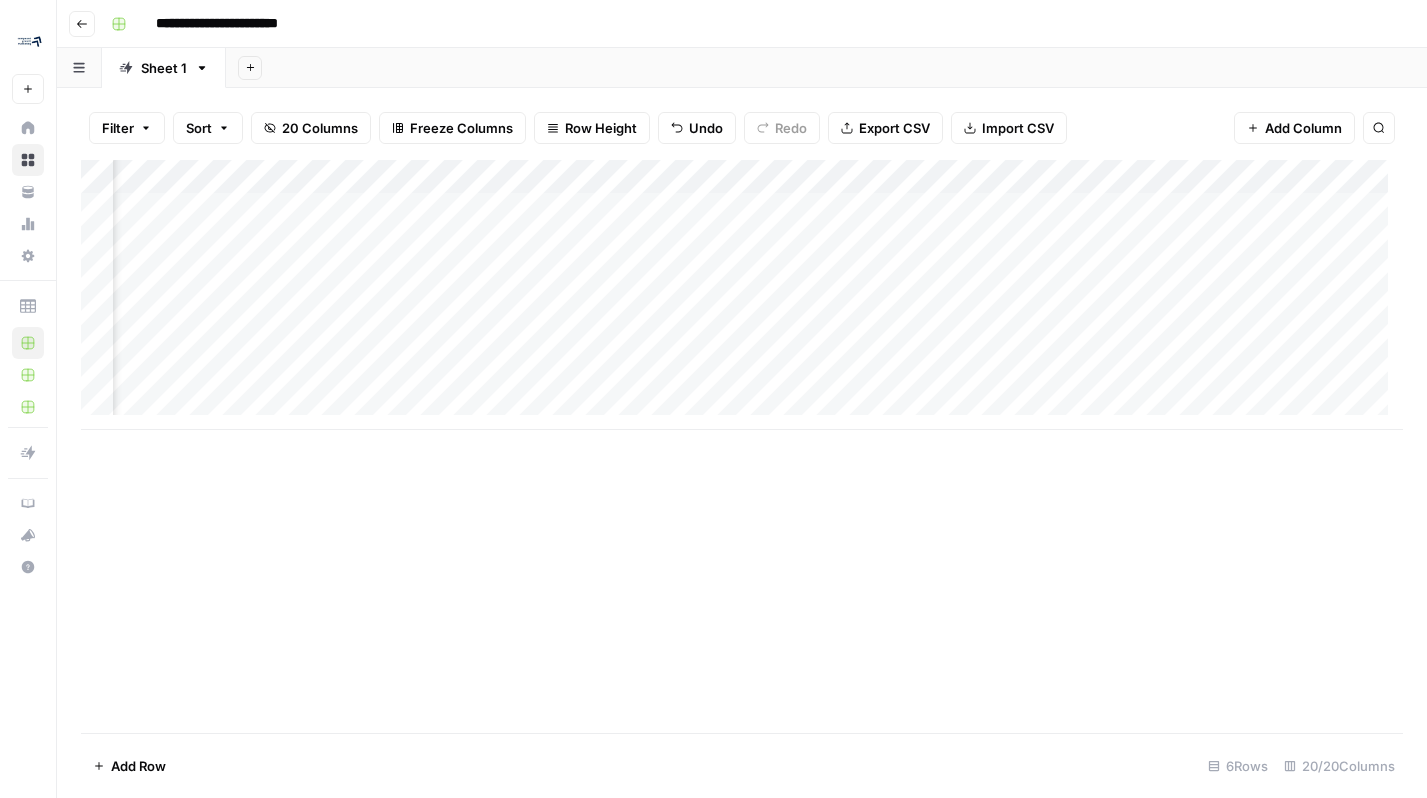 click on "Add Column" at bounding box center [742, 295] 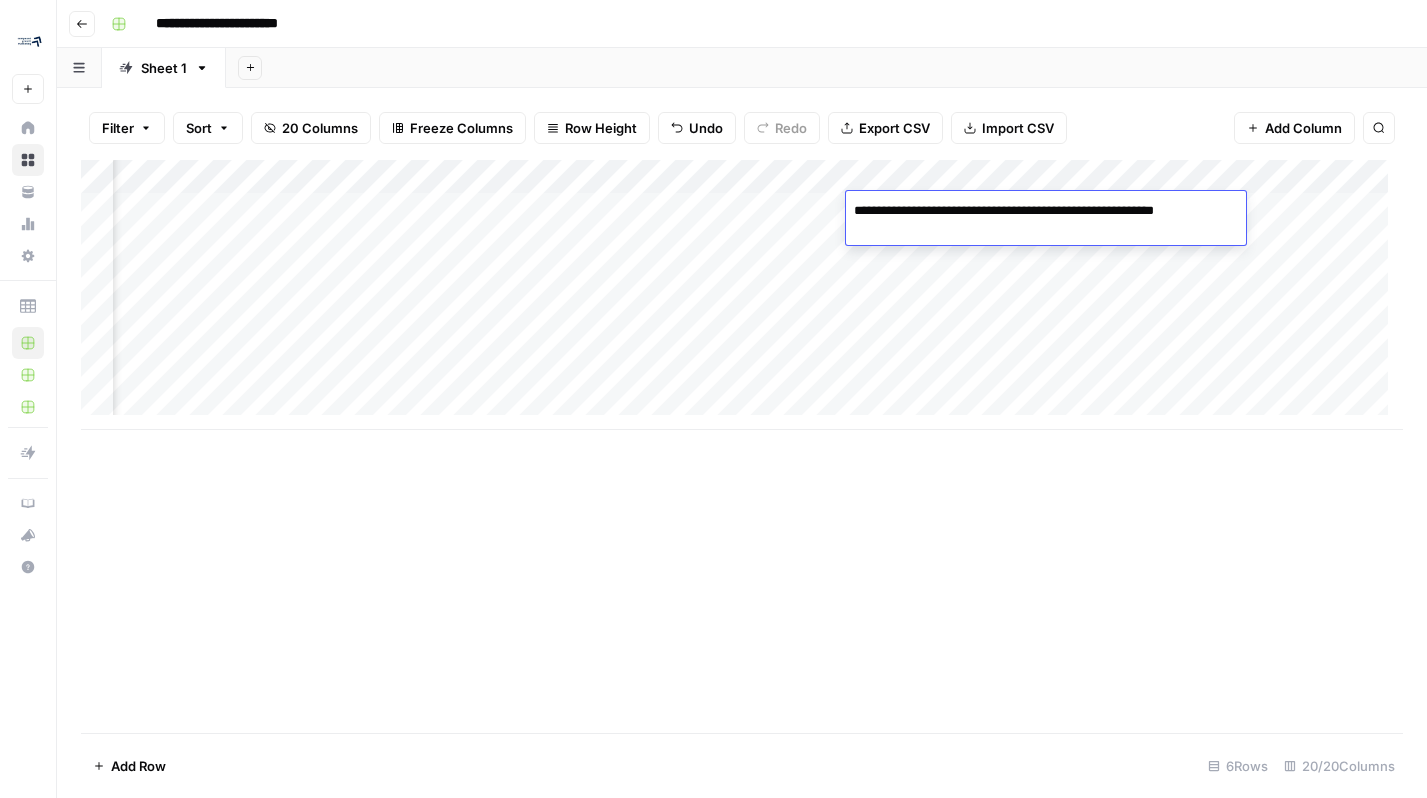click on "**********" at bounding box center (1046, 221) 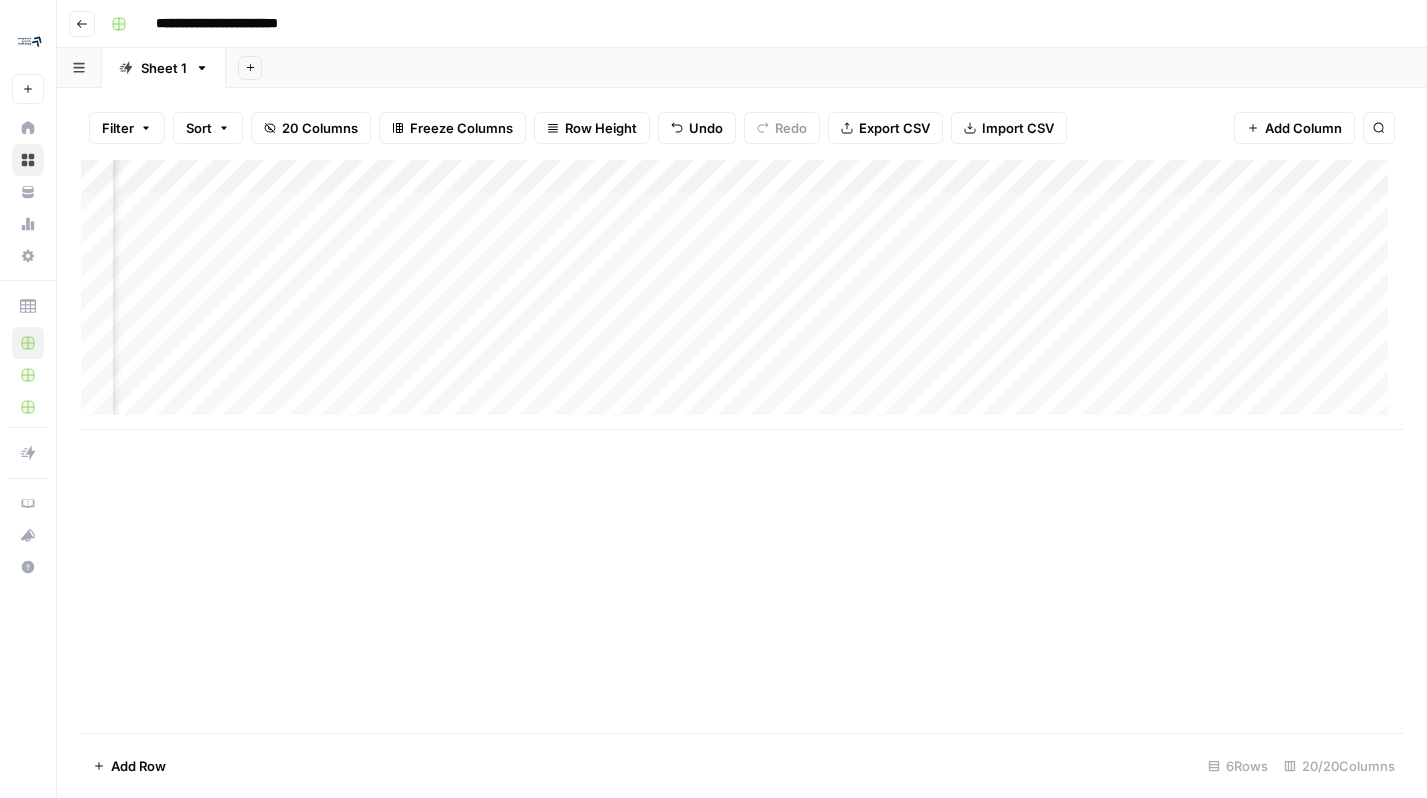 click on "Add Column" at bounding box center [742, 295] 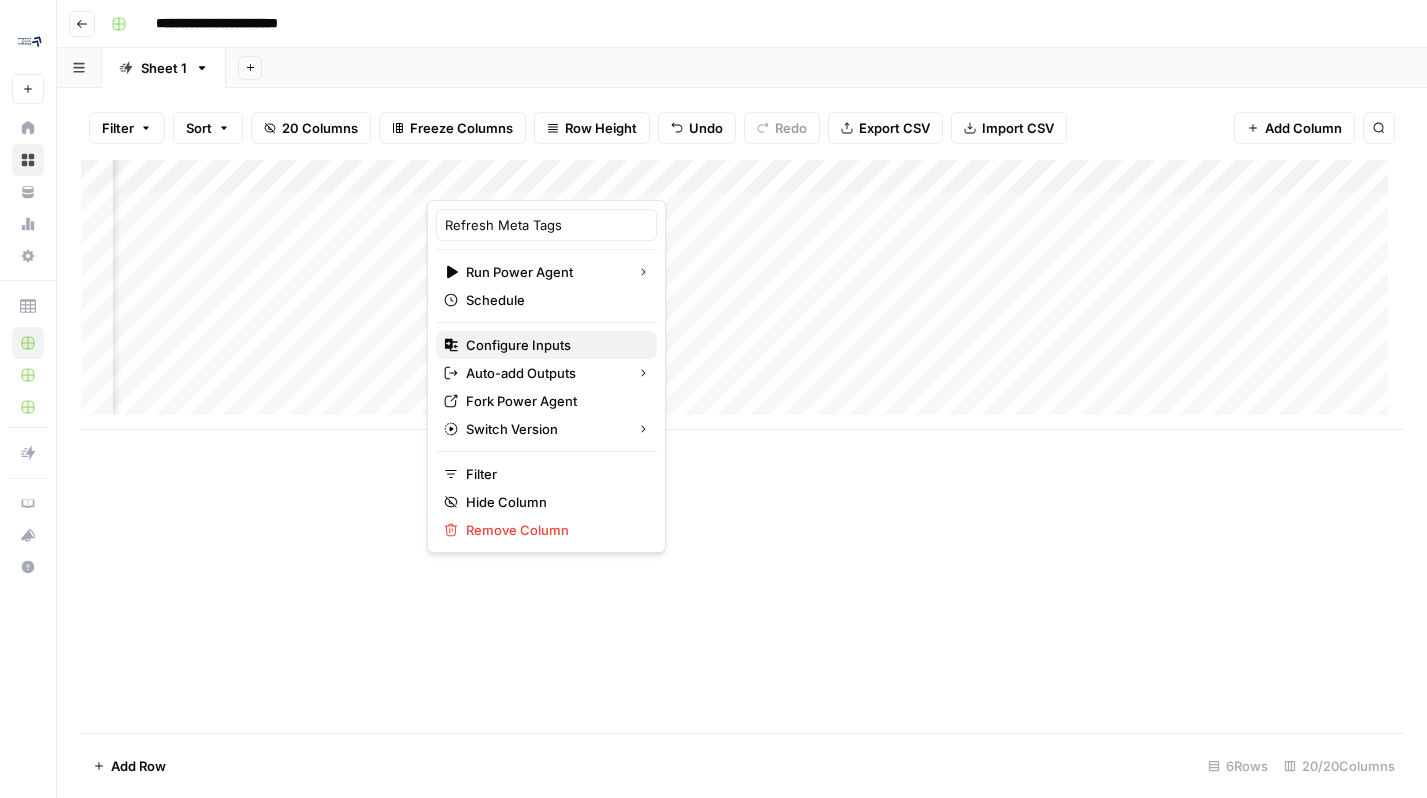 click on "Configure Inputs" at bounding box center (553, 345) 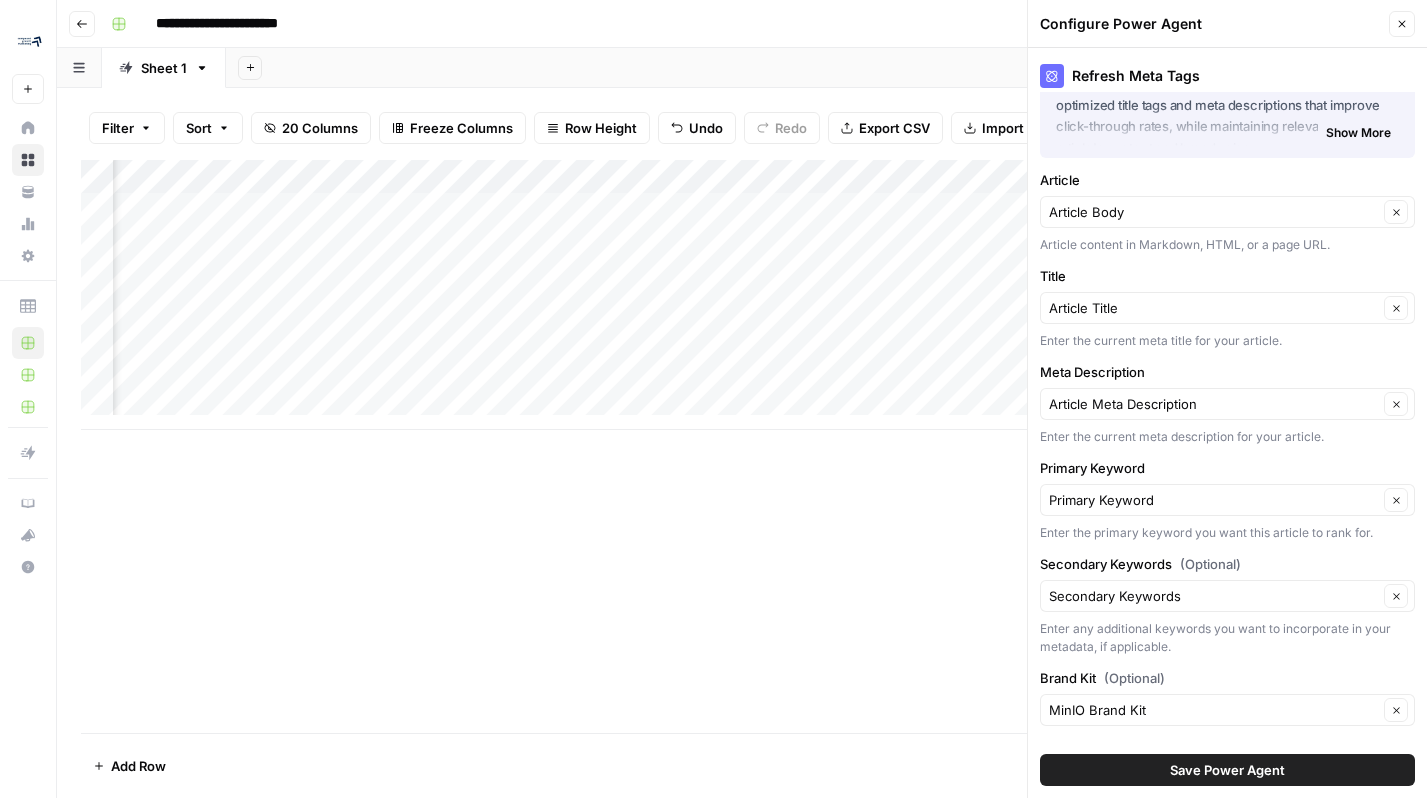 scroll, scrollTop: 117, scrollLeft: 0, axis: vertical 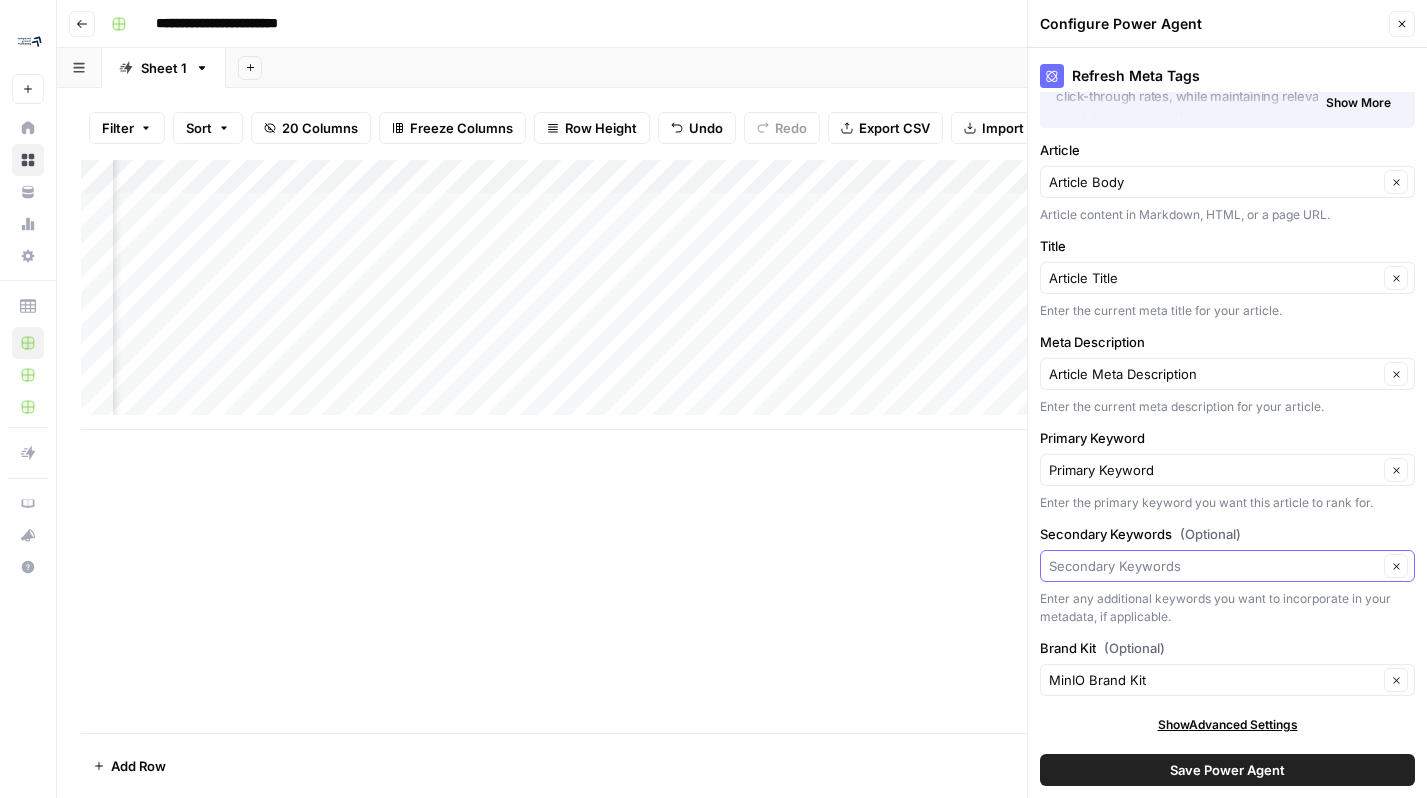 click on "Secondary Keywords   (Optional)" at bounding box center [1213, 566] 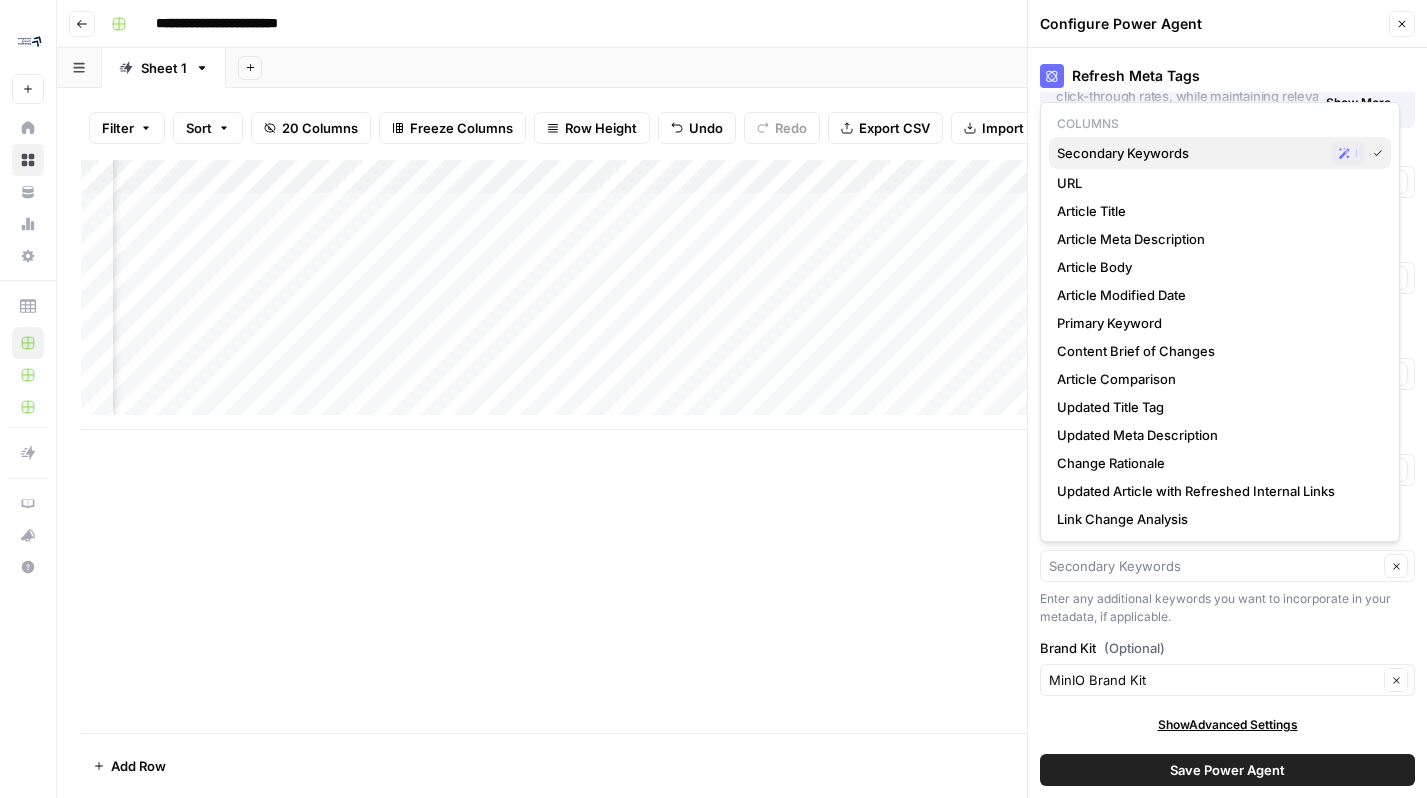 click 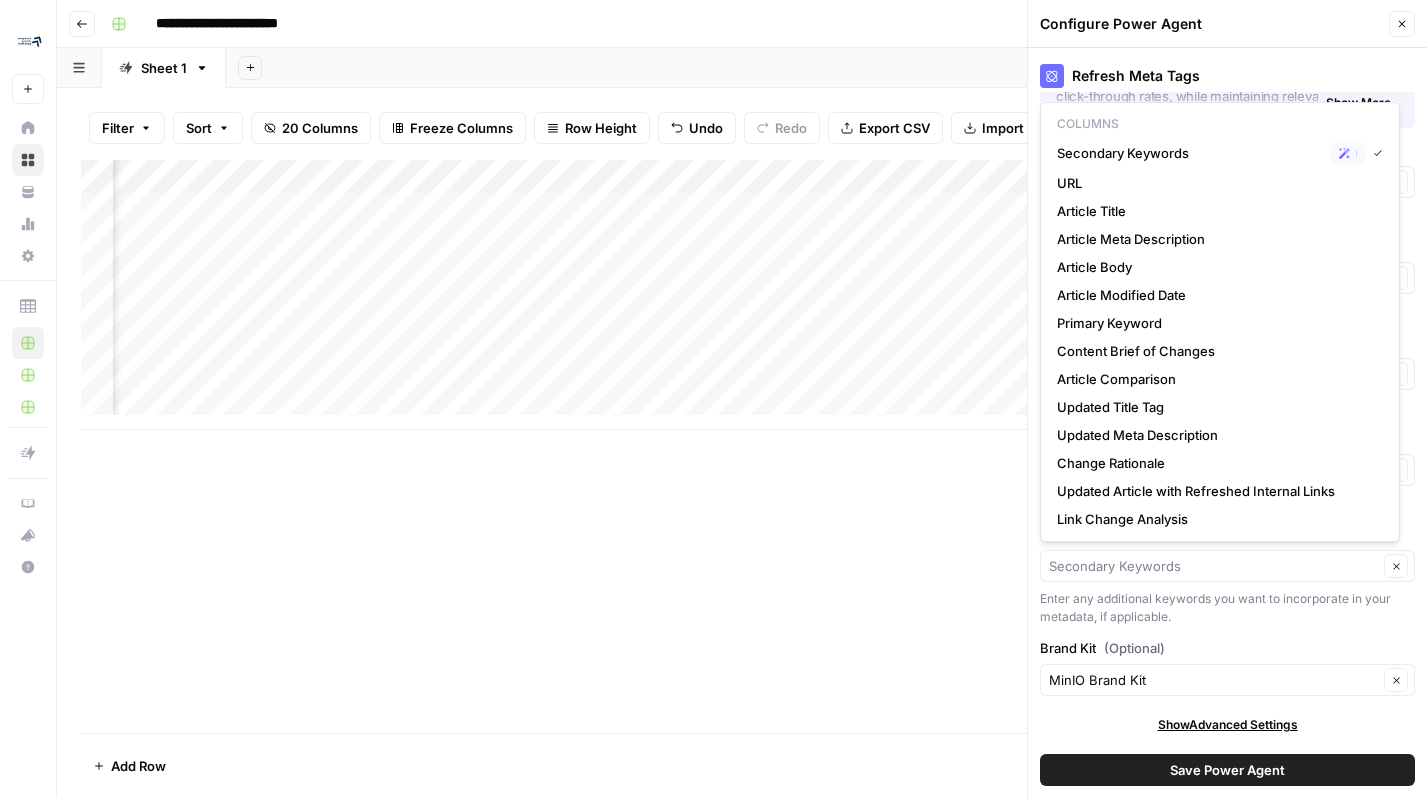 type on "Secondary Keywords" 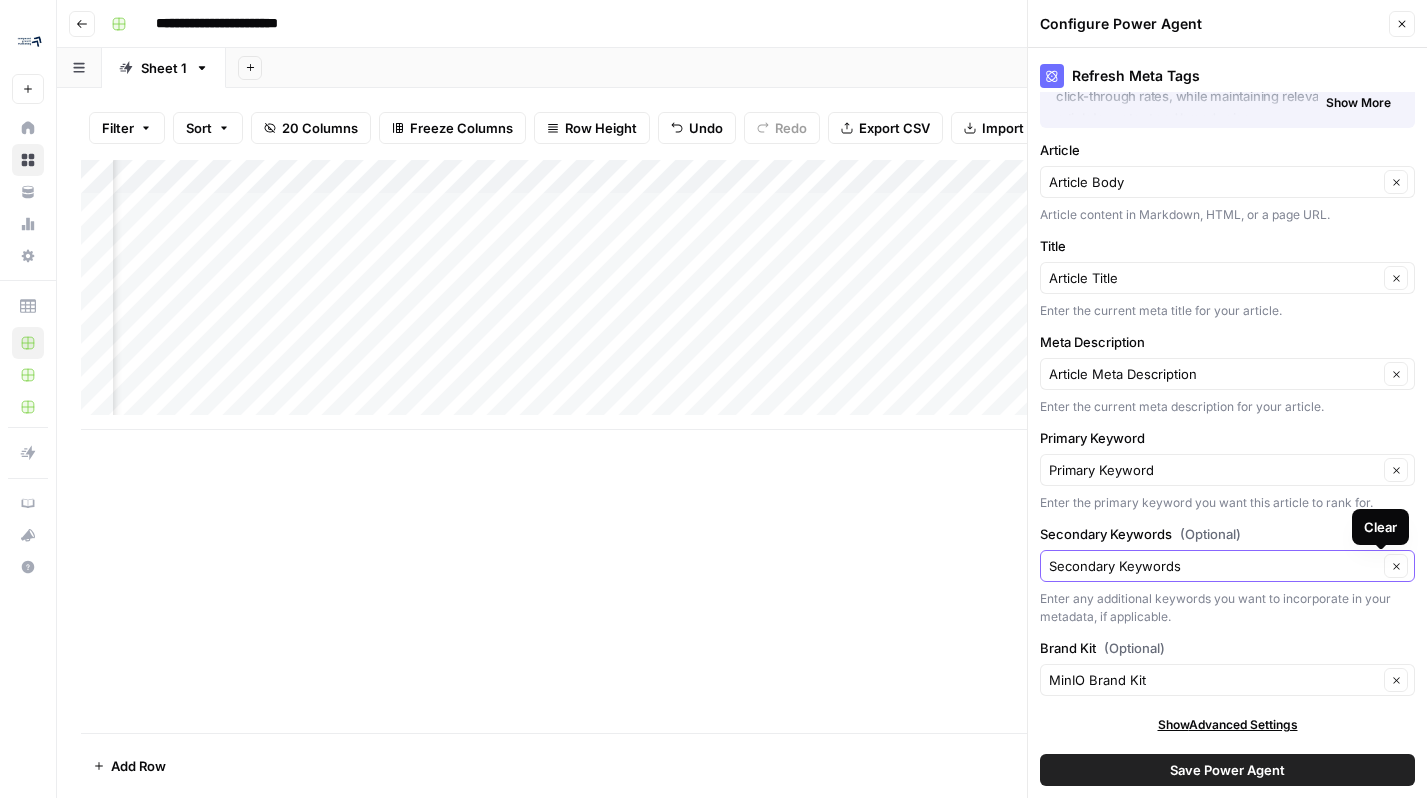 click on "Clear" at bounding box center (1396, 566) 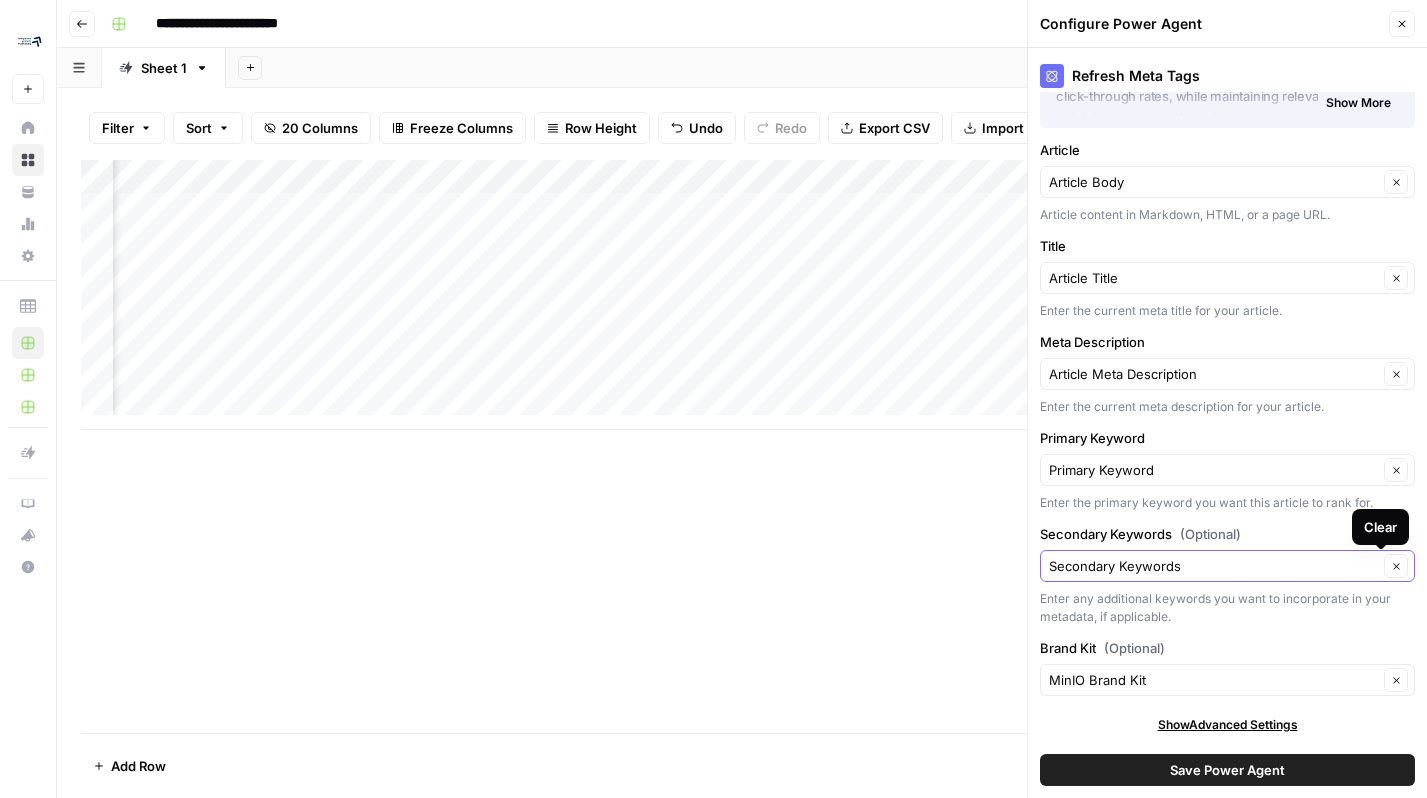 click 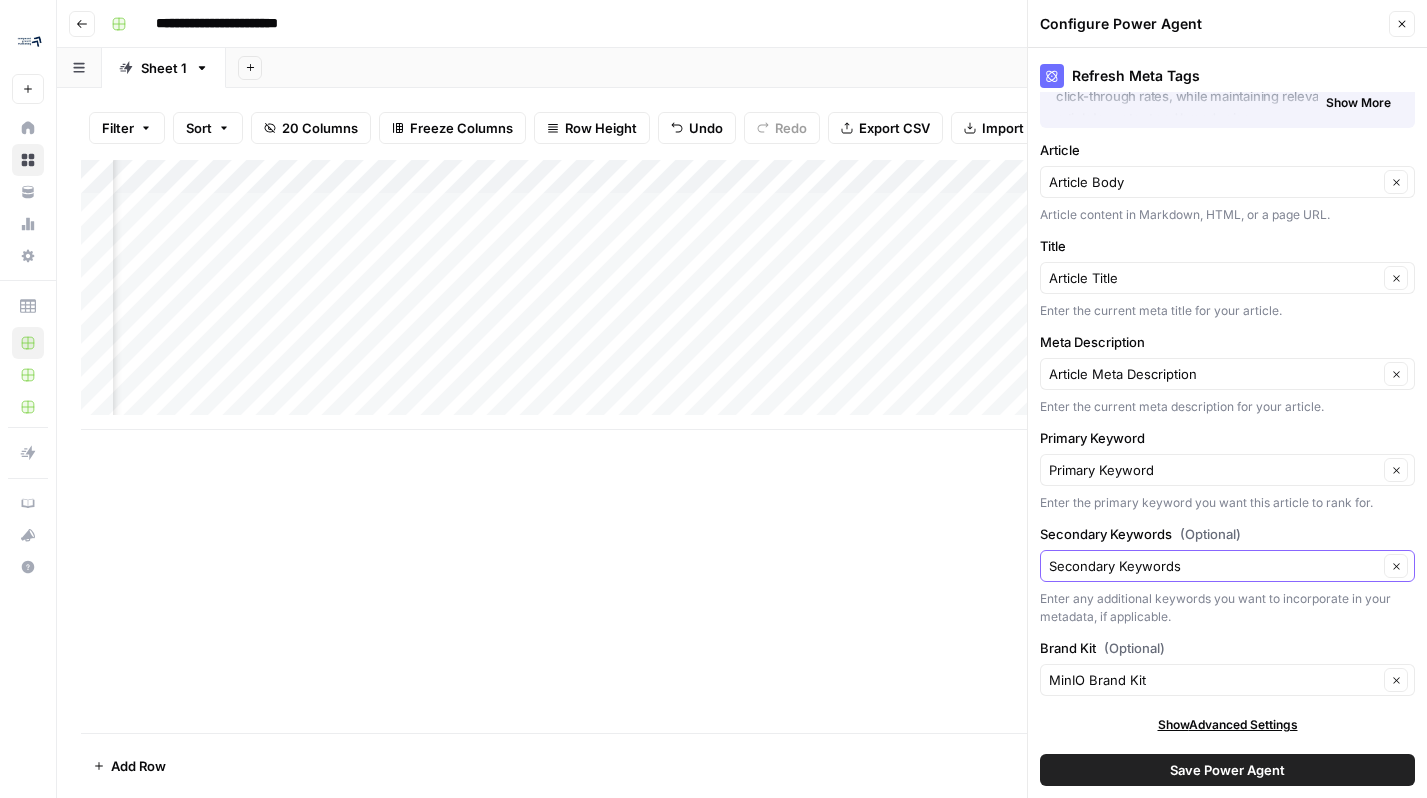 click 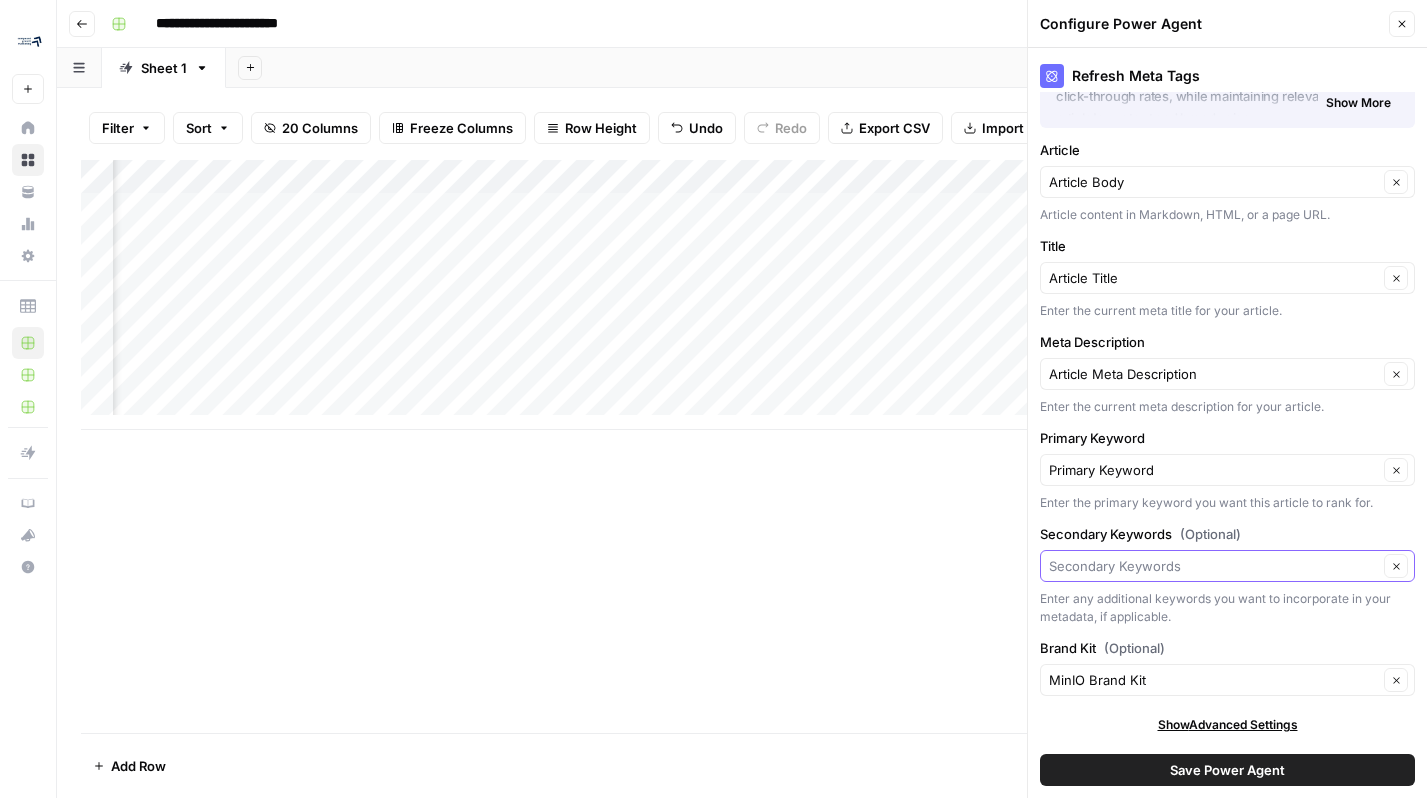 click on "Secondary Keywords   (Optional)" at bounding box center [1213, 566] 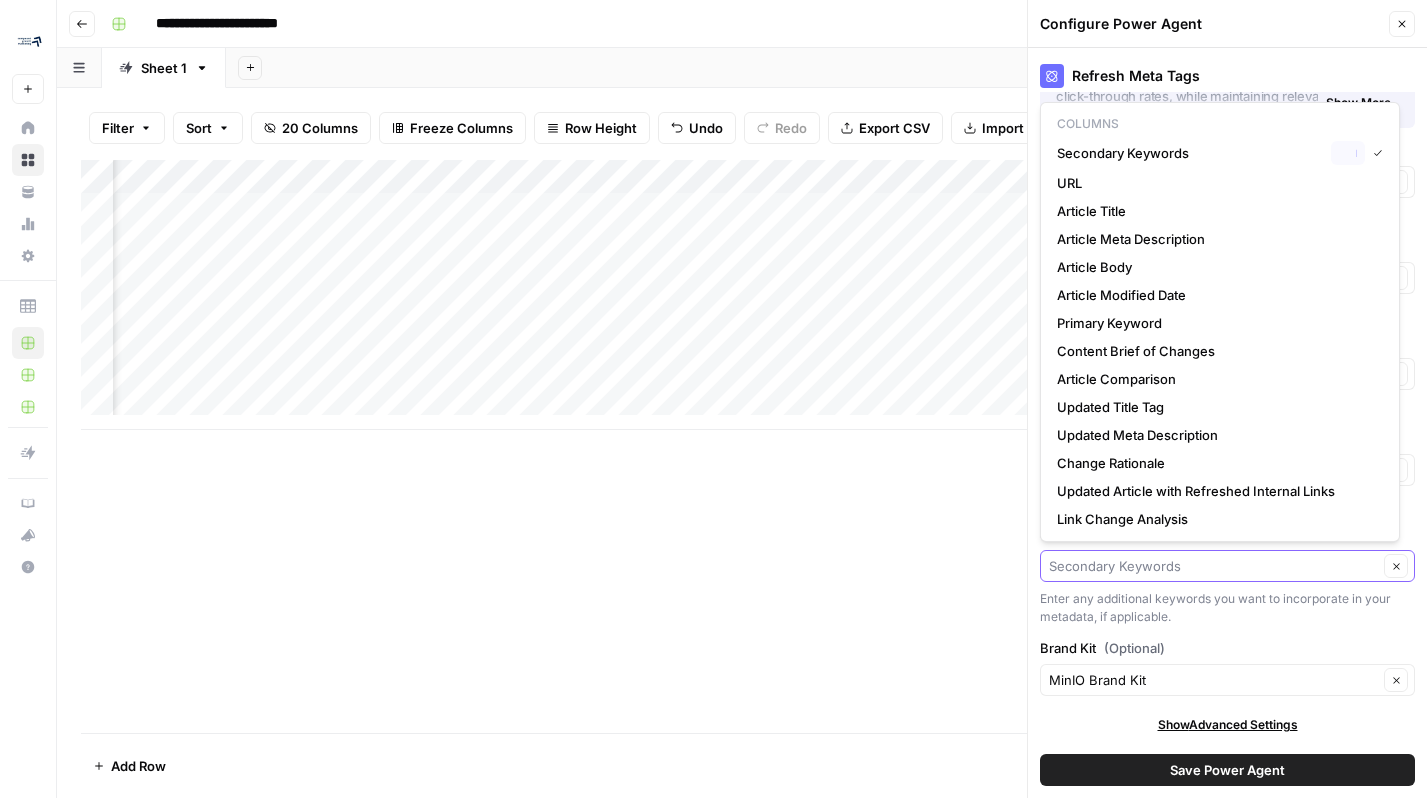 click on "Secondary Keywords   (Optional)" at bounding box center [1213, 566] 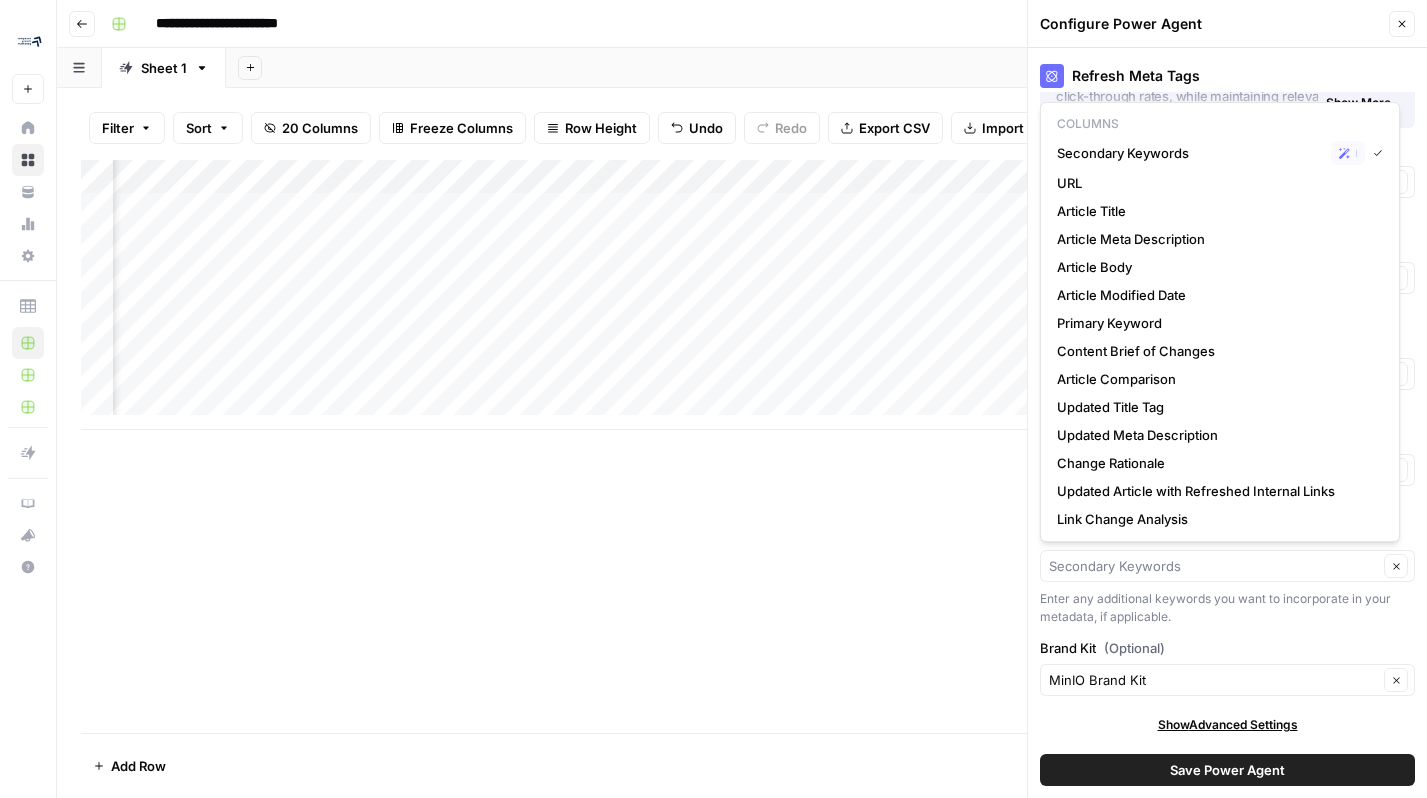 type on "Secondary Keywords" 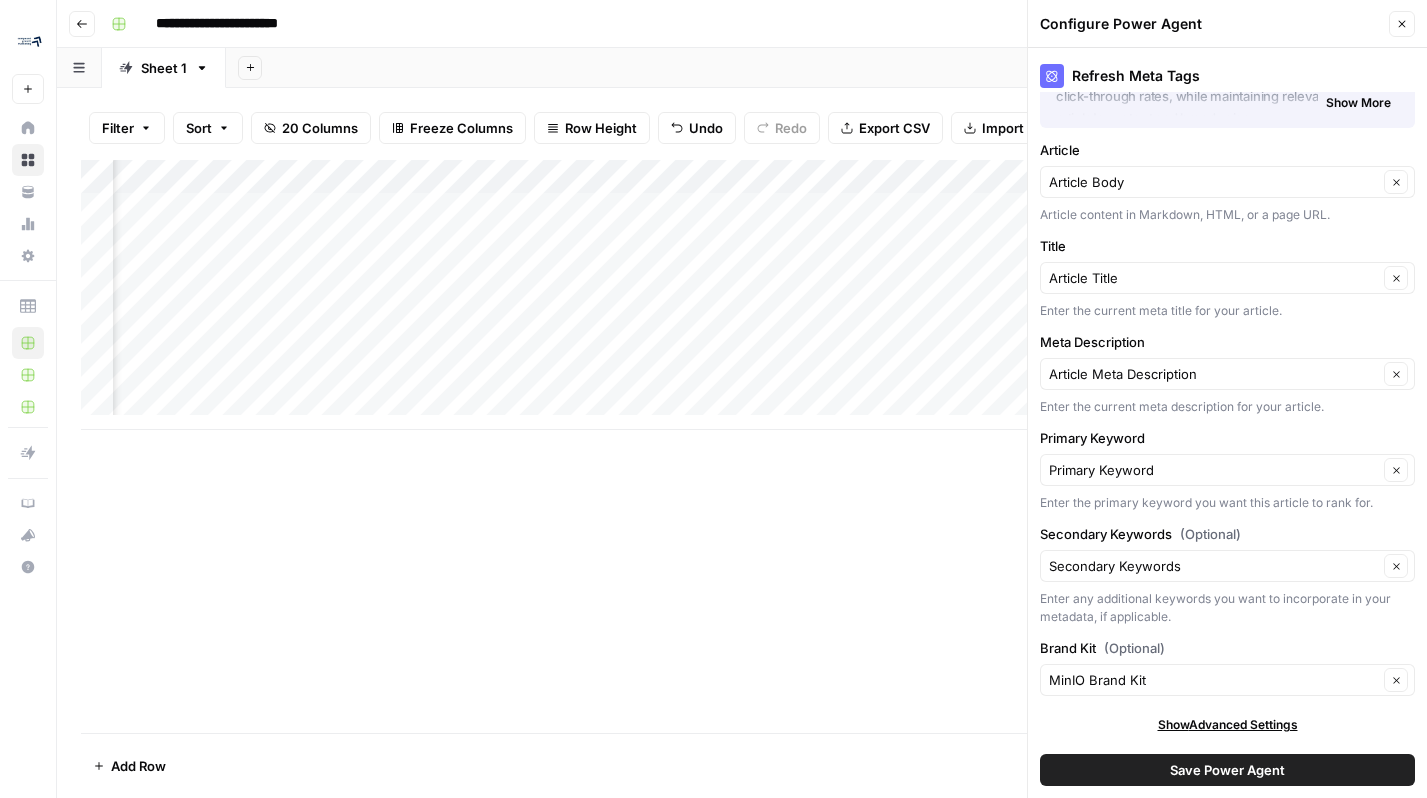 click on "Refresh Meta Tags About this Power Agent This agent analyzes your article content and current metadata against top-ranking search results to generate optimized title tags and meta descriptions that improve click-through rates, while maintaining relevance to your article's content and brand voice.
Key Features:
Analyzes your article content to understand its core topic and message
Extracts and analyzes title tags and meta descriptions from top search results
Compares your current metadata against high-performing competitors
Generates SEO-optimized title tags and meta descriptions that follow best practices for length and format
Provides a clear rationale for the suggested changes to help you understand the improvements
Show More About this Power Agent
Key Features:
Analyzes your article content to understand its core topic and message
Extracts and analyzes title tags and meta descriptions from top search results
Compares your current metadata against high-performing competitors" at bounding box center [1227, 423] 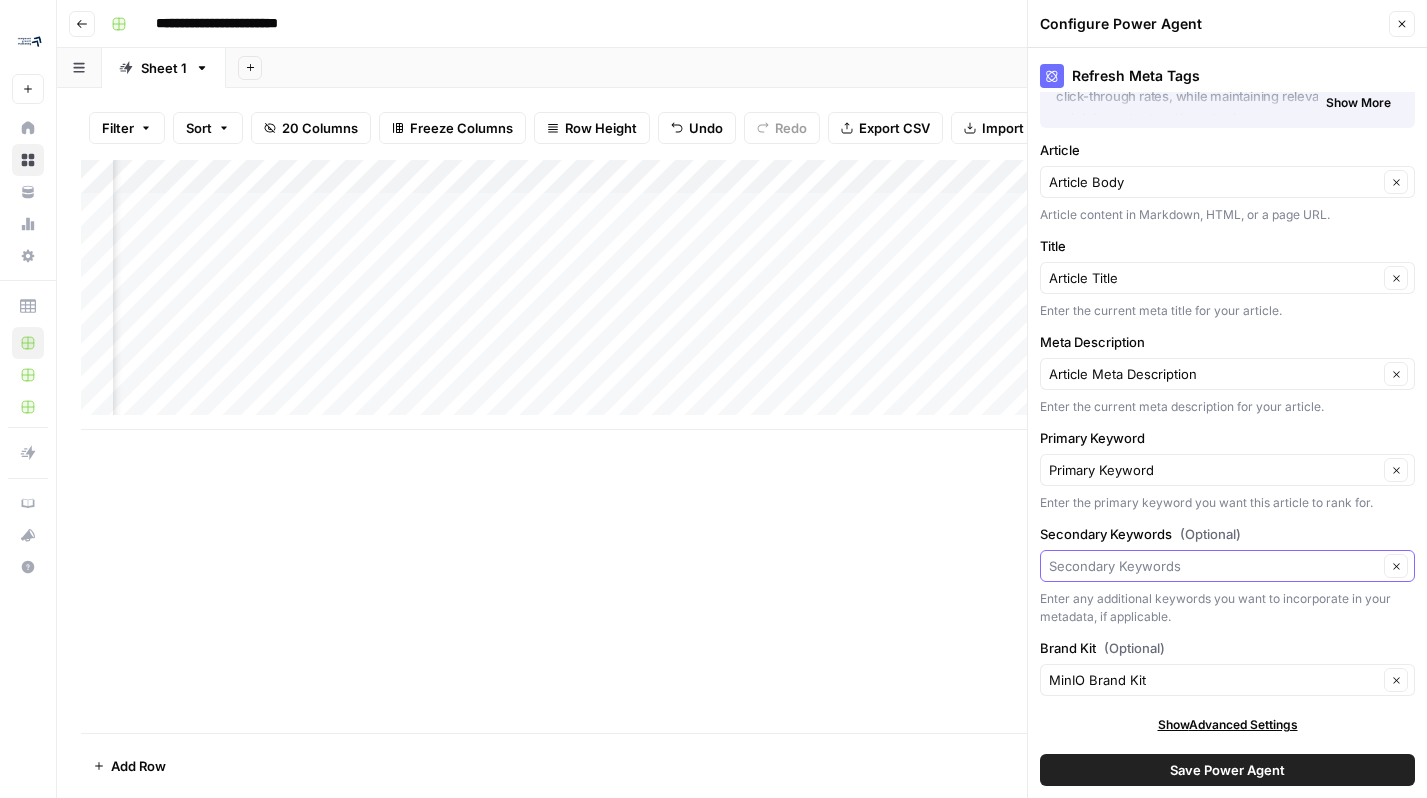 click on "Secondary Keywords   (Optional)" at bounding box center [1213, 566] 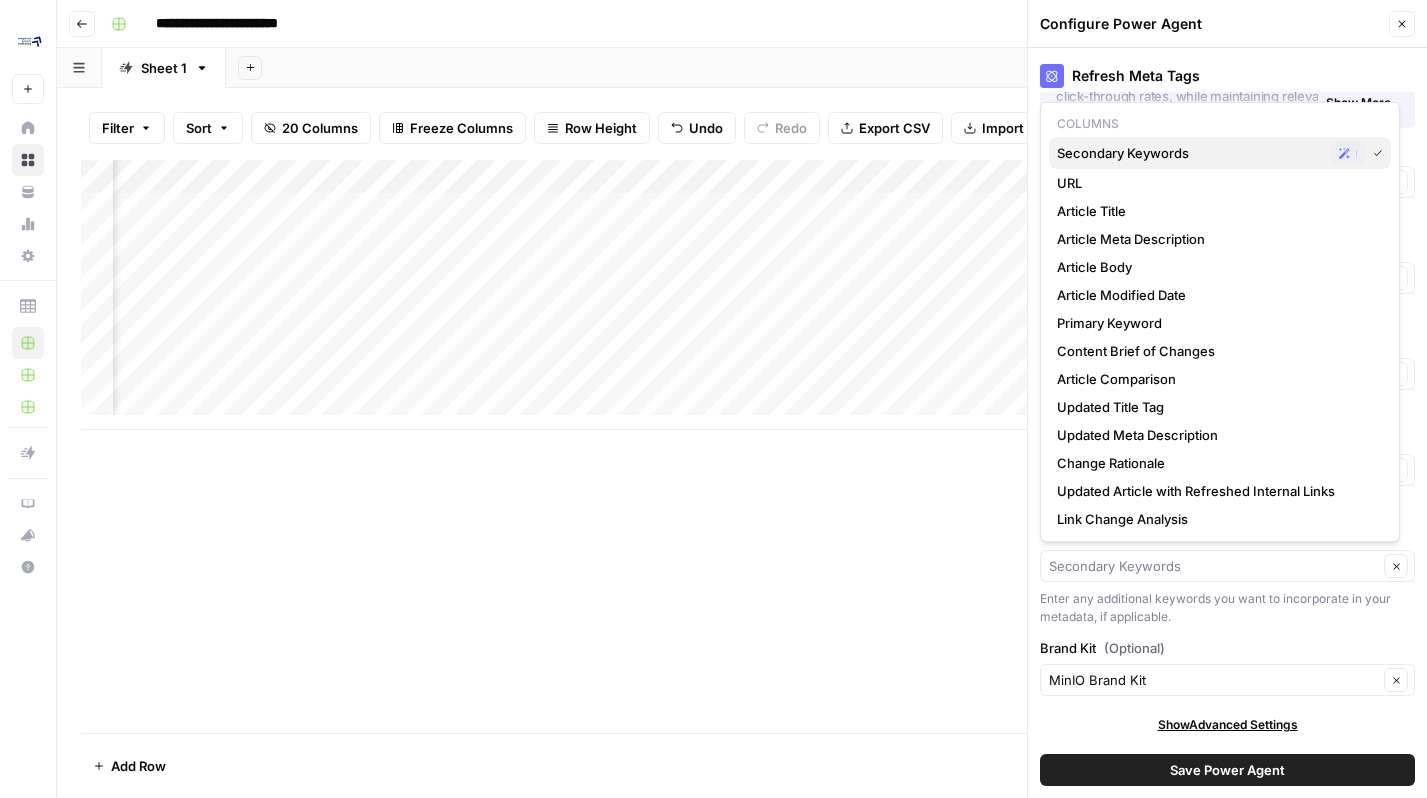 click 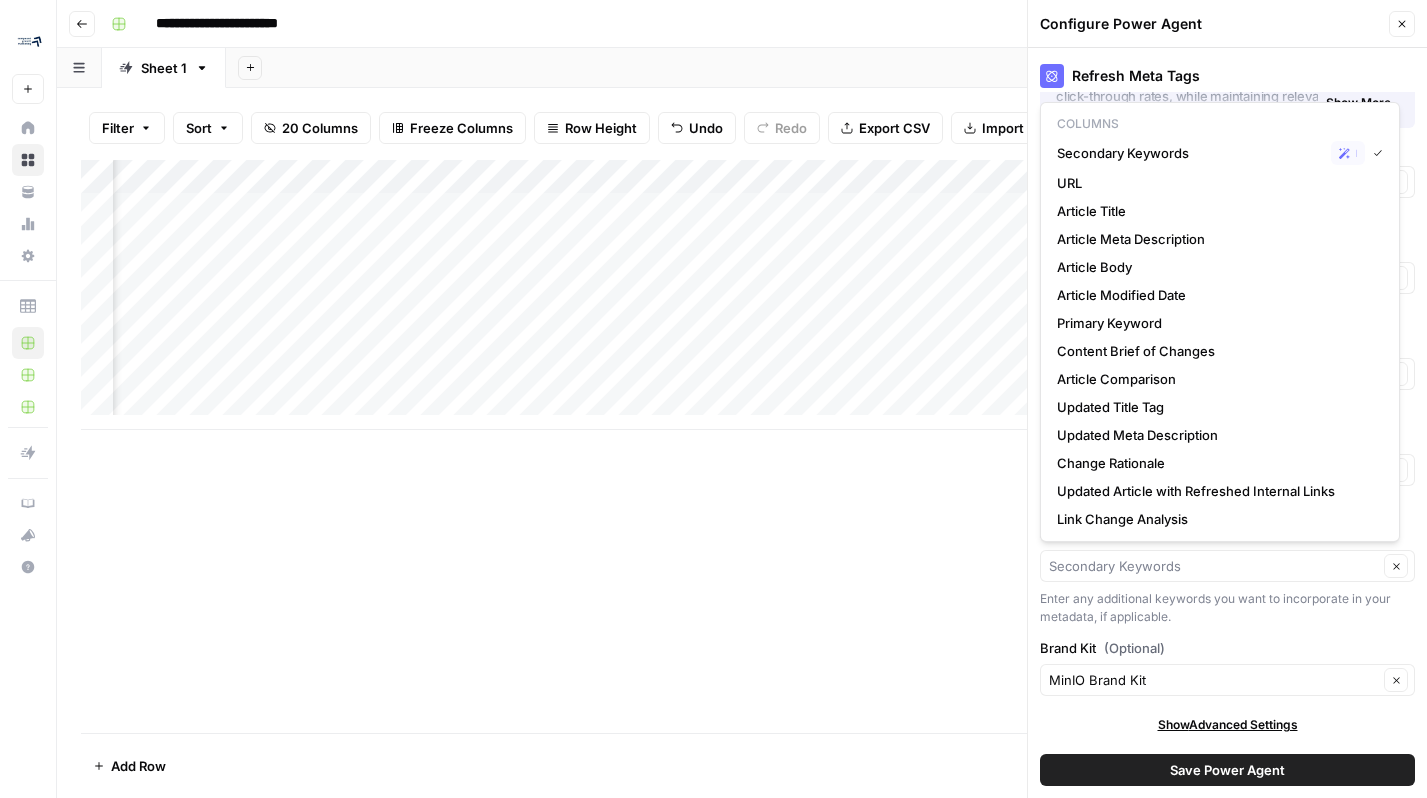 type on "Secondary Keywords" 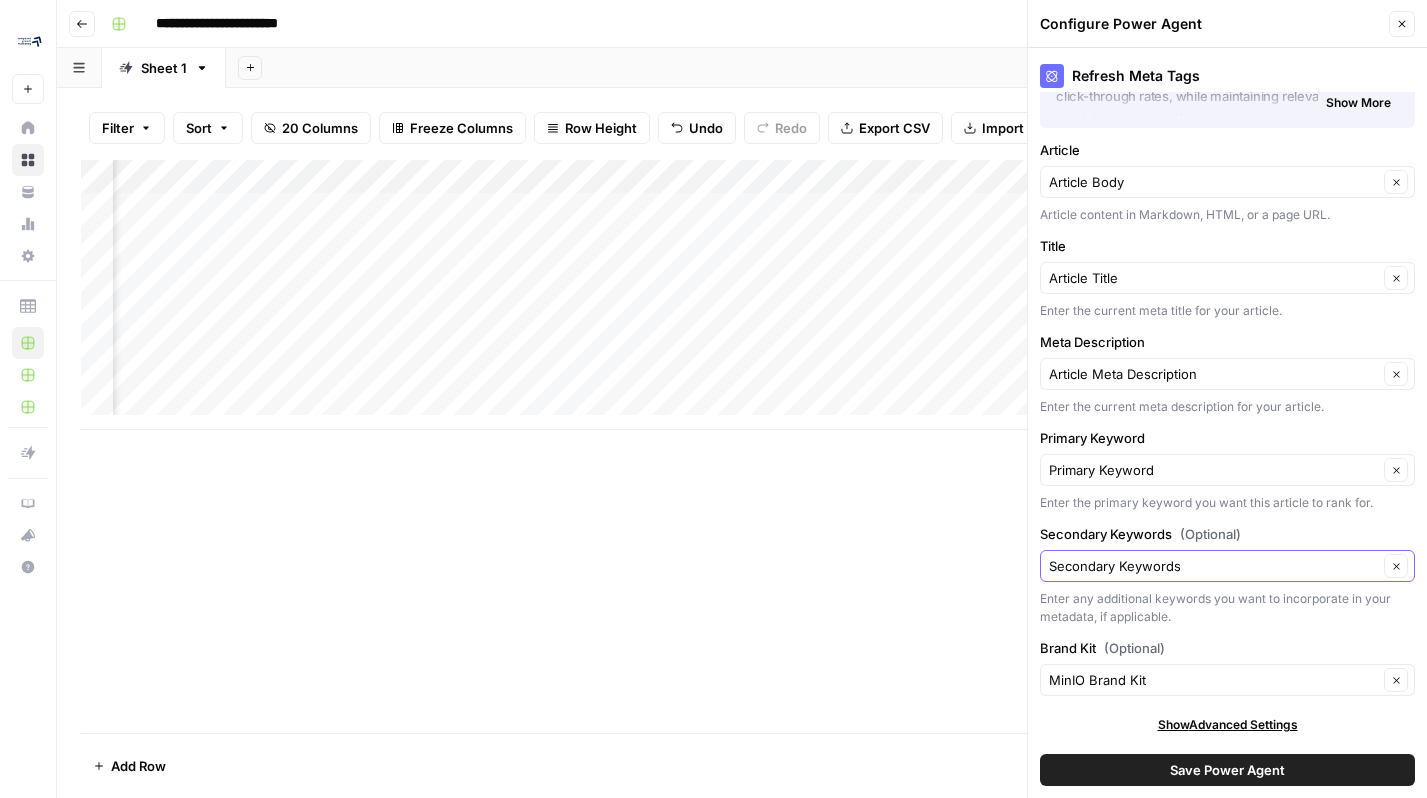 click 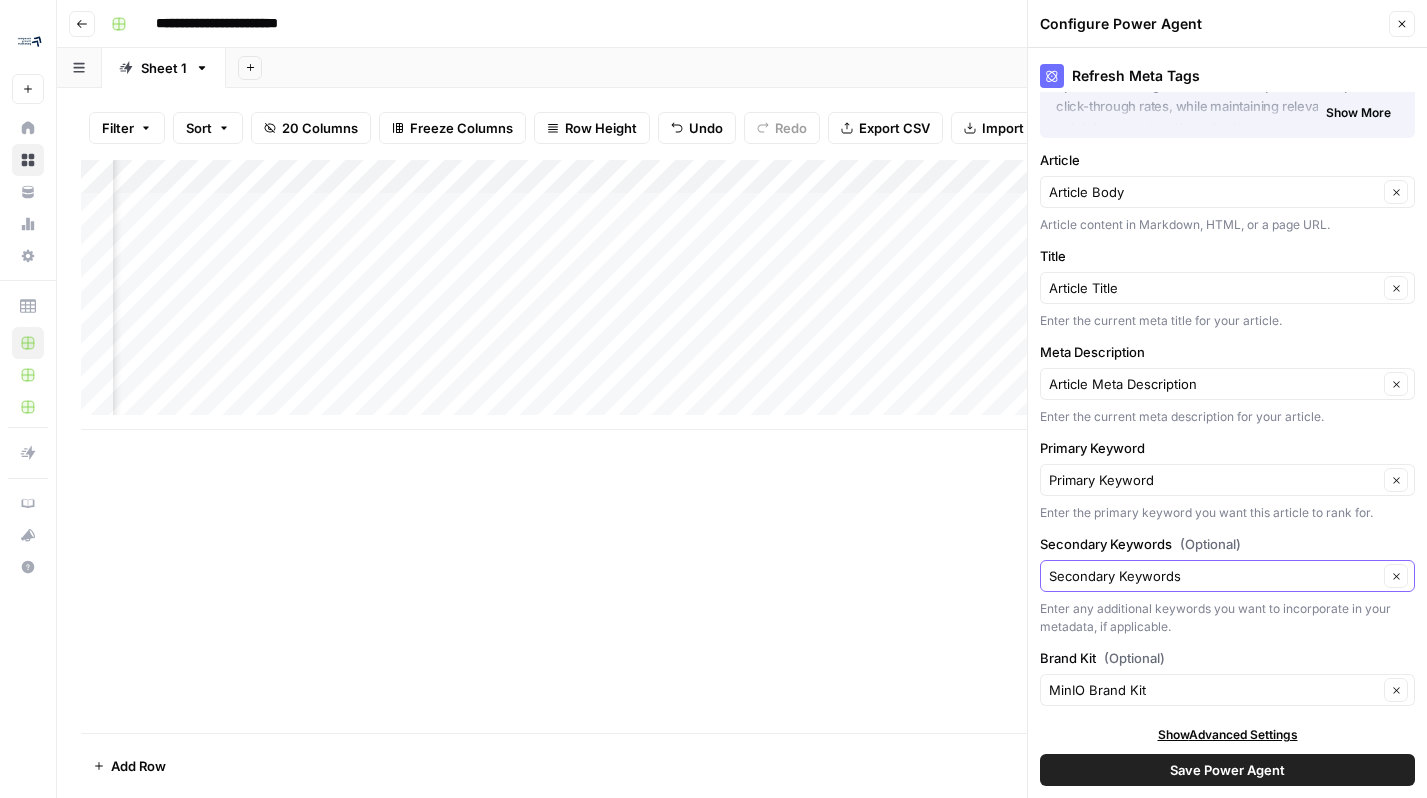 scroll, scrollTop: 0, scrollLeft: 0, axis: both 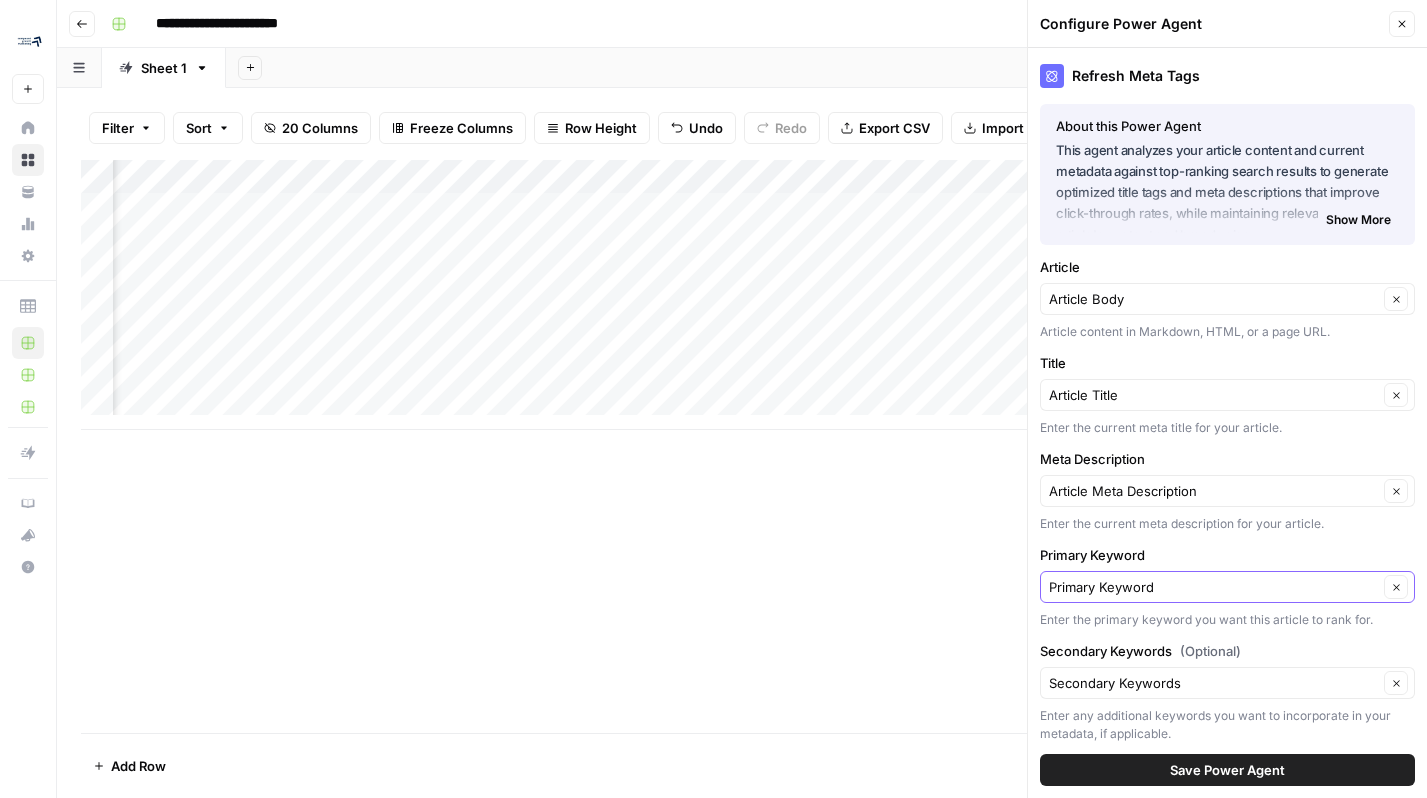 click on "Clear" at bounding box center [1396, 587] 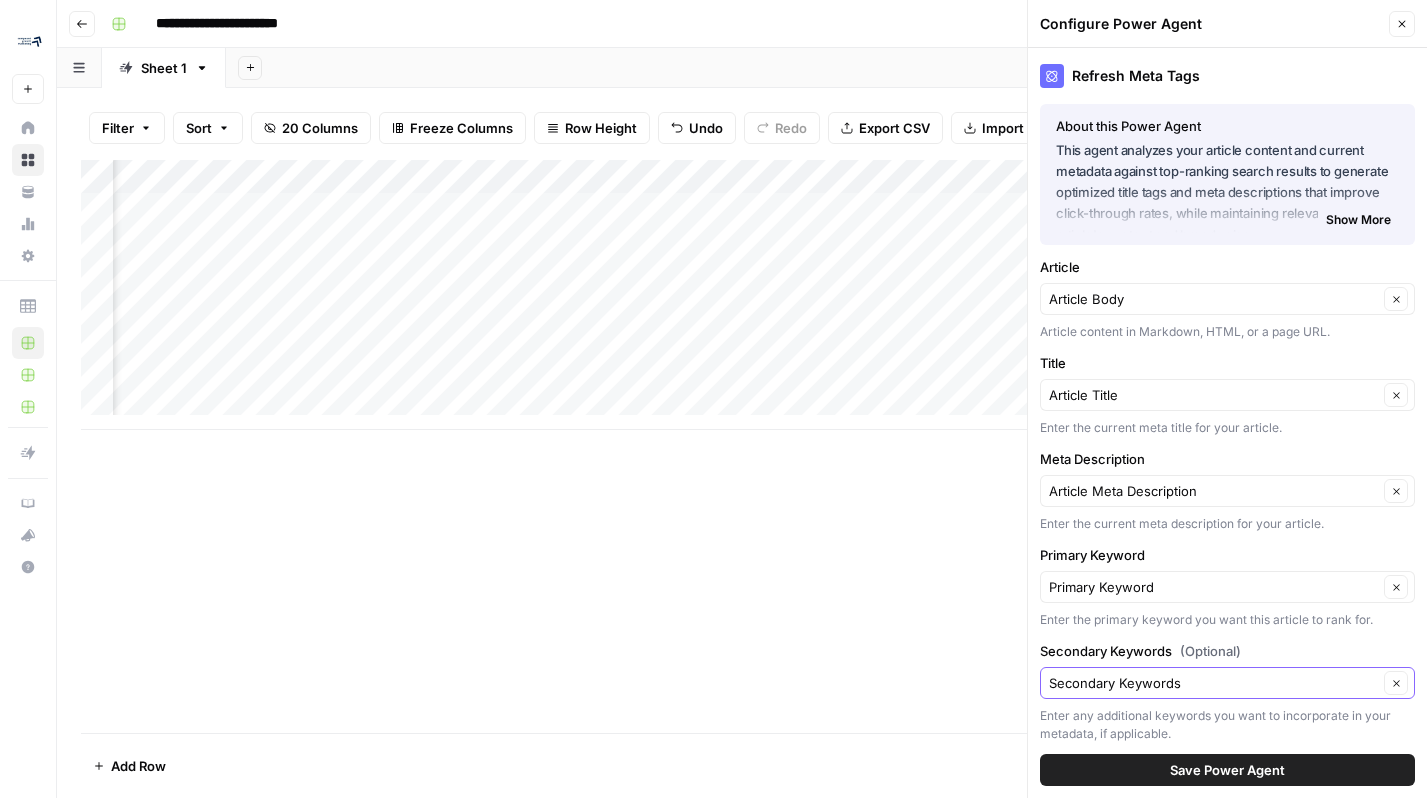 click 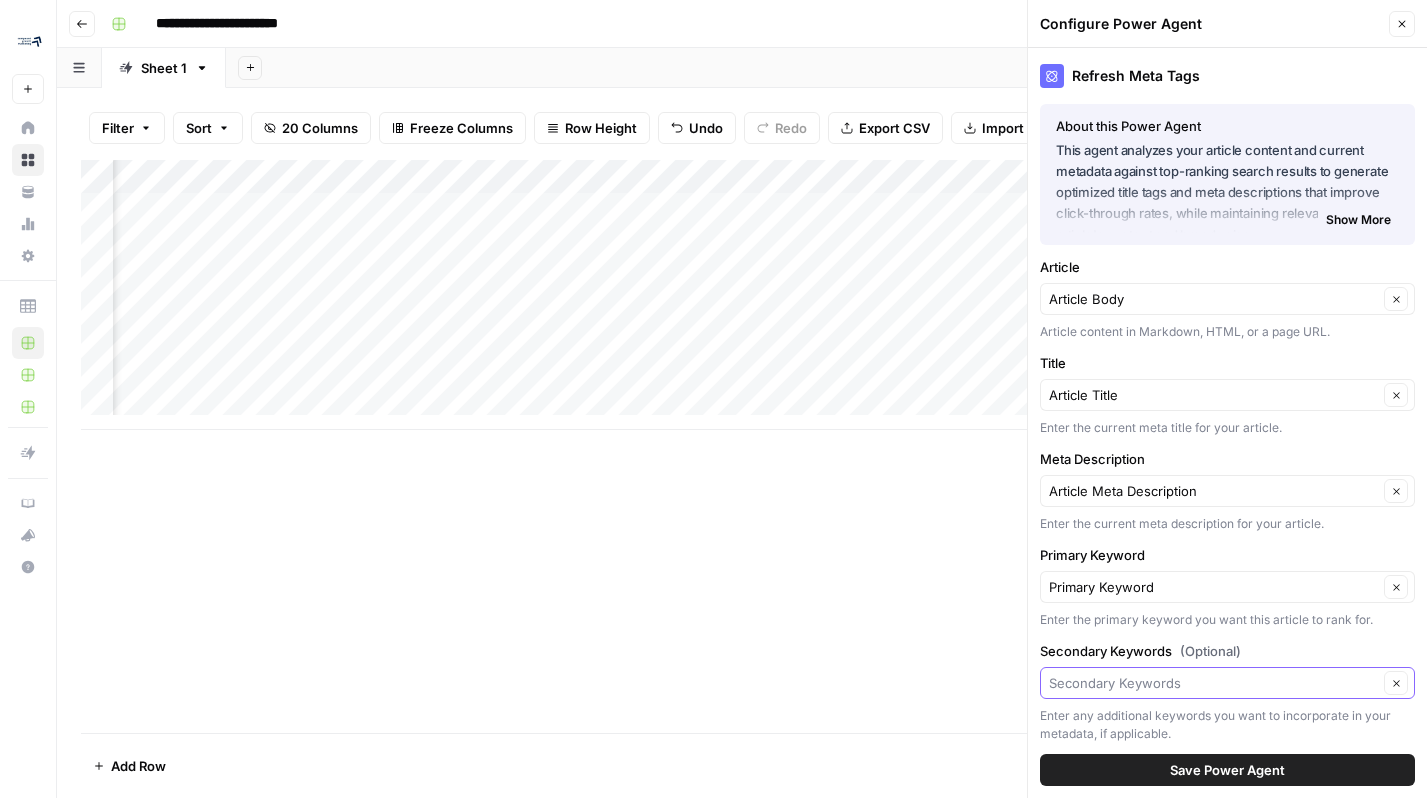 click on "Secondary Keywords   (Optional)" at bounding box center (1213, 683) 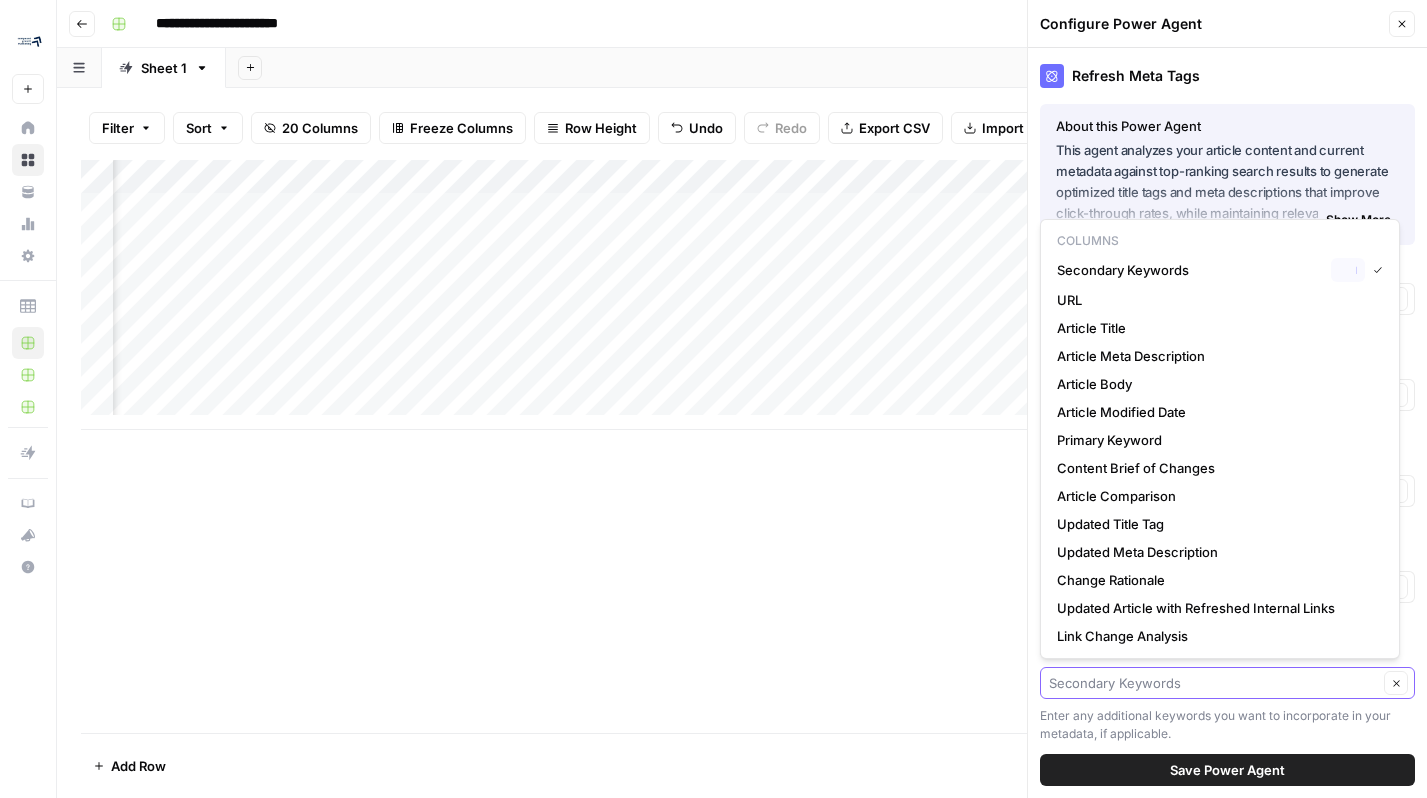 click on "Secondary Keywords   (Optional)" at bounding box center (1213, 683) 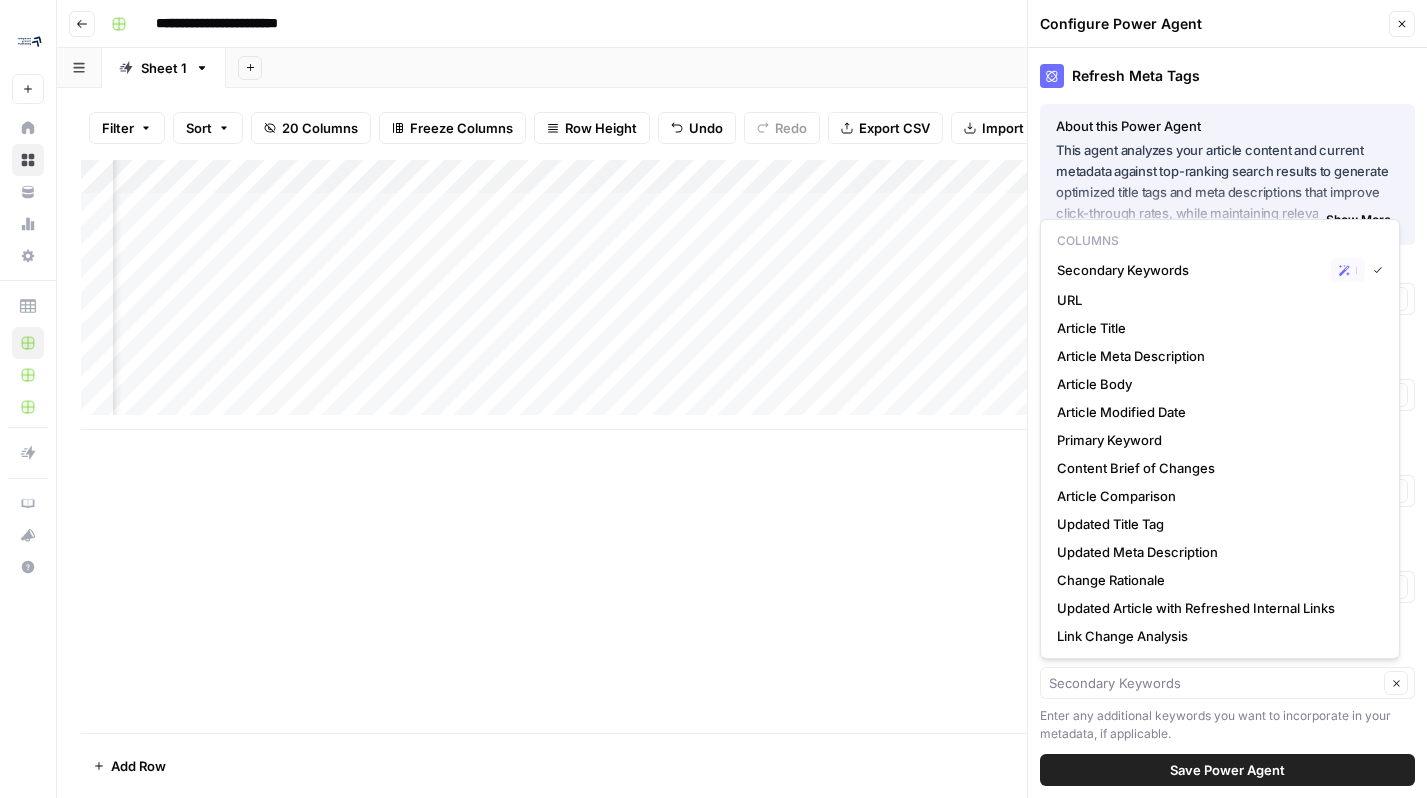 type on "Secondary Keywords" 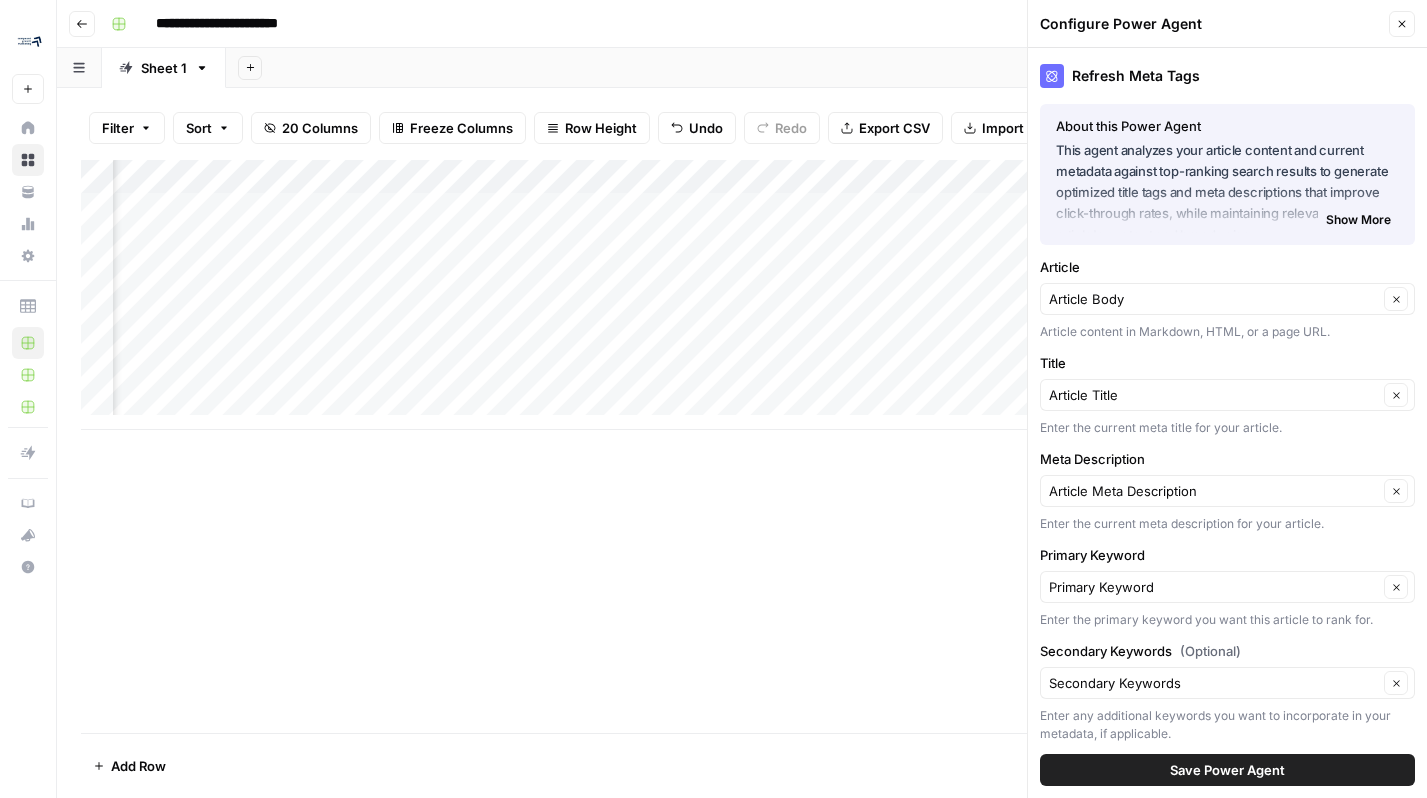 click on "Refresh Meta Tags About this Power Agent This agent analyzes your article content and current metadata against top-ranking search results to generate optimized title tags and meta descriptions that improve click-through rates, while maintaining relevance to your article's content and brand voice.
Key Features:
Analyzes your article content to understand its core topic and message
Extracts and analyzes title tags and meta descriptions from top search results
Compares your current metadata against high-performing competitors
Generates SEO-optimized title tags and meta descriptions that follow best practices for length and format
Provides a clear rationale for the suggested changes to help you understand the improvements
Show More About this Power Agent
Key Features:
Analyzes your article content to understand its core topic and message
Extracts and analyzes title tags and meta descriptions from top search results
Compares your current metadata against high-performing competitors" at bounding box center (1227, 423) 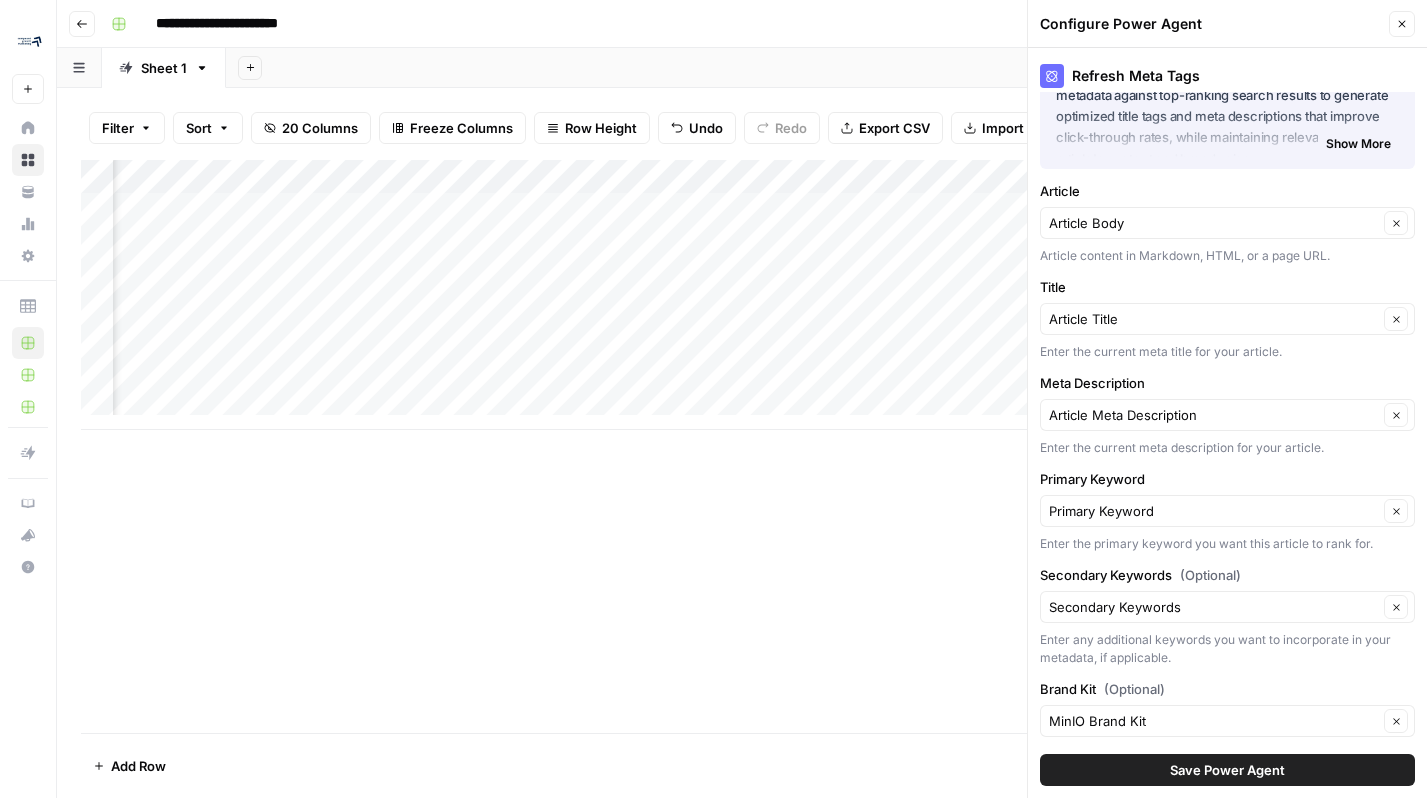 scroll, scrollTop: 117, scrollLeft: 0, axis: vertical 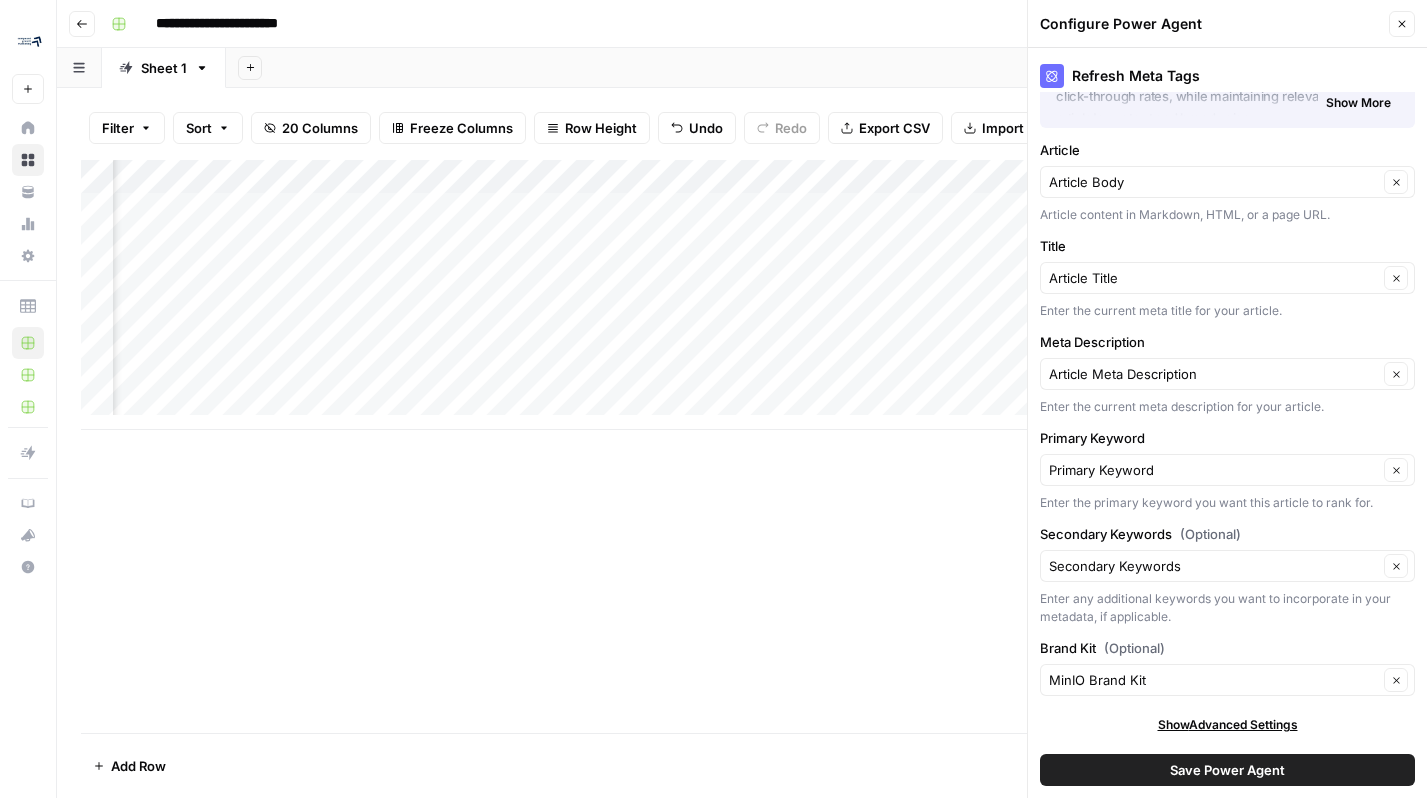 click on "Add Column" at bounding box center (742, 295) 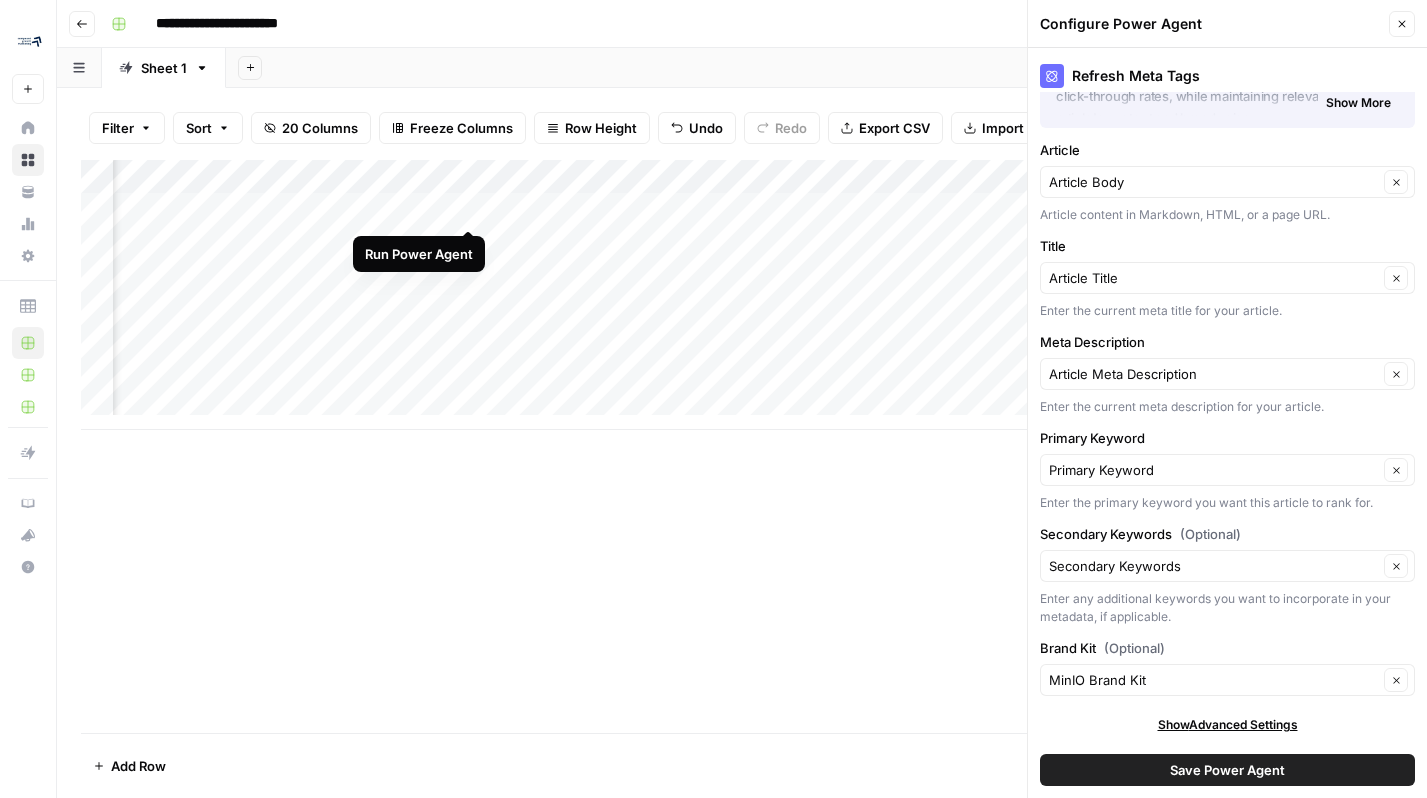 click on "Add Column" at bounding box center (742, 295) 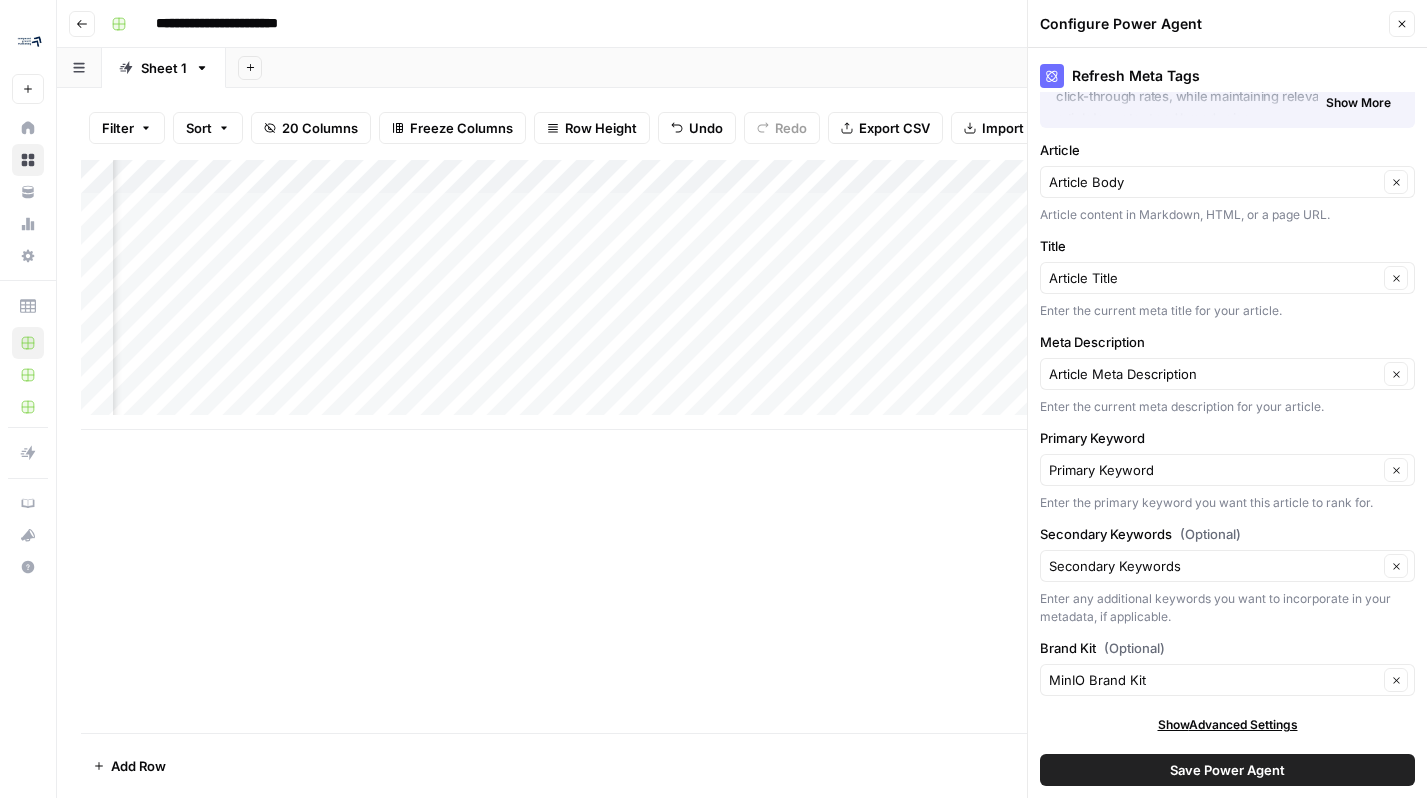 click on "Add Column" at bounding box center (742, 295) 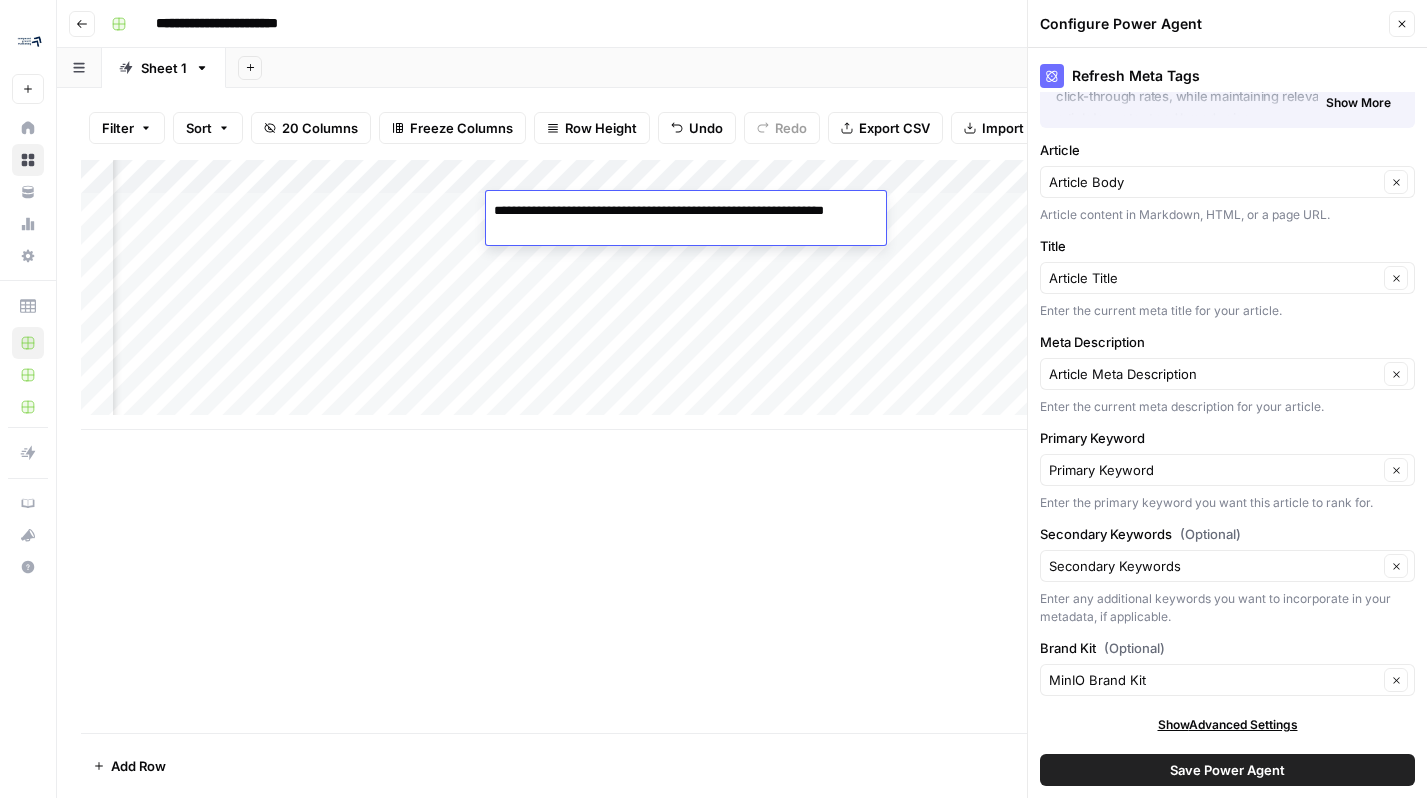 click on "Add Column" at bounding box center (742, 295) 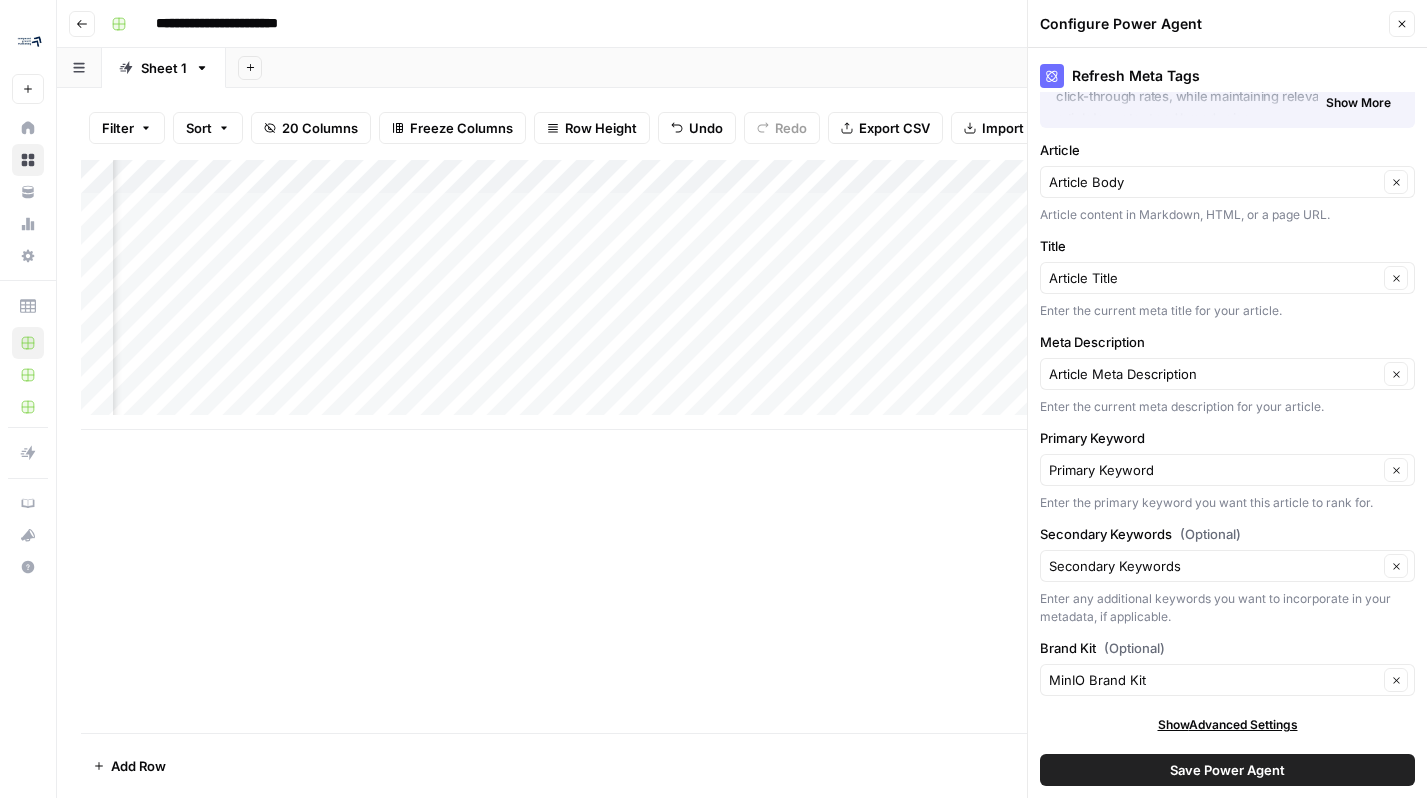 click on "Add Column" at bounding box center [742, 295] 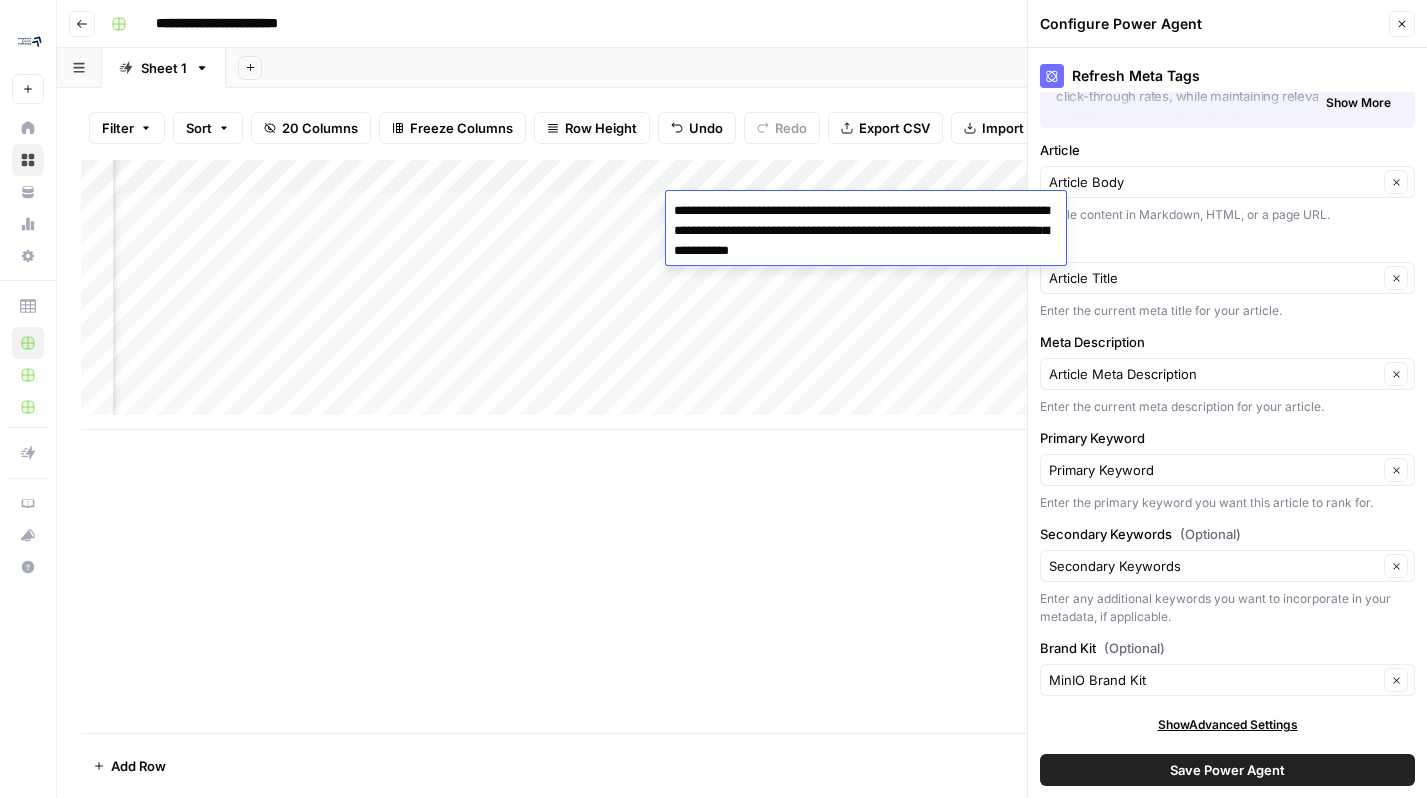 drag, startPoint x: 755, startPoint y: 214, endPoint x: 906, endPoint y: 212, distance: 151.01324 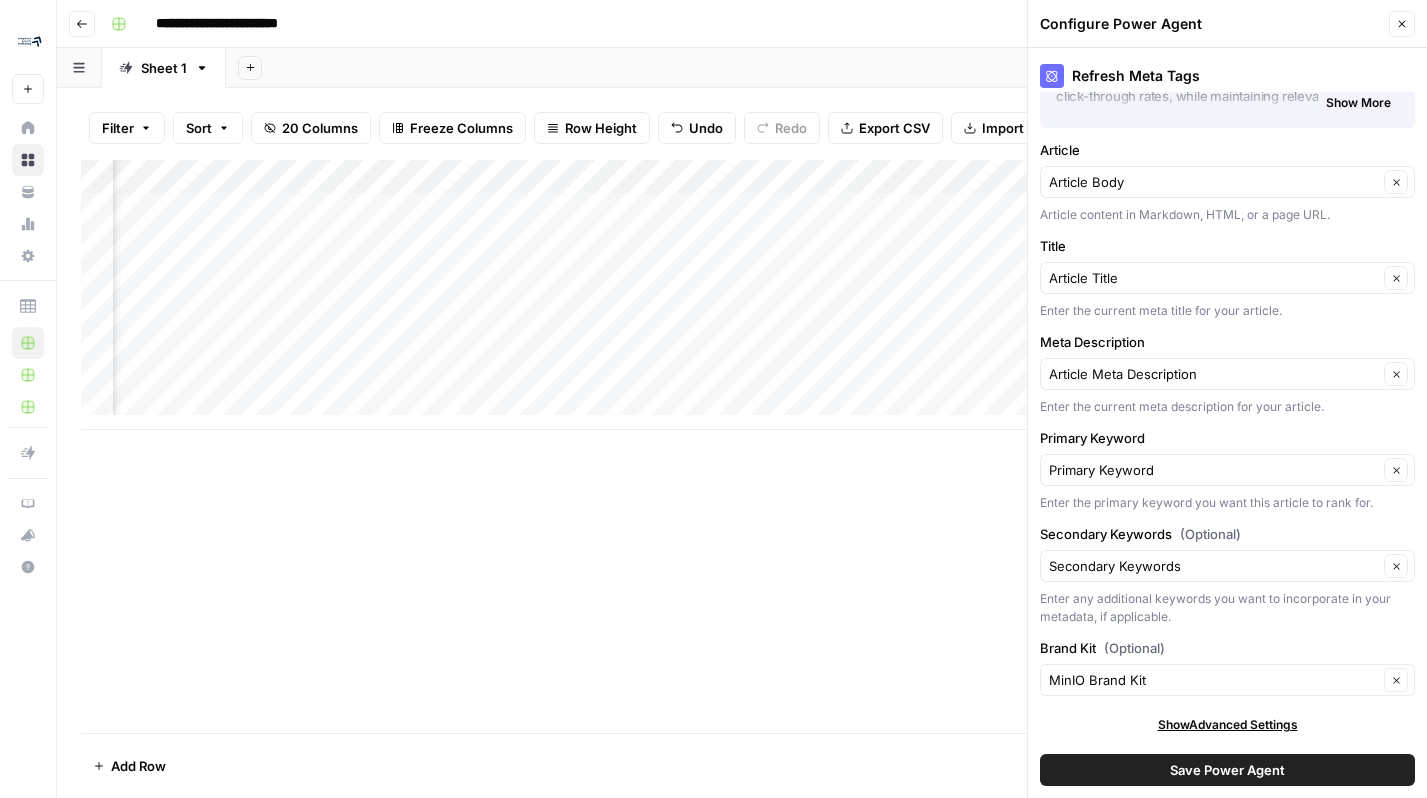 click on "Add Column" at bounding box center (742, 295) 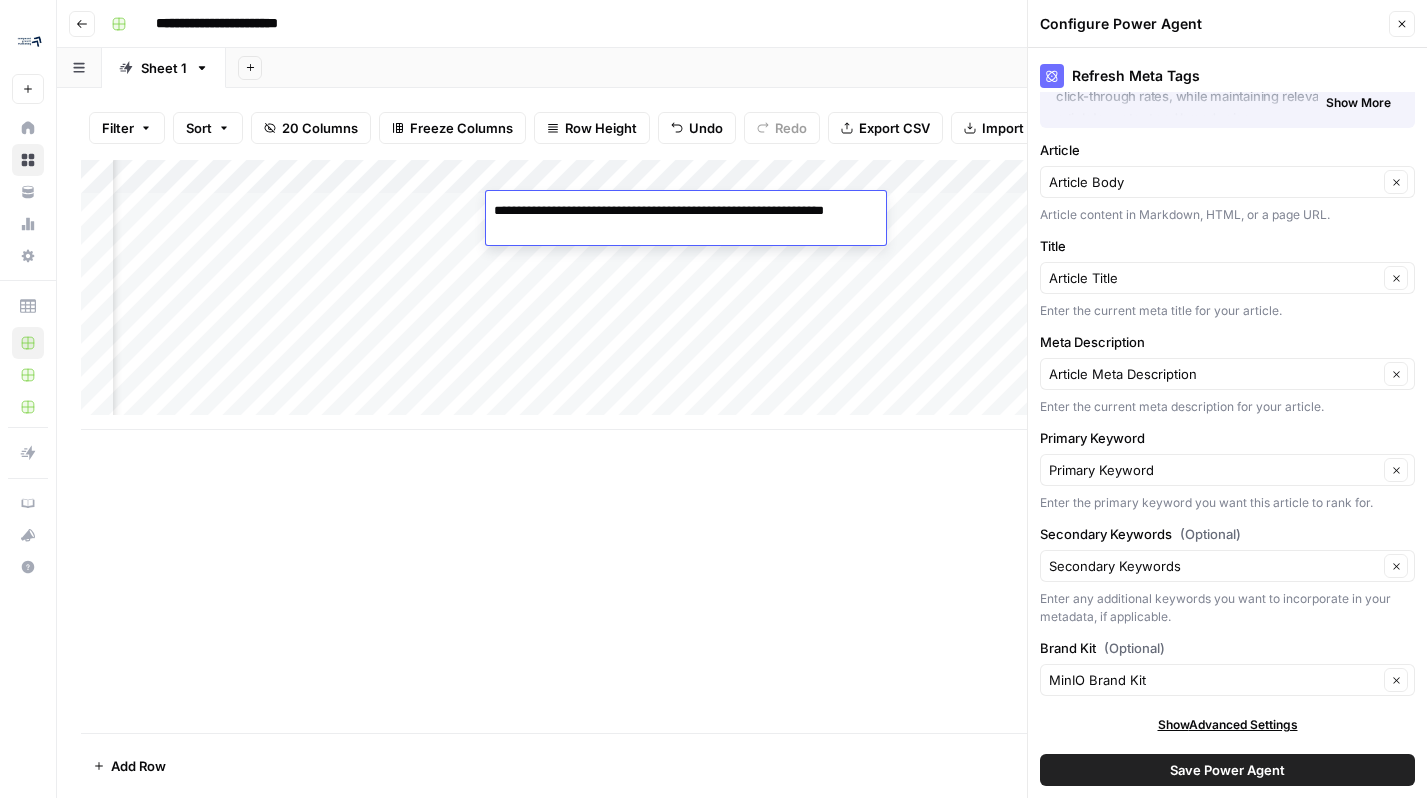 click on "**********" at bounding box center (686, 221) 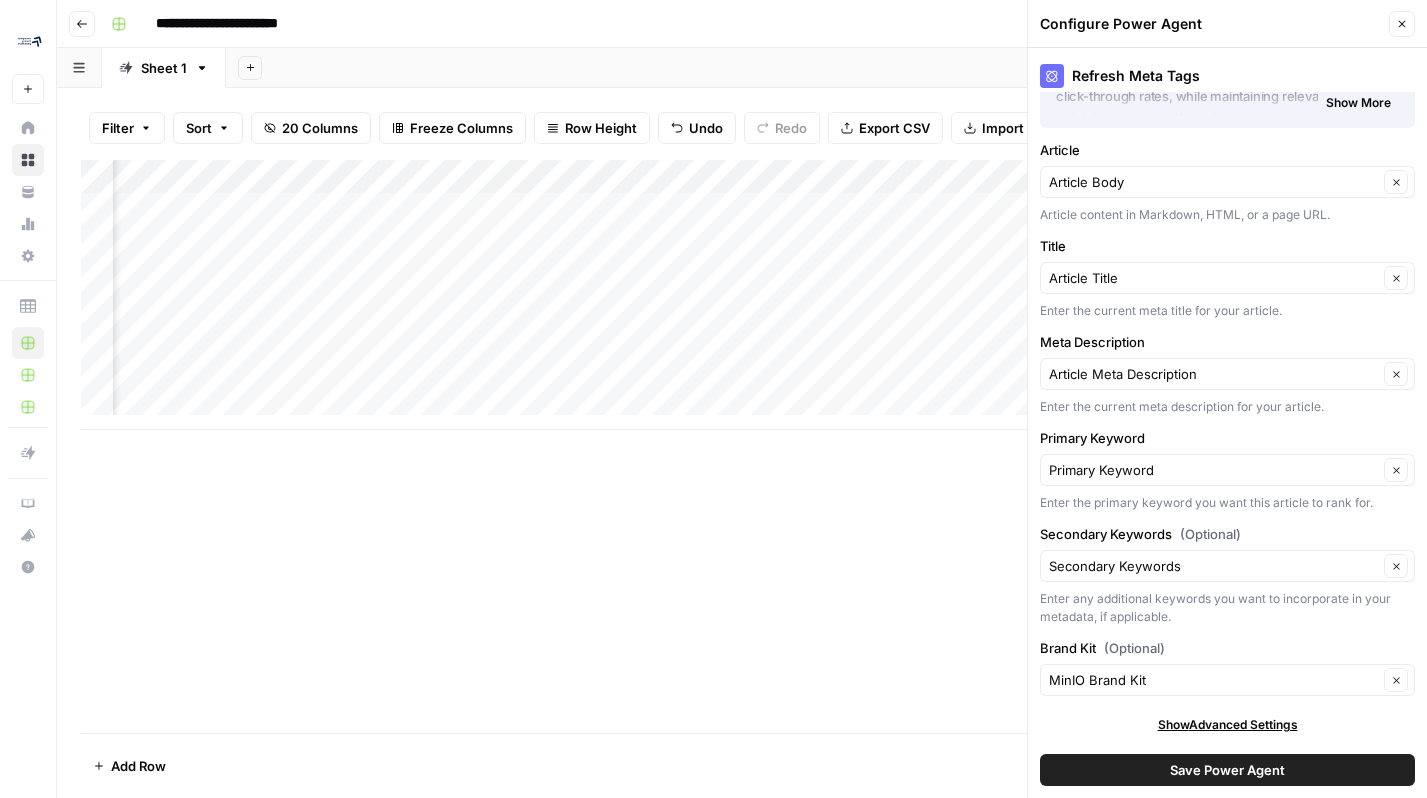 click on "Add Column" at bounding box center (742, 295) 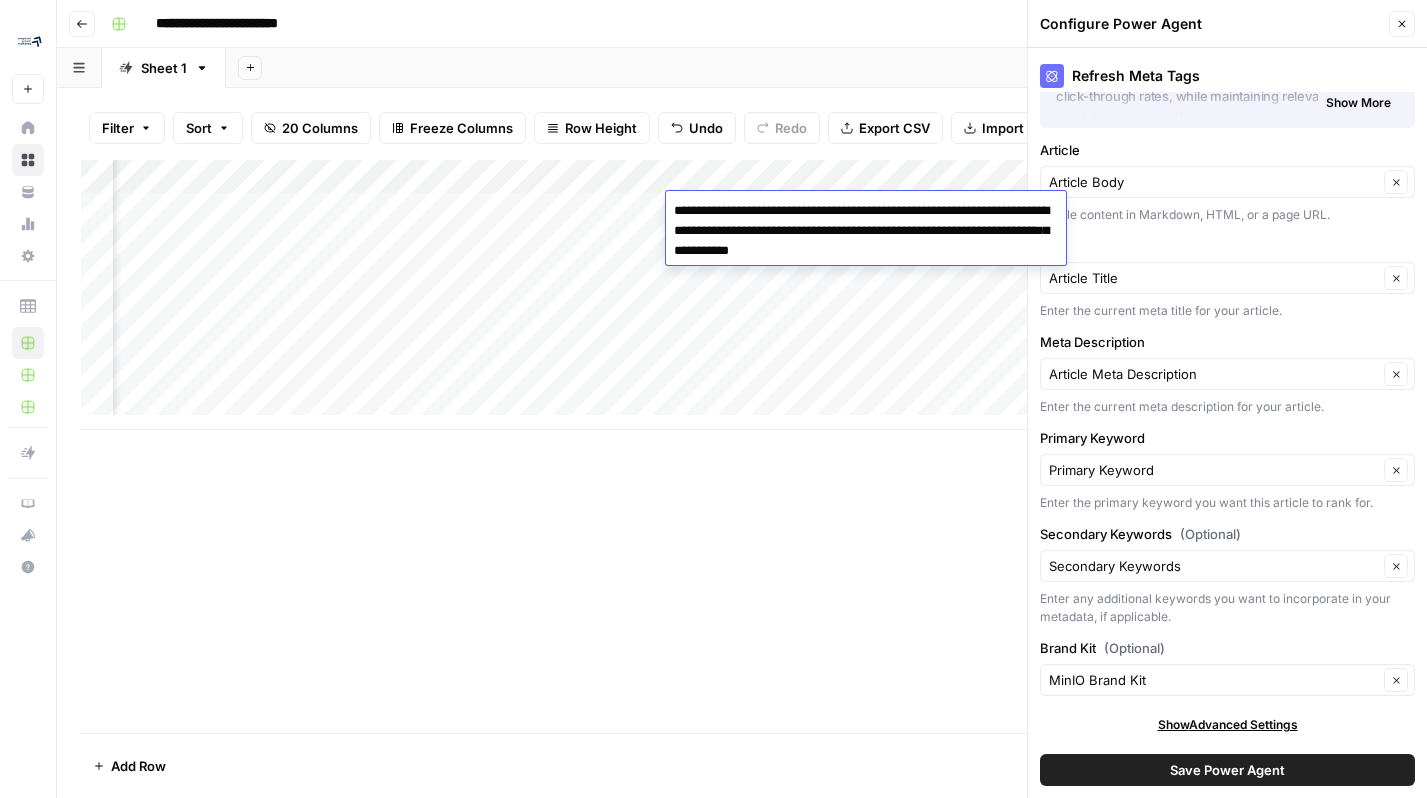 click on "**********" at bounding box center [866, 231] 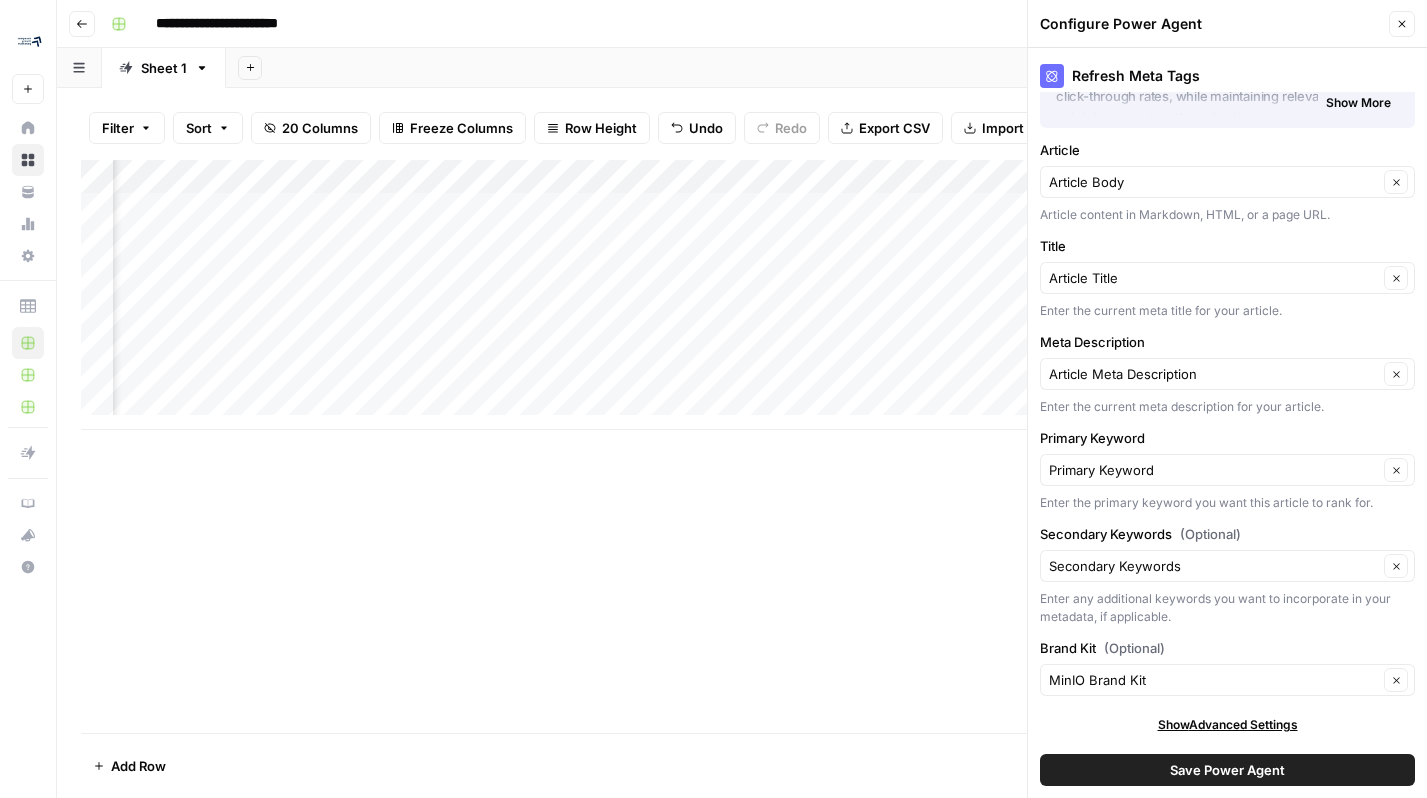 click on "Add Column" at bounding box center [742, 295] 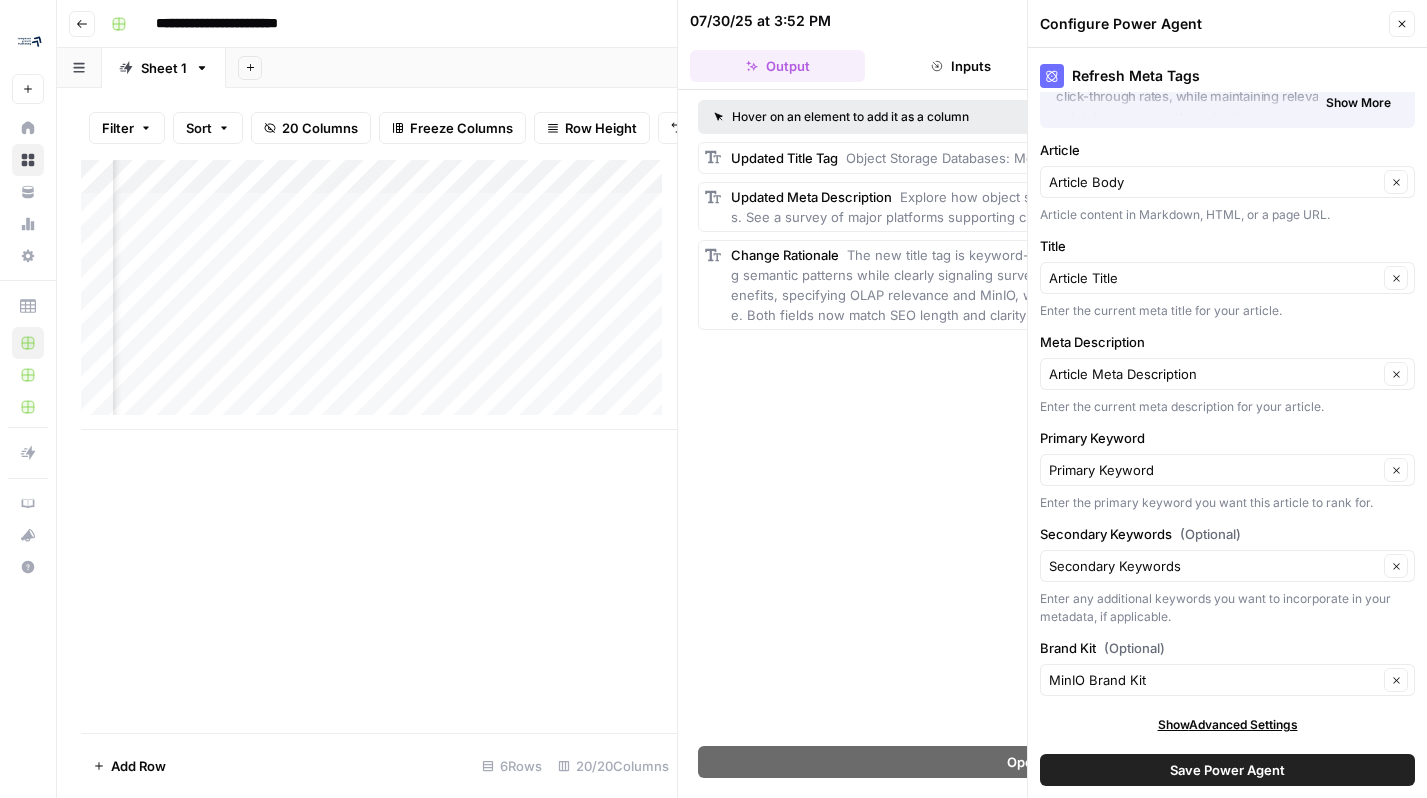 click on "Add Column" at bounding box center [379, 295] 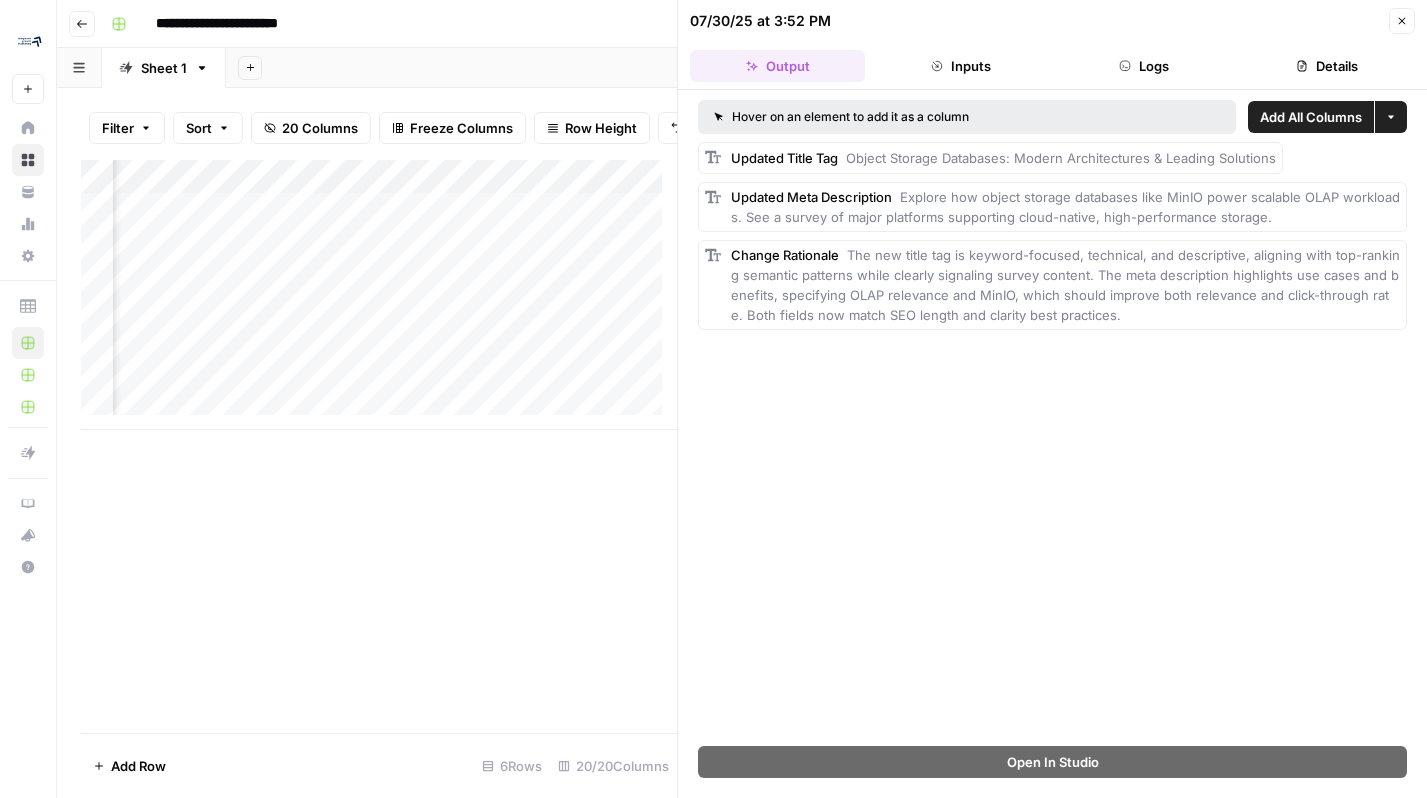 click on "Explore how object storage databases like MinIO power scalable OLAP workloads. See a survey of major platforms supporting cloud-native, high-performance storage." at bounding box center [1065, 207] 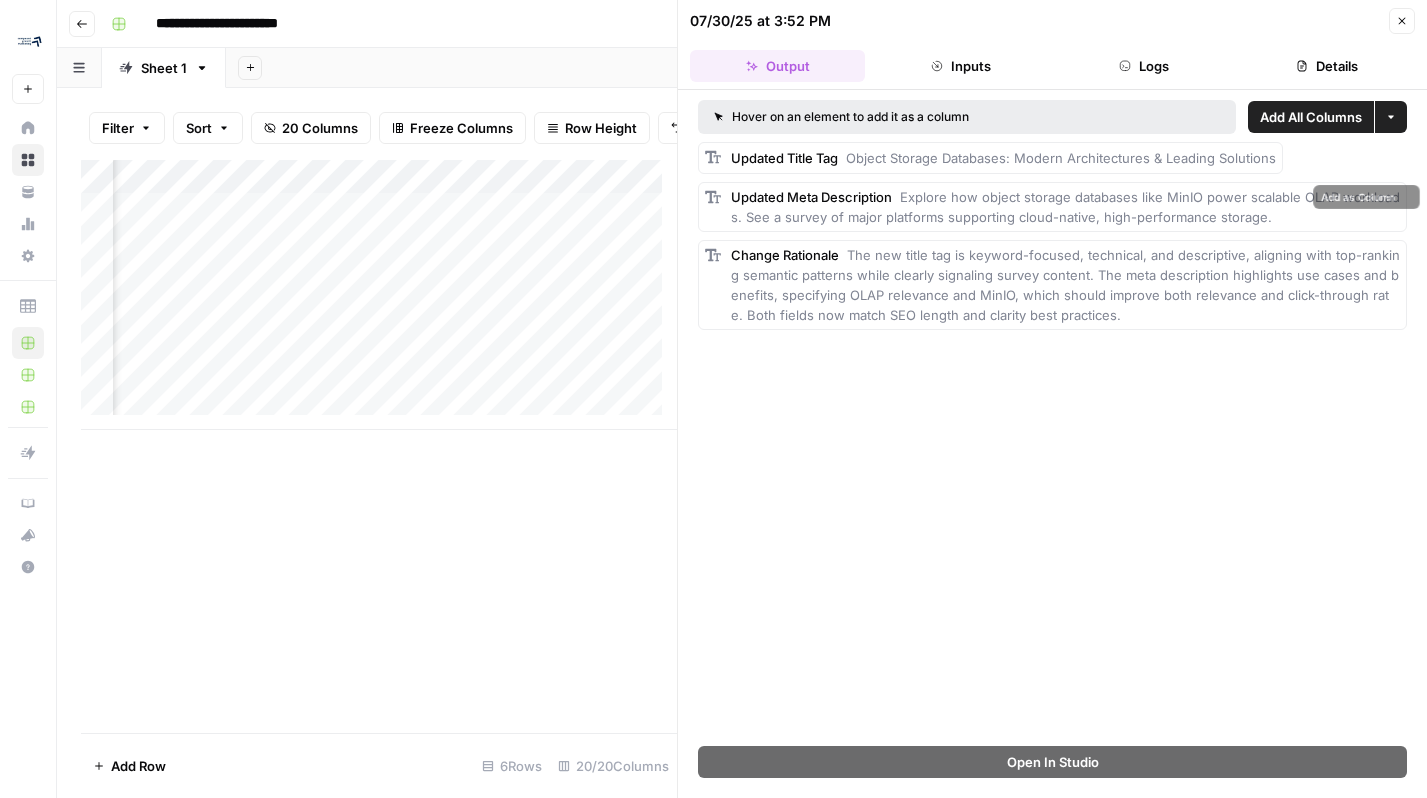 click on "Explore how object storage databases like MinIO power scalable OLAP workloads. See a survey of major platforms supporting cloud-native, high-performance storage." at bounding box center (1065, 207) 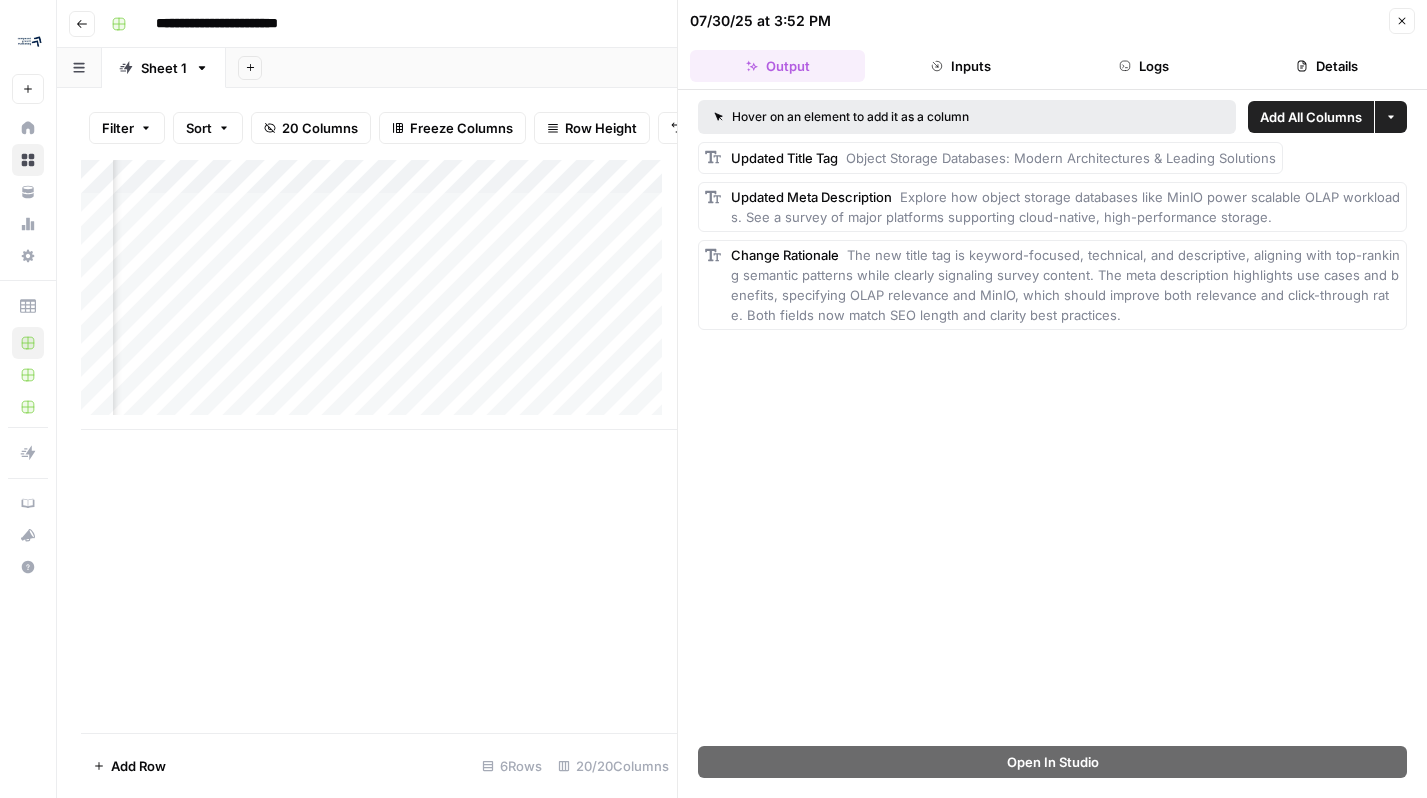 click on "Explore how object storage databases like MinIO power scalable OLAP workloads. See a survey of major platforms supporting cloud-native, high-performance storage." at bounding box center [1065, 207] 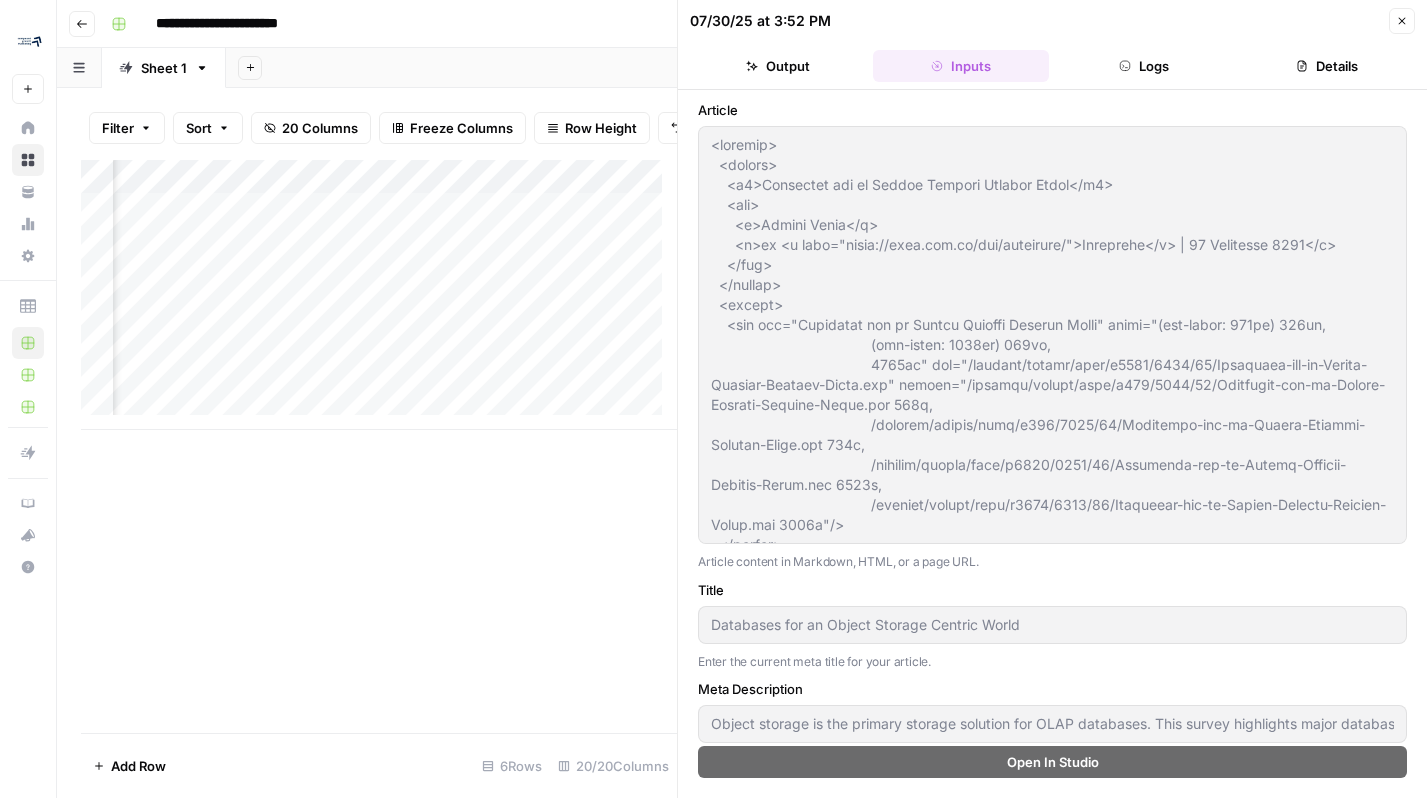 click on "Output" at bounding box center [777, 66] 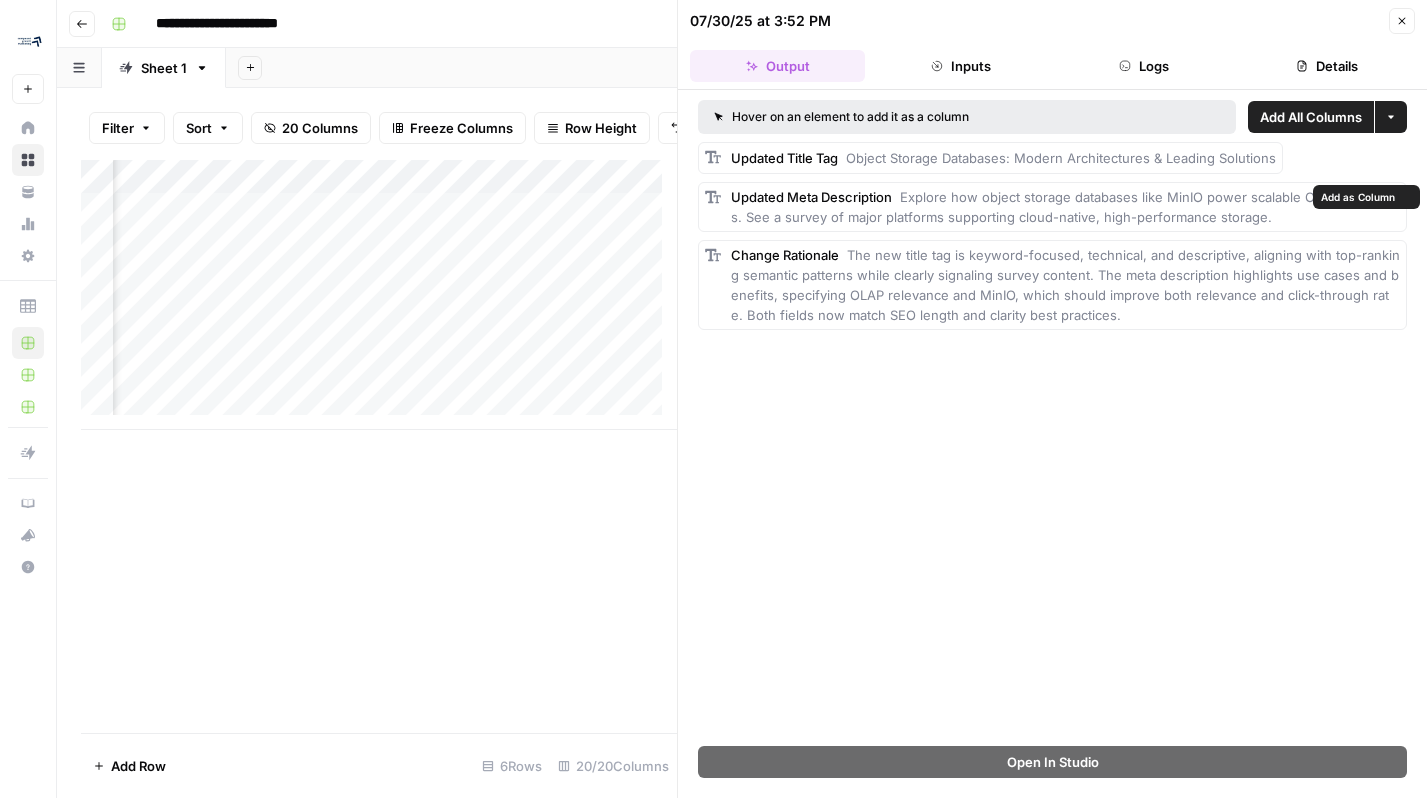 click on "Explore how object storage databases like MinIO power scalable OLAP workloads. See a survey of major platforms supporting cloud-native, high-performance storage." at bounding box center [1065, 207] 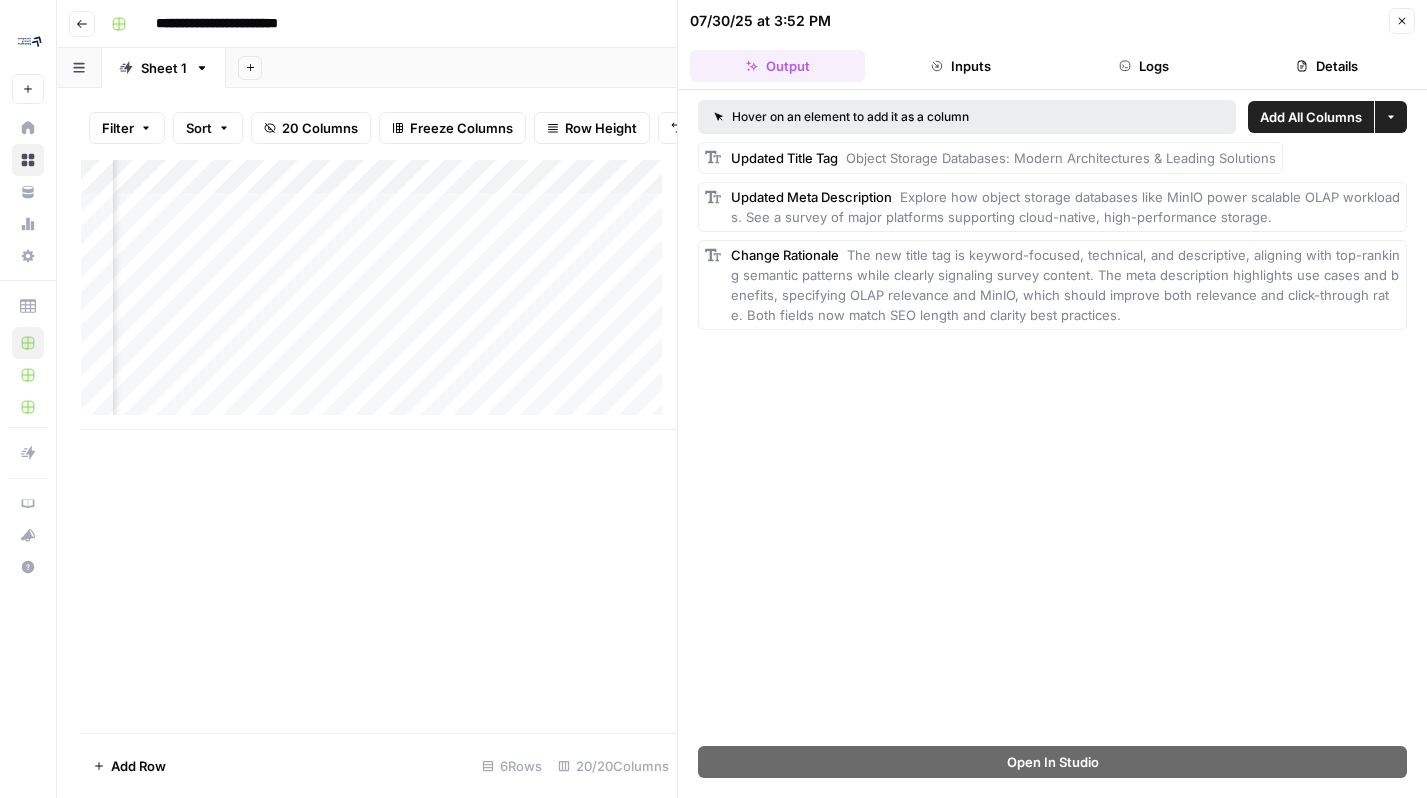 click on "Explore how object storage databases like MinIO power scalable OLAP workloads. See a survey of major platforms supporting cloud-native, high-performance storage." at bounding box center [1065, 207] 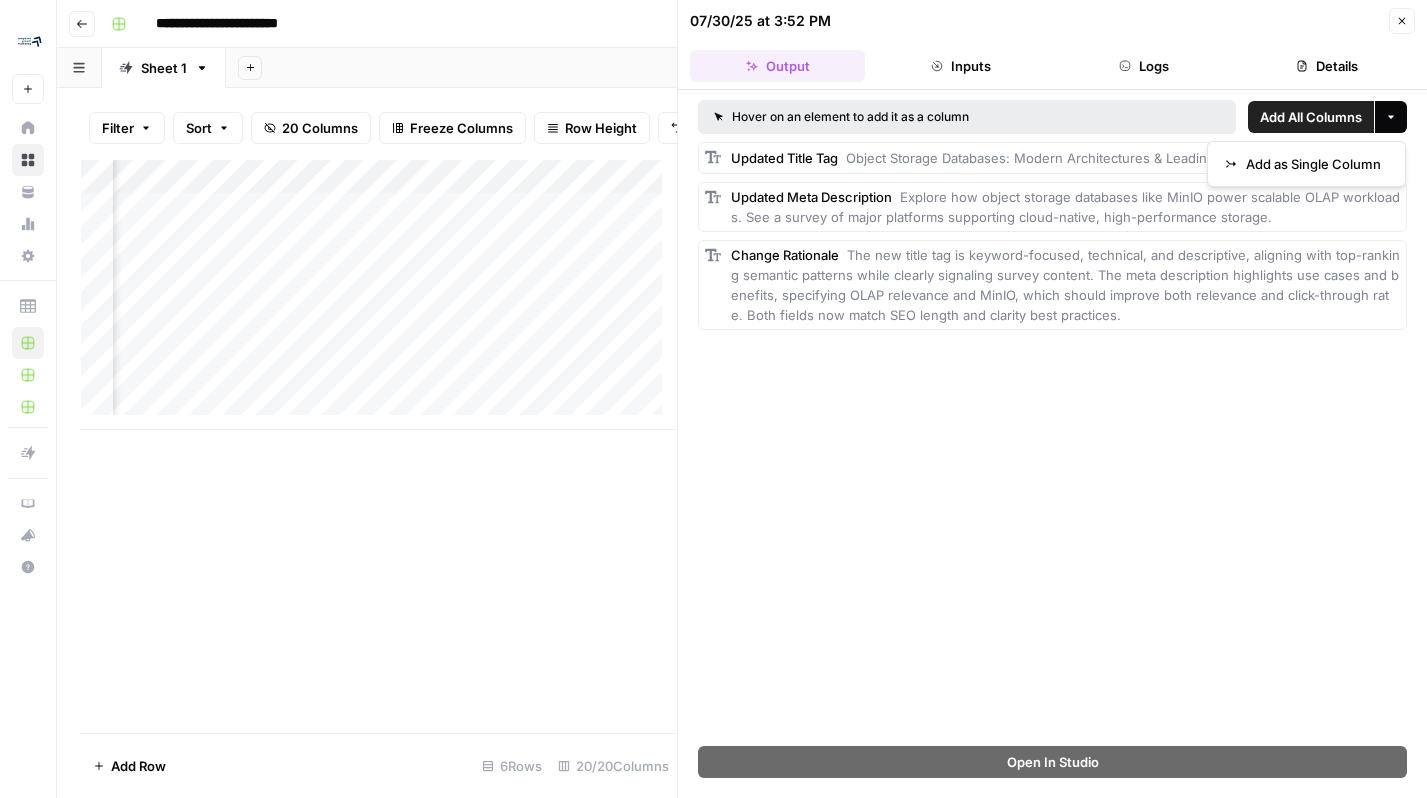 click 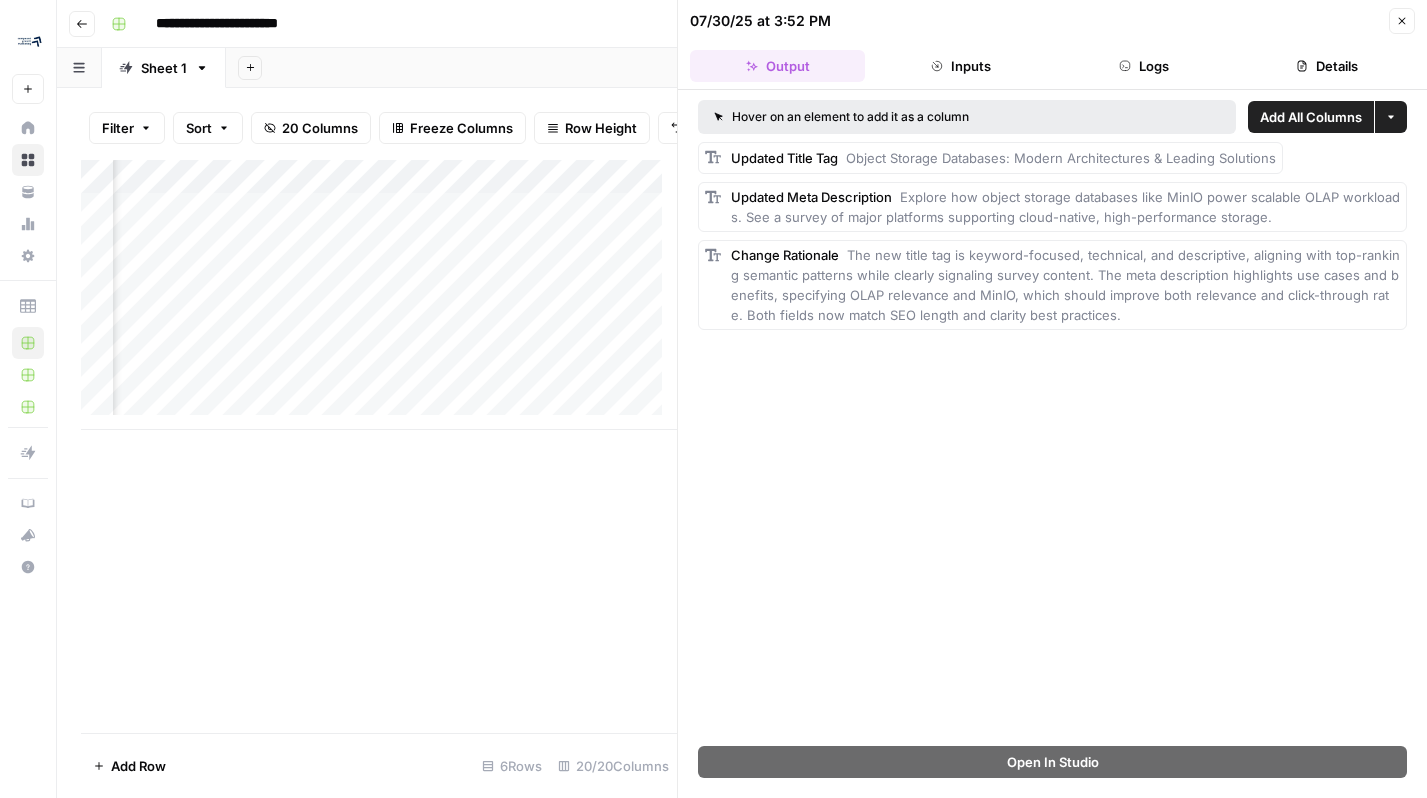 click on "Add Column" at bounding box center [379, 295] 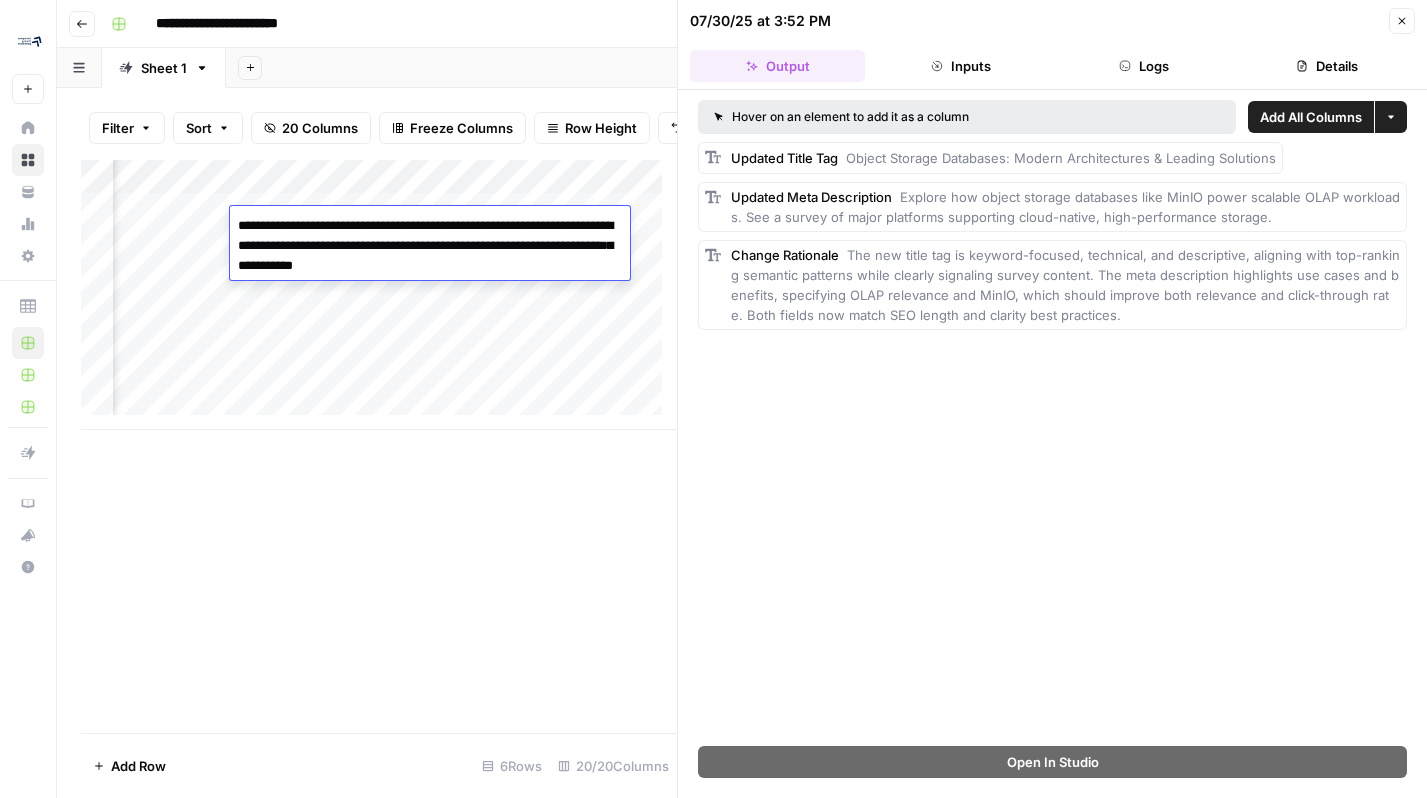 click on "**********" at bounding box center (430, 246) 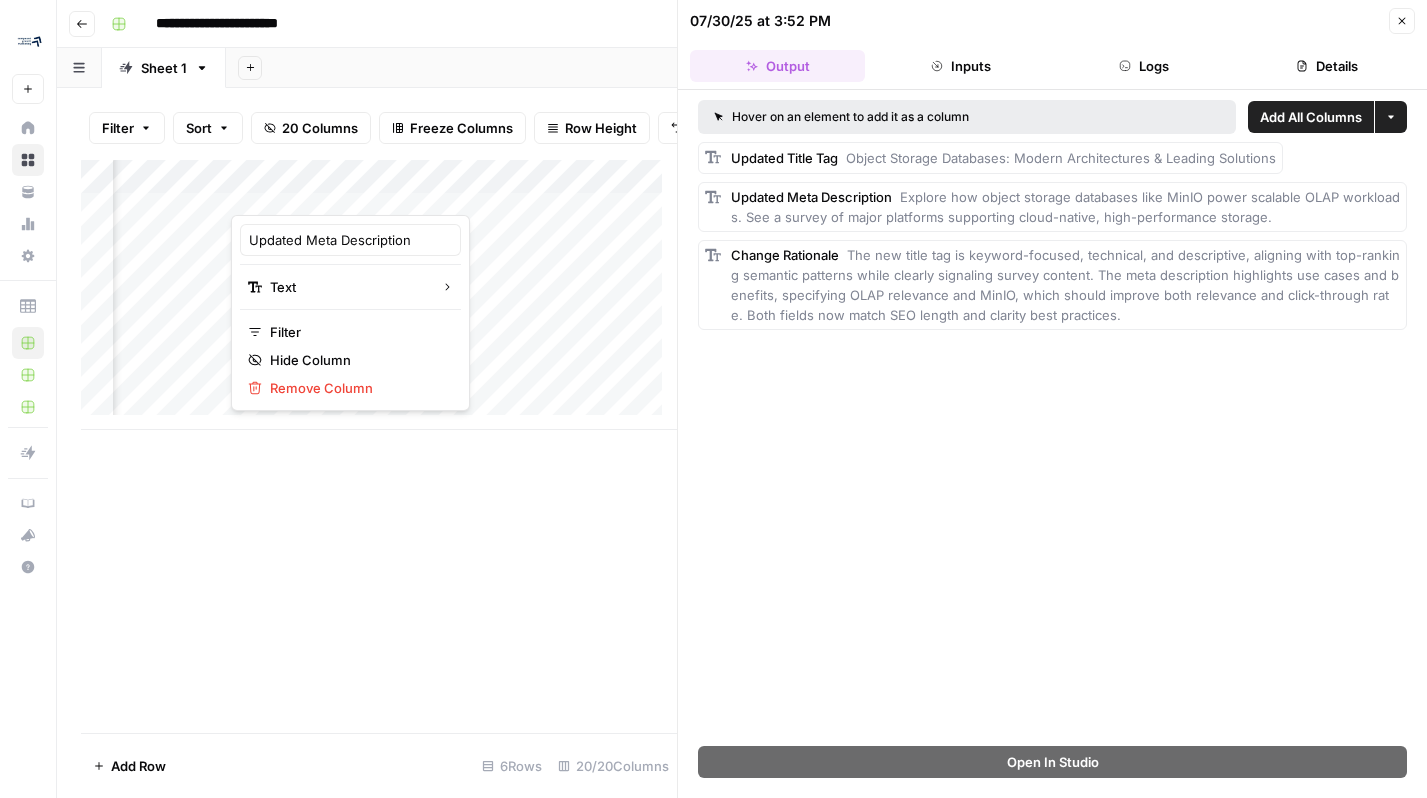 click on "Add Column" at bounding box center [379, 446] 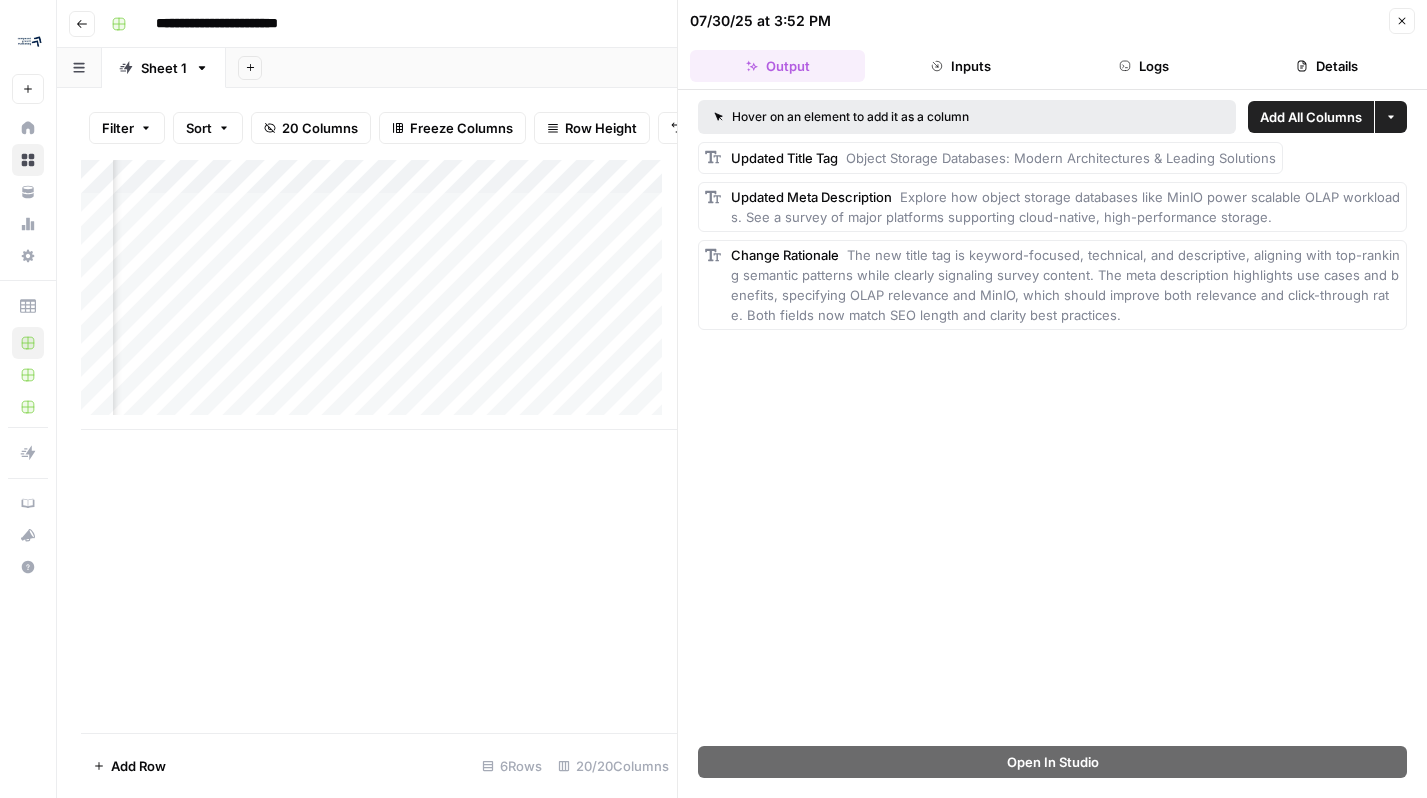 click 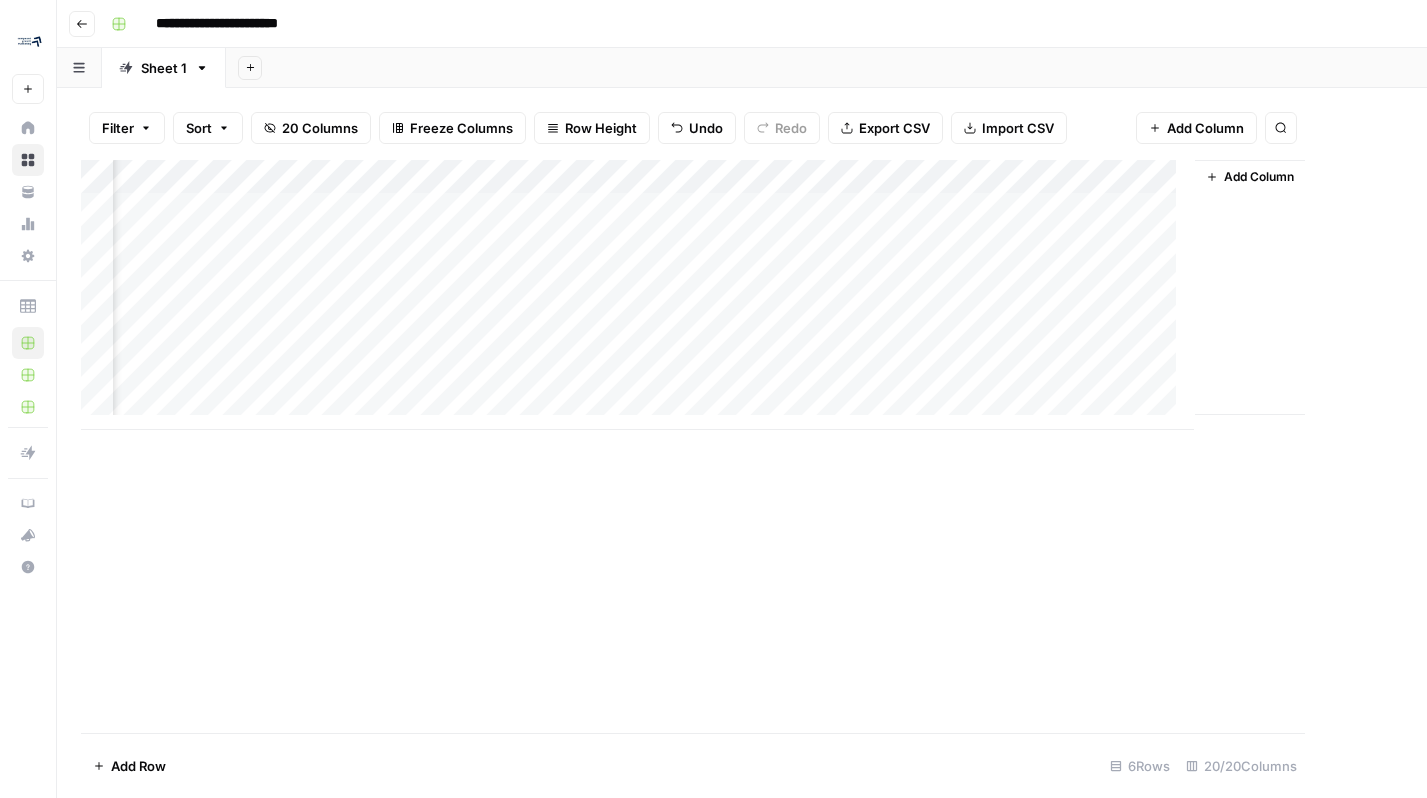 scroll, scrollTop: 0, scrollLeft: 2623, axis: horizontal 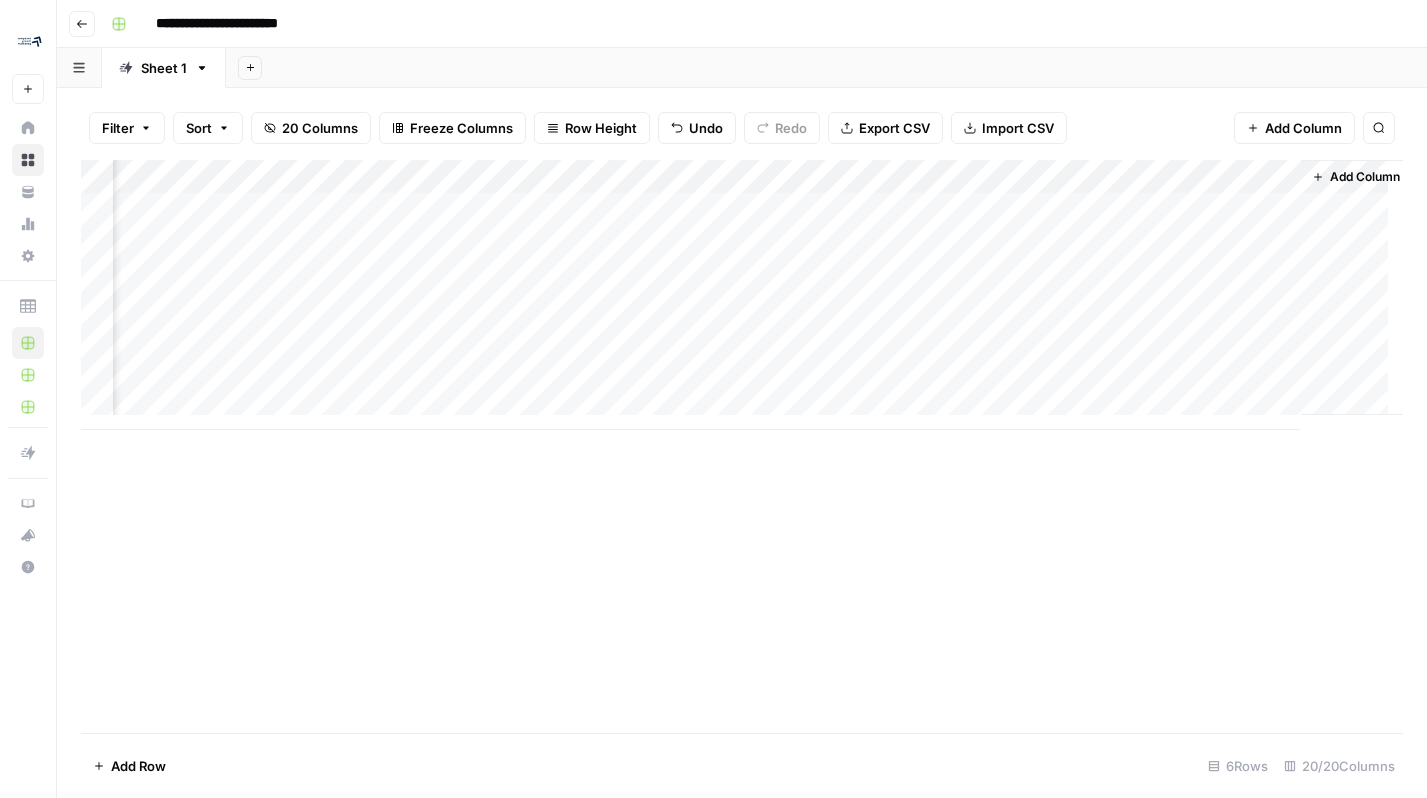 click on "Add Column" at bounding box center [742, 295] 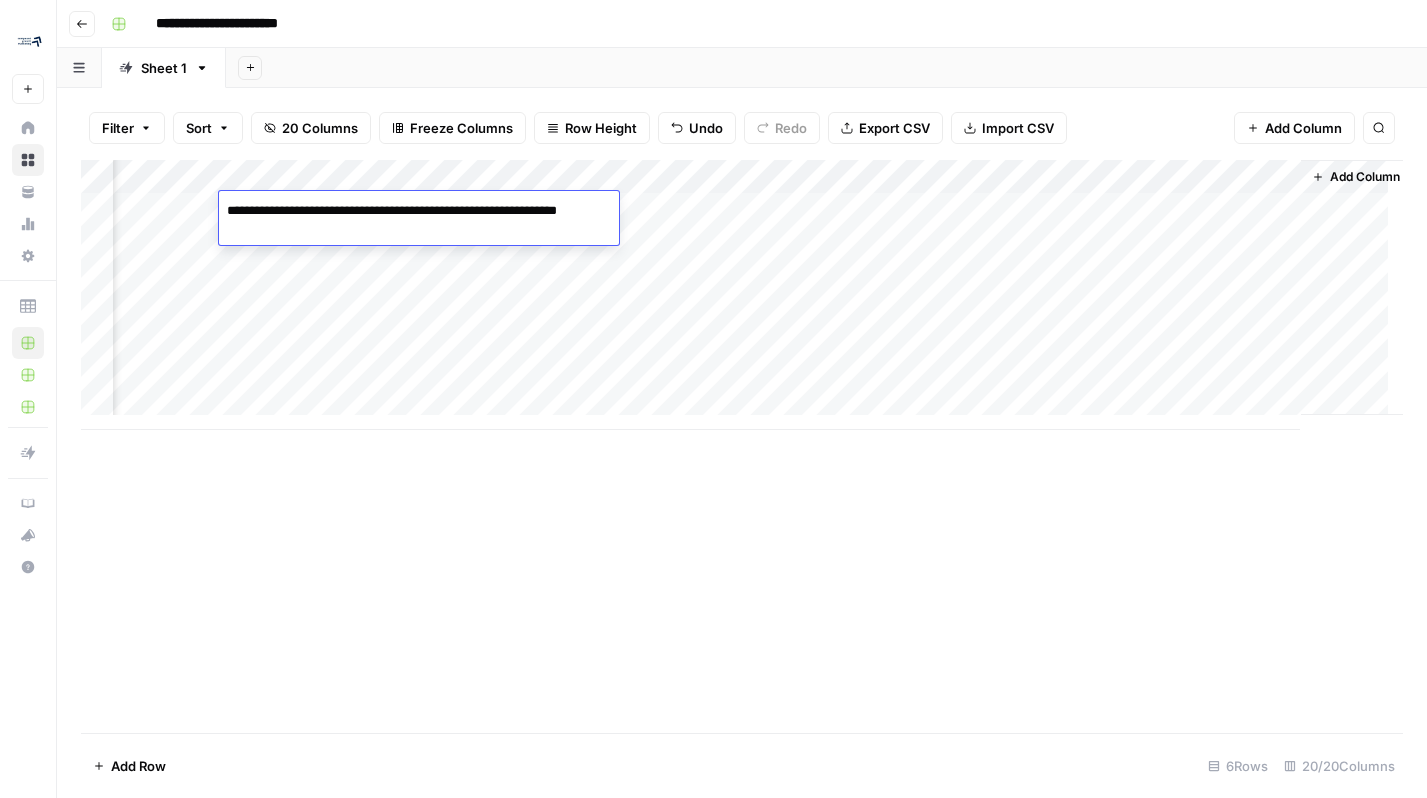click on "**********" at bounding box center (419, 221) 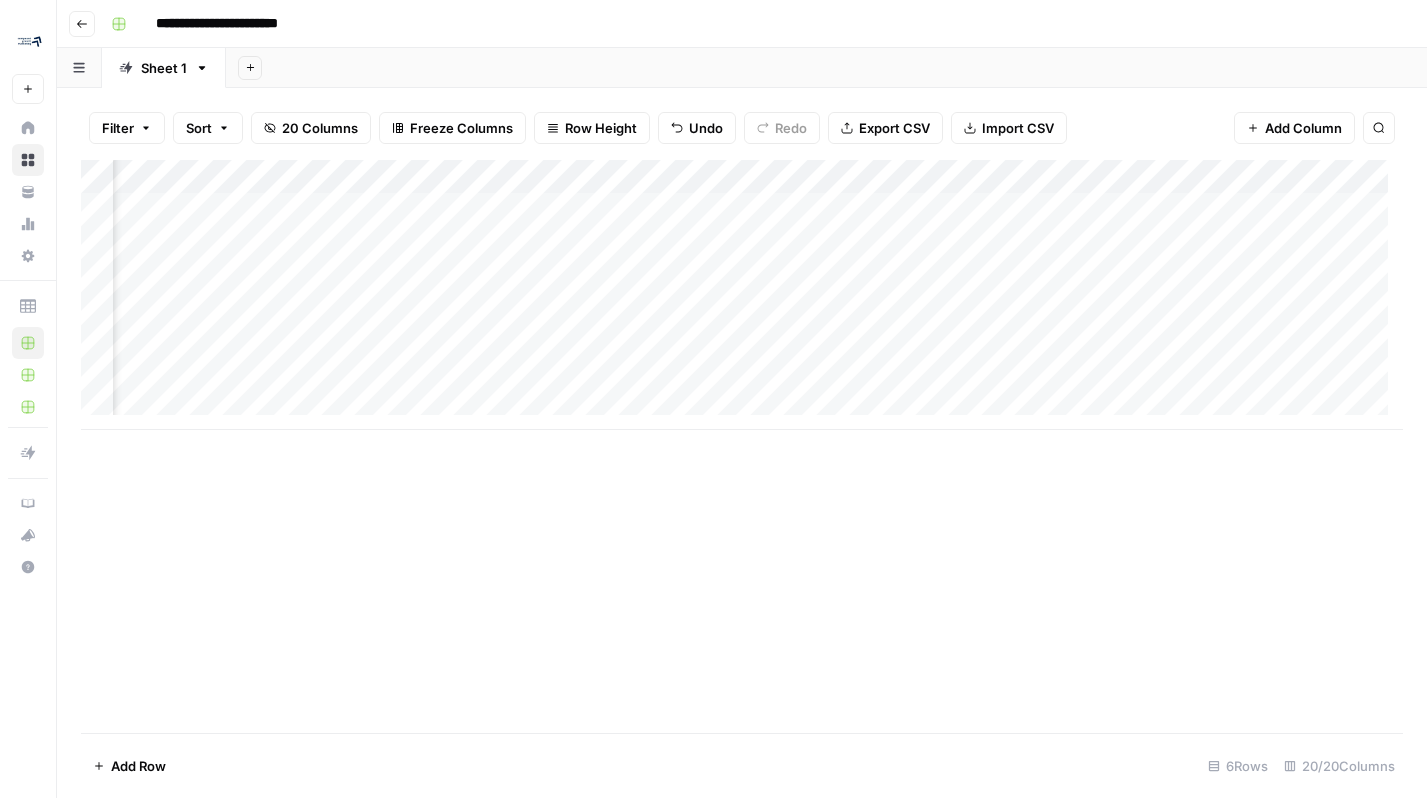 scroll, scrollTop: 0, scrollLeft: 351, axis: horizontal 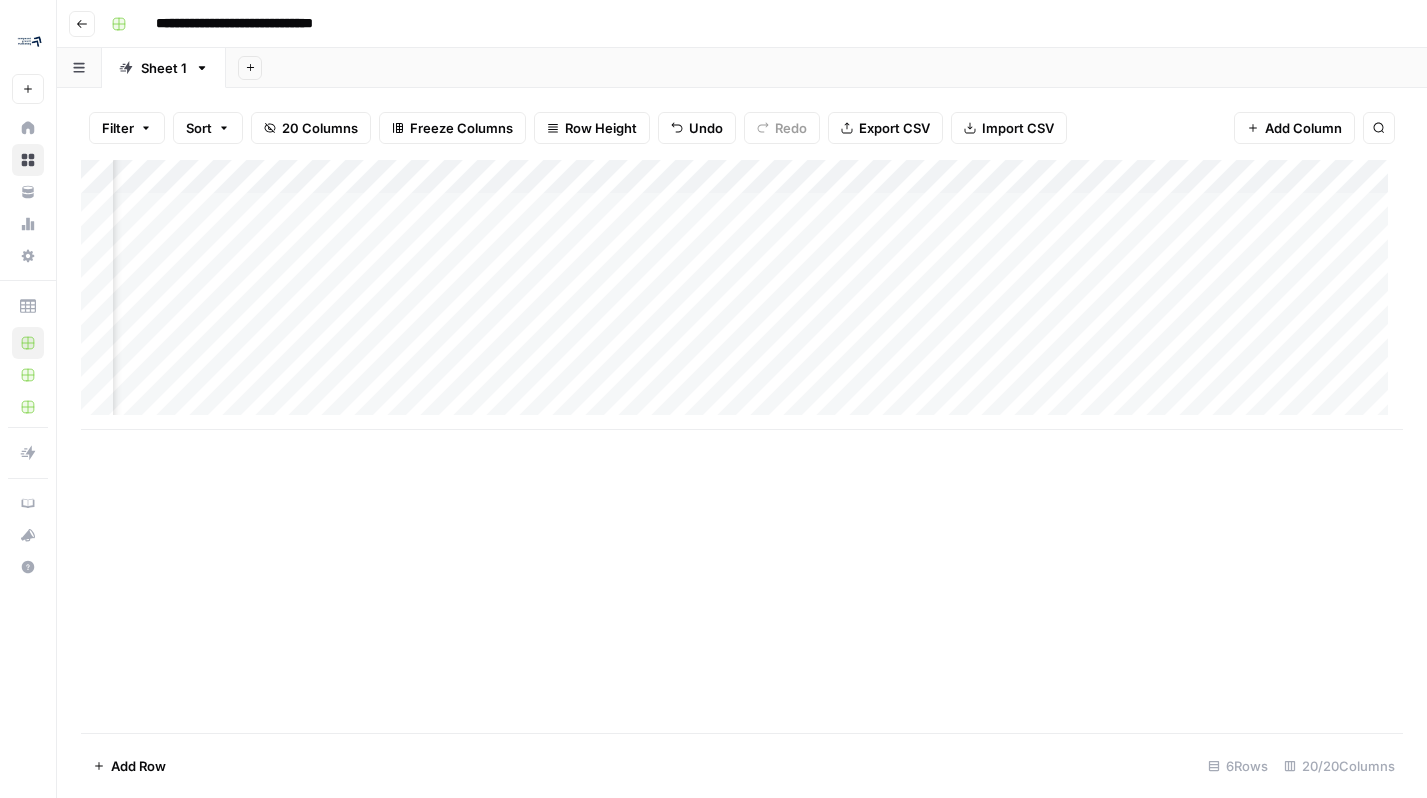 type on "**********" 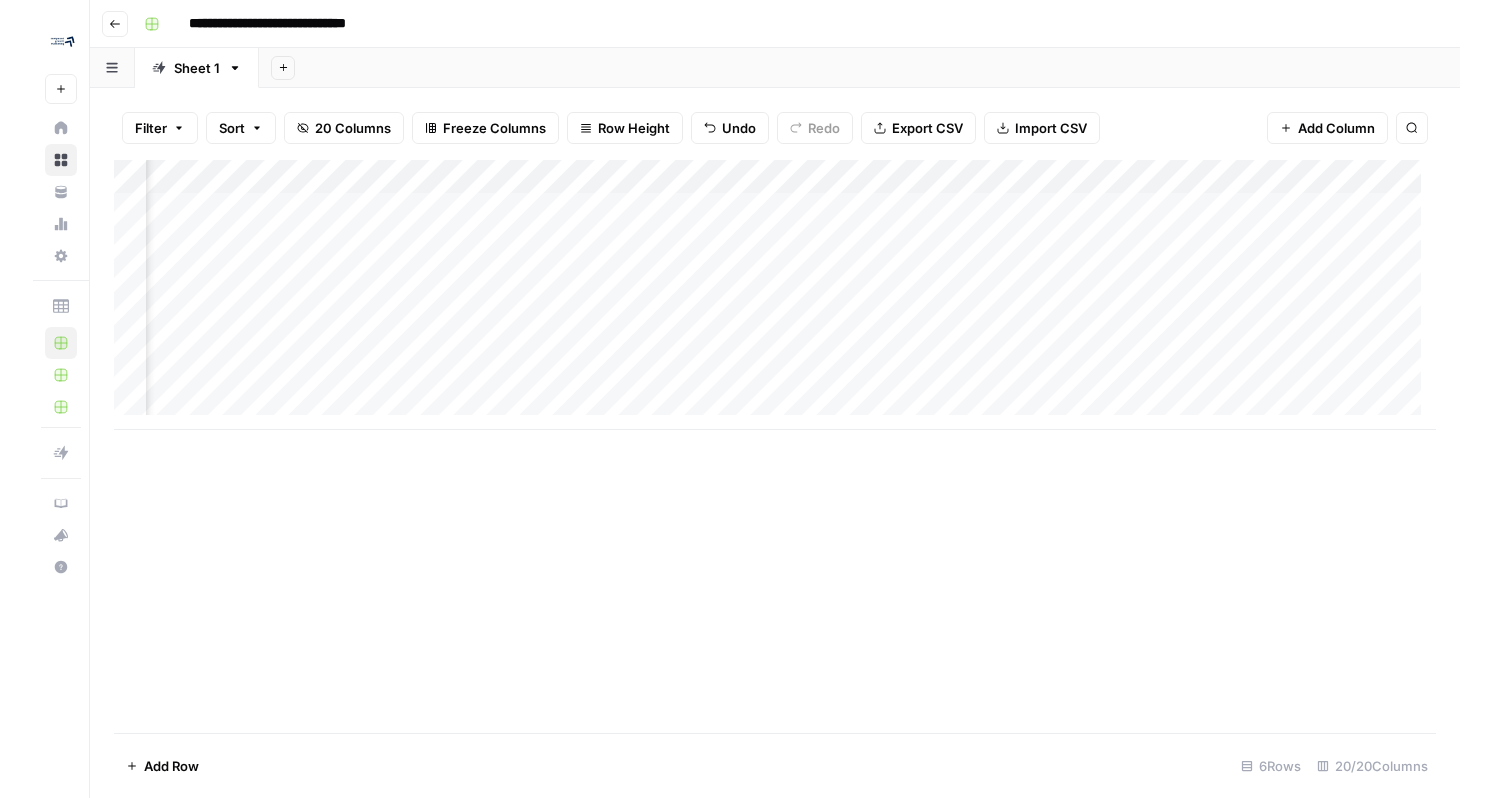 scroll, scrollTop: 0, scrollLeft: 841, axis: horizontal 